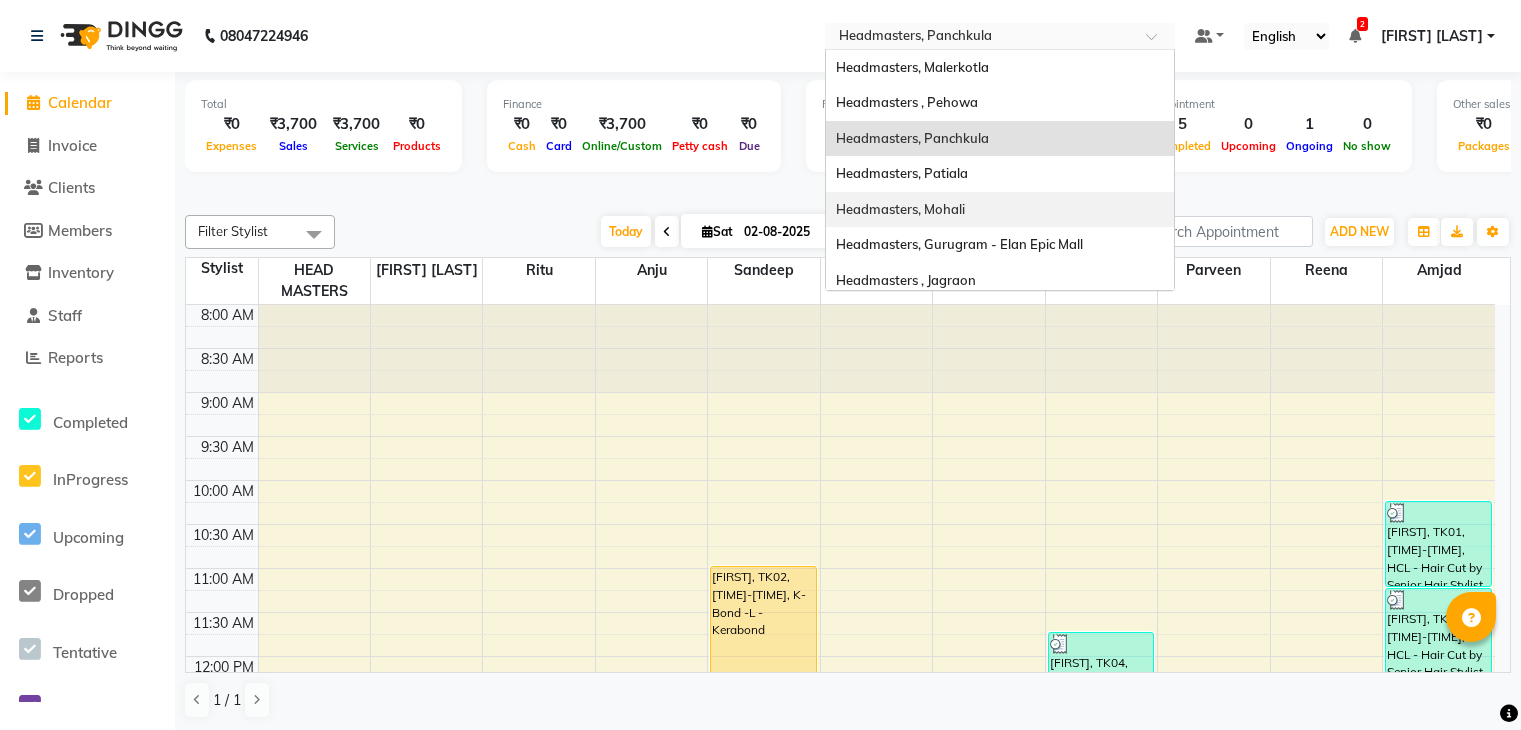 scroll, scrollTop: 0, scrollLeft: 0, axis: both 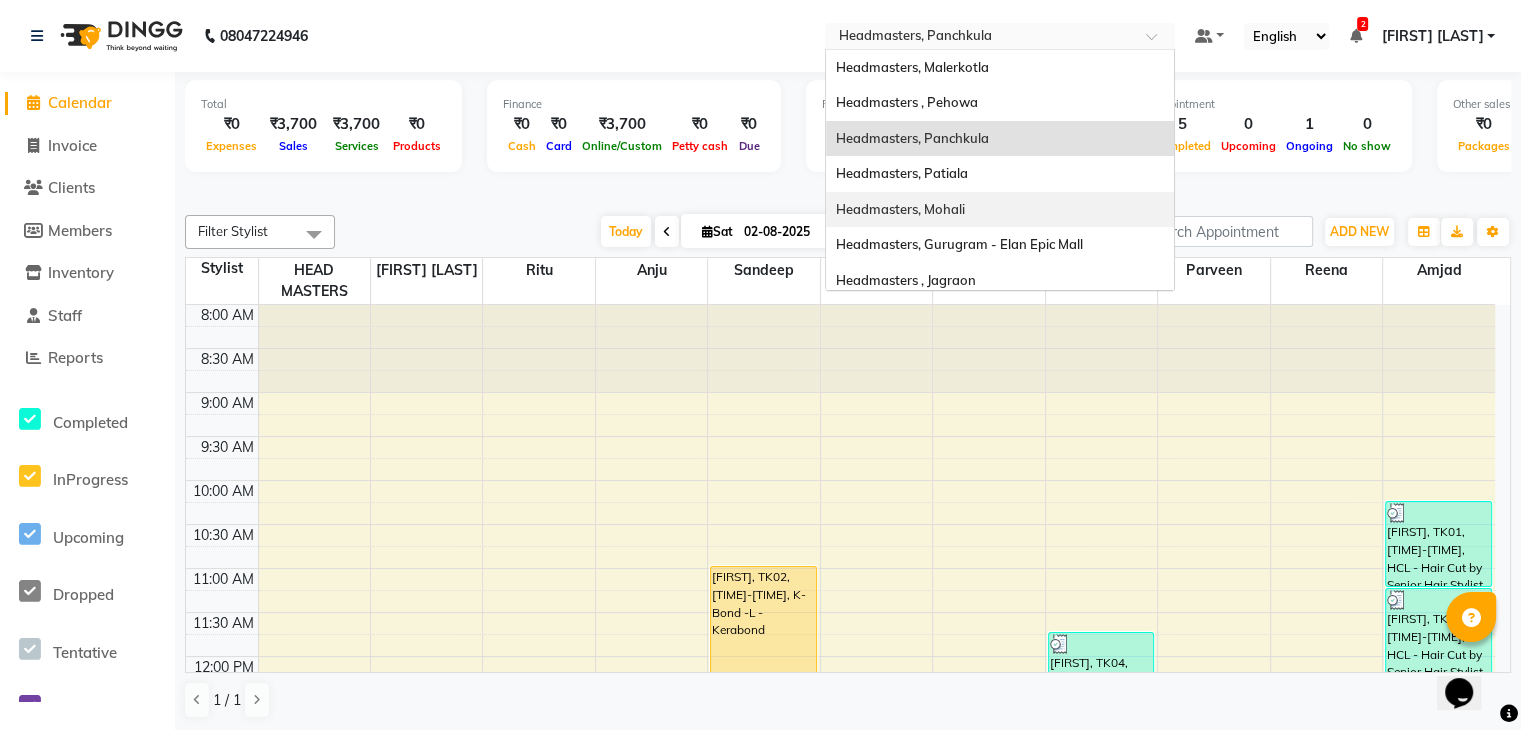 click on "Headmasters, Mohali" at bounding box center [900, 209] 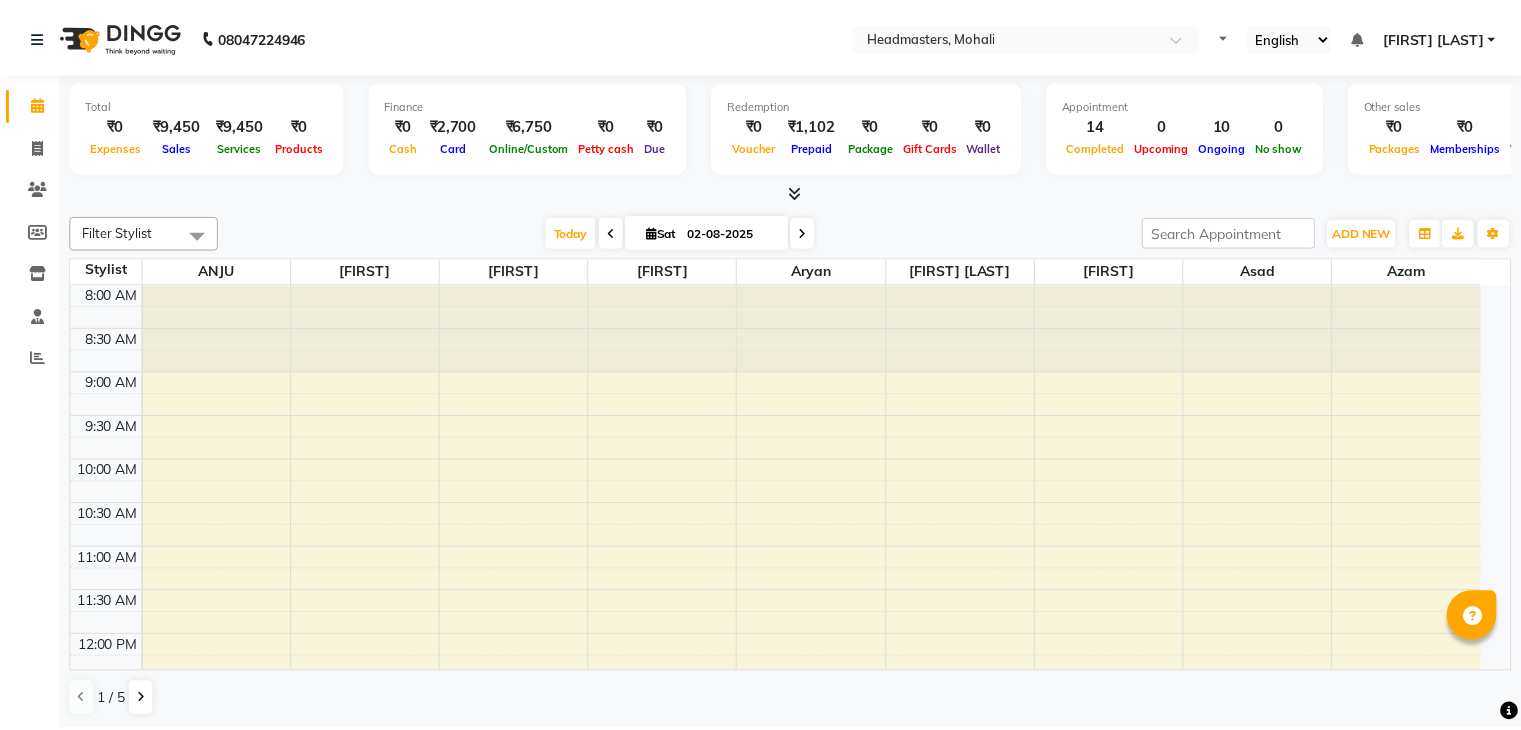 scroll, scrollTop: 0, scrollLeft: 0, axis: both 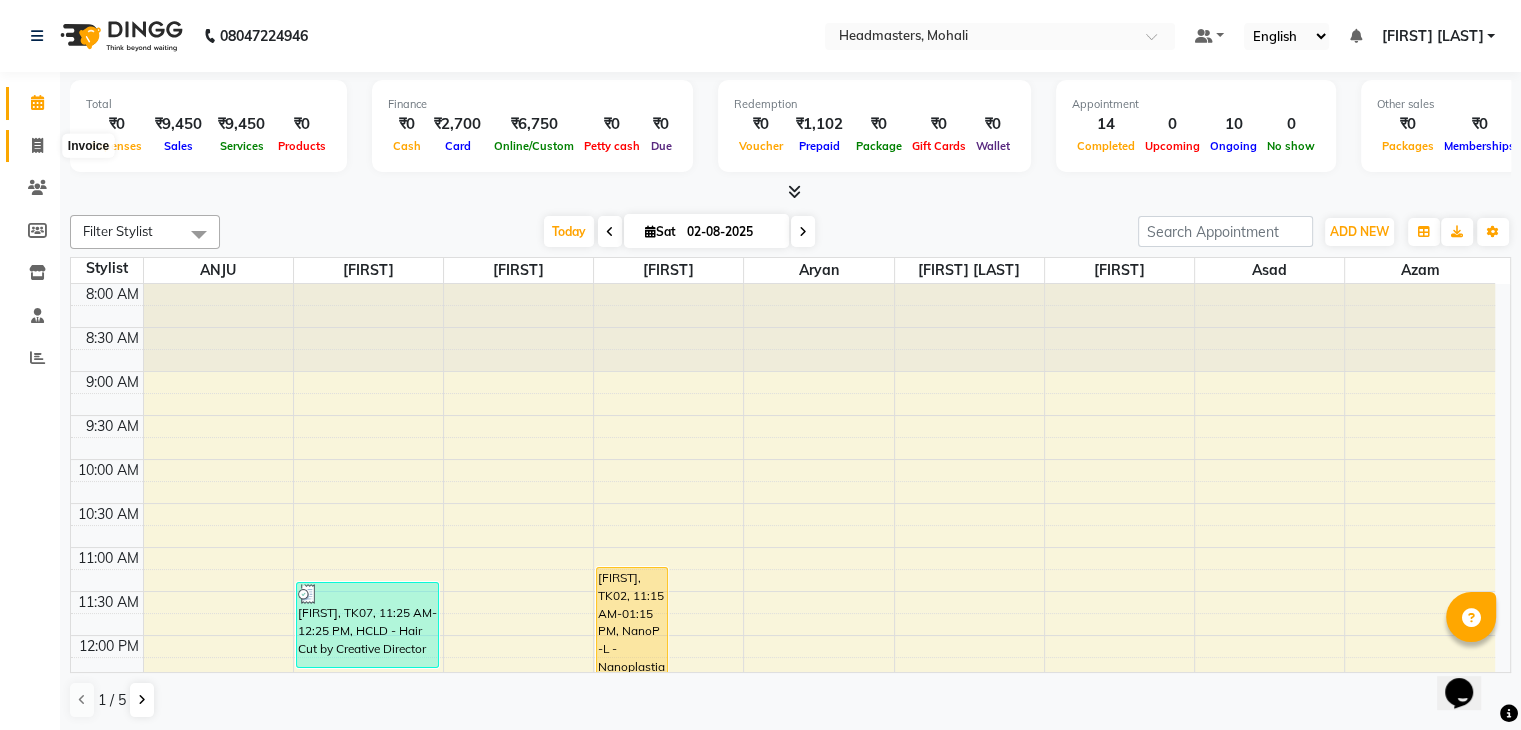 click 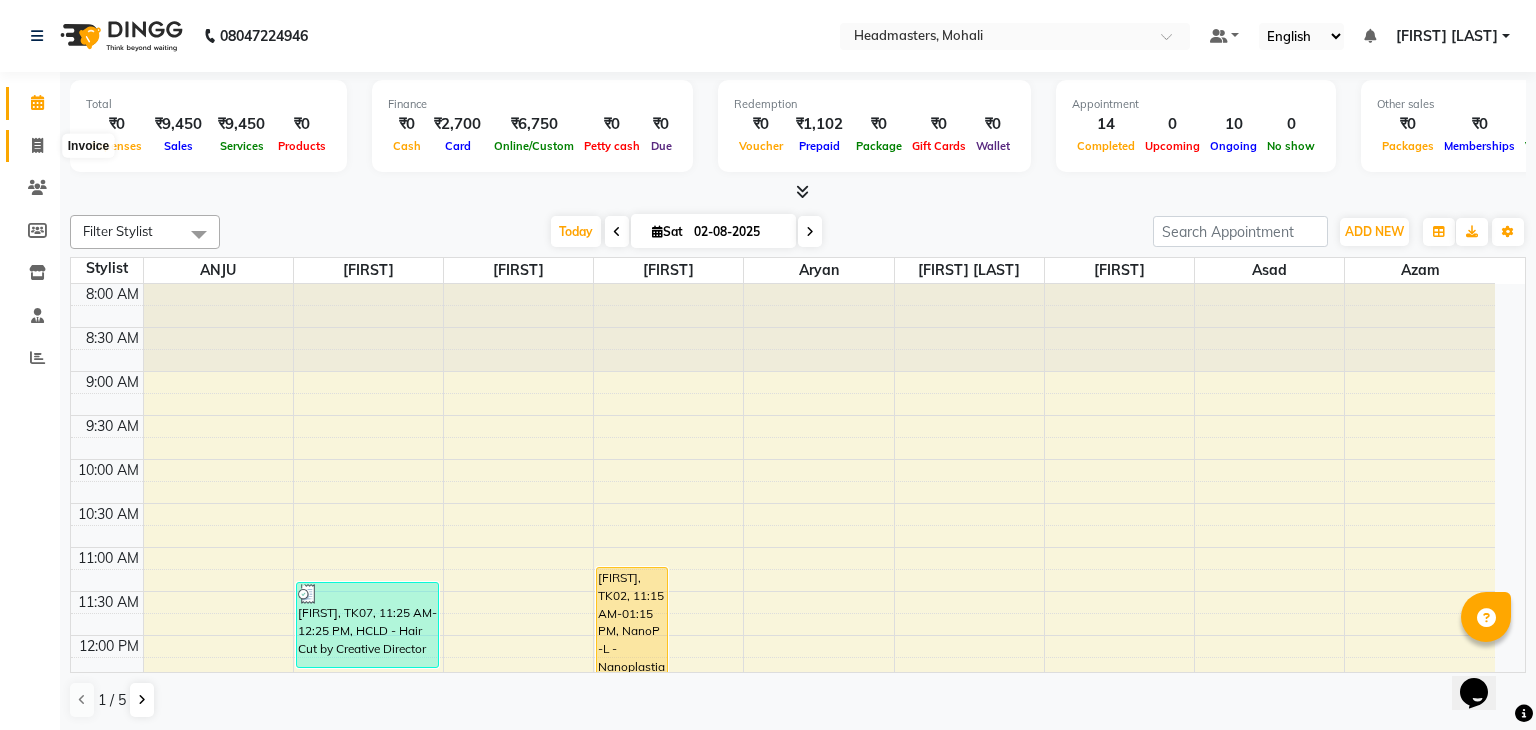 select on "service" 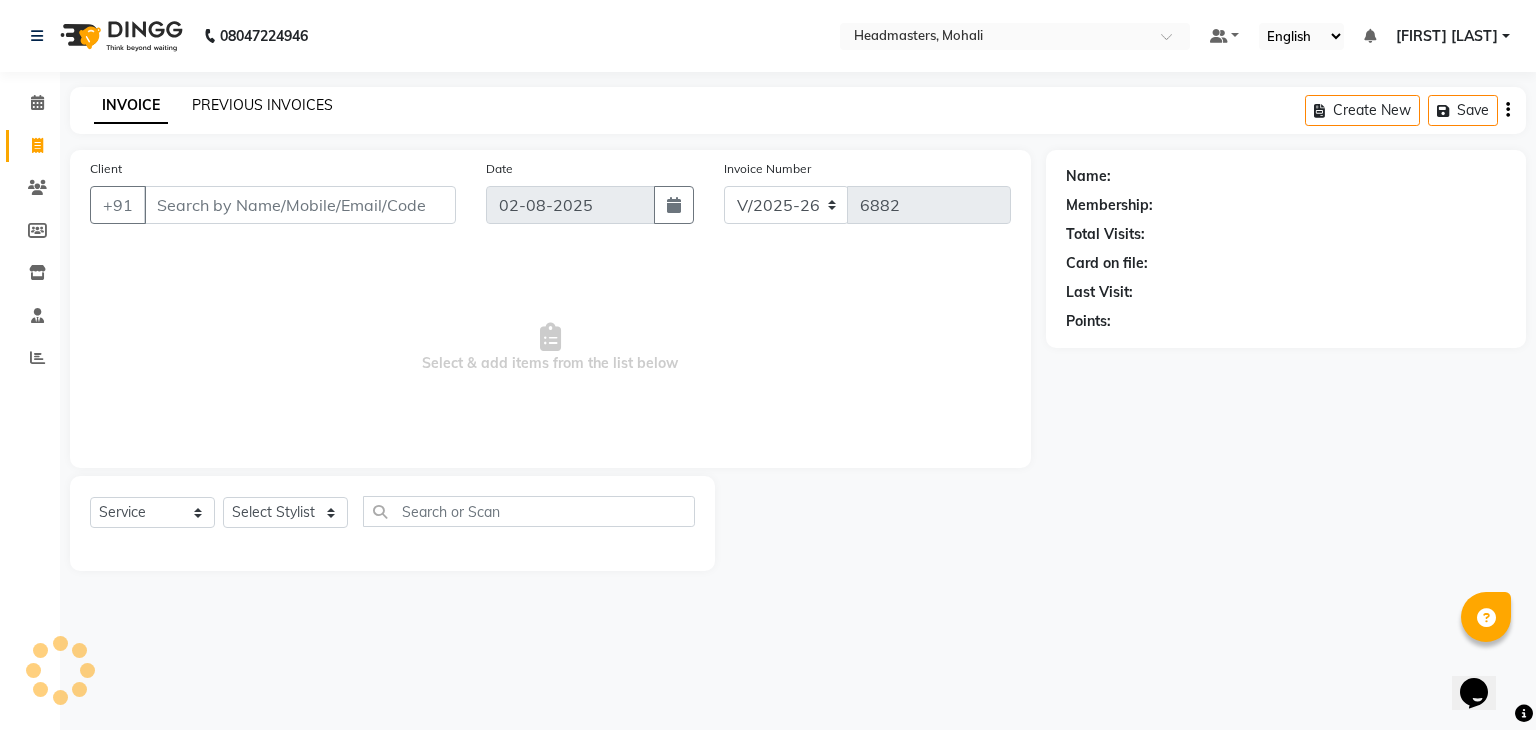 click on "PREVIOUS INVOICES" 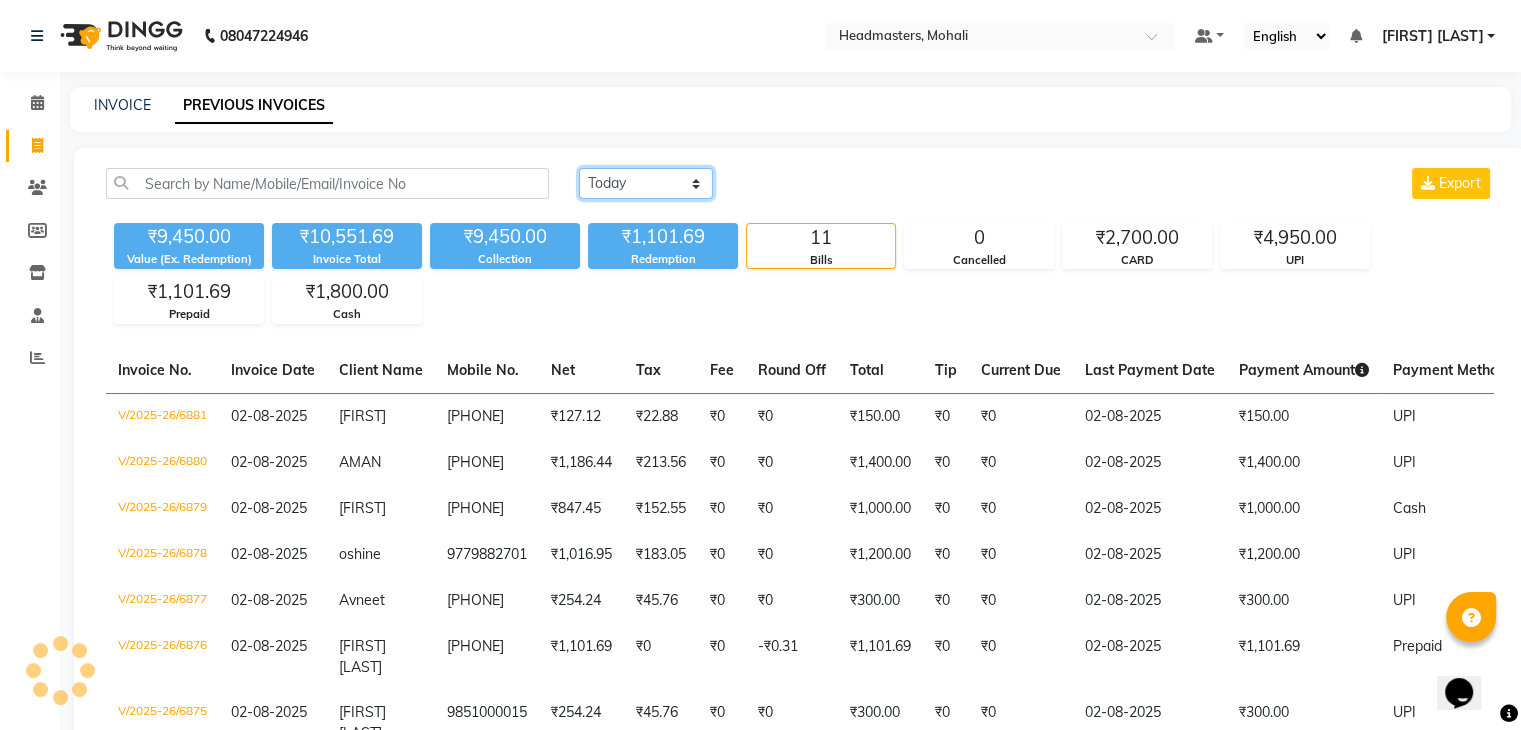 click on "Today Yesterday Custom Range" 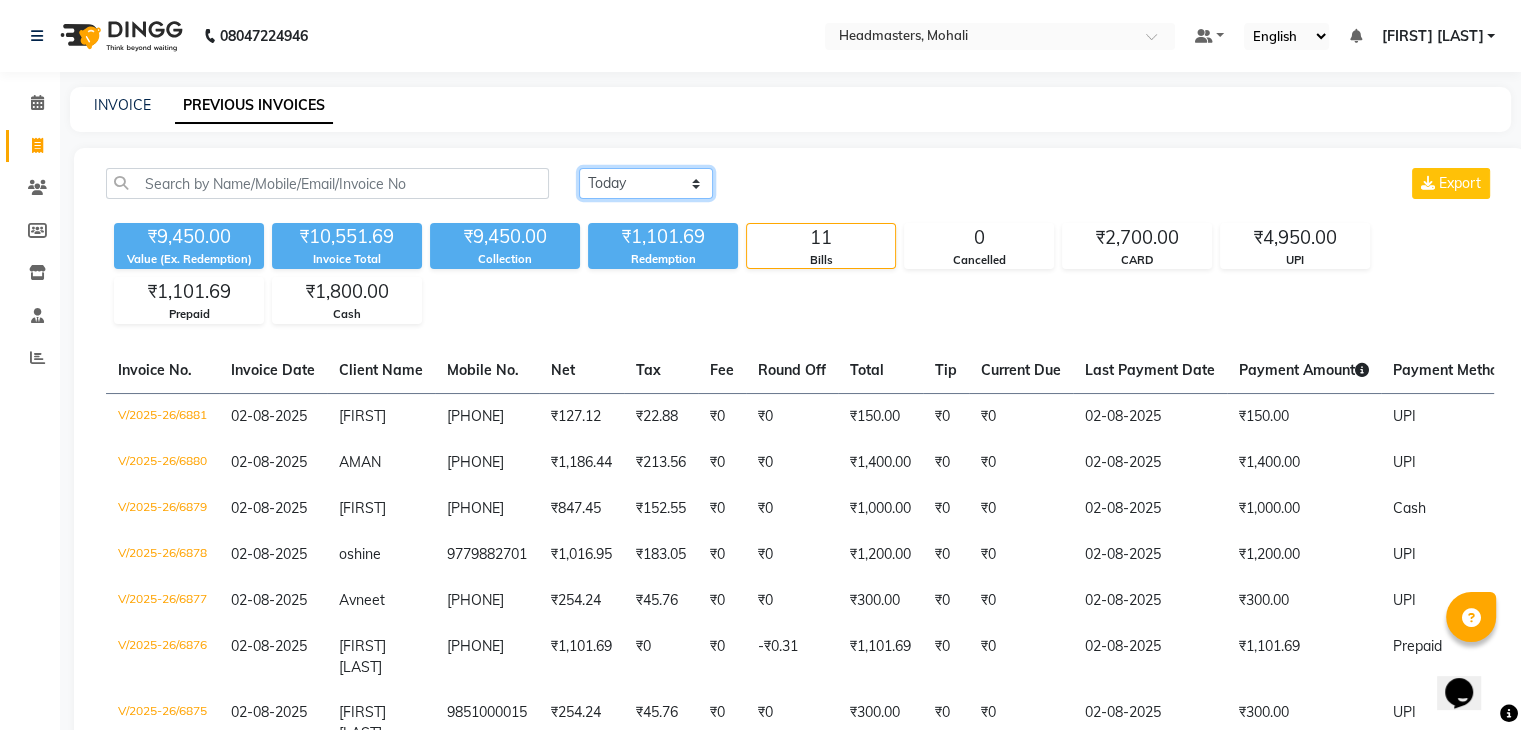 select on "yesterday" 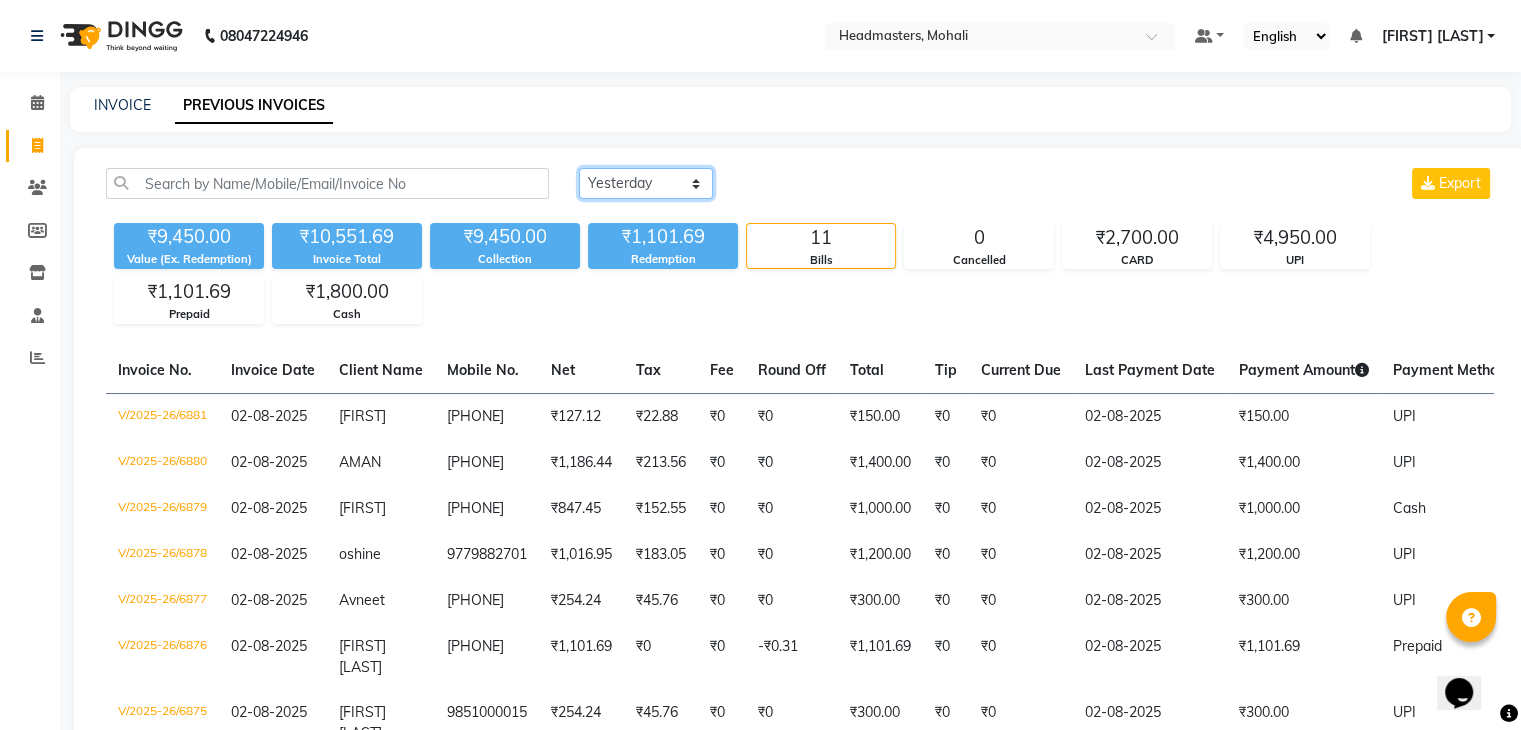 click on "Today Yesterday Custom Range" 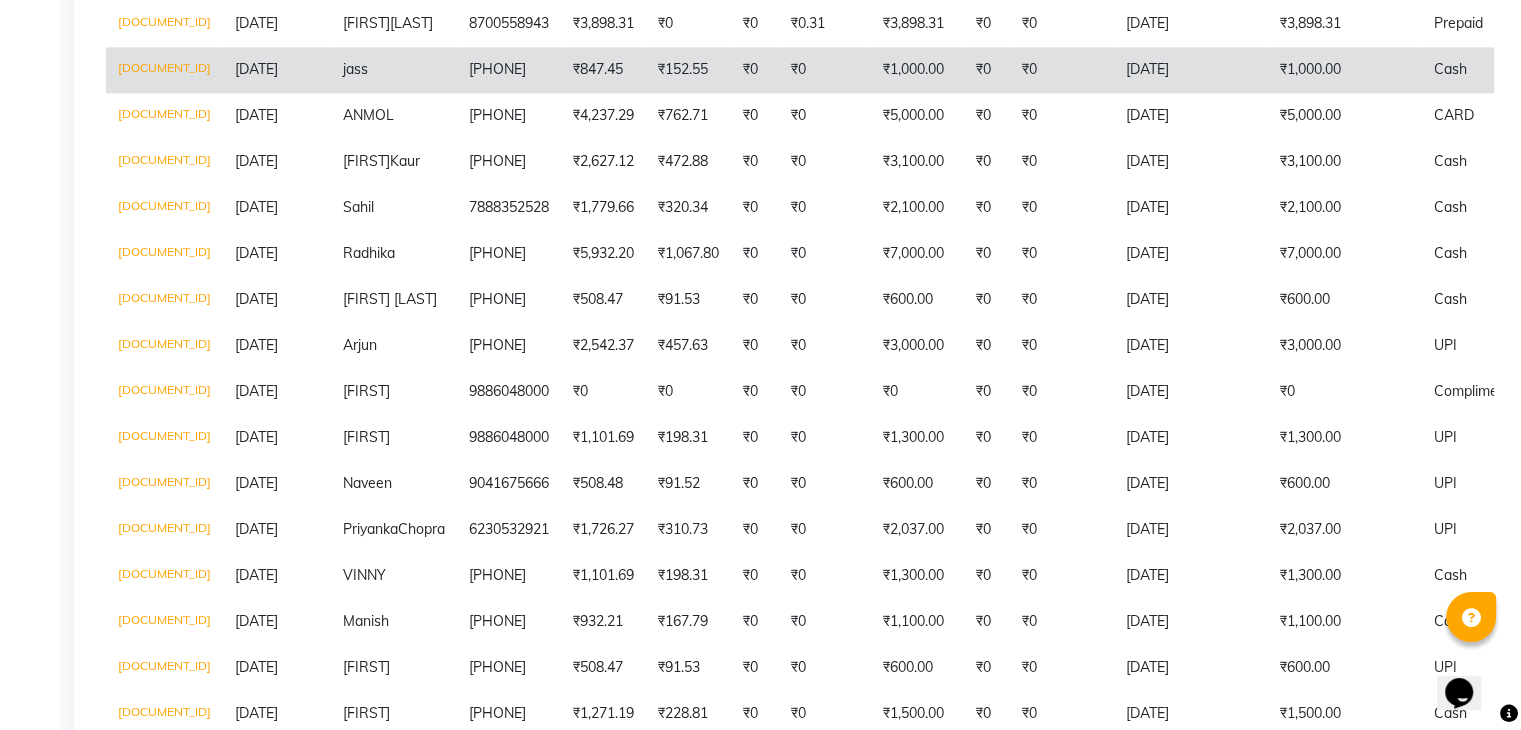 scroll, scrollTop: 3000, scrollLeft: 0, axis: vertical 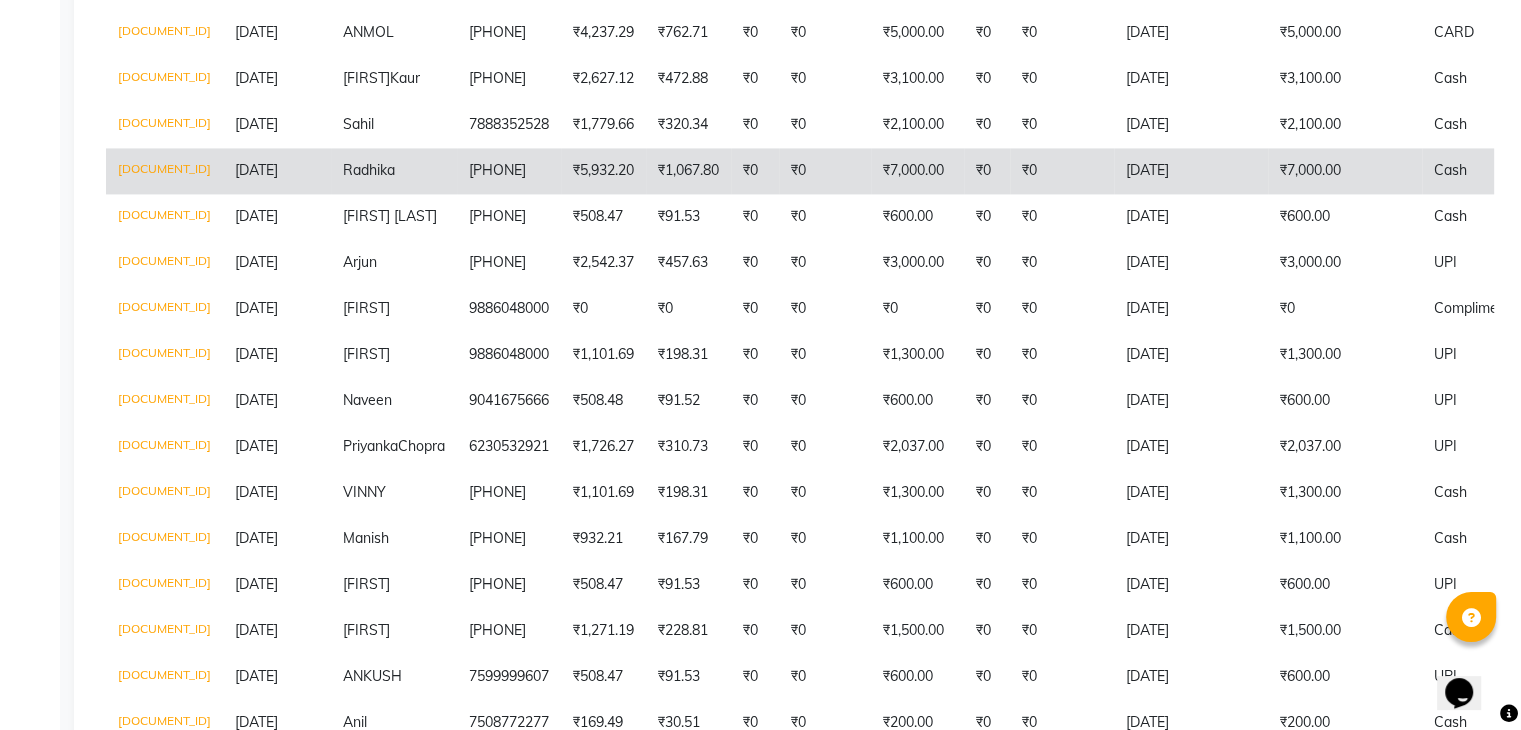 click on "Radhika" 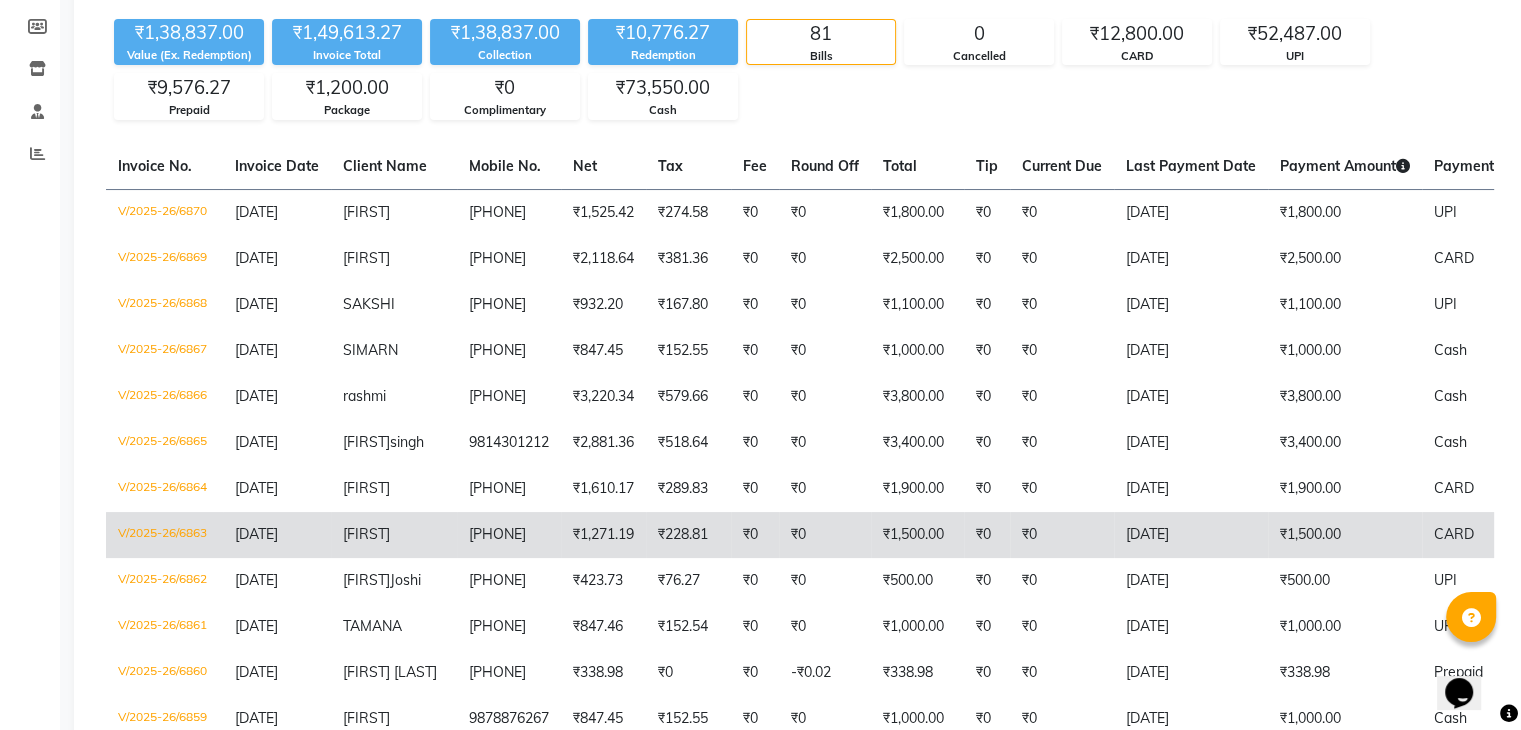 scroll, scrollTop: 0, scrollLeft: 0, axis: both 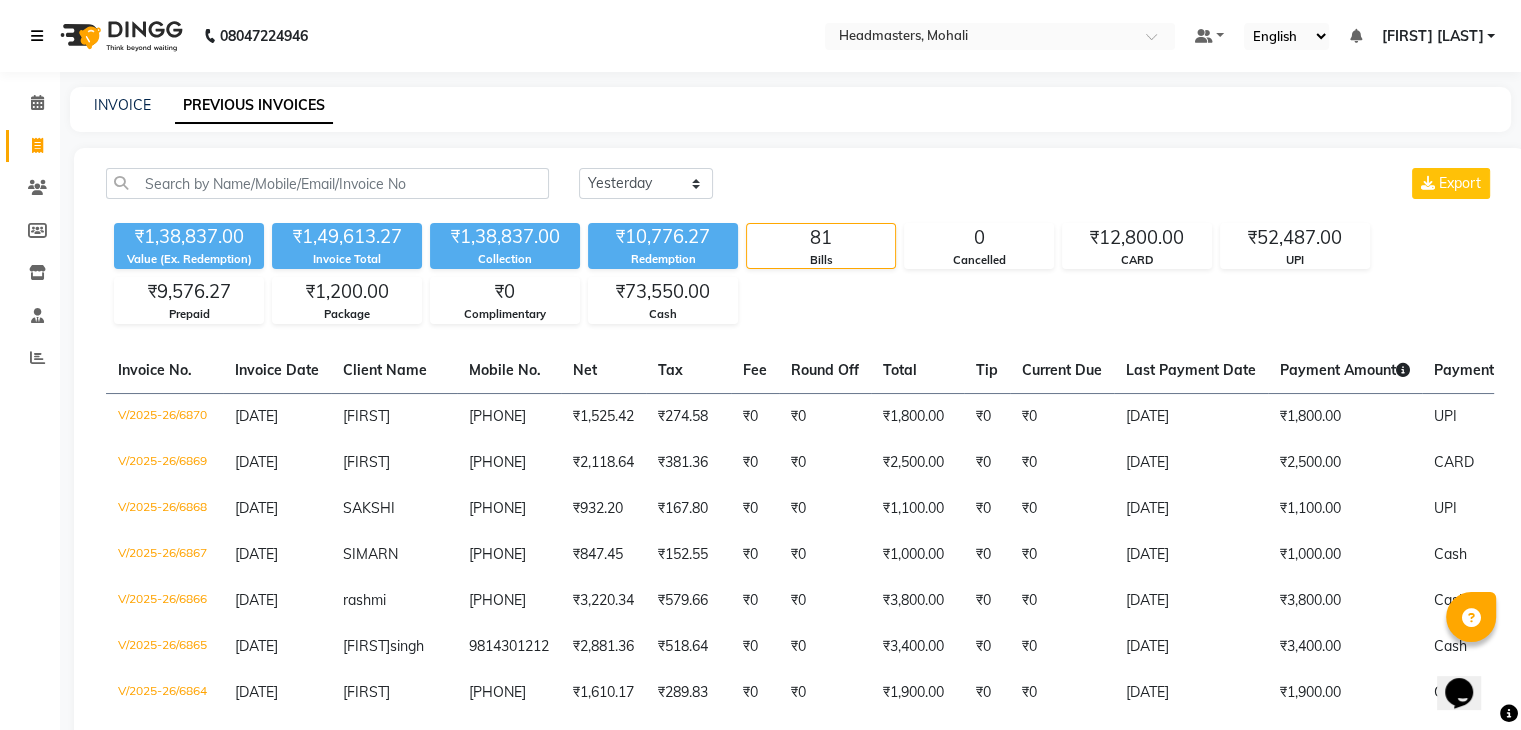 click at bounding box center [37, 36] 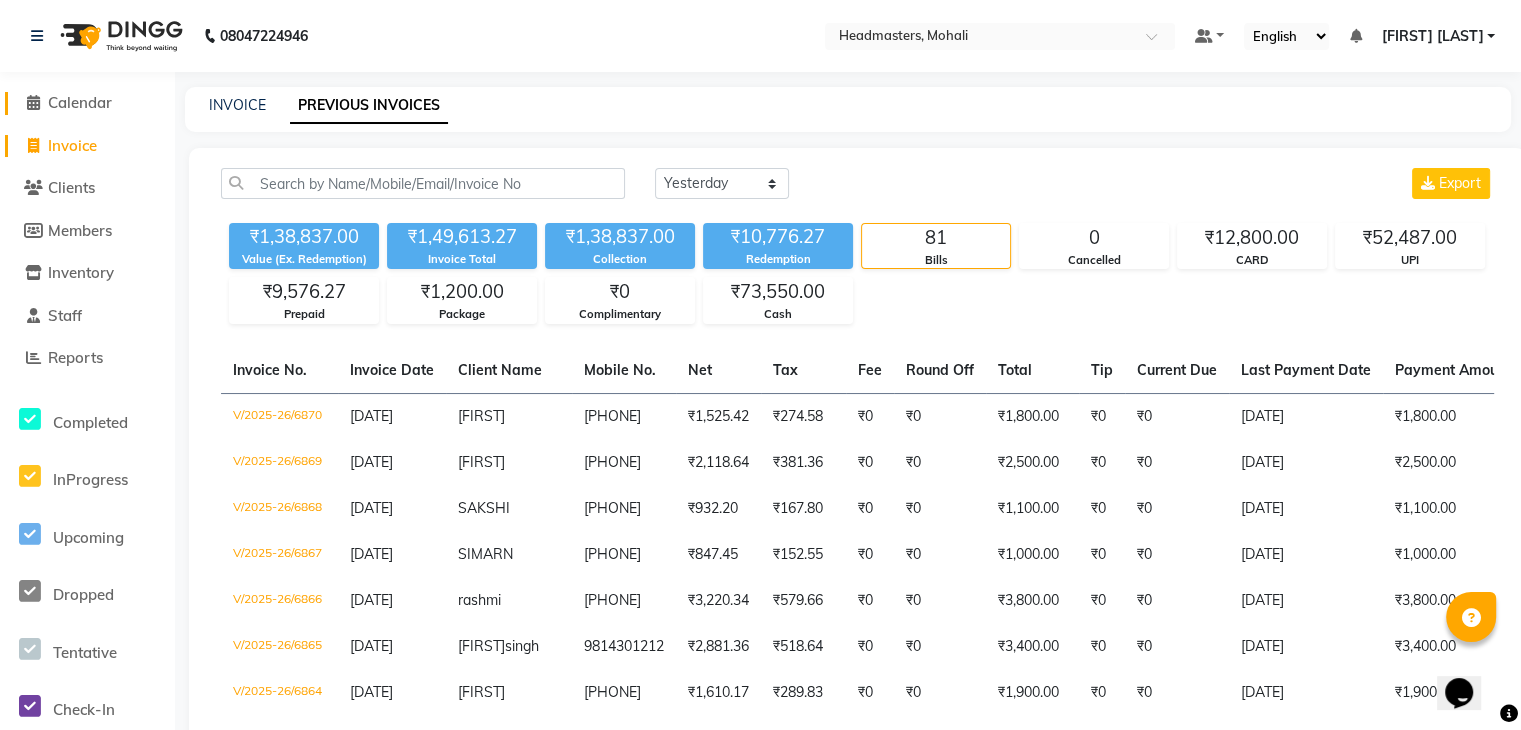 click on "Calendar" 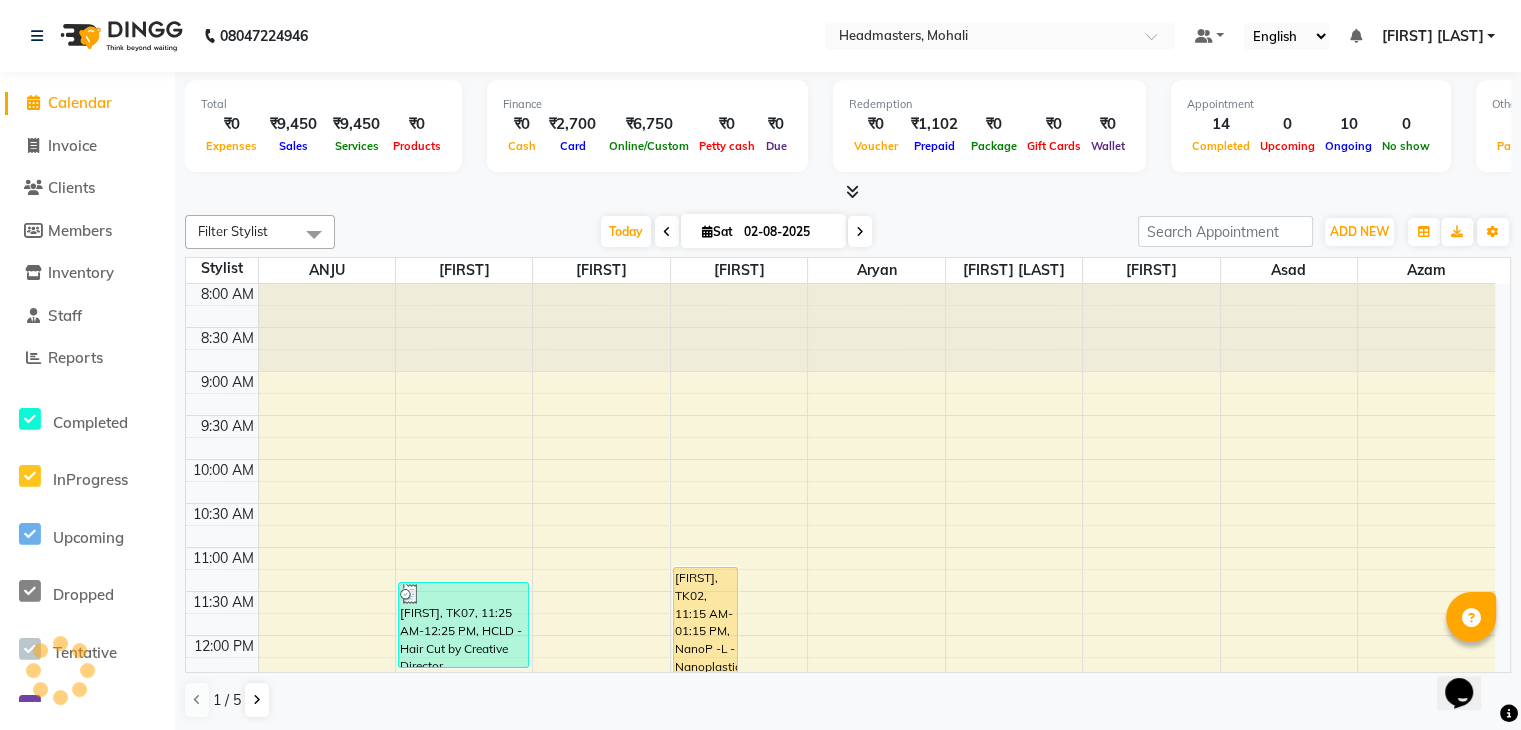 scroll, scrollTop: 0, scrollLeft: 0, axis: both 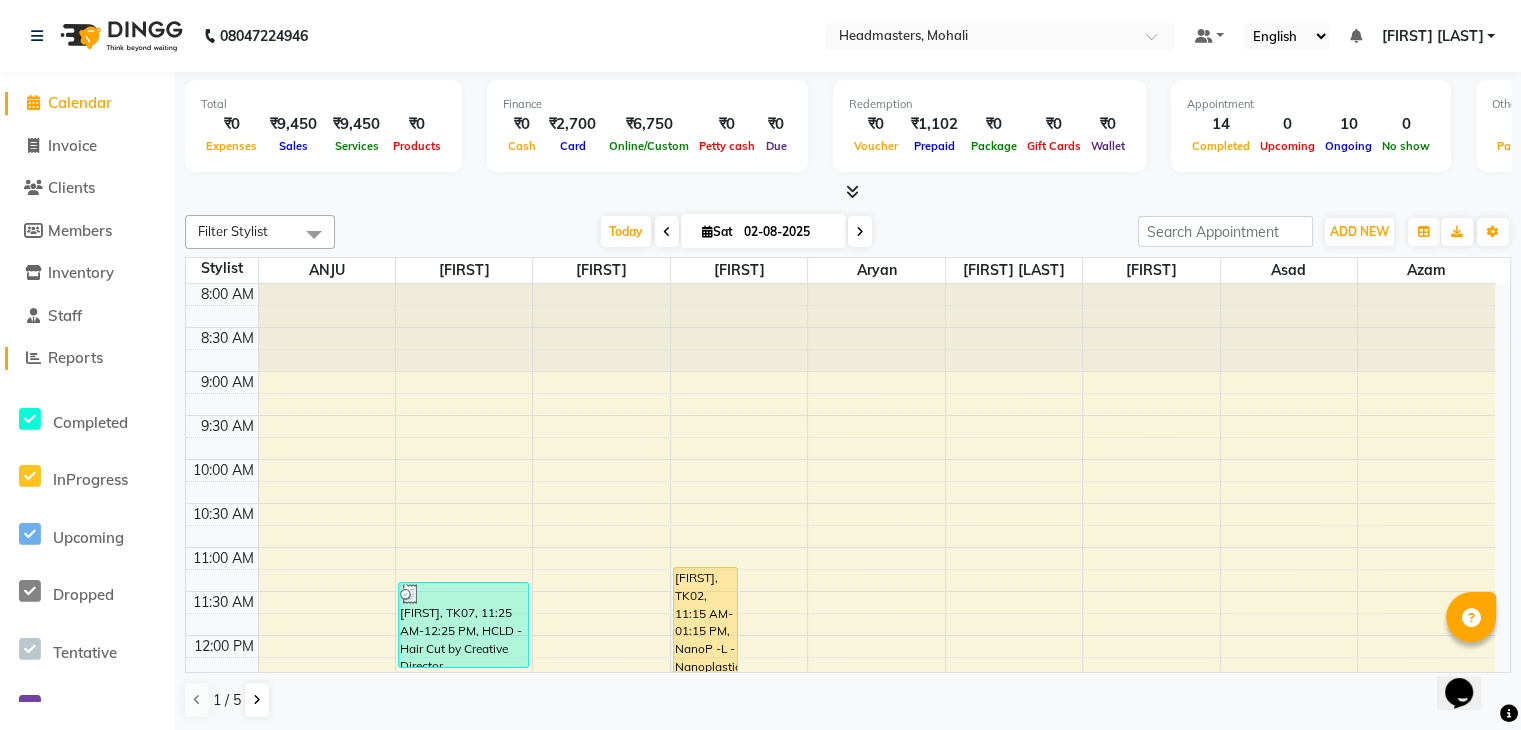 click on "Reports" 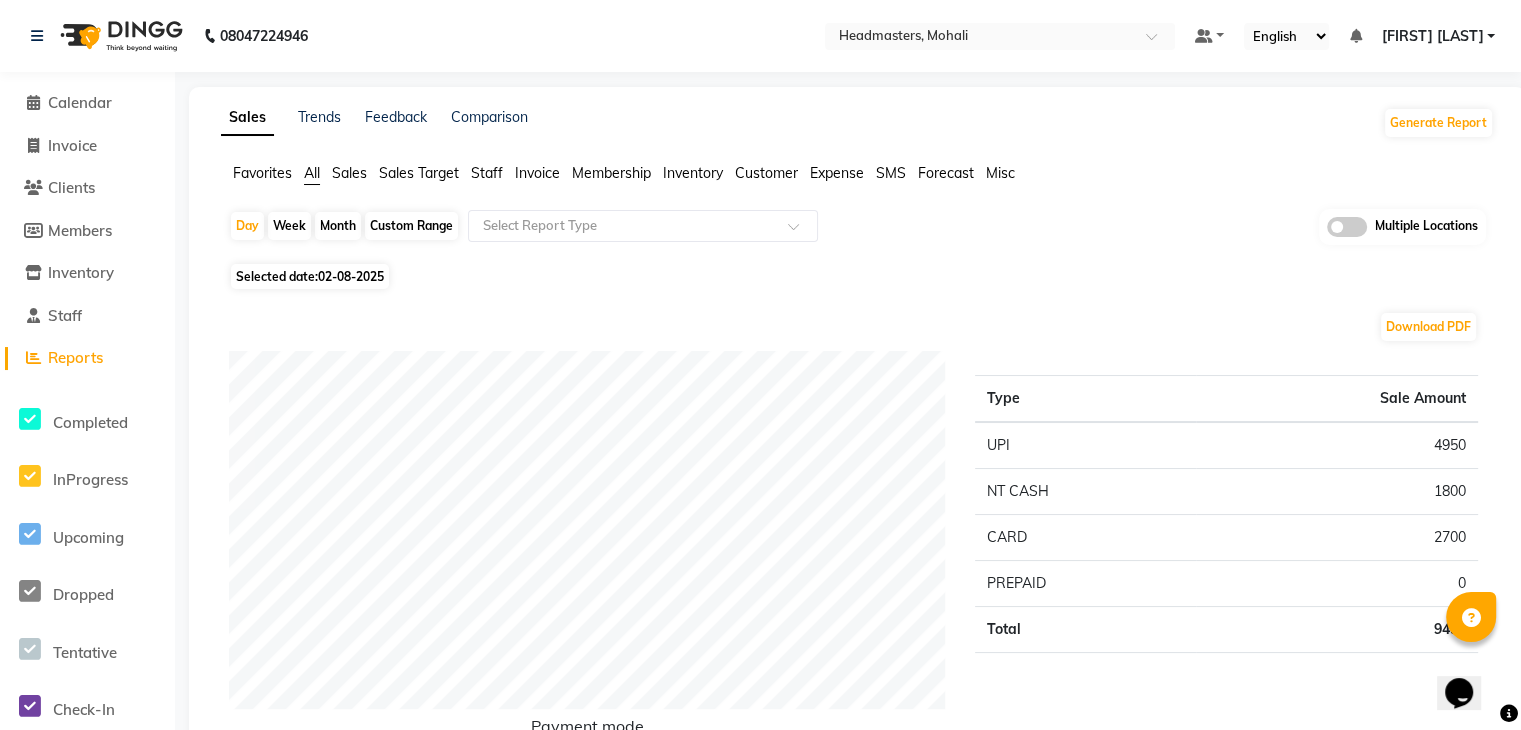 click on "02-08-2025" 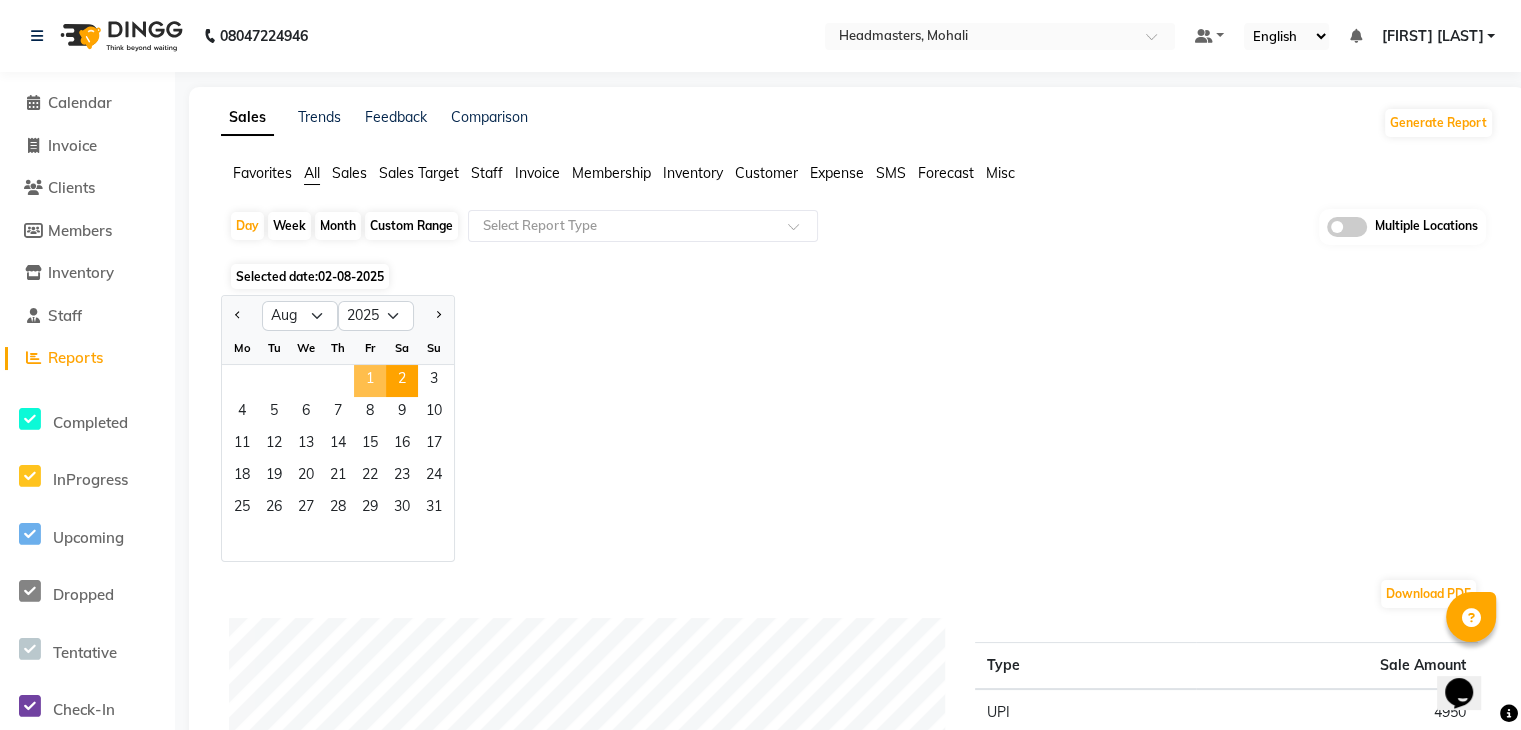 click on "1" 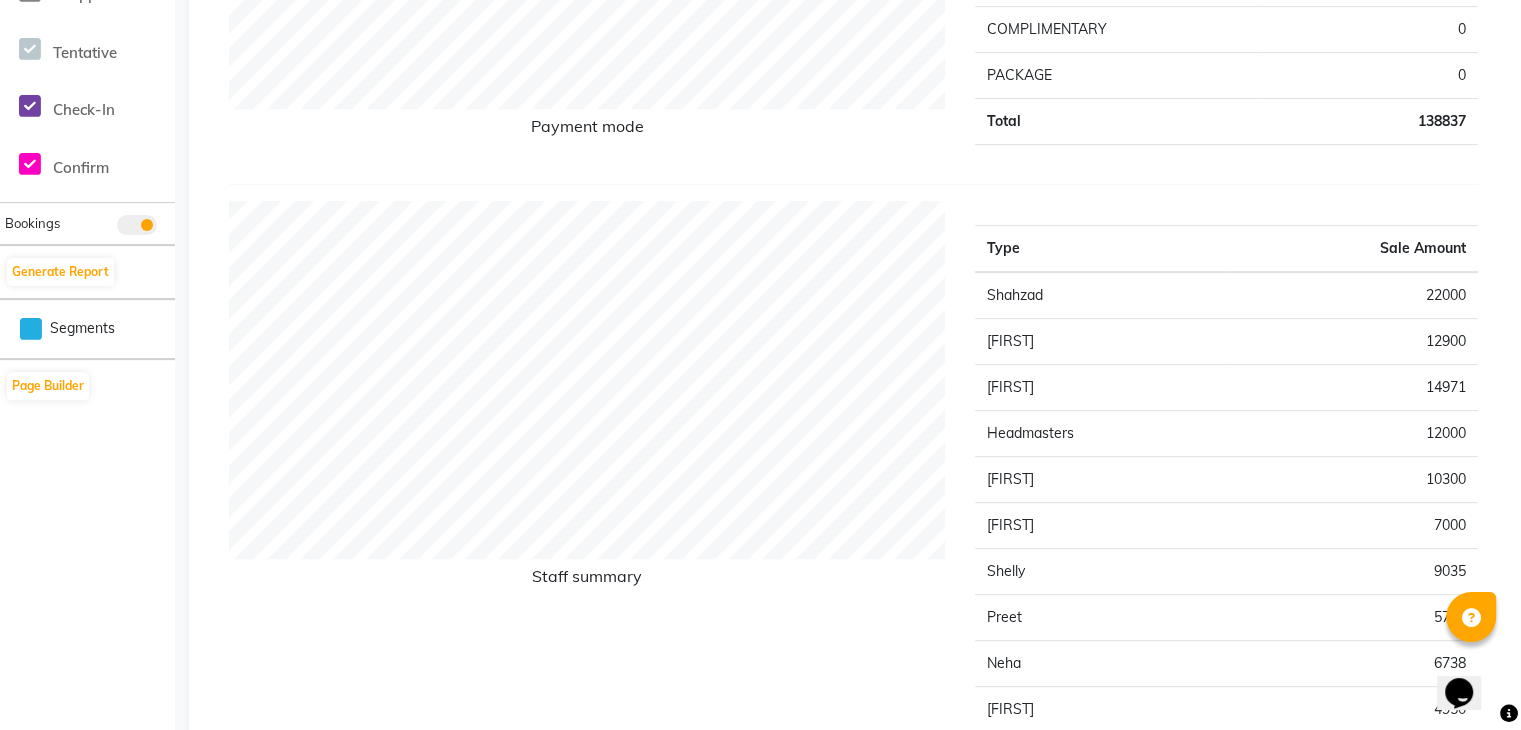 scroll, scrollTop: 0, scrollLeft: 0, axis: both 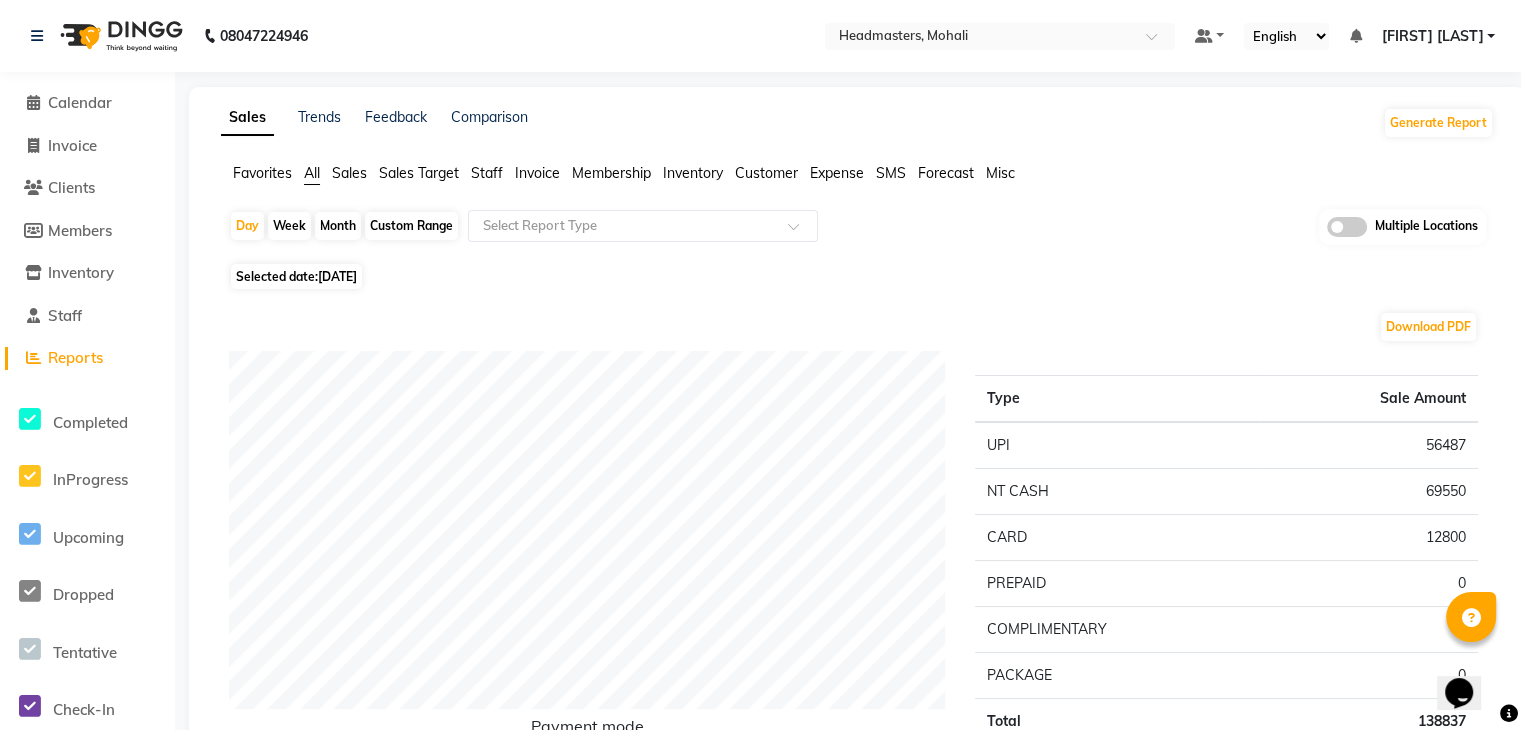 click on "Sales" 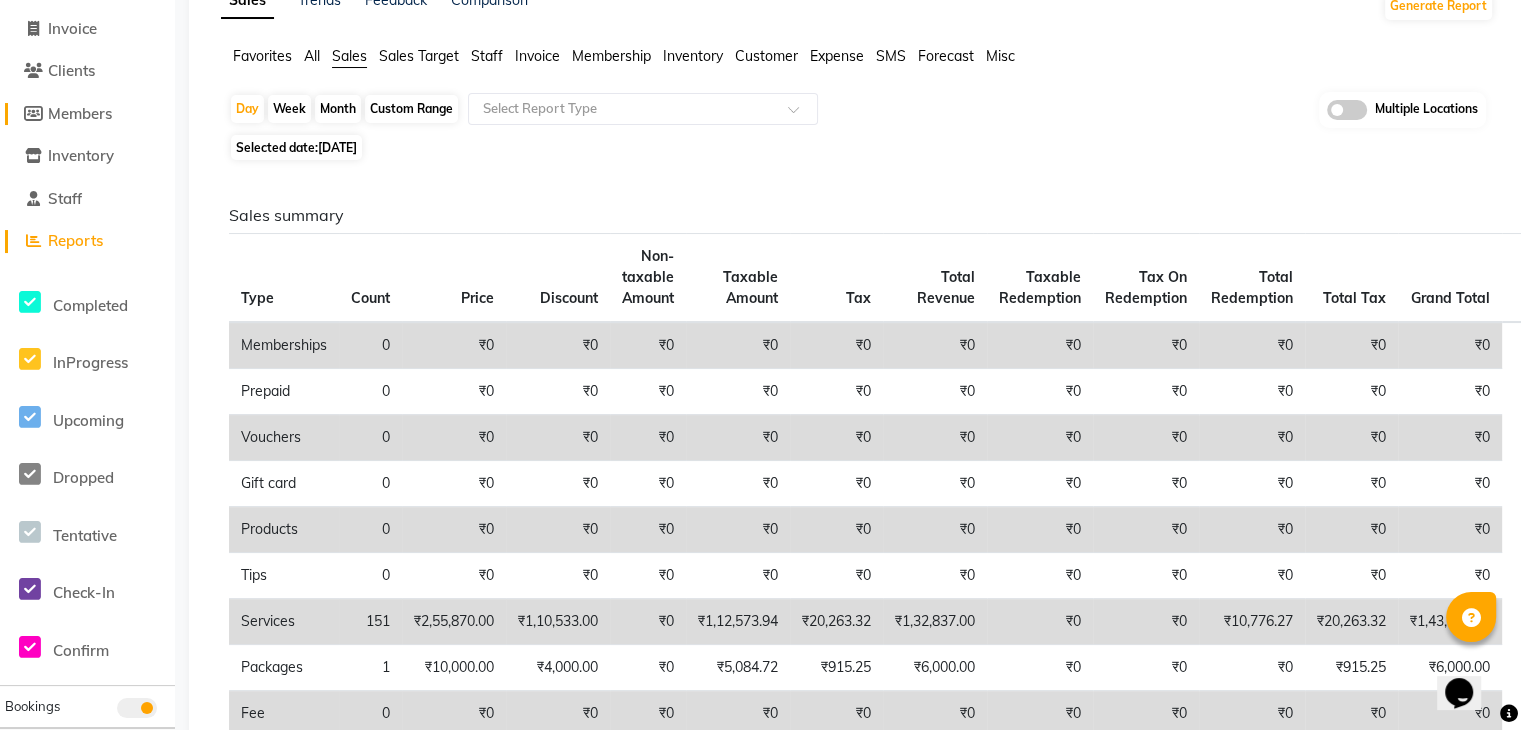 scroll, scrollTop: 0, scrollLeft: 0, axis: both 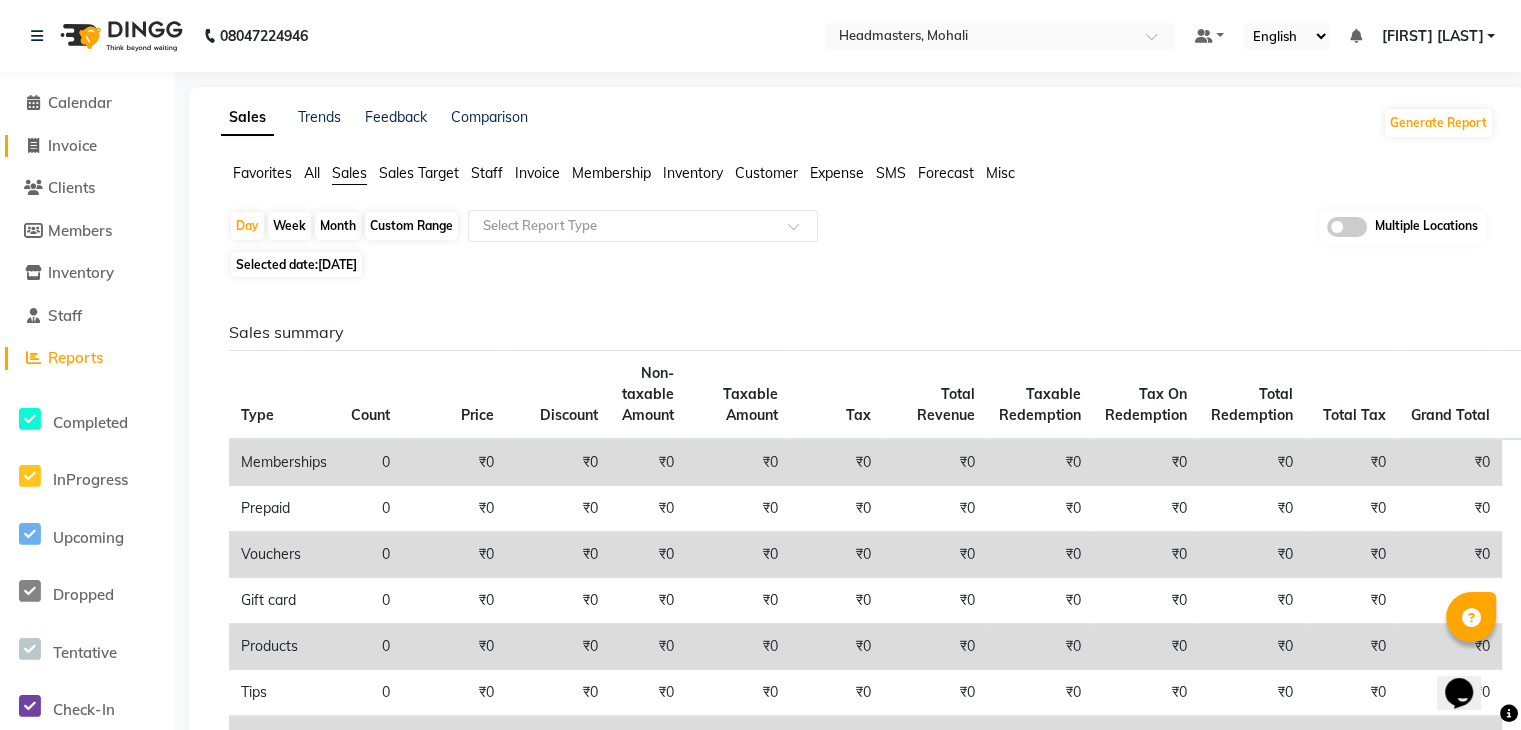 click on "Invoice" 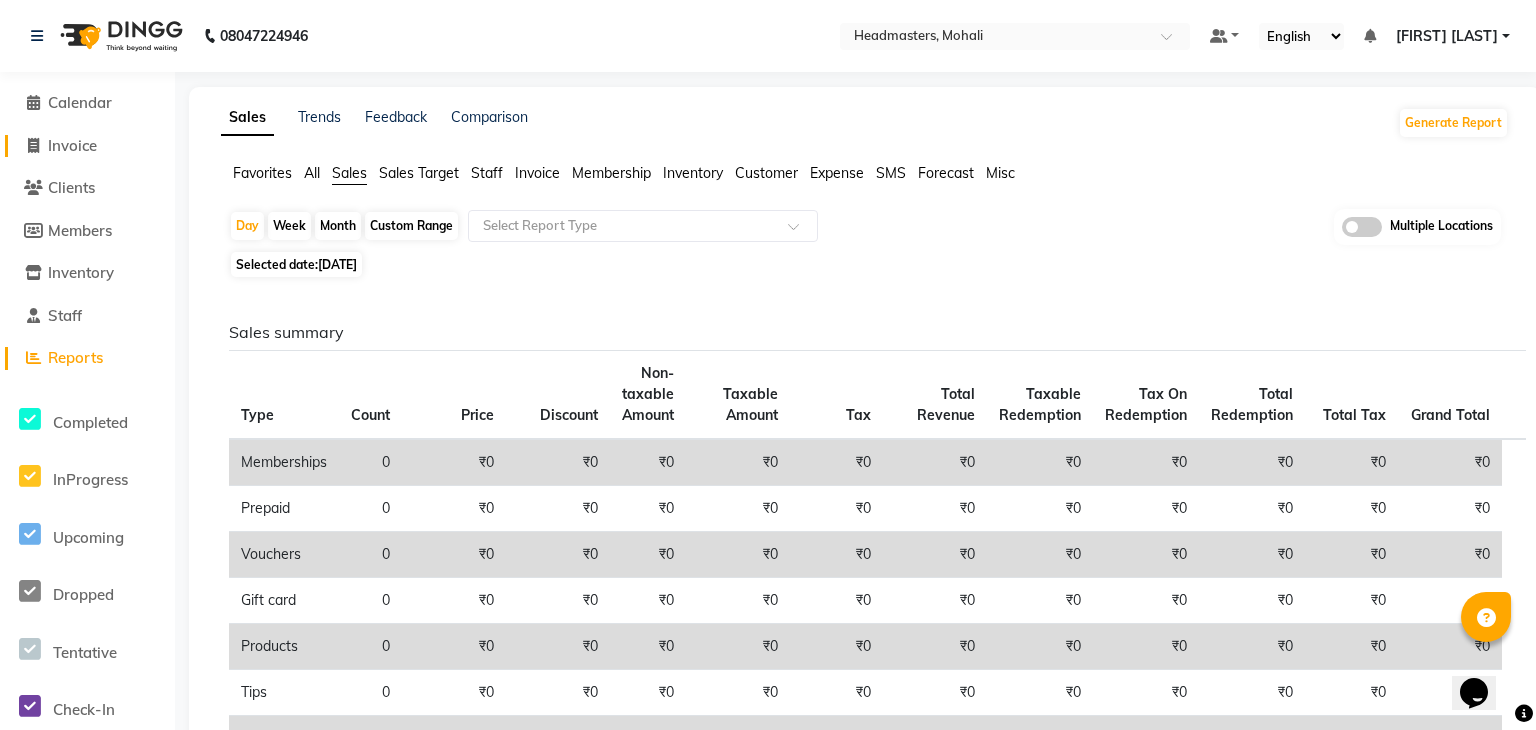 select on "service" 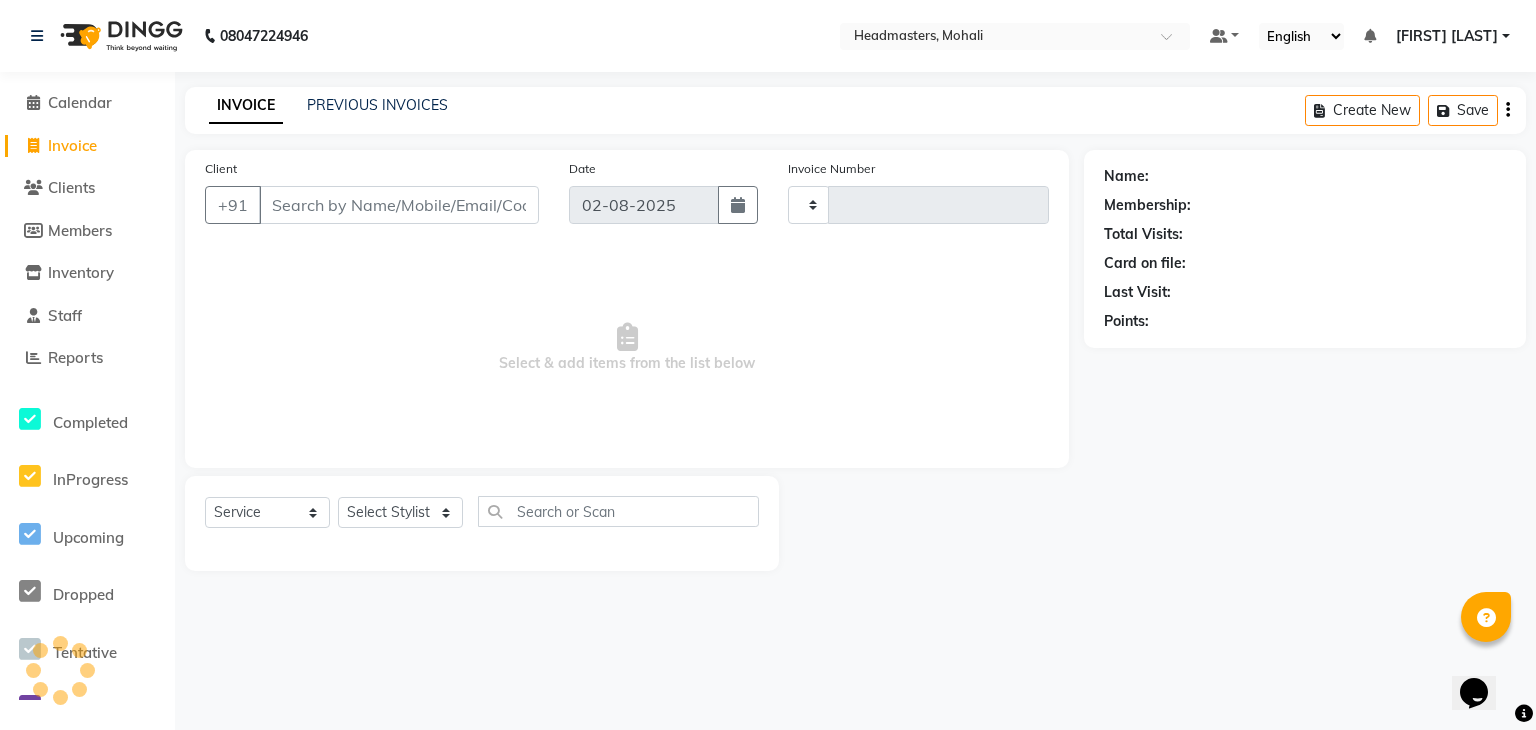 type on "6882" 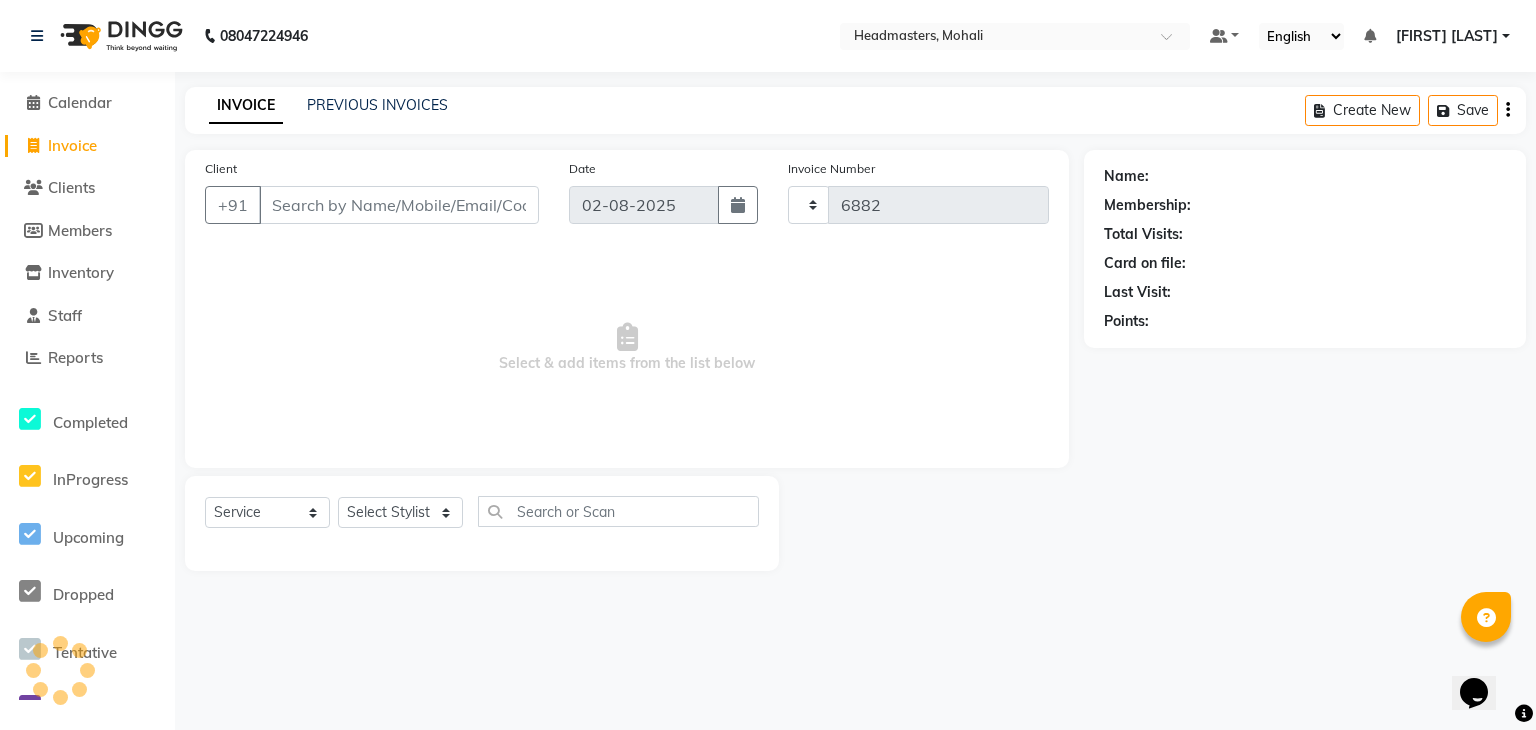 select on "6604" 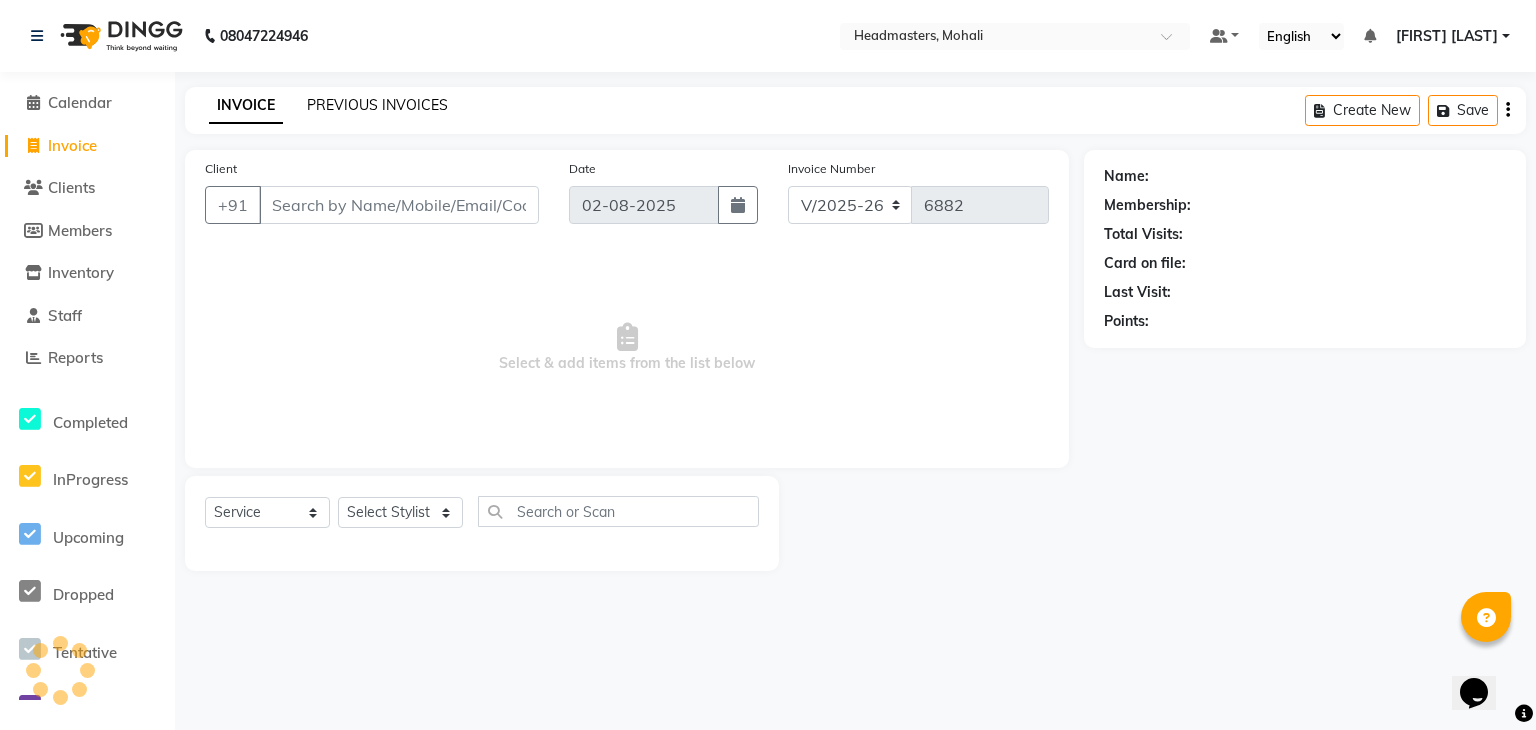 click on "PREVIOUS INVOICES" 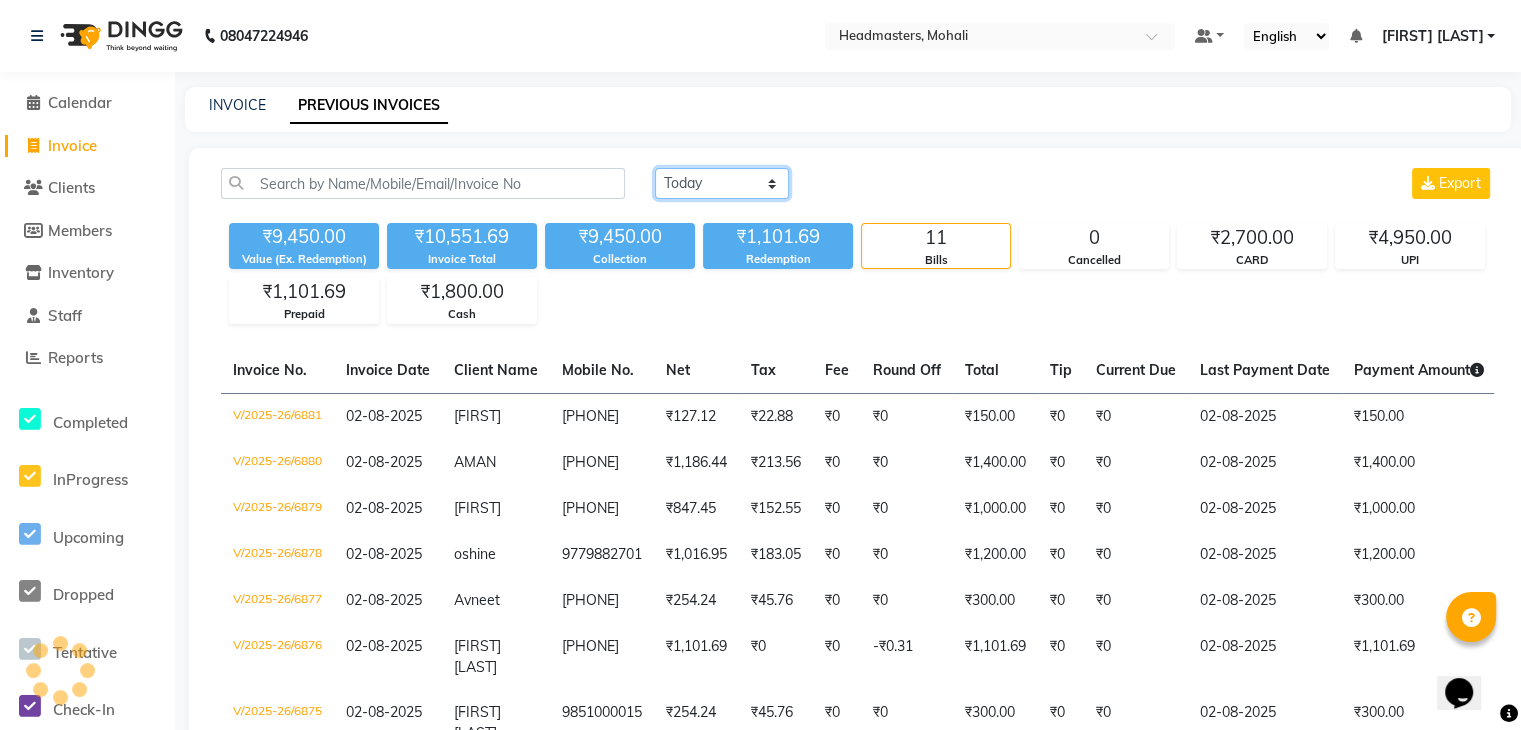 click on "Today Yesterday Custom Range" 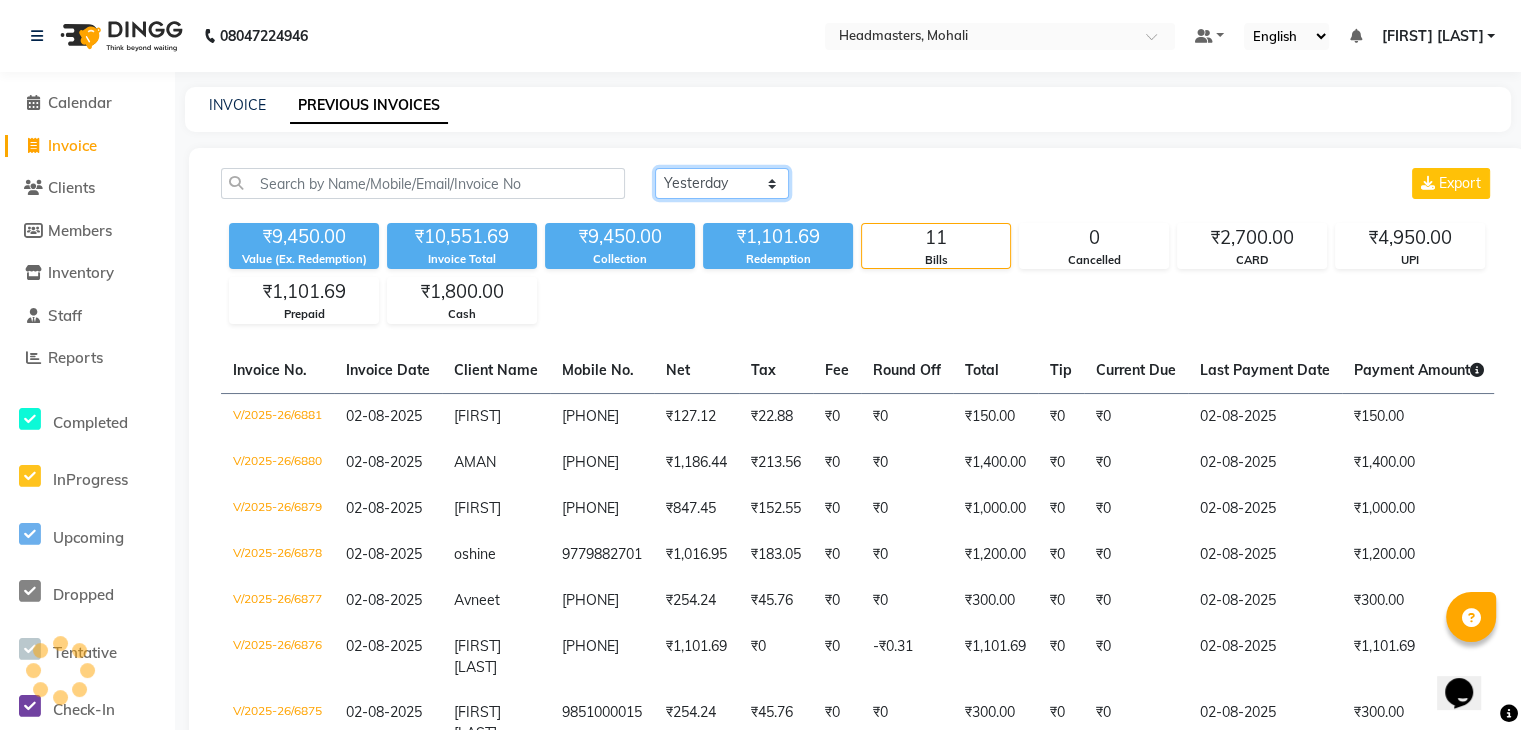 click on "Today Yesterday Custom Range" 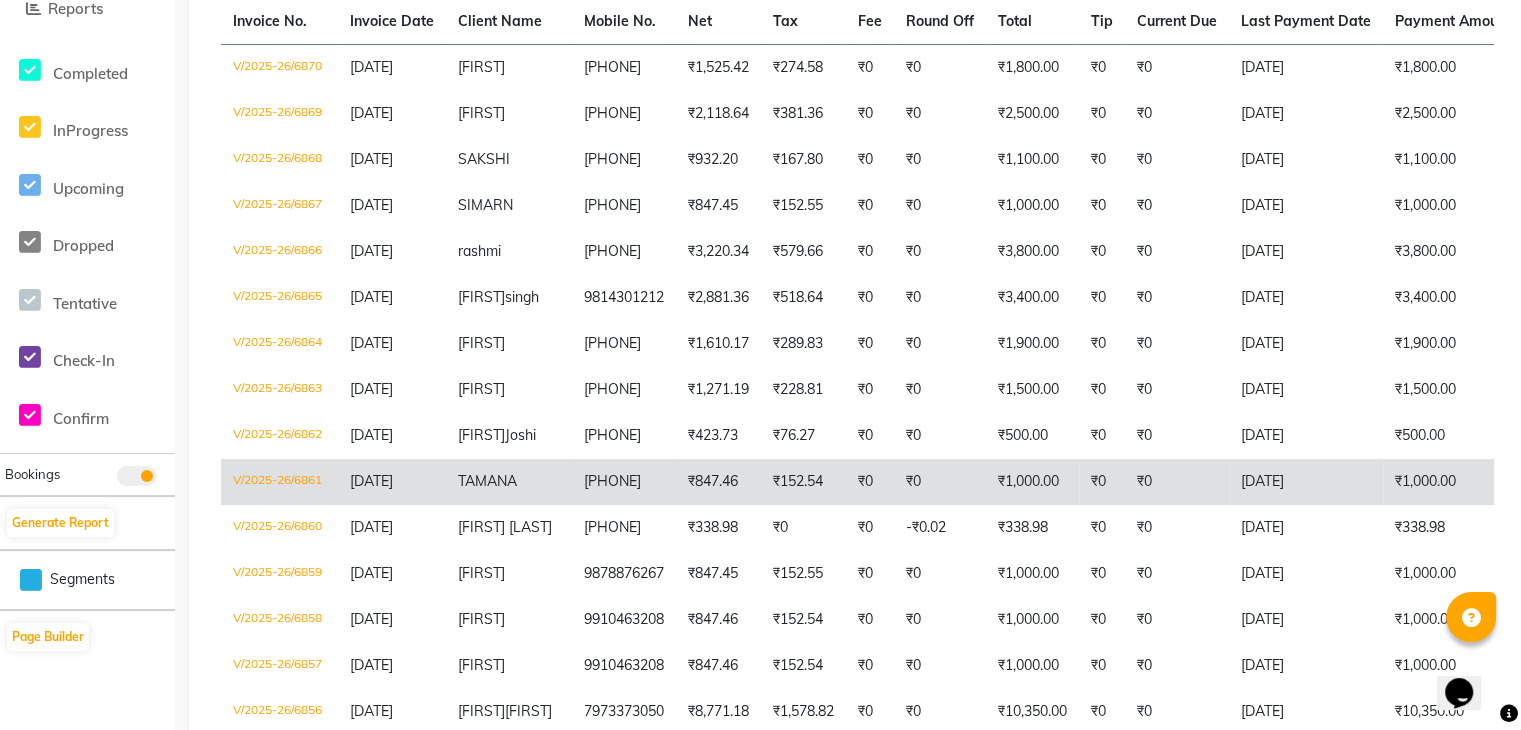 scroll, scrollTop: 400, scrollLeft: 0, axis: vertical 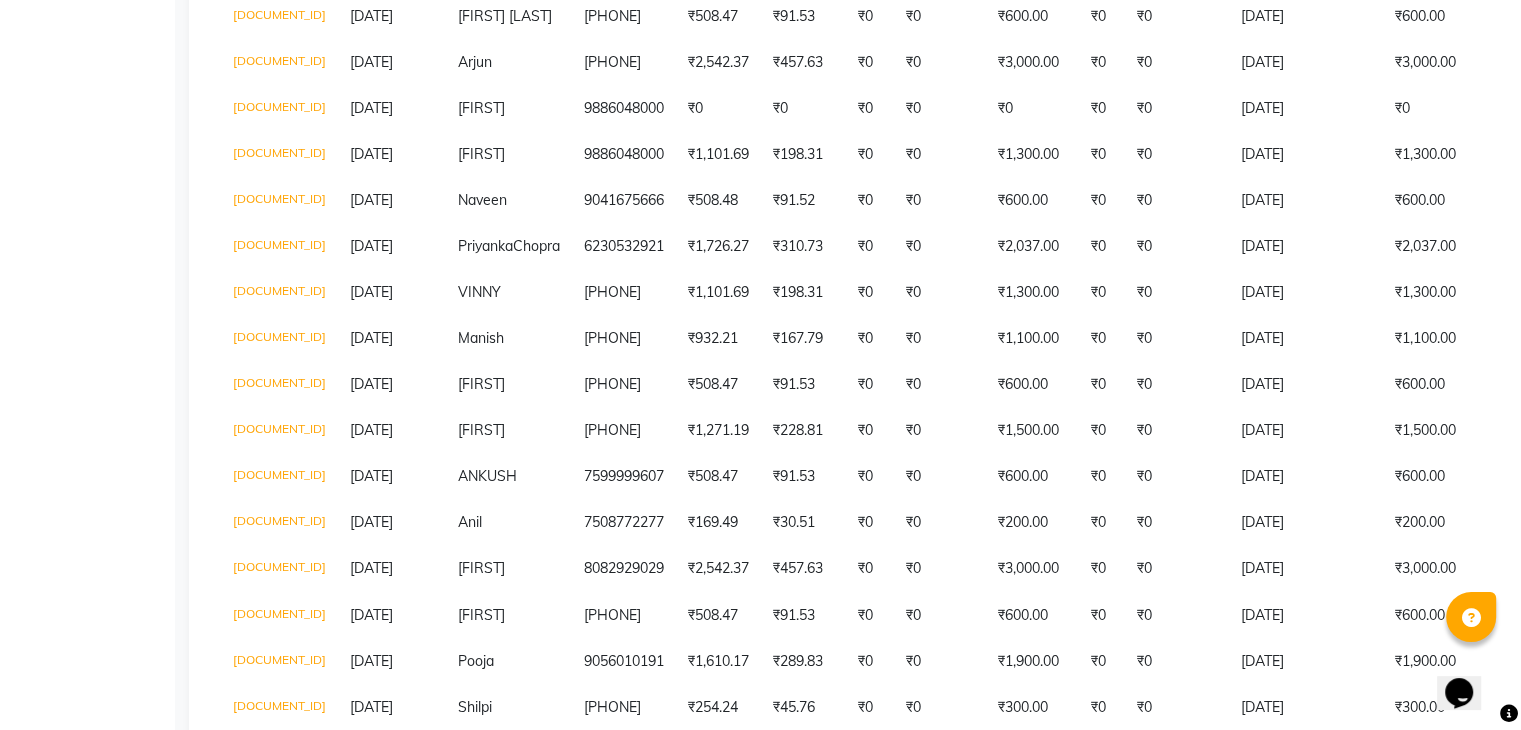 click on "Radhika" 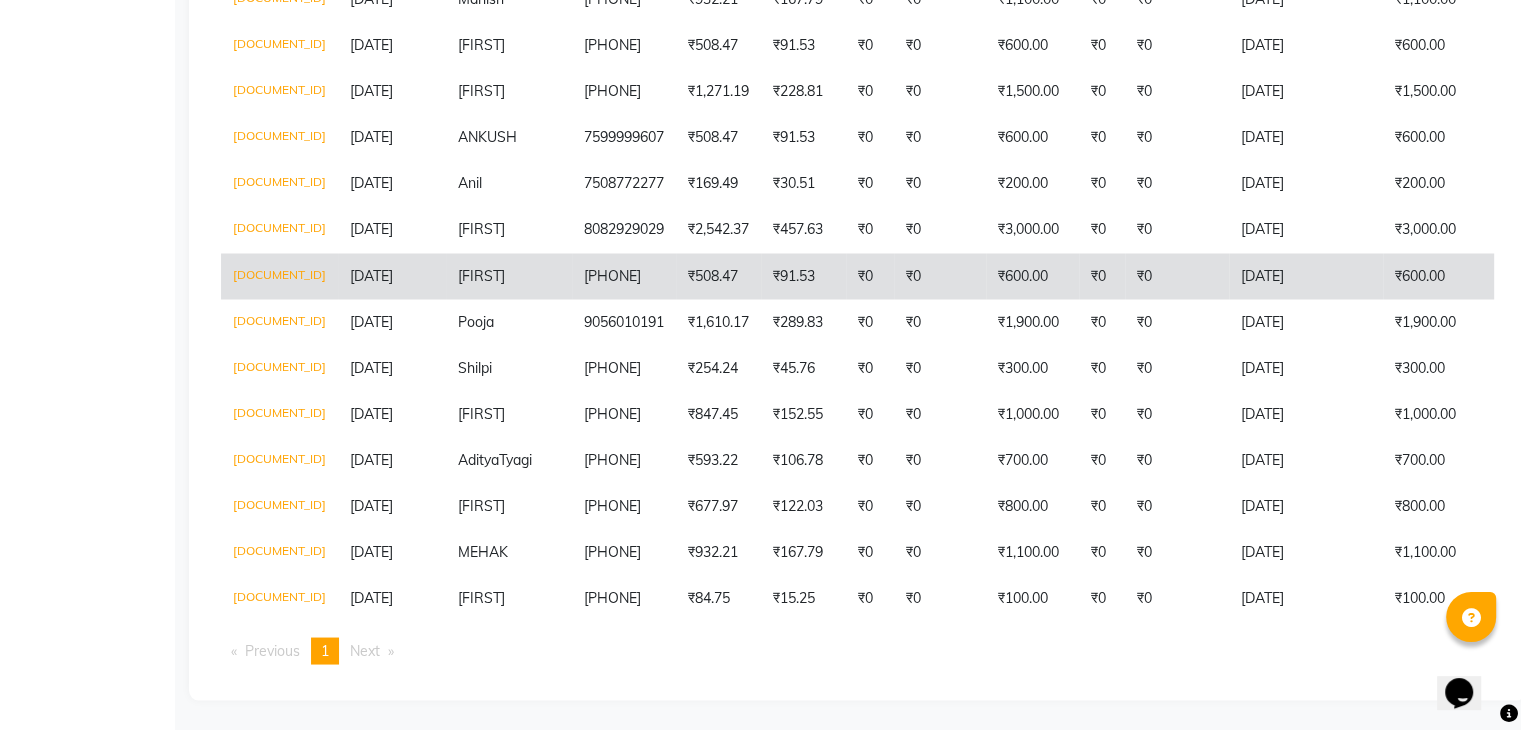 scroll, scrollTop: 3728, scrollLeft: 0, axis: vertical 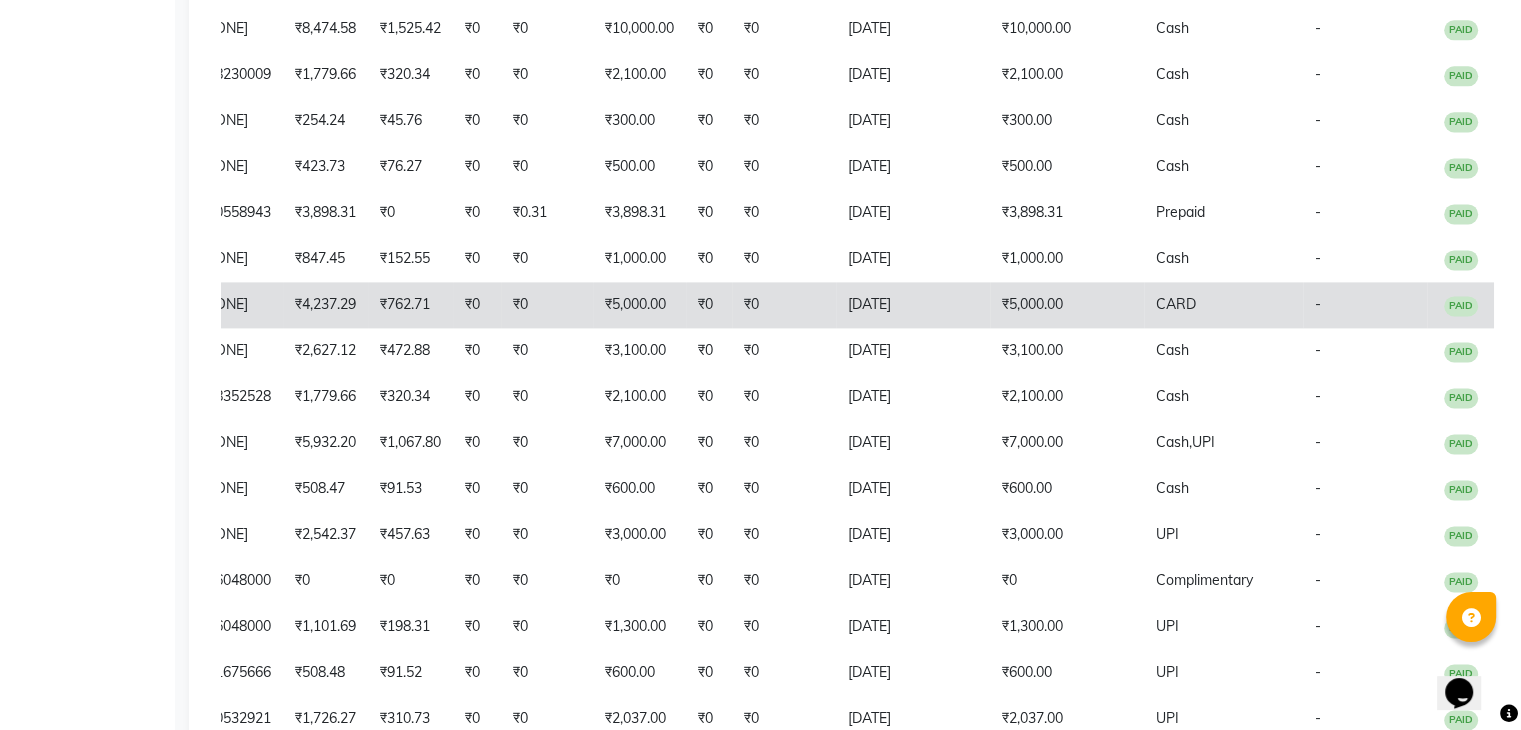 click on "01-08-2025" 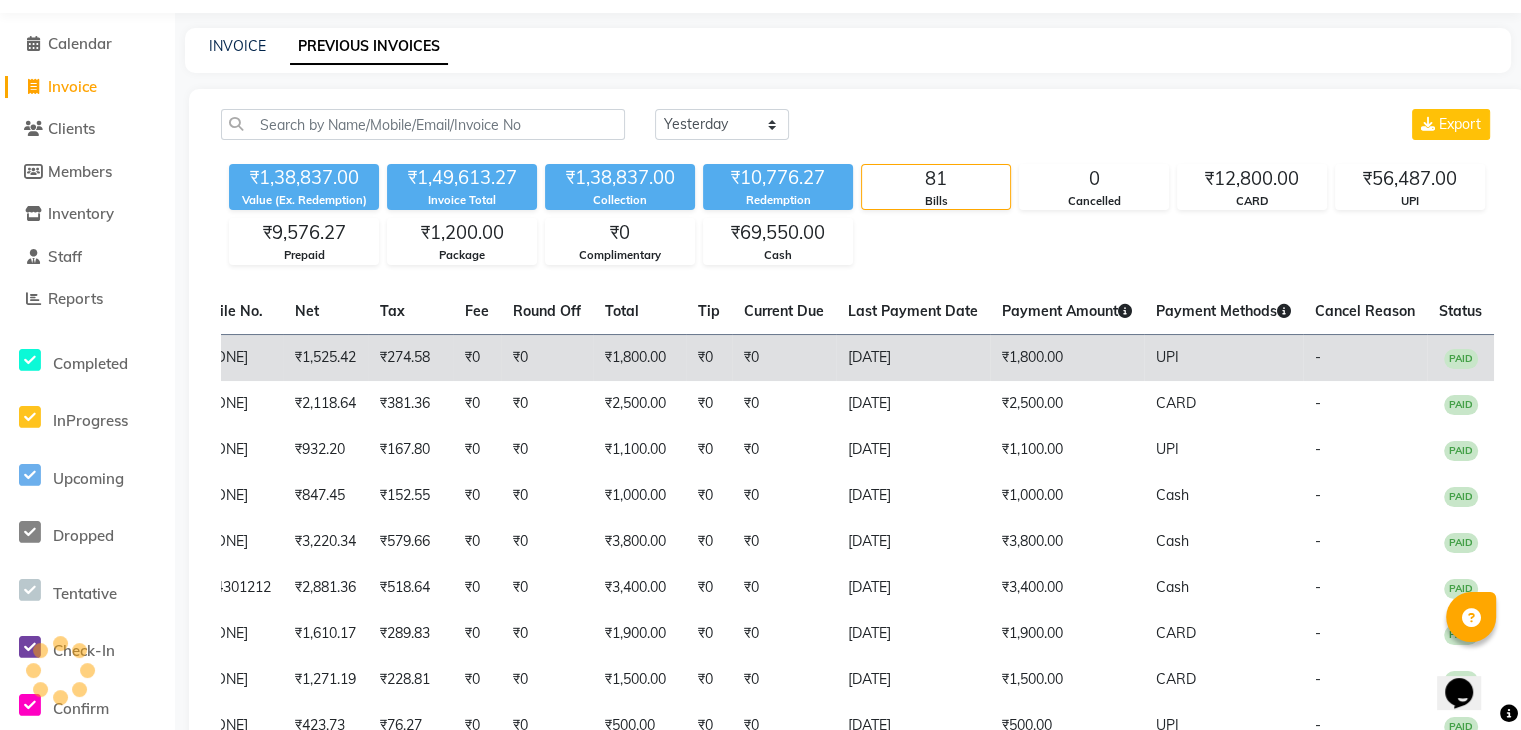 scroll, scrollTop: 0, scrollLeft: 0, axis: both 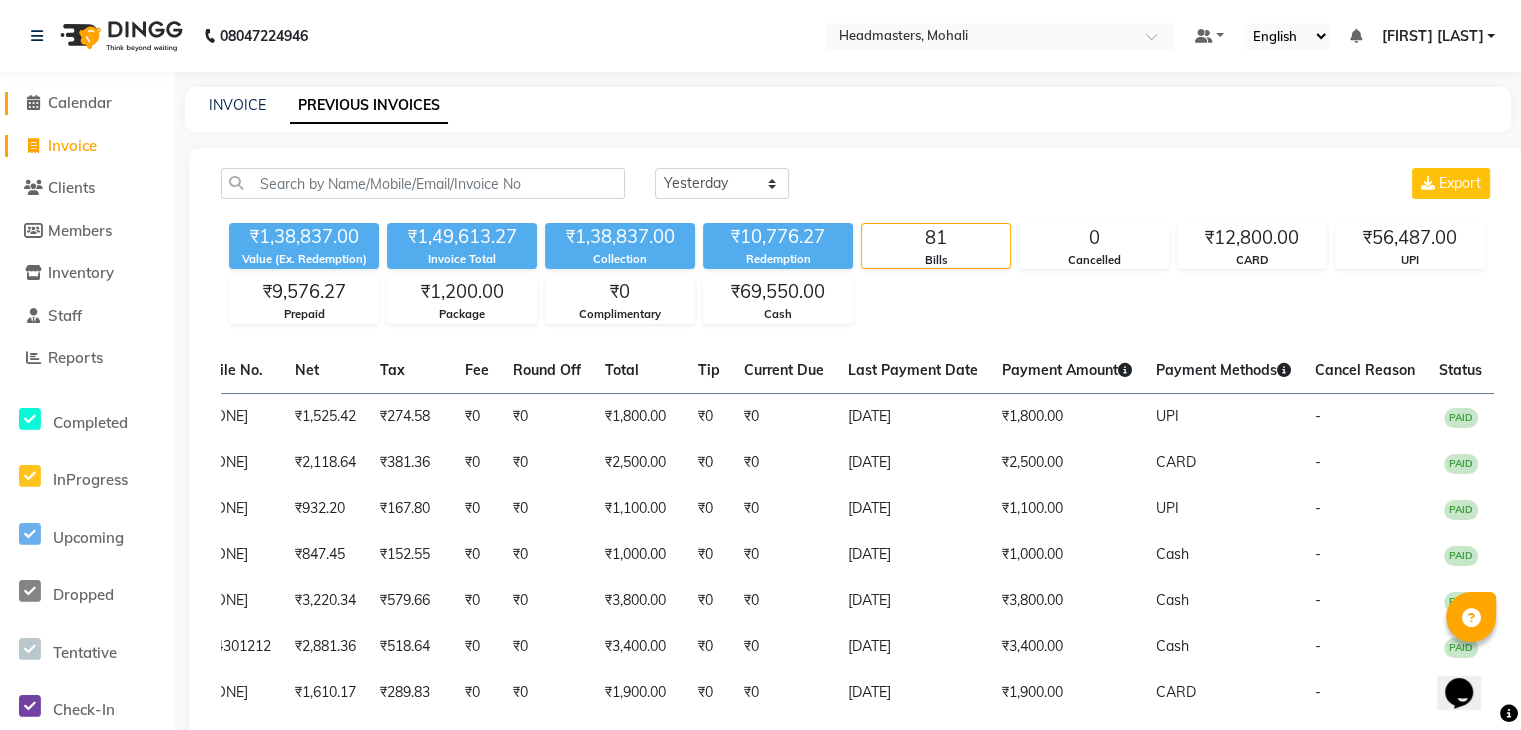 click on "Calendar" 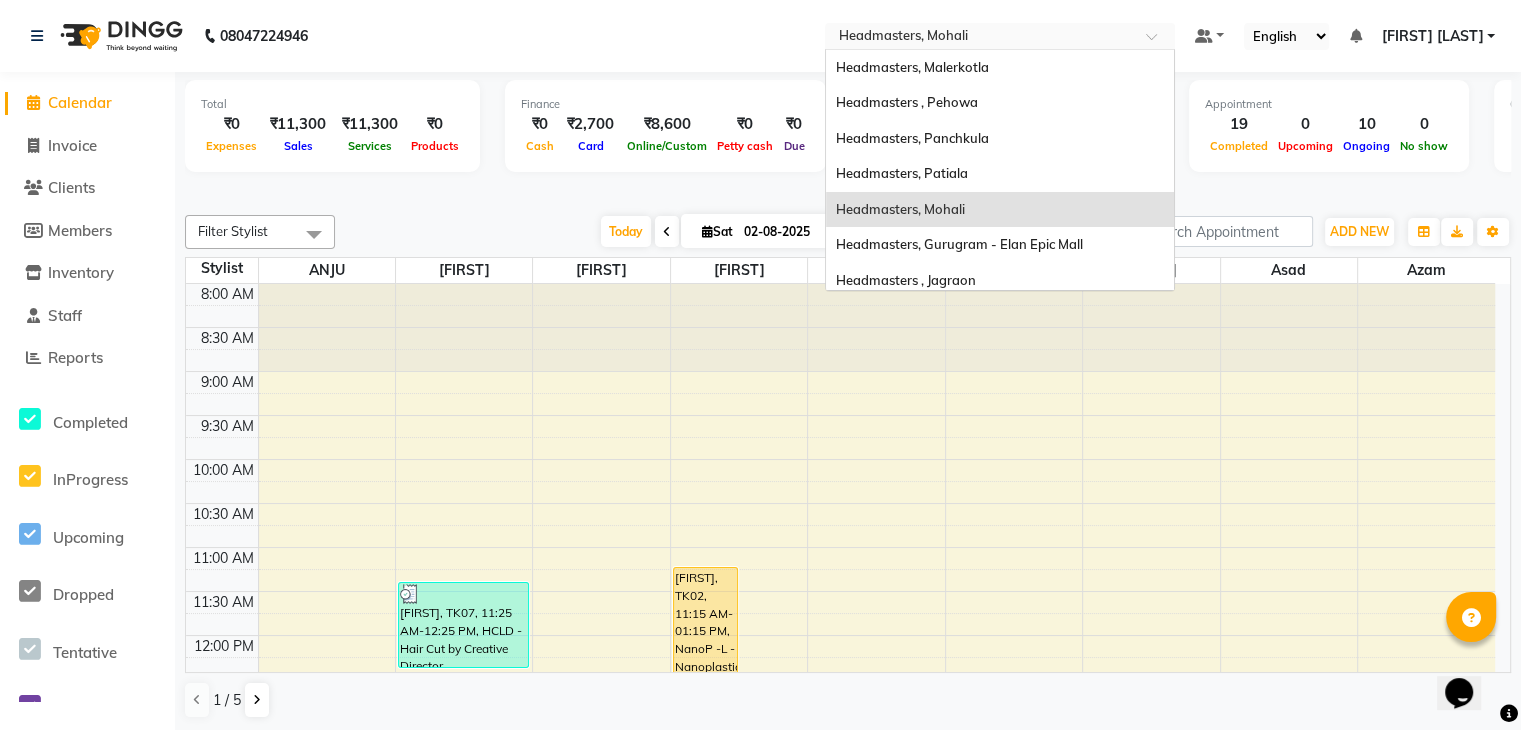 click at bounding box center [980, 38] 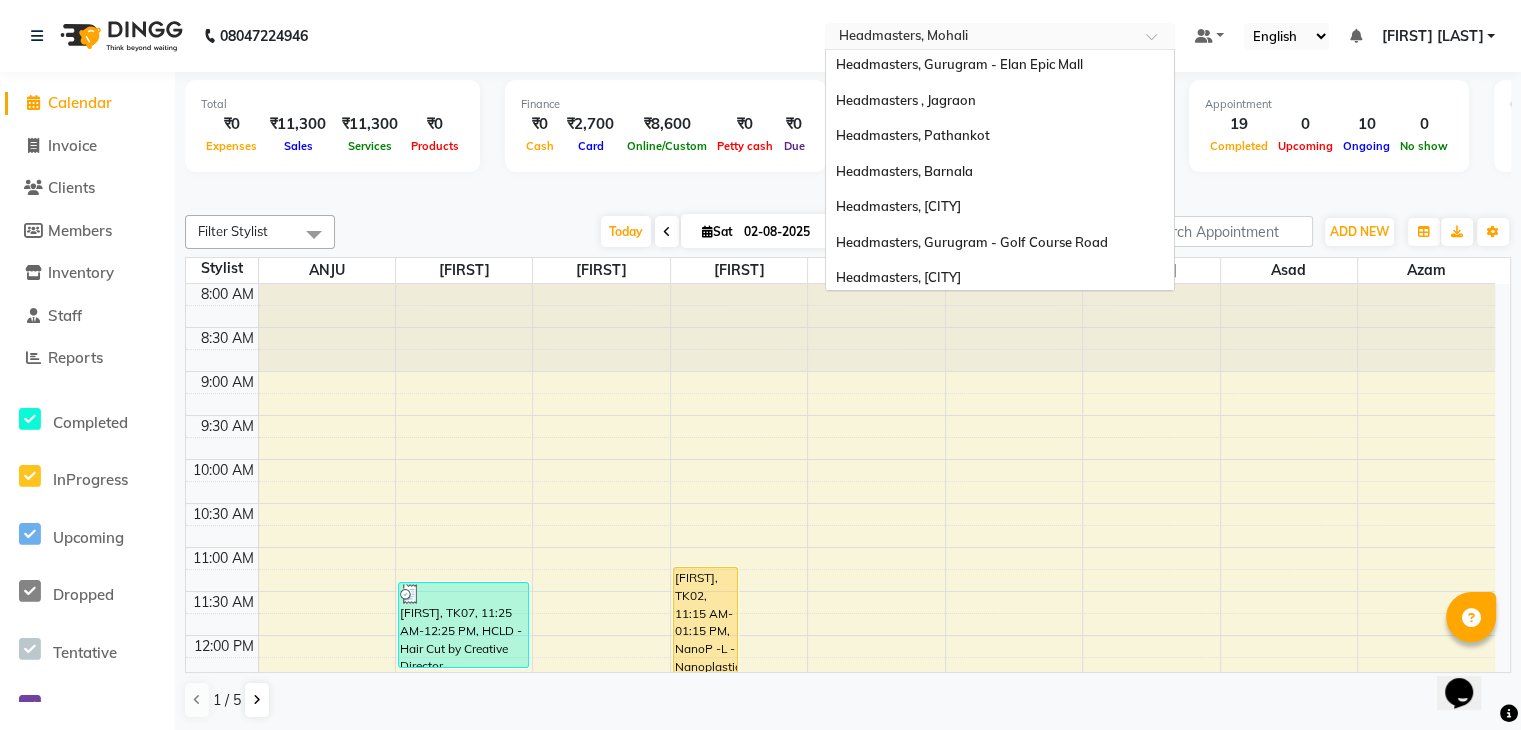 scroll, scrollTop: 328, scrollLeft: 0, axis: vertical 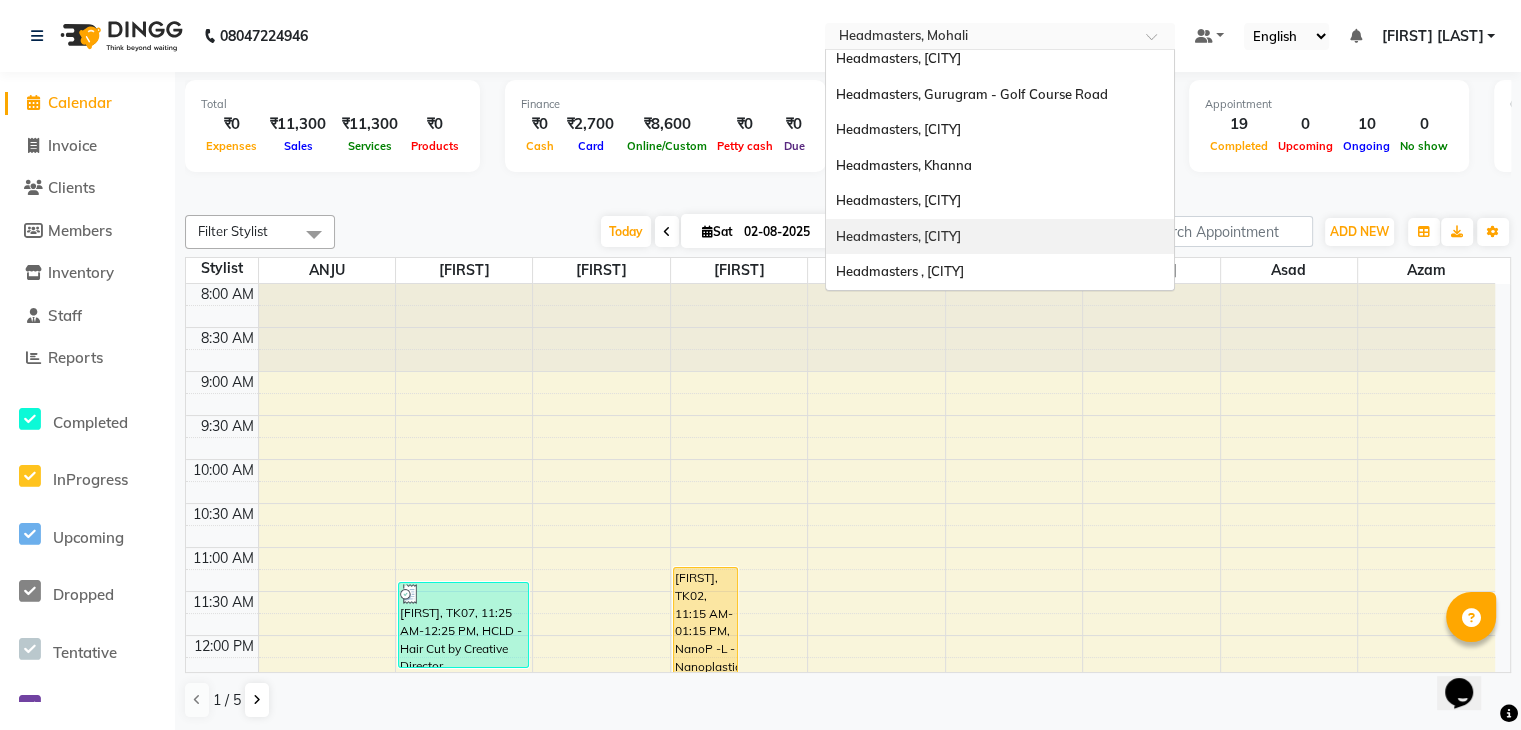 click on "Headmasters, Amritsar" at bounding box center [898, 236] 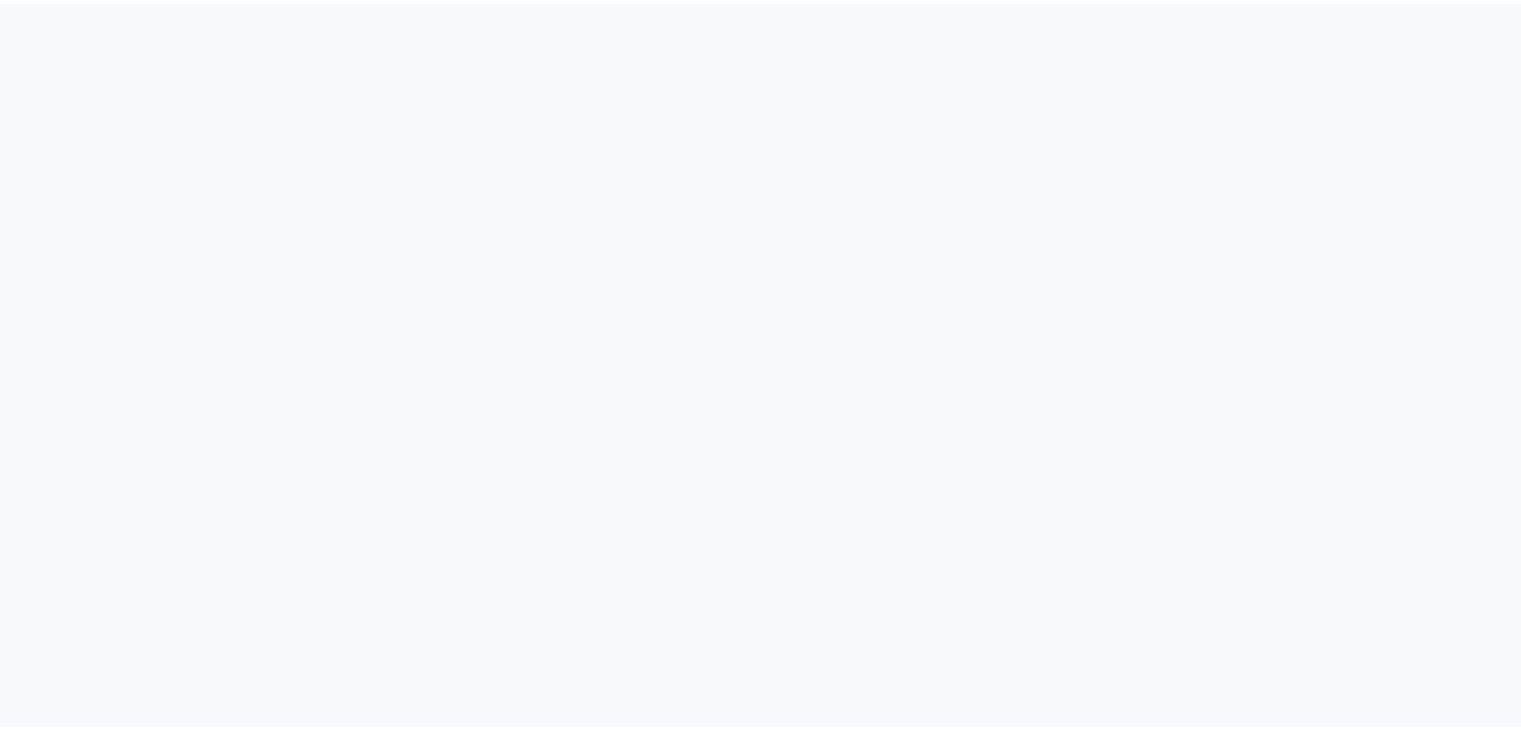 scroll, scrollTop: 0, scrollLeft: 0, axis: both 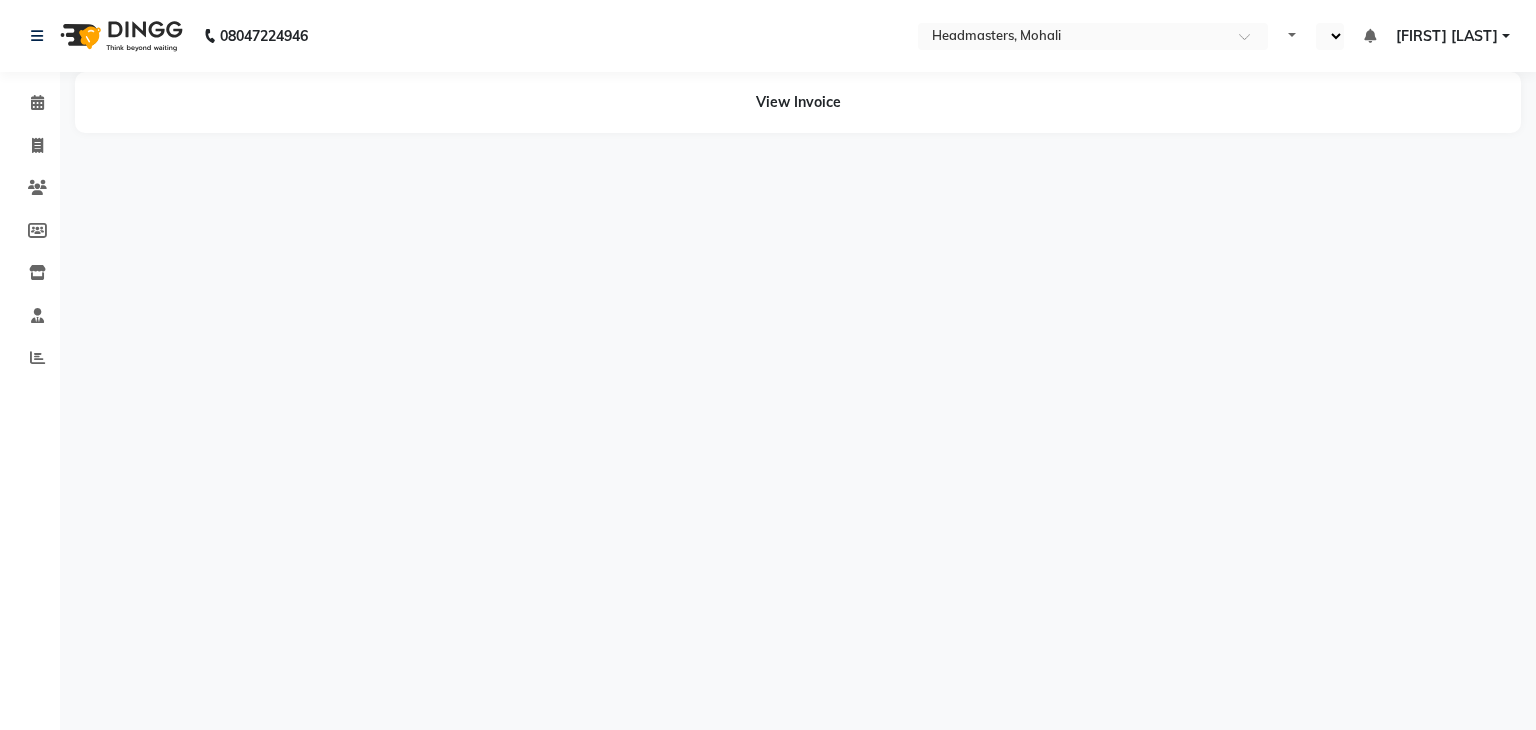select on "en" 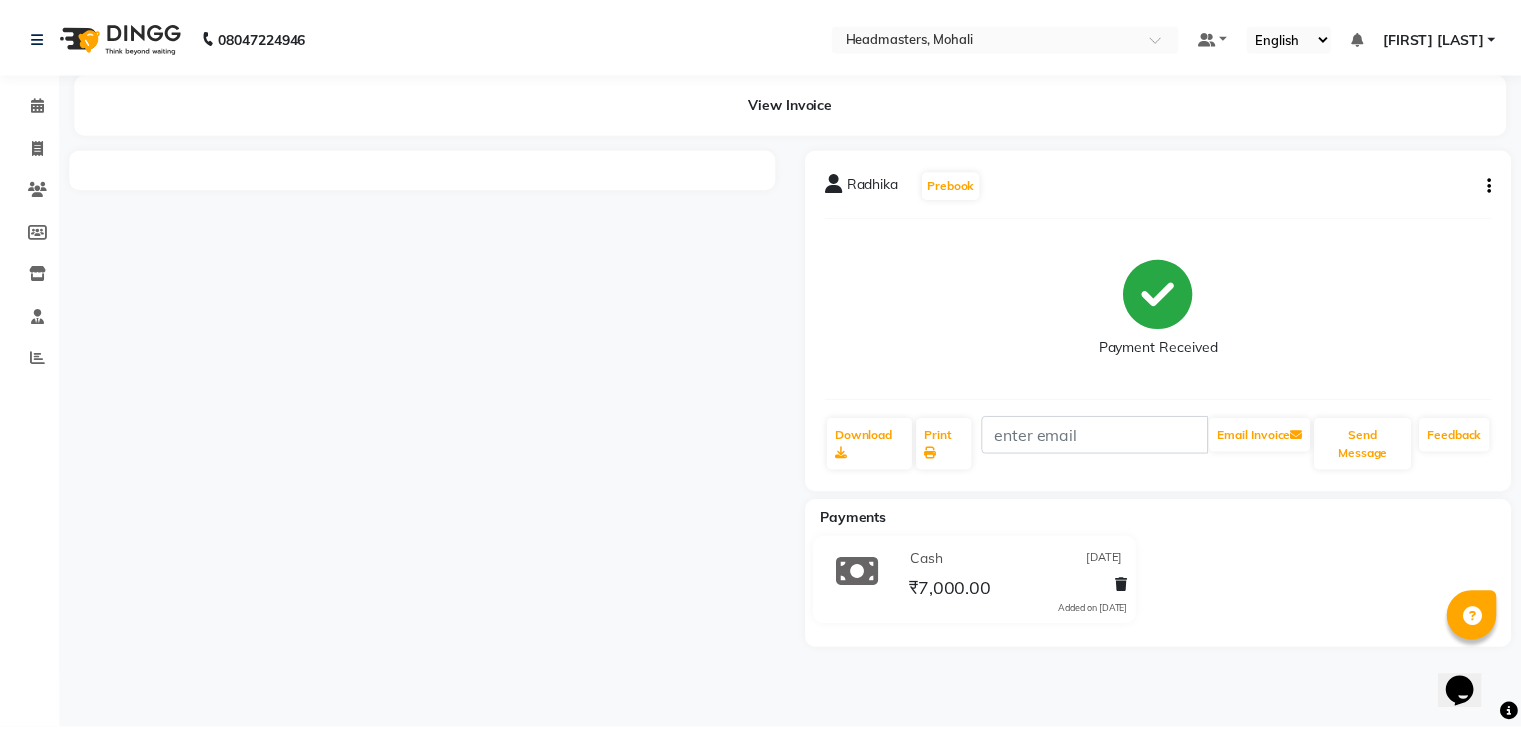 scroll, scrollTop: 0, scrollLeft: 0, axis: both 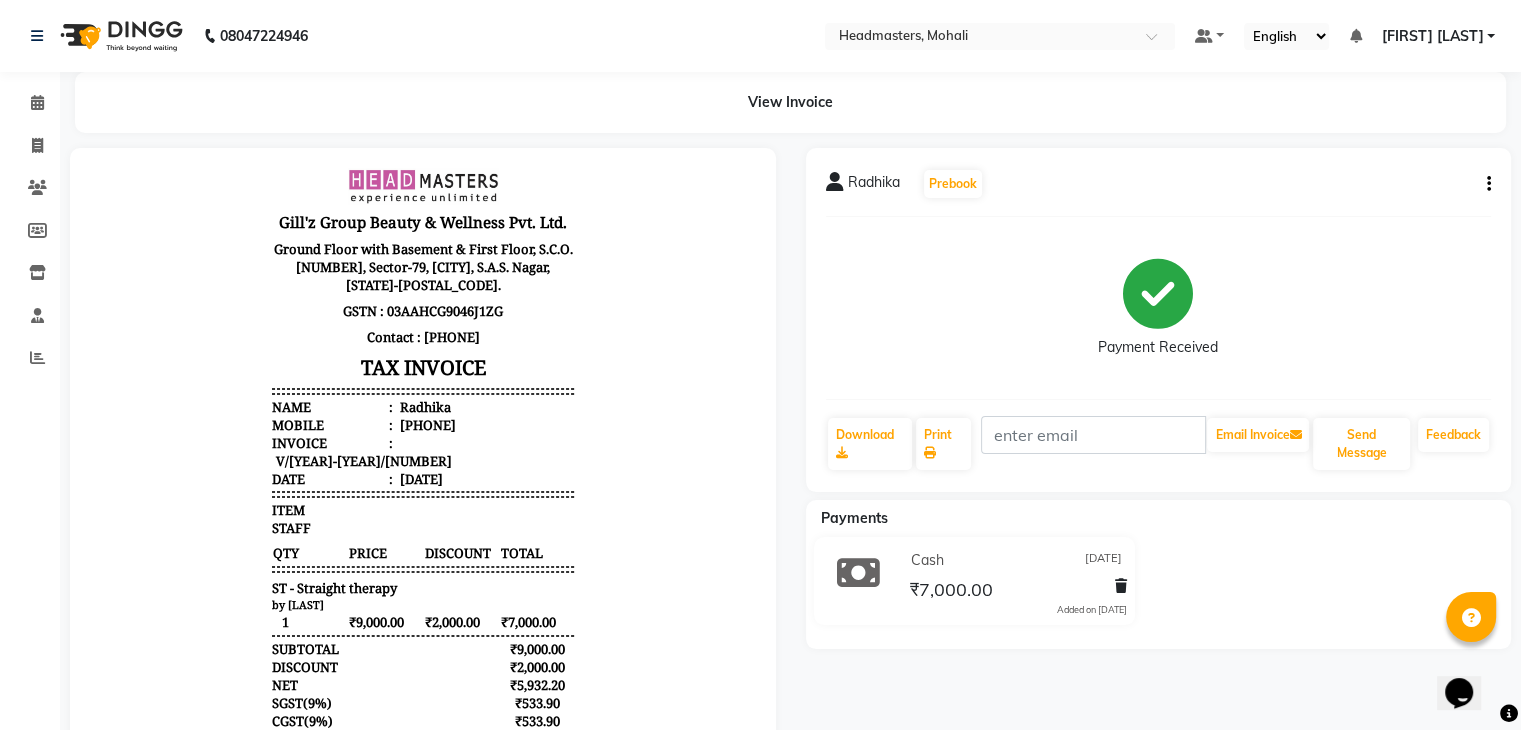click 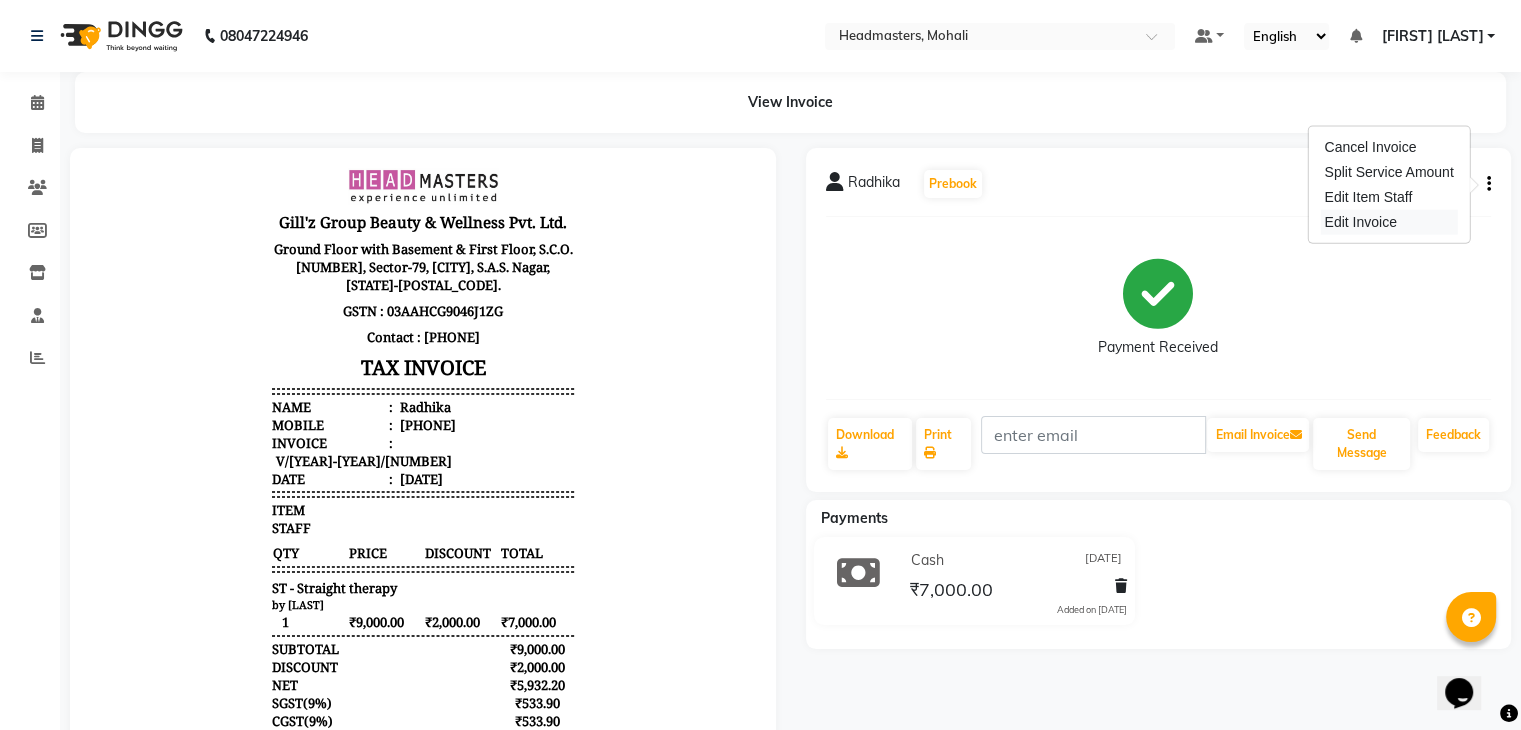 click on "Edit Invoice" at bounding box center [1388, 222] 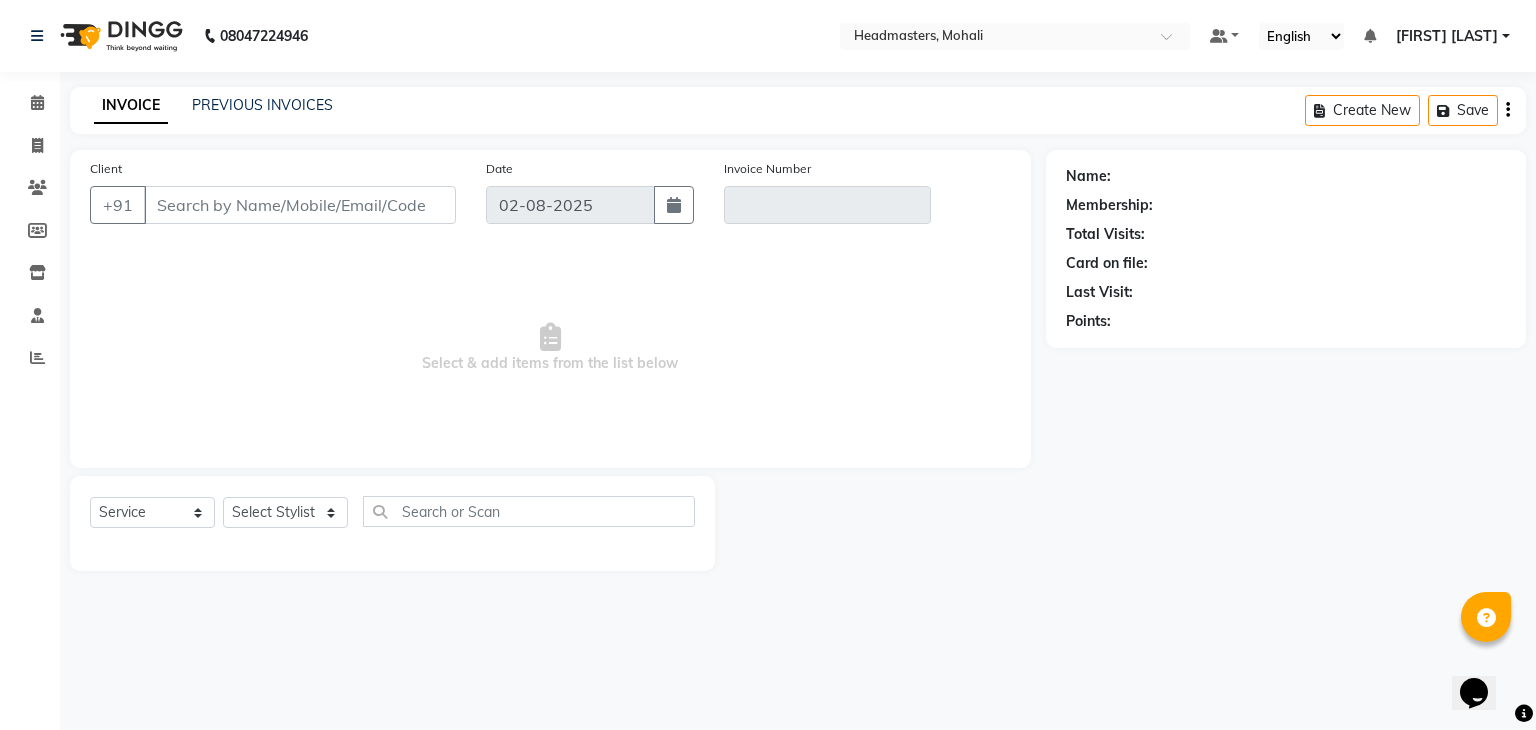 type on "8053473063" 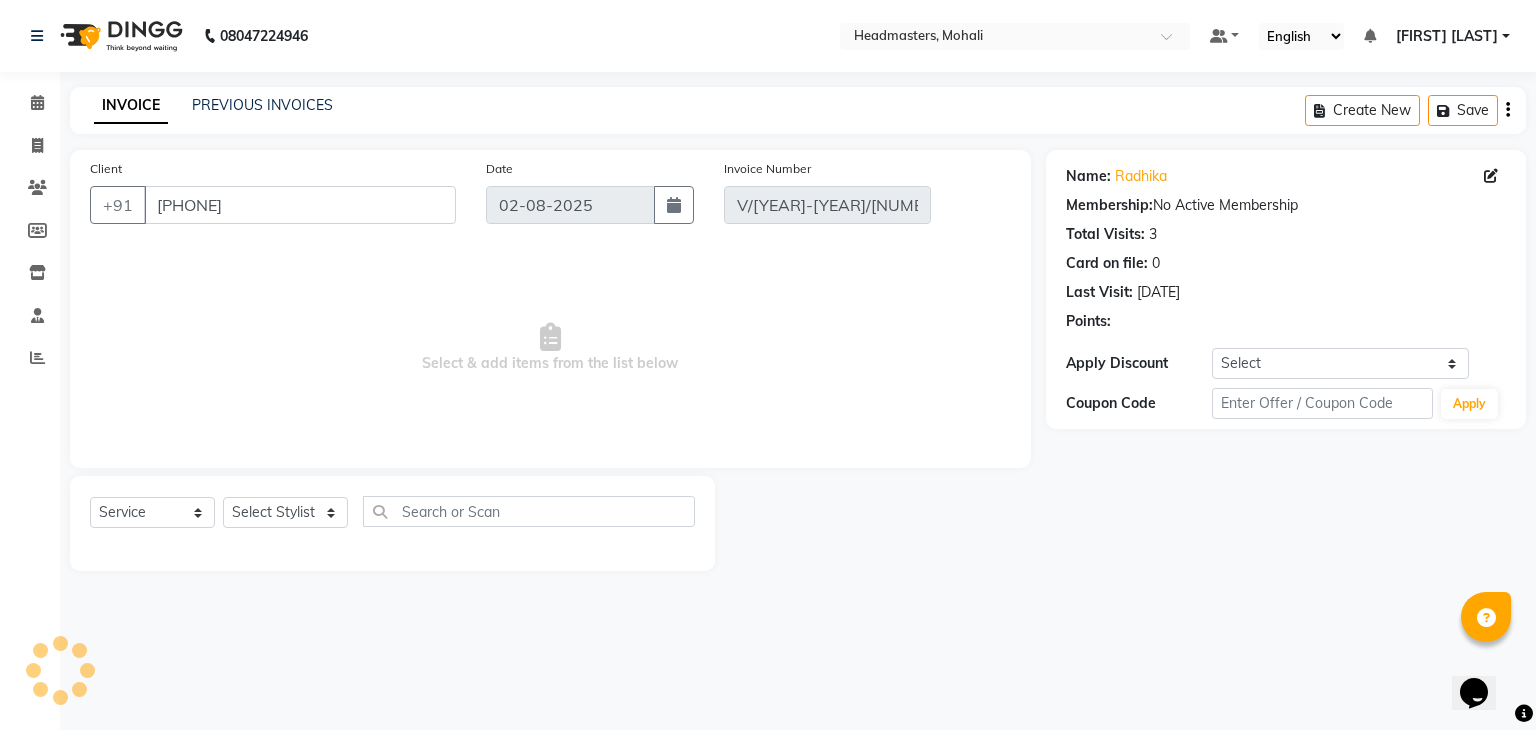 type on "01-08-2025" 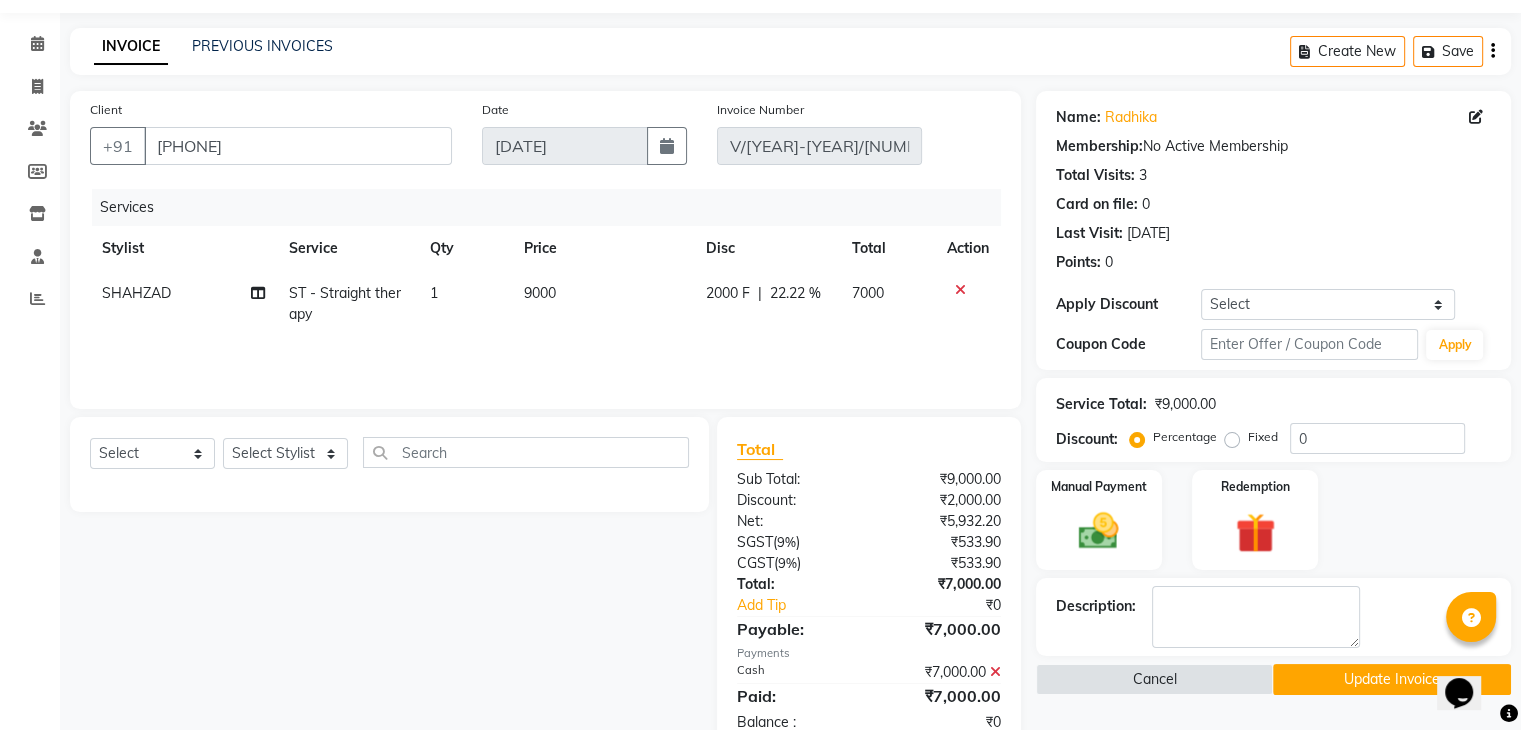 scroll, scrollTop: 112, scrollLeft: 0, axis: vertical 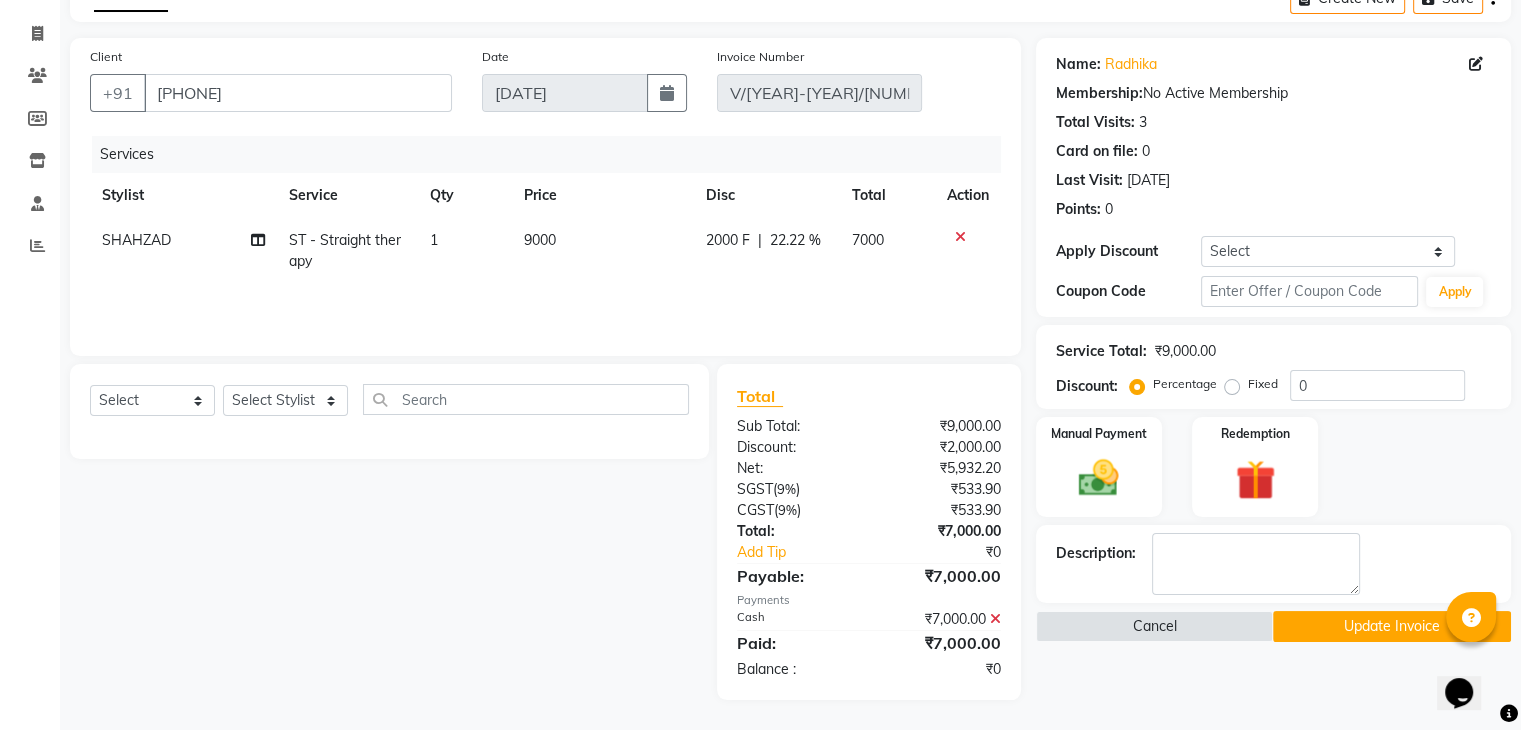 click 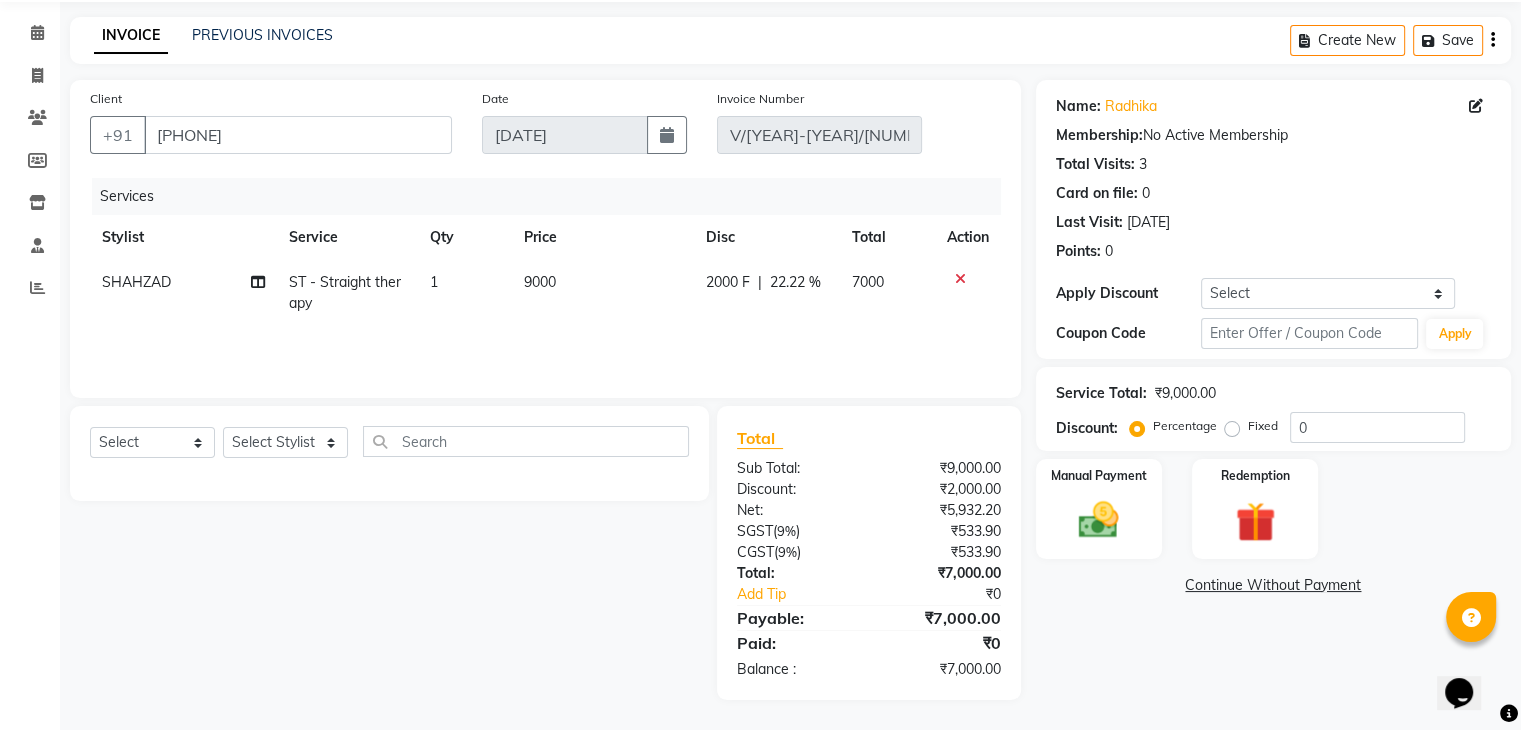 scroll, scrollTop: 71, scrollLeft: 0, axis: vertical 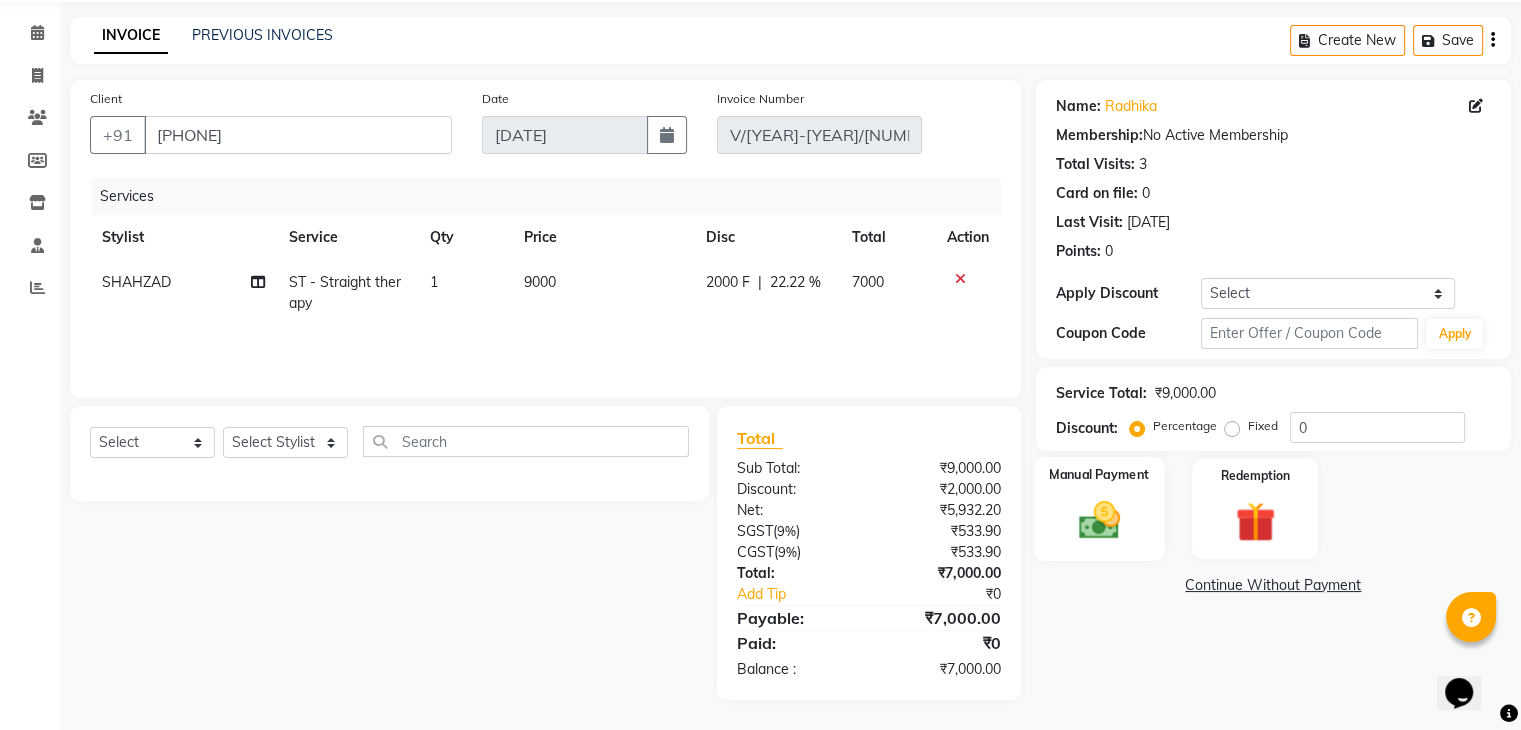 click 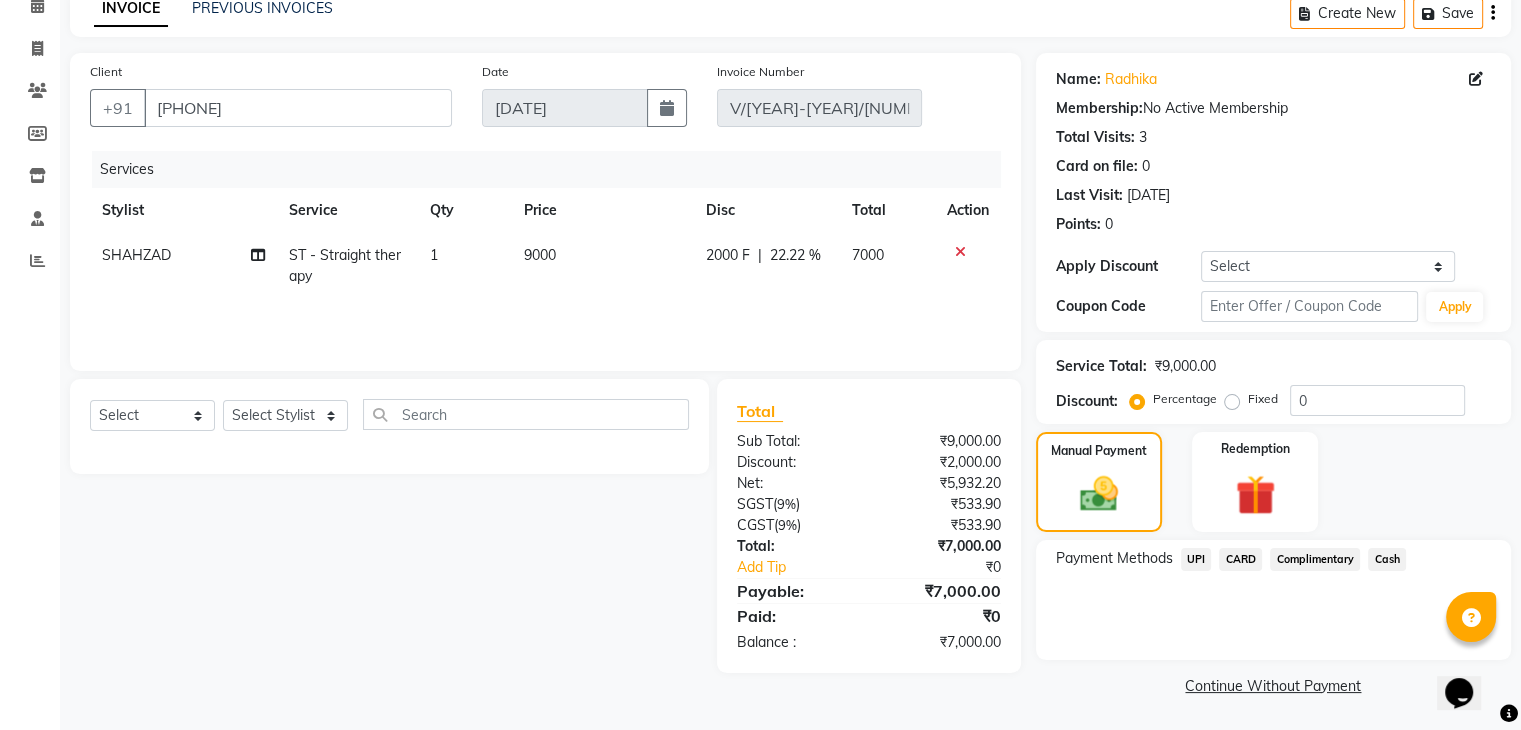 click on "UPI" 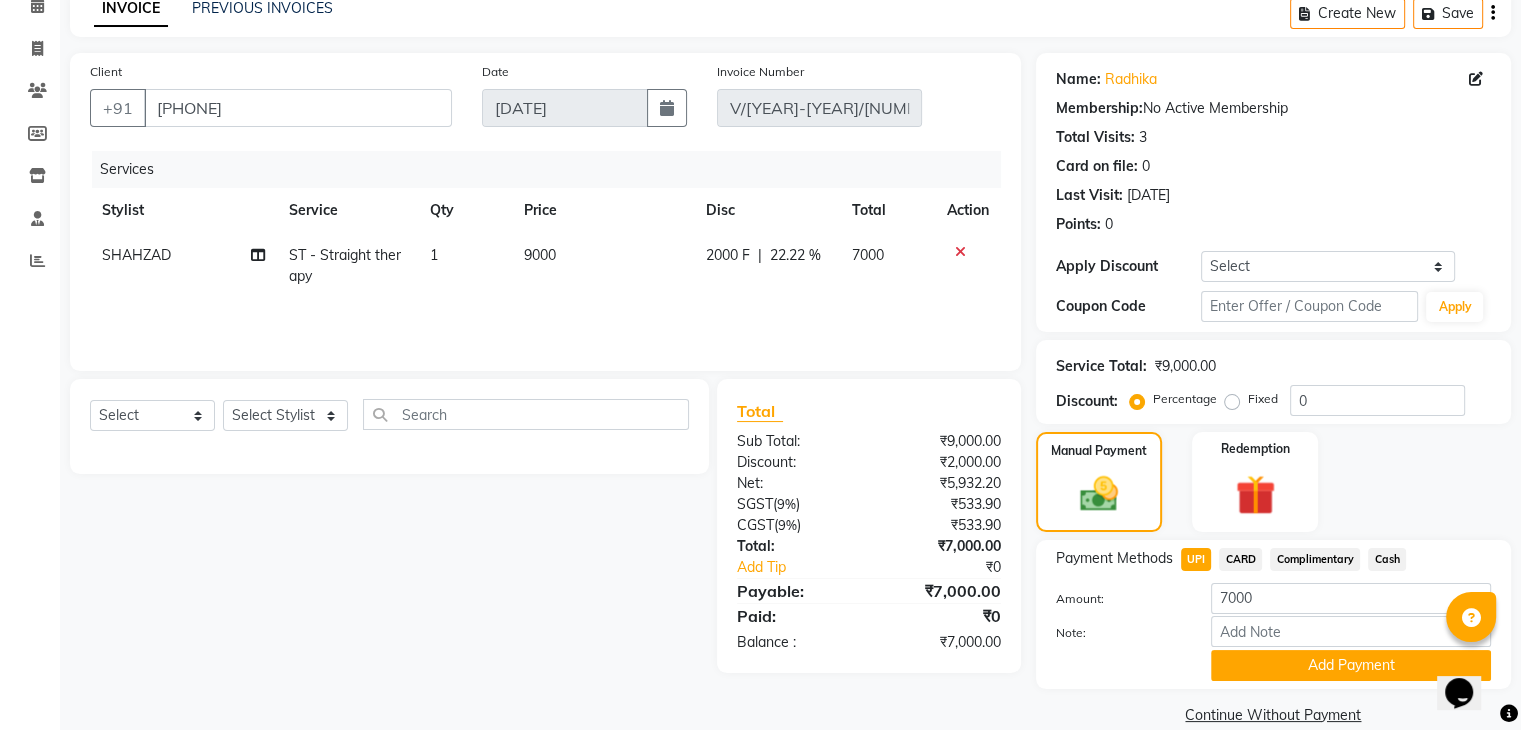 scroll, scrollTop: 112, scrollLeft: 0, axis: vertical 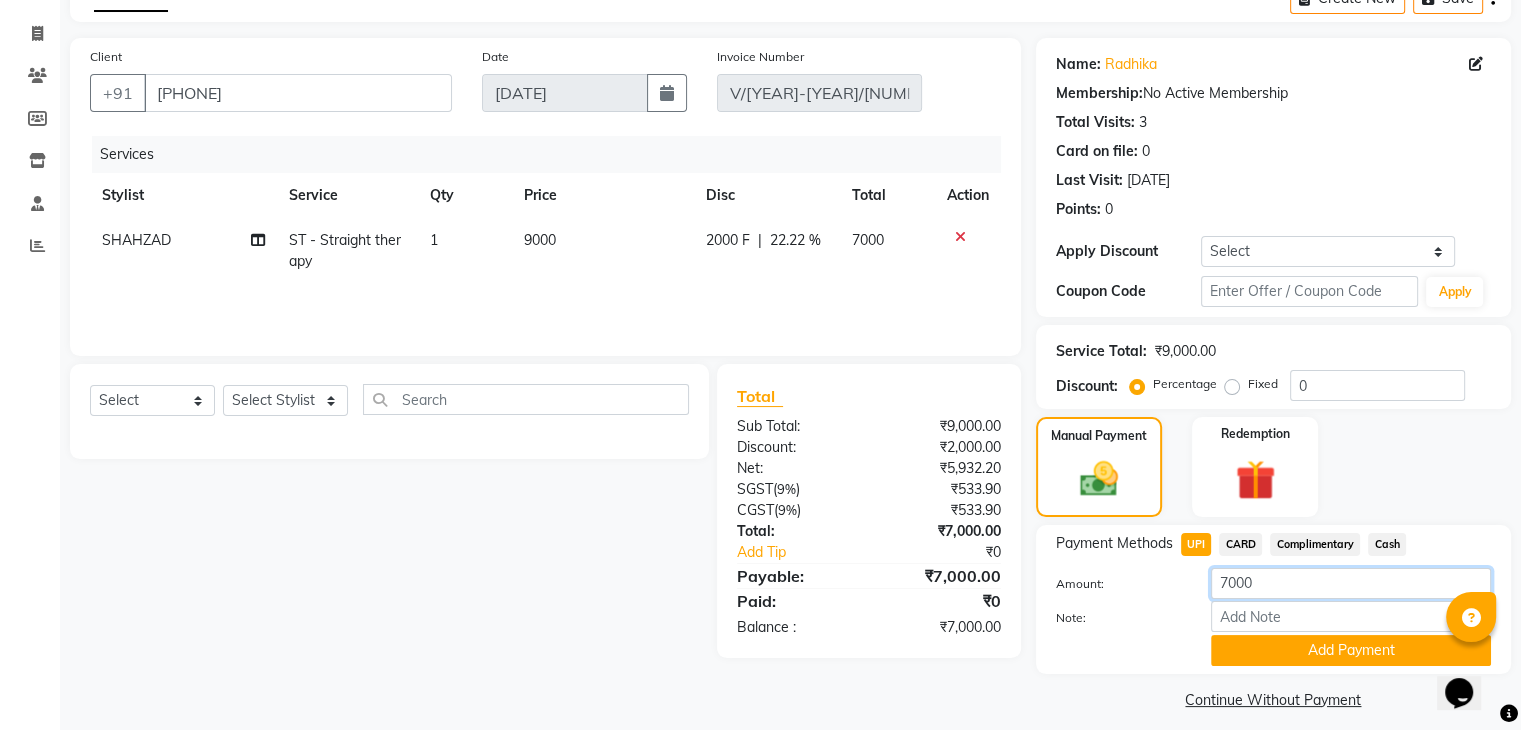 click on "7000" 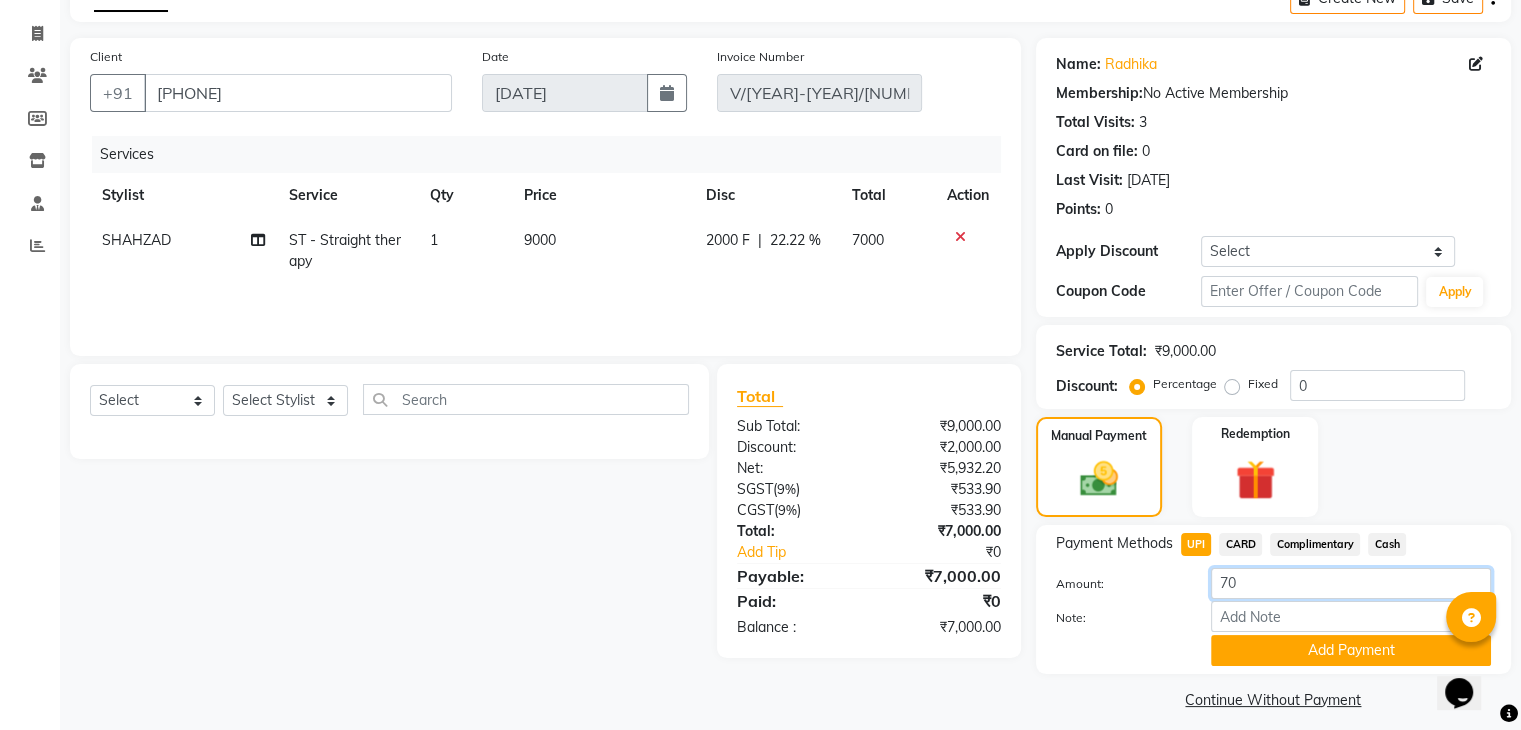 type on "7" 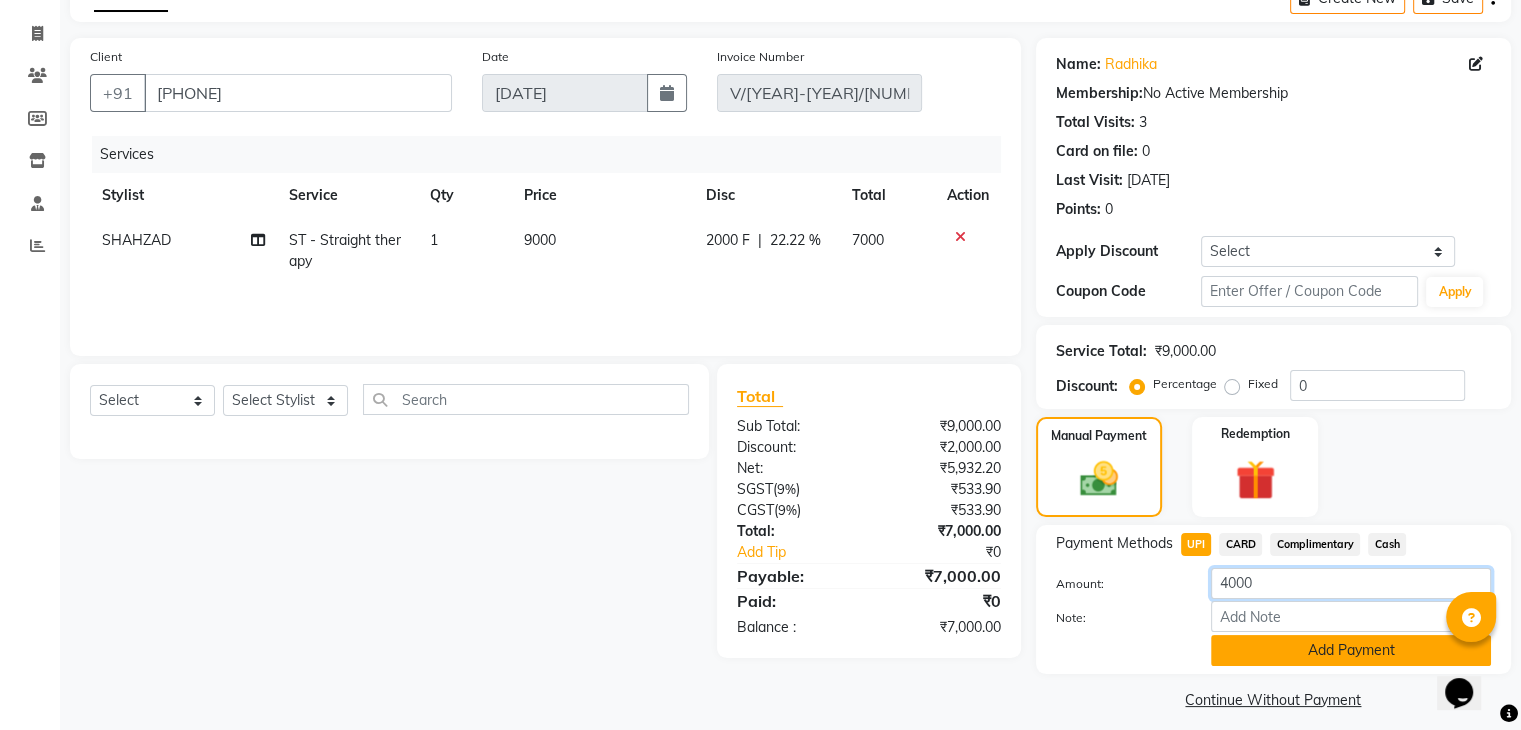 type on "4000" 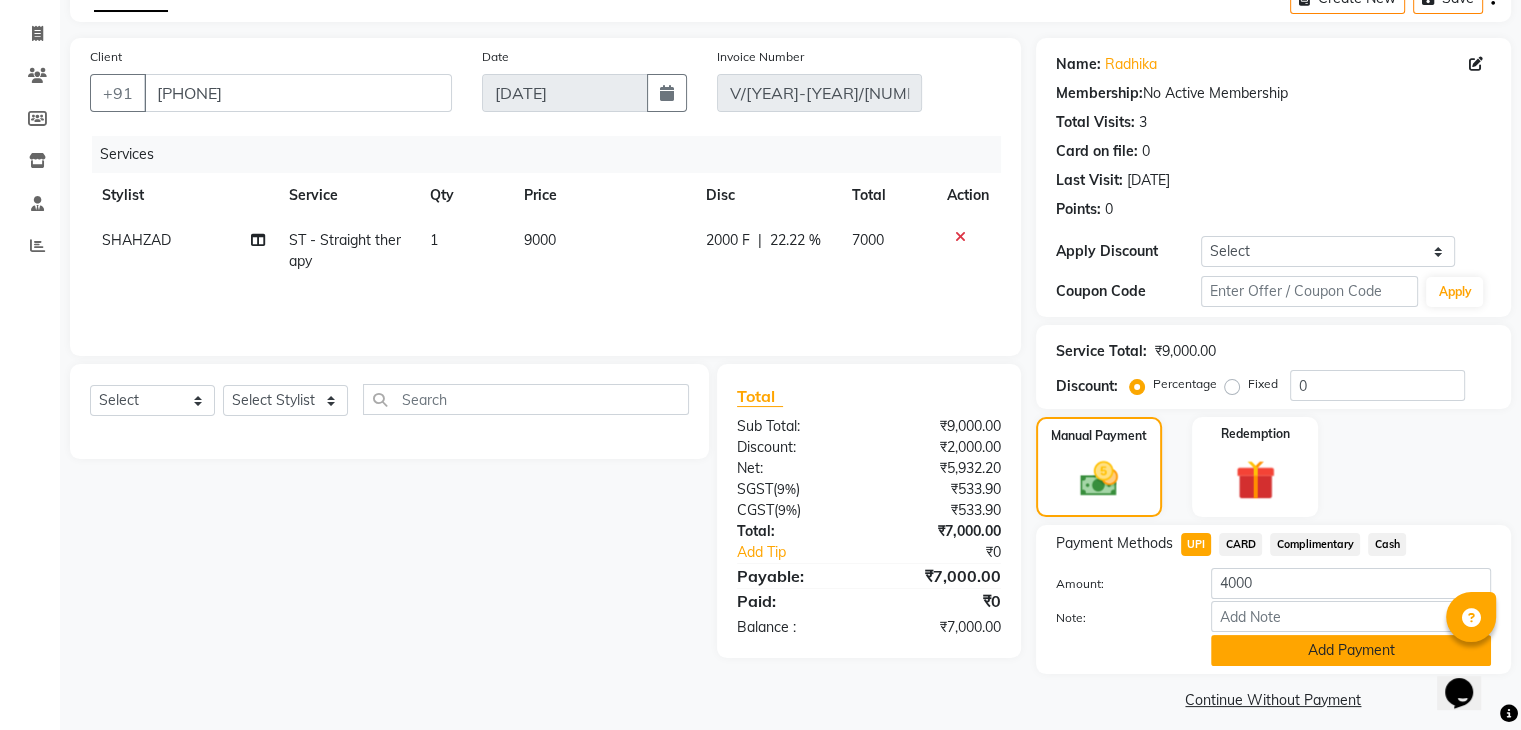 click on "Add Payment" 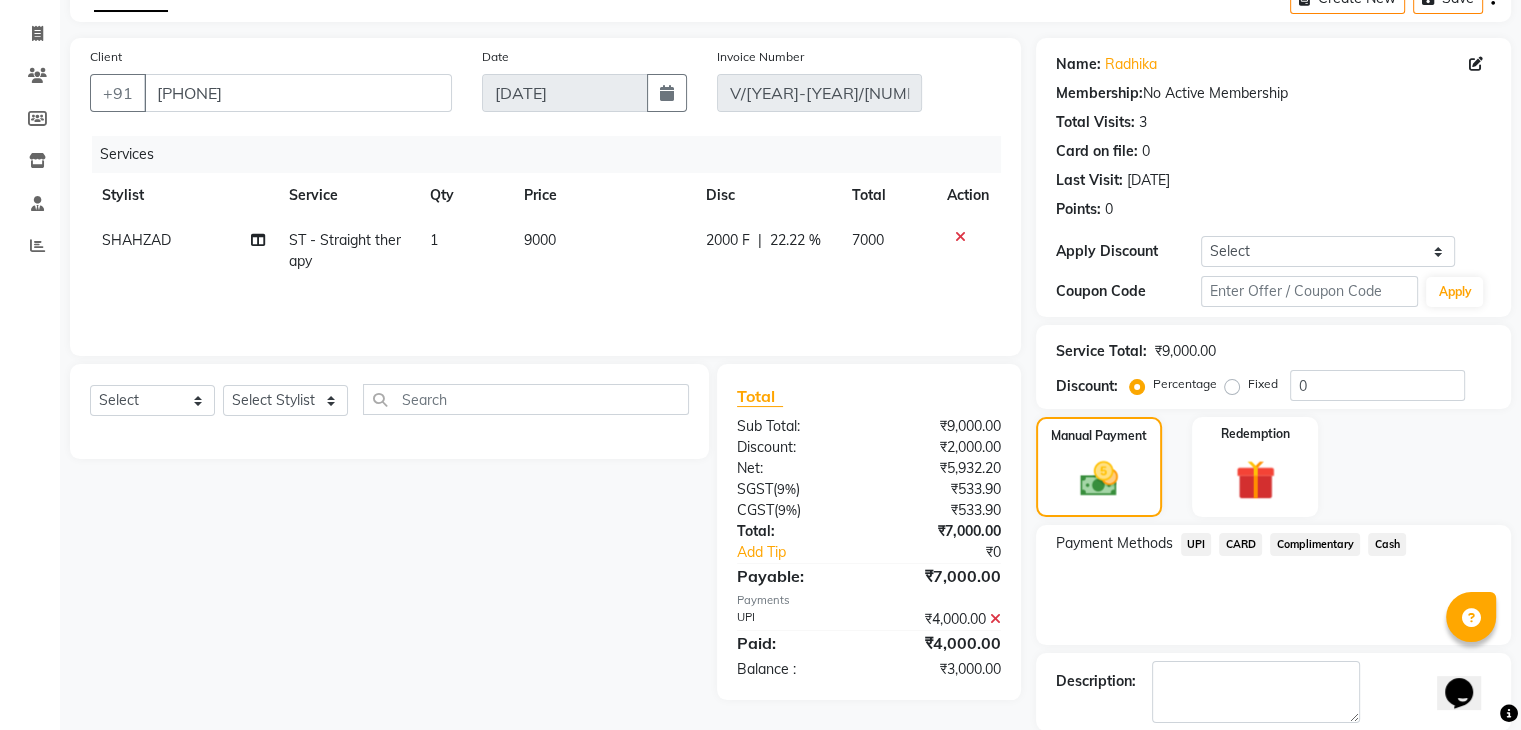 click on "Cash" 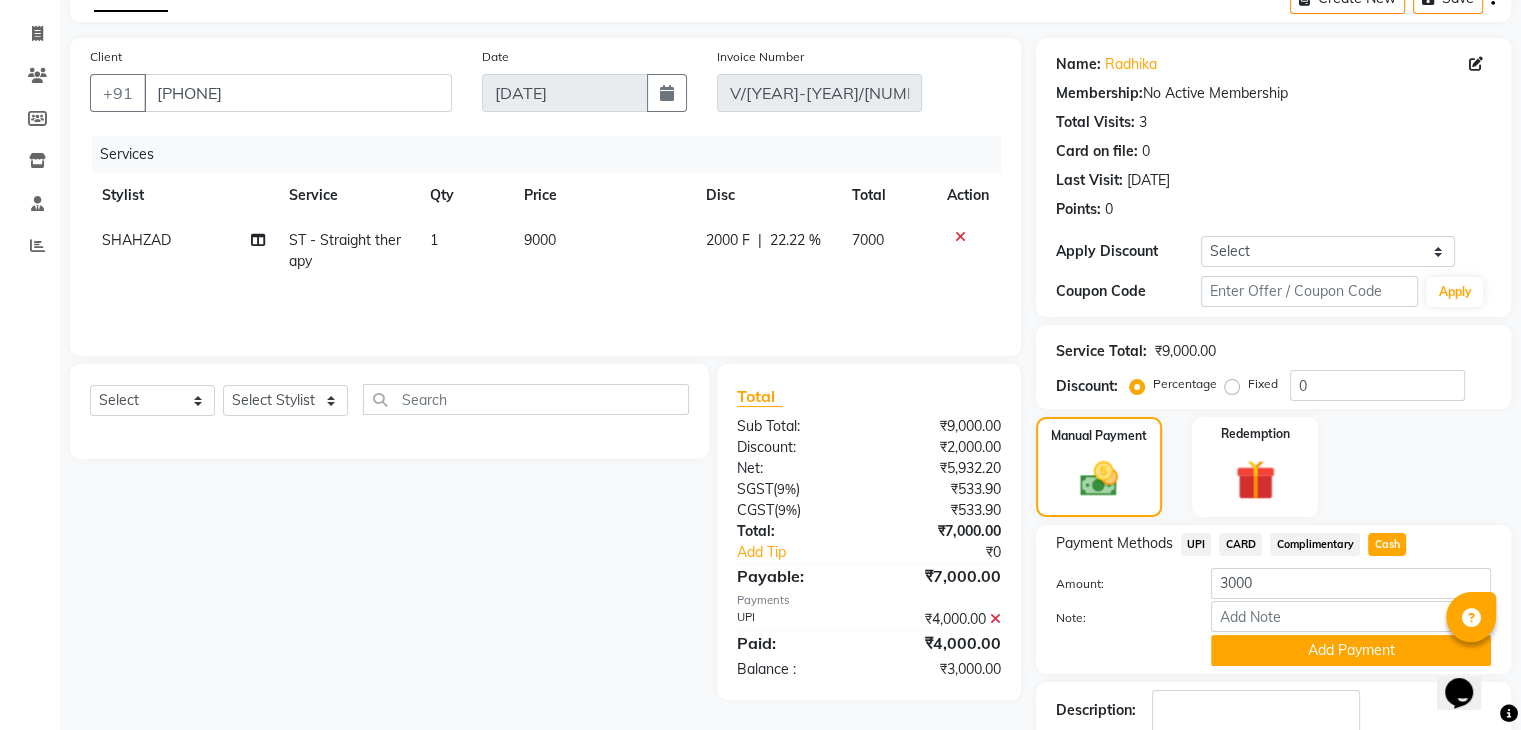 click on "Add Payment" 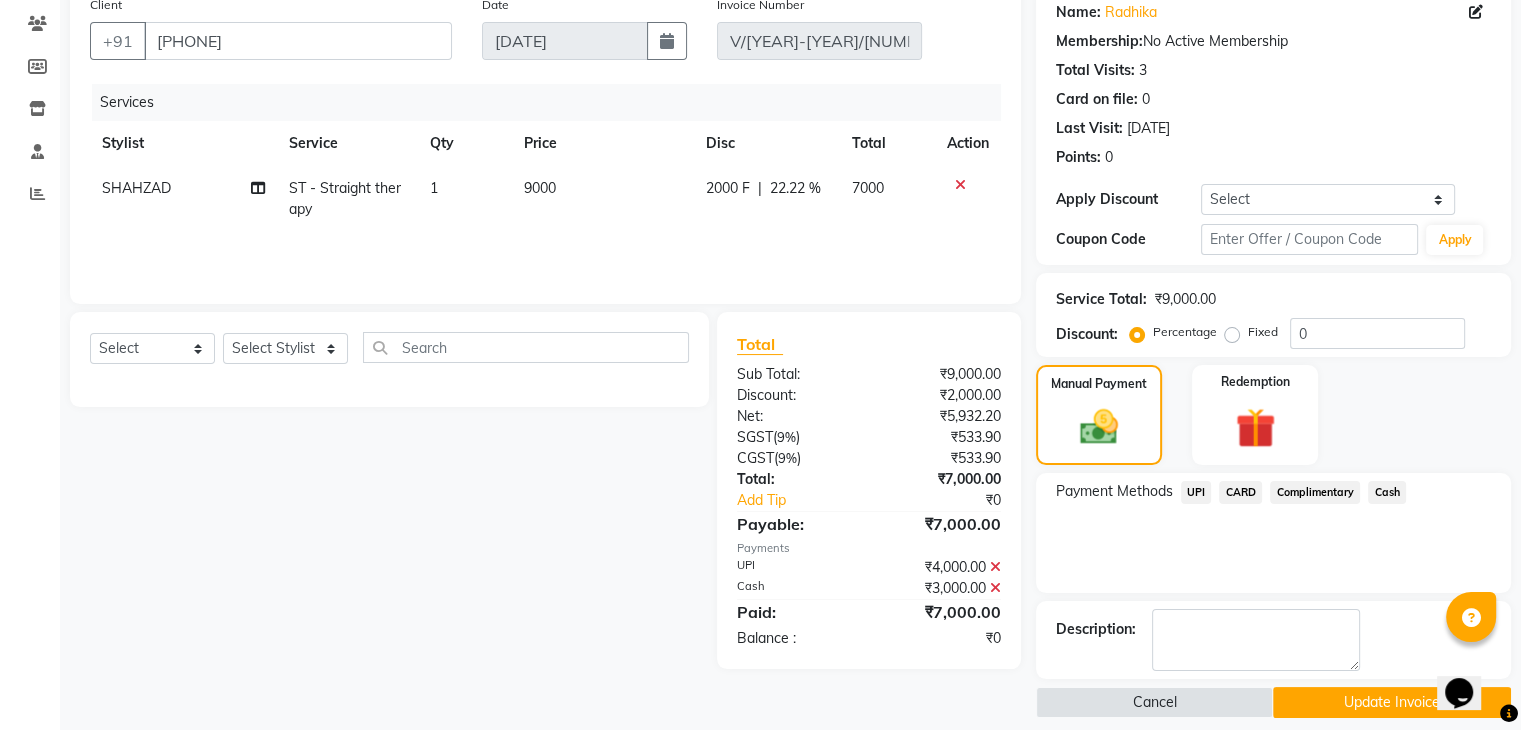 scroll, scrollTop: 180, scrollLeft: 0, axis: vertical 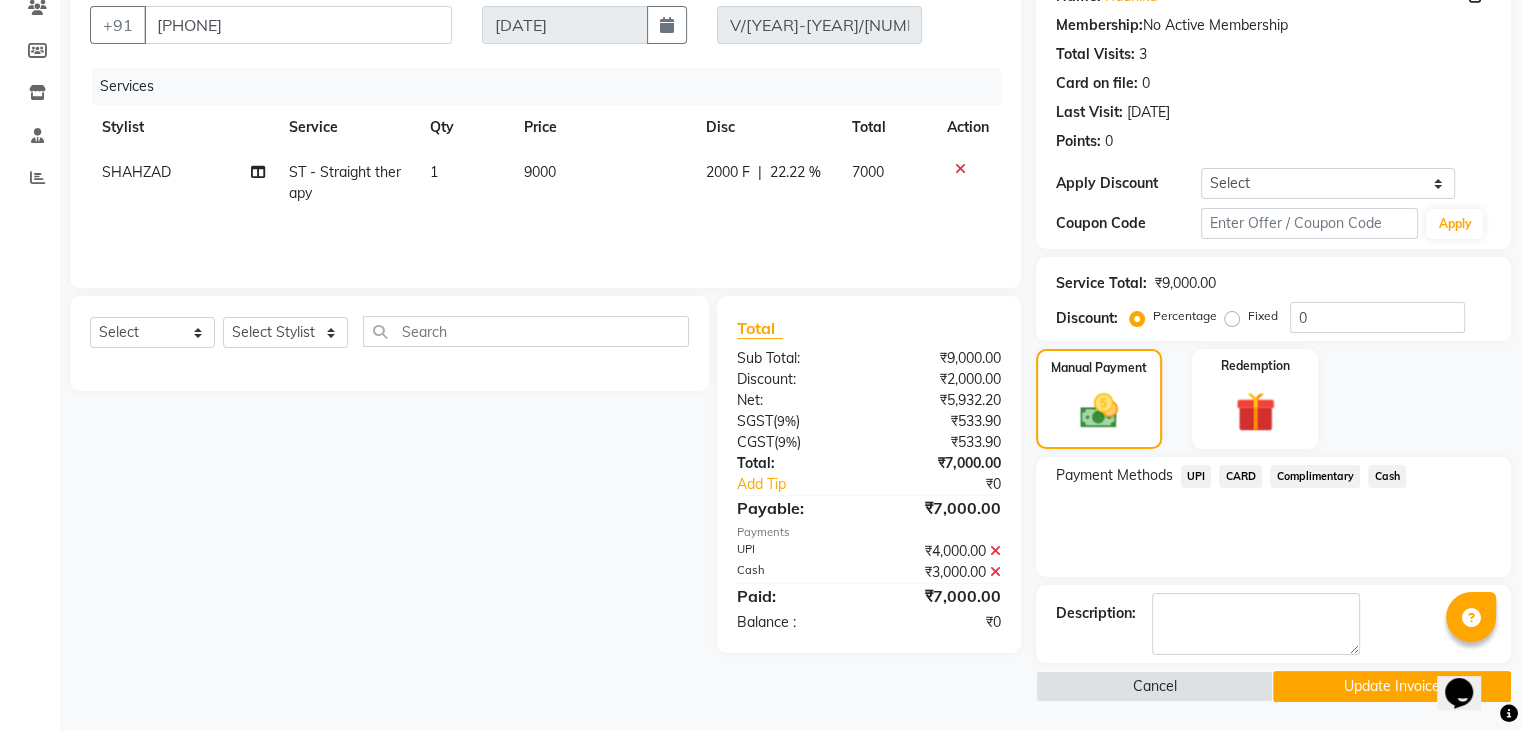 click on "Update Invoice" 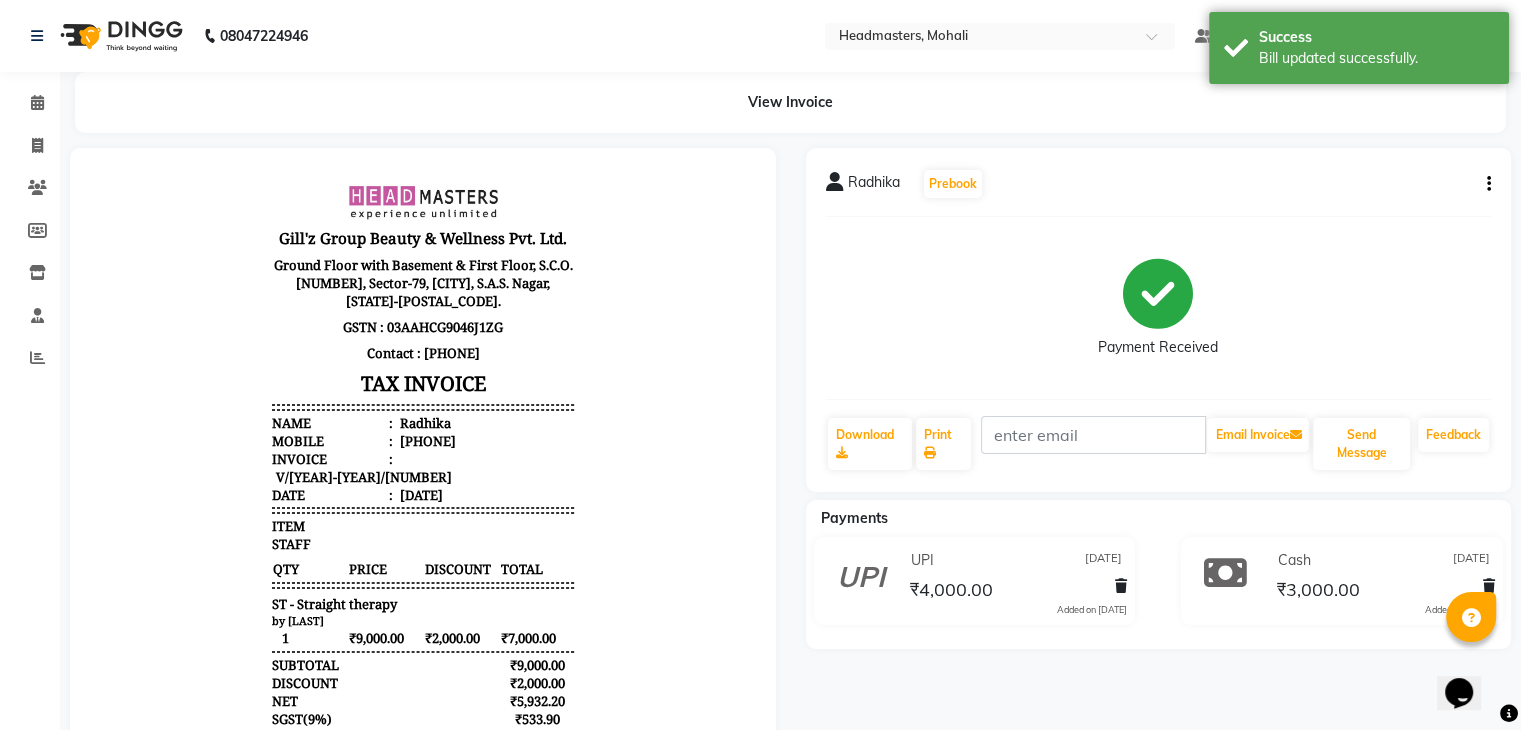 scroll, scrollTop: 0, scrollLeft: 0, axis: both 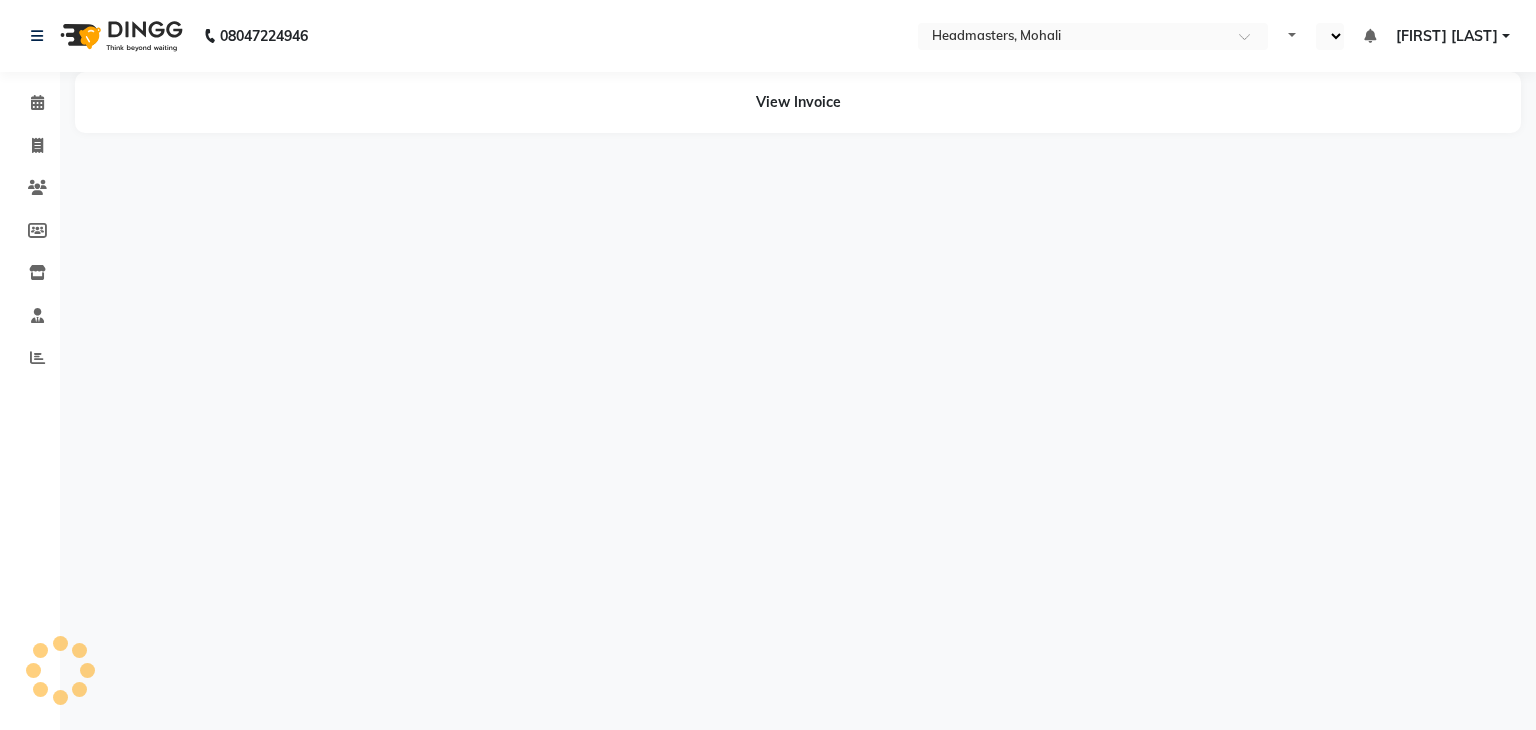 select on "en" 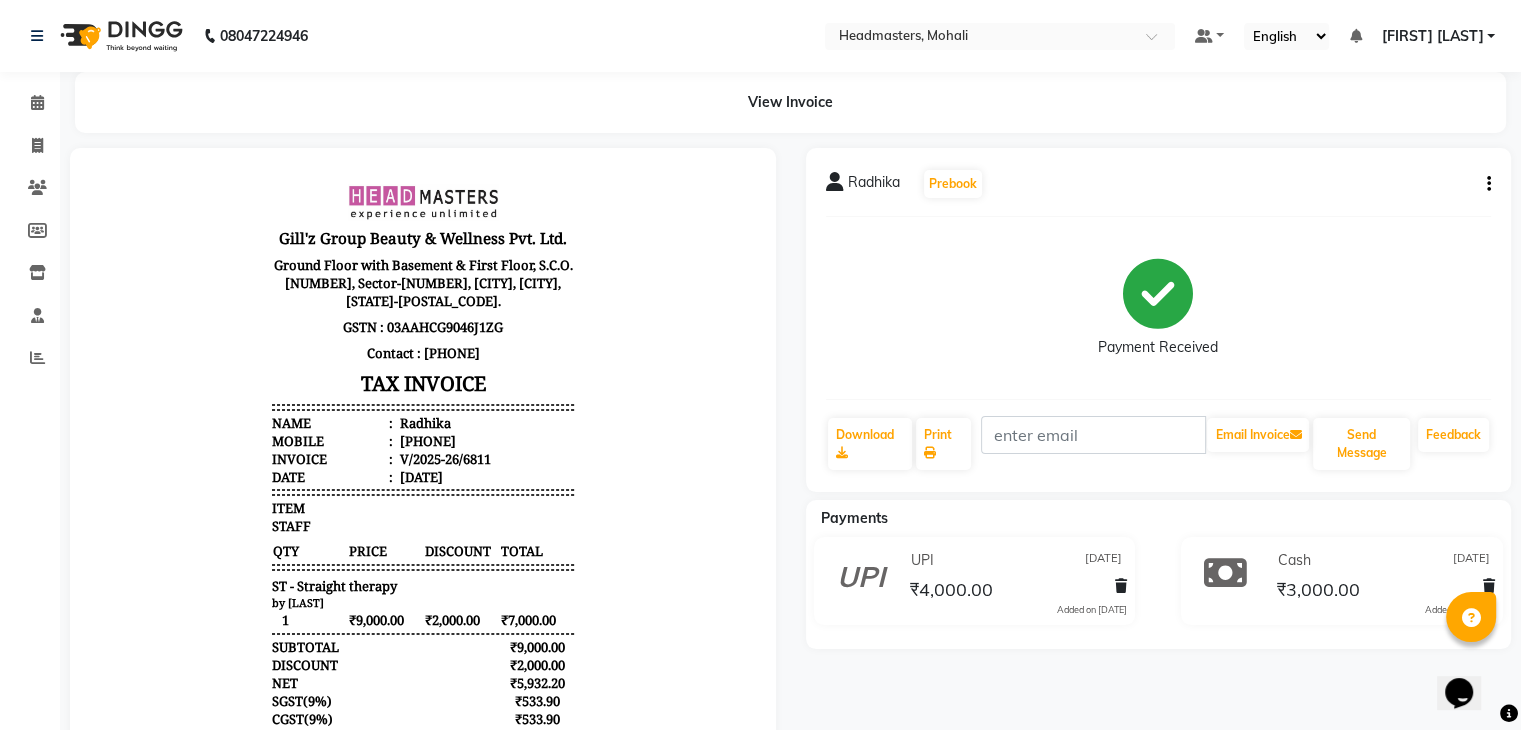 scroll, scrollTop: 0, scrollLeft: 0, axis: both 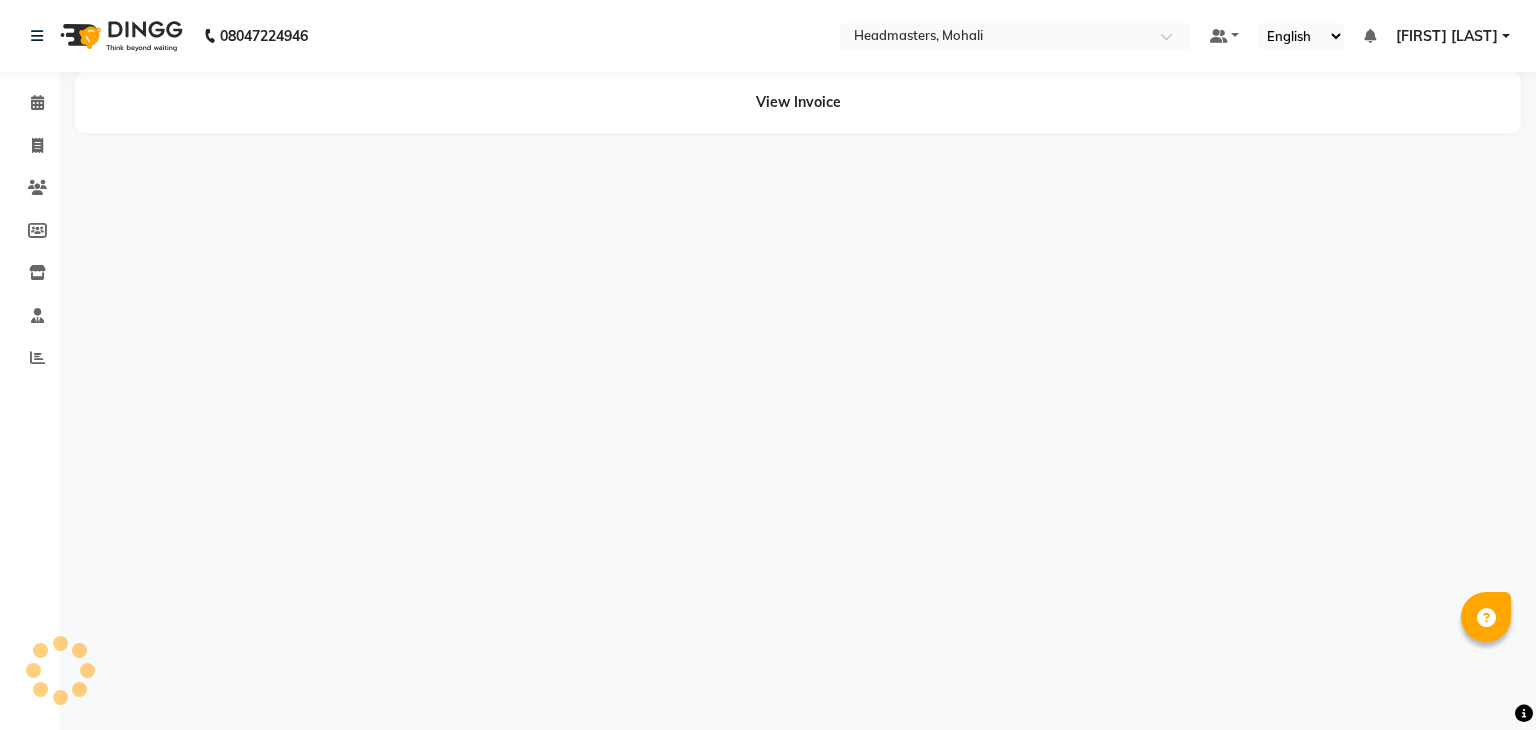 select on "en" 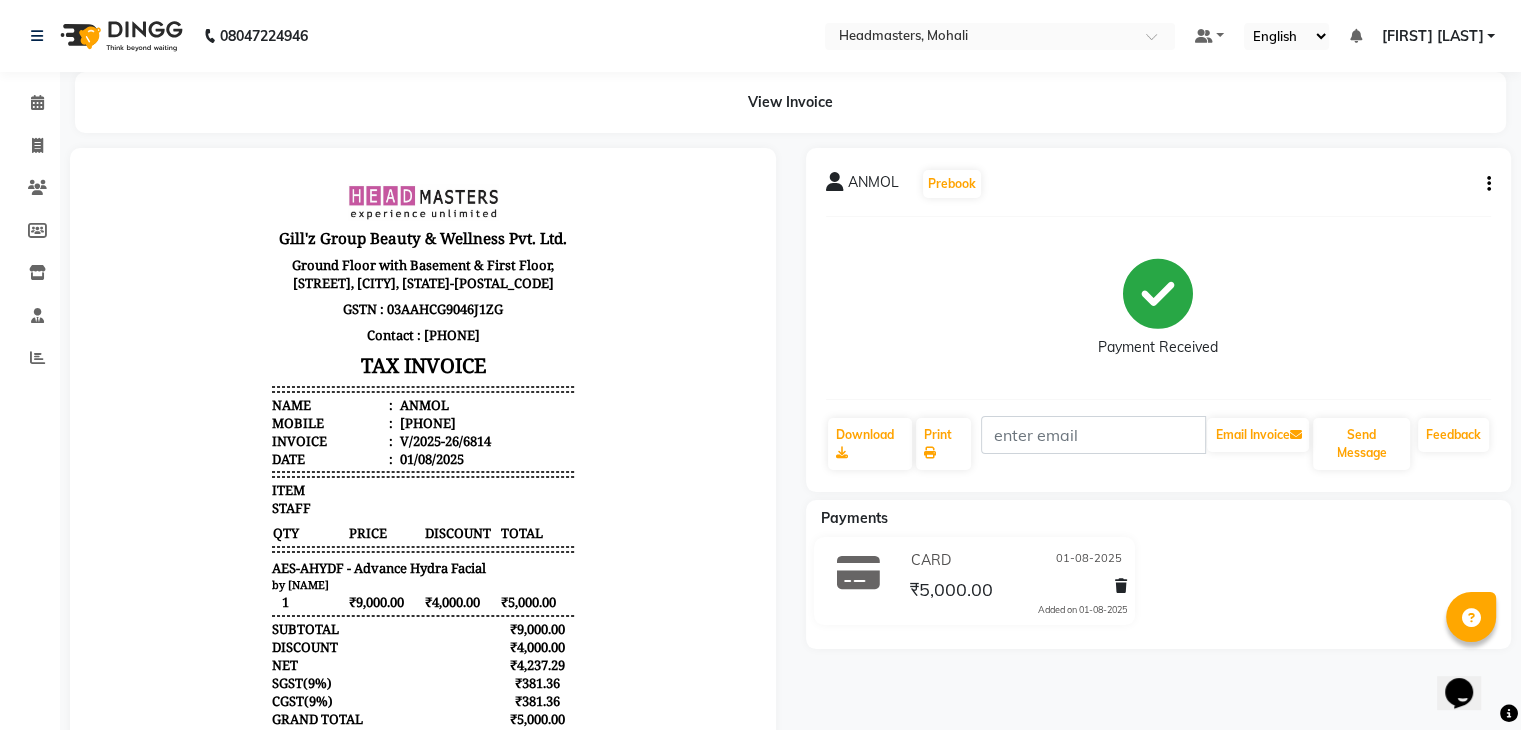 scroll, scrollTop: 0, scrollLeft: 0, axis: both 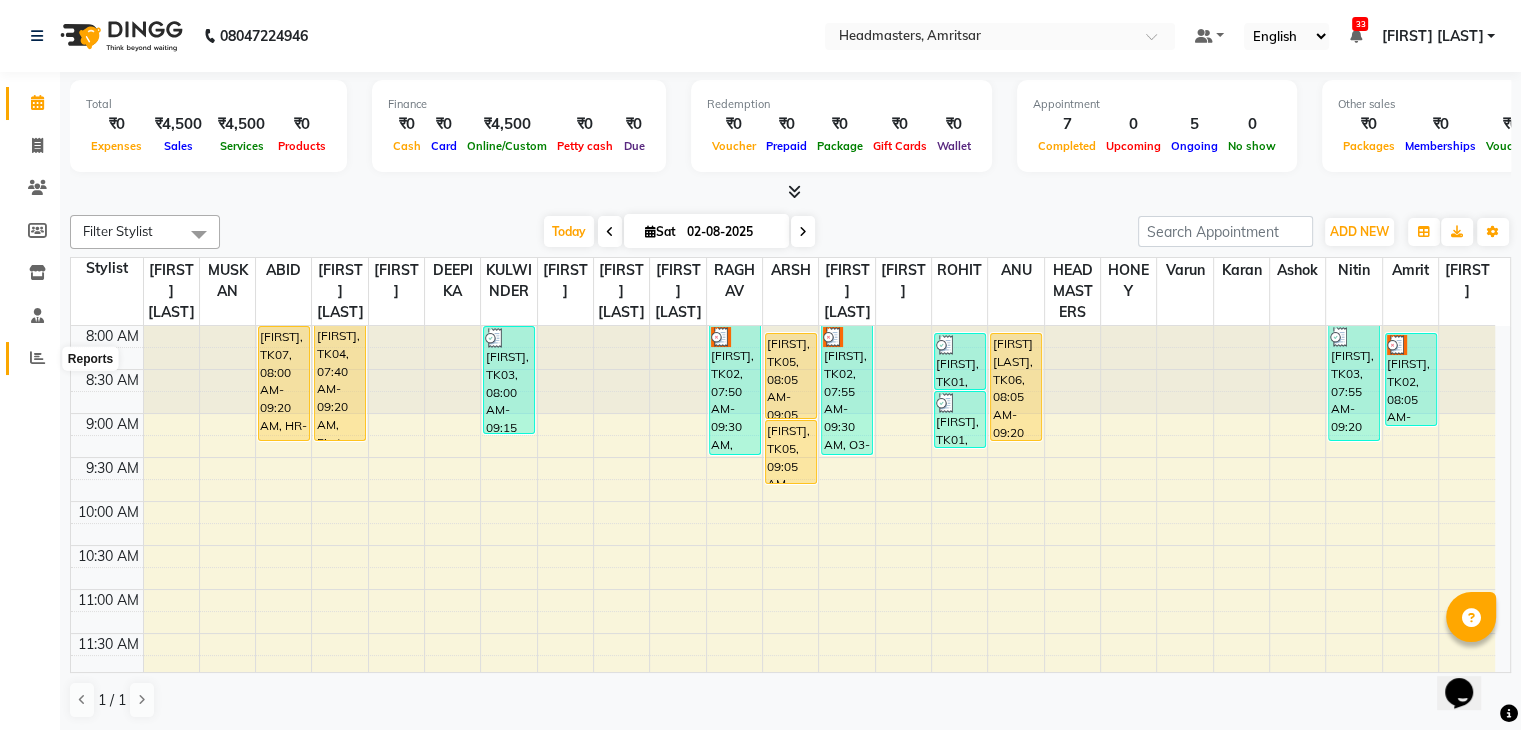 click 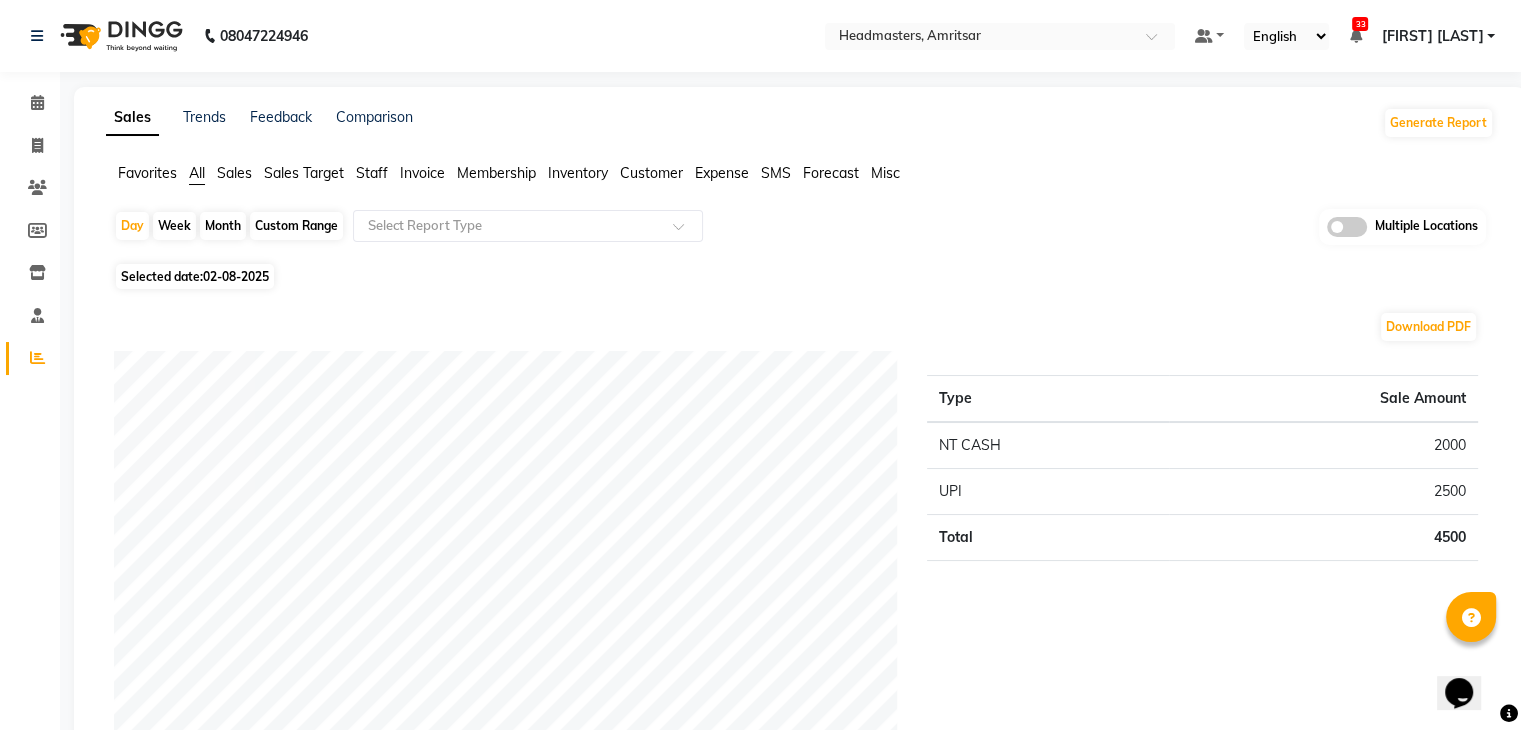 click on "Staff" 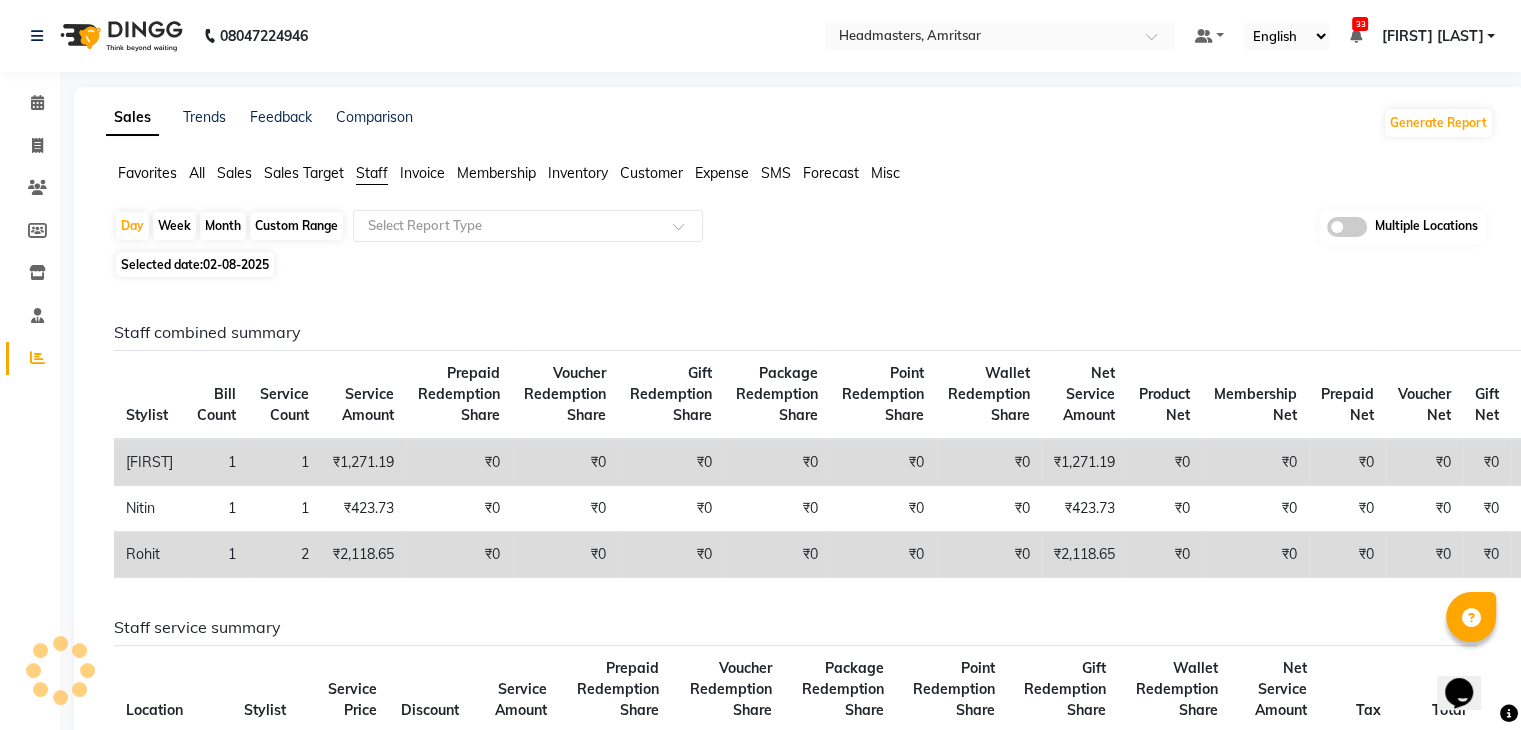 click on "02-08-2025" 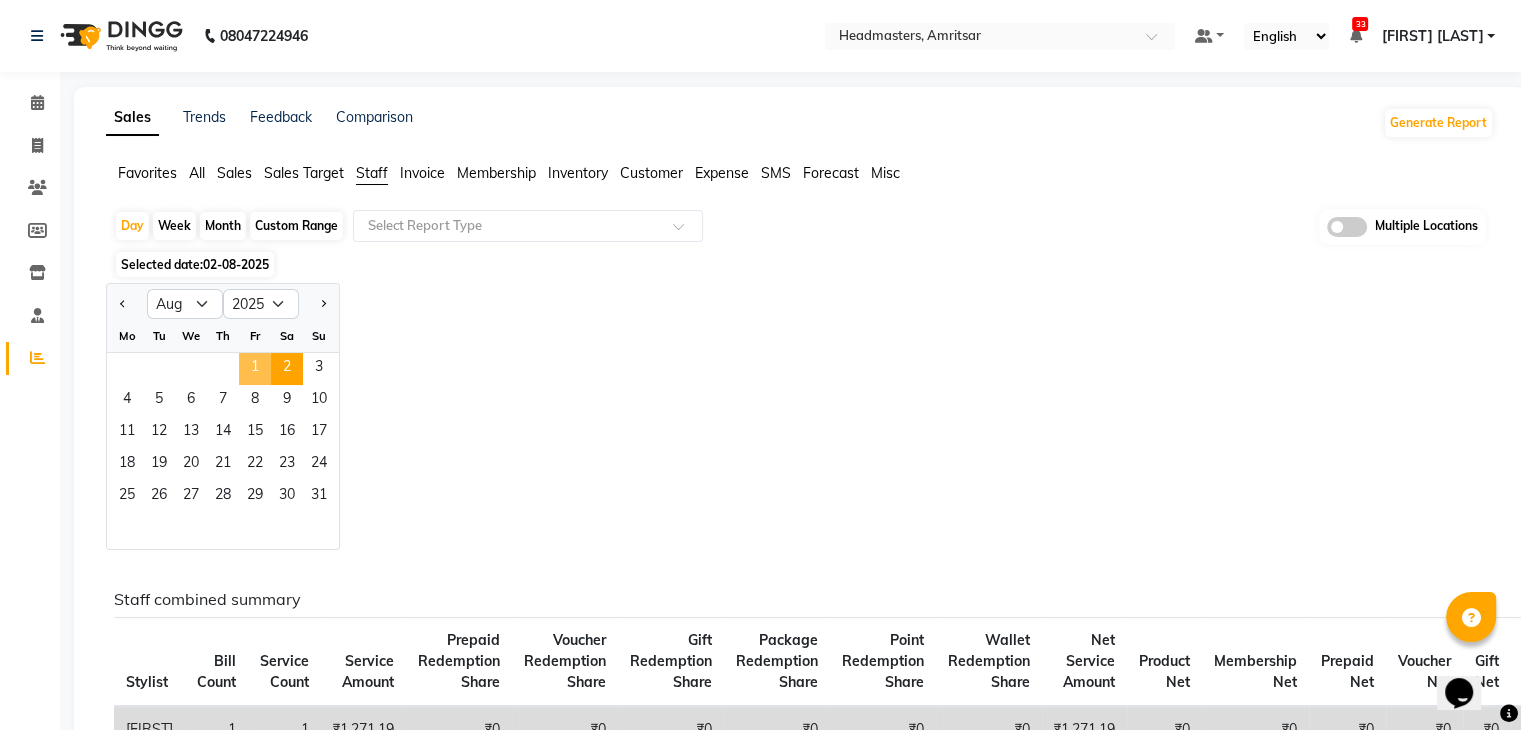 click on "1" 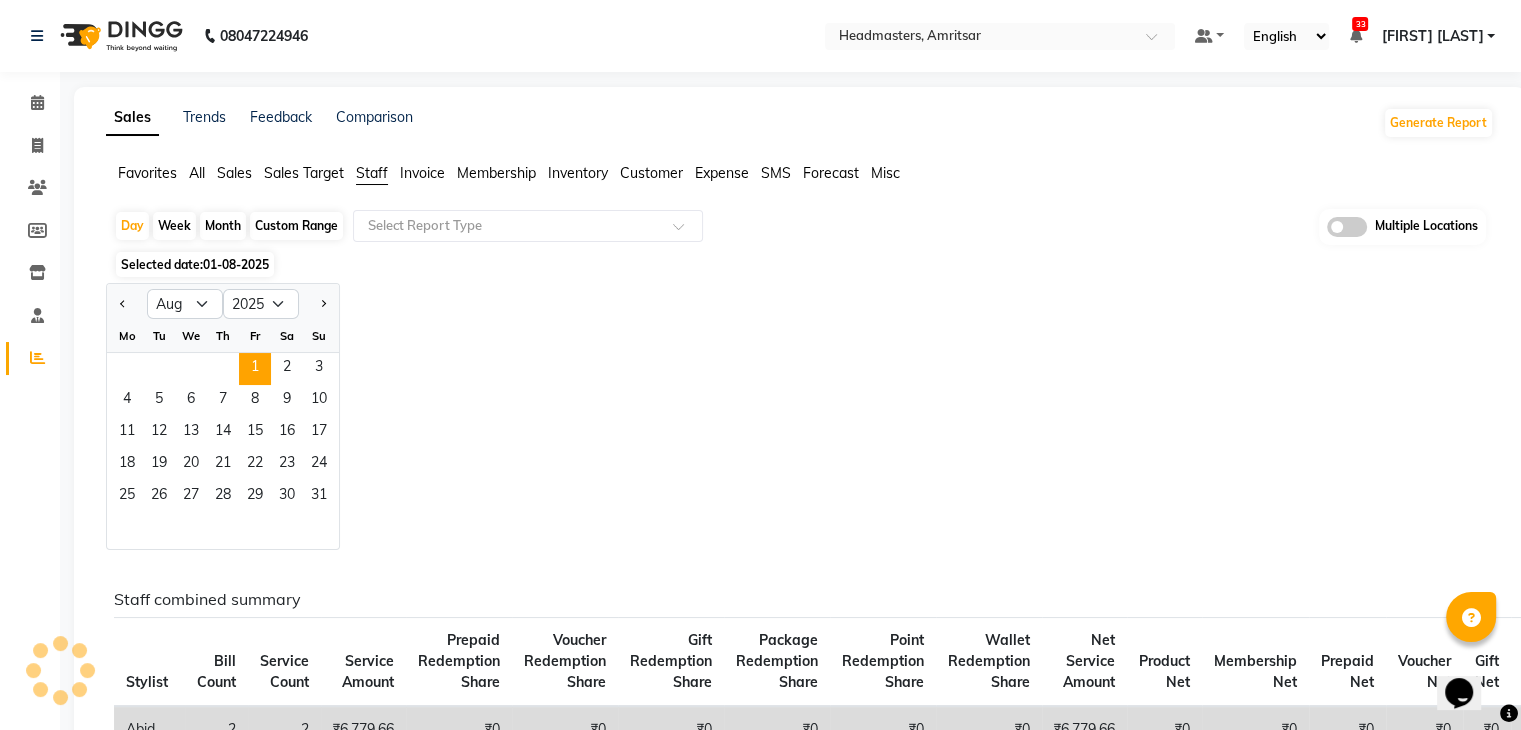 click on "Jan Feb Mar Apr May Jun Jul Aug Sep Oct Nov Dec 2015 2016 2017 2018 2019 2020 2021 2022 2023 2024 2025 2026 2027 2028 2029 2030 2031 2032 2033 2034 2035 Mo Tu We Th Fr Sa Su  1   2   3   4   5   6   7   8   9   10   11   12   13   14   15   16   17   18   19   20   21   22   23   24   25   26   27   28   29   30   31" 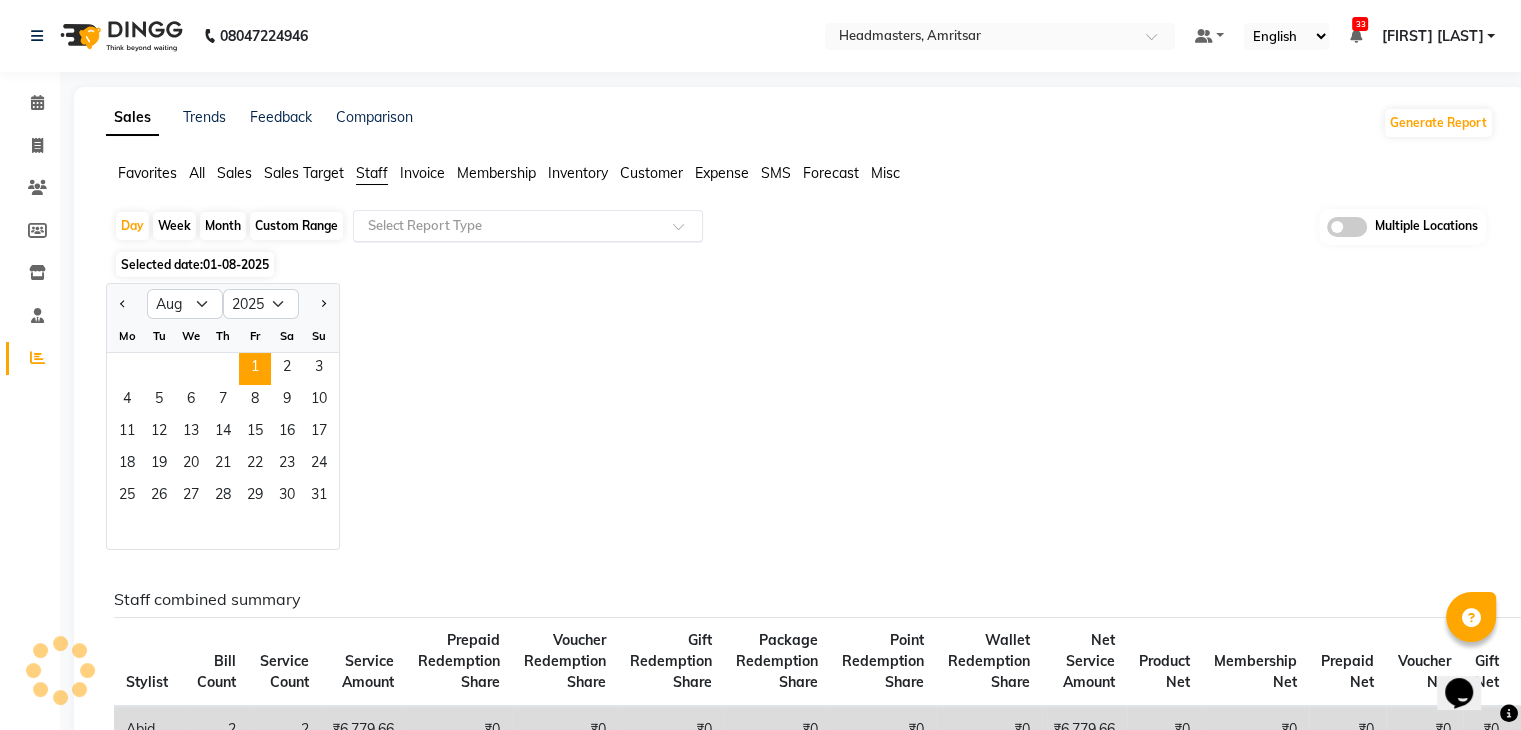click 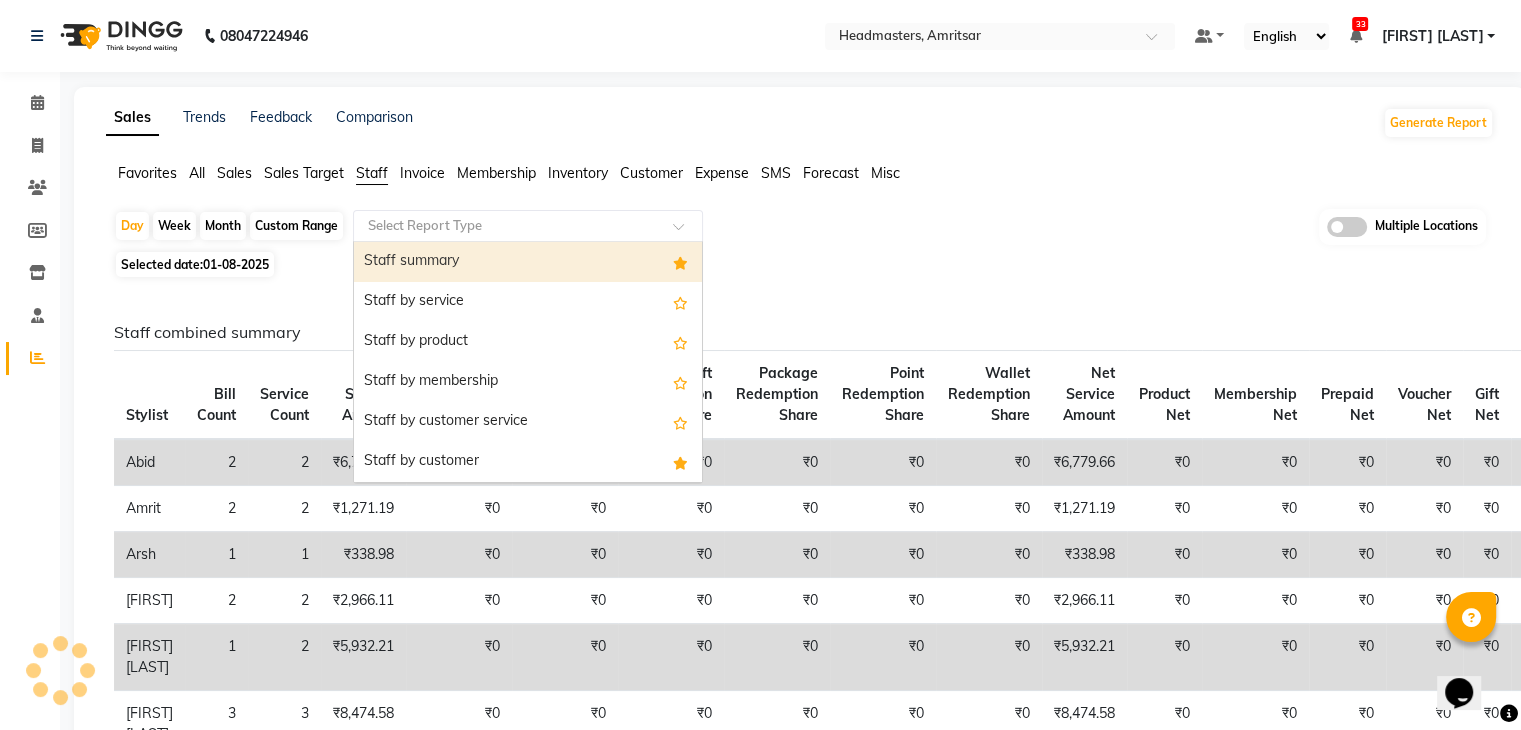 click on "Staff summary" at bounding box center [528, 262] 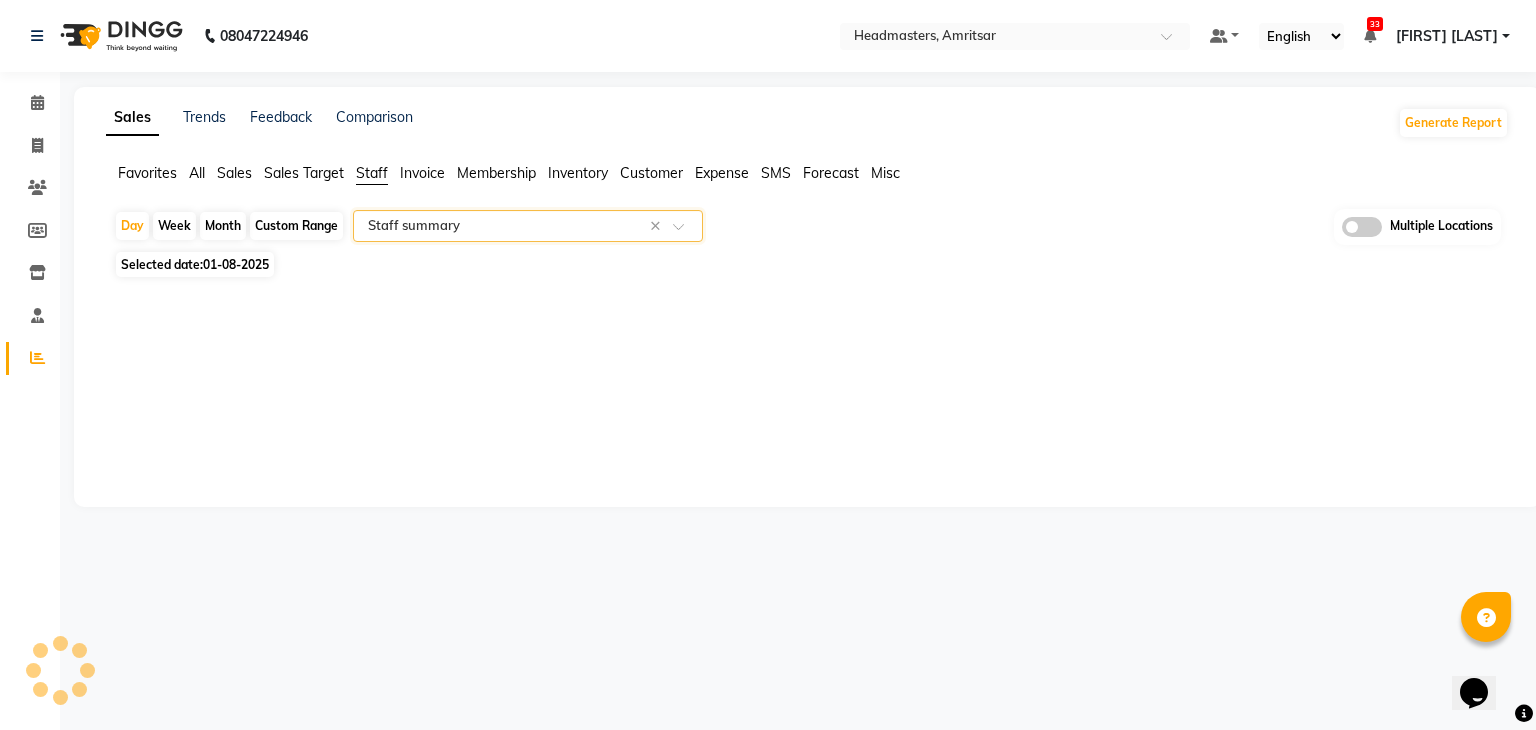 click 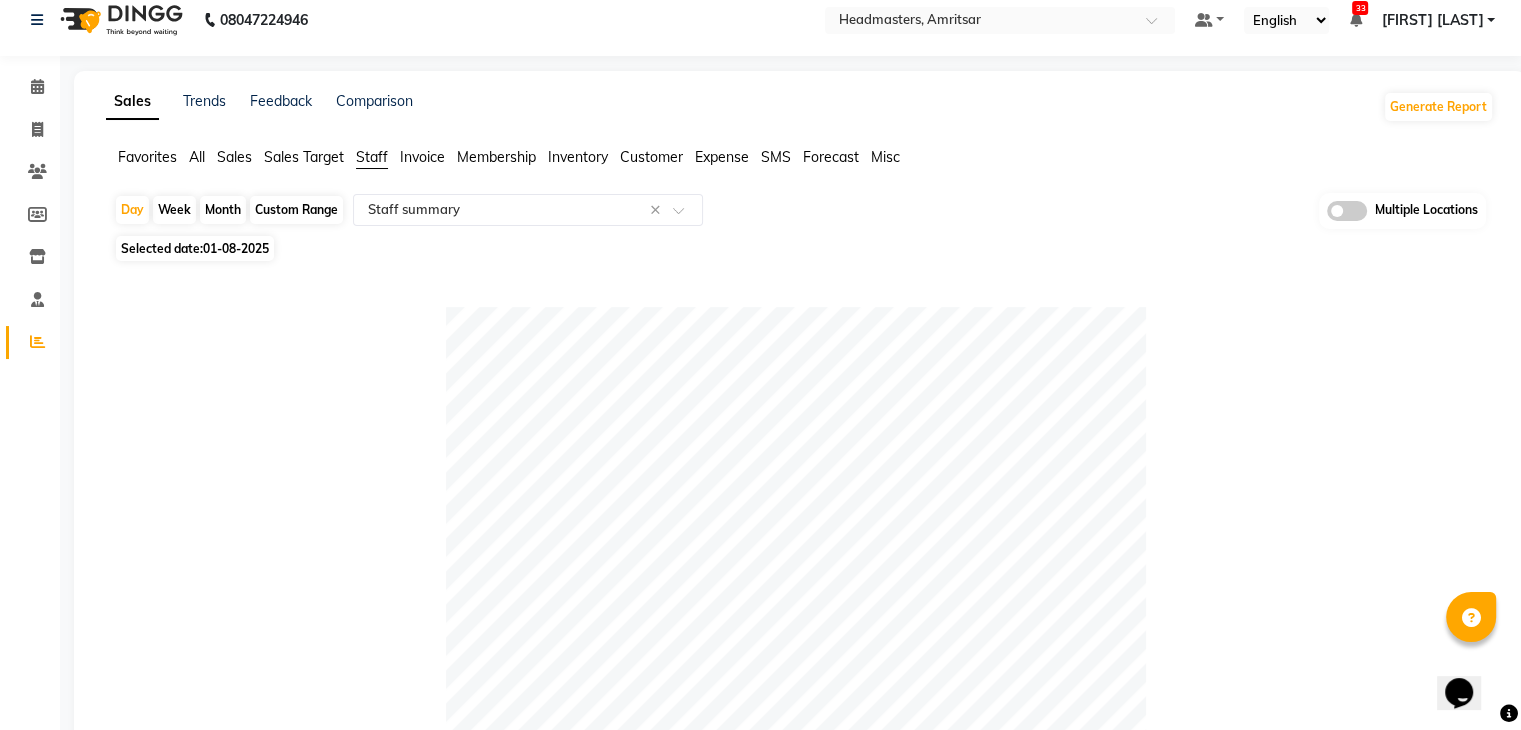 scroll, scrollTop: 0, scrollLeft: 0, axis: both 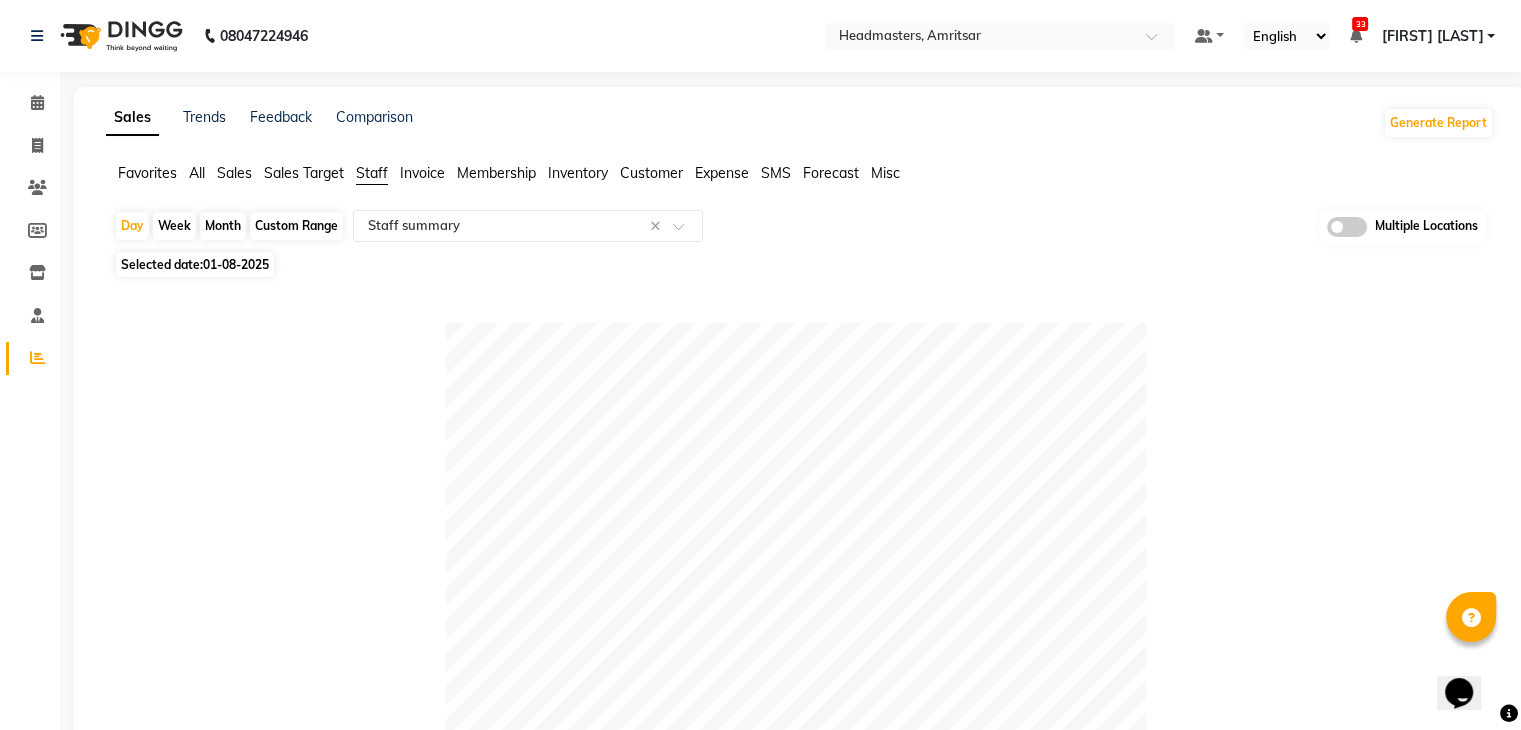click on "Table View   Pivot View  Pie Chart Bar Chart Select Full Report Filtered Report Select CSV PDF  Export  Show  10 25 50 100  entries Search: Location Stylist Customer Invoices Services Services W/o Tax Memberships Products Packages Vouchers Prepaid Gifts Average Total Total W/o Tax Payment Redemption Redemption Share Emp Code Location Stylist Customer Invoices Services Services W/o Tax Memberships Products Packages Vouchers Prepaid Gifts Average Total Total W/o Tax Payment Redemption Redemption Share Emp Code Total 25 25 ₹48,100.00 ₹40,762.75 ₹0 ₹0 ₹0 ₹0 ₹0 ₹0 ₹25,683.33 ₹48,100.00 ₹40,762.75 ₹48,100.00 ₹0 ₹0 Headmasters, Amritsar Honey Sareen 3 3 ₹10,000.00 ₹8,474.58 ₹0 ₹0 ₹0 ₹0 ₹0 ₹0 ₹3,333.33 ₹10,000.00 ₹8,474.58 ₹10,000.00 ₹0 ₹0 e3146-13 Headmasters, Amritsar Abid 2 2 ₹8,000.00 ₹6,779.66 ₹0 ₹0 ₹0 ₹0 ₹0 ₹0 ₹4,000.00 ₹8,000.00 ₹6,779.66 ₹8,000.00 ₹0 ₹0 e3146-03 Headmasters, Amritsar Sahil Mehra 2 2 ₹7,500.00 ₹6,355.93" 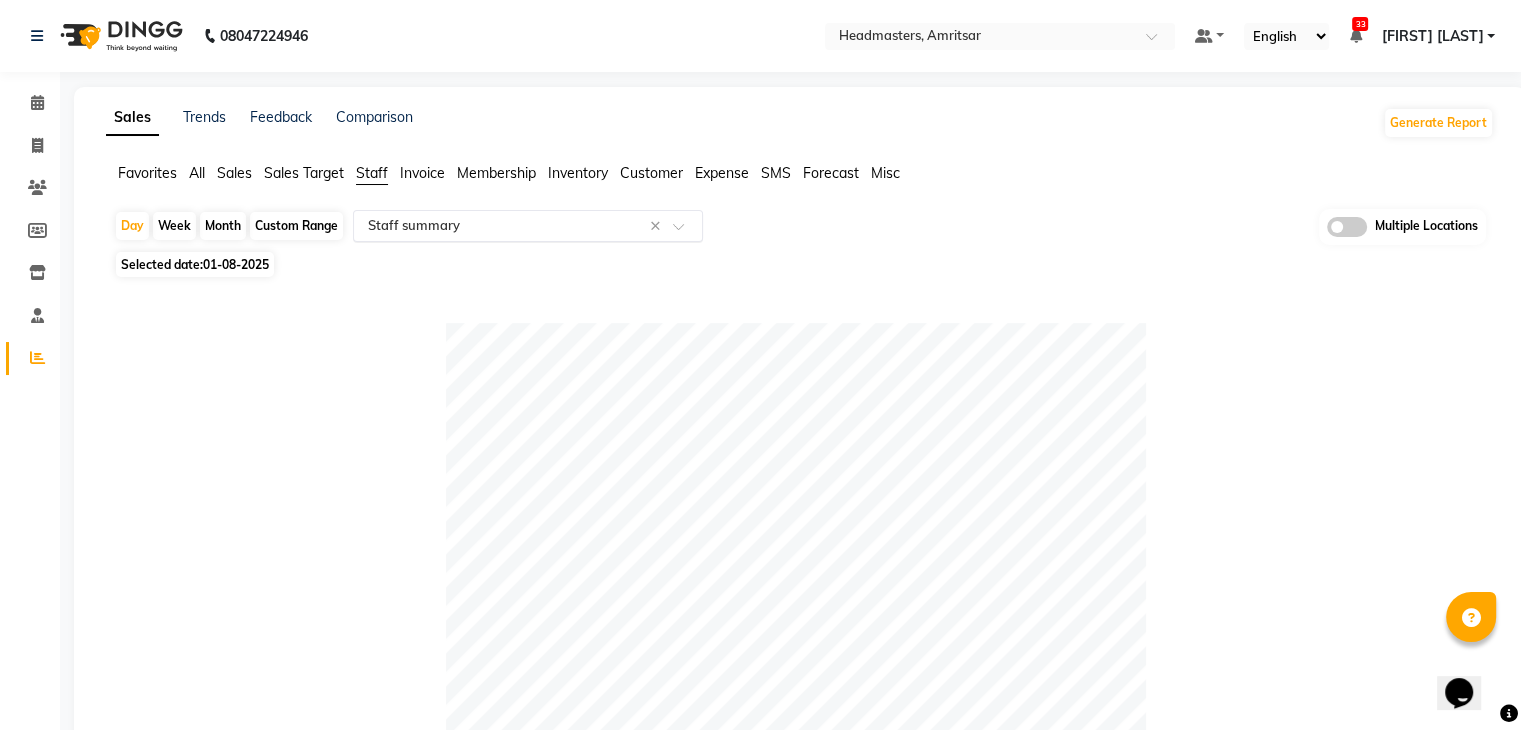 click on "Select Report Type × Staff summary ×" 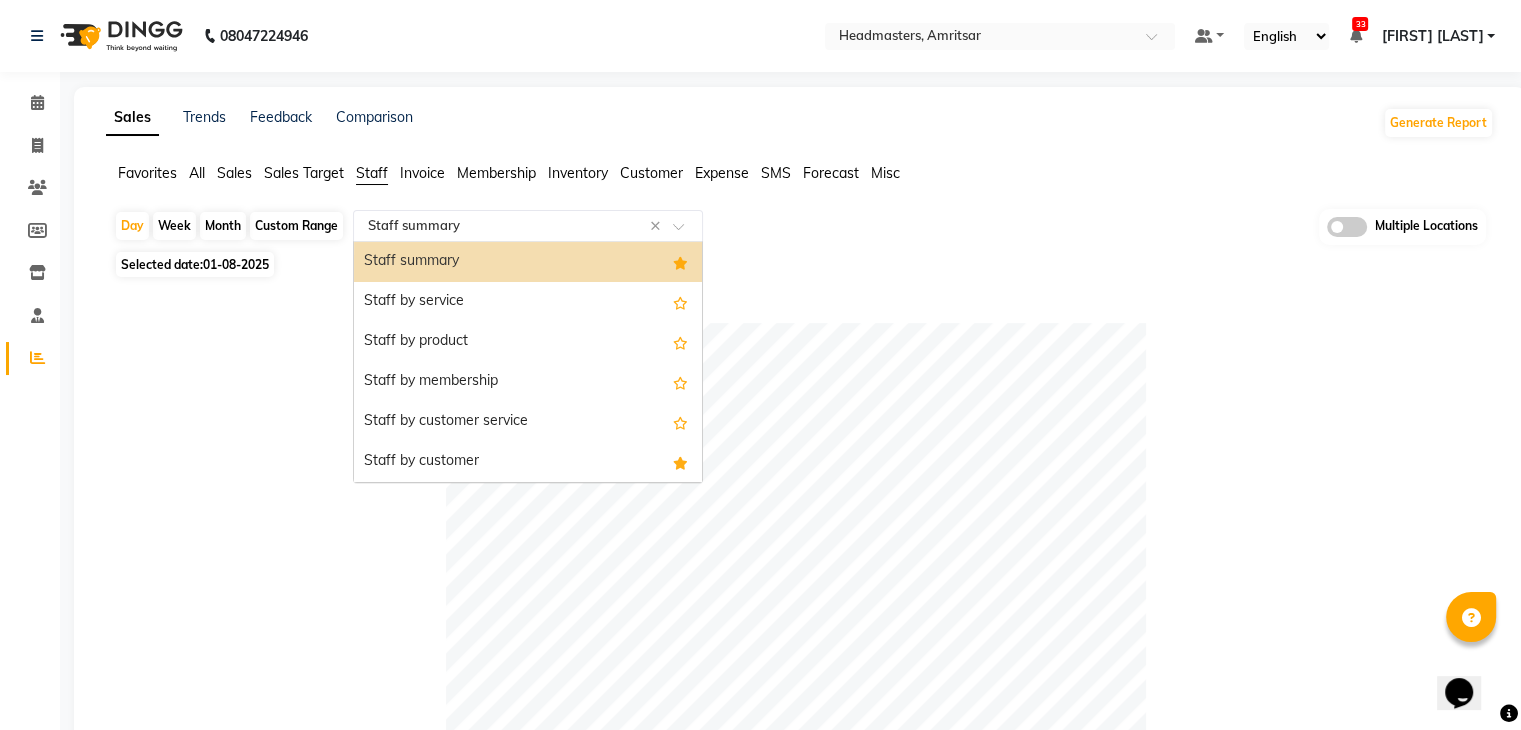 click on "Staff summary" at bounding box center (528, 262) 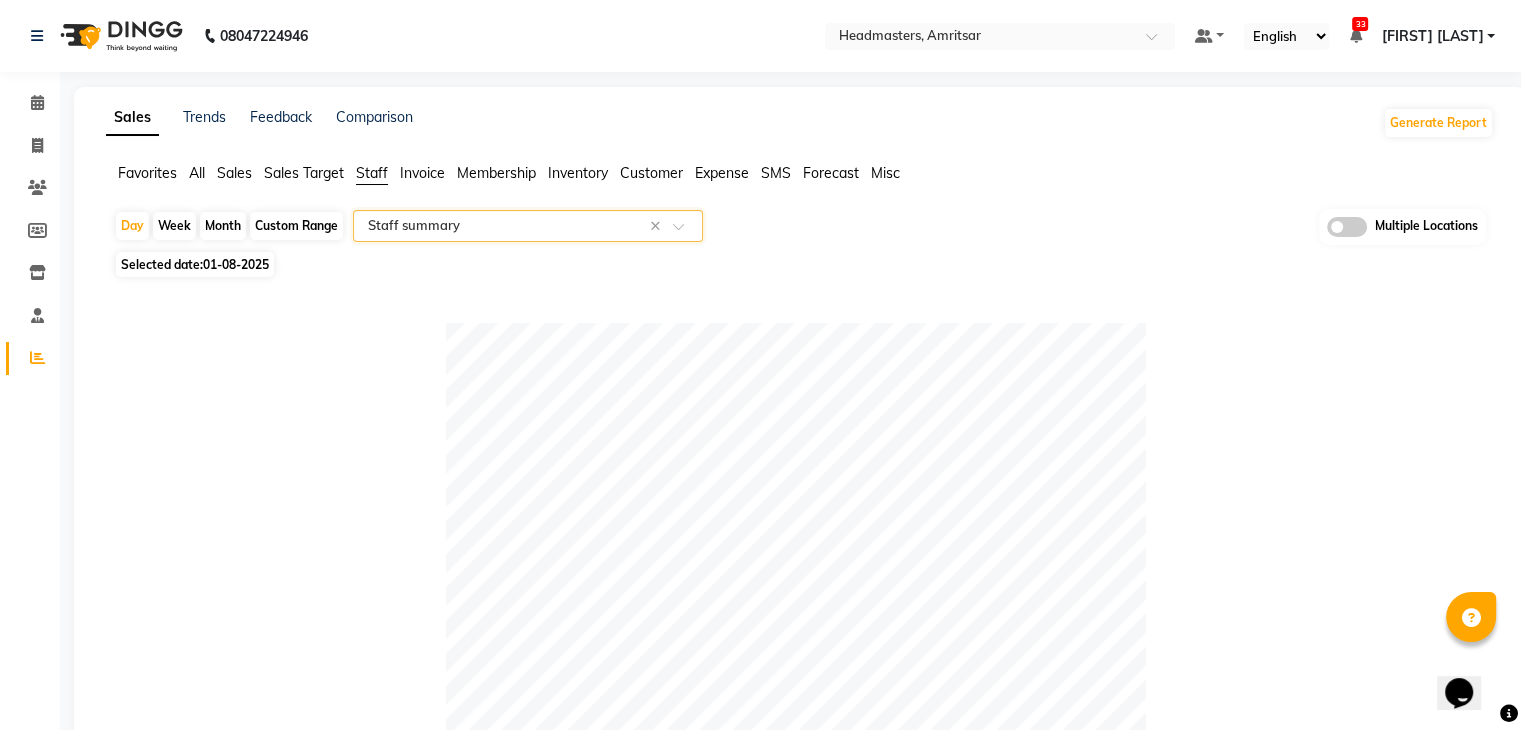 click on "Table View   Pivot View  Pie Chart Bar Chart Select Full Report Filtered Report Select CSV PDF  Export  Show  10 25 50 100  entries Search: Location Stylist Customer Invoices Services Services W/o Tax Memberships Products Packages Vouchers Prepaid Gifts Average Total Total W/o Tax Payment Redemption Redemption Share Emp Code Location Stylist Customer Invoices Services Services W/o Tax Memberships Products Packages Vouchers Prepaid Gifts Average Total Total W/o Tax Payment Redemption Redemption Share Emp Code Total 25 25 ₹48,100.00 ₹40,762.75 ₹0 ₹0 ₹0 ₹0 ₹0 ₹0 ₹25,683.33 ₹48,100.00 ₹40,762.75 ₹48,100.00 ₹0 ₹0 Headmasters, Amritsar Honey Sareen 3 3 ₹10,000.00 ₹8,474.58 ₹0 ₹0 ₹0 ₹0 ₹0 ₹0 ₹3,333.33 ₹10,000.00 ₹8,474.58 ₹10,000.00 ₹0 ₹0 e3146-13 Headmasters, Amritsar Abid 2 2 ₹8,000.00 ₹6,779.66 ₹0 ₹0 ₹0 ₹0 ₹0 ₹0 ₹4,000.00 ₹8,000.00 ₹6,779.66 ₹8,000.00 ₹0 ₹0 e3146-03 Headmasters, Amritsar Sahil Mehra 2 2 ₹7,500.00 ₹6,355.93" 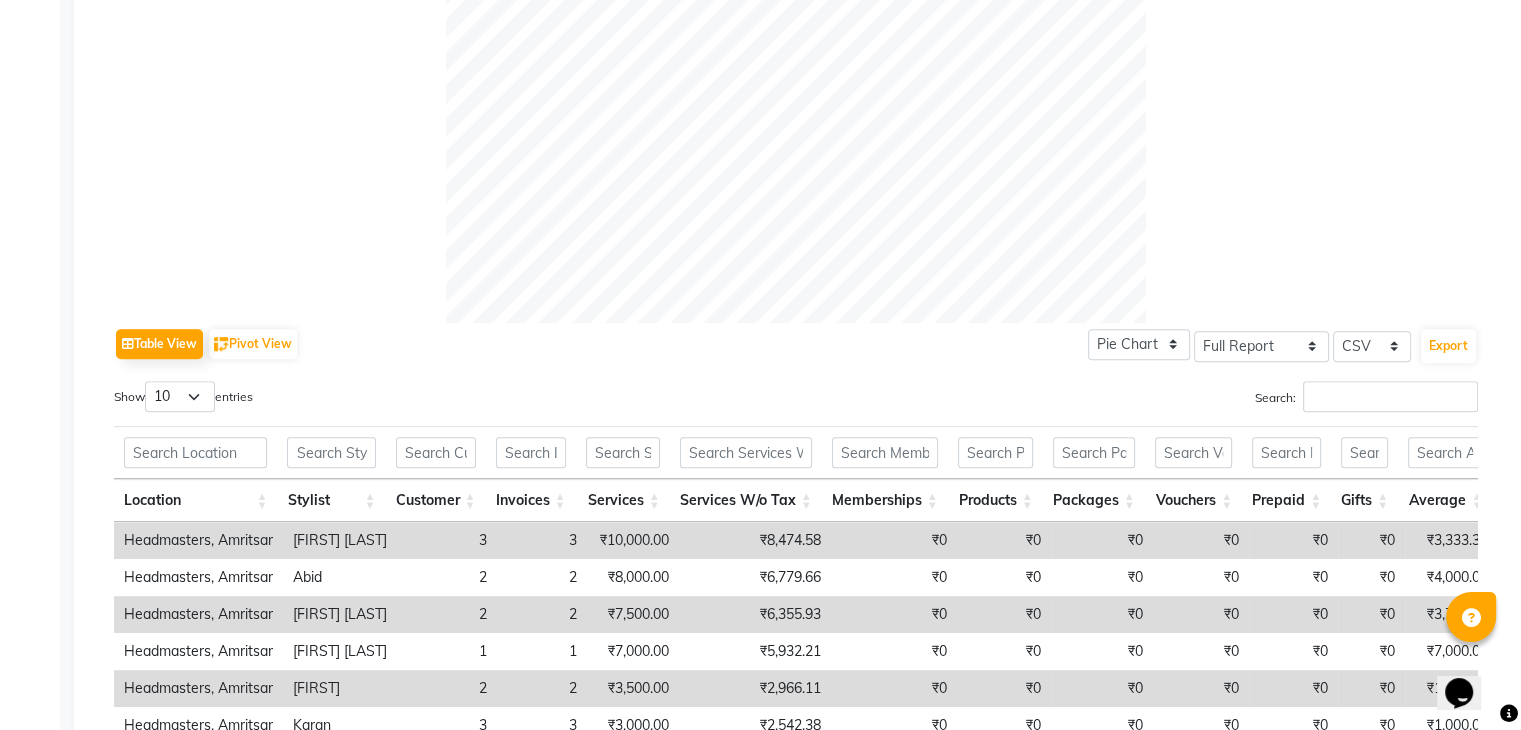 scroll, scrollTop: 1041, scrollLeft: 0, axis: vertical 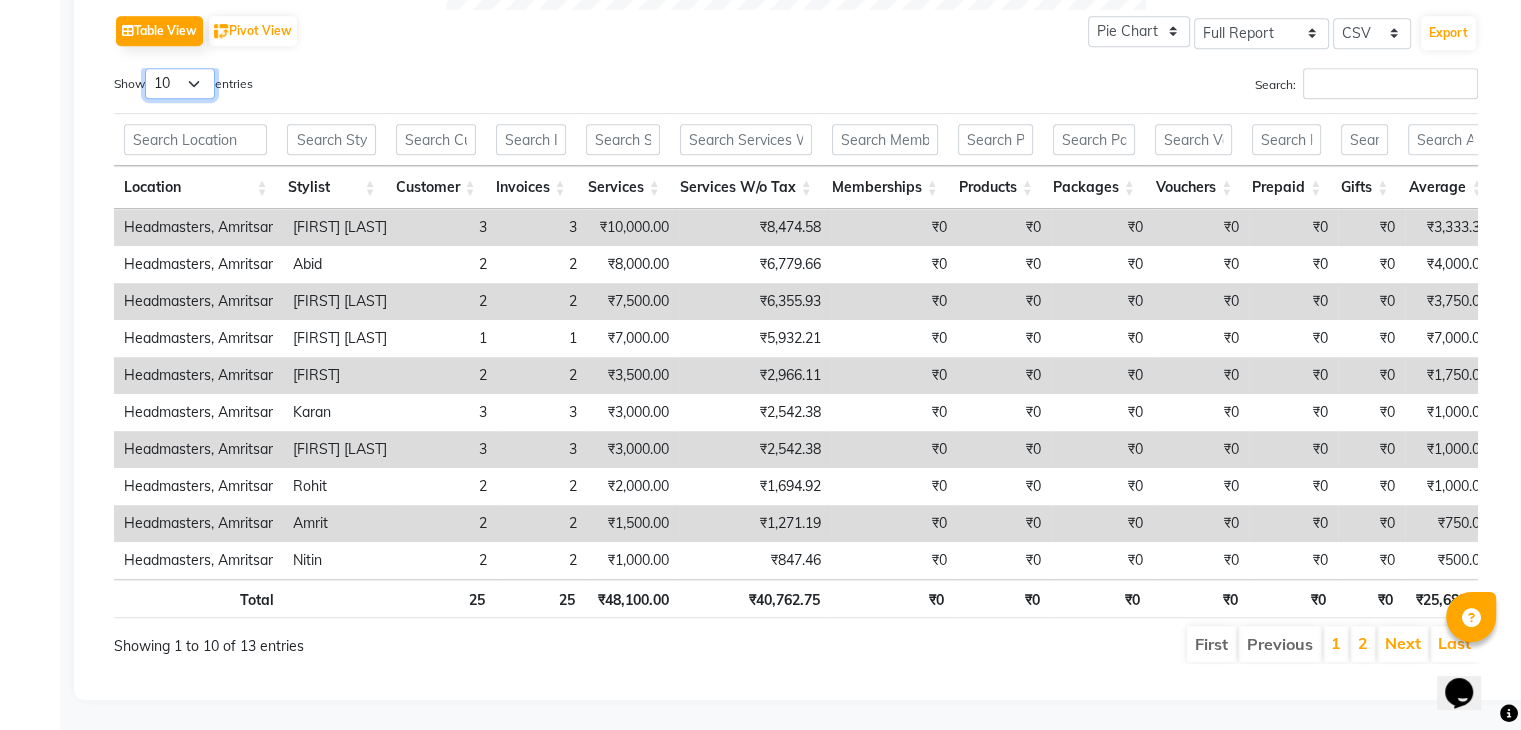 click on "10 25 50 100" at bounding box center (180, 83) 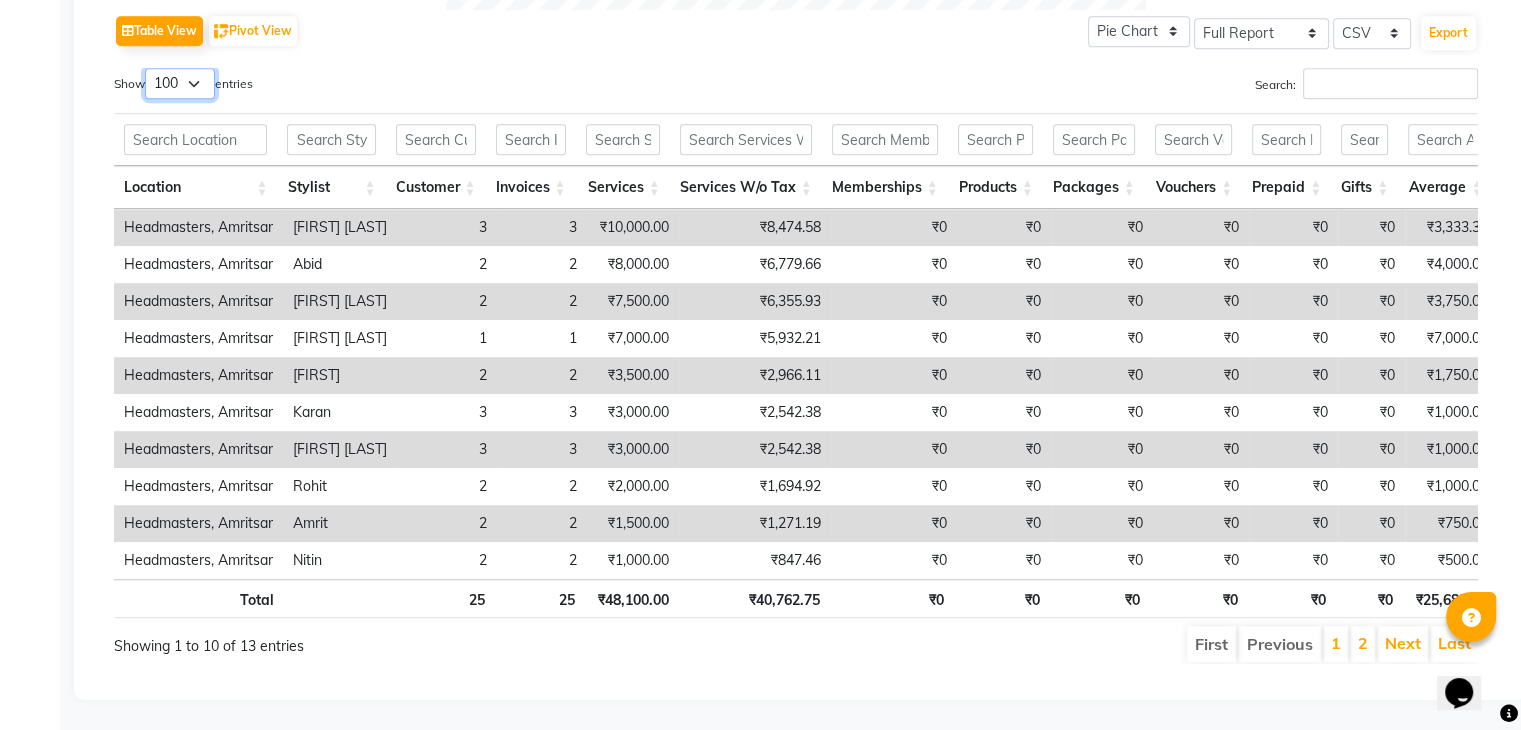 click on "10 25 50 100" at bounding box center [180, 83] 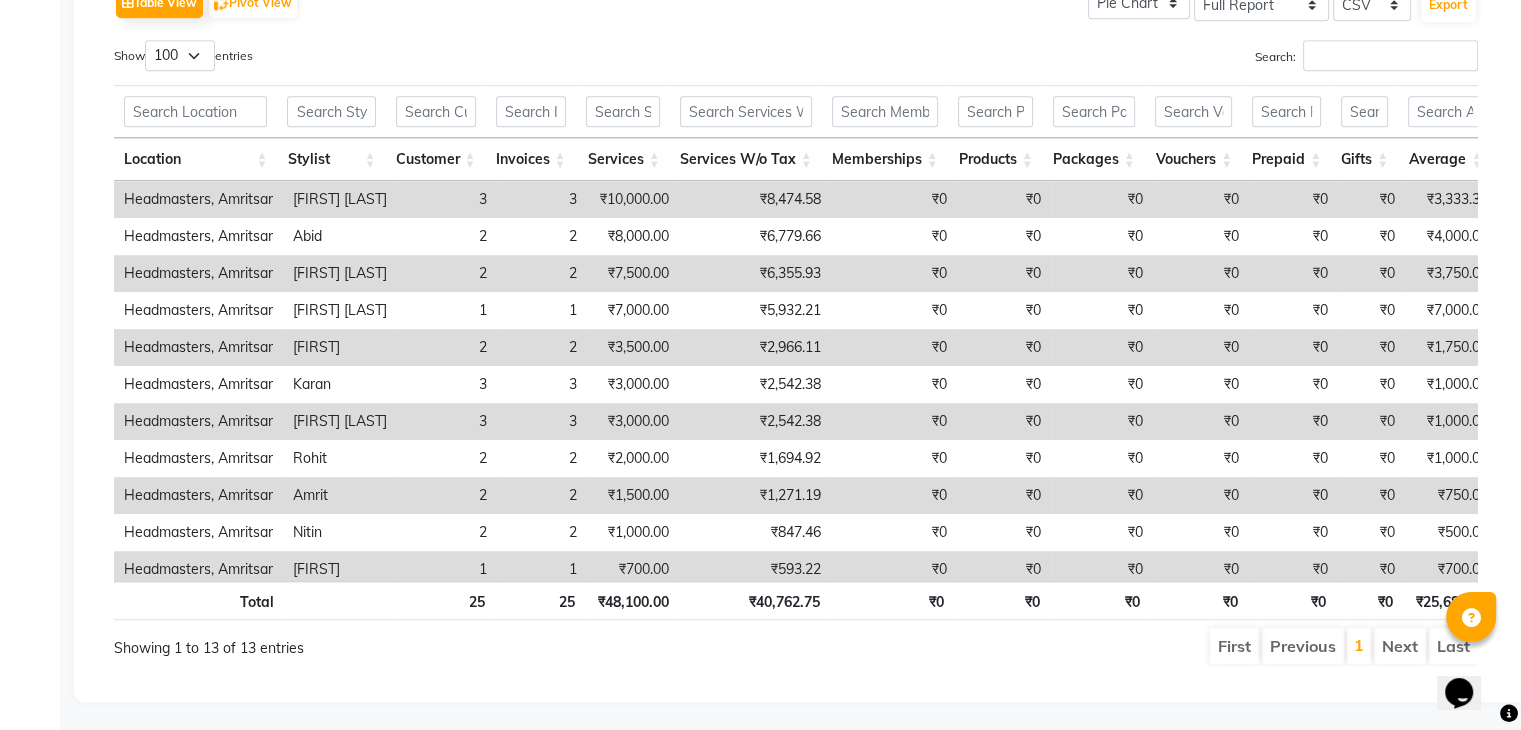 click on "Show  10 25 50 100  entries" at bounding box center (447, 59) 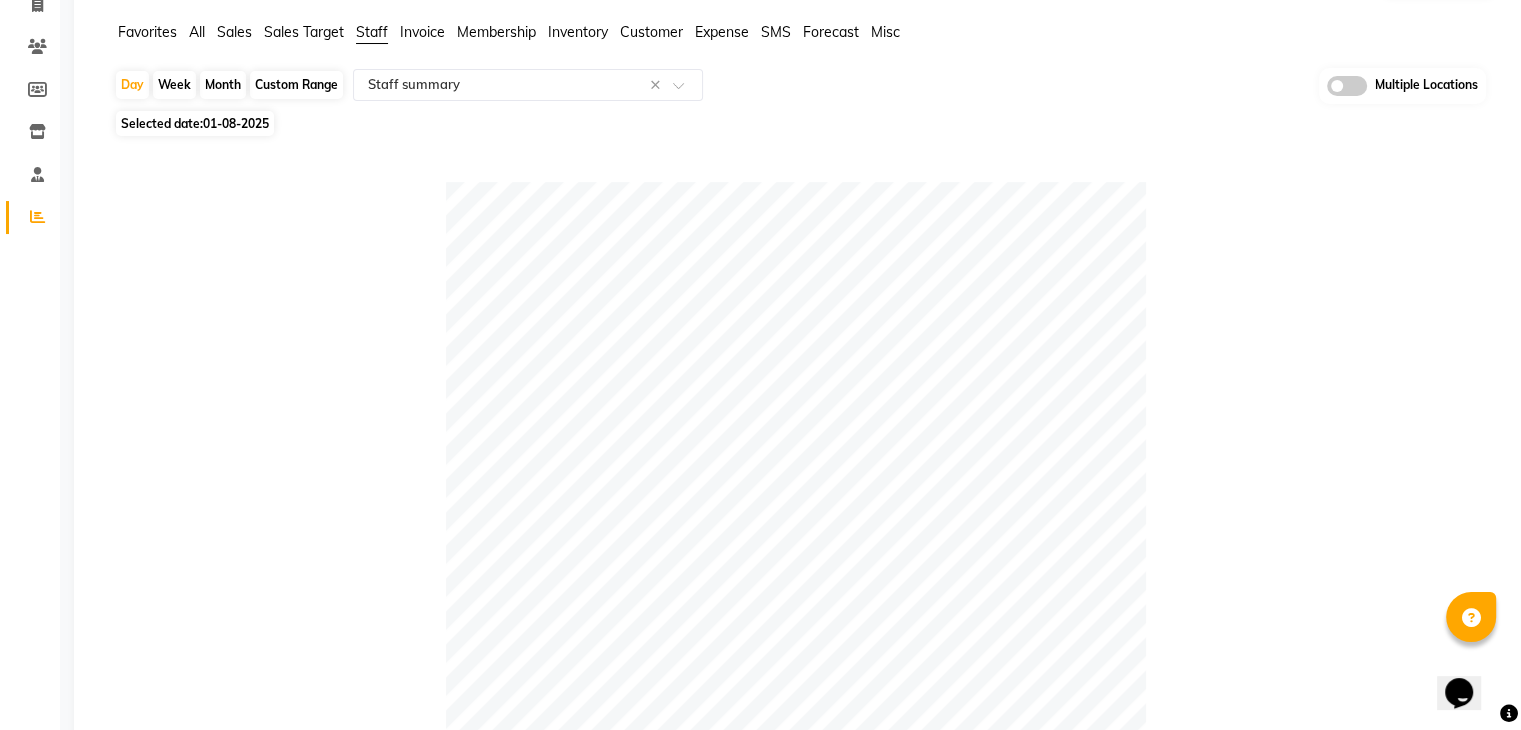 scroll, scrollTop: 0, scrollLeft: 0, axis: both 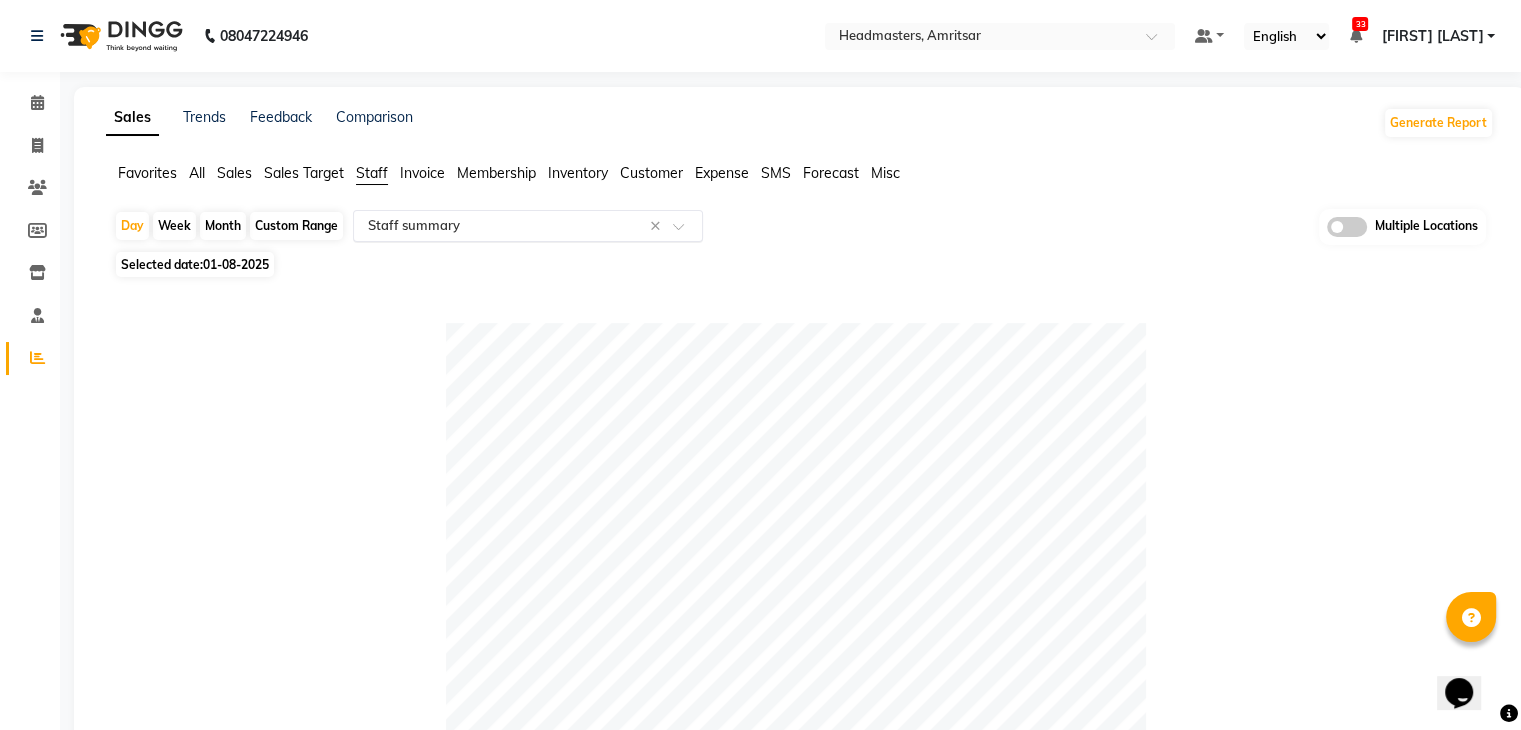 click 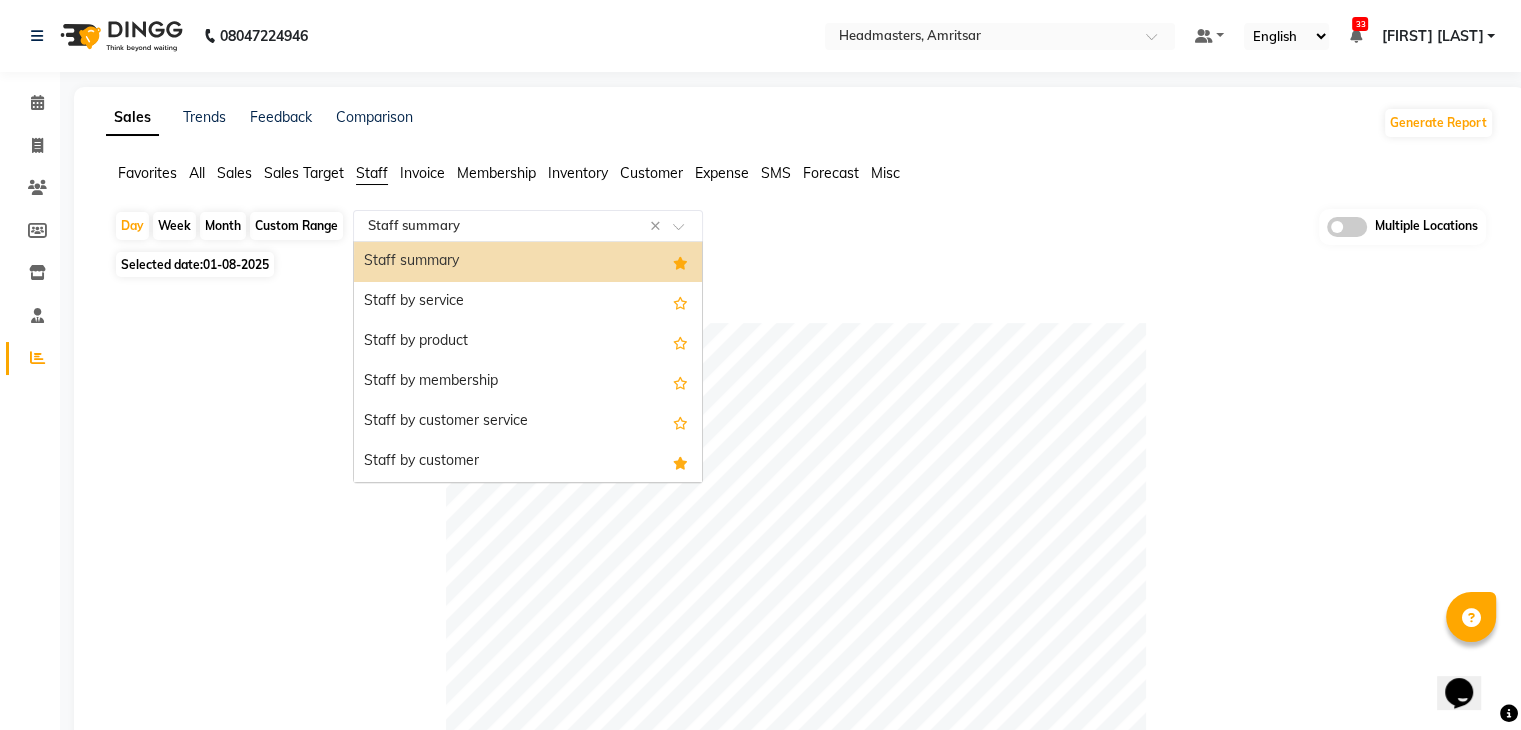 click on "Staff summary" at bounding box center [528, 262] 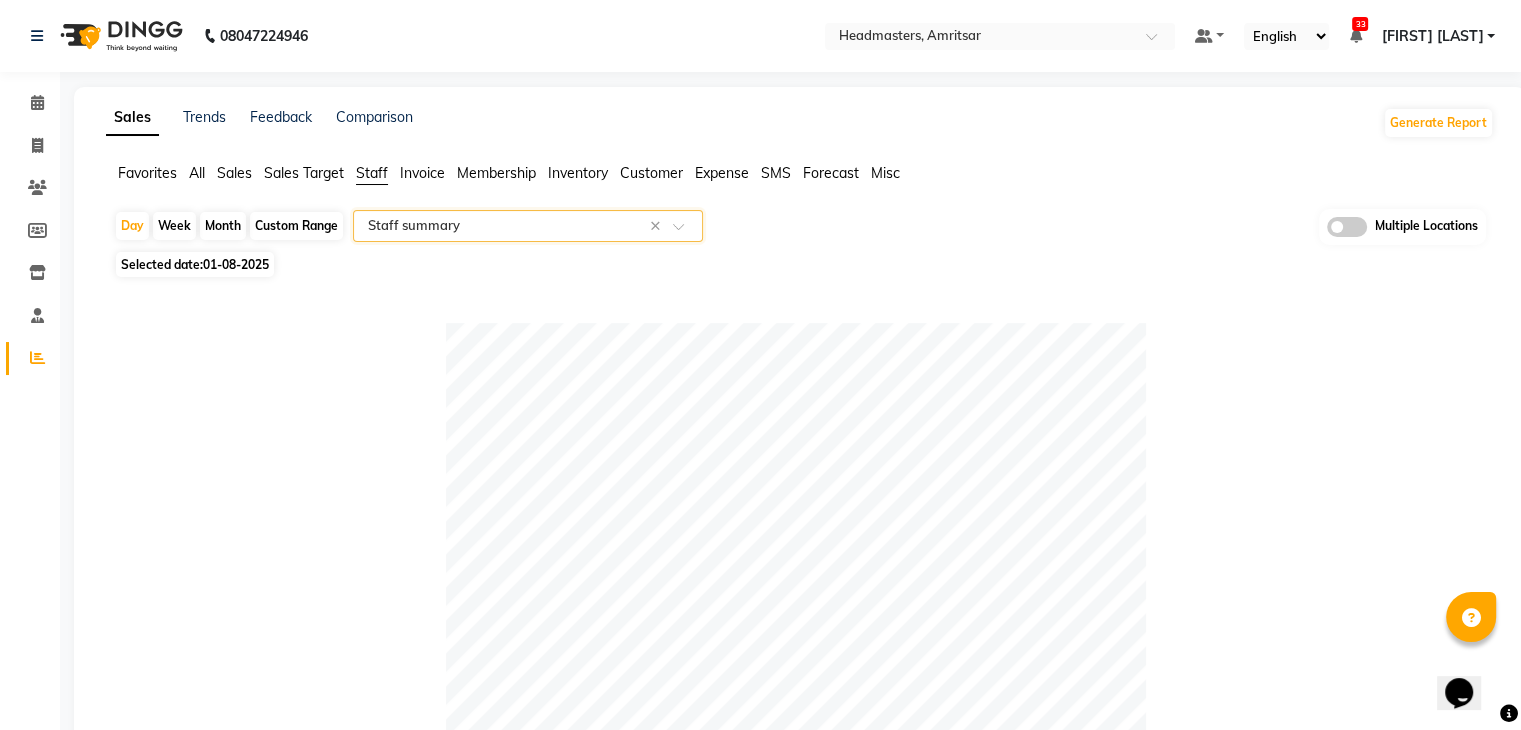 click on "Day   Week   Month   Custom Range  Select Report Type × Staff summary × Multiple Locations Selected date:  01-08-2025   Table View   Pivot View  Pie Chart Bar Chart Select Full Report Filtered Report Select CSV PDF  Export  Show  10 25 50 100  entries Search: Location Stylist Customer Invoices Services Services W/o Tax Memberships Products Packages Vouchers Prepaid Gifts Average Total Total W/o Tax Payment Redemption Redemption Share Emp Code Location Stylist Customer Invoices Services Services W/o Tax Memberships Products Packages Vouchers Prepaid Gifts Average Total Total W/o Tax Payment Redemption Redemption Share Emp Code Total 25 25 ₹48,100.00 ₹40,762.75 ₹0 ₹0 ₹0 ₹0 ₹0 ₹0 ₹25,683.33 ₹48,100.00 ₹40,762.75 ₹48,100.00 ₹0 ₹0 Headmasters, Amritsar Honey Sareen 3 3 ₹10,000.00 ₹8,474.58 ₹0 ₹0 ₹0 ₹0 ₹0 ₹0 ₹3,333.33 ₹10,000.00 ₹8,474.58 ₹10,000.00 ₹0 ₹0 e3146-13 Headmasters, Amritsar Abid 2 2 ₹8,000.00 ₹6,779.66 ₹0 ₹0 ₹0 ₹0 ₹0 ₹0 ₹0 2" 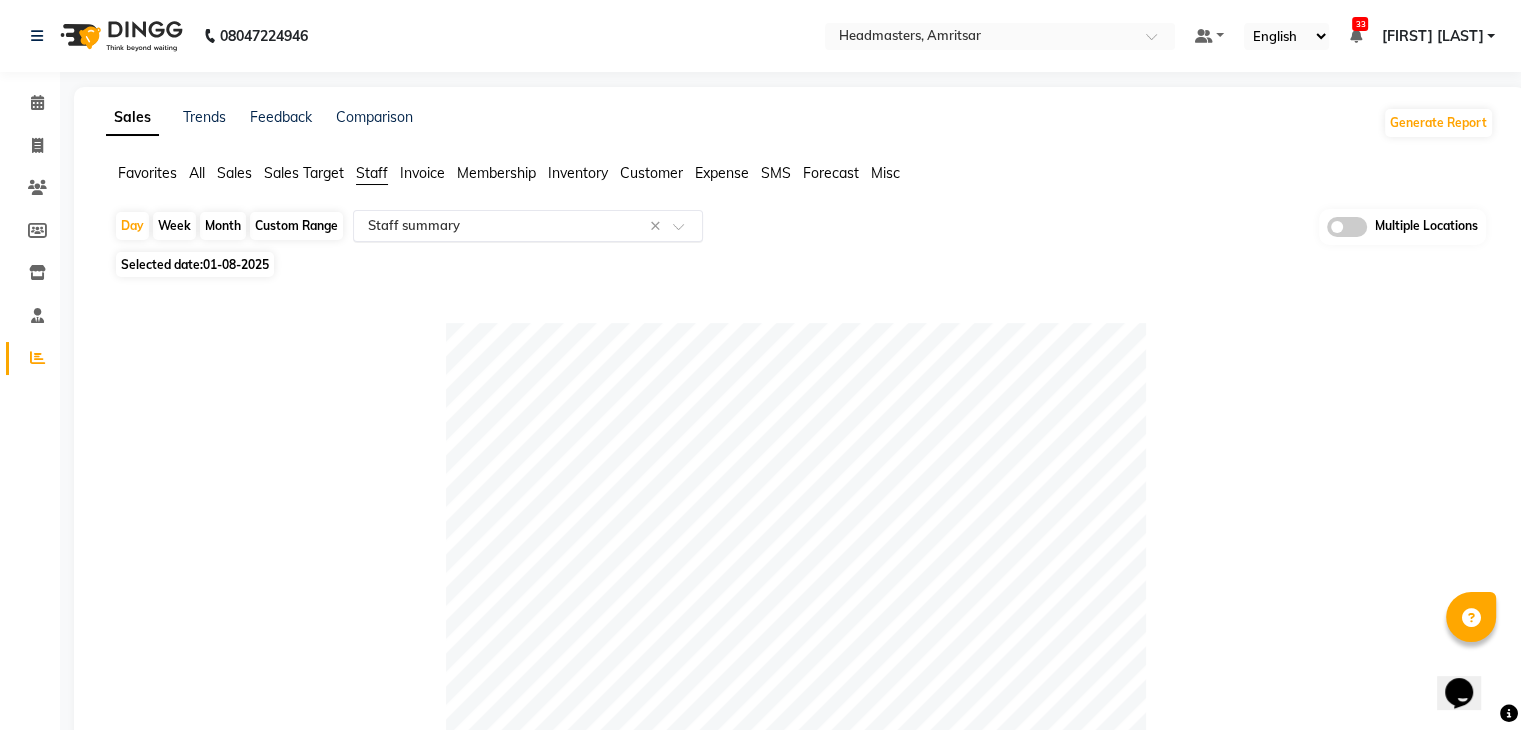 click 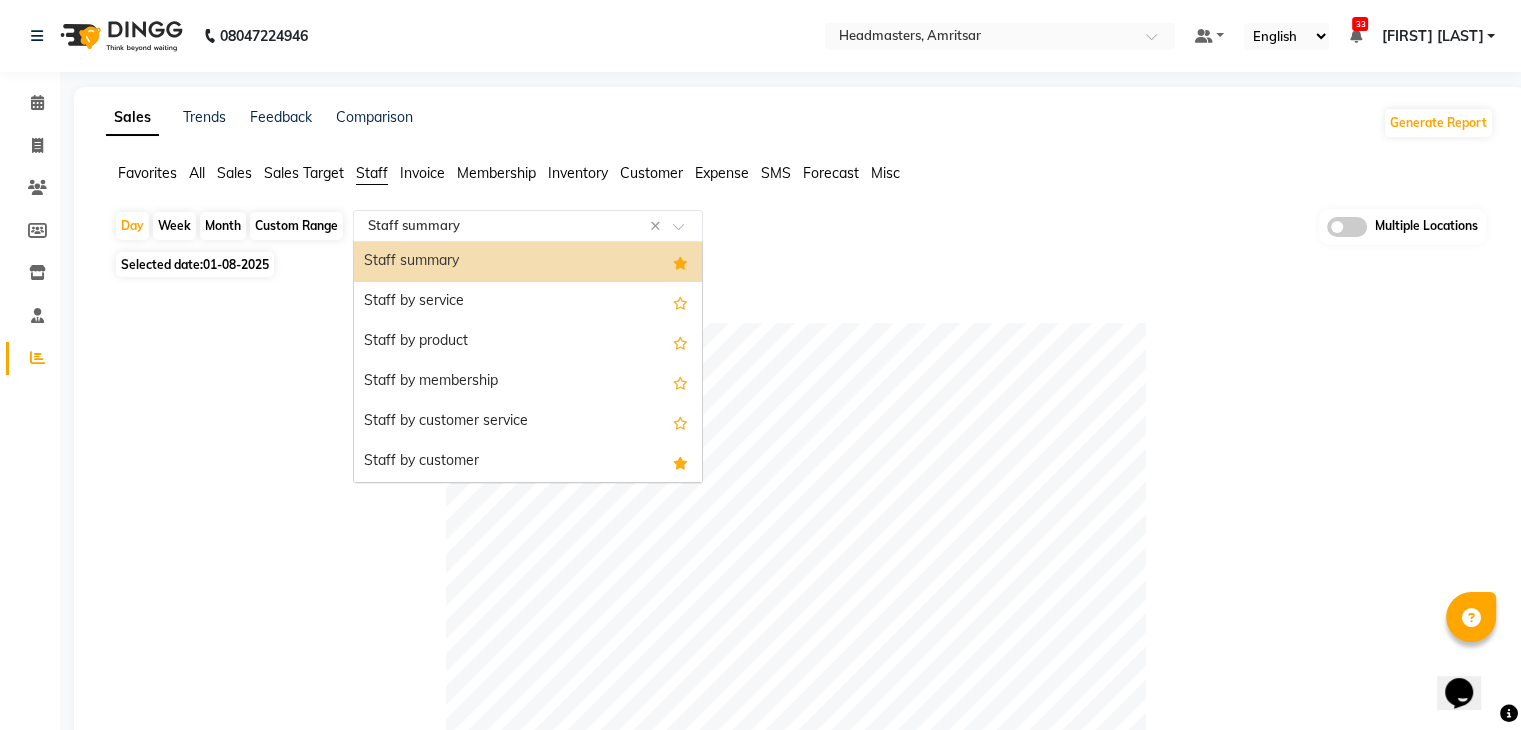 click on "Staff summary" at bounding box center [528, 262] 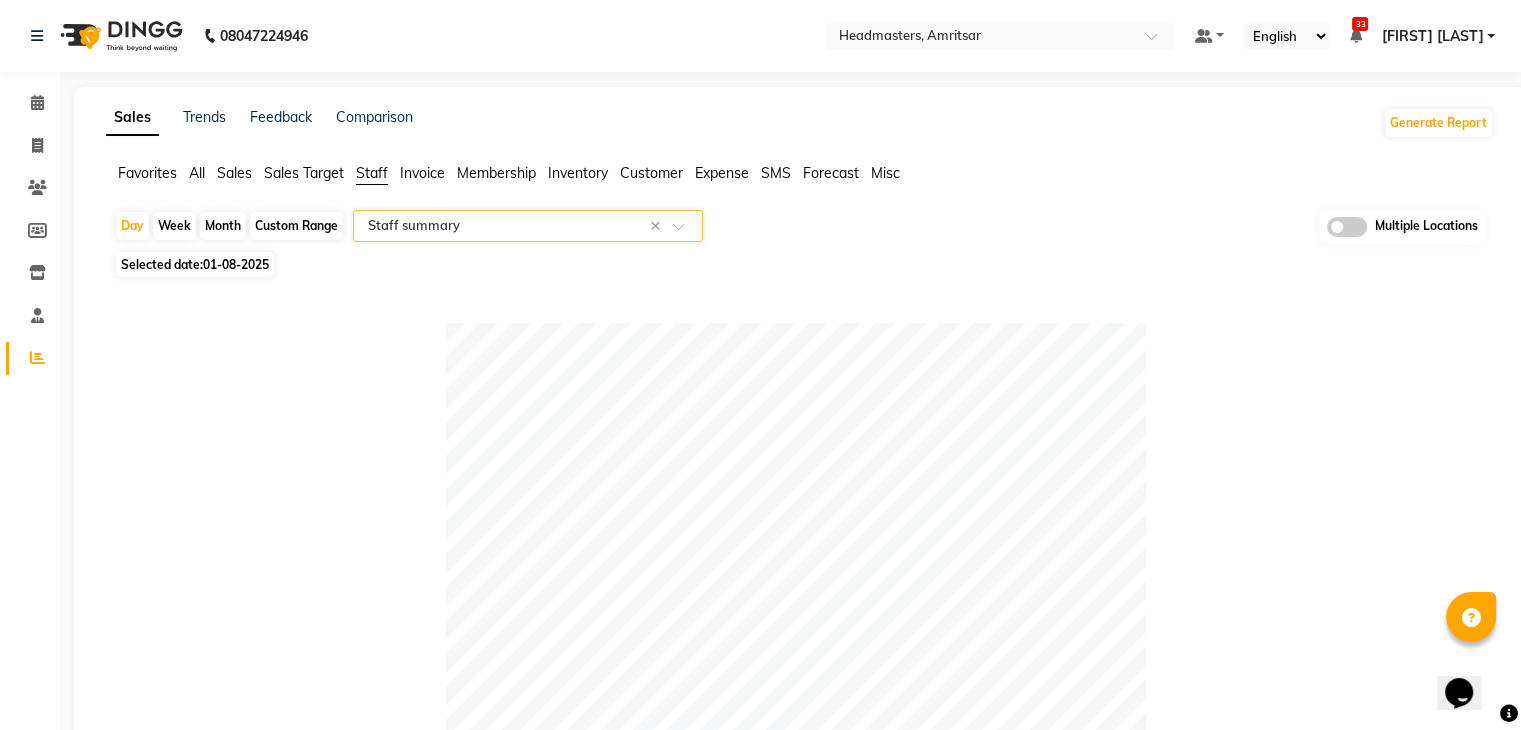 click on "Selected date:  01-08-2025" 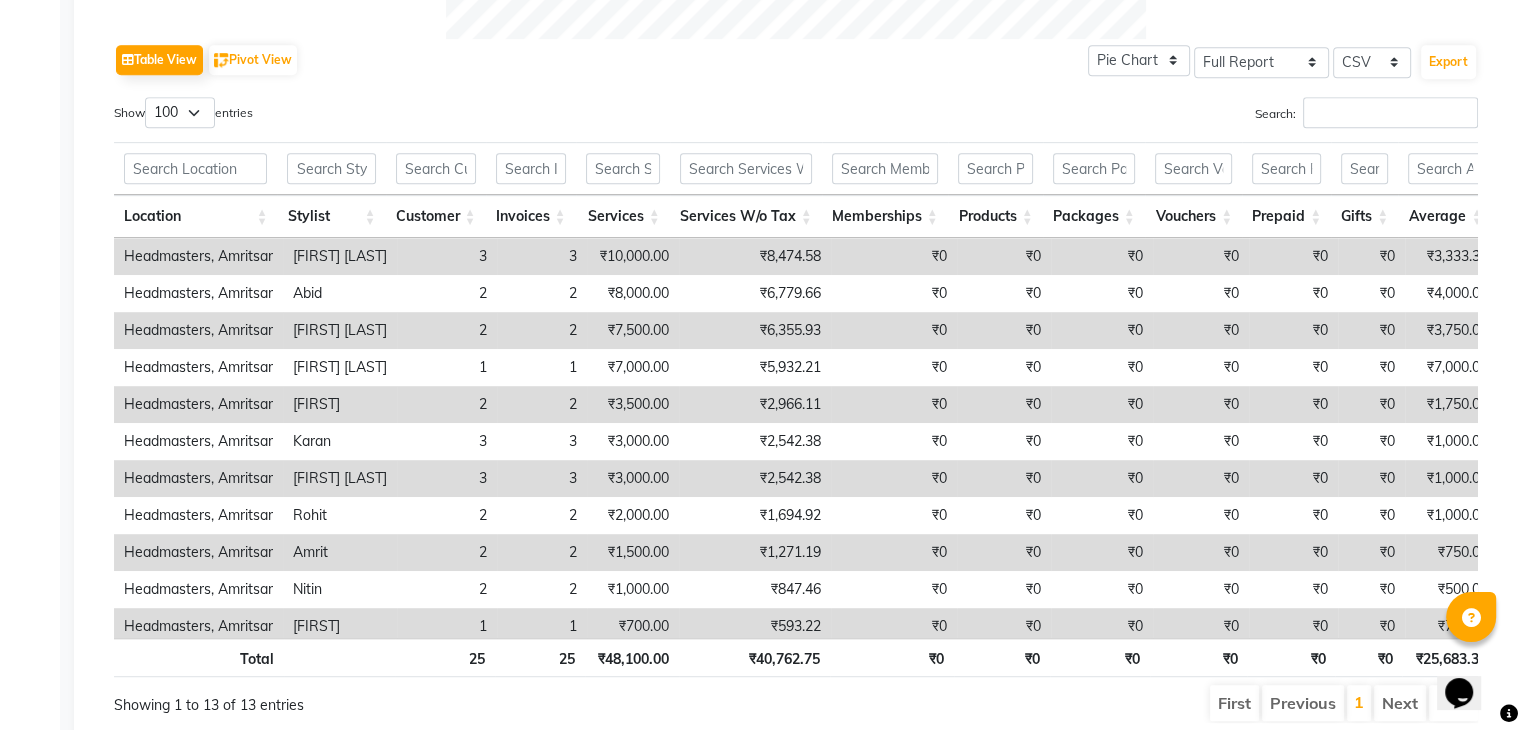 scroll, scrollTop: 1000, scrollLeft: 0, axis: vertical 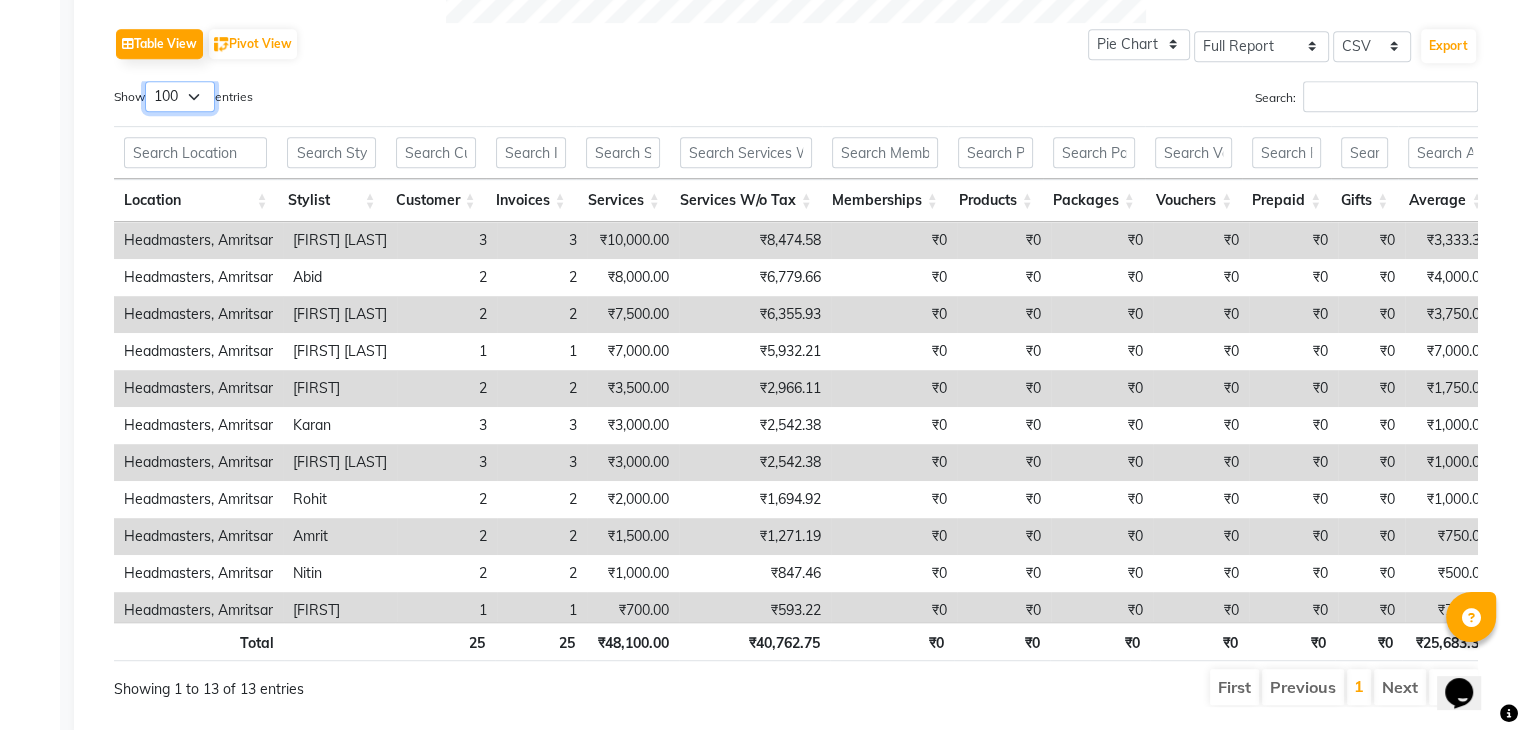 click on "10 25 50 100" at bounding box center (180, 96) 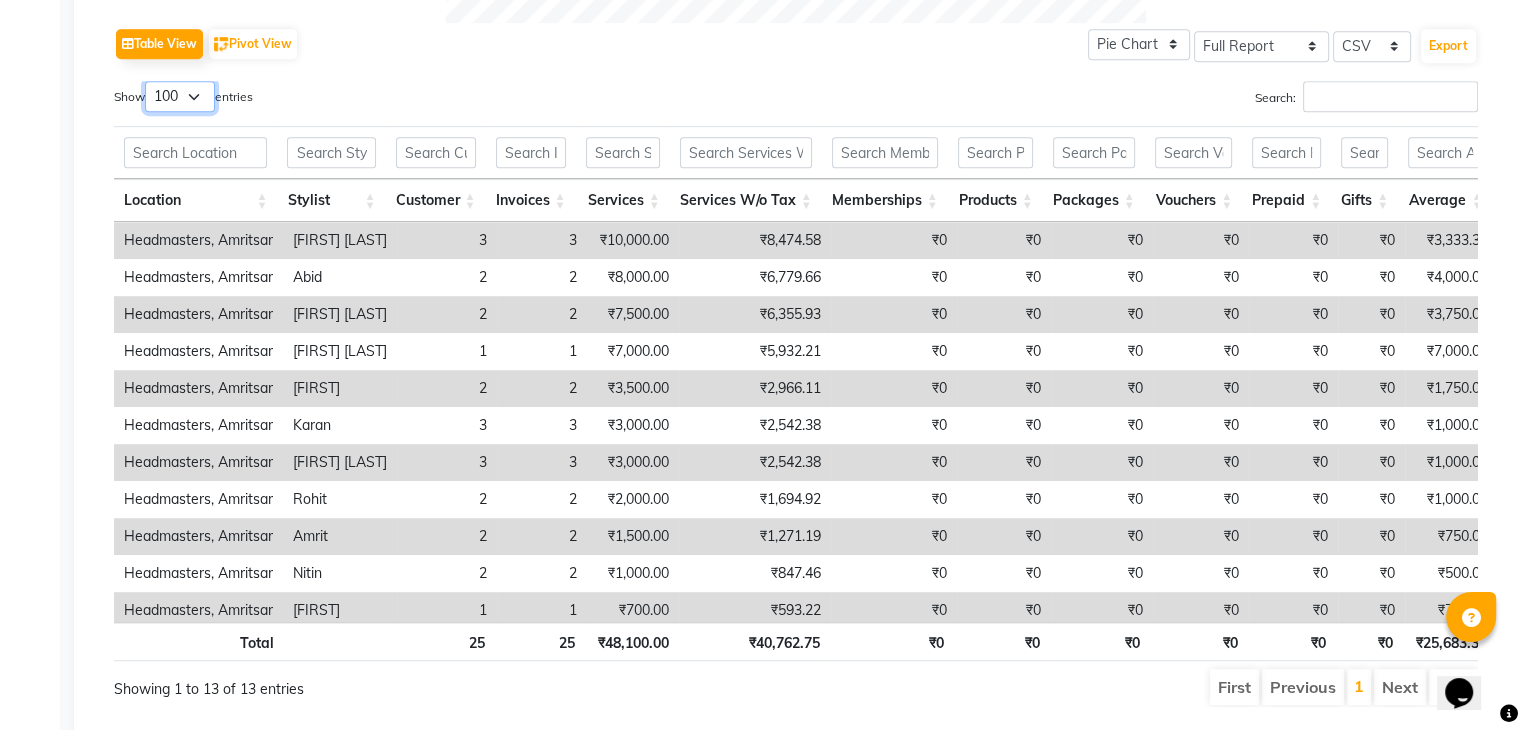 click on "10 25 50 100" at bounding box center [180, 96] 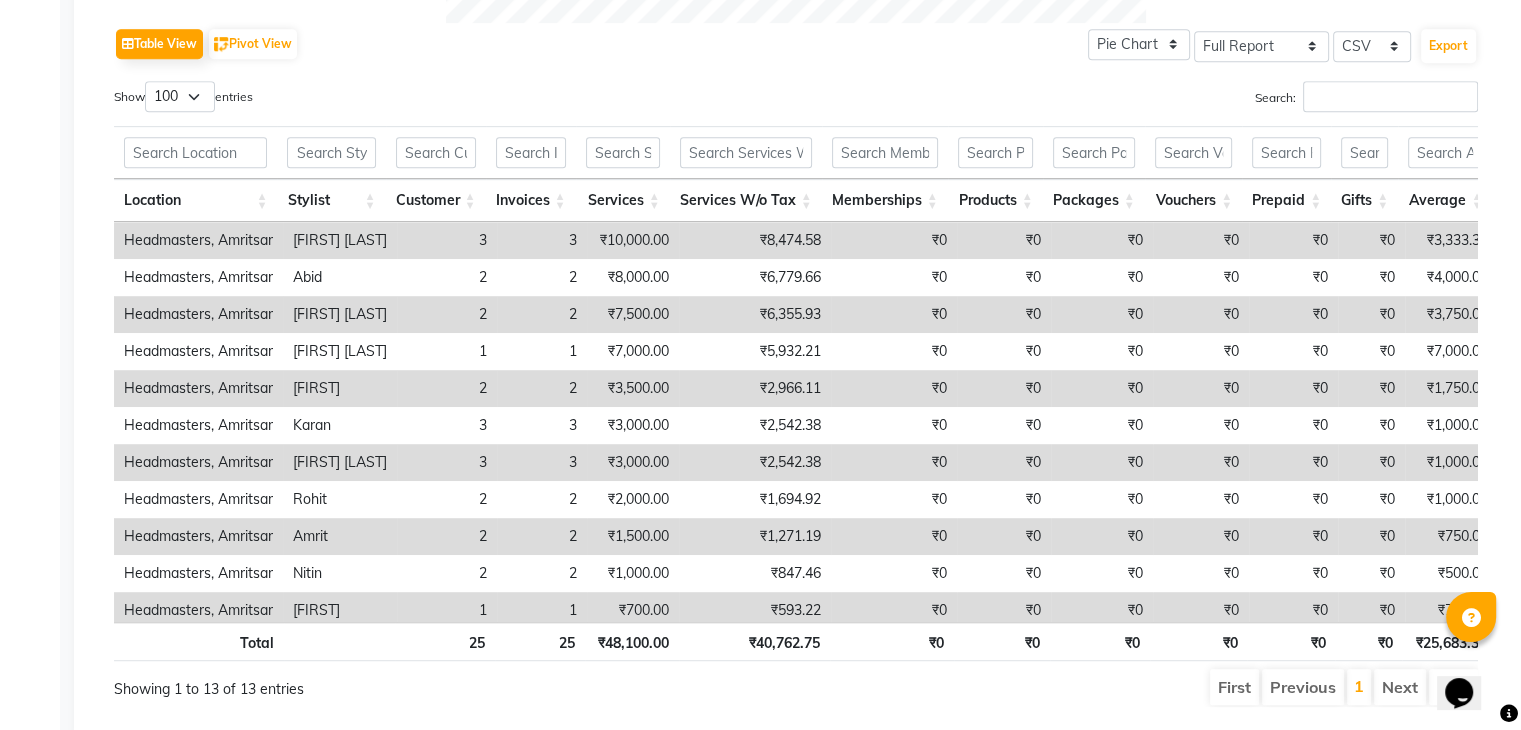 click on "Table View   Pivot View  Pie Chart Bar Chart Select Full Report Filtered Report Select CSV PDF  Export  Show  10 25 50 100  entries Search: Location Stylist Customer Invoices Services Services W/o Tax Memberships Products Packages Vouchers Prepaid Gifts Average Total Total W/o Tax Payment Redemption Redemption Share Emp Code Location Stylist Customer Invoices Services Services W/o Tax Memberships Products Packages Vouchers Prepaid Gifts Average Total Total W/o Tax Payment Redemption Redemption Share Emp Code Total 25 25 ₹48,100.00 ₹40,762.75 ₹0 ₹0 ₹0 ₹0 ₹0 ₹0 ₹25,683.33 ₹48,100.00 ₹40,762.75 ₹48,100.00 ₹0 ₹0 Headmasters, Amritsar Honey Sareen 3 3 ₹10,000.00 ₹8,474.58 ₹0 ₹0 ₹0 ₹0 ₹0 ₹0 ₹3,333.33 ₹10,000.00 ₹8,474.58 ₹10,000.00 ₹0 ₹0 e3146-13 Headmasters, Amritsar Abid 2 2 ₹8,000.00 ₹6,779.66 ₹0 ₹0 ₹0 ₹0 ₹0 ₹0 ₹4,000.00 ₹8,000.00 ₹6,779.66 ₹8,000.00 ₹0 ₹0 e3146-03 Headmasters, Amritsar Sahil Mehra 2 2 ₹7,500.00 ₹6,355.93" 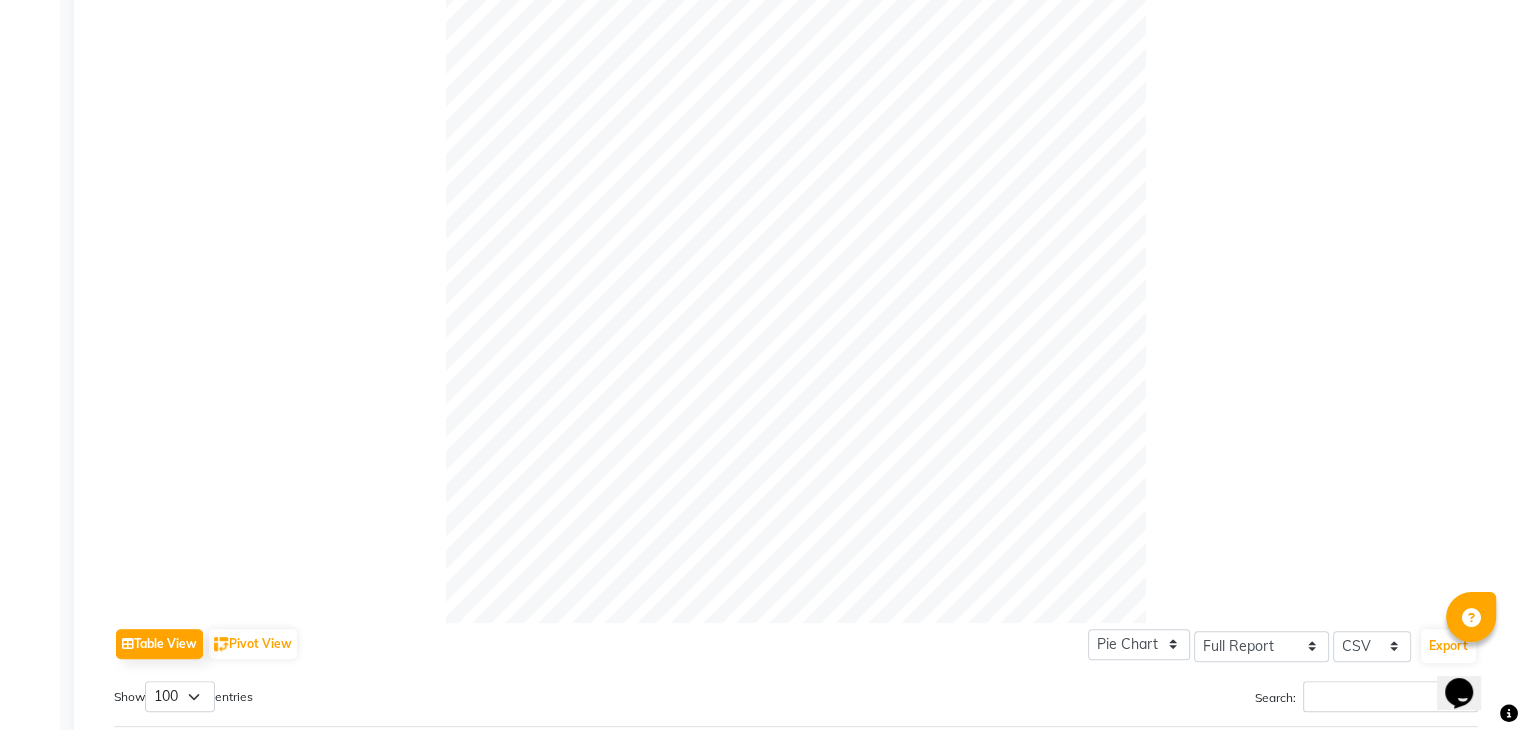 scroll, scrollTop: 100, scrollLeft: 0, axis: vertical 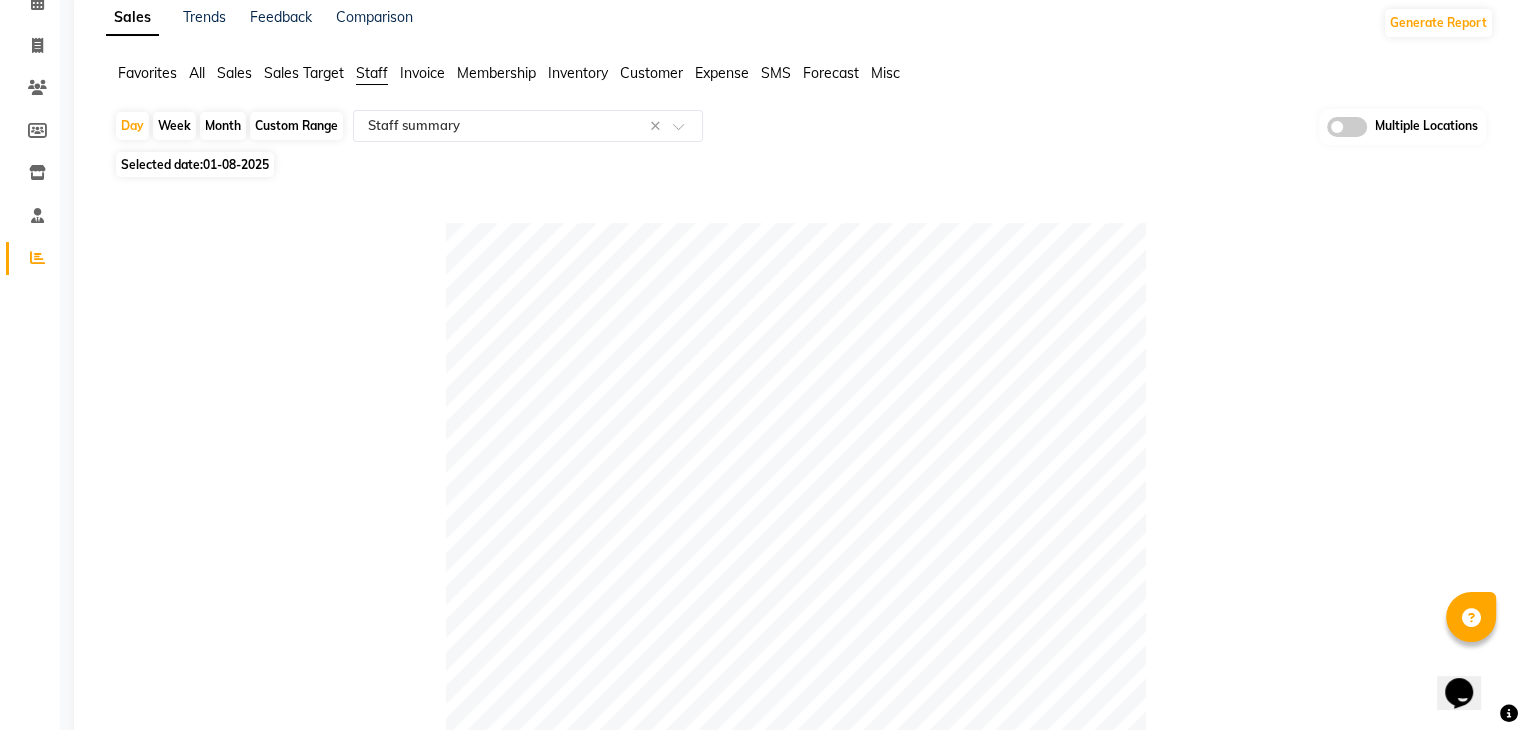 click 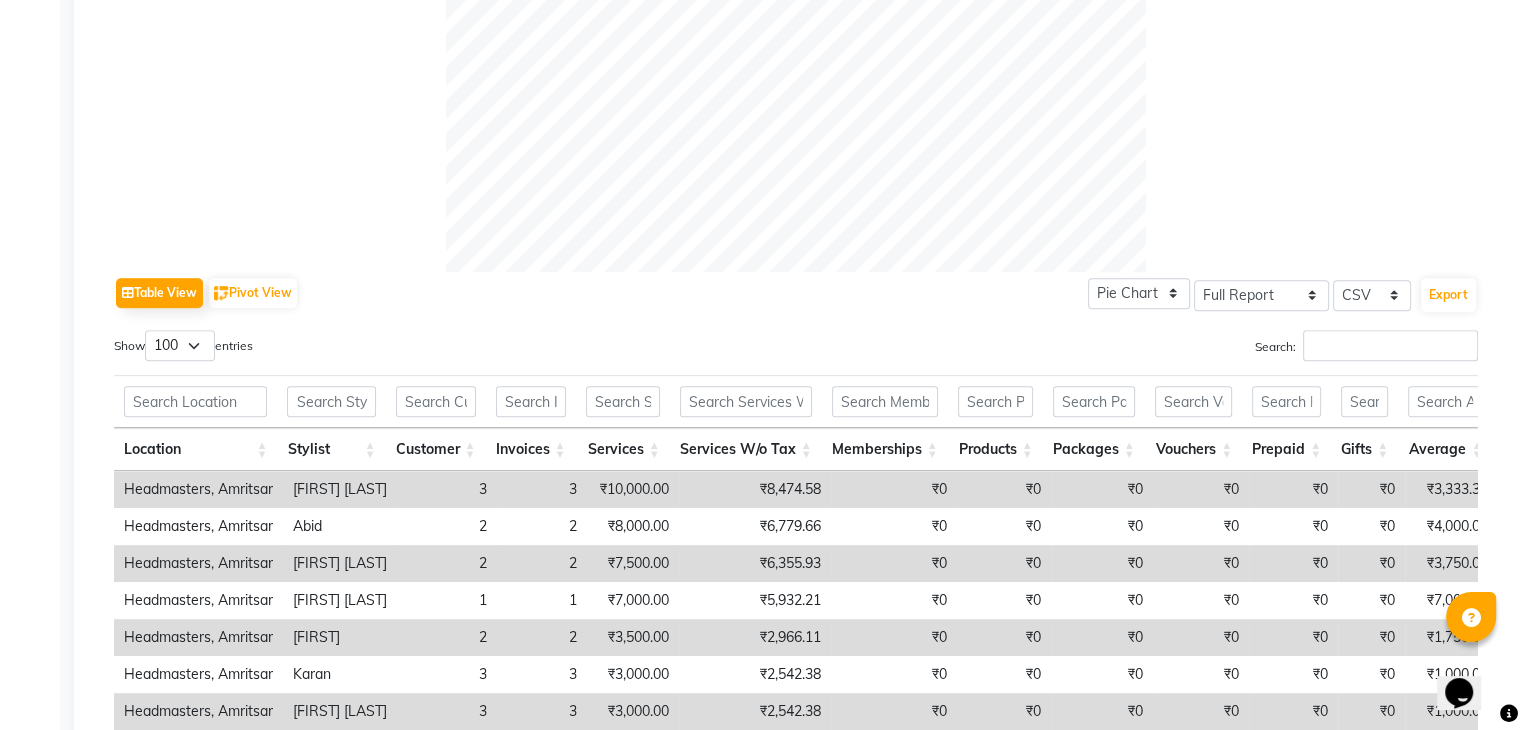 scroll, scrollTop: 800, scrollLeft: 0, axis: vertical 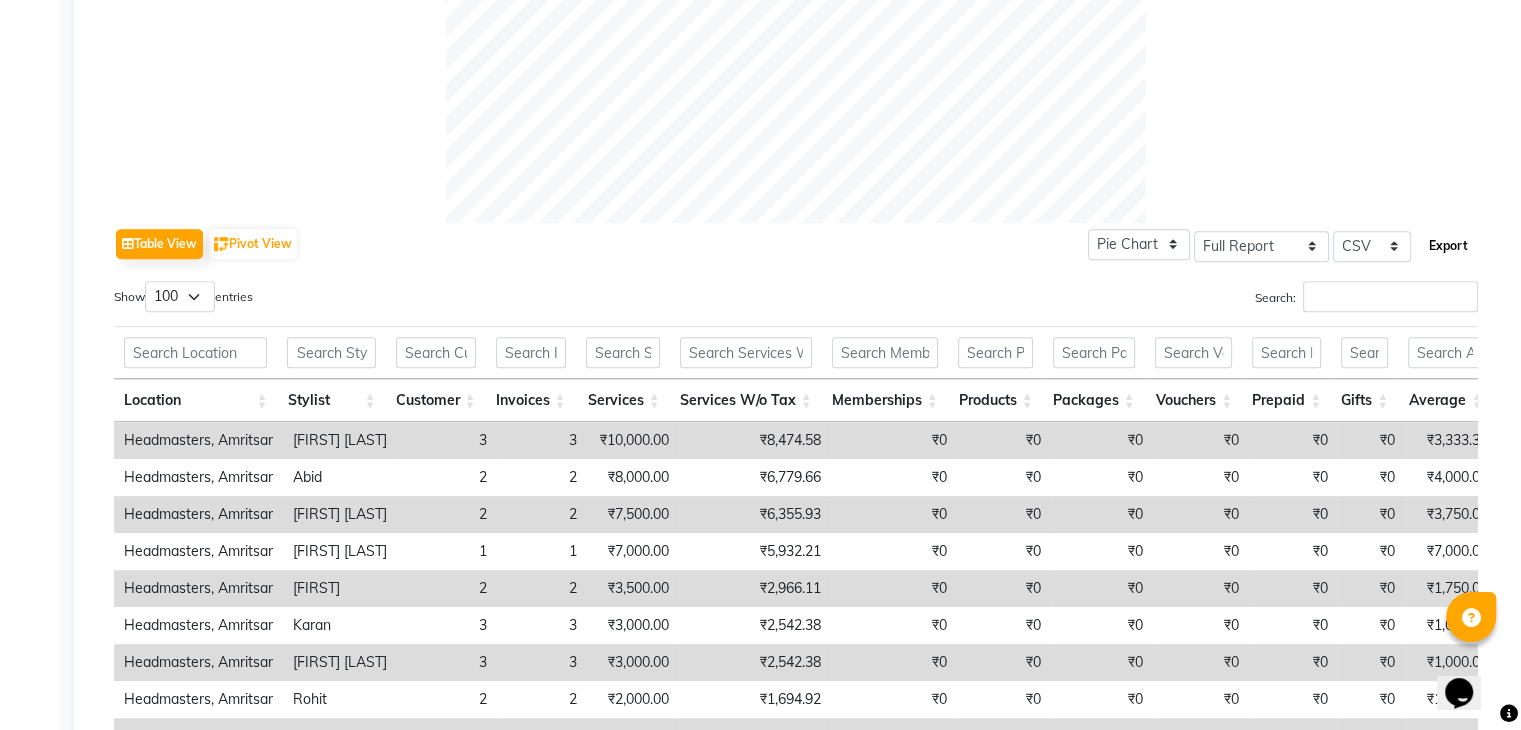 click on "Export" 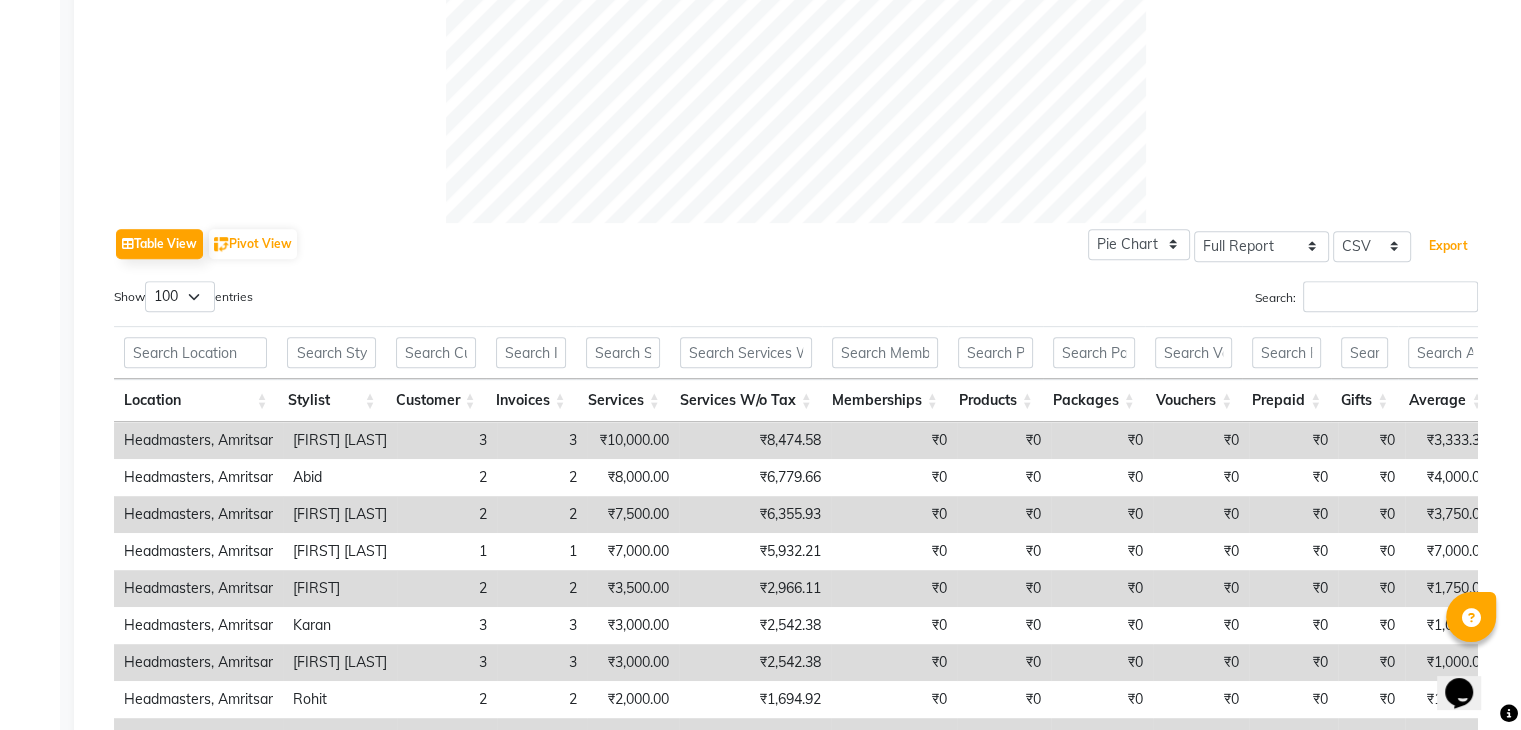 type 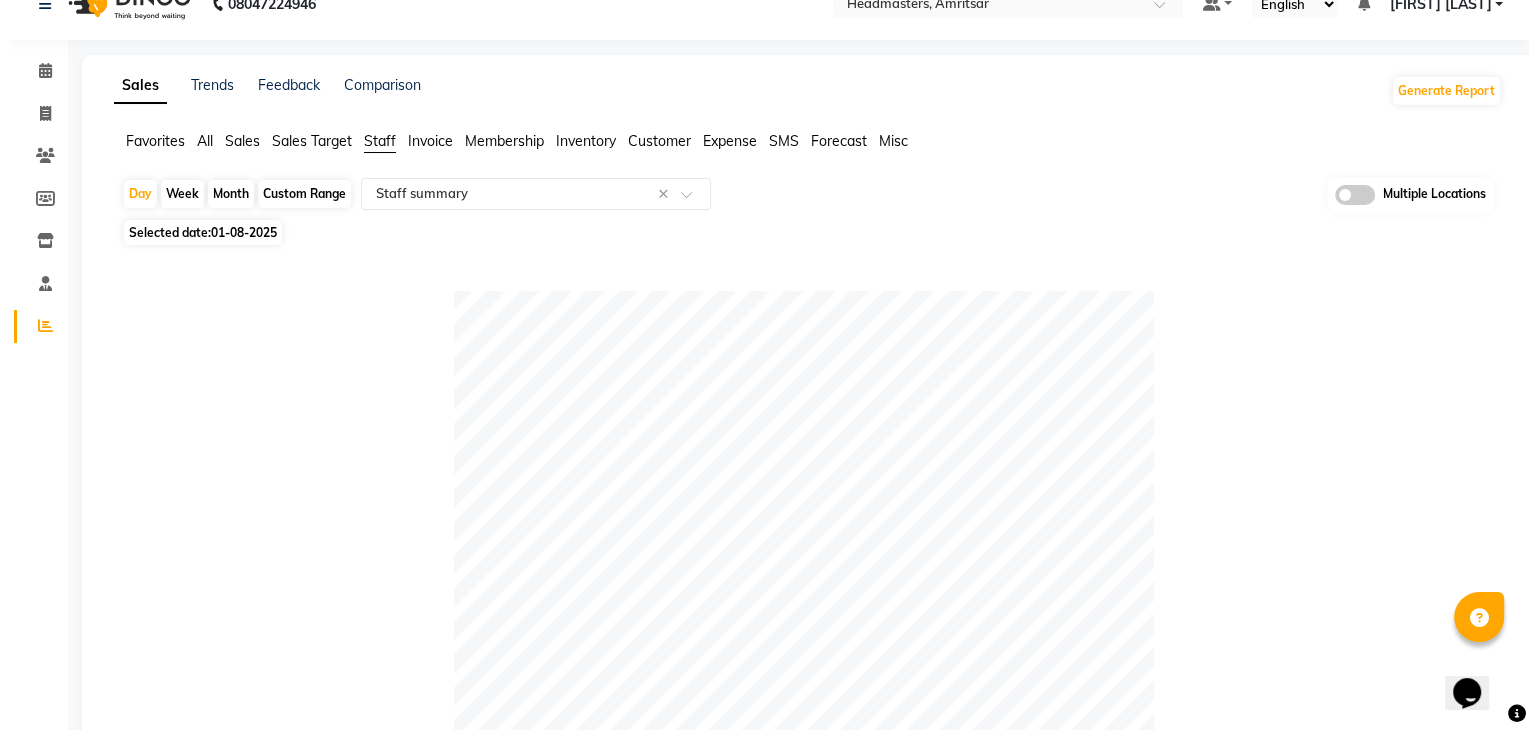scroll, scrollTop: 0, scrollLeft: 0, axis: both 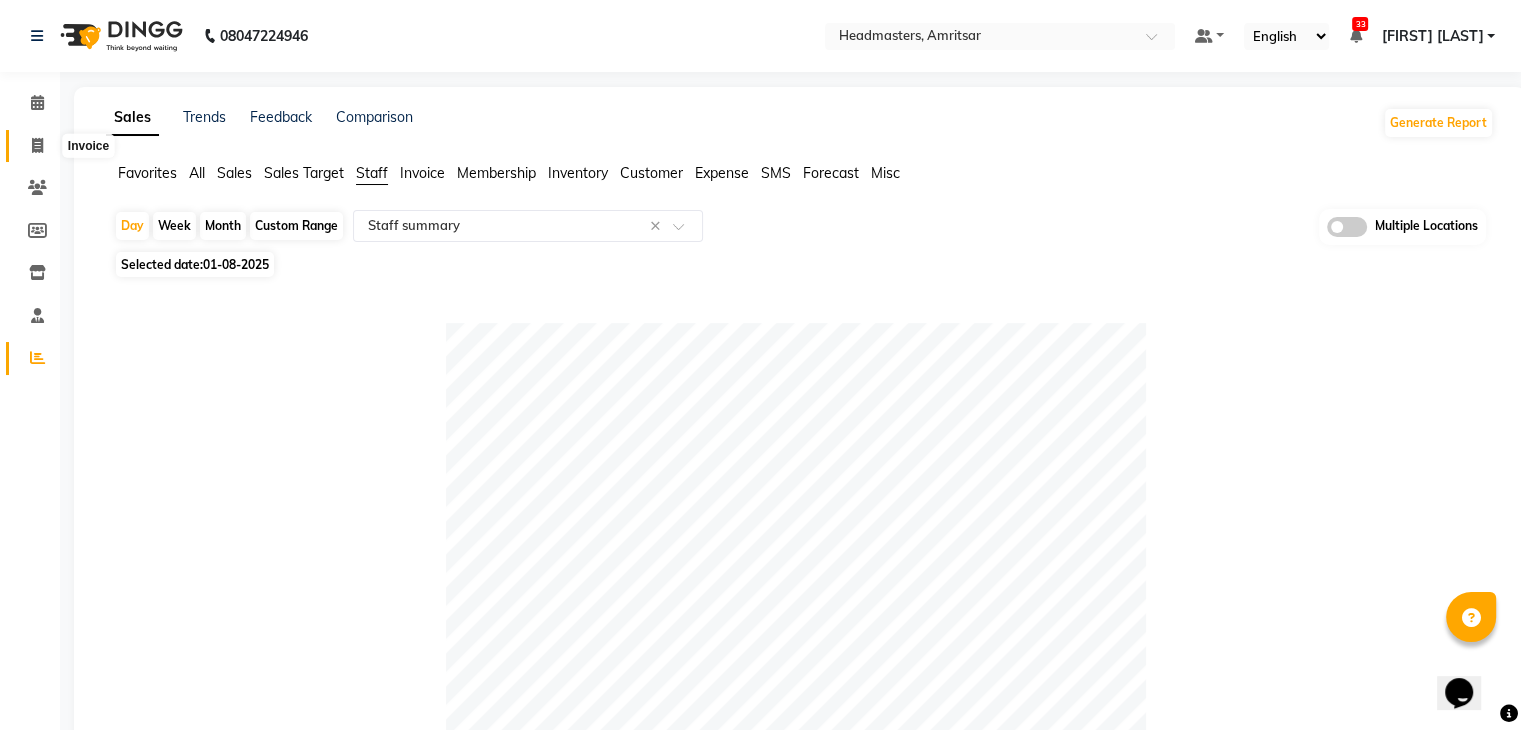 drag, startPoint x: 33, startPoint y: 149, endPoint x: 44, endPoint y: 170, distance: 23.70654 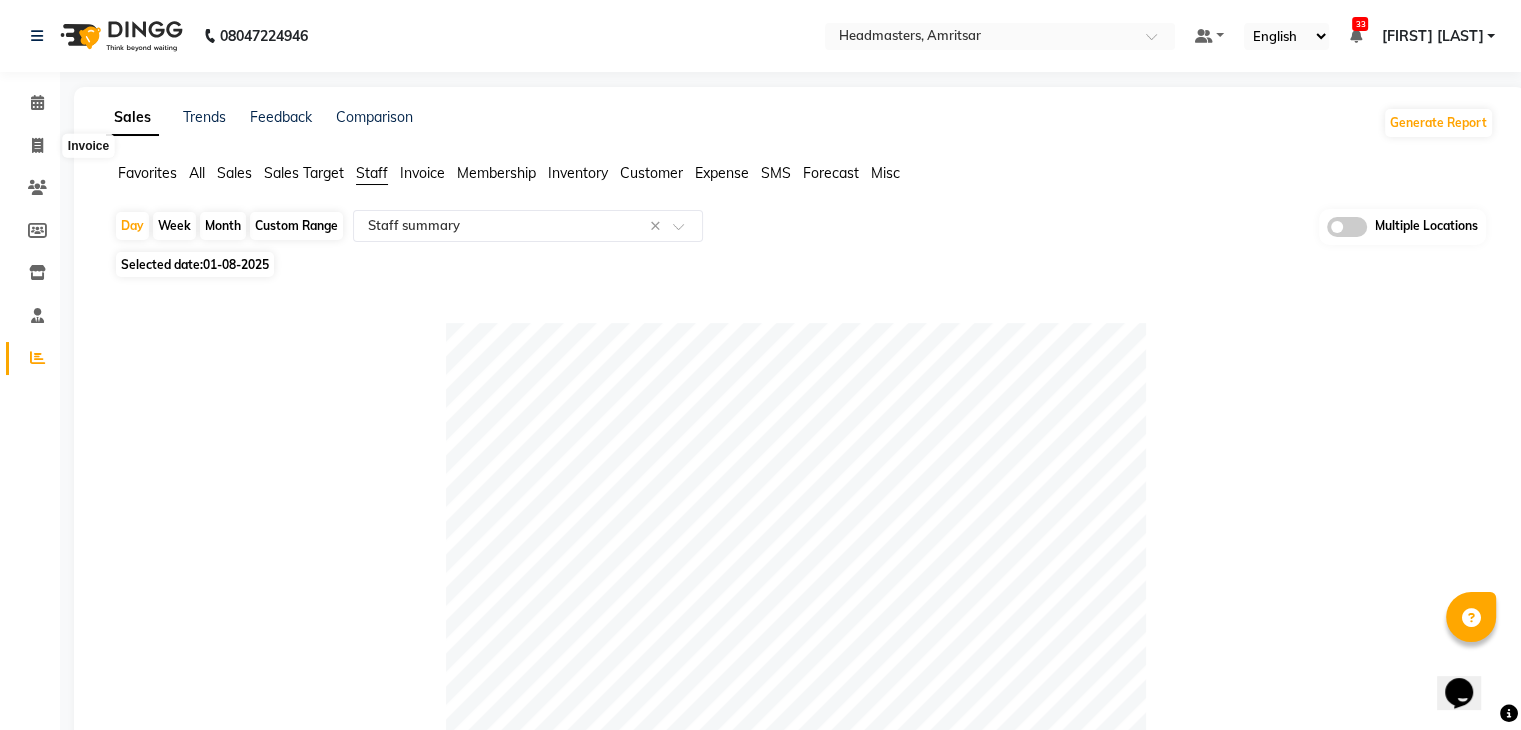 select on "service" 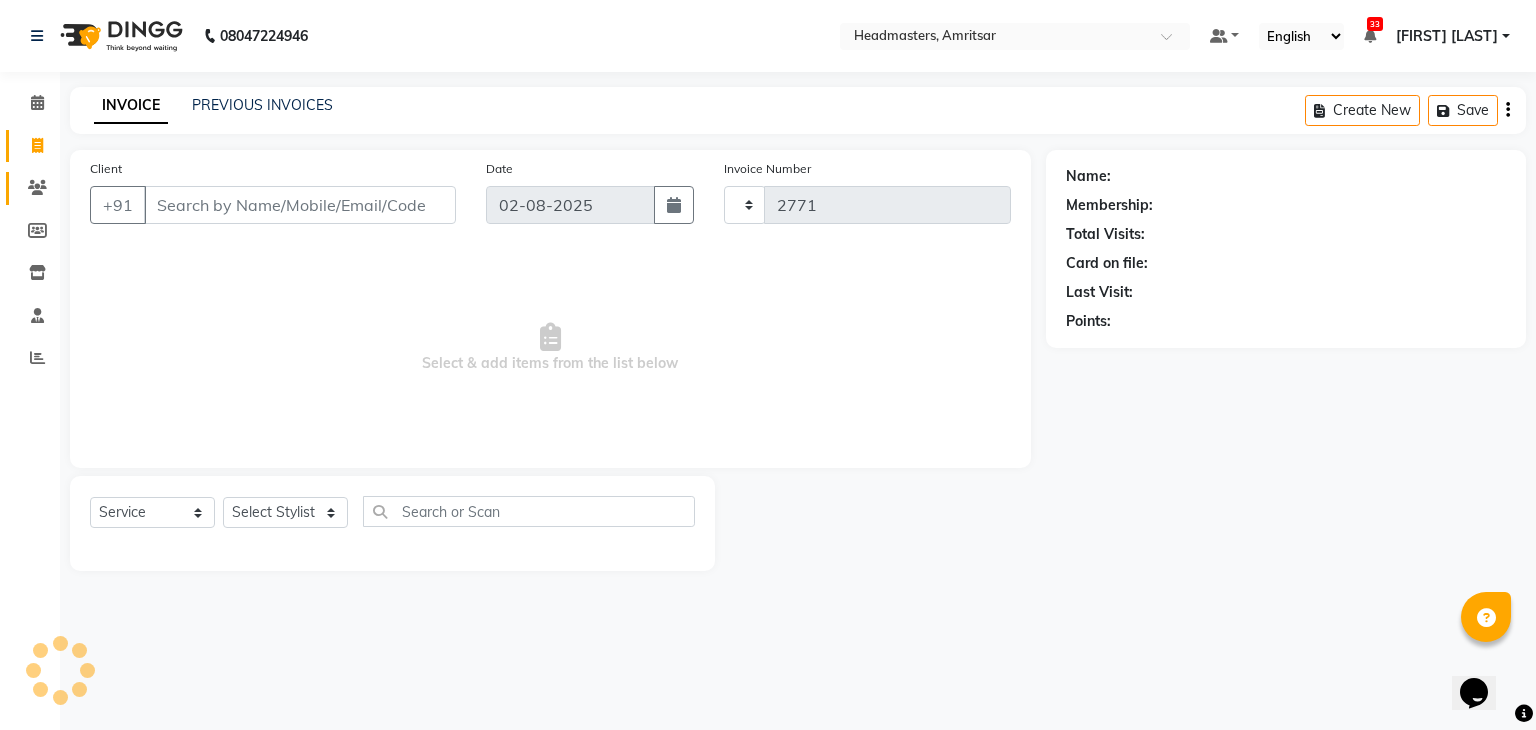 click 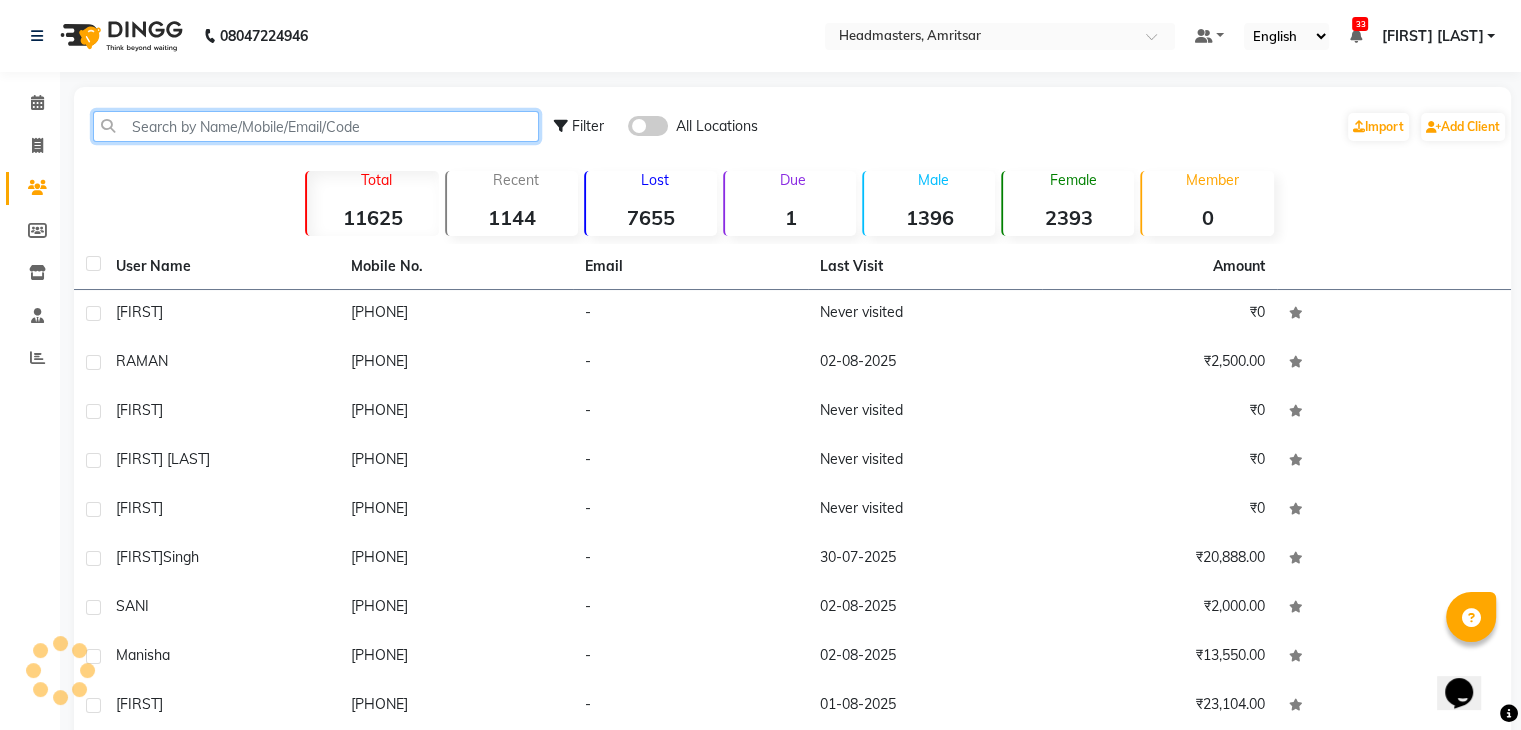 click 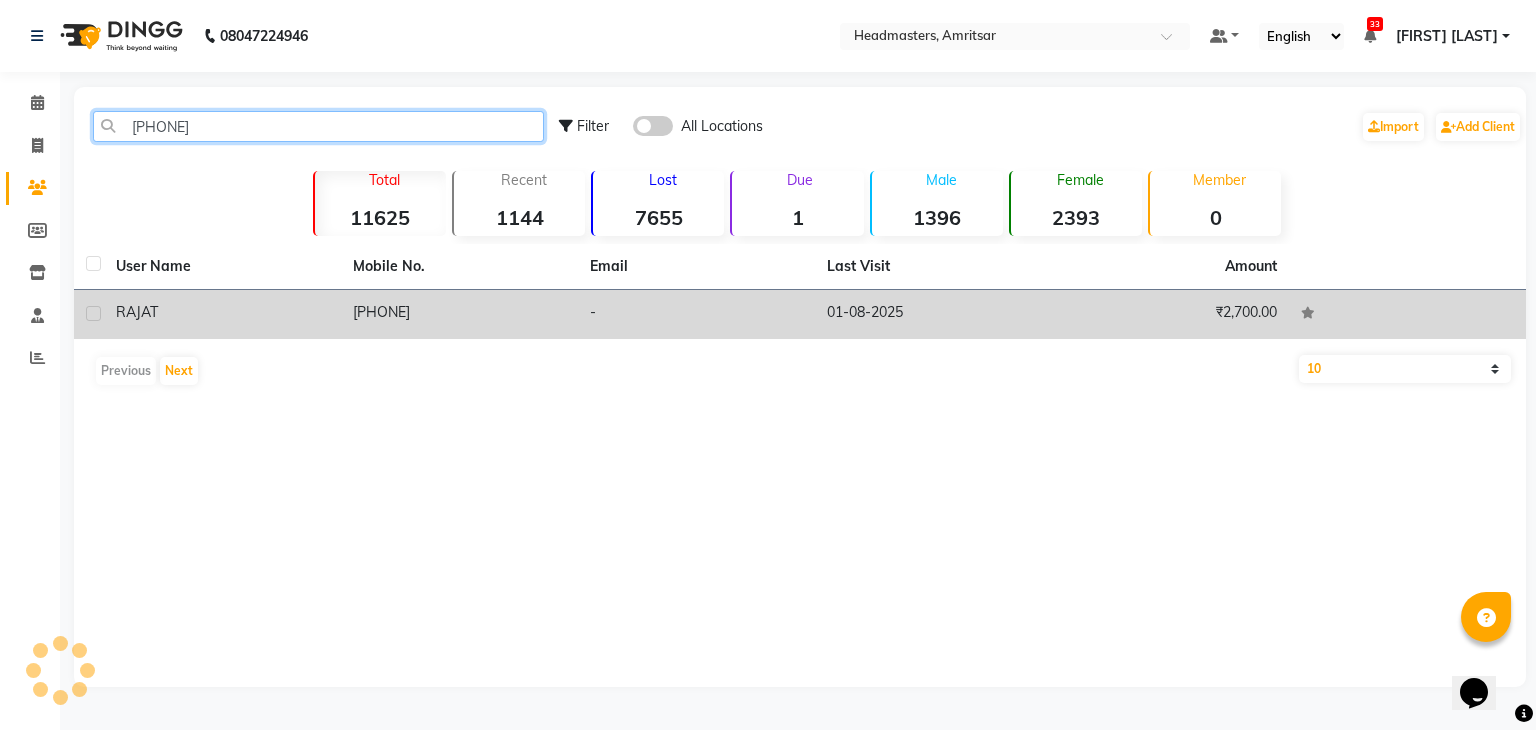 type on "8427150609" 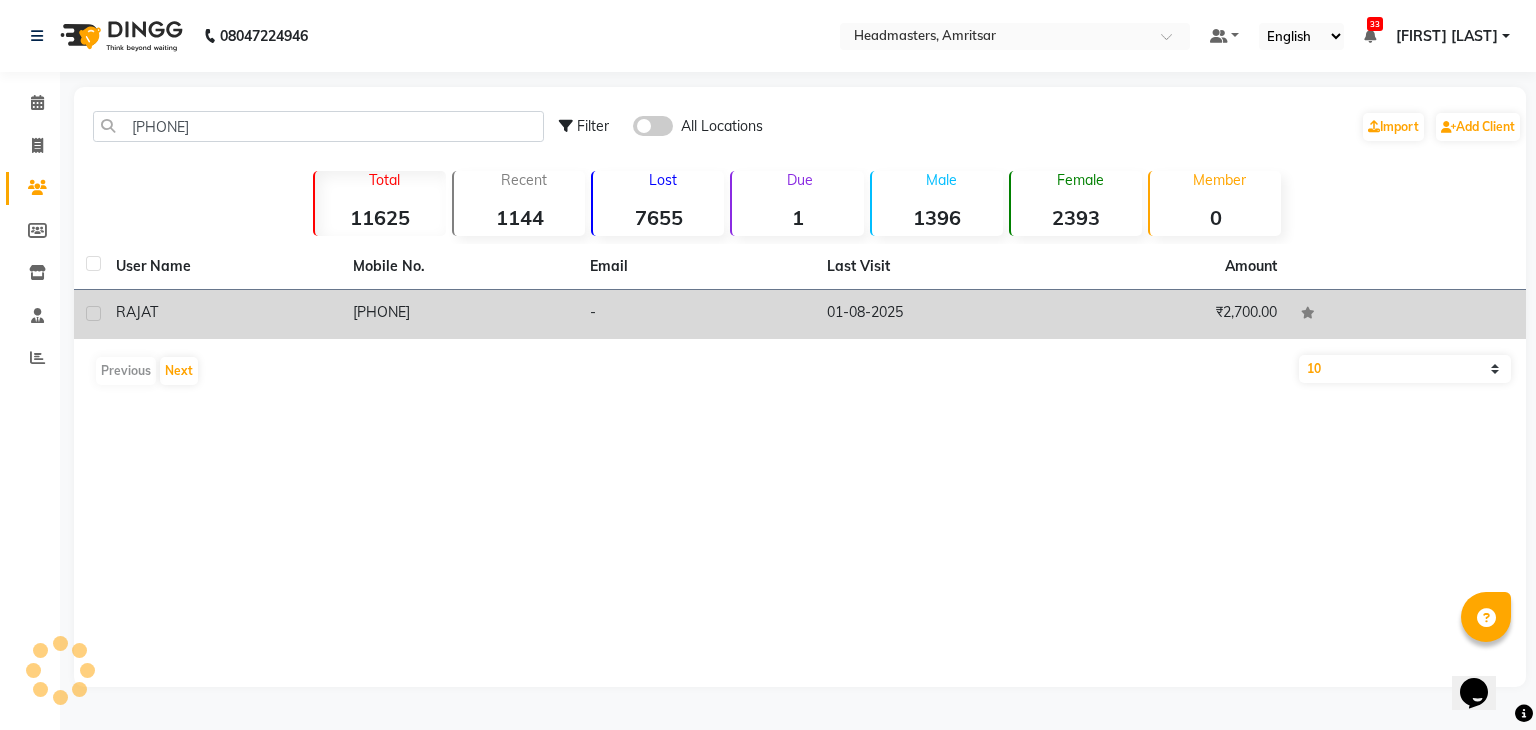 click on "8427150609" 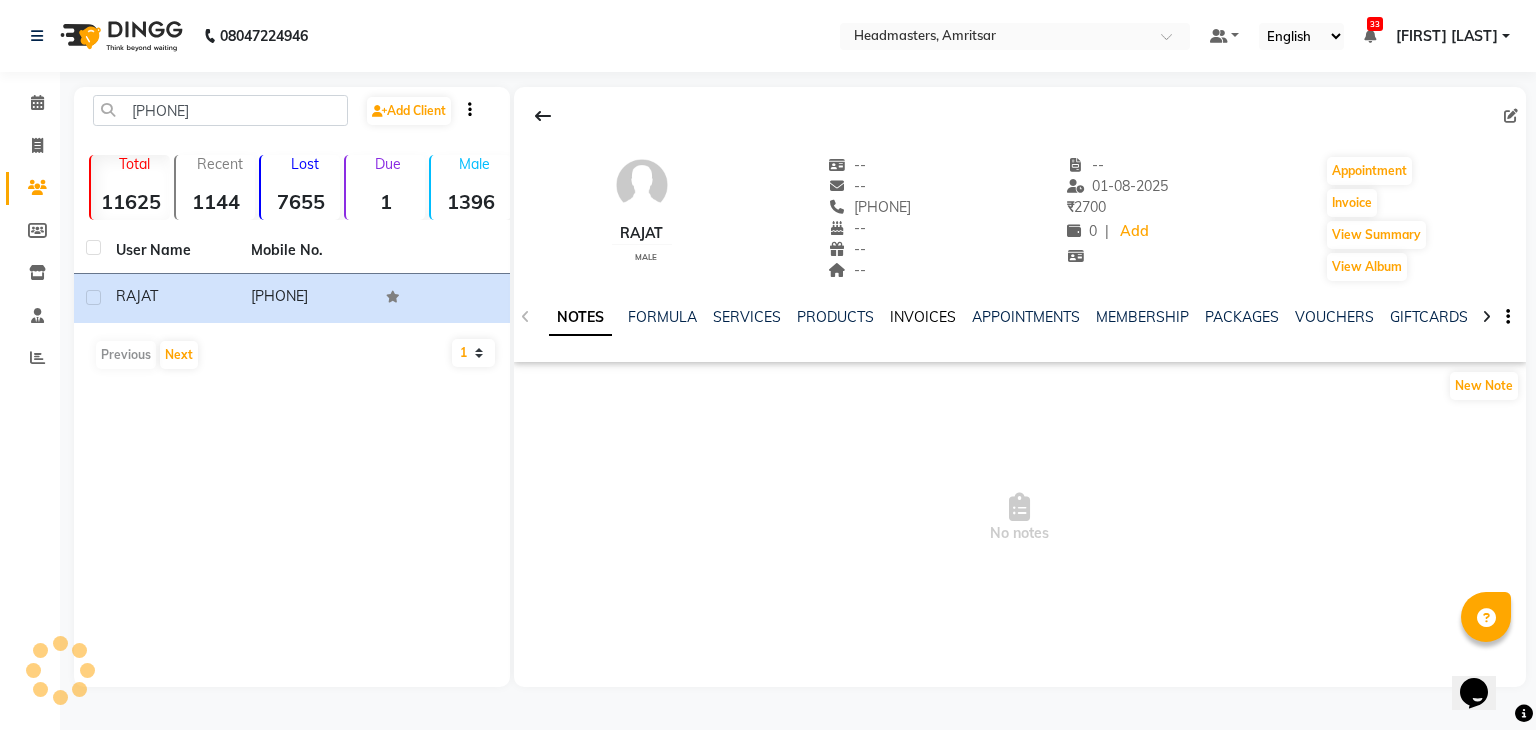click on "INVOICES" 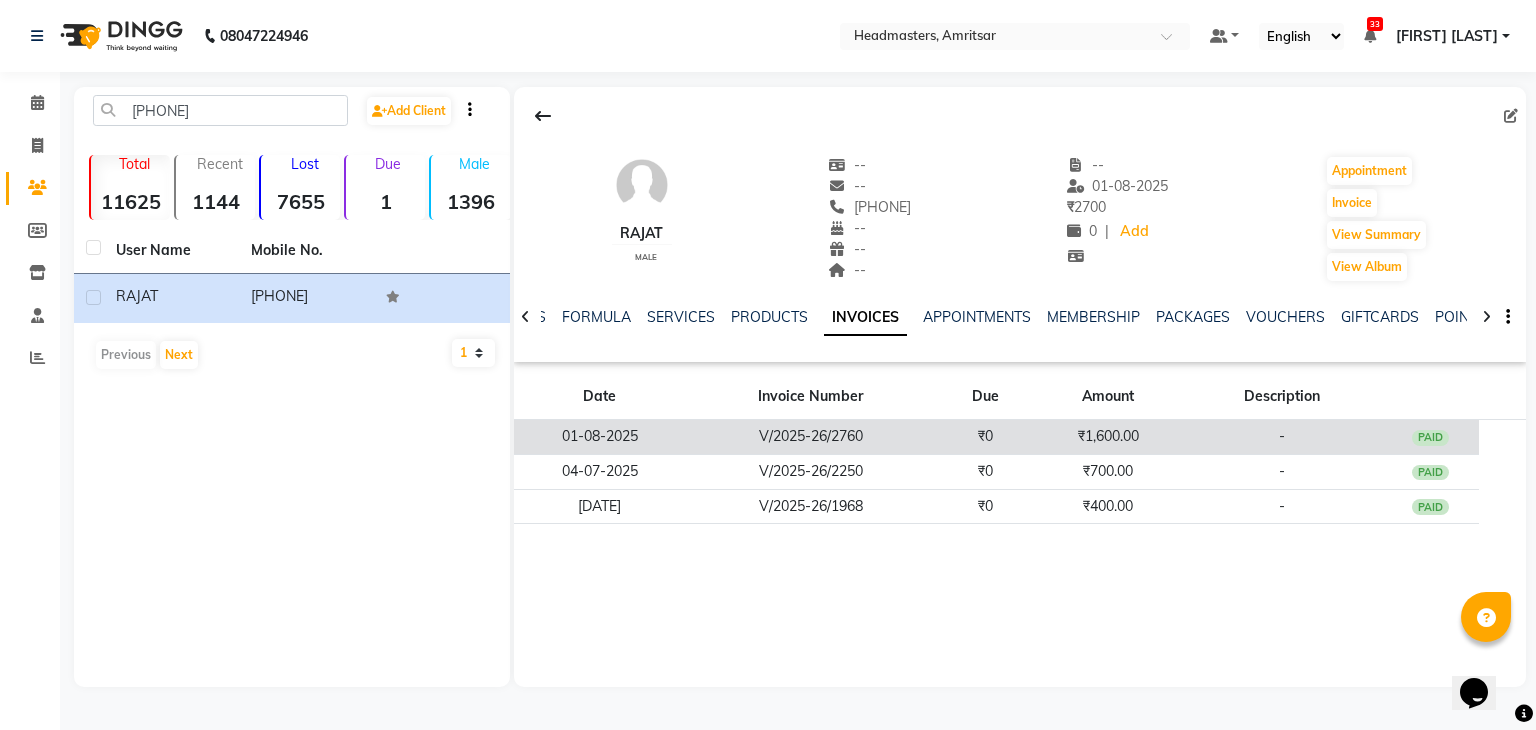 click on "V/2025-26/2760" 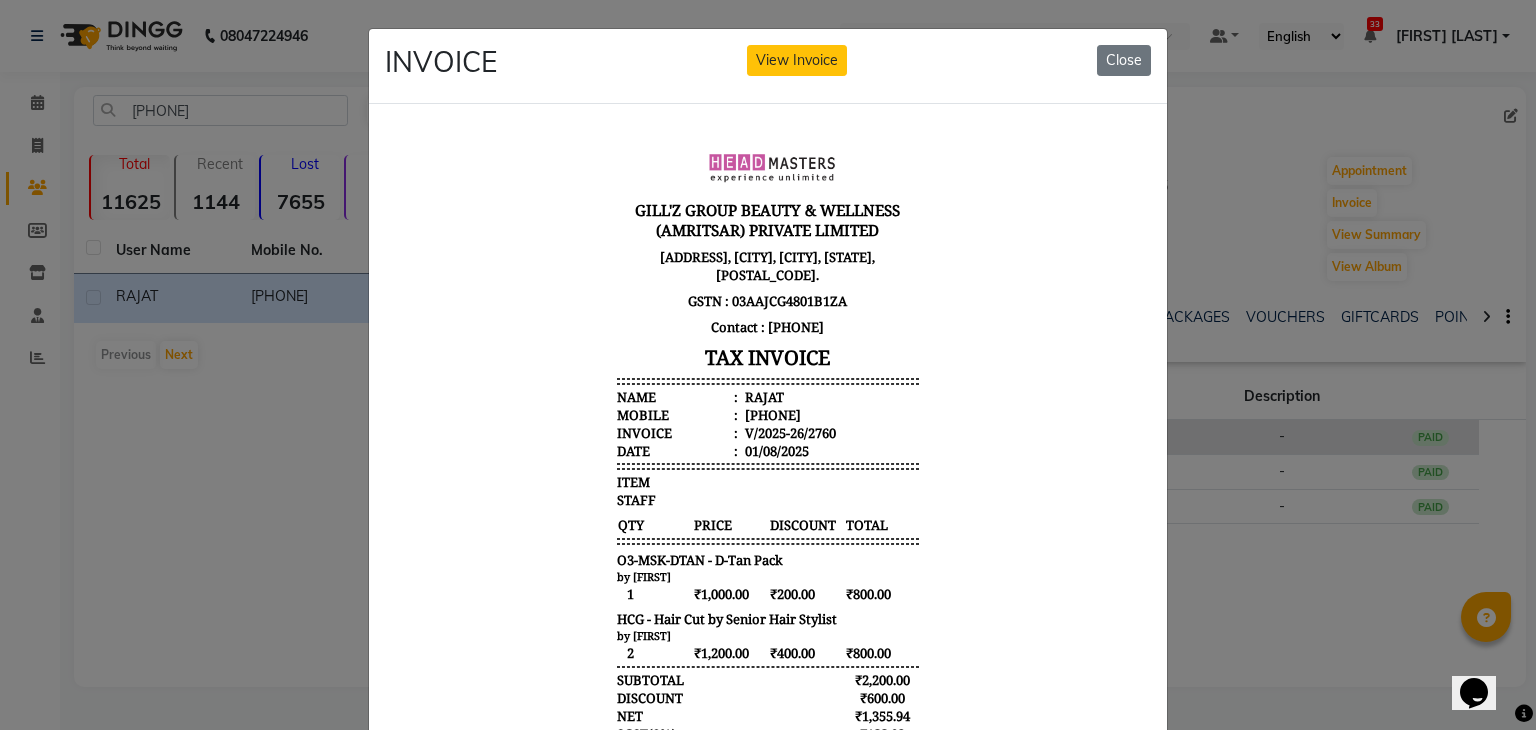 scroll, scrollTop: 16, scrollLeft: 0, axis: vertical 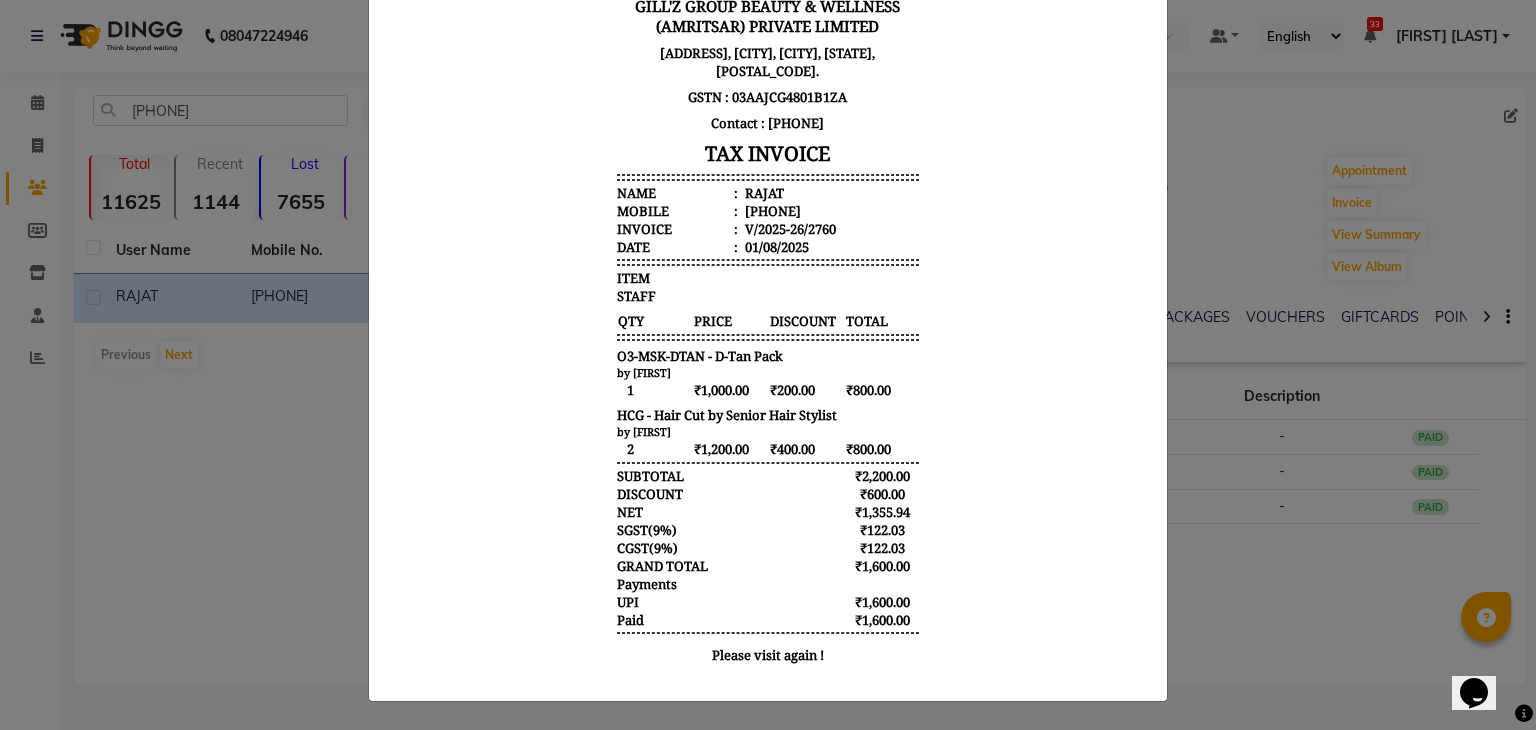 type 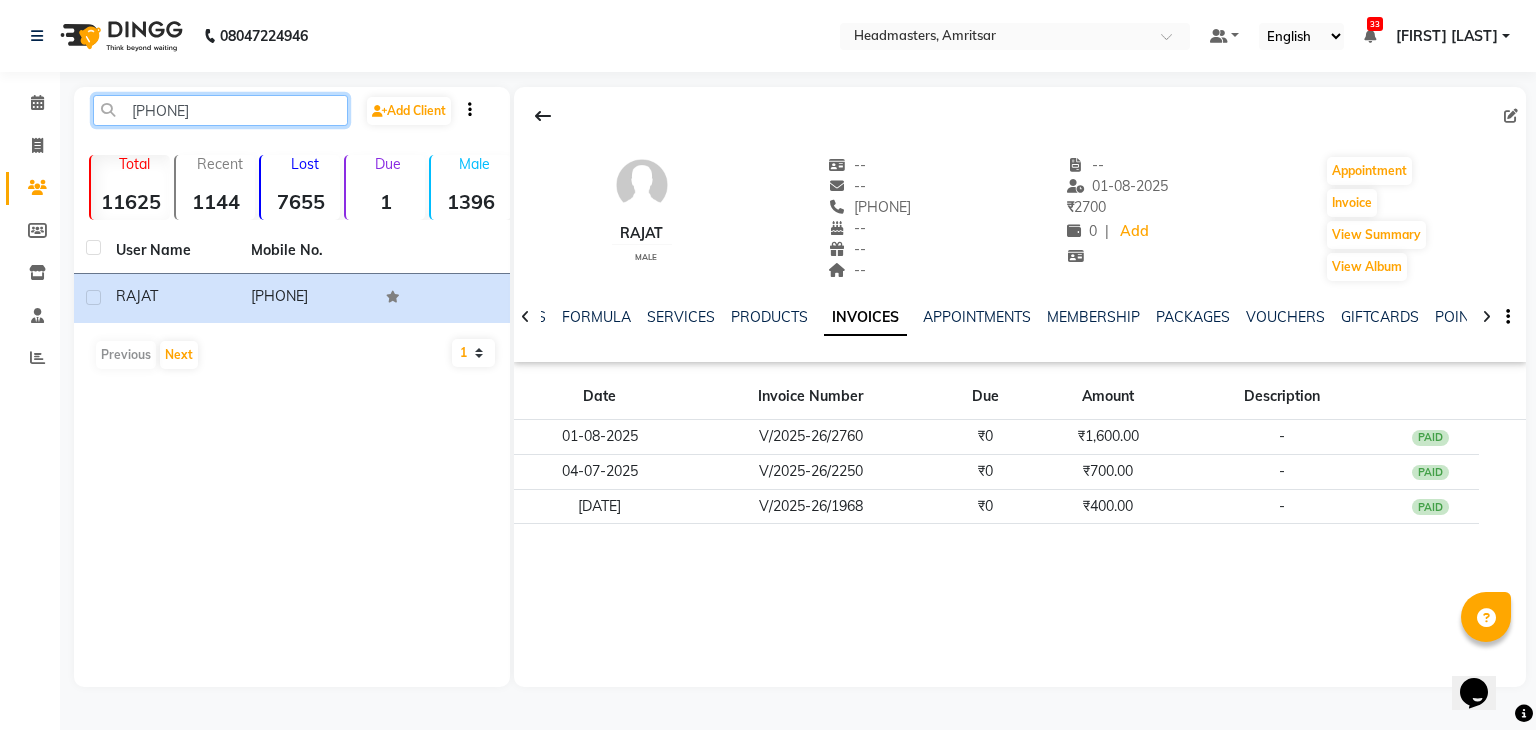 drag, startPoint x: 244, startPoint y: 116, endPoint x: 95, endPoint y: 129, distance: 149.56604 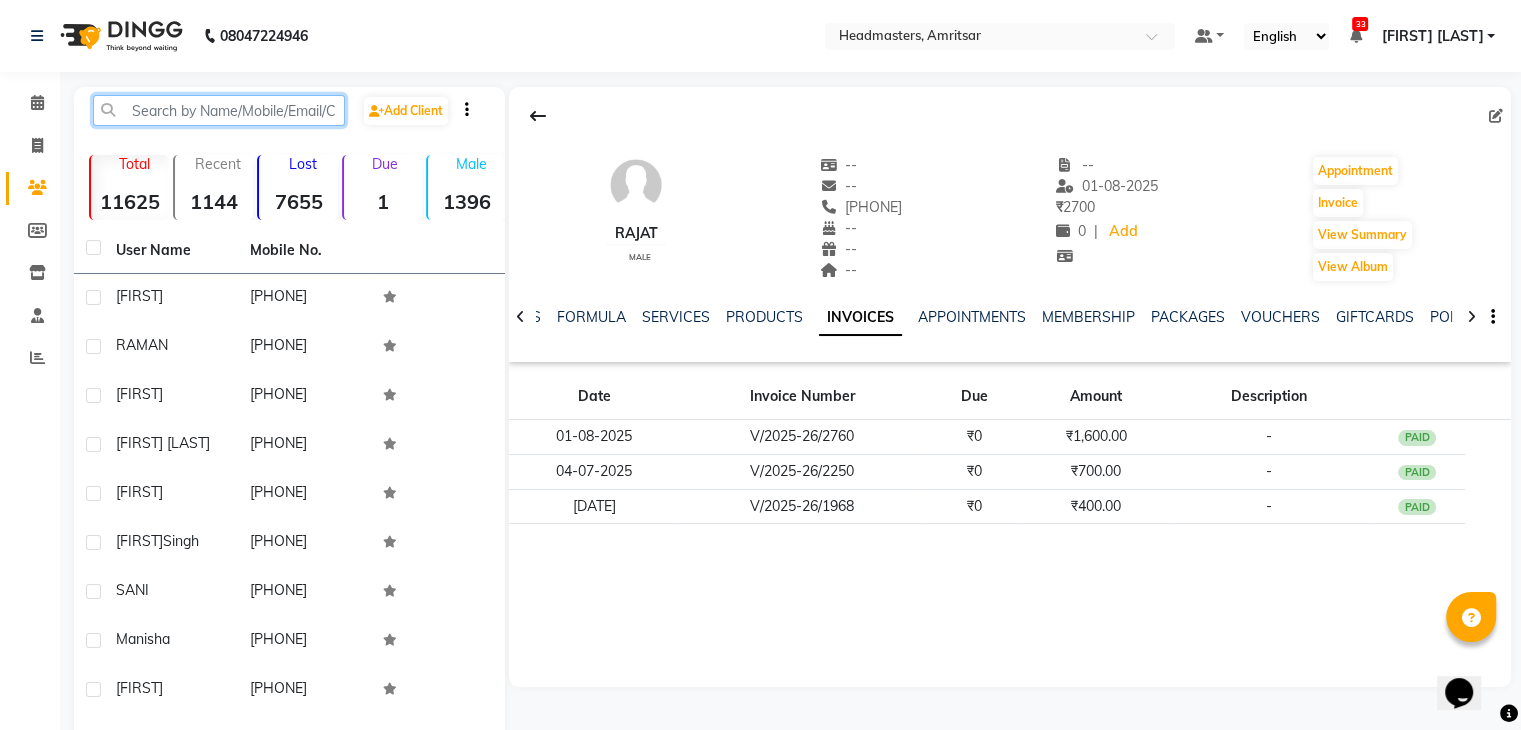 paste on "9501911555" 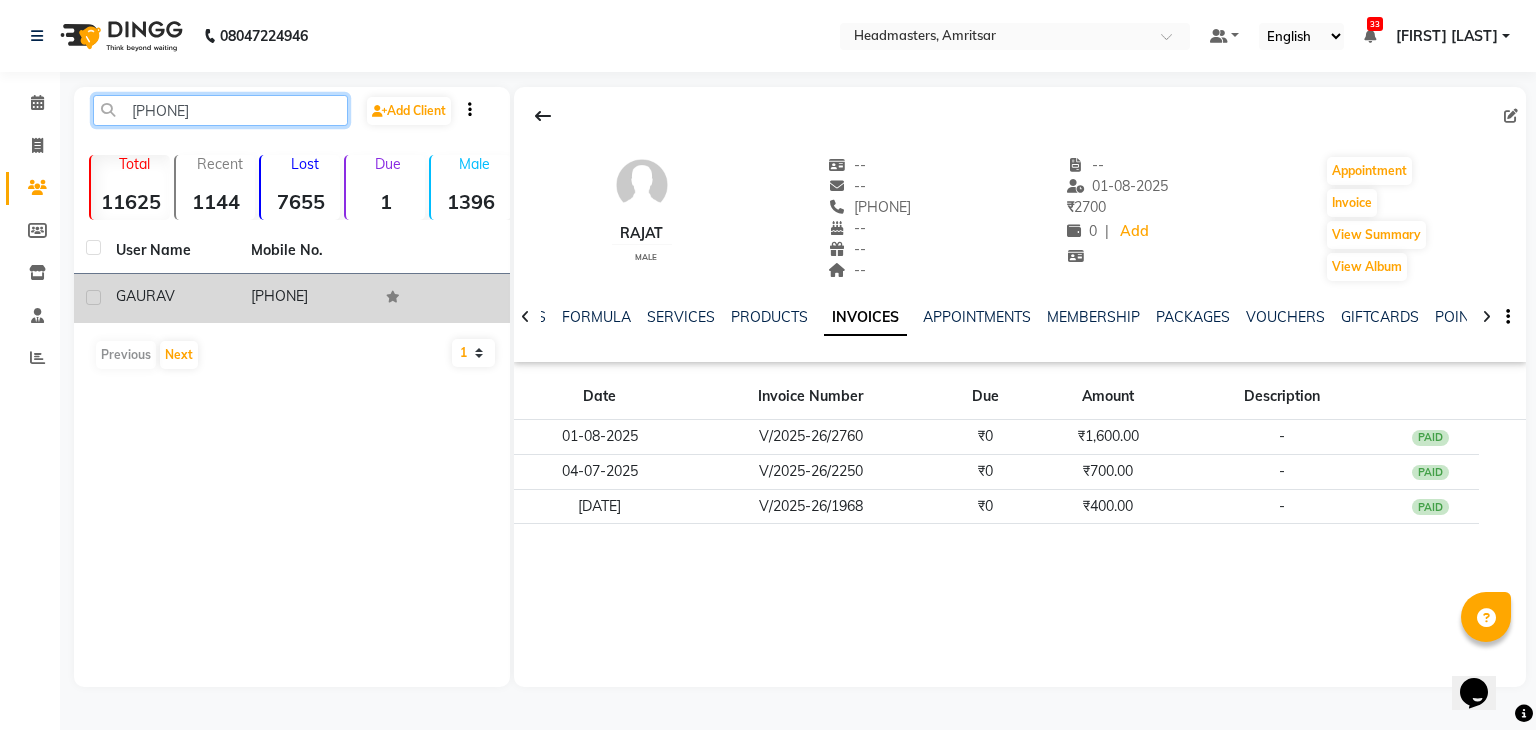 type on "9501911555" 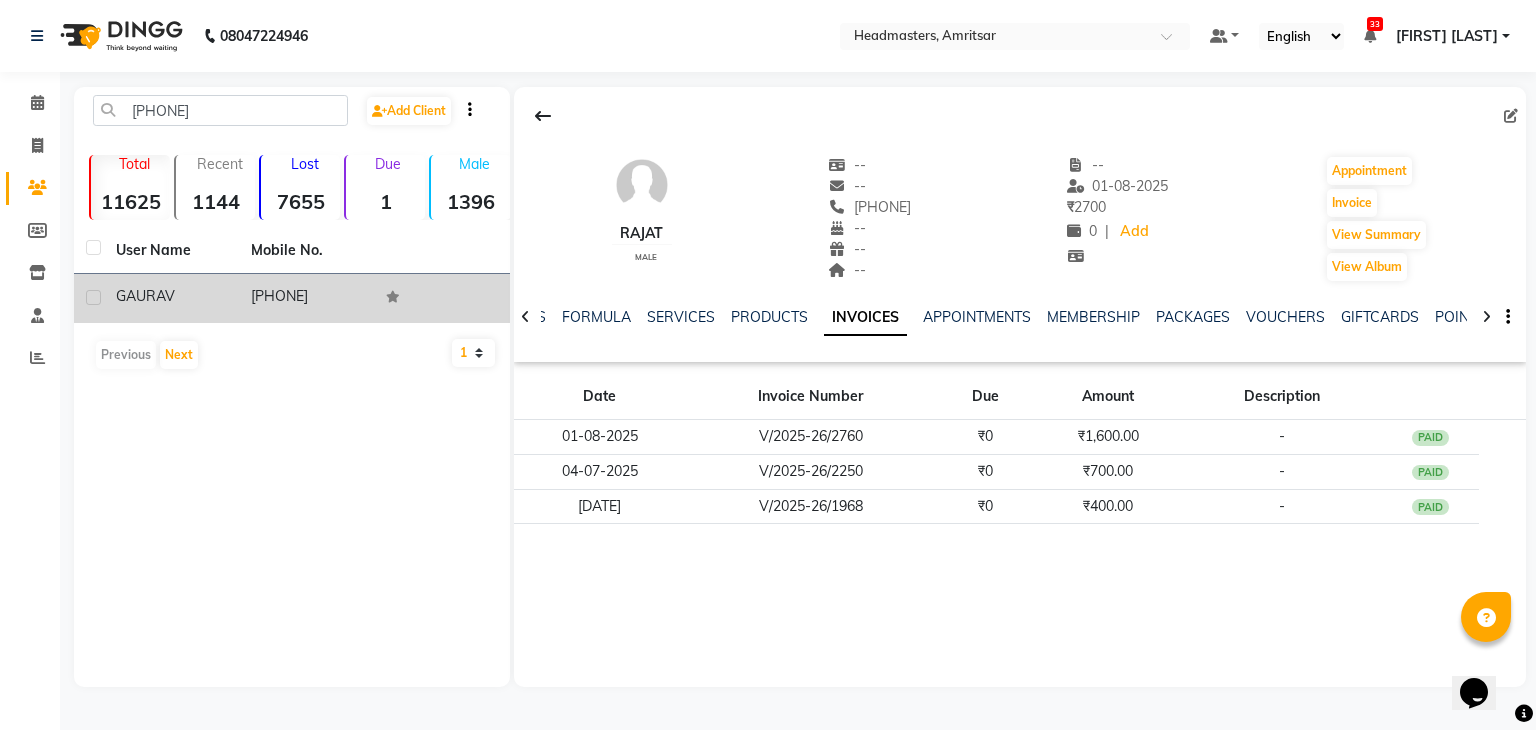 click on "9501911555" 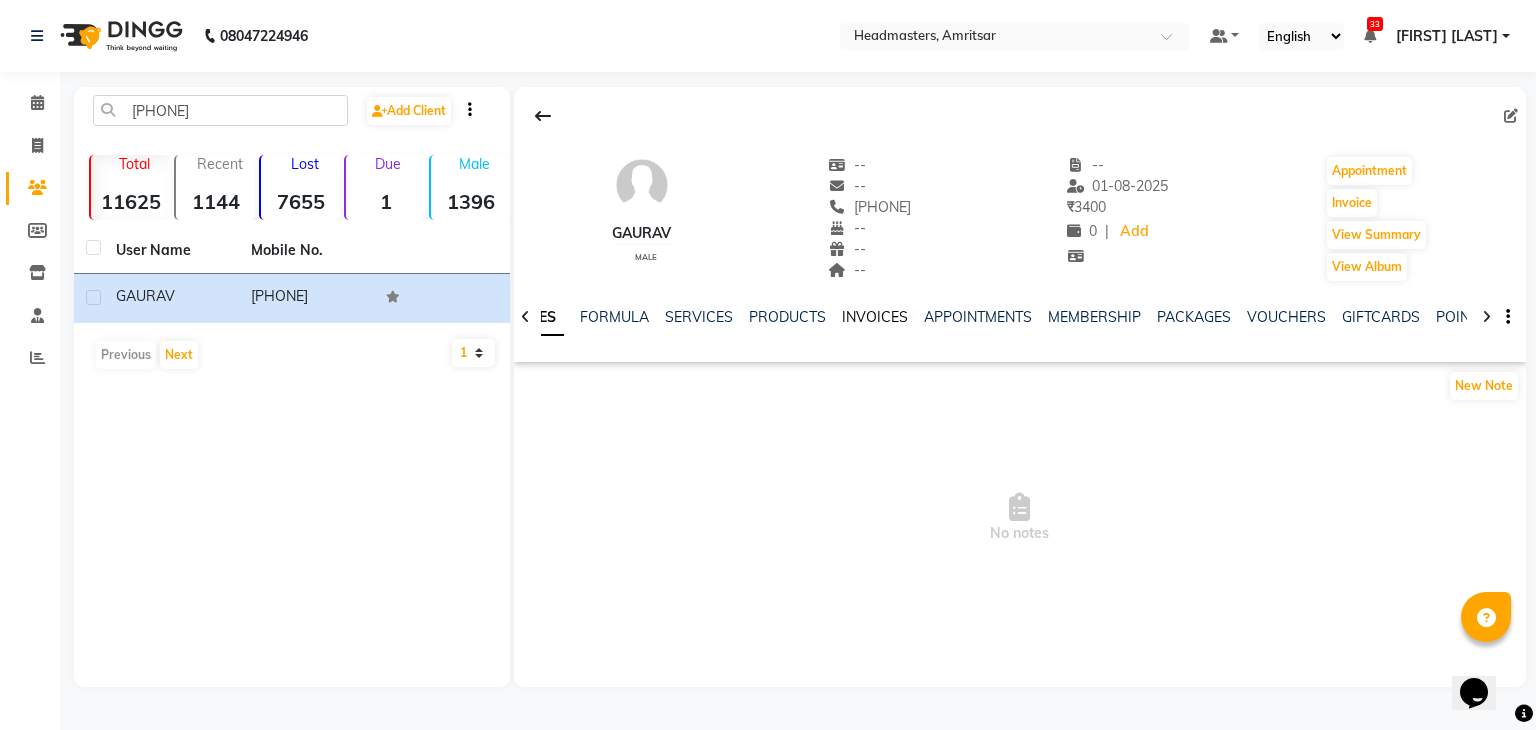 click on "INVOICES" 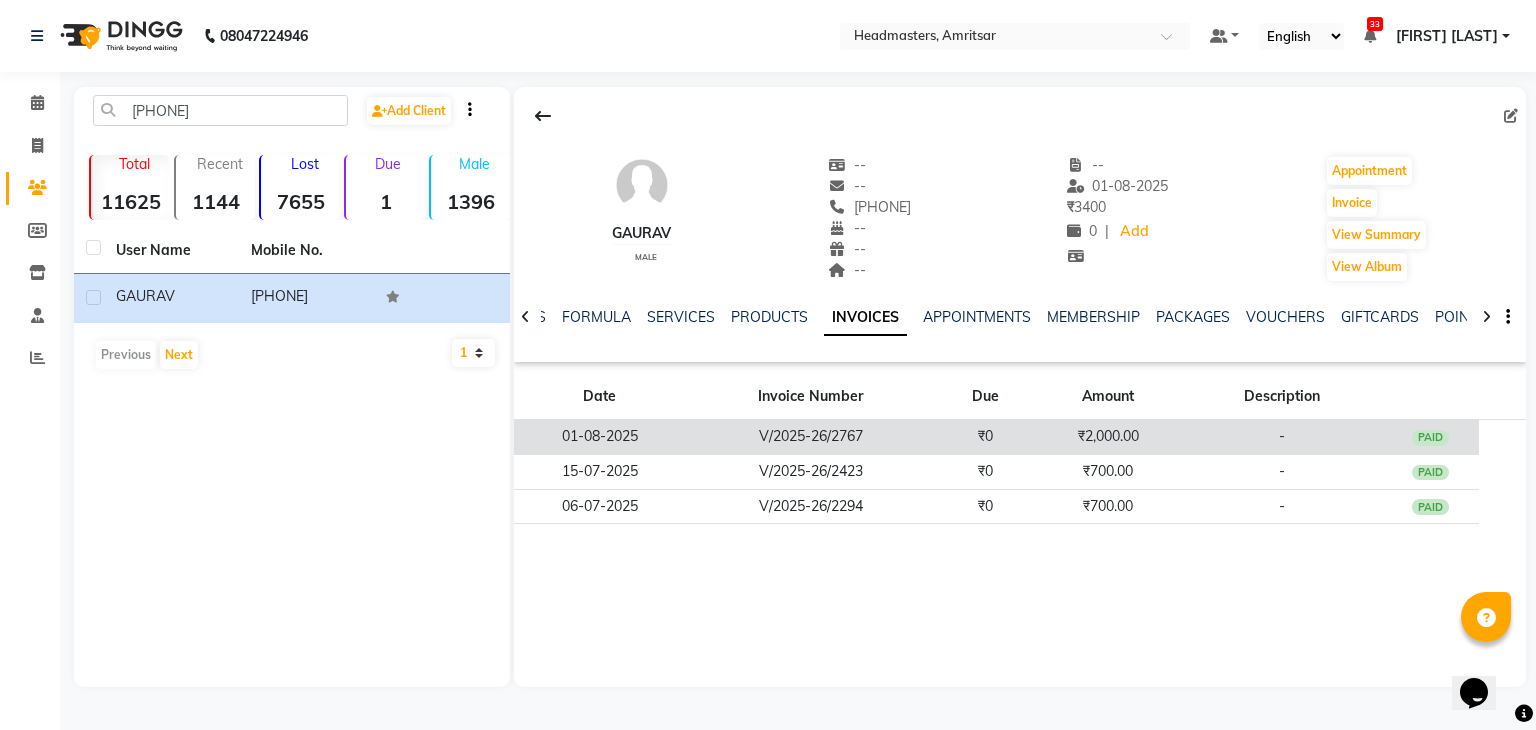 click on "V/2025-26/2767" 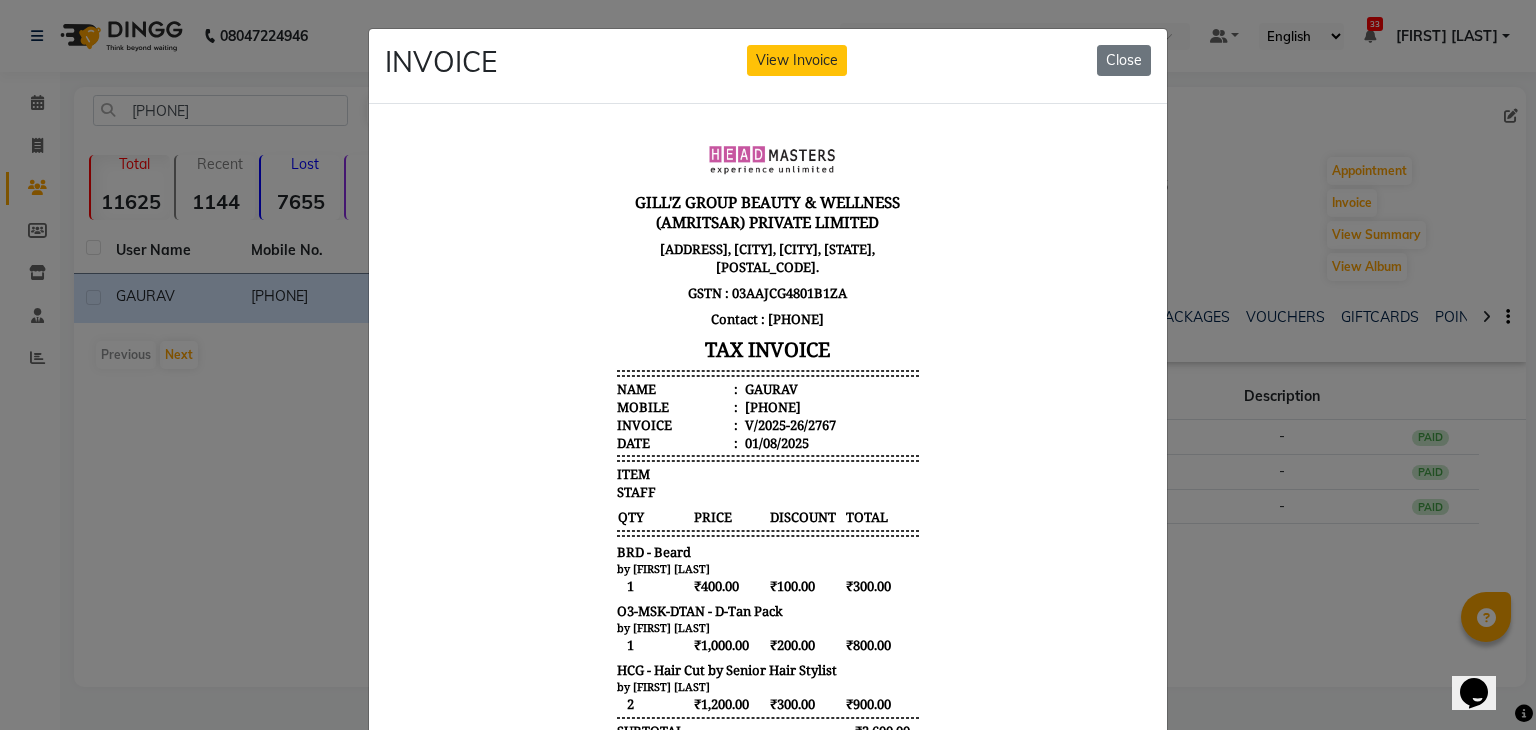 scroll, scrollTop: 16, scrollLeft: 0, axis: vertical 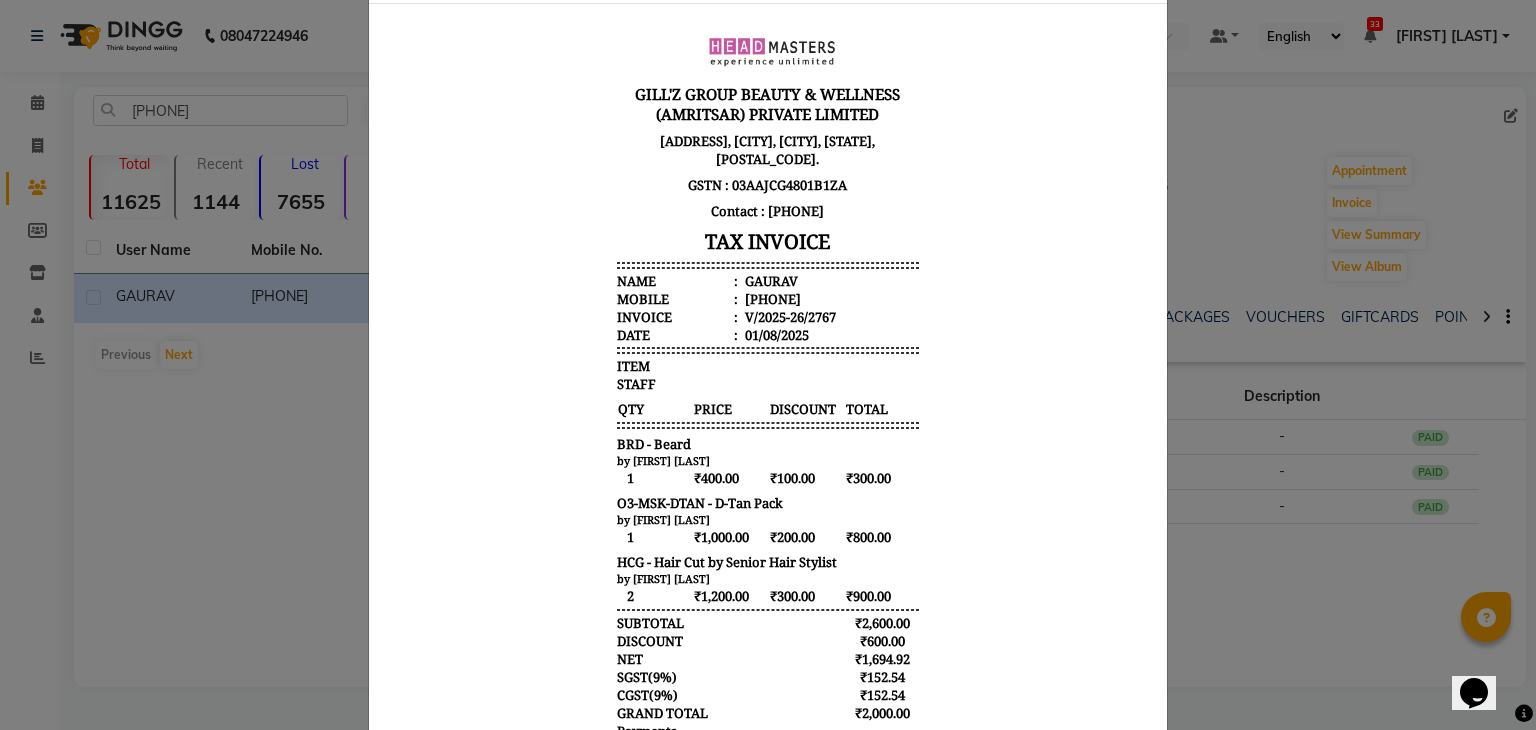 type 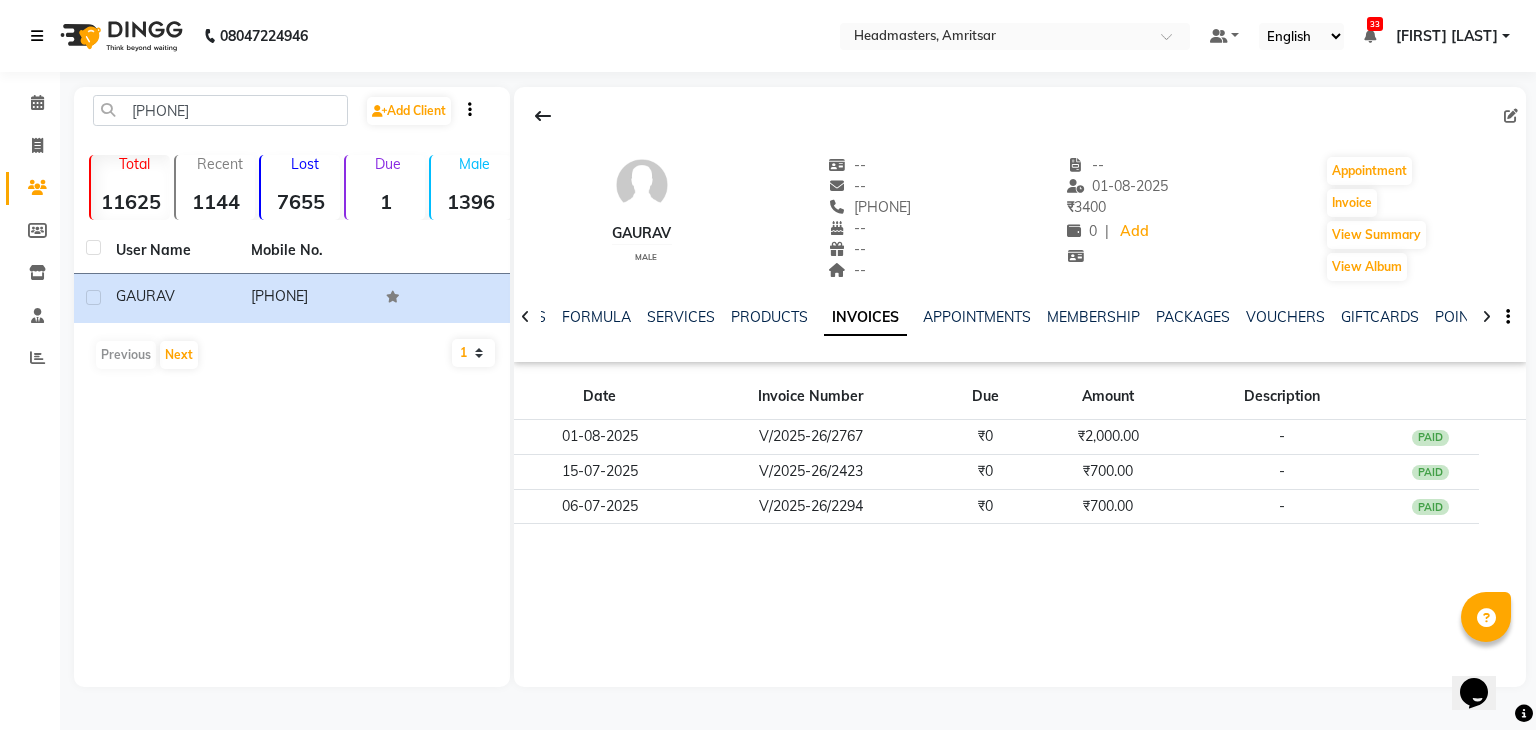 click at bounding box center [37, 36] 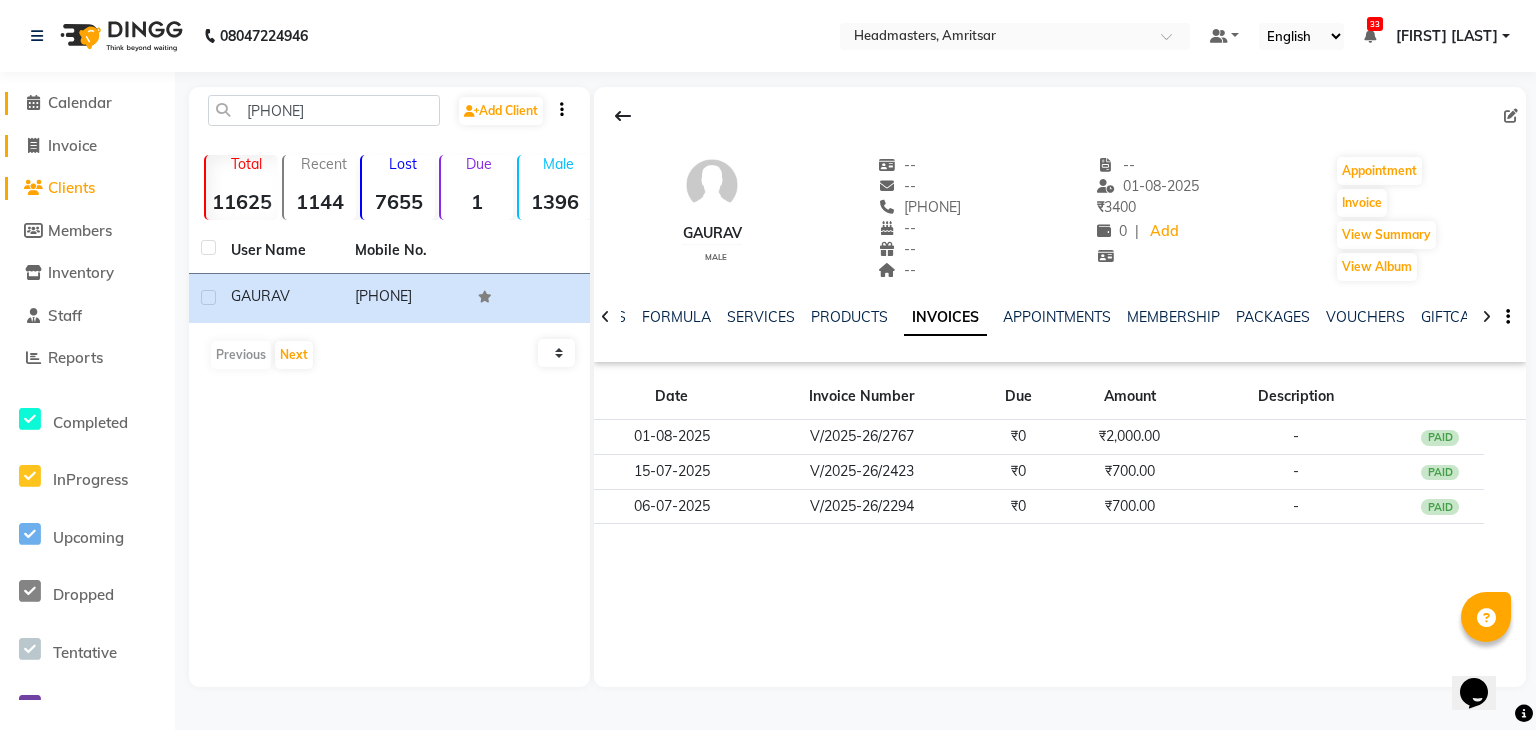 drag, startPoint x: 84, startPoint y: 108, endPoint x: 114, endPoint y: 153, distance: 54.08327 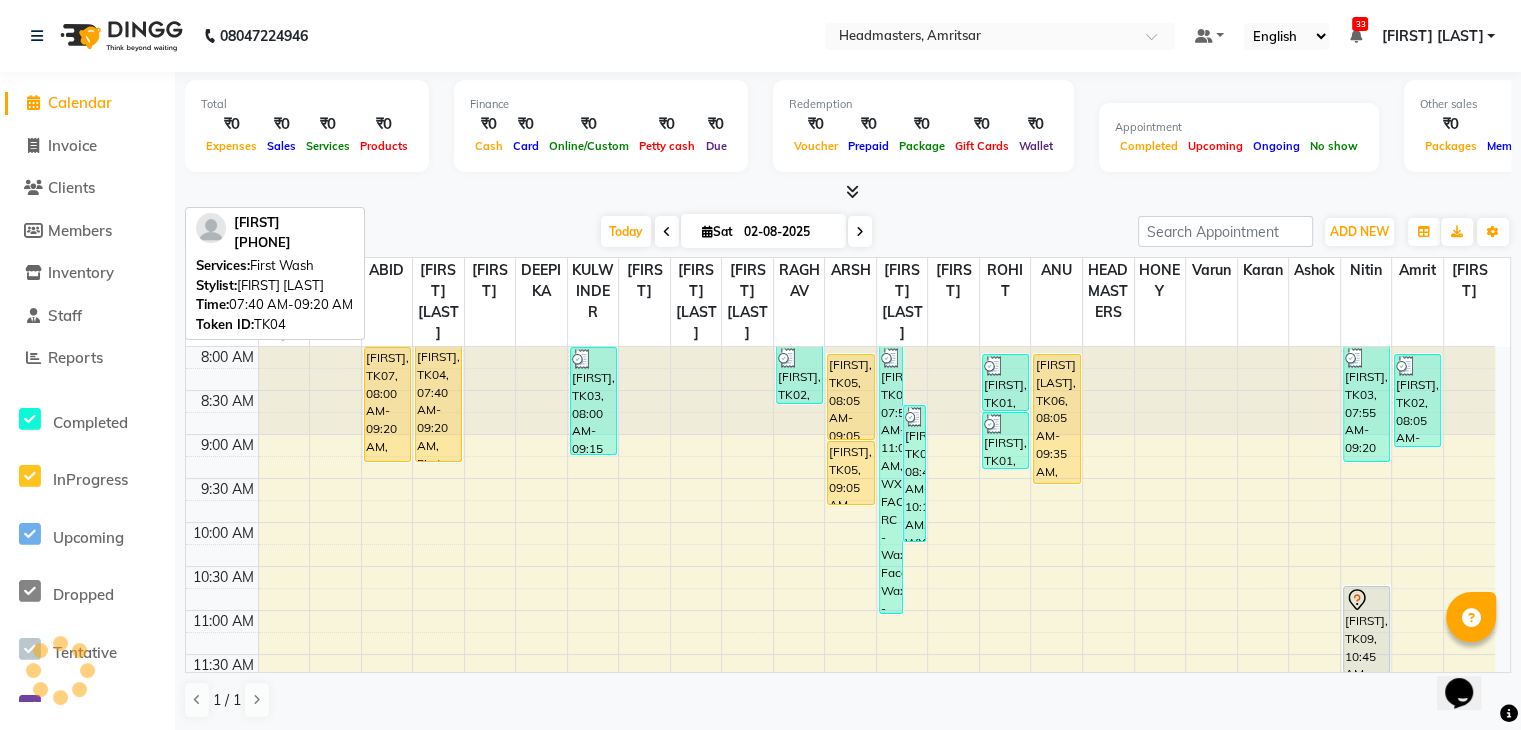 scroll, scrollTop: 0, scrollLeft: 0, axis: both 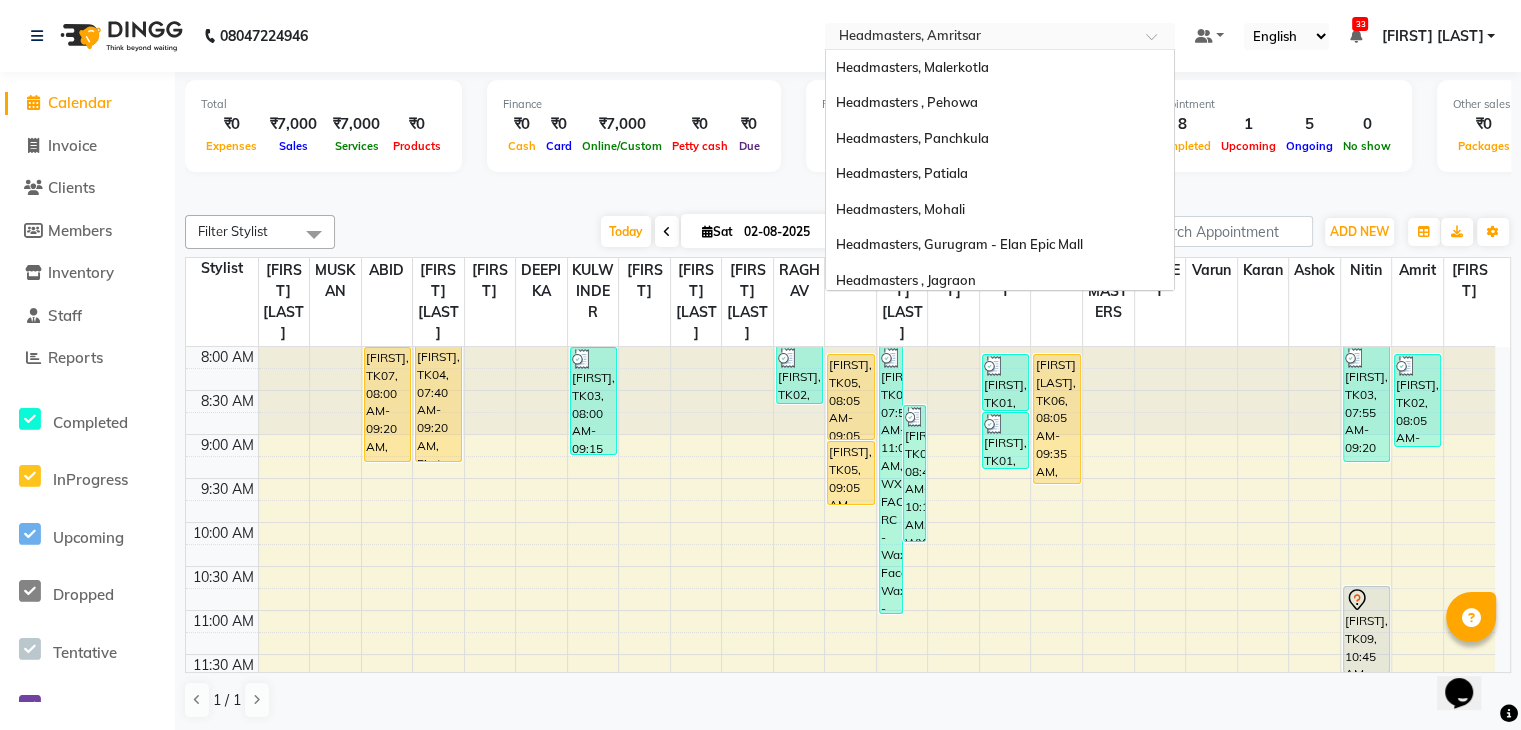 click at bounding box center [980, 38] 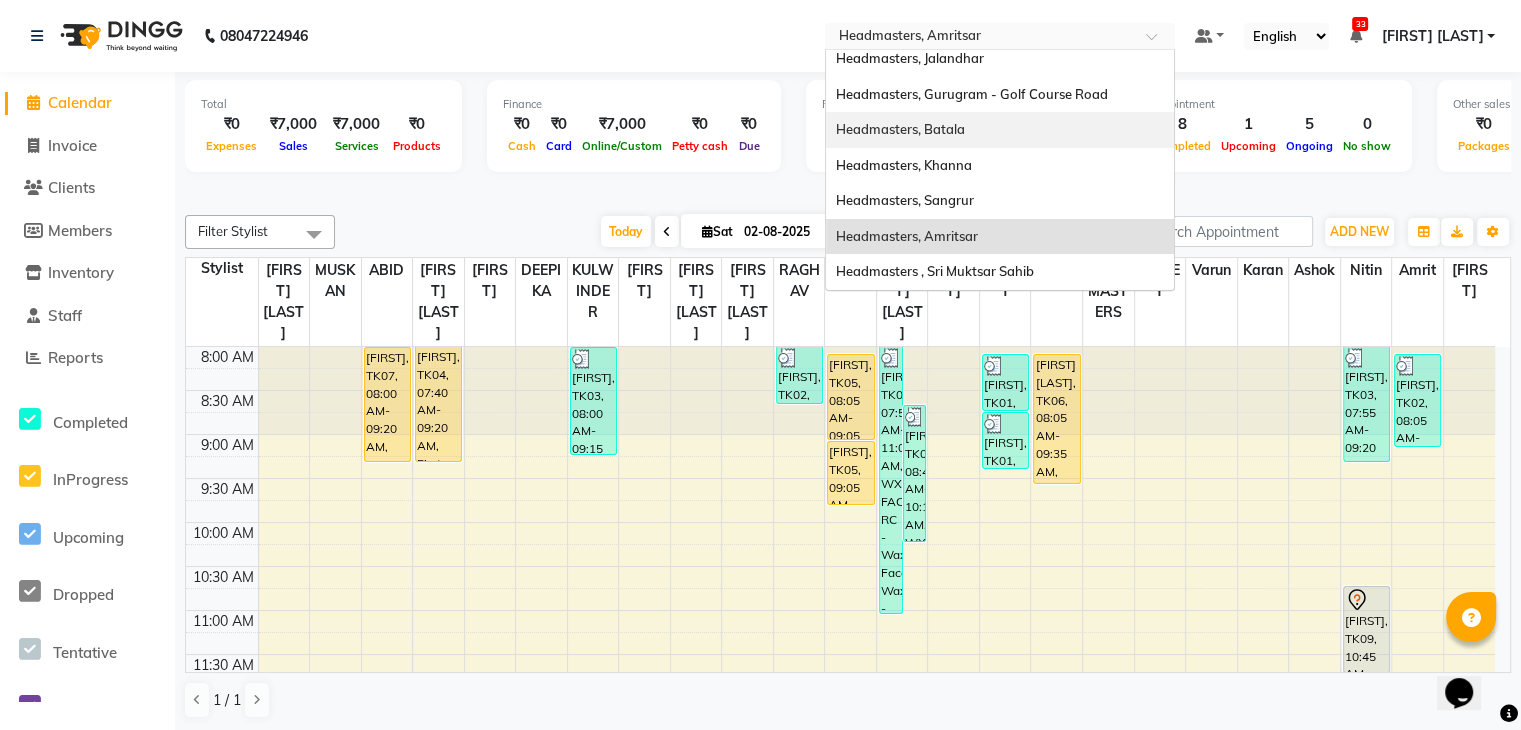 click on "Headmasters, Batala" at bounding box center [900, 129] 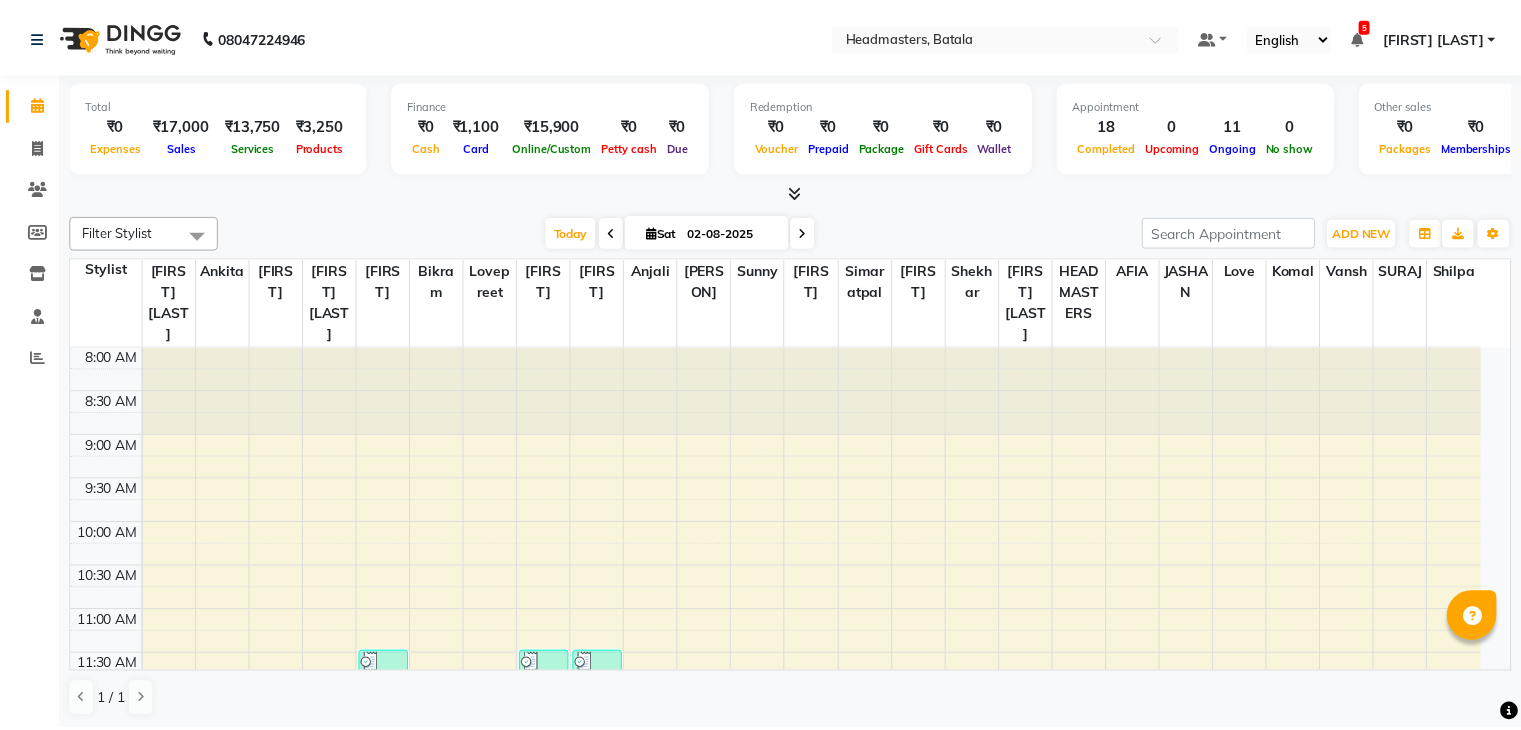 scroll, scrollTop: 0, scrollLeft: 0, axis: both 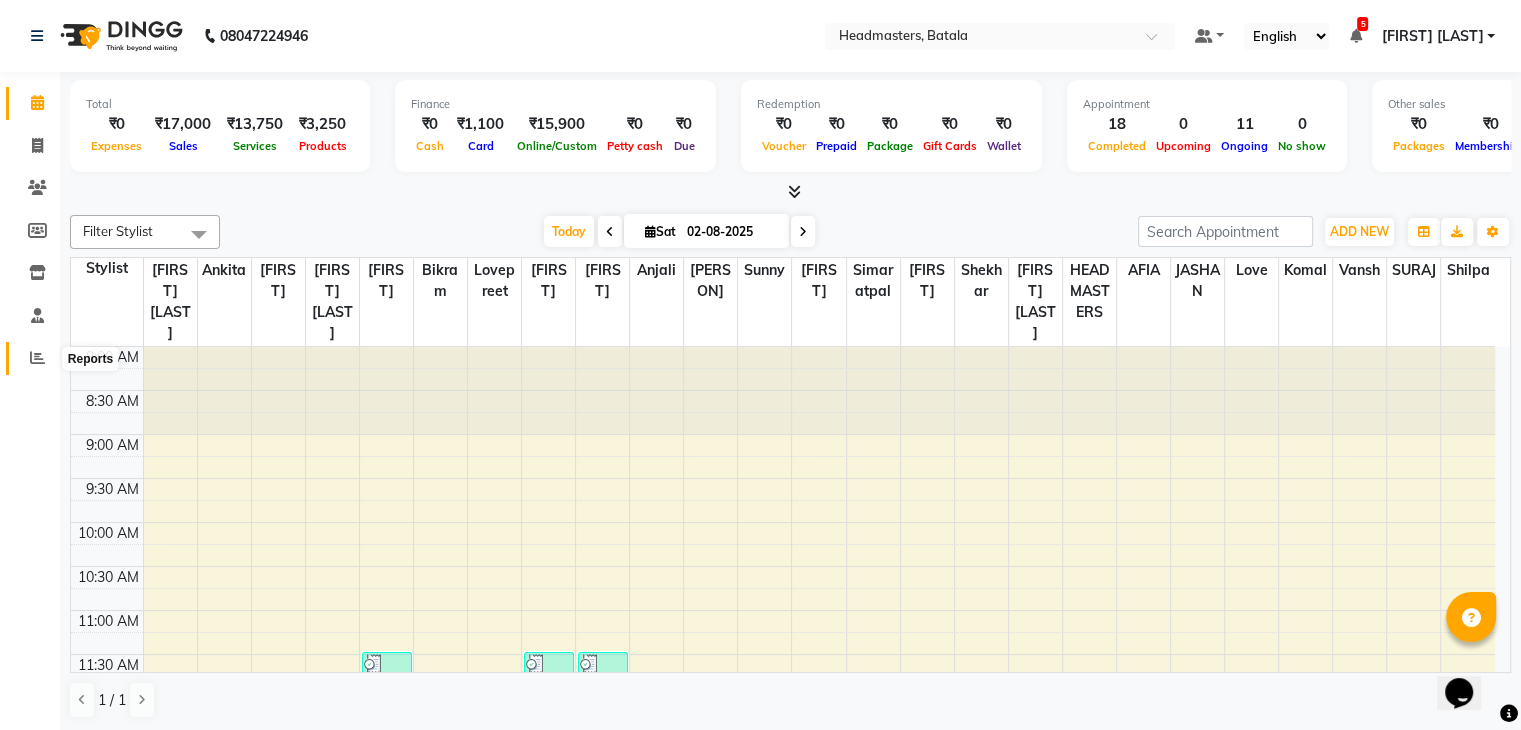 click 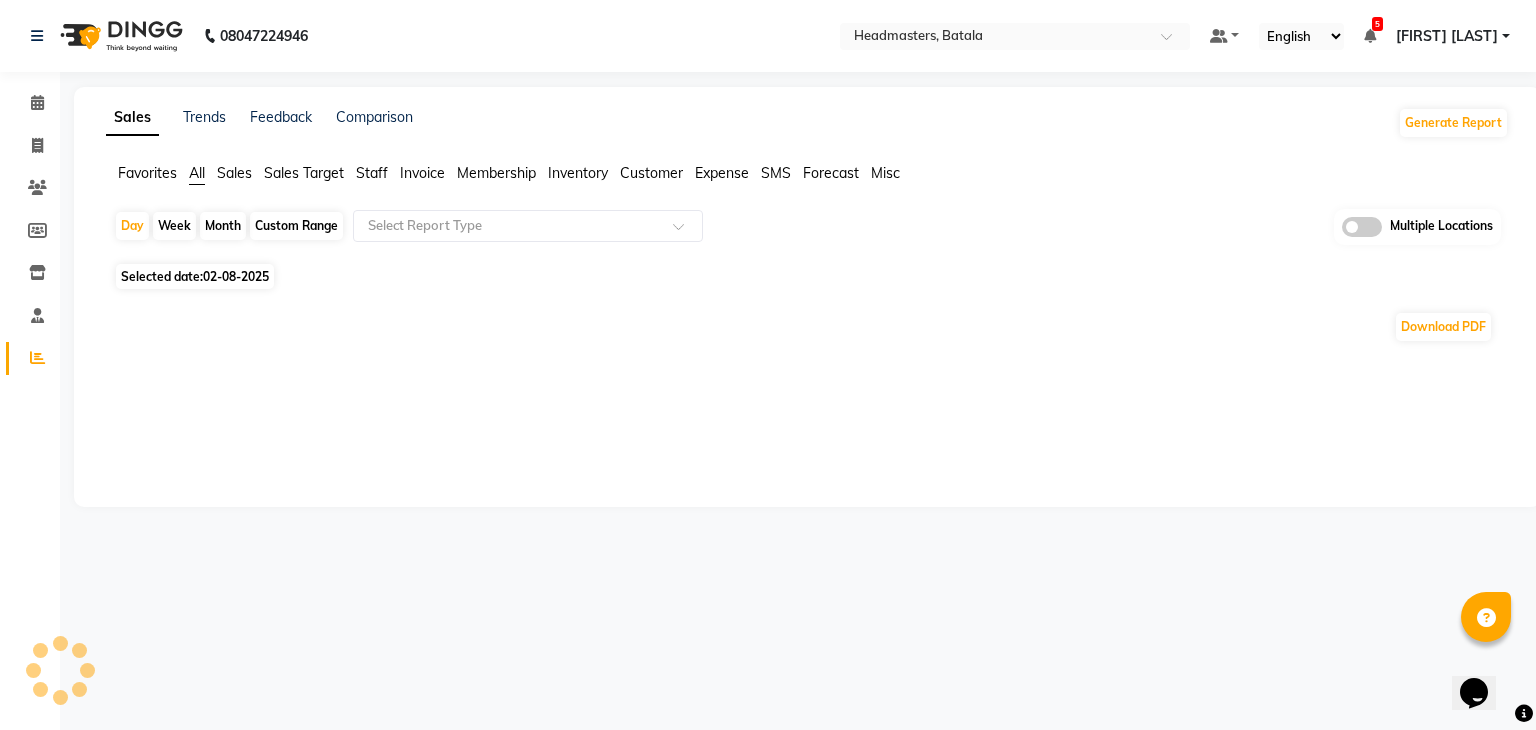 click on "Sales" 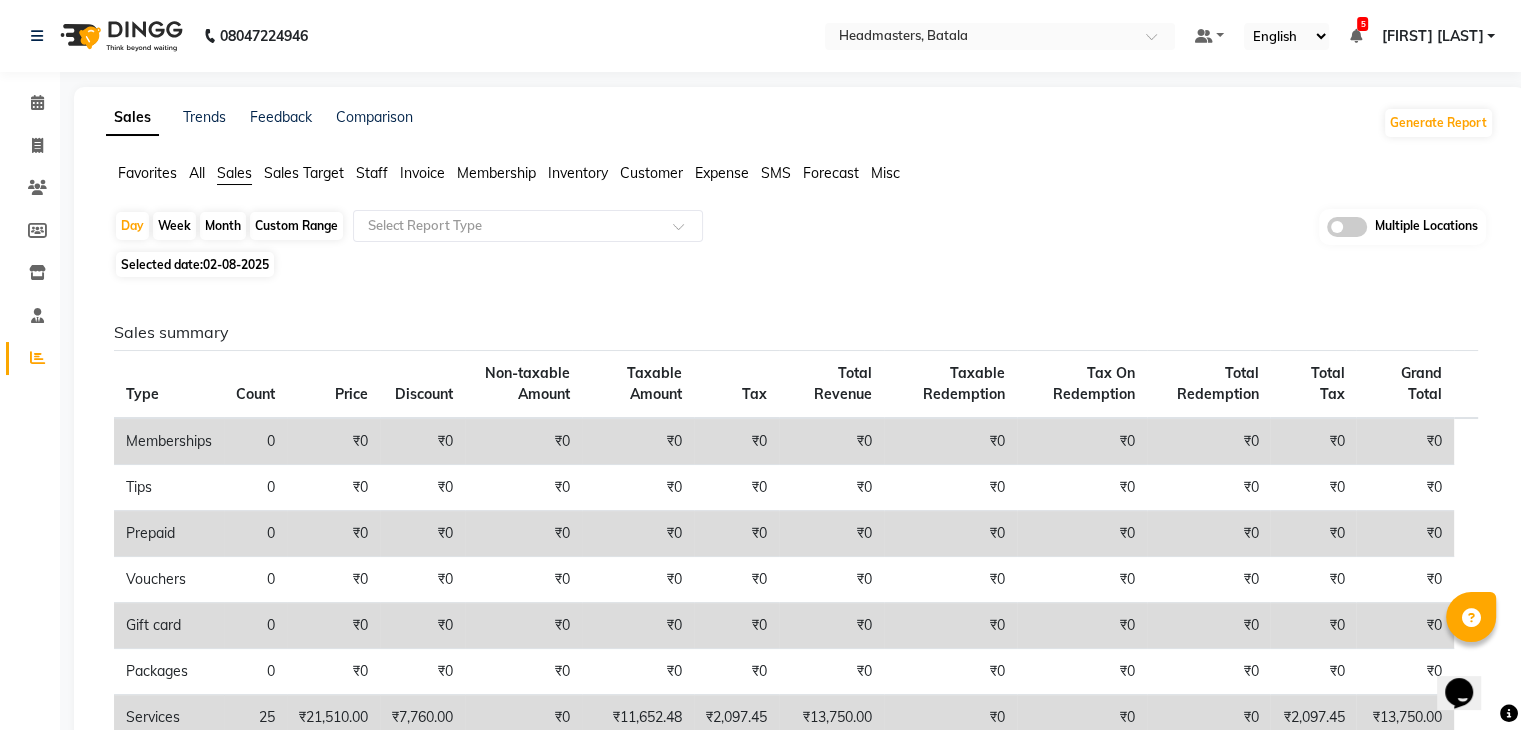 click on "Staff" 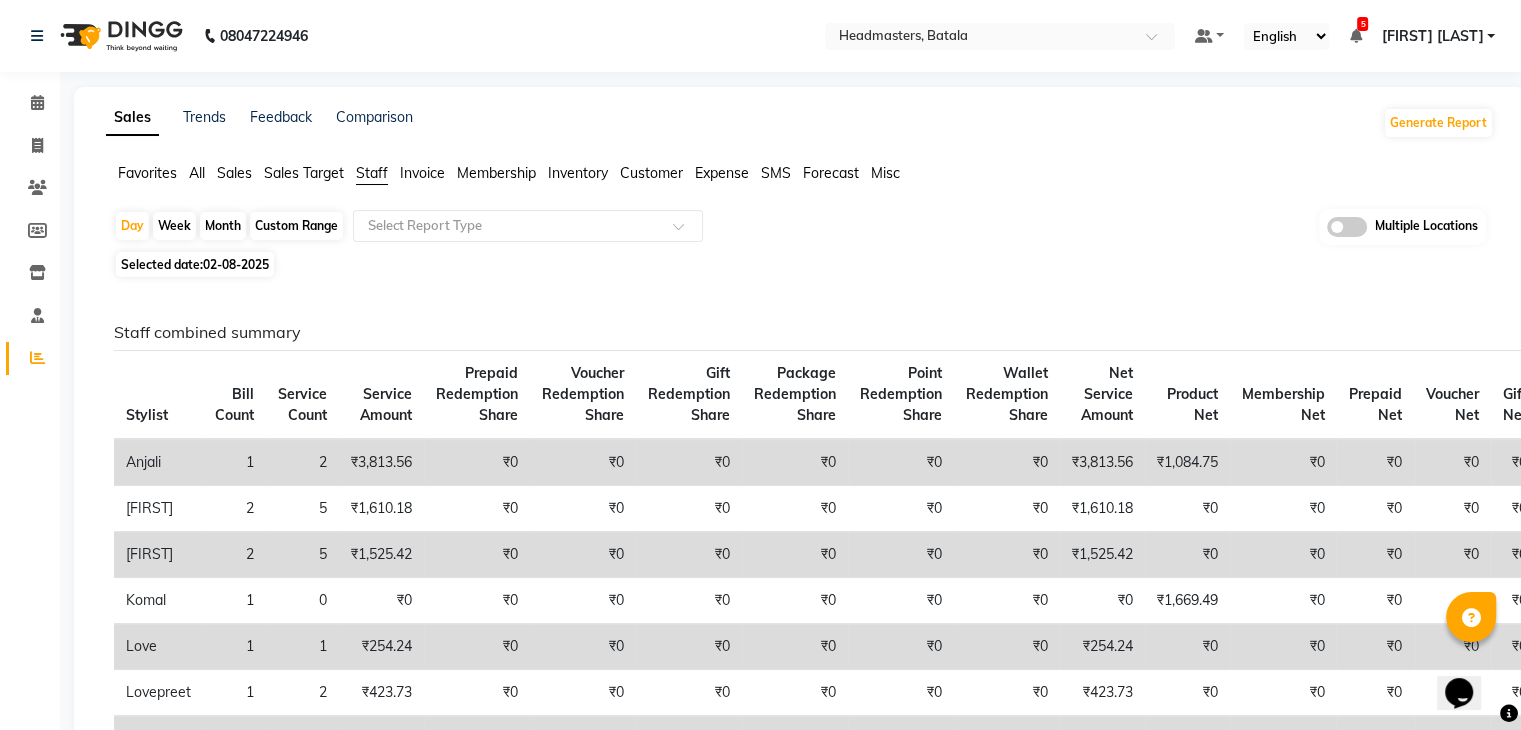 click on "02-08-2025" 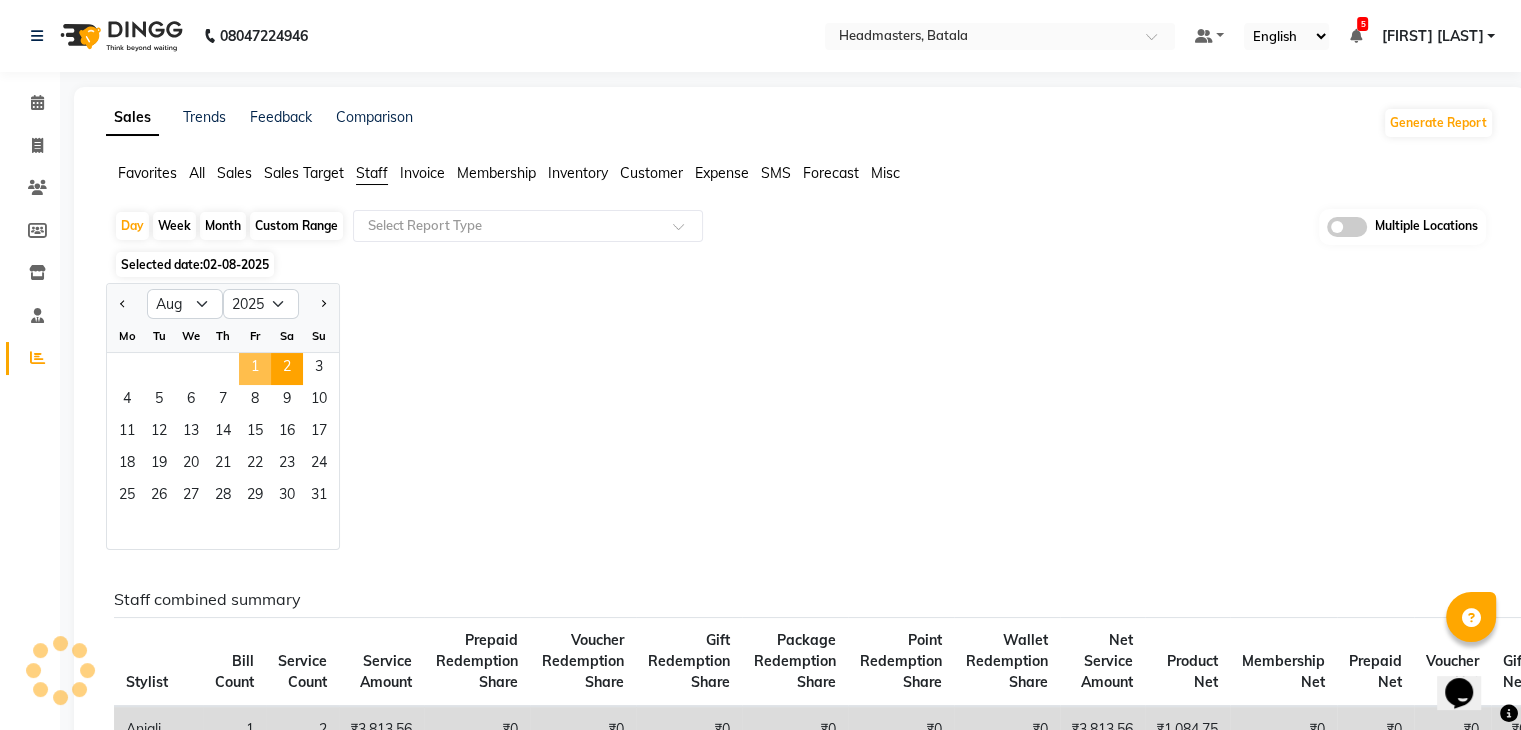 click on "1" 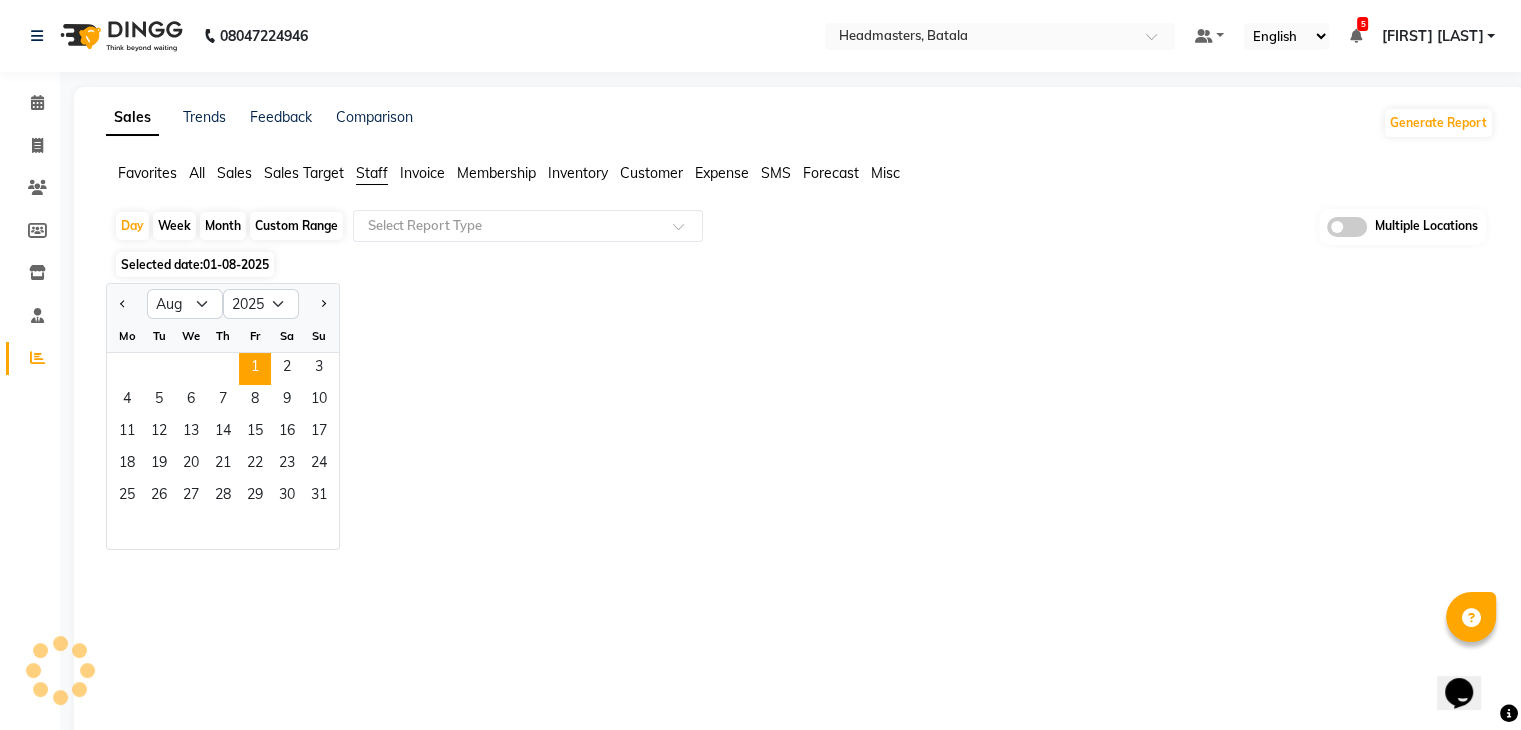 click on "Jan Feb Mar Apr May Jun Jul Aug Sep Oct Nov Dec 2015 2016 2017 2018 2019 2020 2021 2022 2023 2024 2025 2026 2027 2028 2029 2030 2031 2032 2033 2034 2035 Mo Tu We Th Fr Sa Su  1   2   3   4   5   6   7   8   9   10   11   12   13   14   15   16   17   18   19   20   21   22   23   24   25   26   27   28   29   30   31" 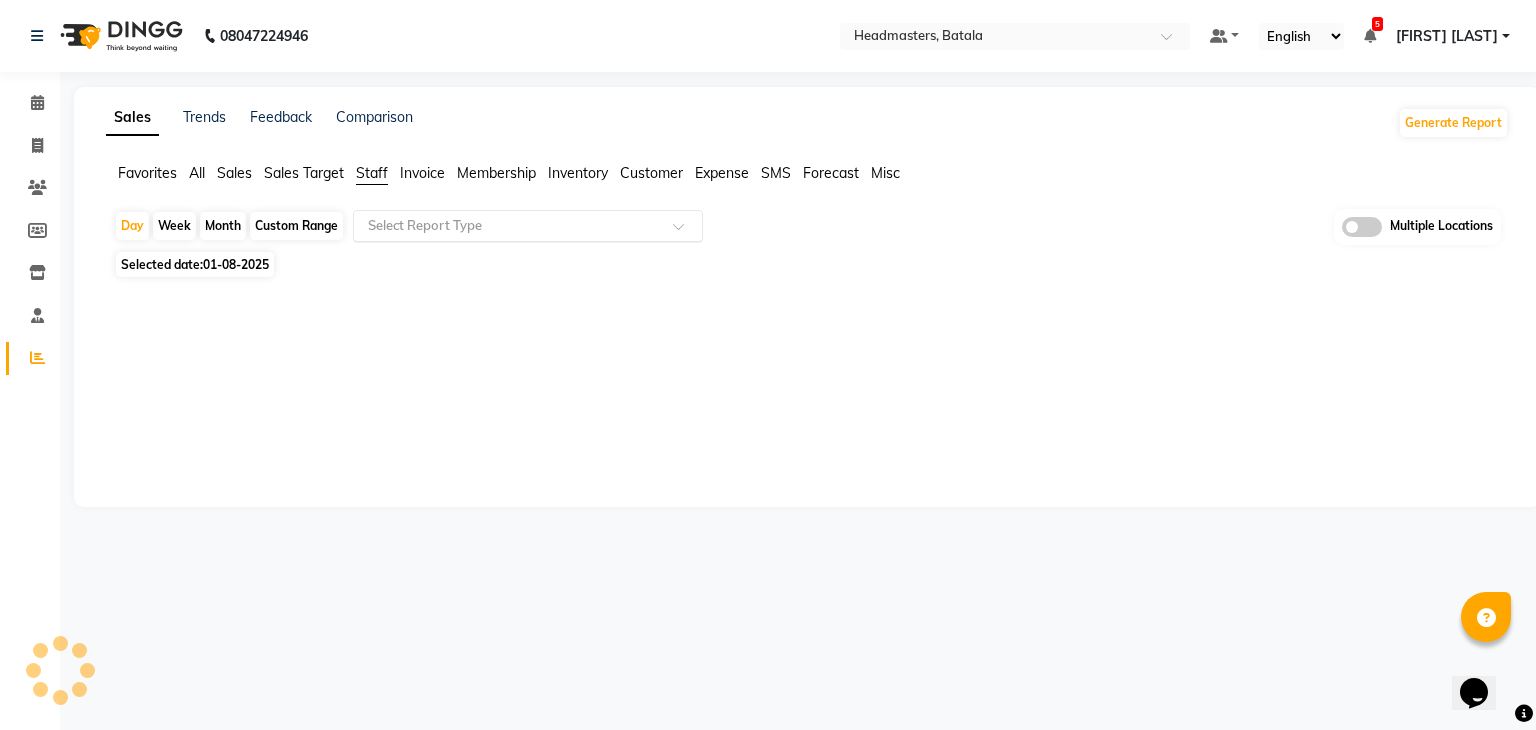 click 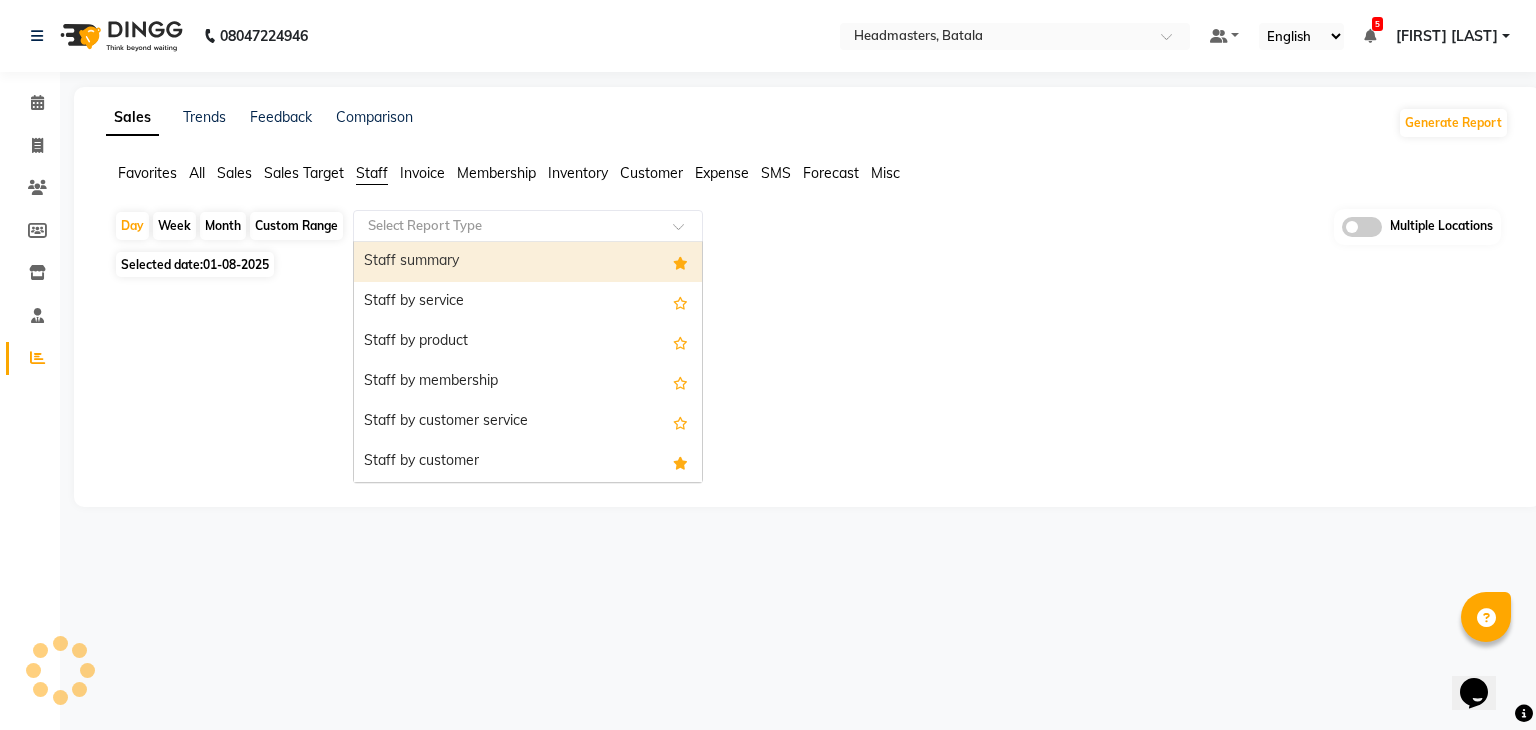 click on "Staff summary" at bounding box center (528, 262) 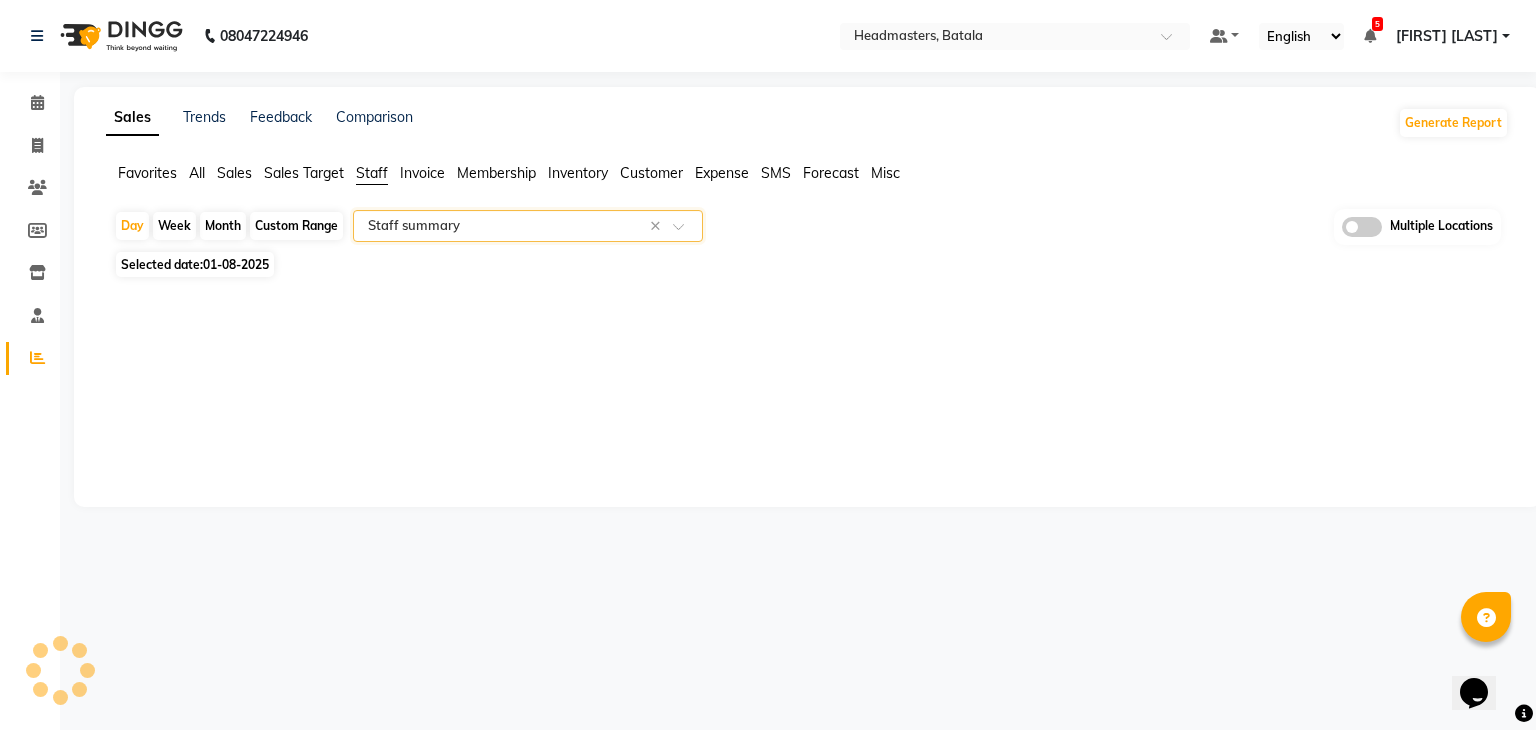 select on "full_report" 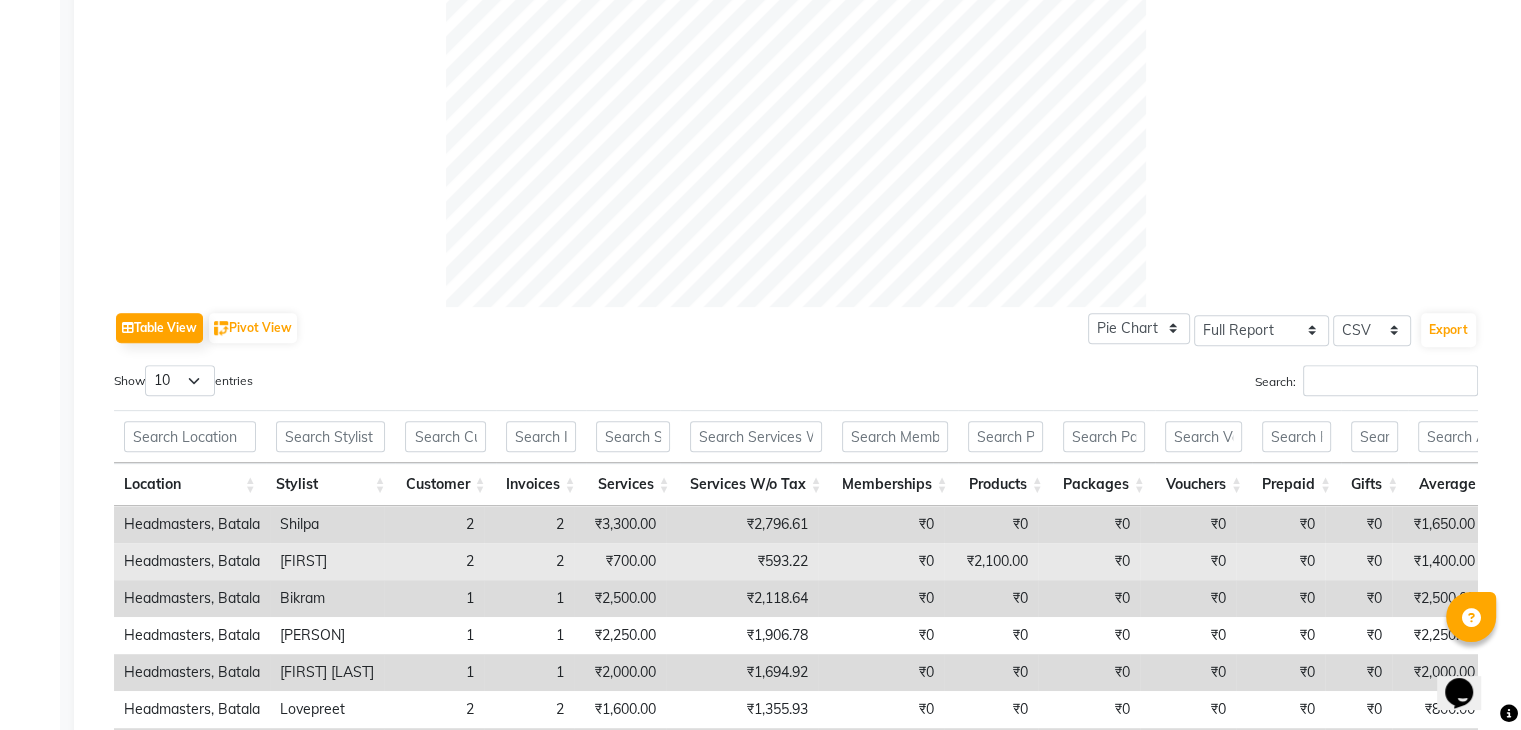 scroll, scrollTop: 968, scrollLeft: 0, axis: vertical 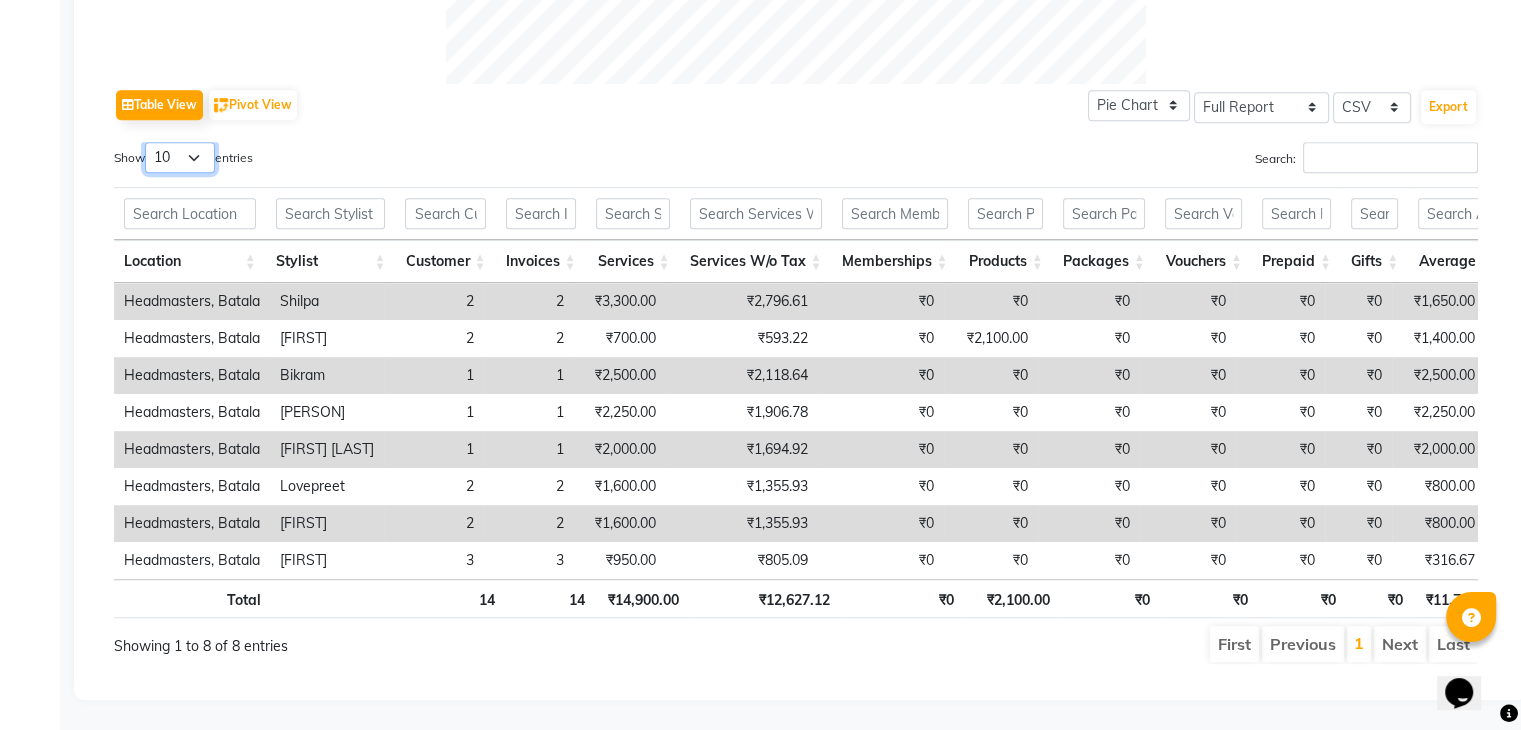 drag, startPoint x: 202, startPoint y: 131, endPoint x: 200, endPoint y: 141, distance: 10.198039 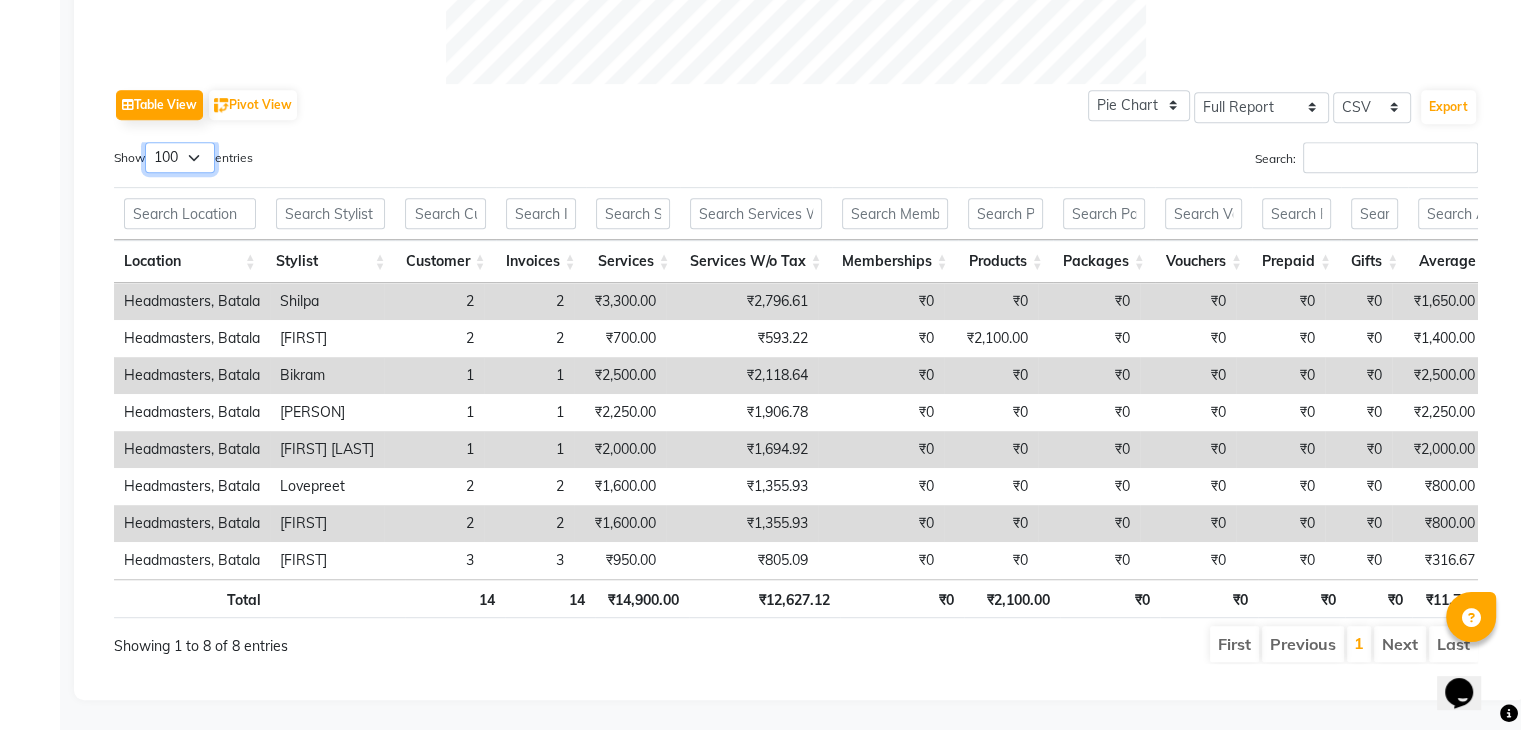 click on "10 25 50 100" at bounding box center (180, 157) 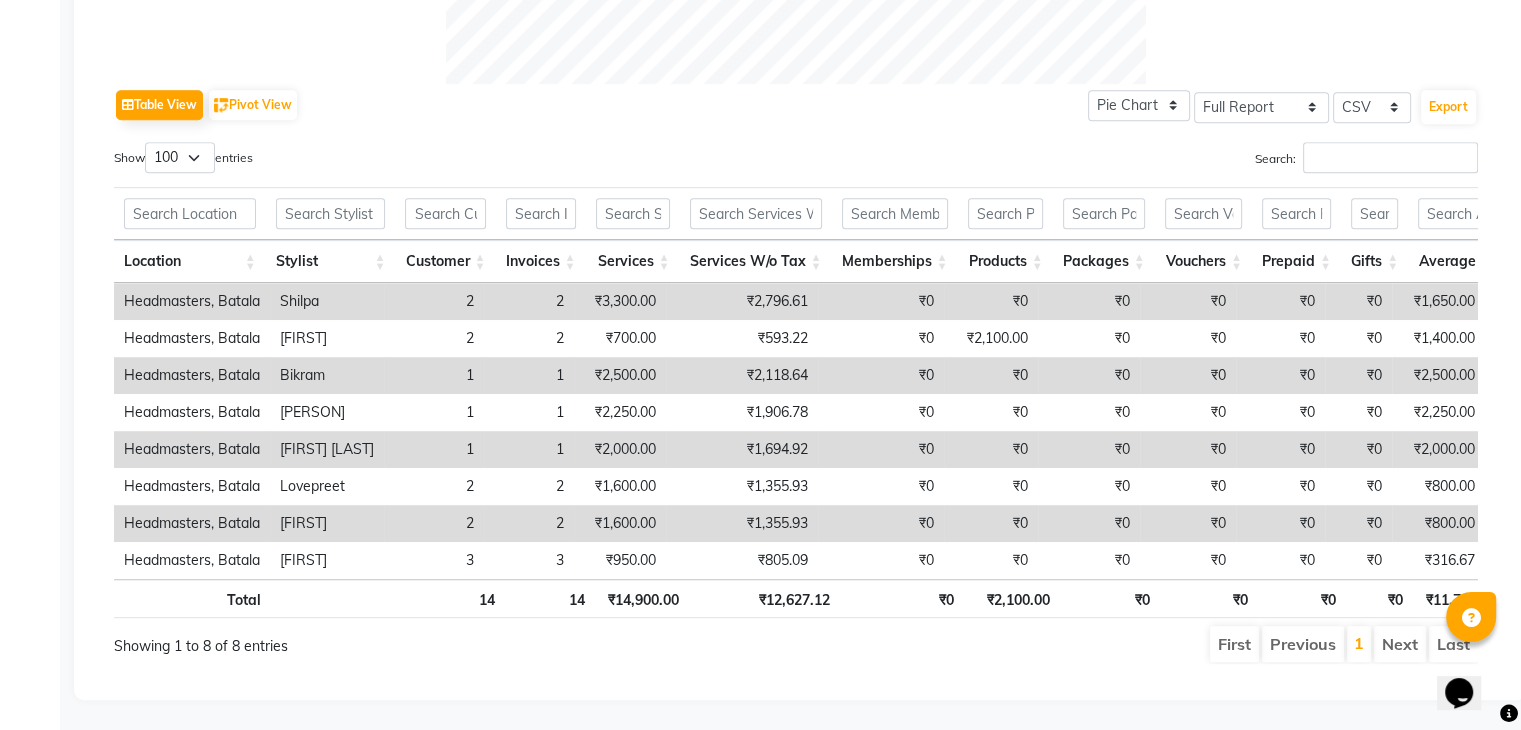 click on "Table View   Pivot View  Pie Chart Bar Chart Select Full Report Filtered Report Select CSV PDF  Export  Show  10 25 50 100  entries Search: Location Stylist Customer Invoices Services Services W/o Tax Memberships Products Packages Vouchers Prepaid Gifts Average Total Total W/o Tax Payment Redemption Redemption Share Emp Code Location Stylist Customer Invoices Services Services W/o Tax Memberships Products Packages Vouchers Prepaid Gifts Average Total Total W/o Tax Payment Redemption Redemption Share Emp Code Total 14 14 ₹14,900.00 ₹12,627.12 ₹0 ₹2,100.00 ₹0 ₹0 ₹0 ₹0 ₹11,716.67 ₹17,000.00 ₹14,406.78 ₹17,000.00 ₹0 ₹0 Headmasters, Batala Shilpa 2 2 ₹3,300.00 ₹2,796.61 ₹0 ₹0 ₹0 ₹0 ₹0 ₹0 ₹1,650.00 ₹3,300.00 ₹2,796.61 ₹3,300.00 ₹0 ₹0 e3148-62 Headmasters, Batala Tejpal 2 2 ₹700.00 ₹593.22 ₹0 ₹2,100.00 ₹0 ₹0 ₹0 ₹0 ₹1,400.00 ₹2,800.00 ₹2,372.88 ₹2,800.00 ₹0 ₹0 e3148-05 Headmasters, Batala Bikram 1 1 ₹2,500.00 ₹2,118.64 ₹0 1 1" 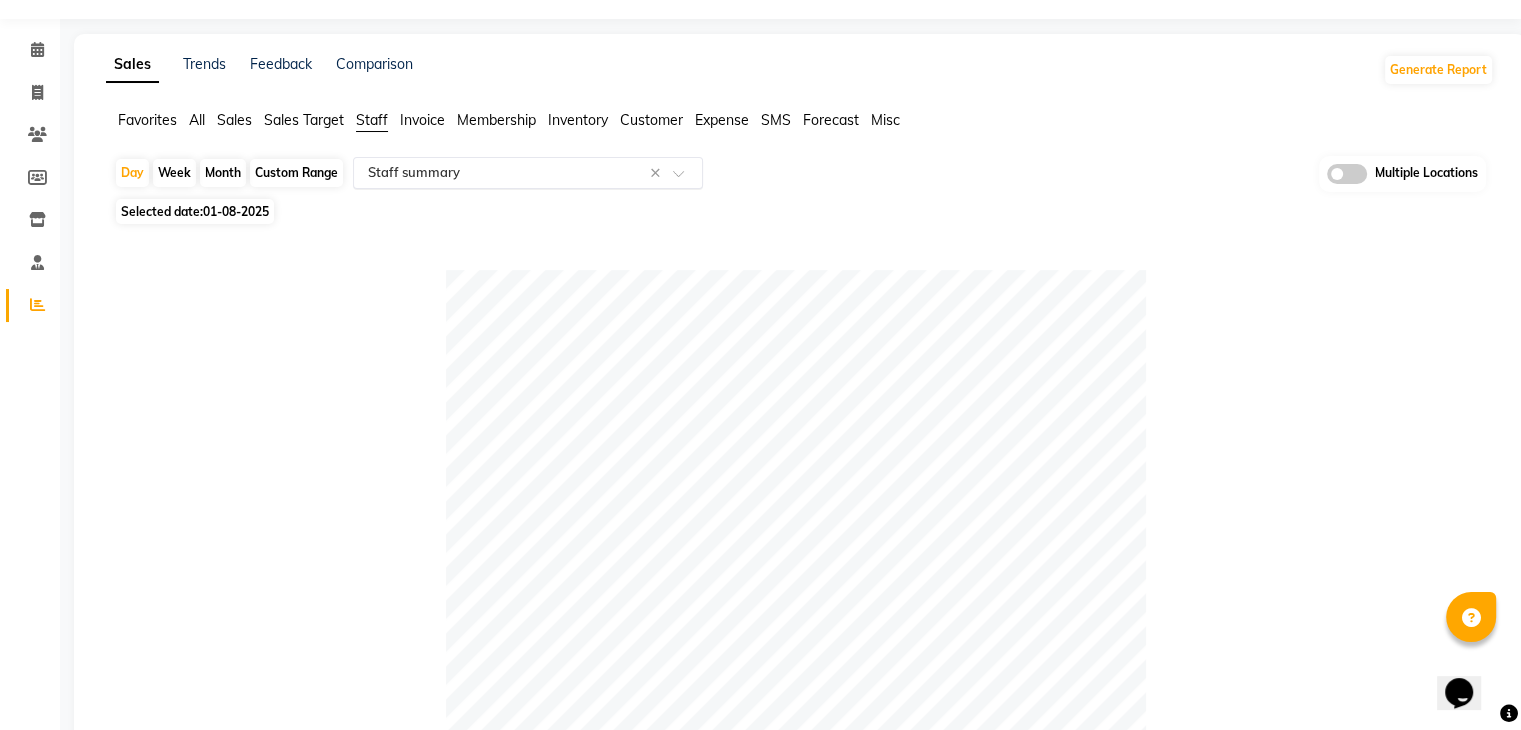 scroll, scrollTop: 0, scrollLeft: 0, axis: both 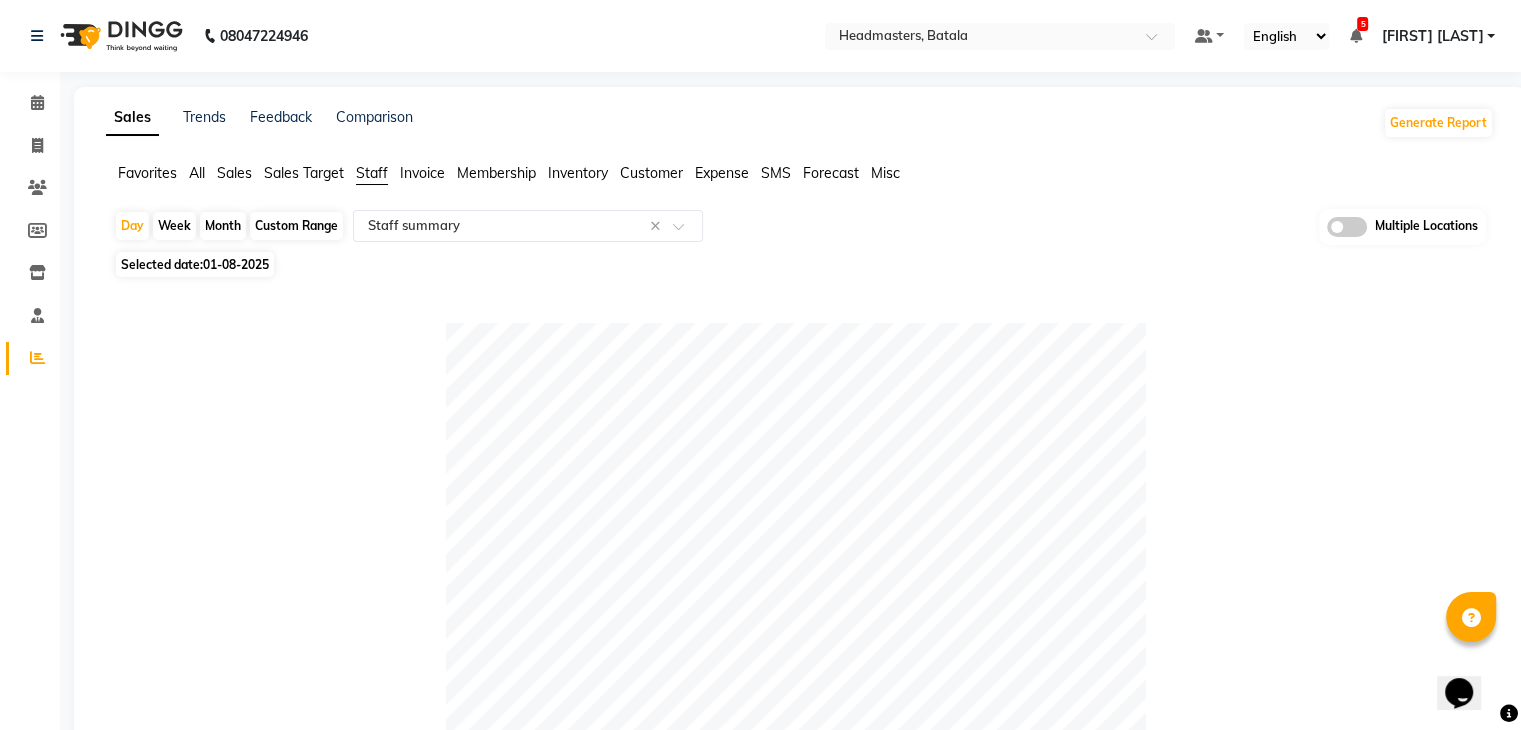 click on "Table View   Pivot View  Pie Chart Bar Chart Select Full Report Filtered Report Select CSV PDF  Export  Show  10 25 50 100  entries Search: Location Stylist Customer Invoices Services Services W/o Tax Memberships Products Packages Vouchers Prepaid Gifts Average Total Total W/o Tax Payment Redemption Redemption Share Emp Code Location Stylist Customer Invoices Services Services W/o Tax Memberships Products Packages Vouchers Prepaid Gifts Average Total Total W/o Tax Payment Redemption Redemption Share Emp Code Total 14 14 ₹14,900.00 ₹12,627.12 ₹0 ₹2,100.00 ₹0 ₹0 ₹0 ₹0 ₹11,716.67 ₹17,000.00 ₹14,406.78 ₹17,000.00 ₹0 ₹0 Headmasters, Batala Shilpa 2 2 ₹3,300.00 ₹2,796.61 ₹0 ₹0 ₹0 ₹0 ₹0 ₹0 ₹1,650.00 ₹3,300.00 ₹2,796.61 ₹3,300.00 ₹0 ₹0 e3148-62 Headmasters, Batala Tejpal 2 2 ₹700.00 ₹593.22 ₹0 ₹2,100.00 ₹0 ₹0 ₹0 ₹0 ₹1,400.00 ₹2,800.00 ₹2,372.88 ₹2,800.00 ₹0 ₹0 e3148-05 Headmasters, Batala Bikram 1 1 ₹2,500.00 ₹2,118.64 ₹0 1 1" 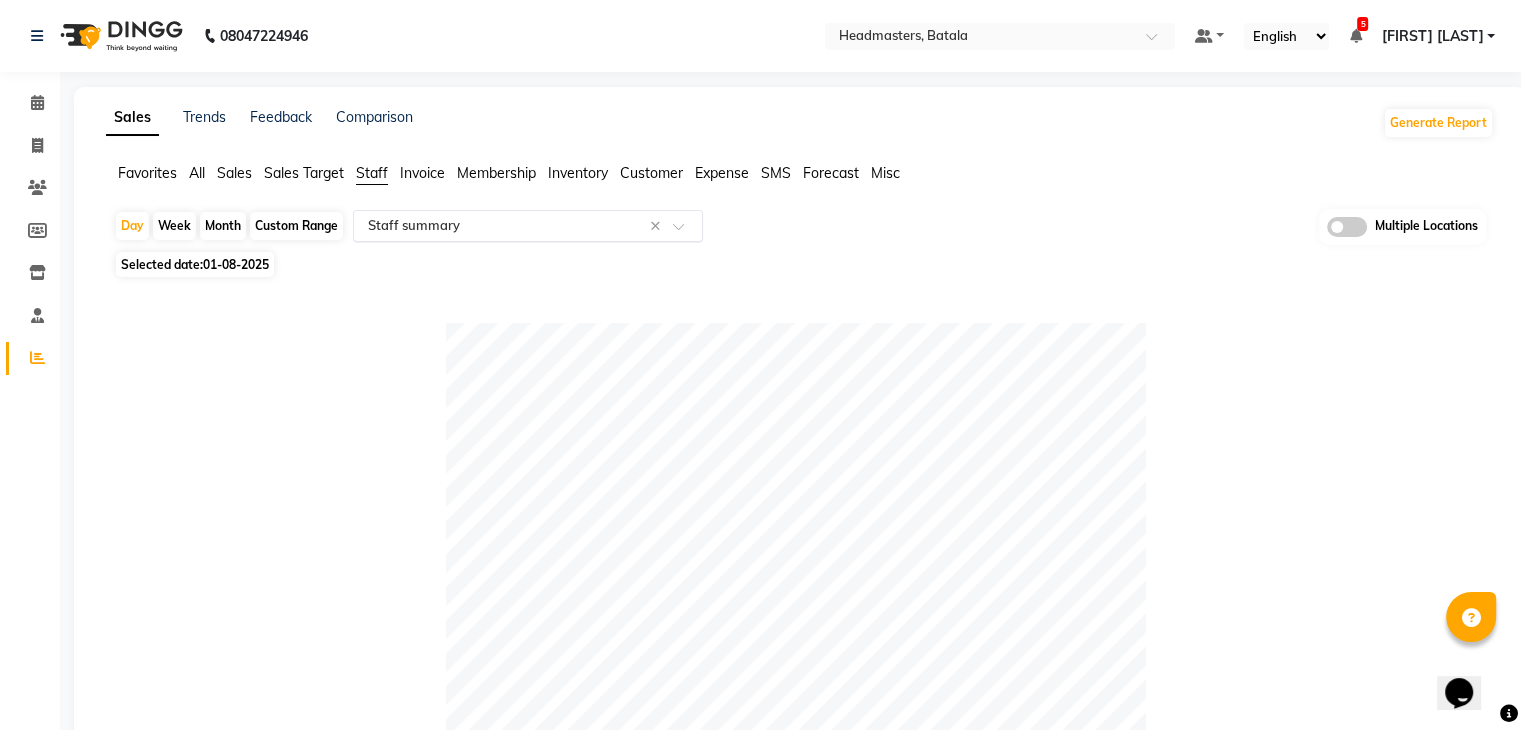 click 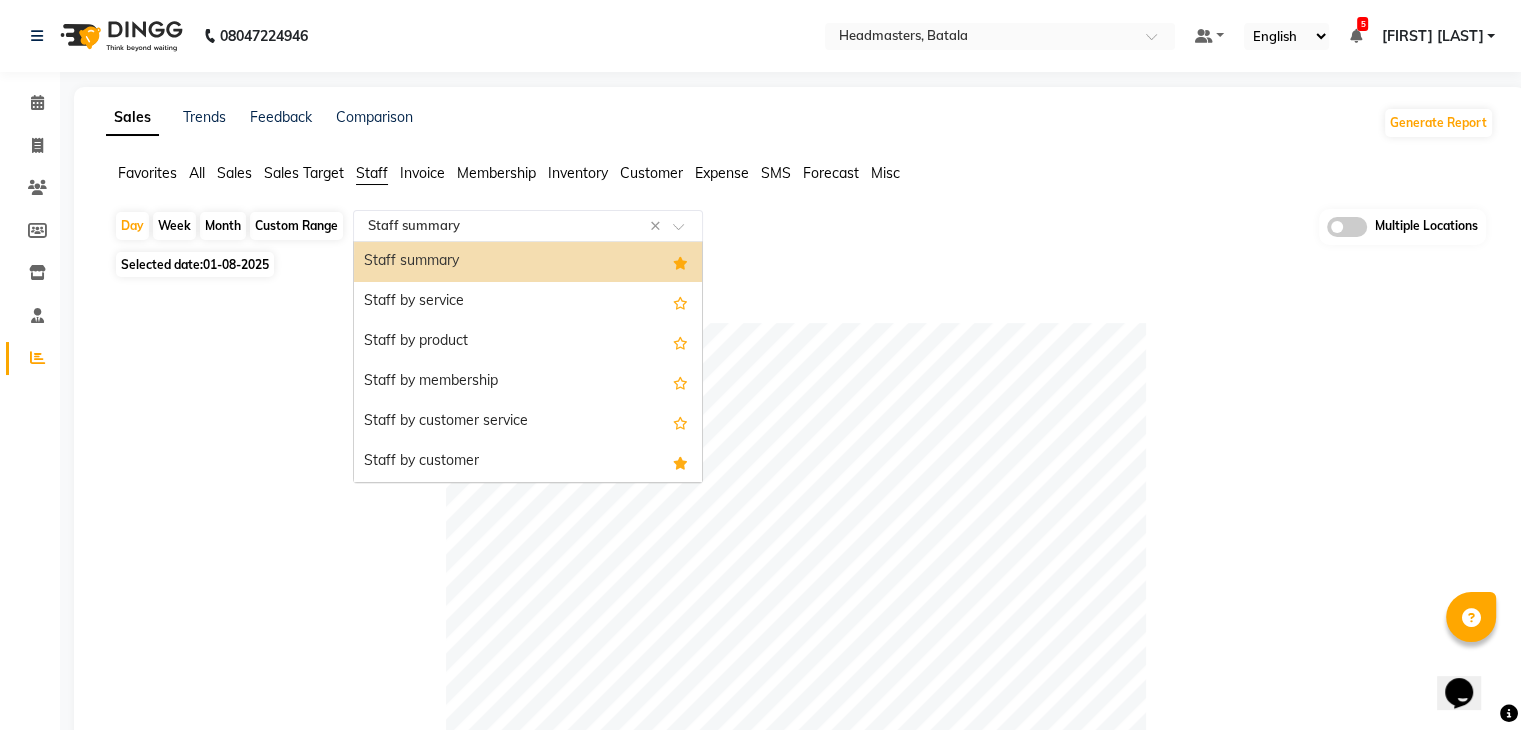 click on "Staff summary" at bounding box center (528, 262) 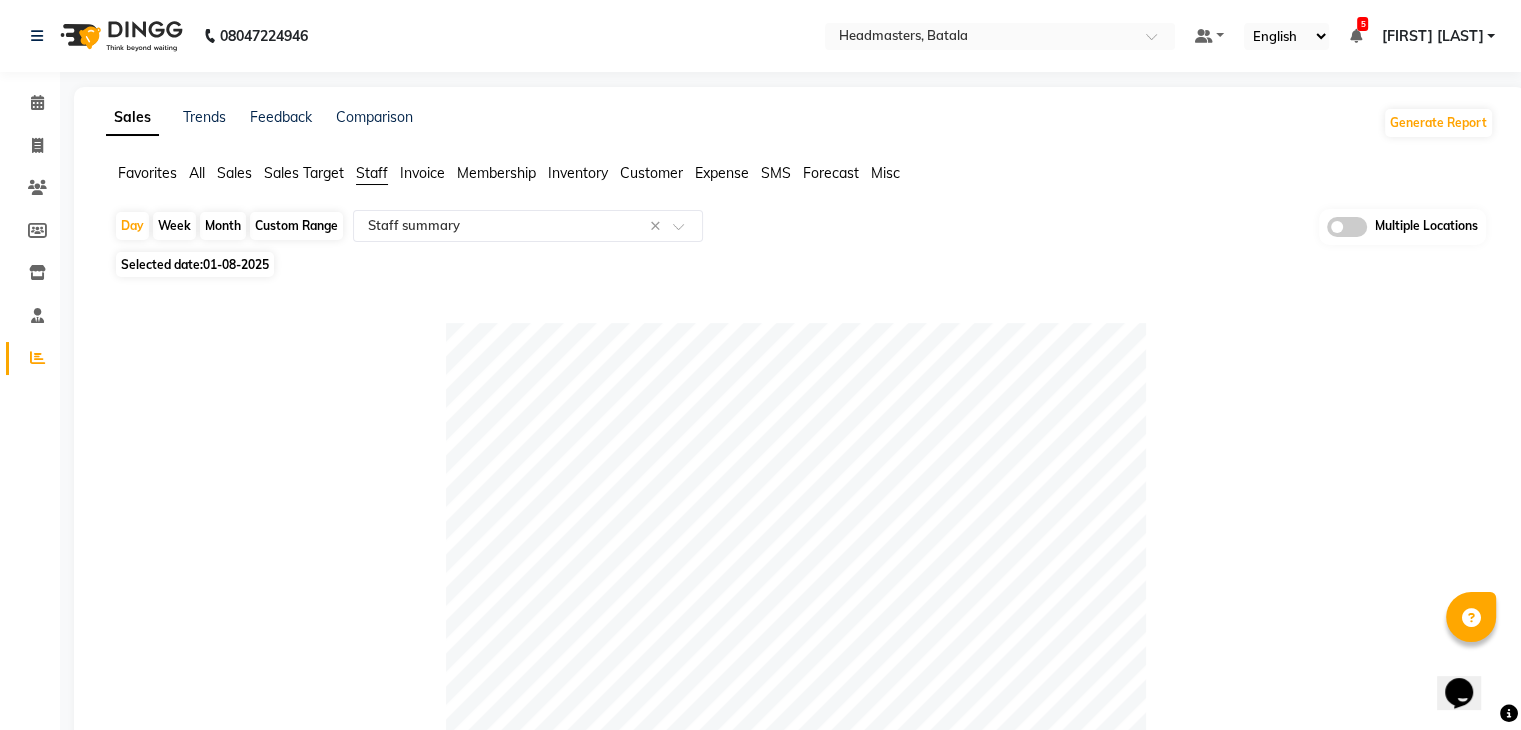 click on "Selected date:  01-08-2025" 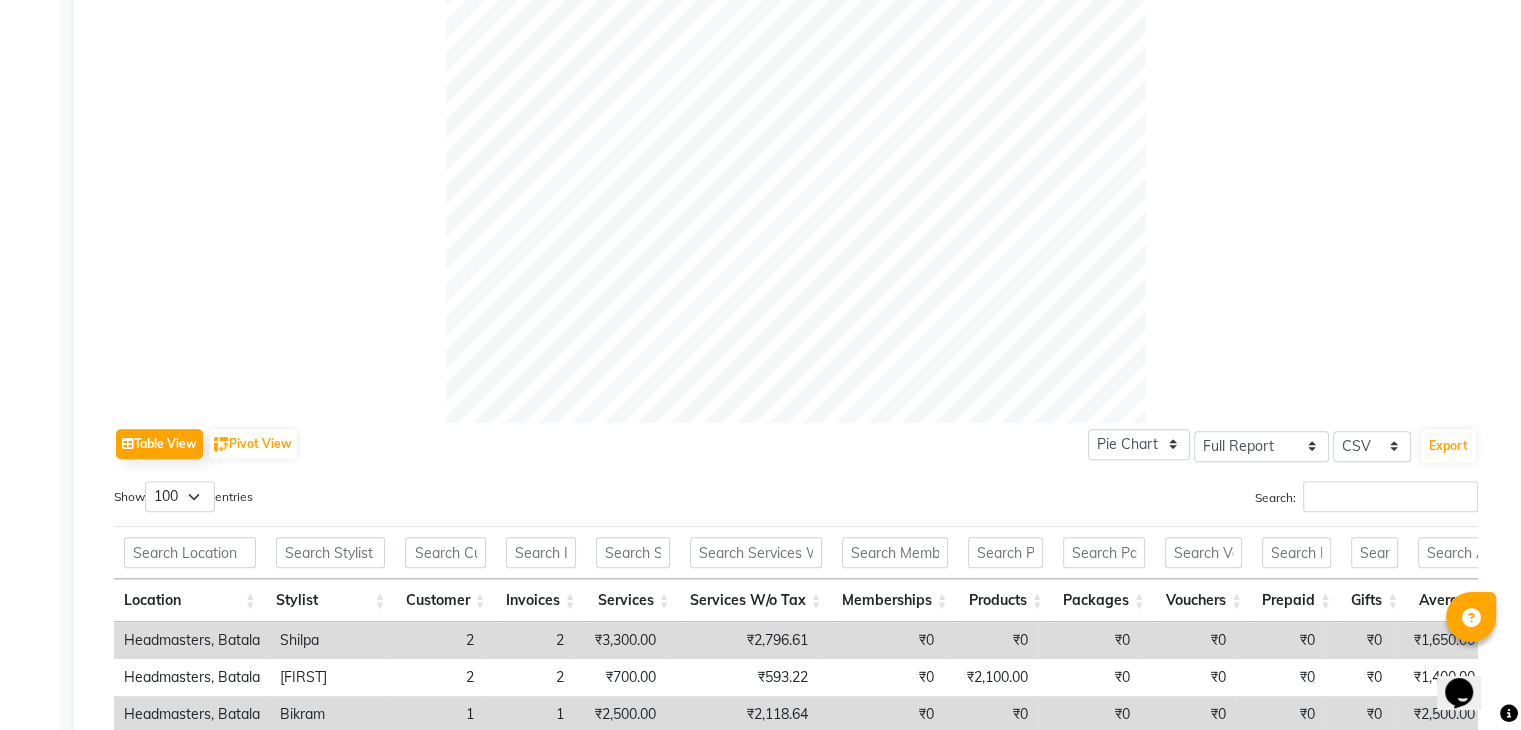 scroll, scrollTop: 968, scrollLeft: 0, axis: vertical 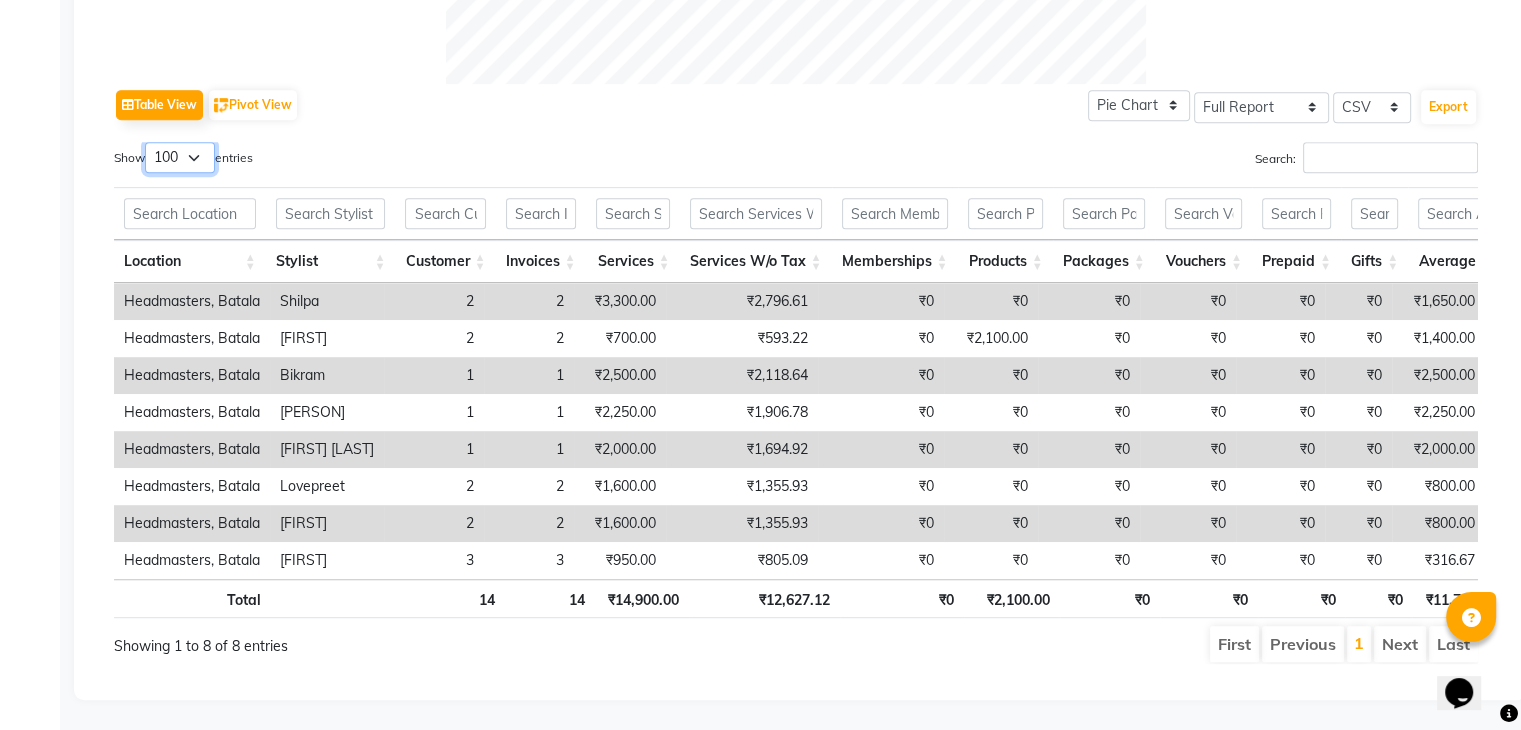 click on "10 25 50 100" at bounding box center (180, 157) 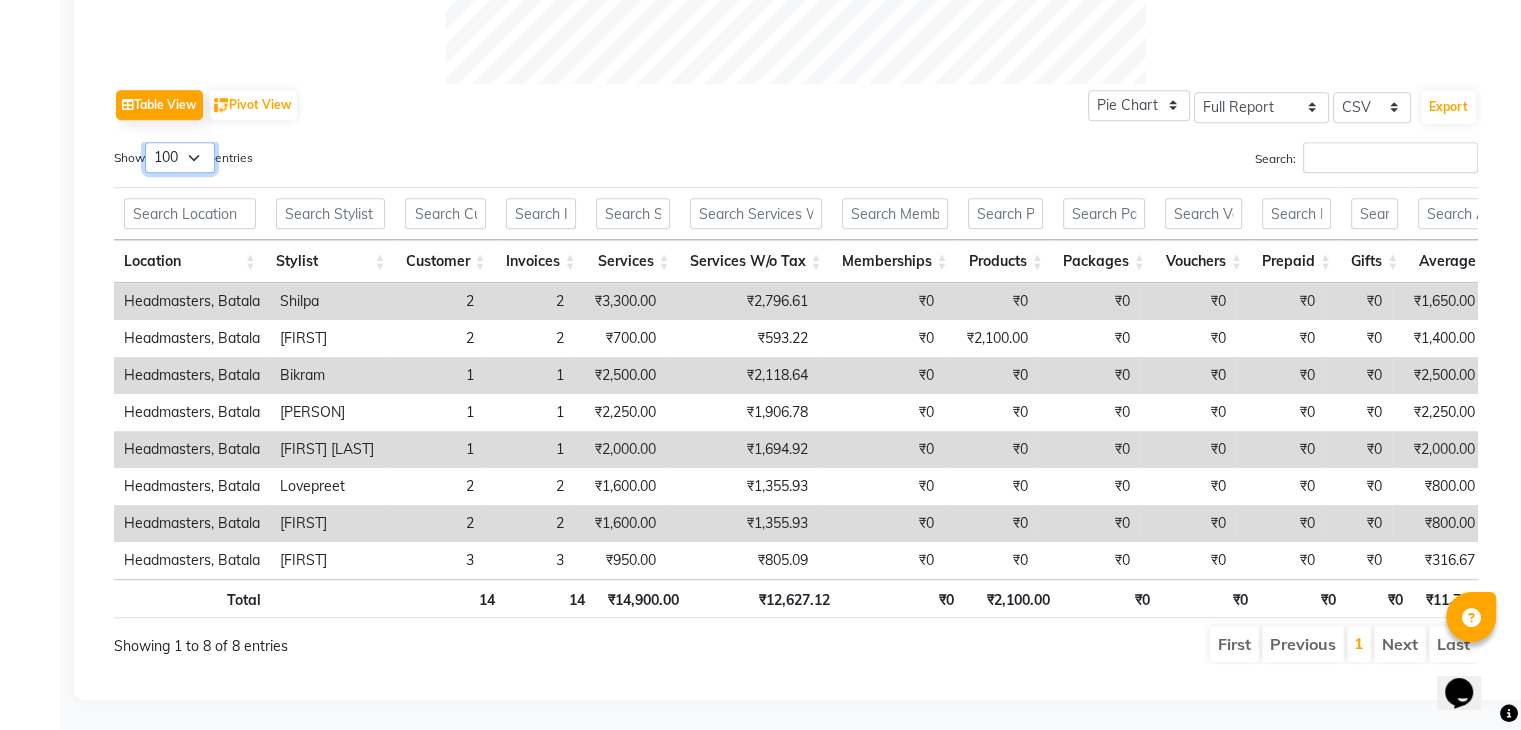 click on "10 25 50 100" at bounding box center [180, 157] 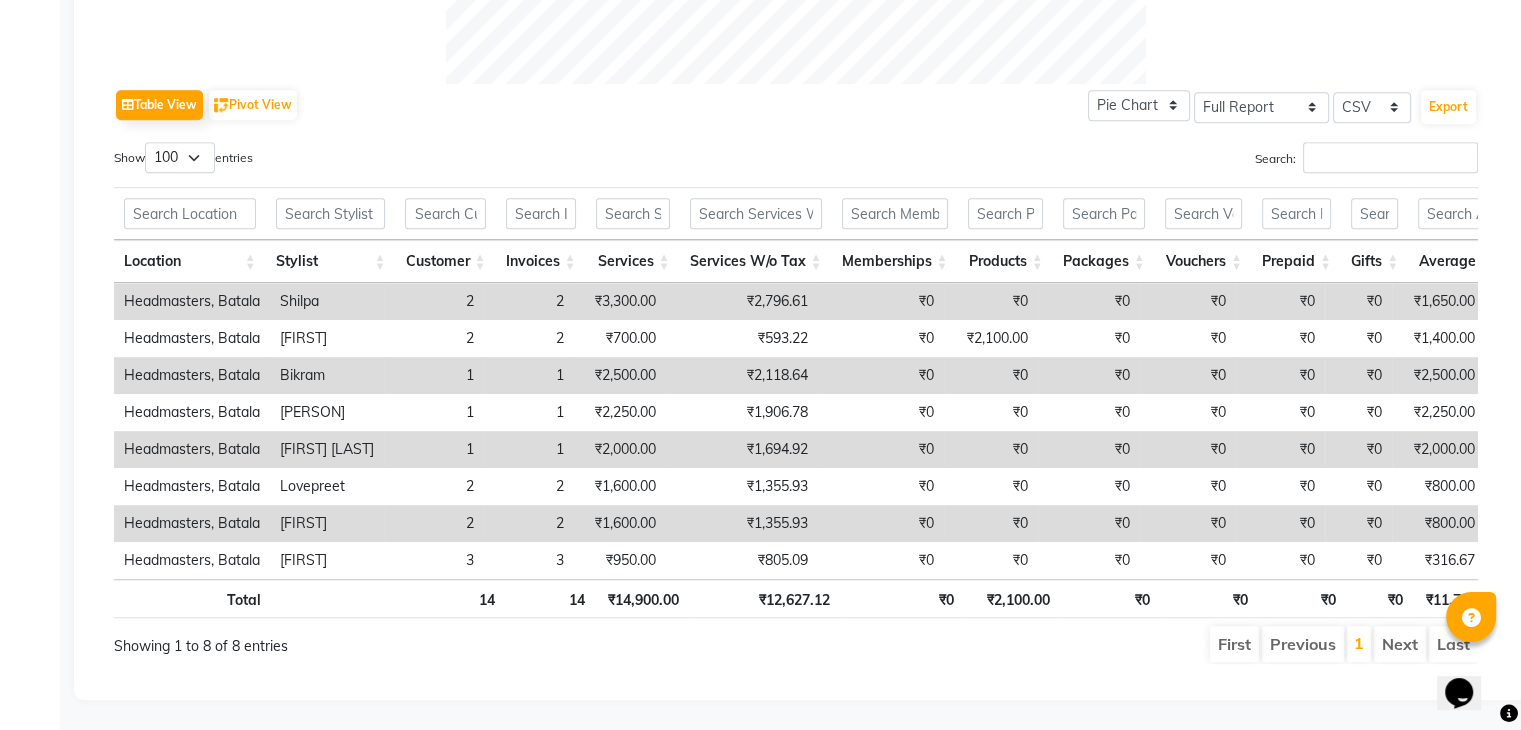 click on "Show  10 25 50 100  entries" at bounding box center (447, 161) 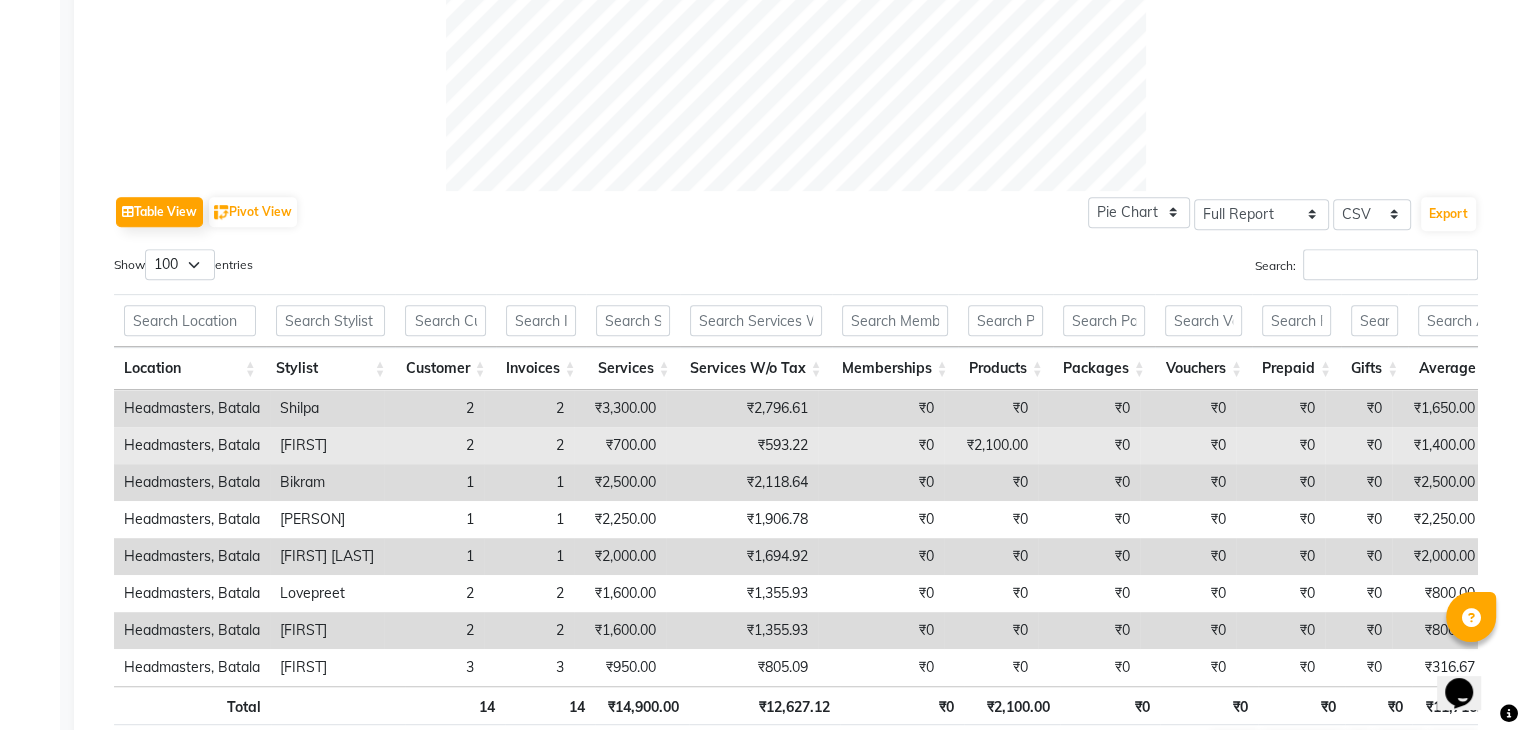 scroll, scrollTop: 968, scrollLeft: 0, axis: vertical 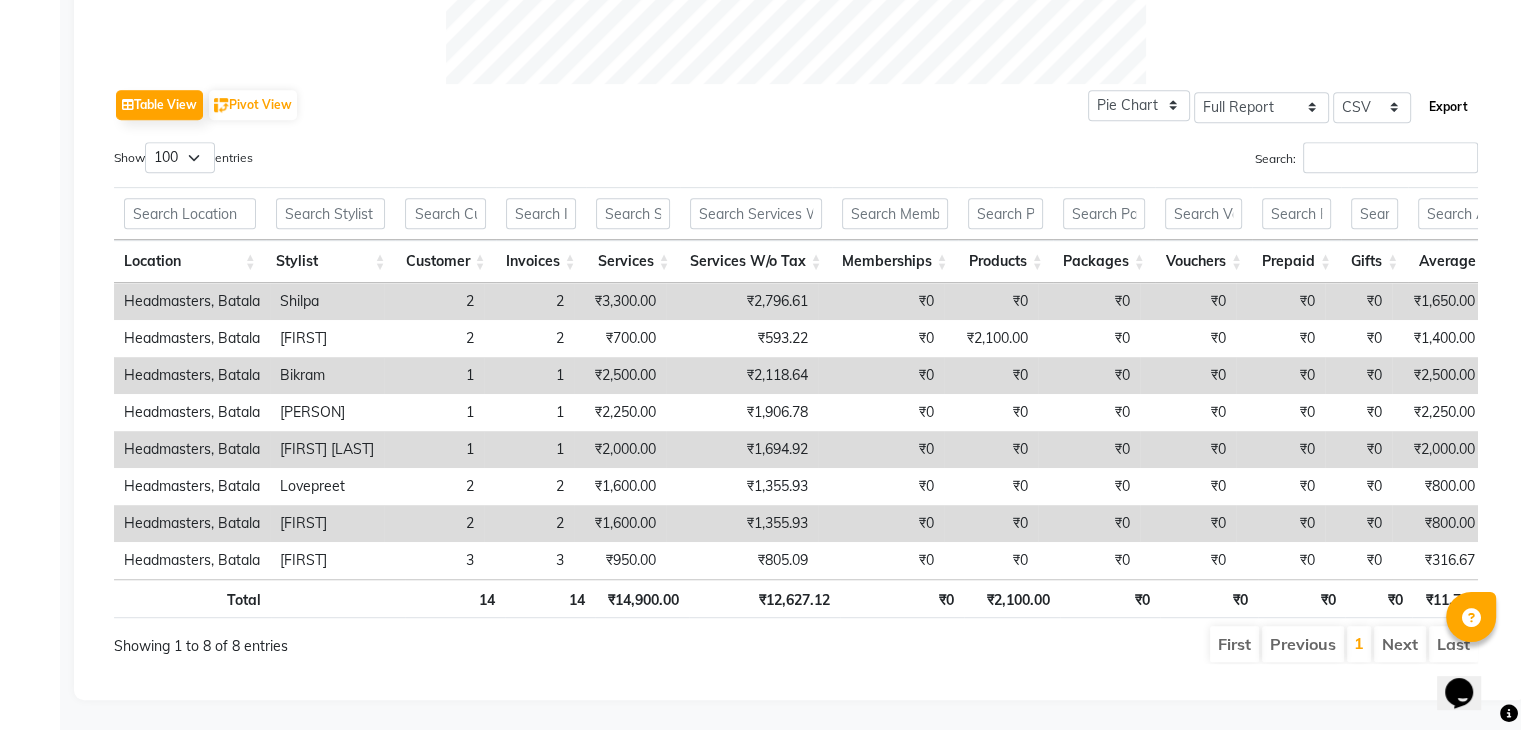 click on "Export" 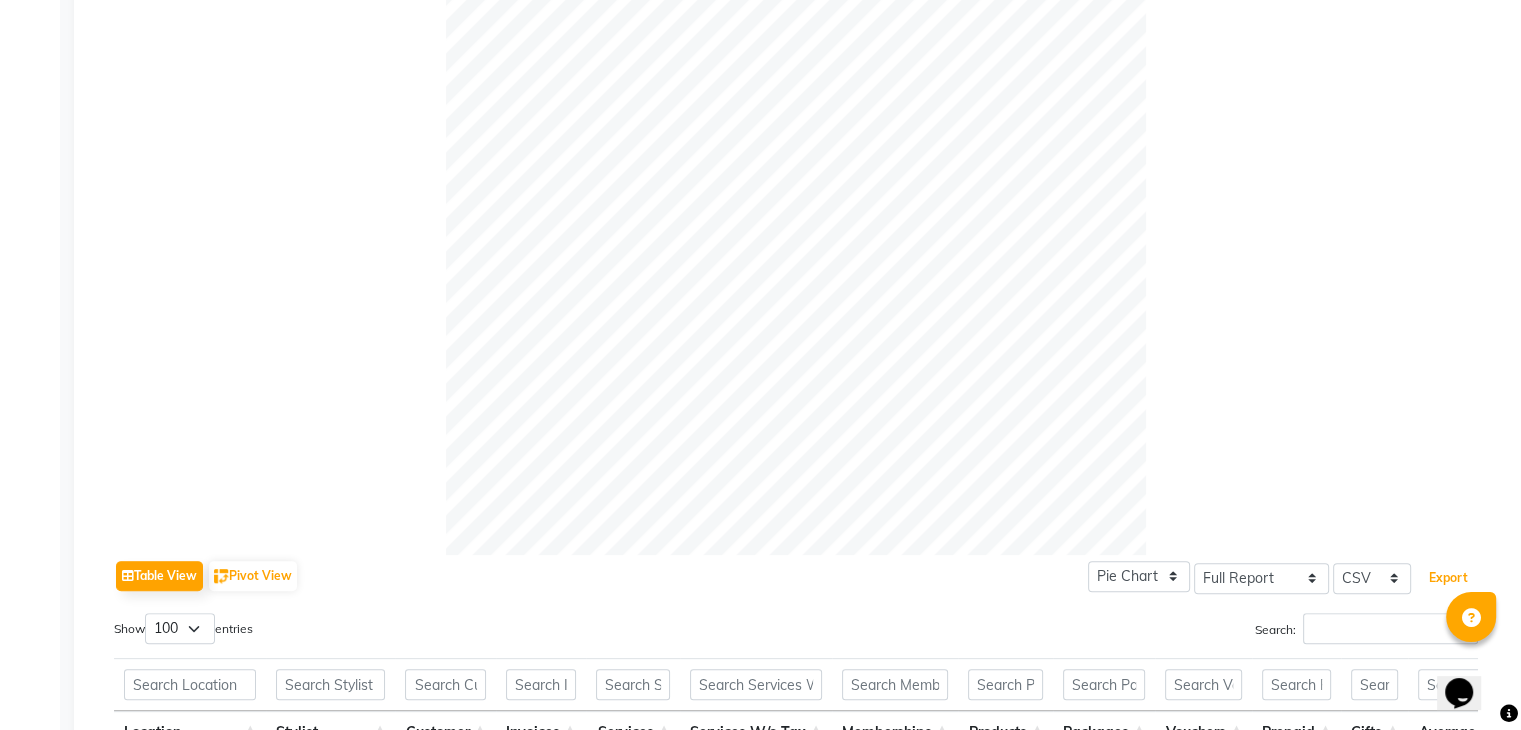 scroll, scrollTop: 968, scrollLeft: 0, axis: vertical 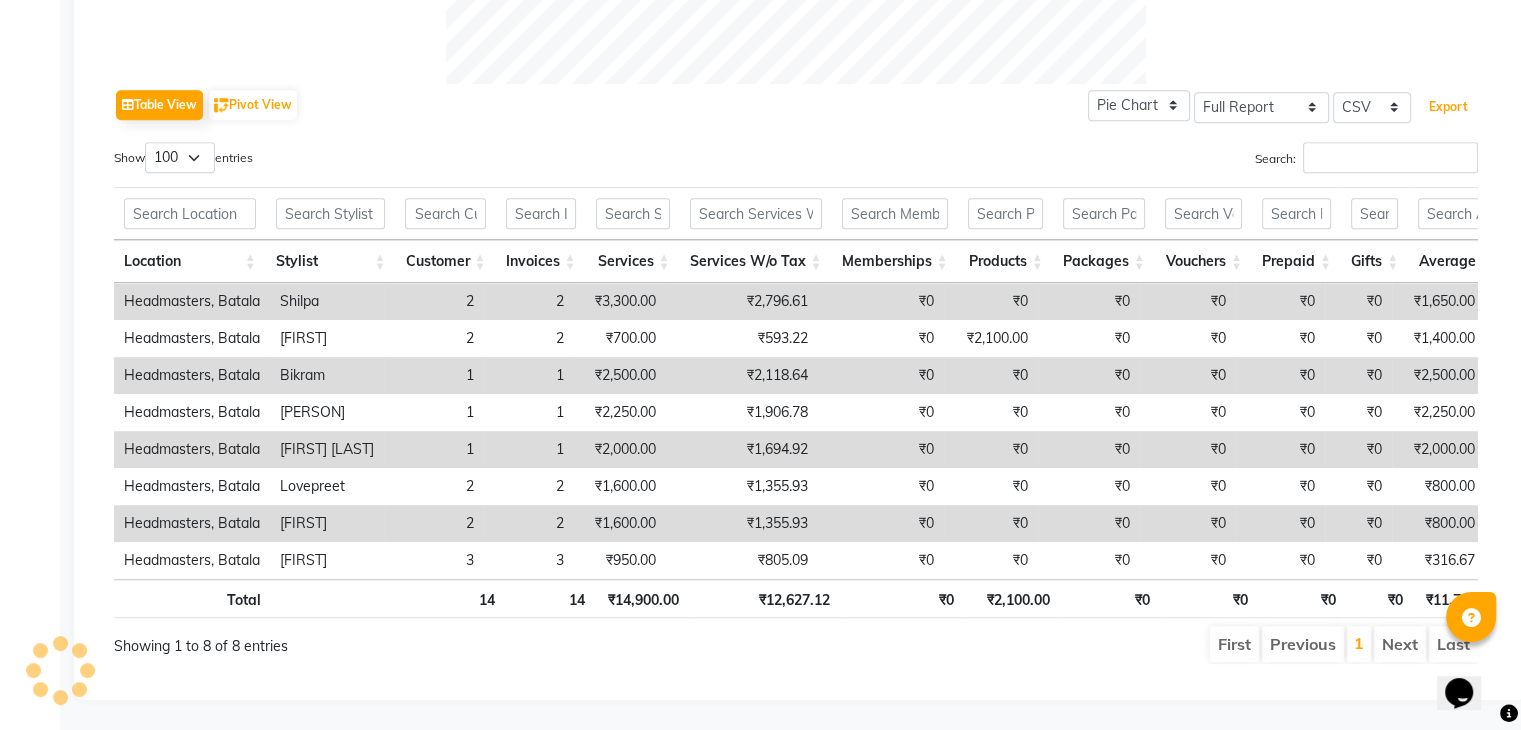 type 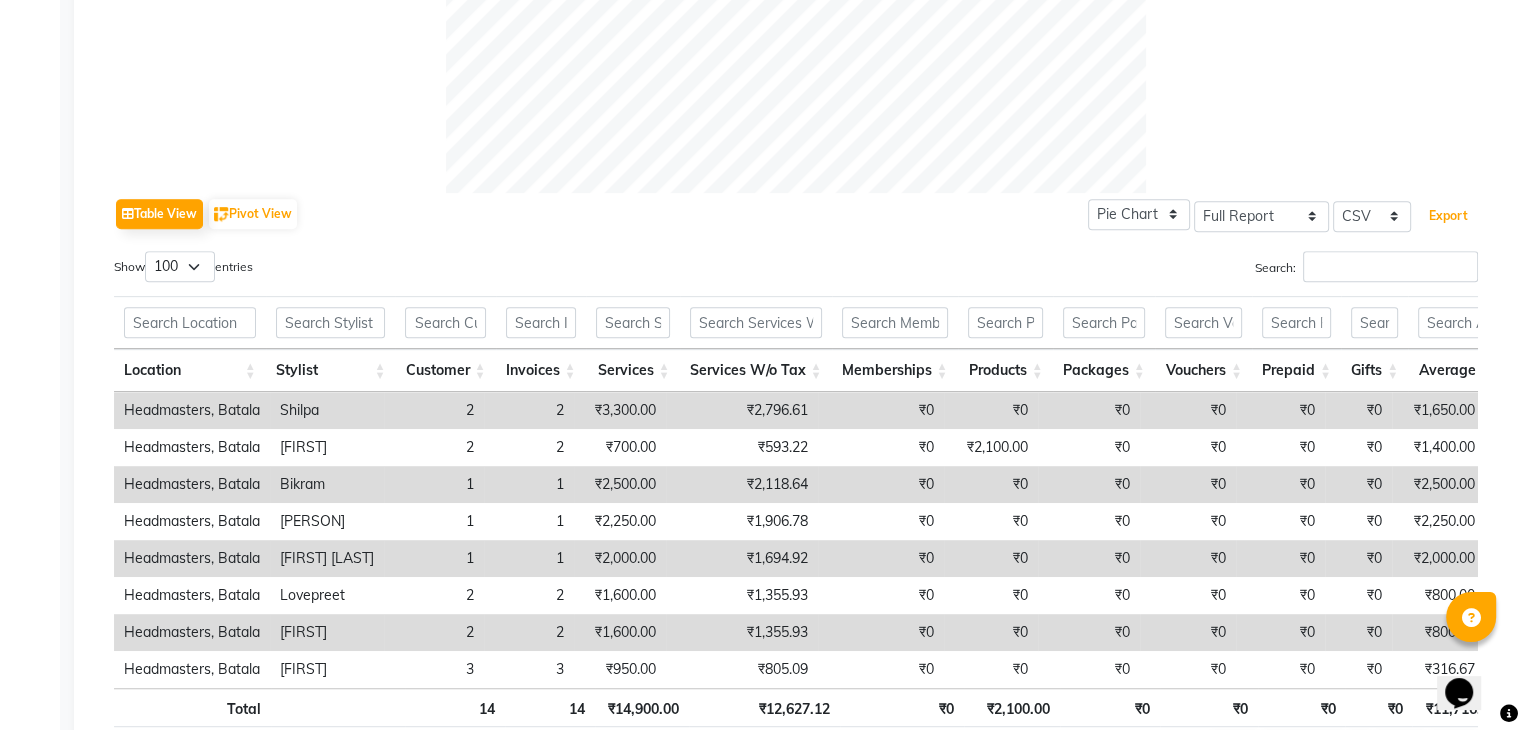 scroll, scrollTop: 968, scrollLeft: 0, axis: vertical 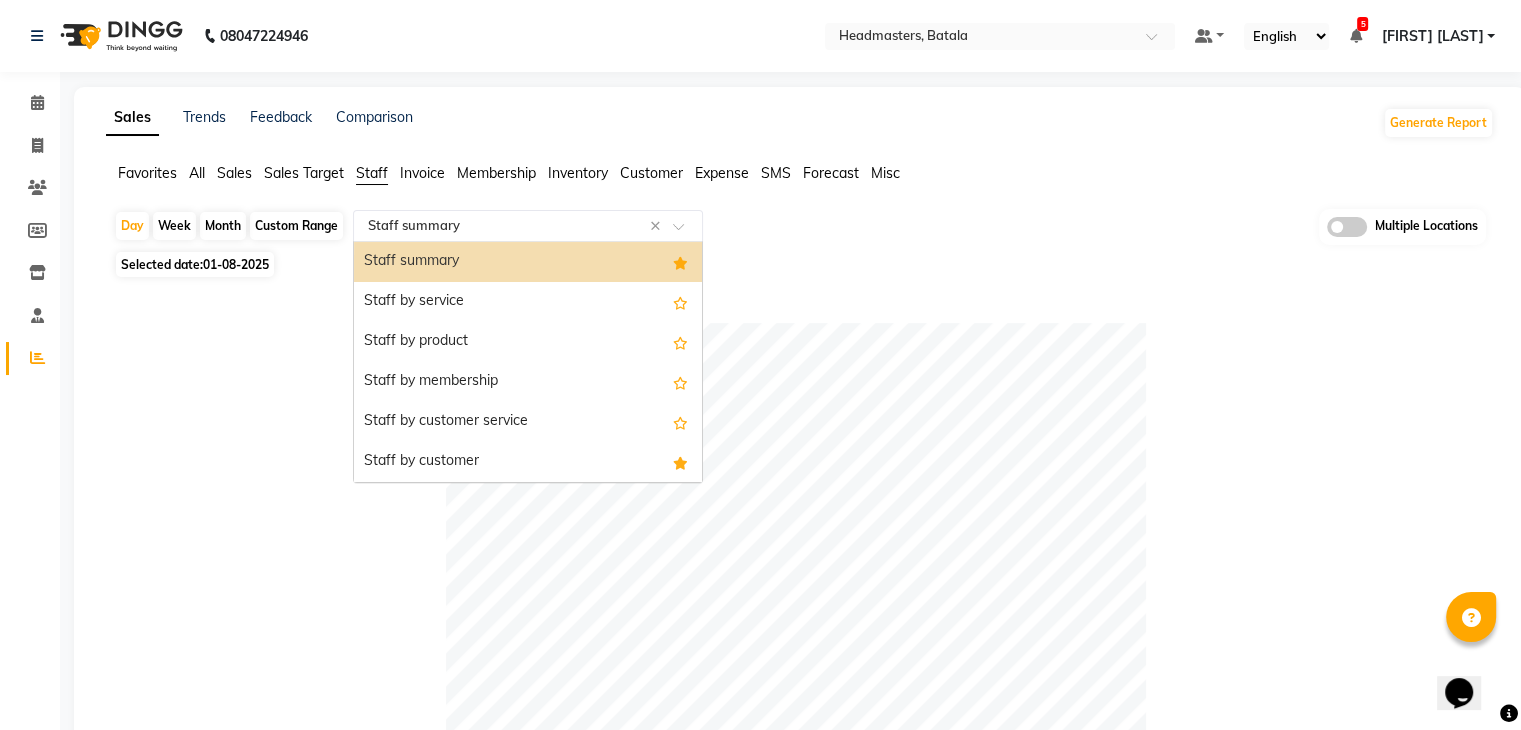 click 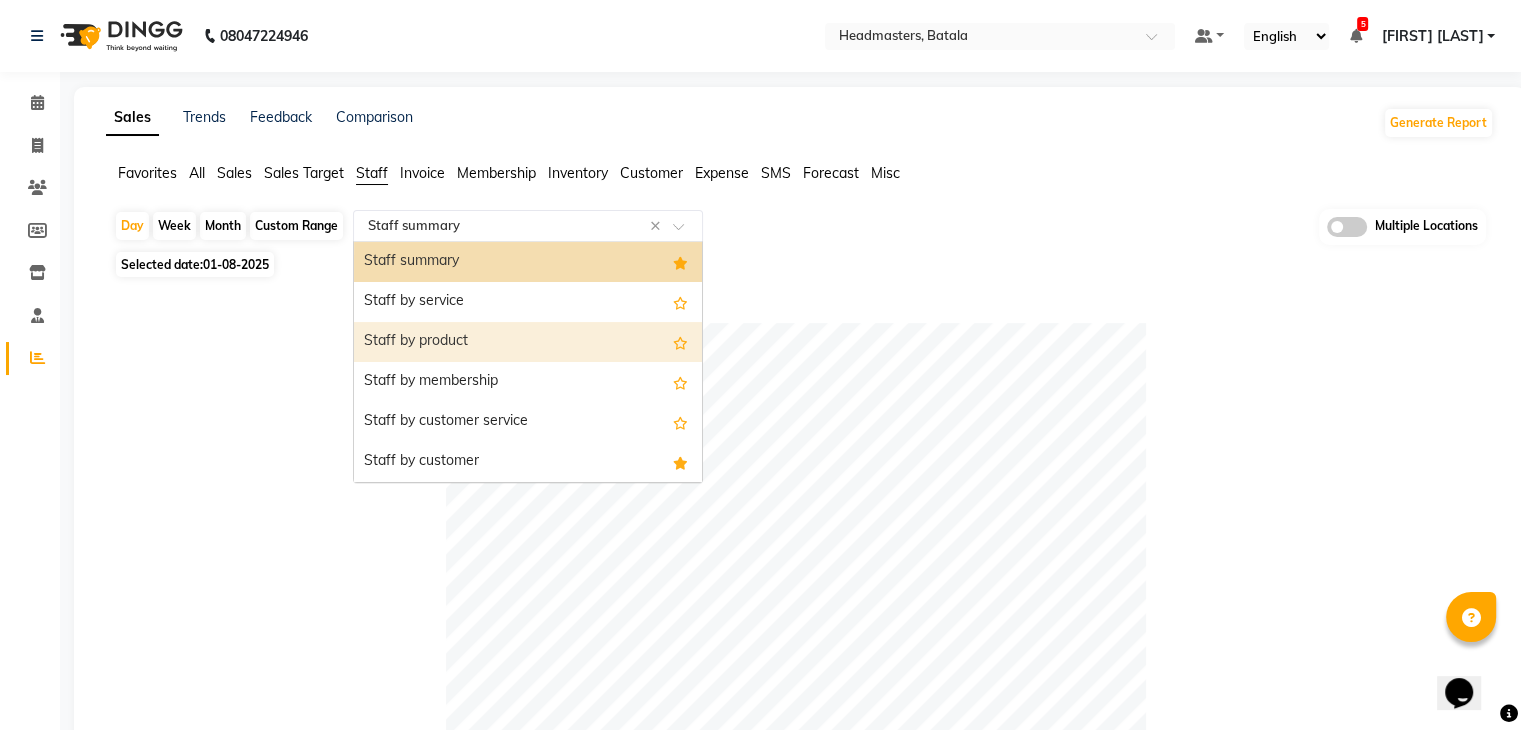 click on "Staff by product" at bounding box center [528, 342] 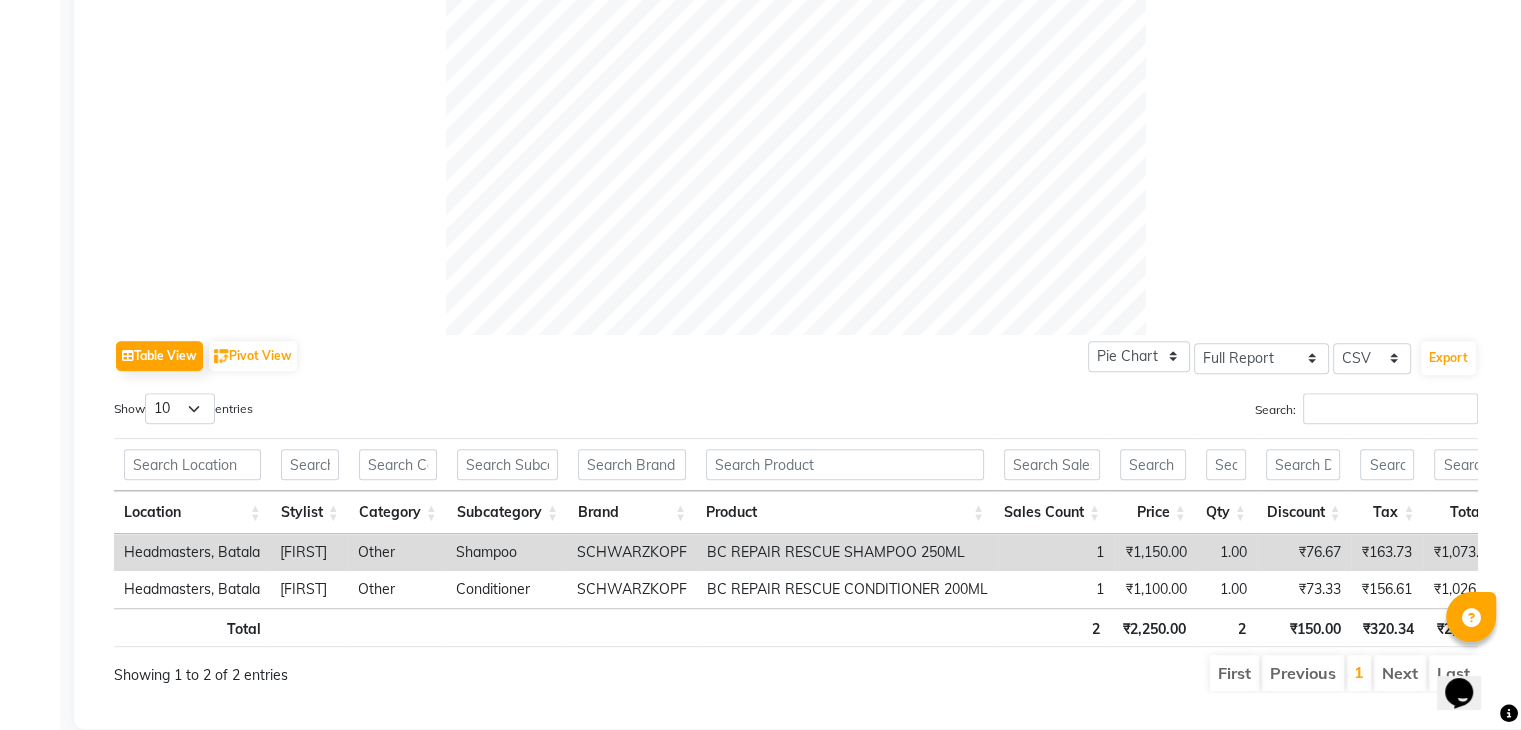 scroll, scrollTop: 745, scrollLeft: 0, axis: vertical 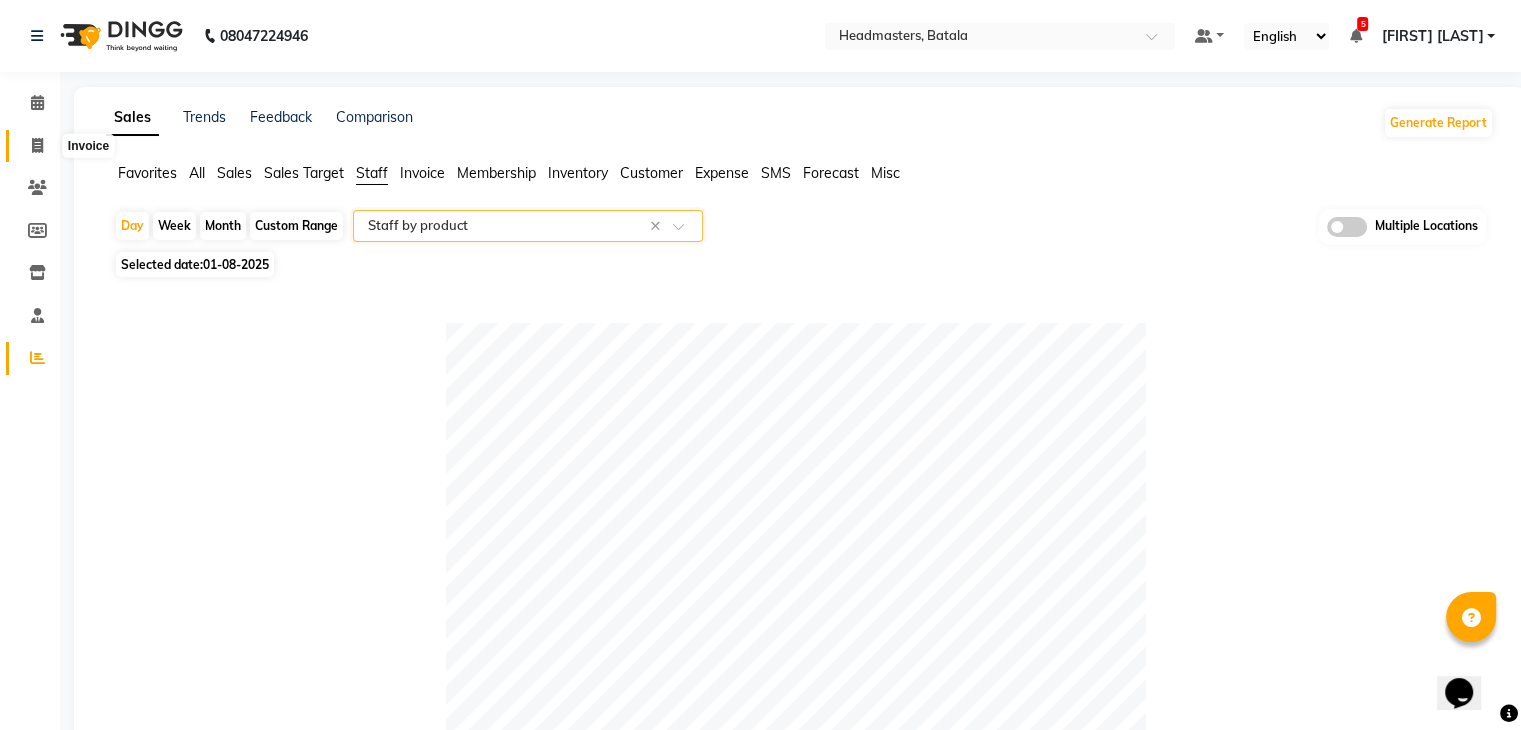 click 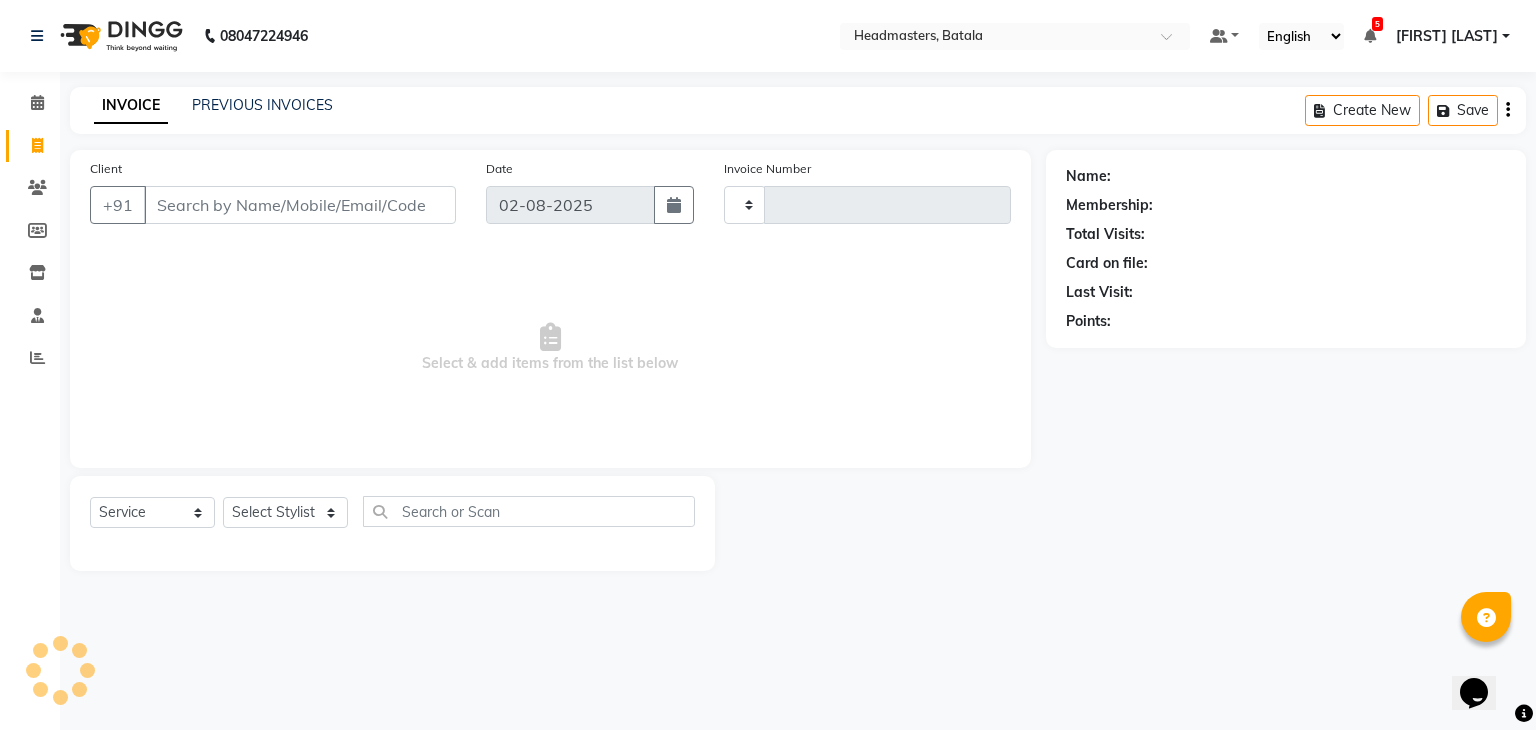 type on "2641" 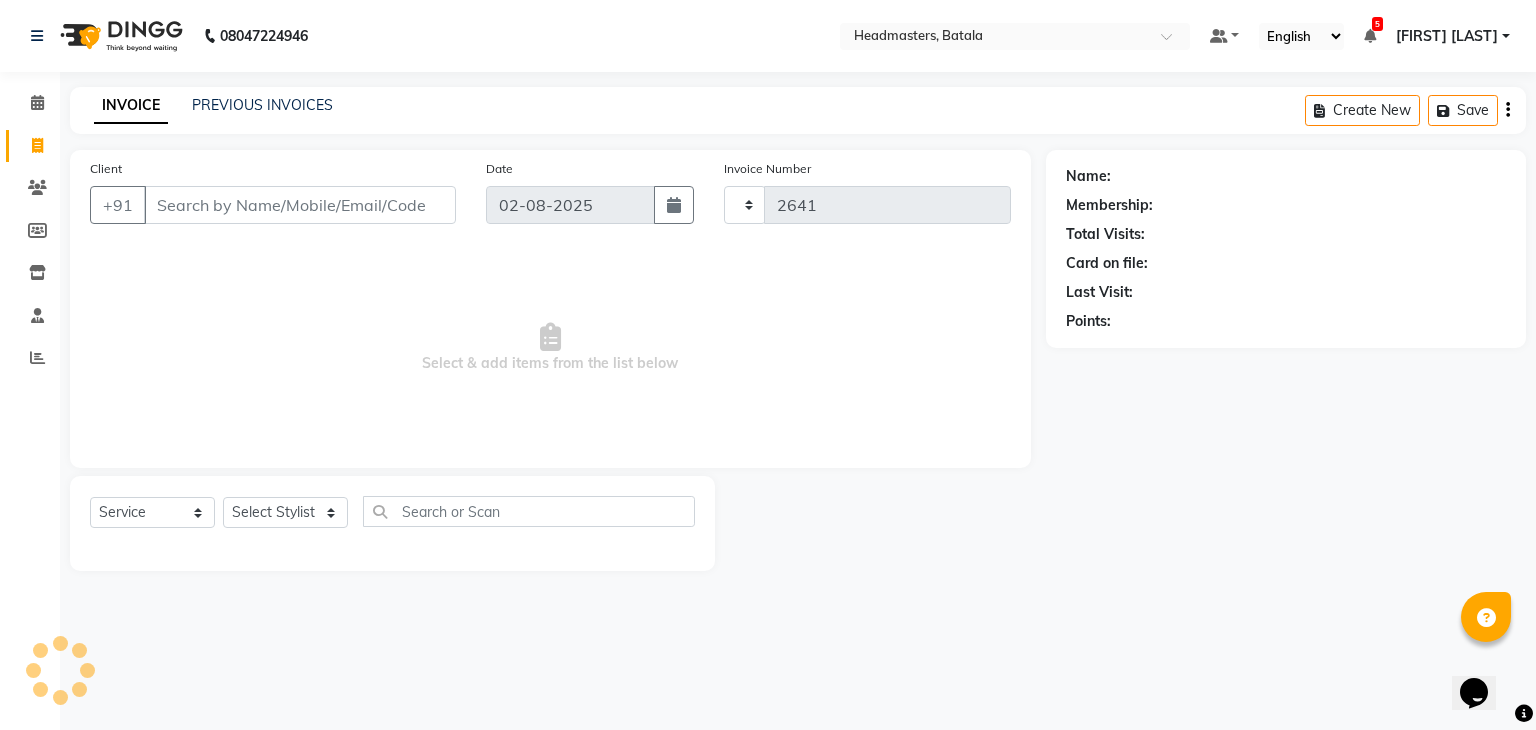 select on "7136" 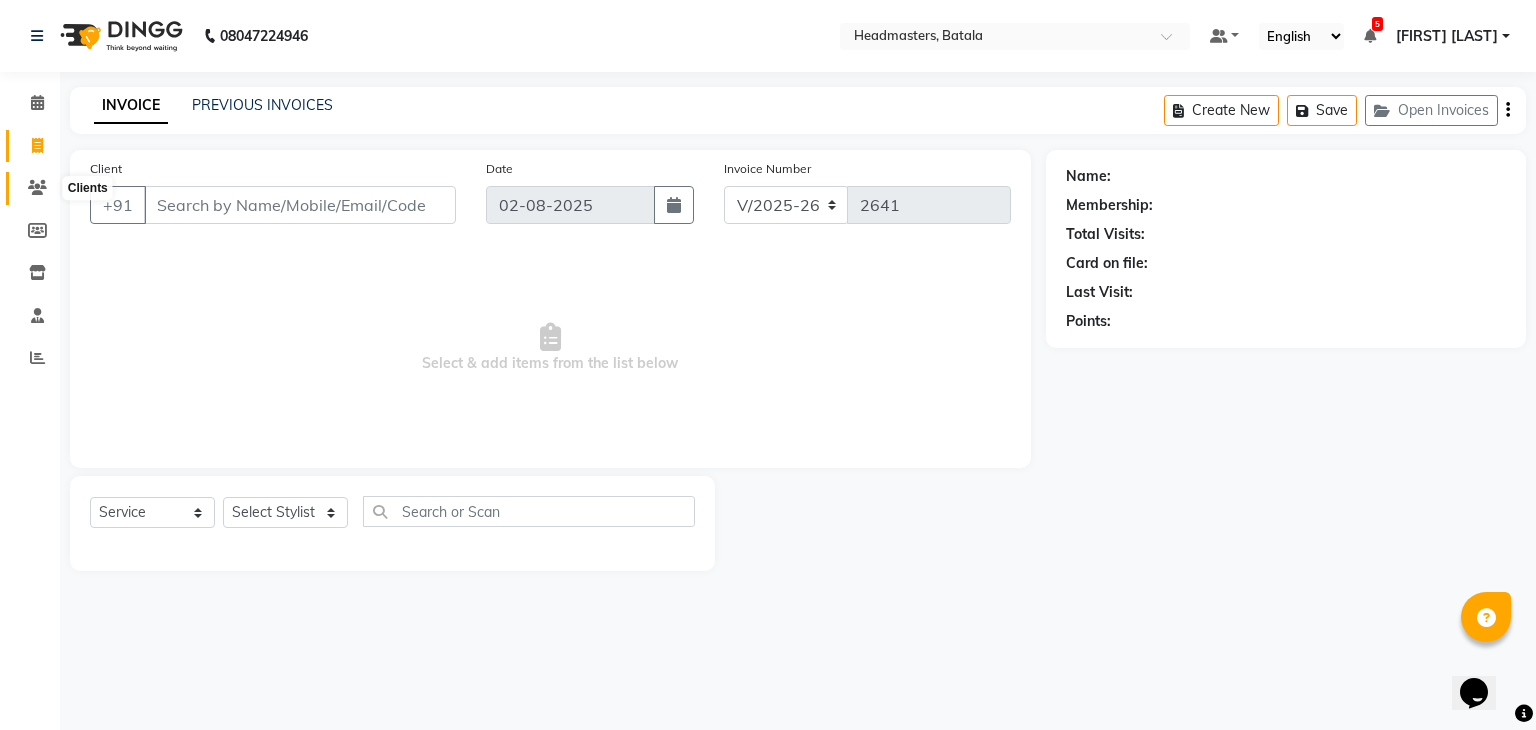click 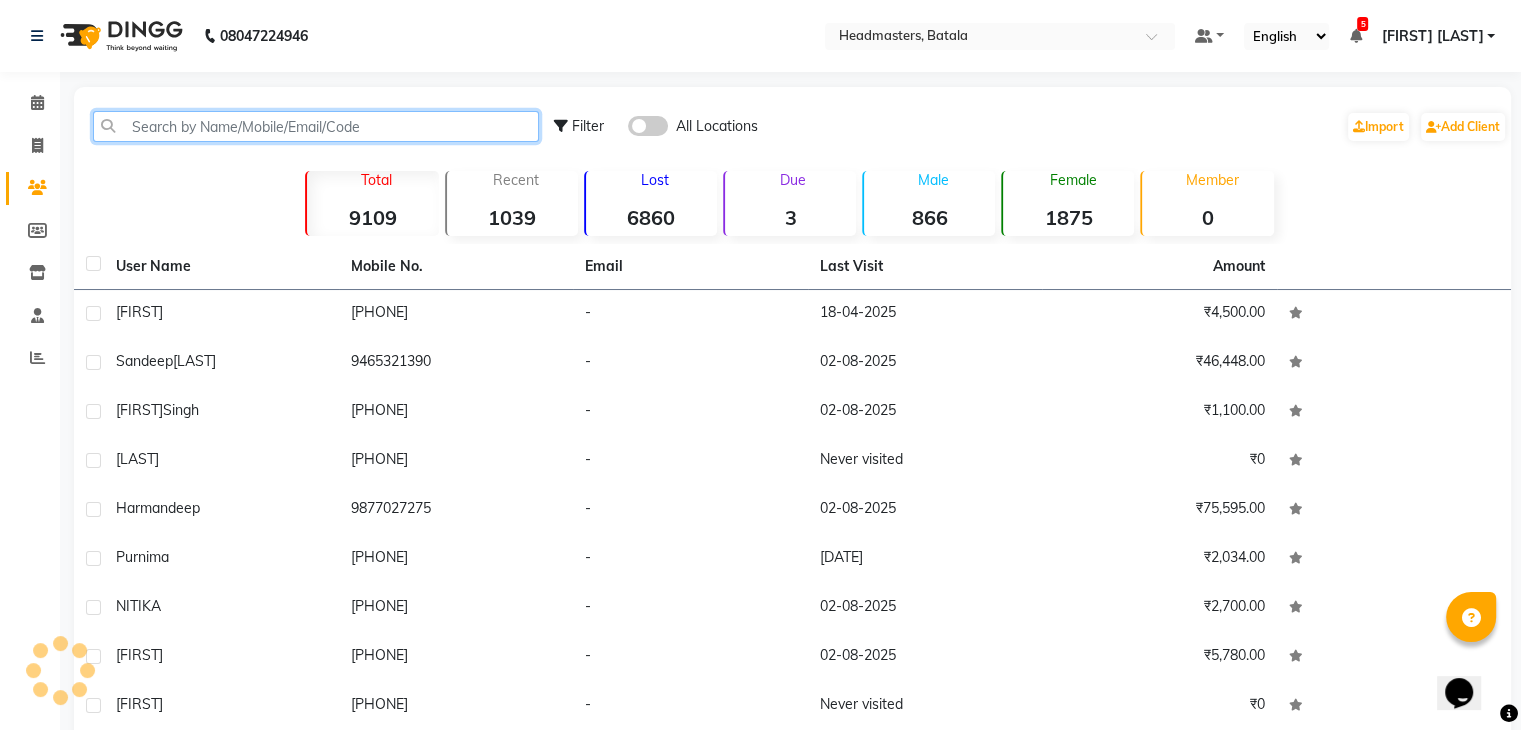 click 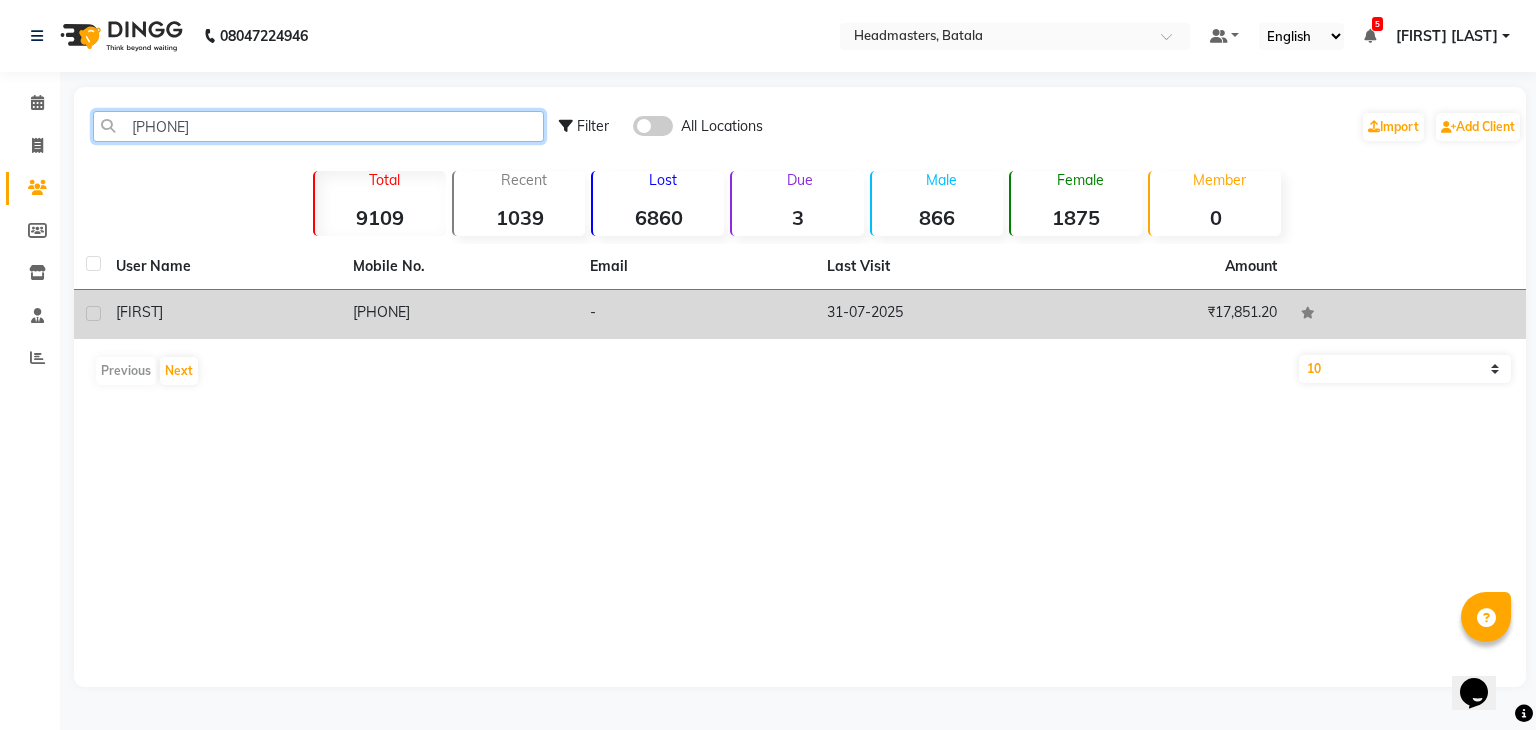 type on "8837664650" 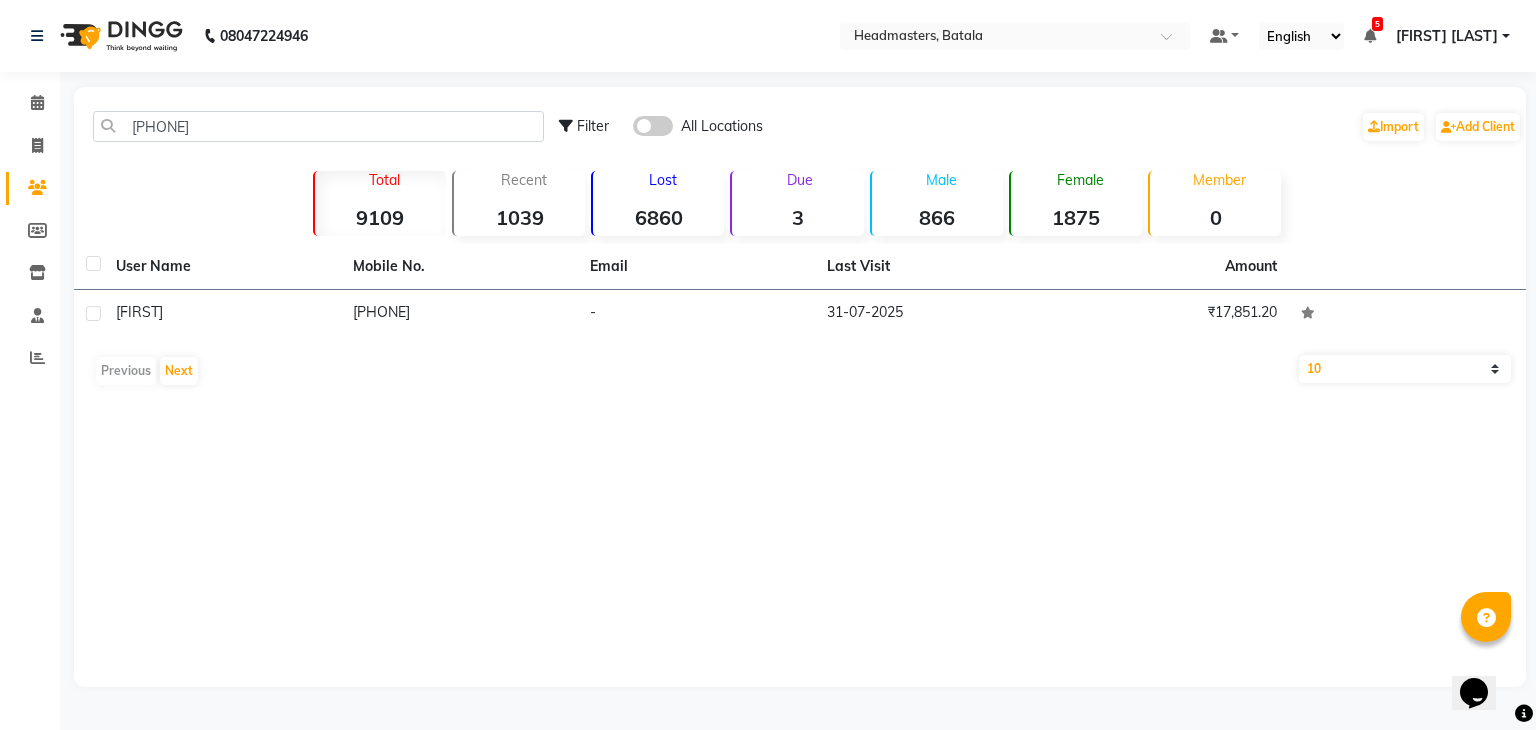 click on "8837664650" 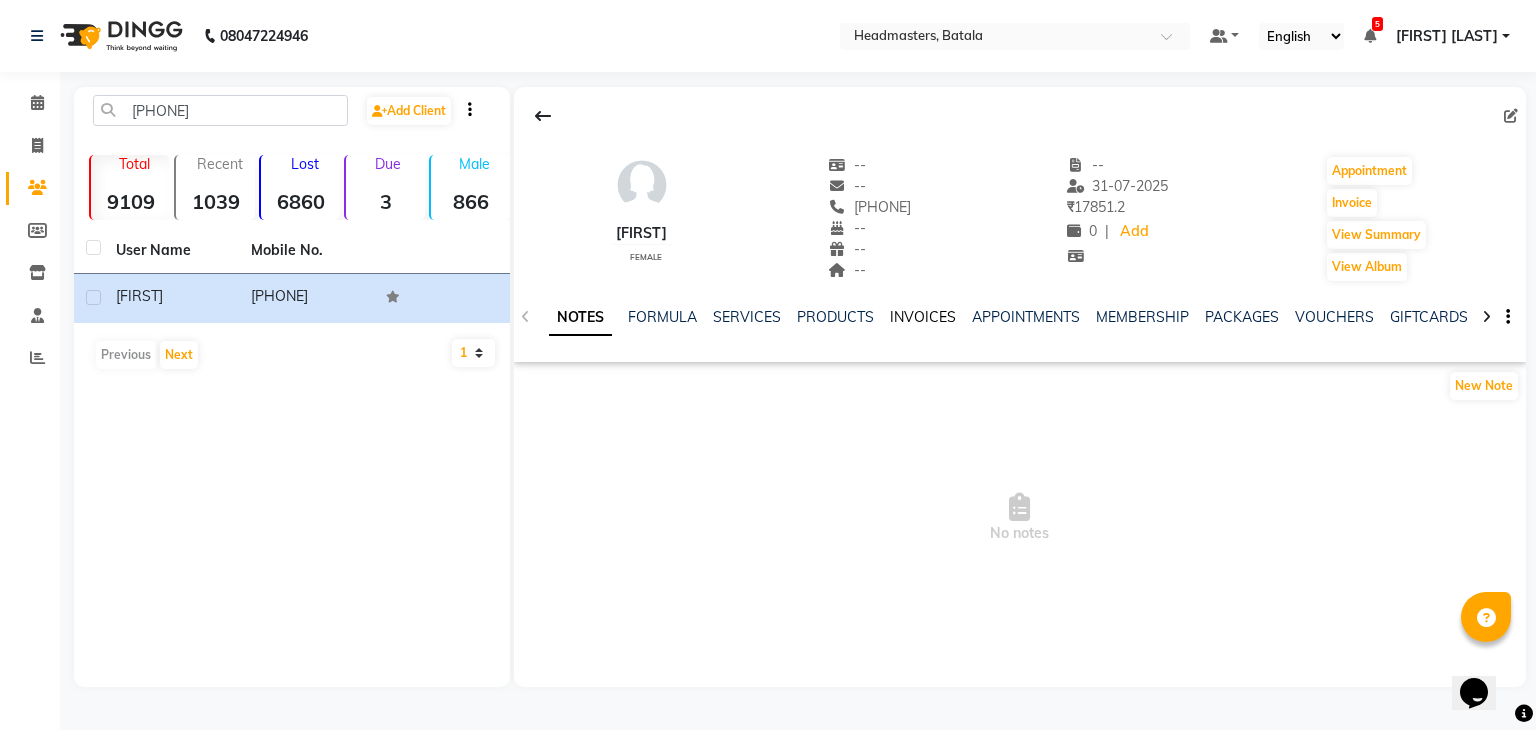 click on "INVOICES" 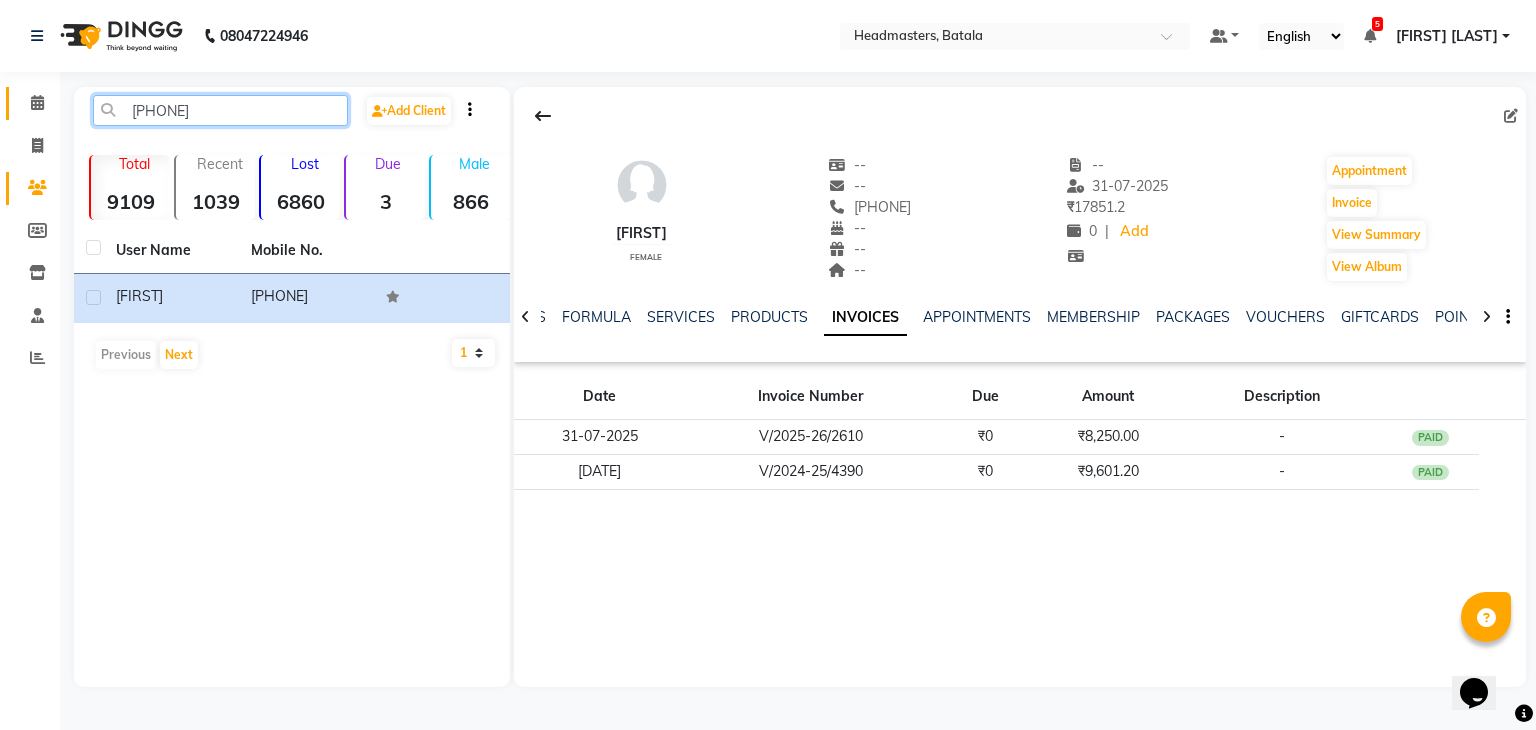 drag, startPoint x: 230, startPoint y: 113, endPoint x: 16, endPoint y: 117, distance: 214.03738 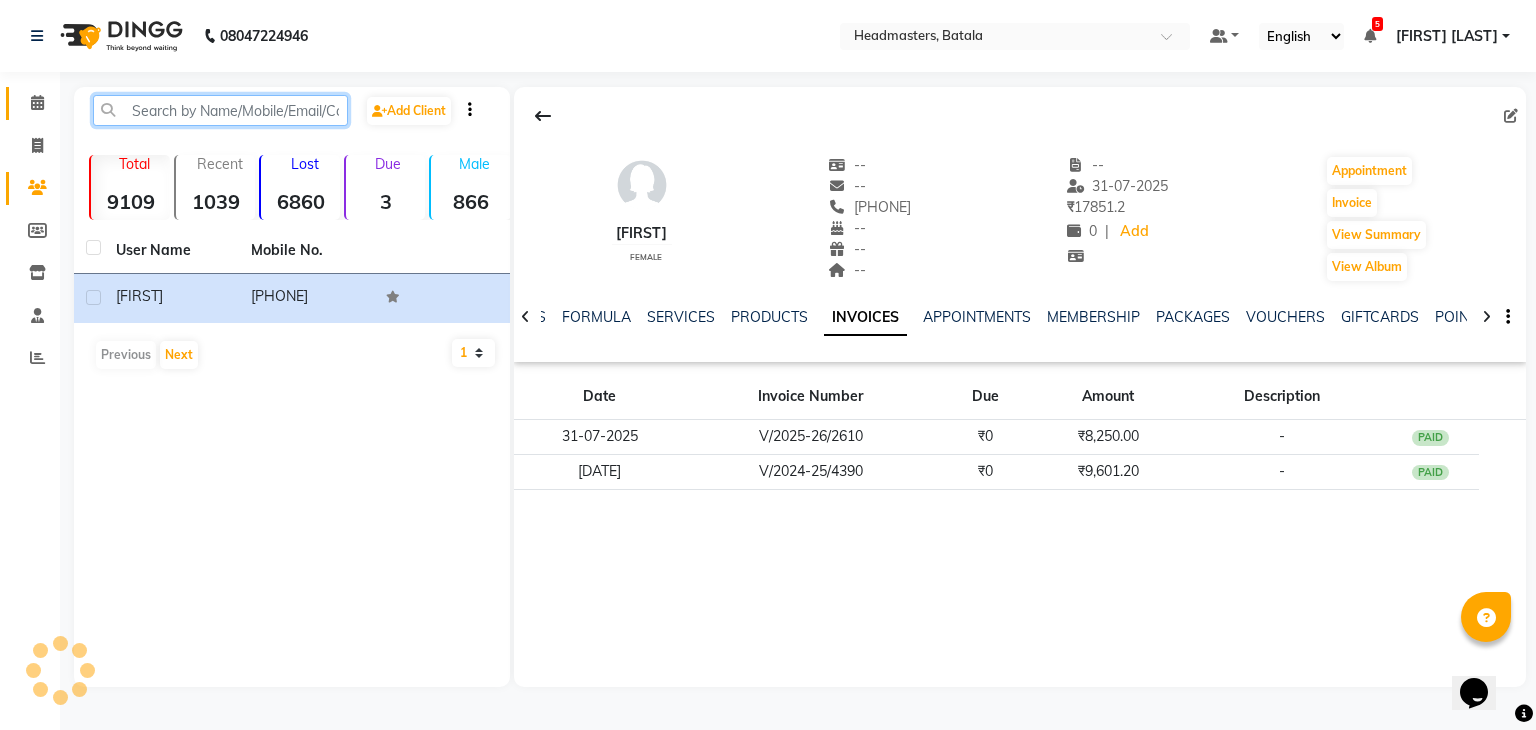 paste on "8837664650" 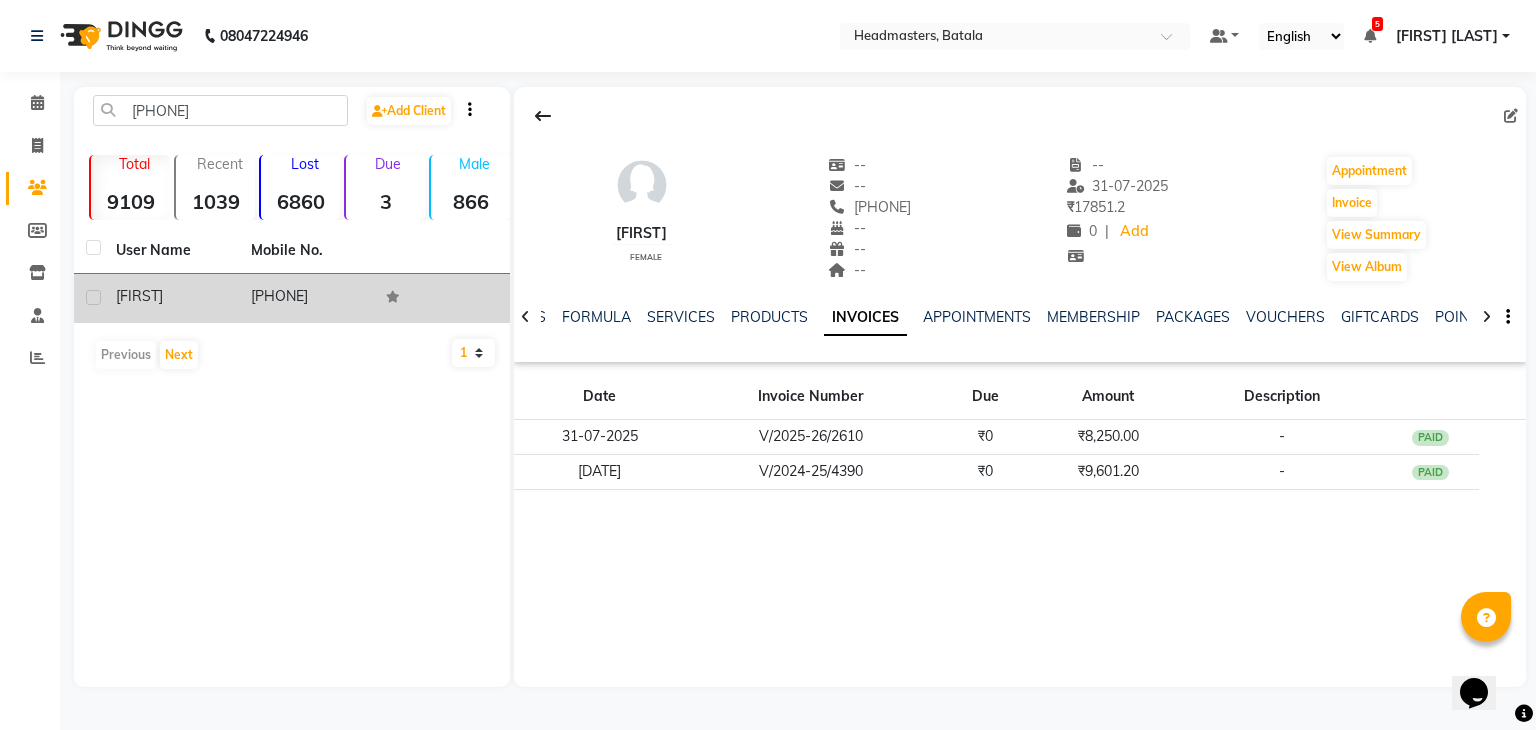 click on "8837664650" 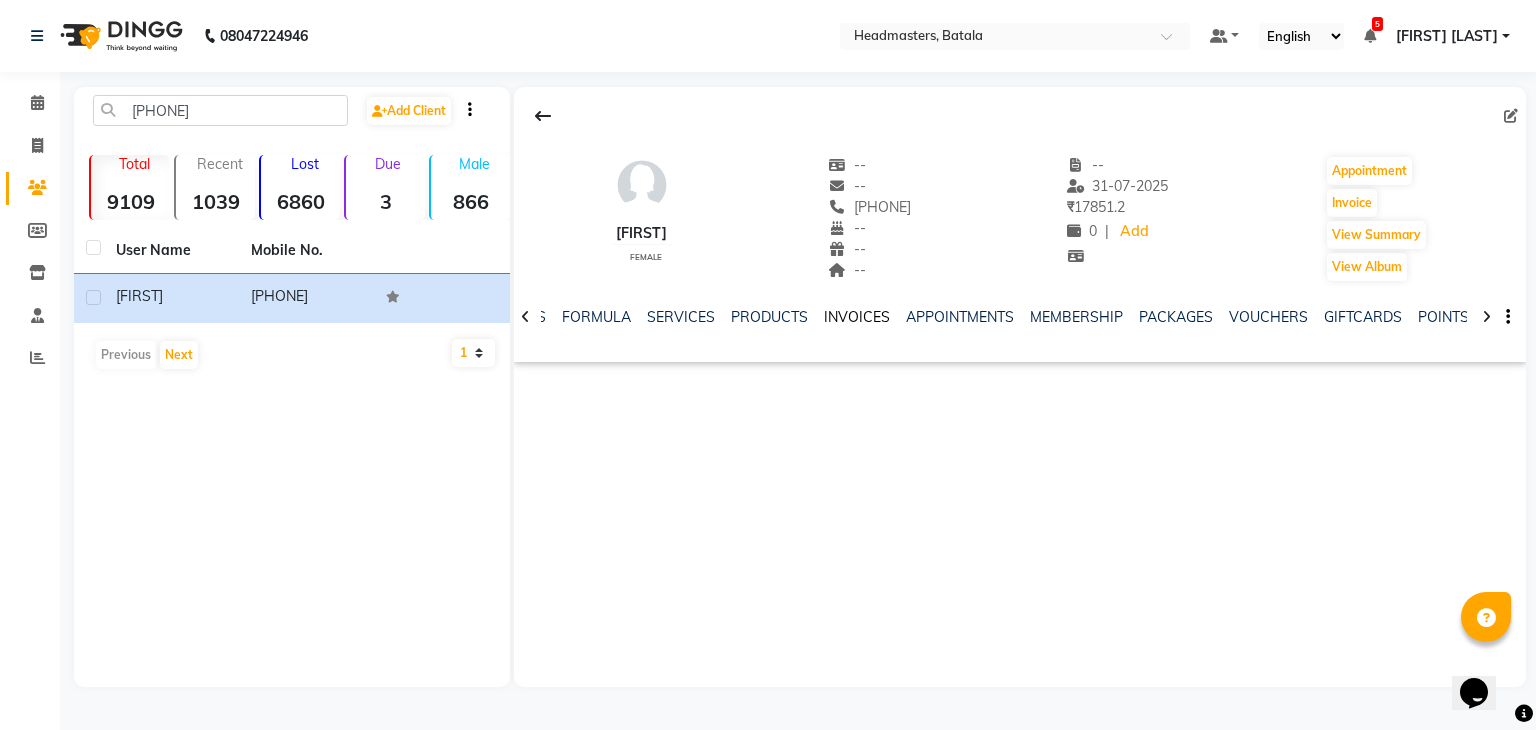 click on "INVOICES" 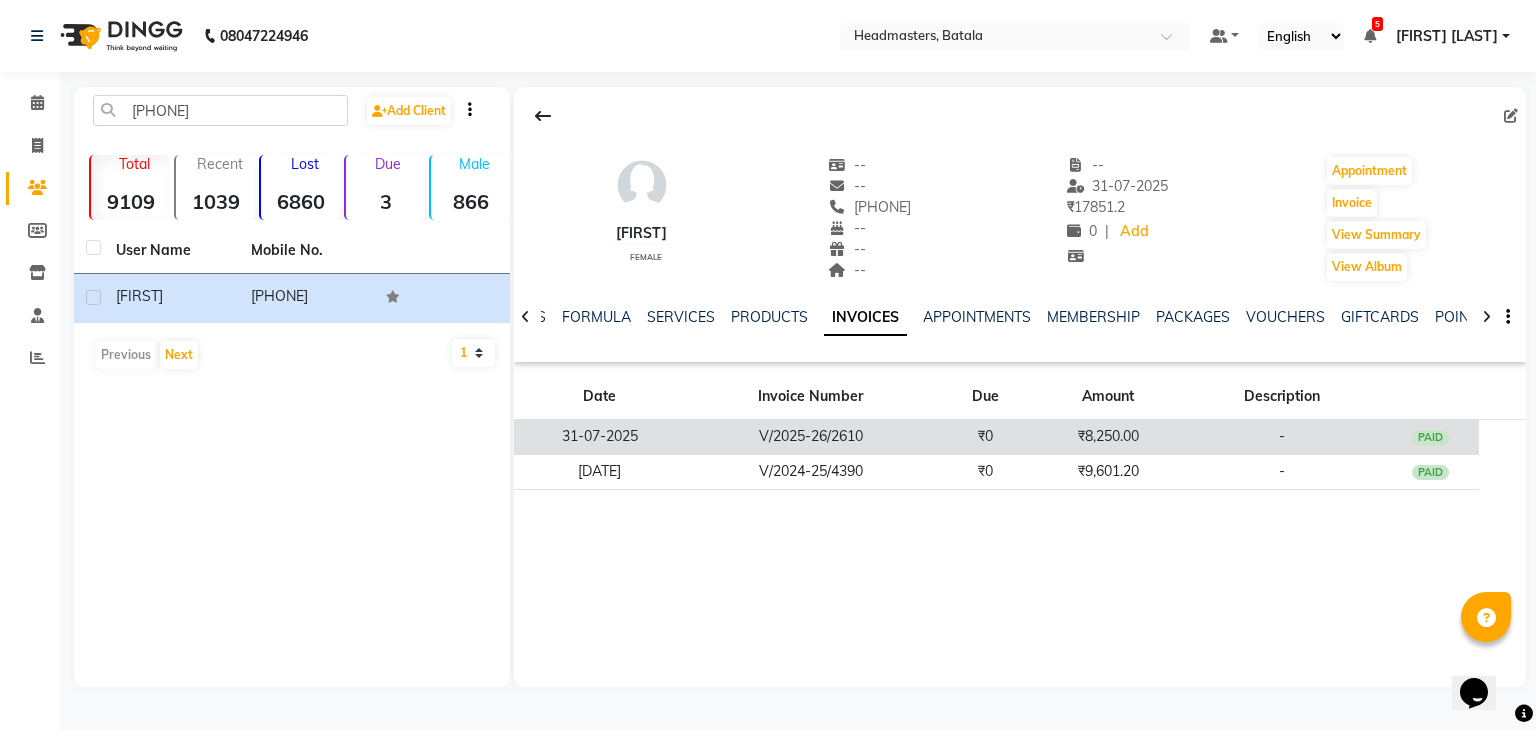 click on "V/2025-26/2610" 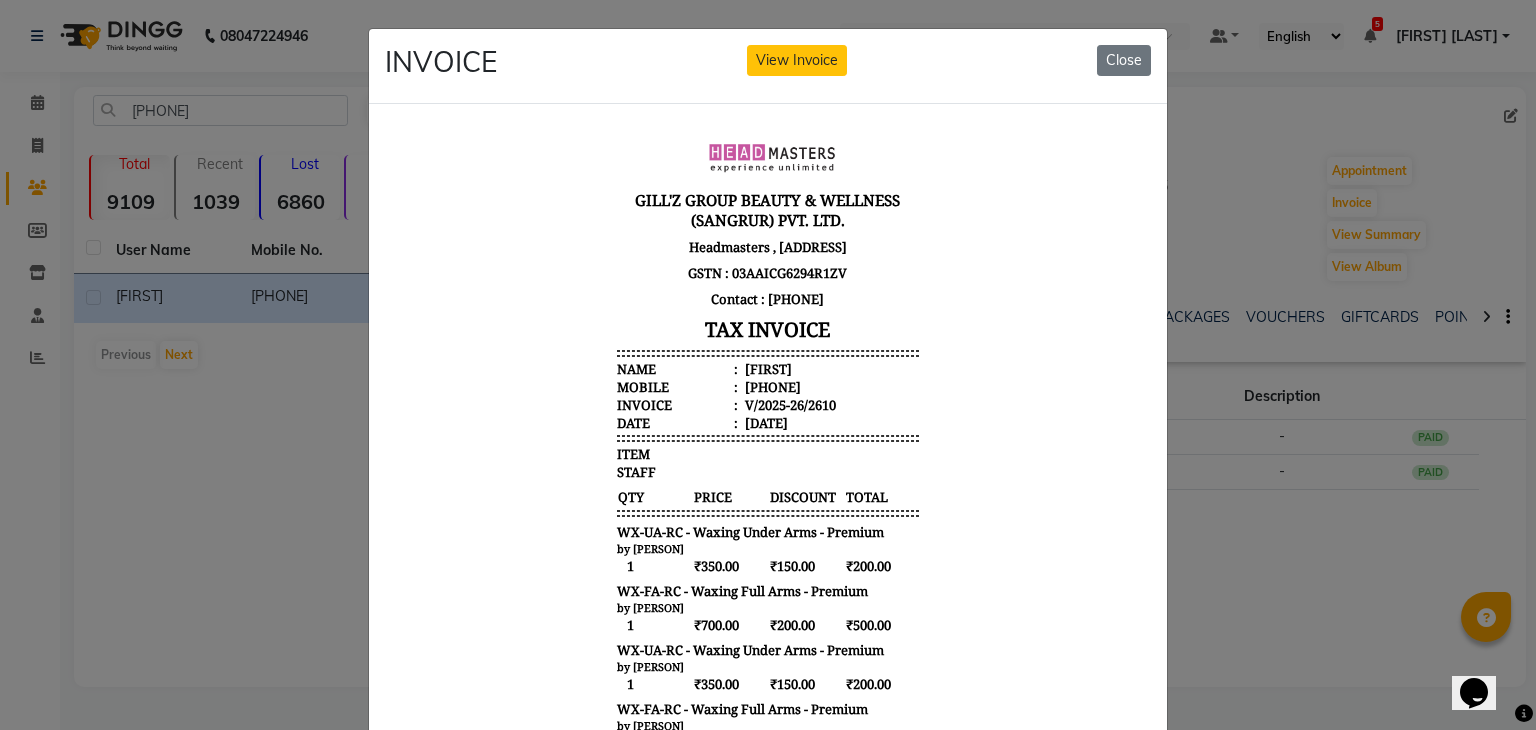 scroll, scrollTop: 16, scrollLeft: 0, axis: vertical 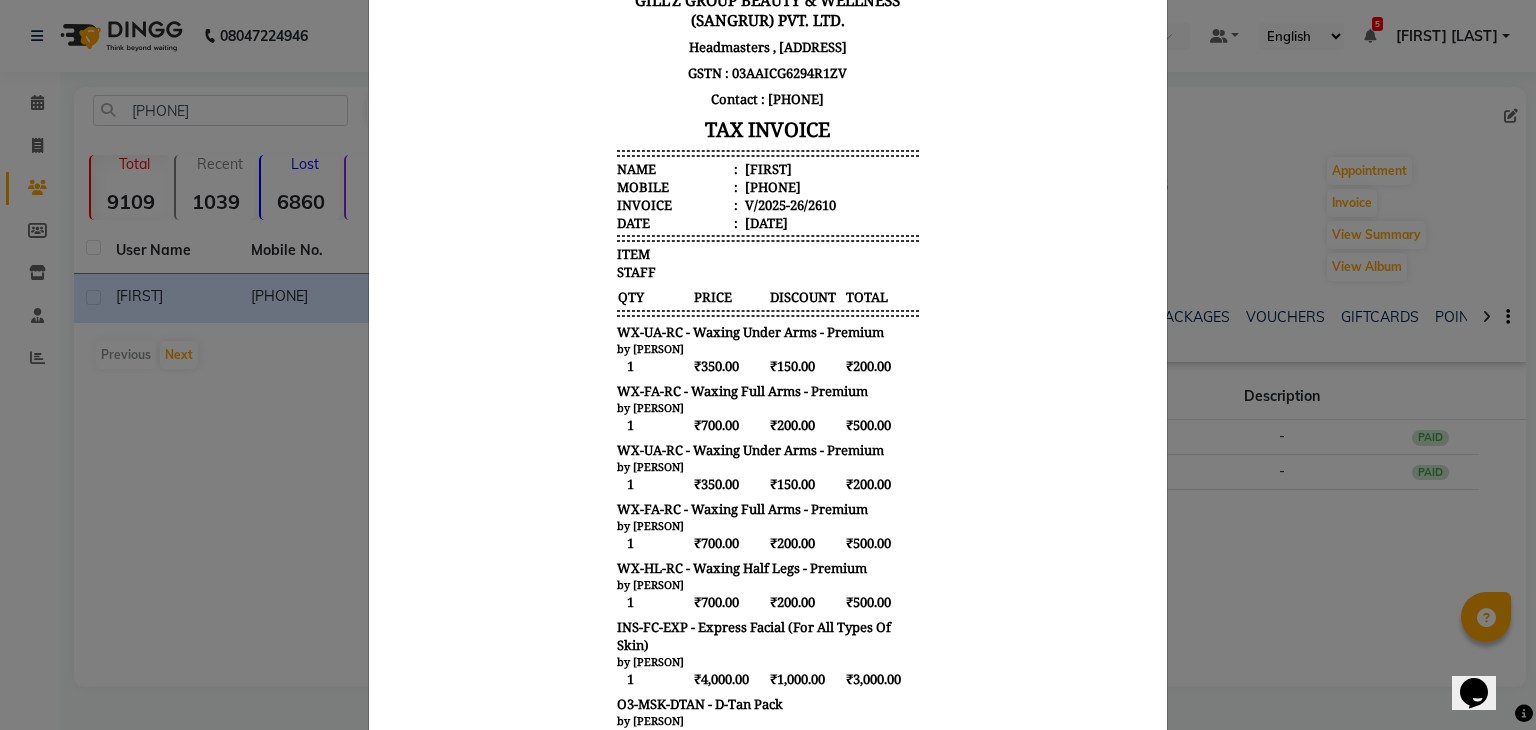 type 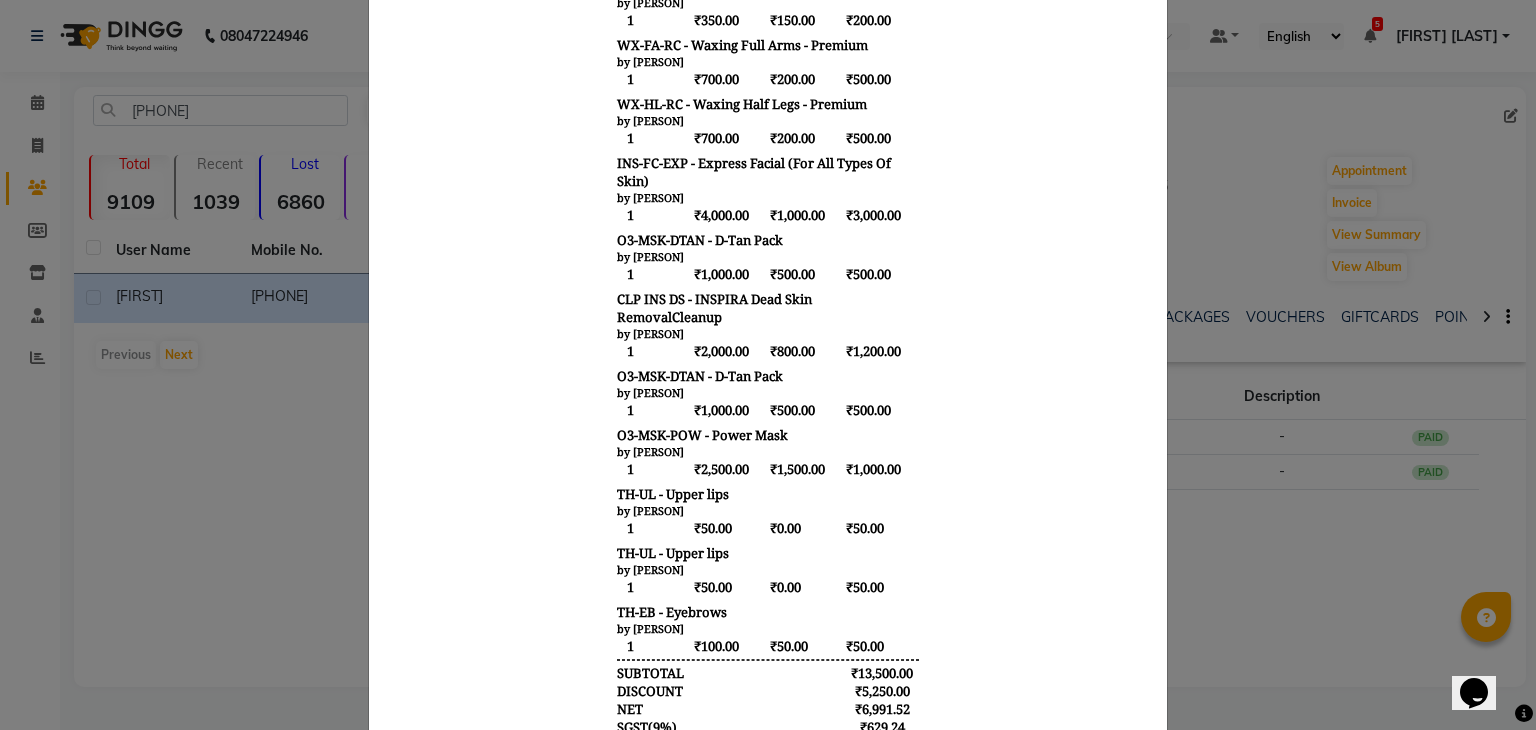scroll, scrollTop: 700, scrollLeft: 0, axis: vertical 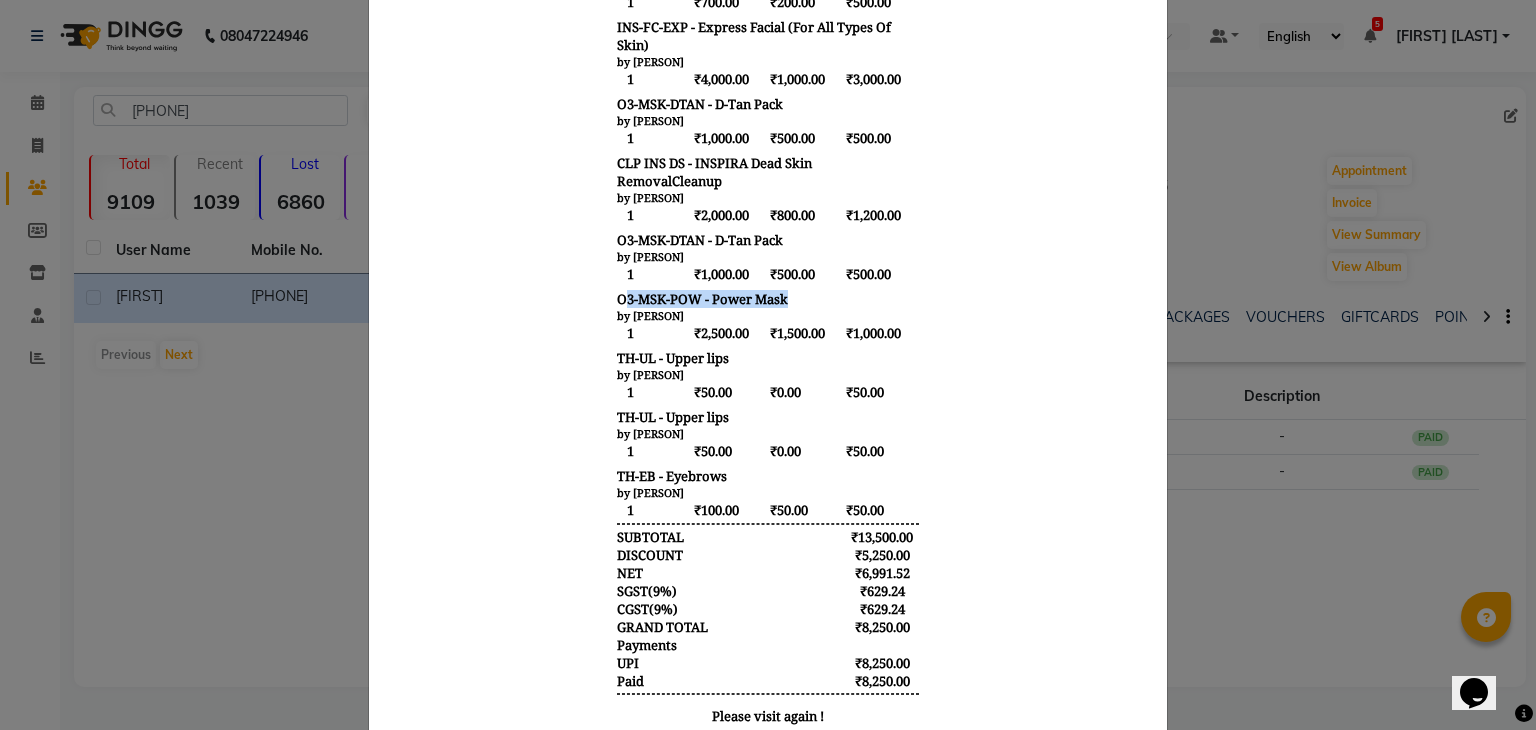 drag, startPoint x: 781, startPoint y: 312, endPoint x: 609, endPoint y: 300, distance: 172.41809 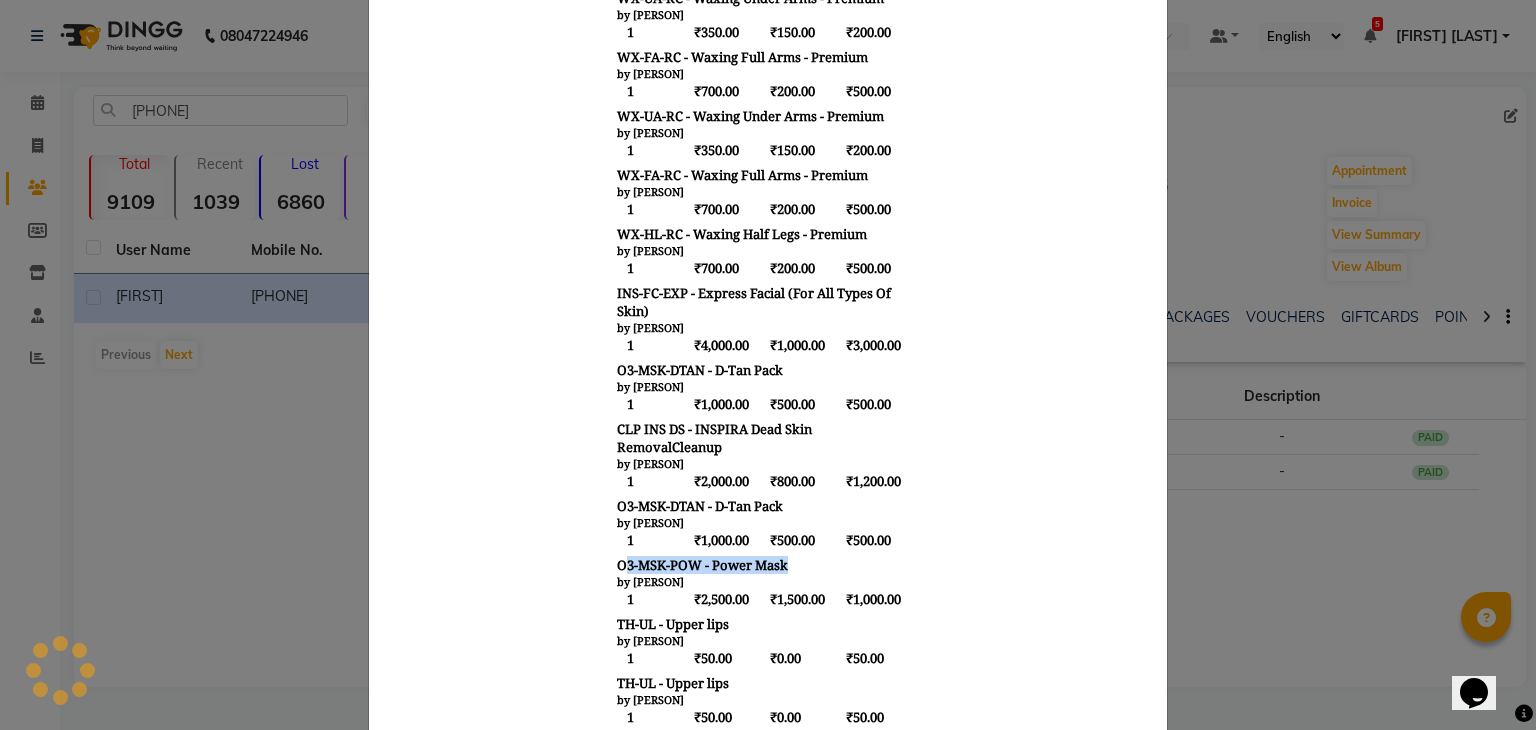scroll, scrollTop: 500, scrollLeft: 0, axis: vertical 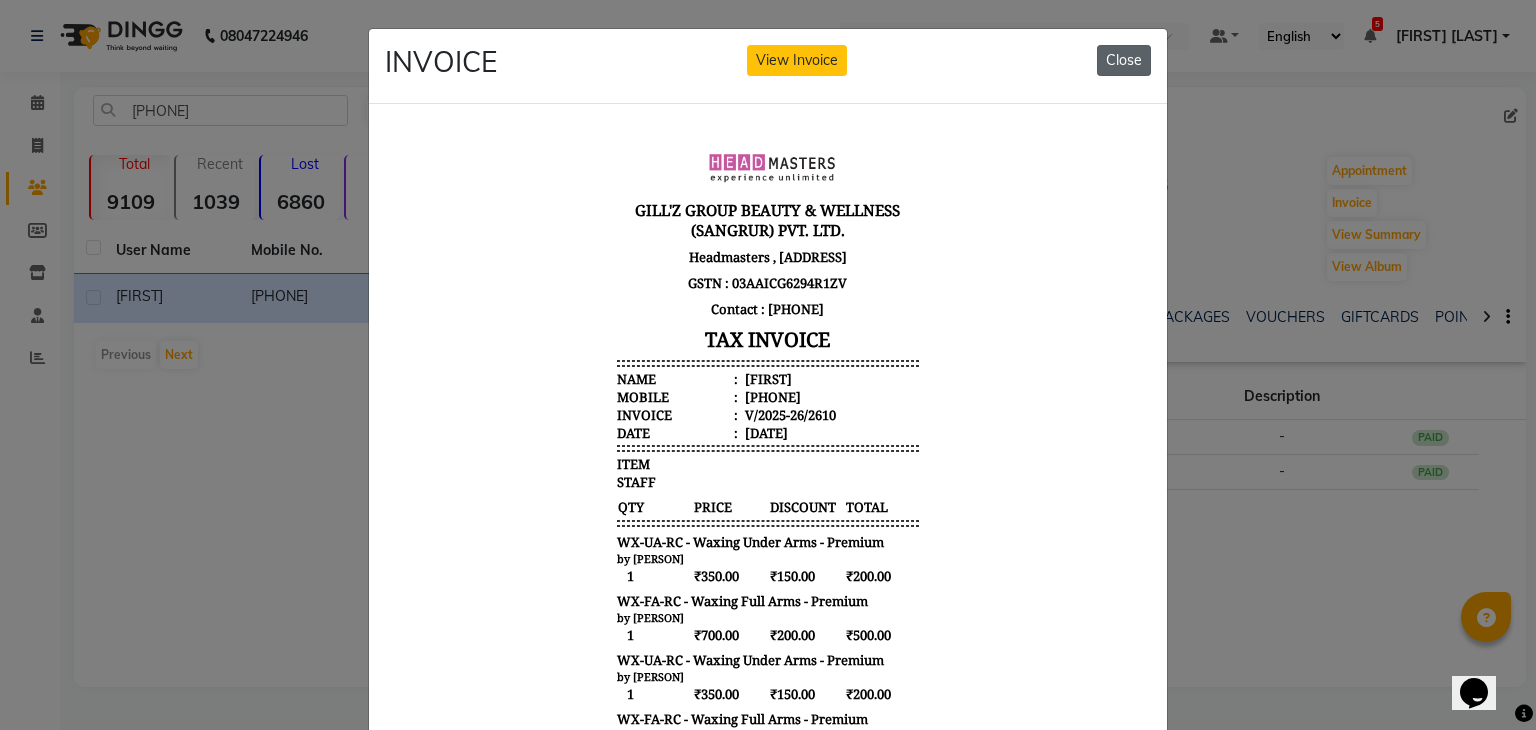 click on "Close" 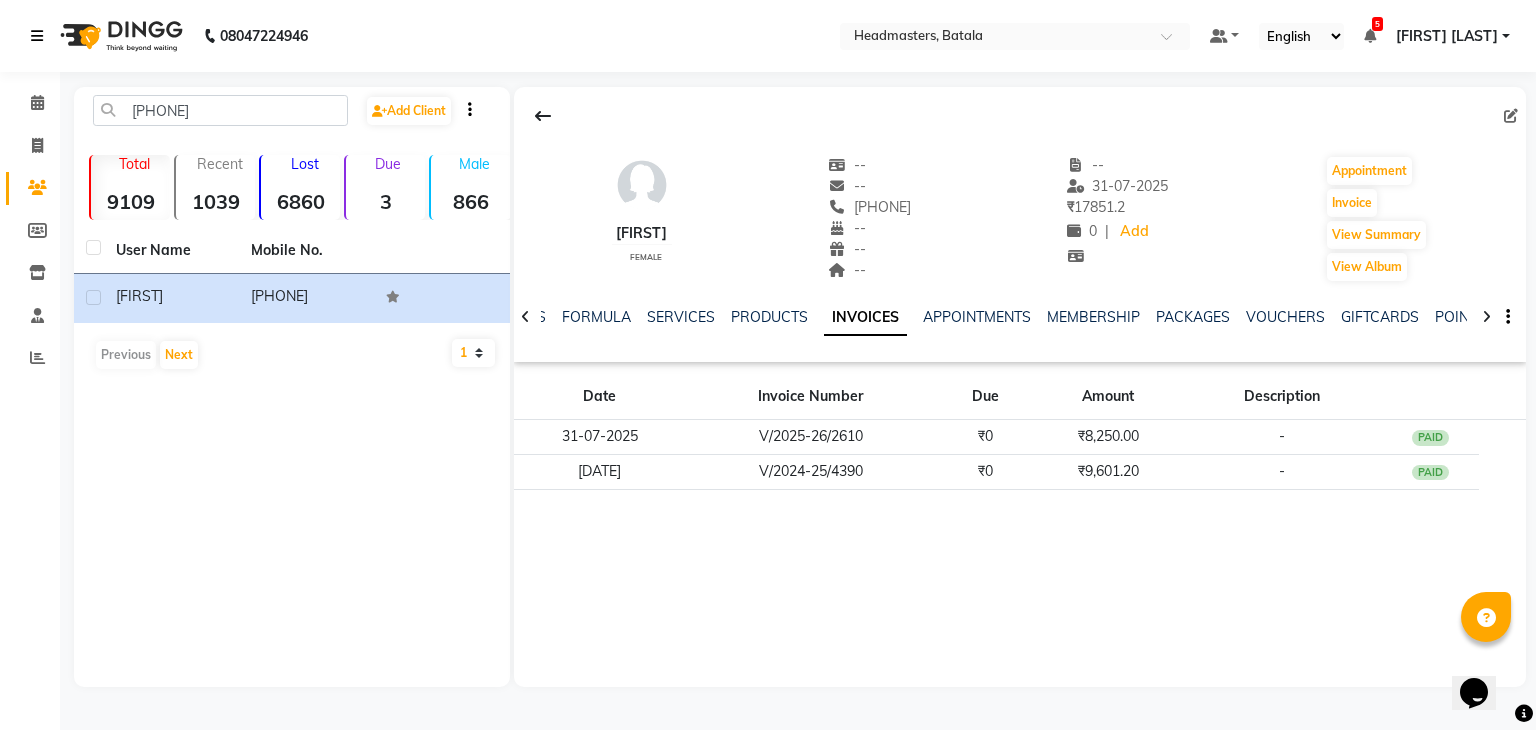 click at bounding box center [37, 36] 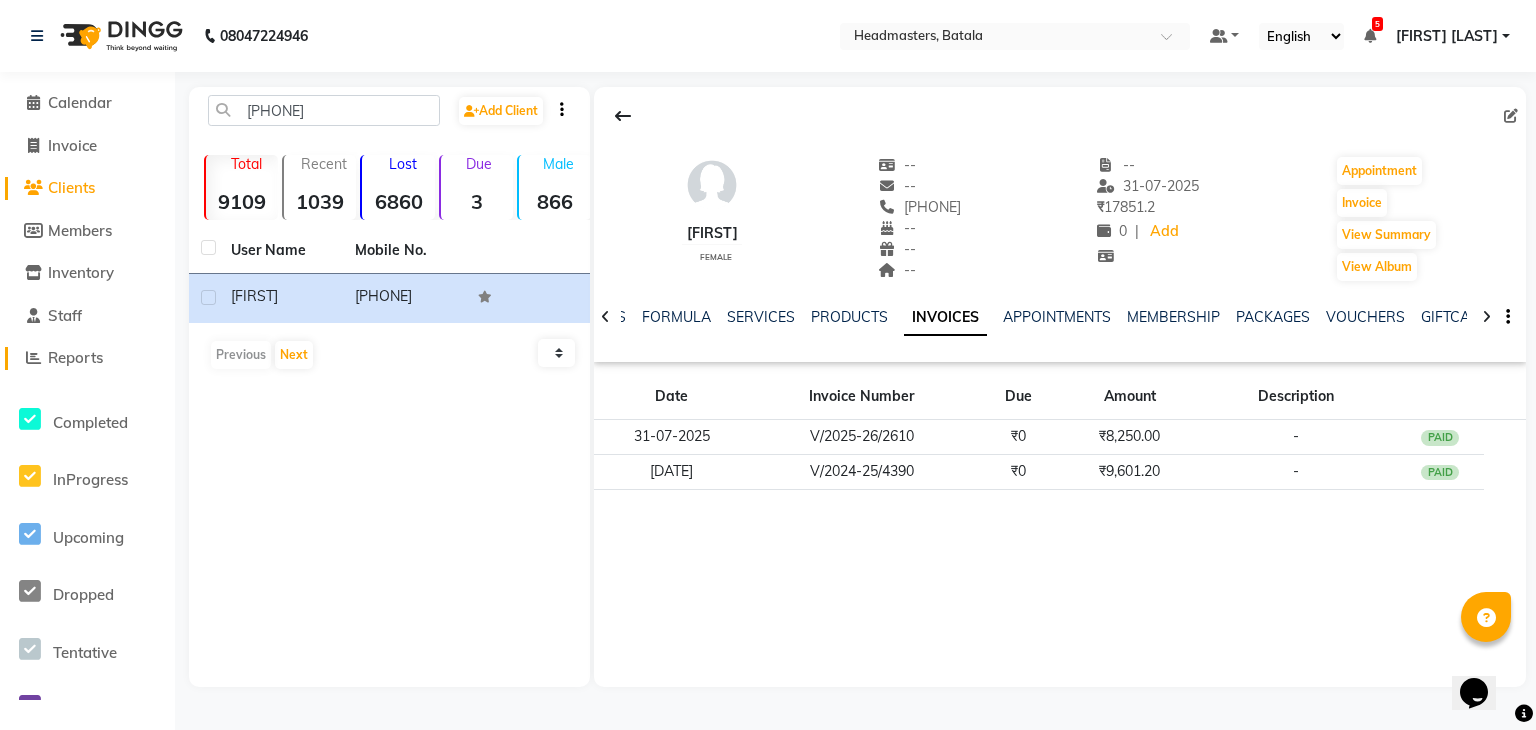click on "Reports" 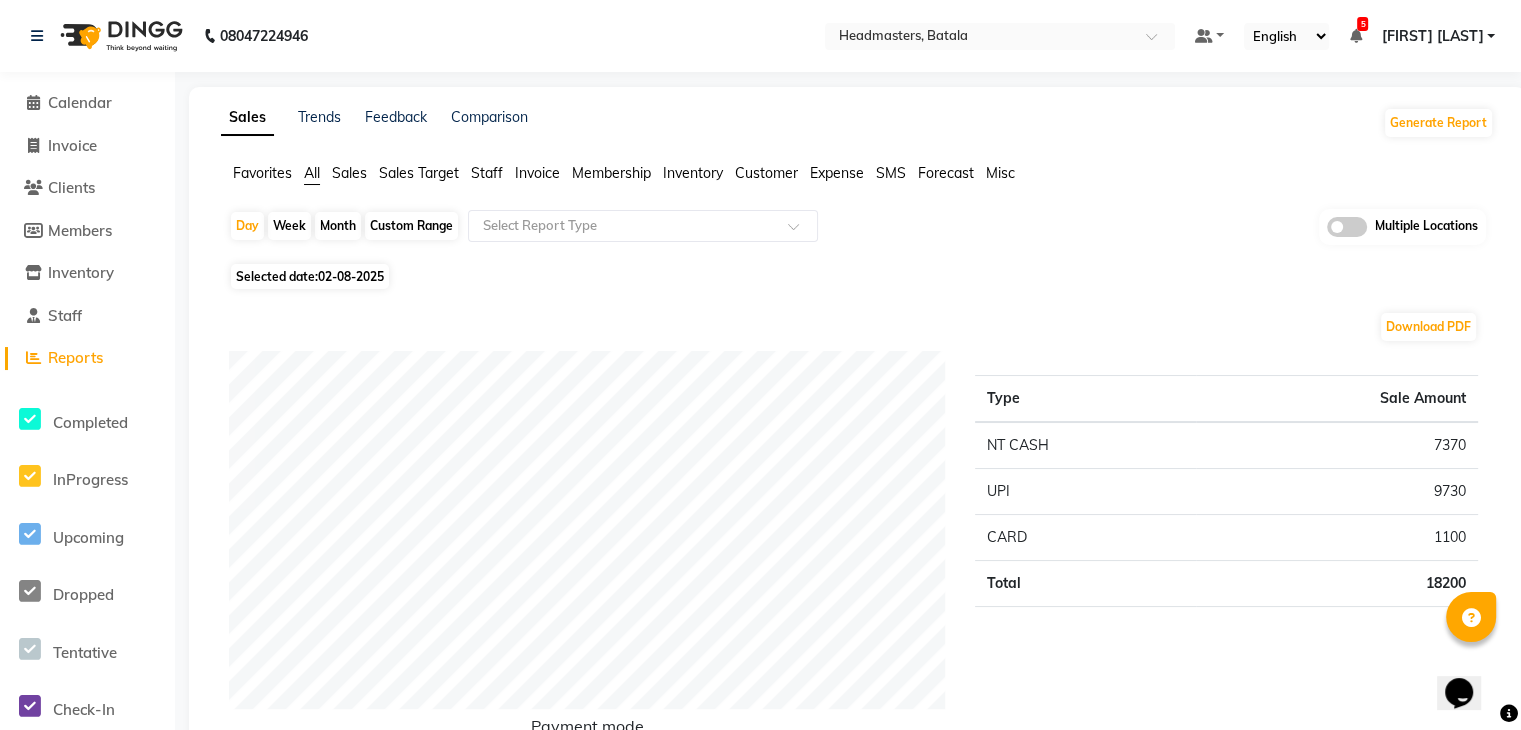 click on "Sales" 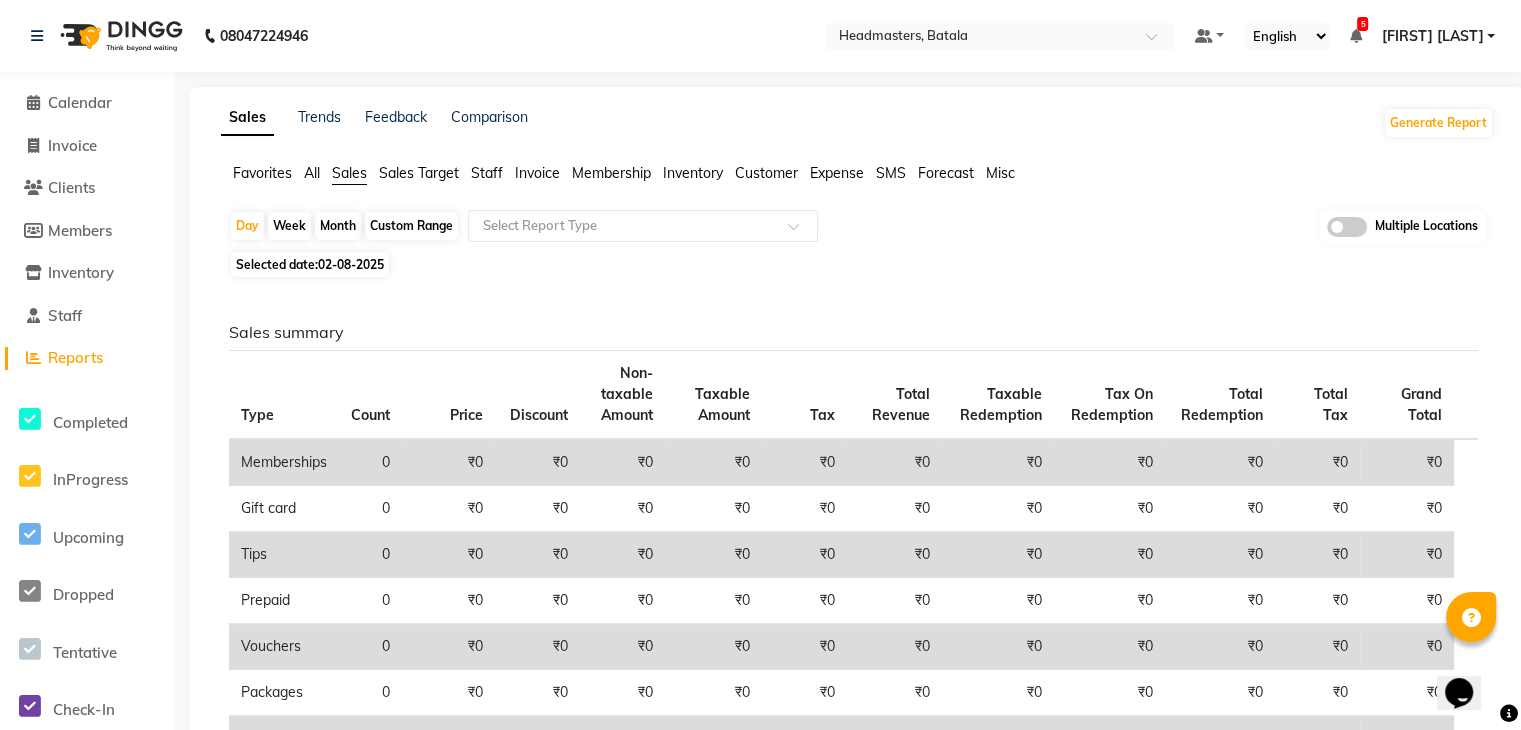 click on "02-08-2025" 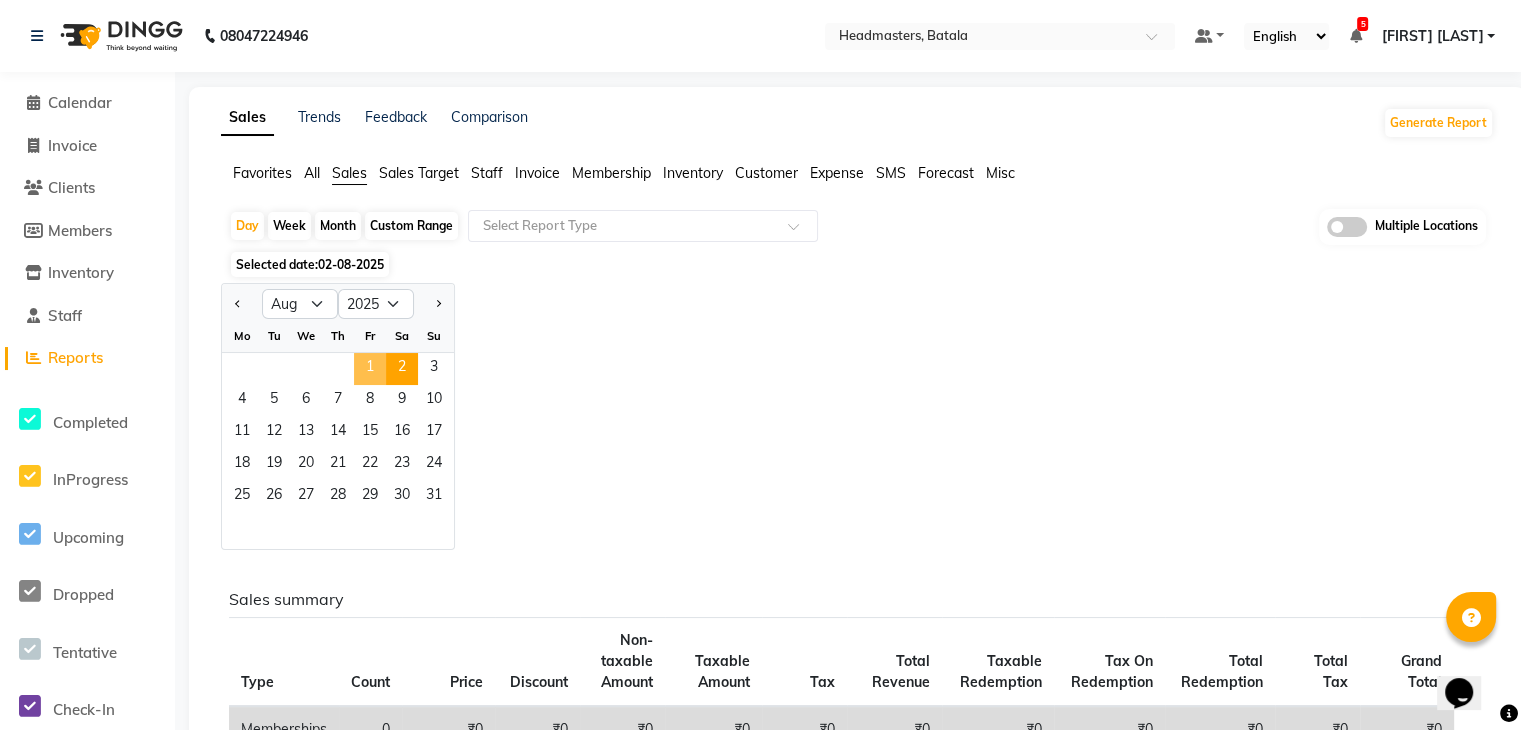 click on "1" 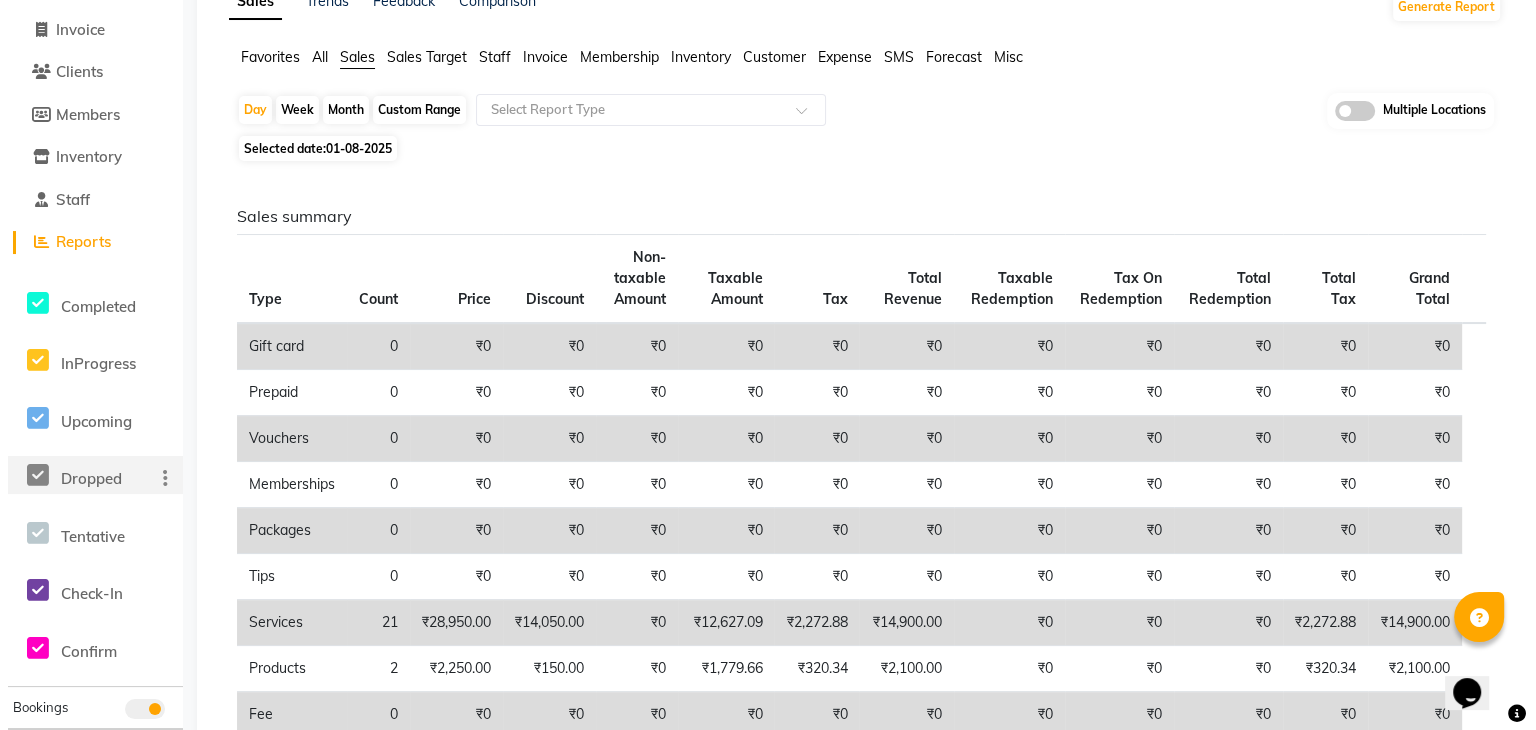 scroll, scrollTop: 0, scrollLeft: 0, axis: both 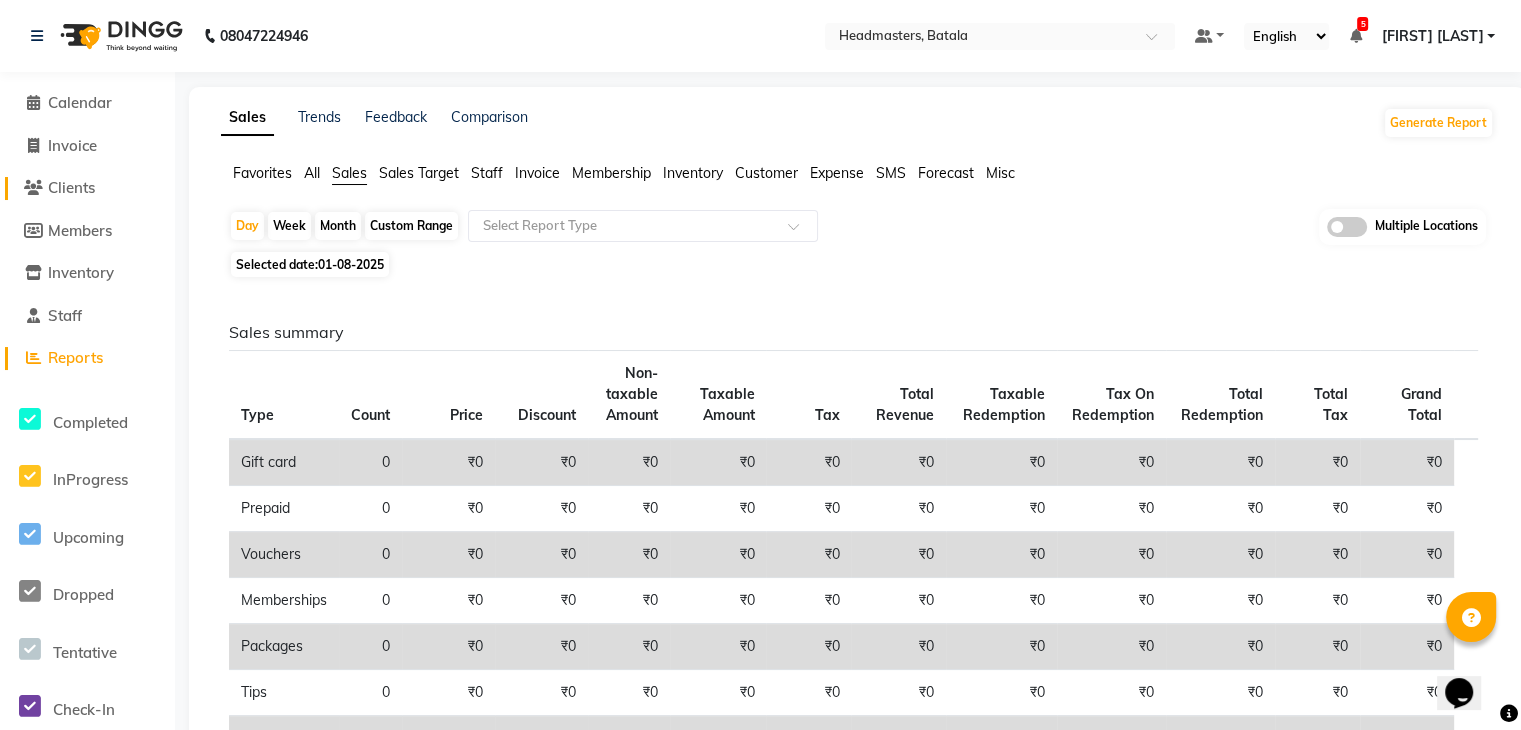 click on "Clients" 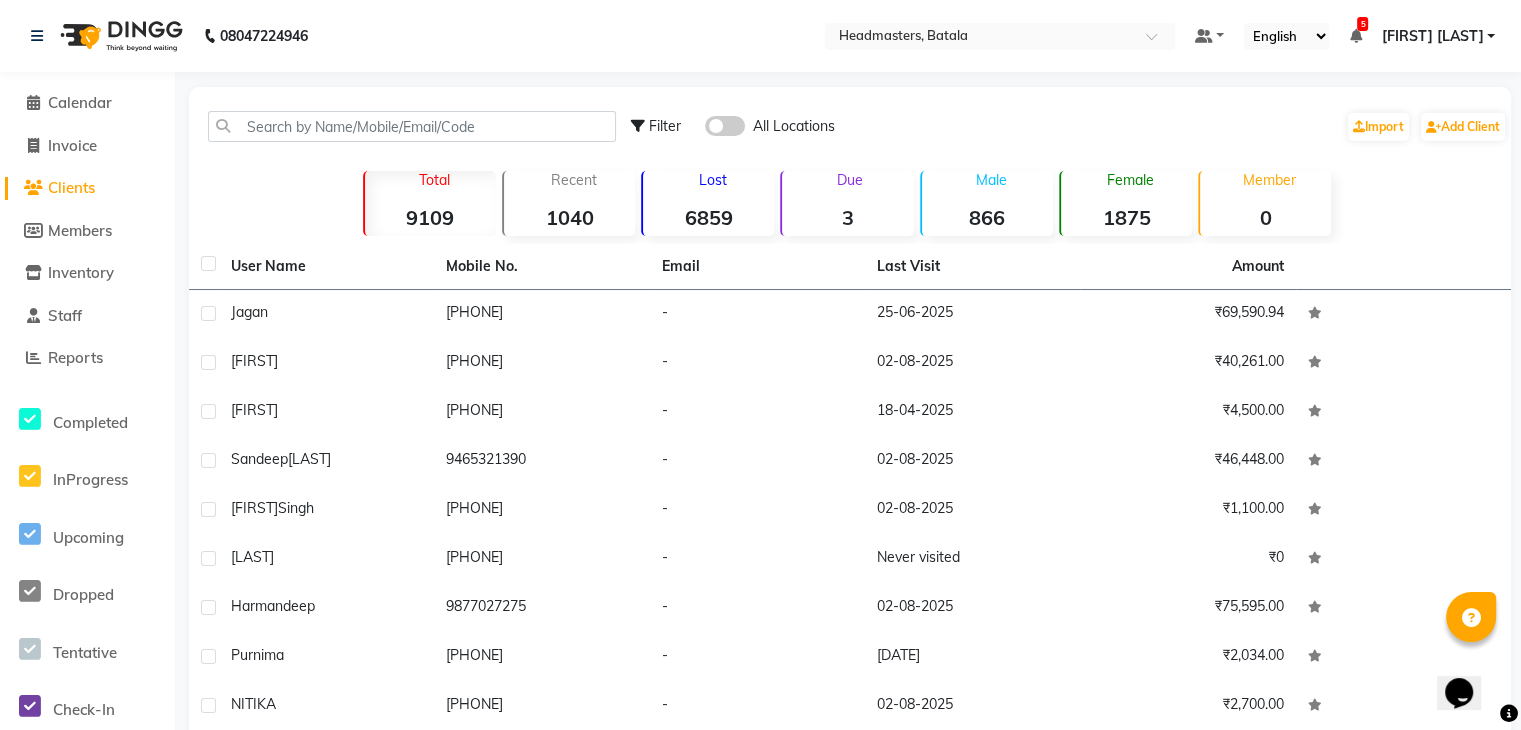 click on "Filter All Locations  Import   Add Client" 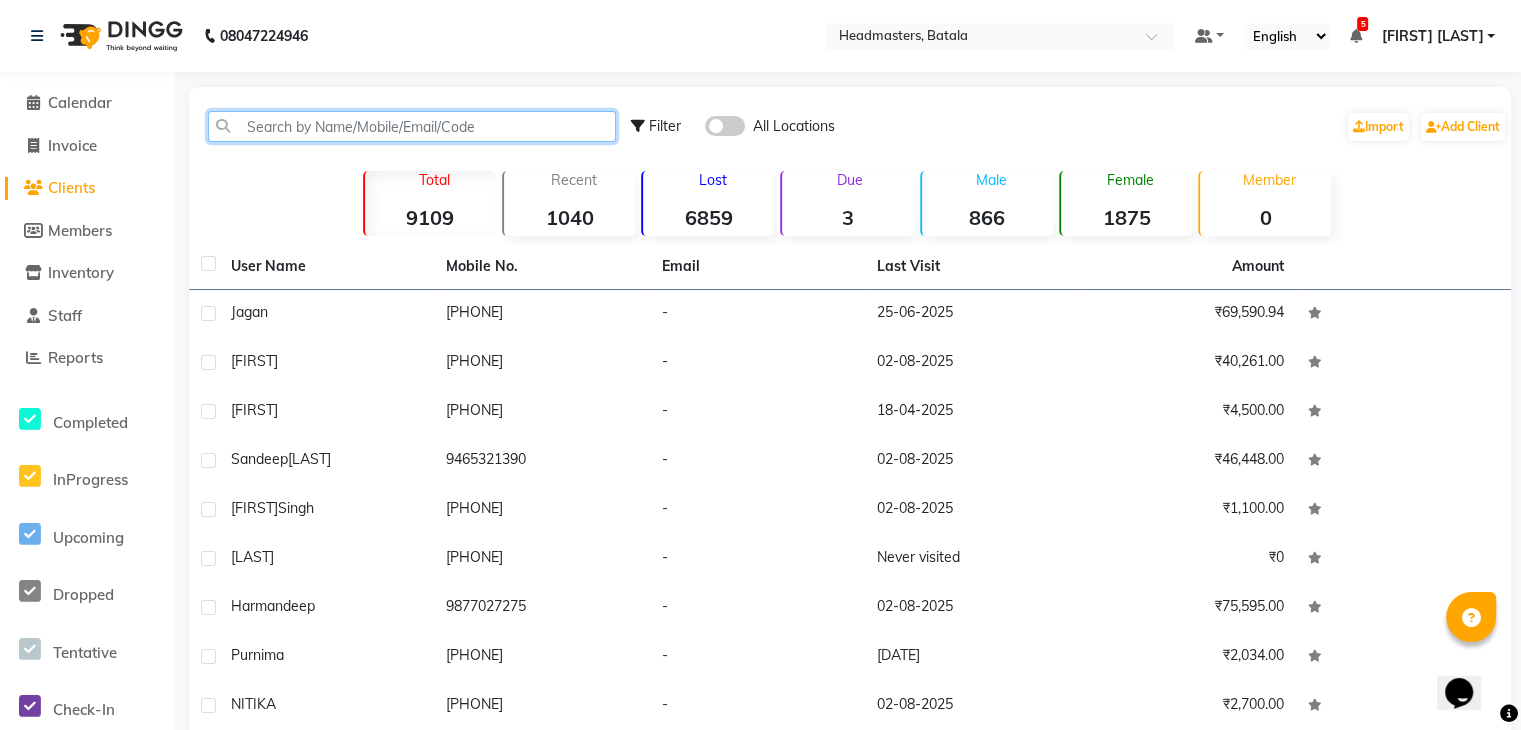 click 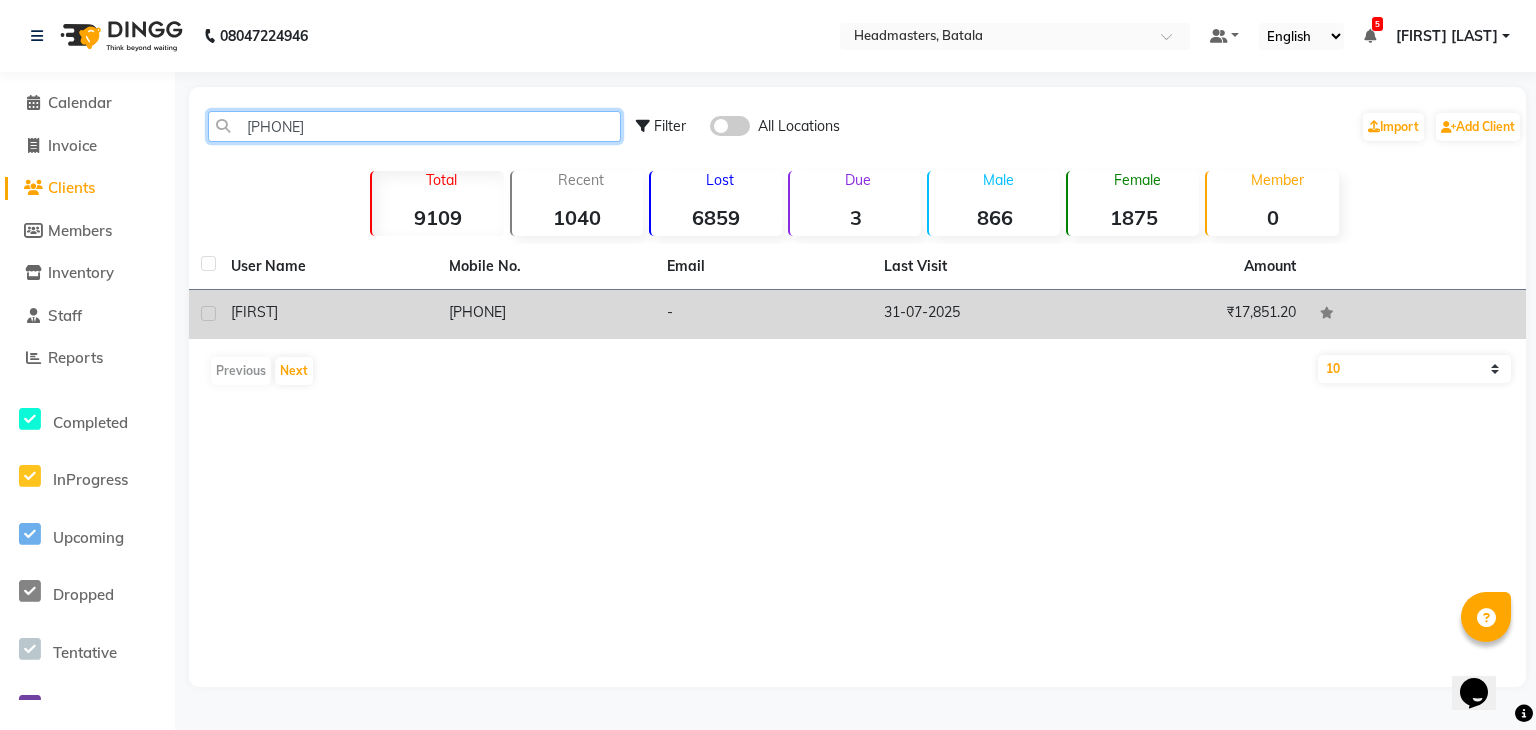 type on "8837664650" 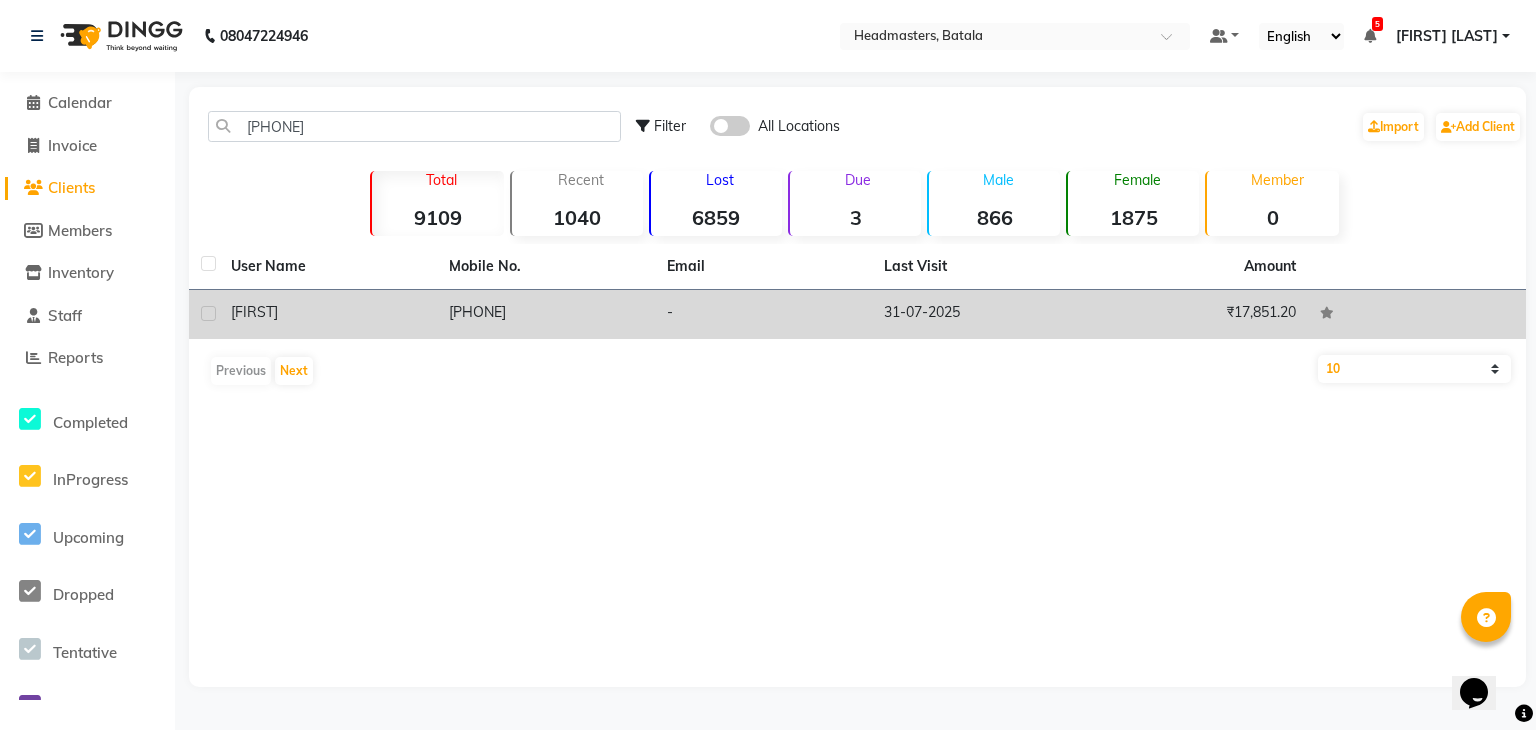 click on "8837664650" 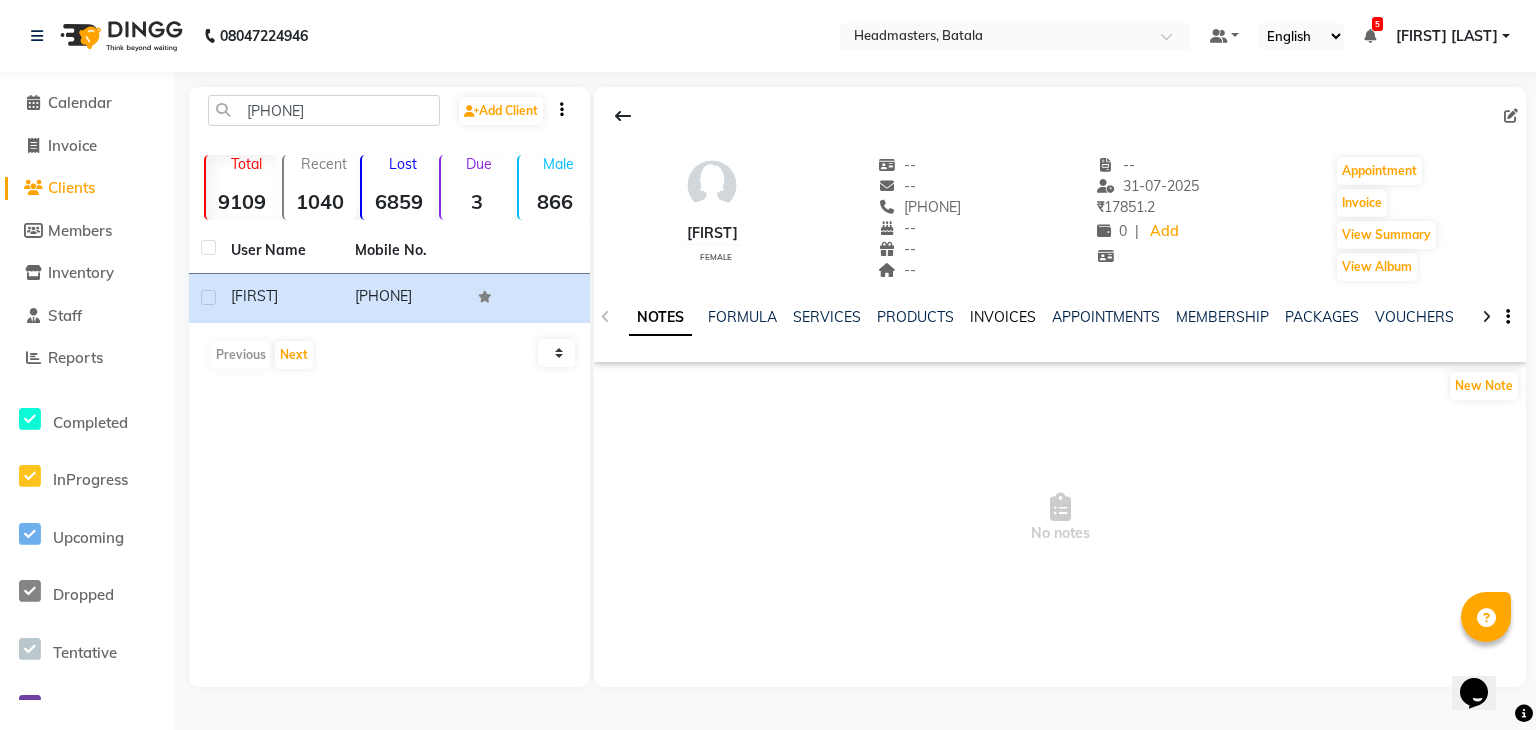 click on "INVOICES" 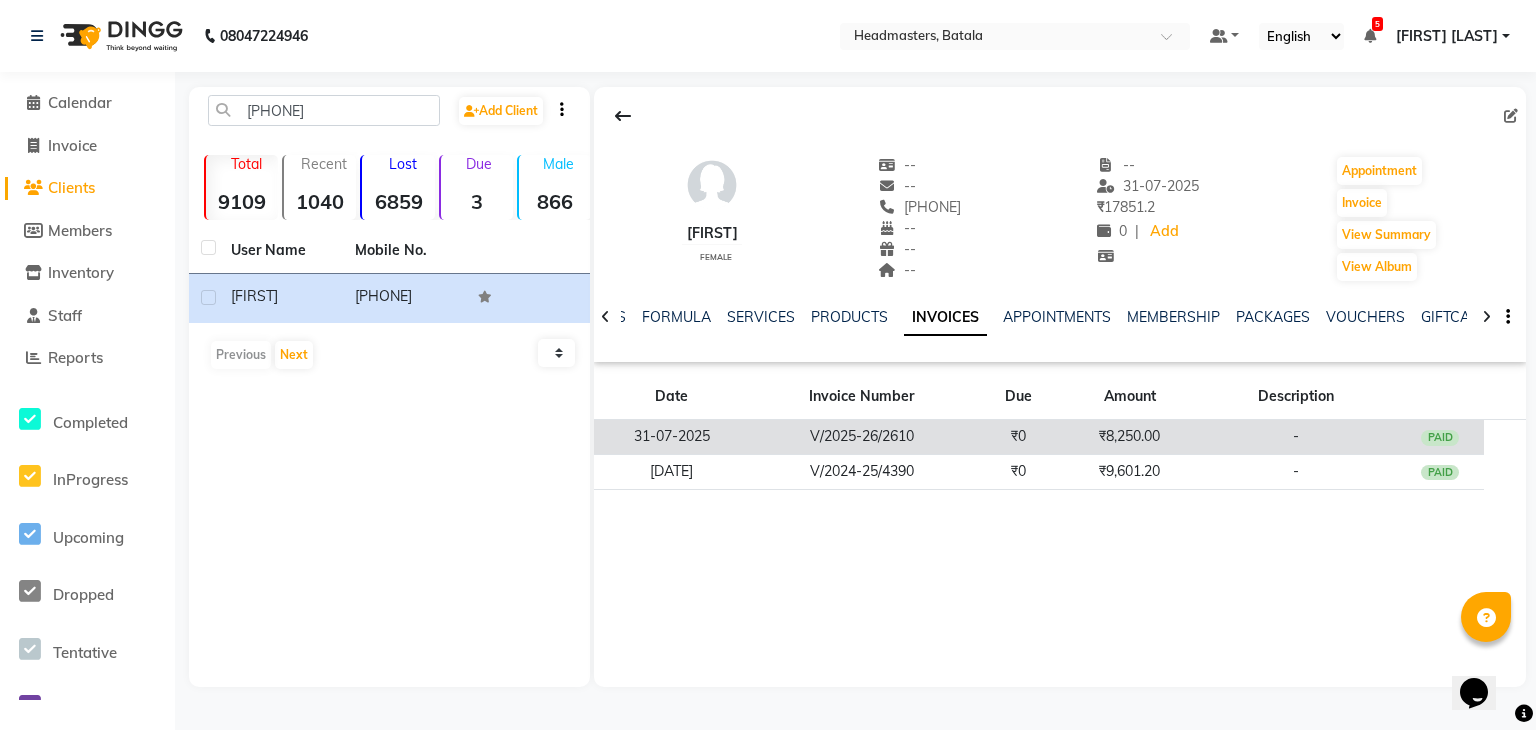 click on "V/2025-26/2610" 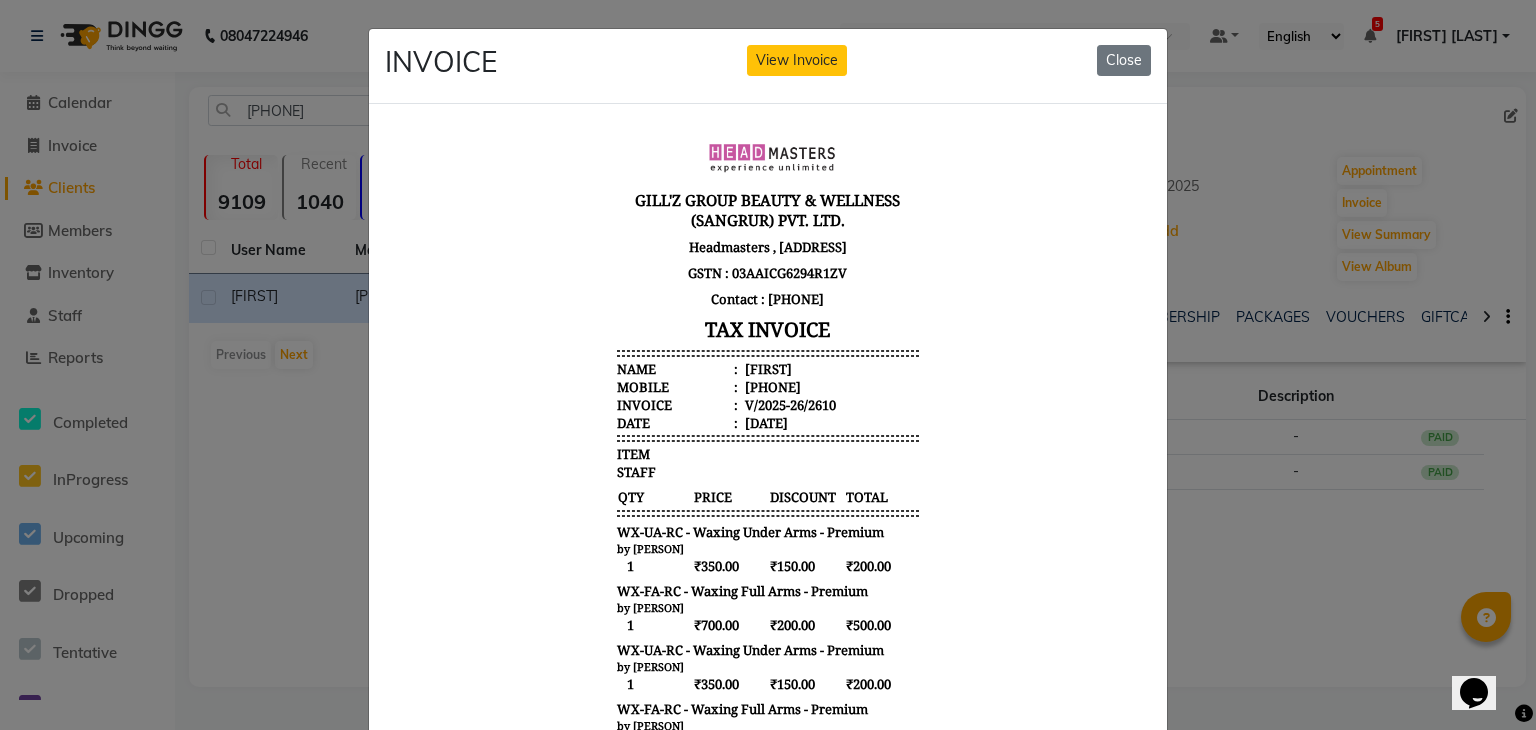 scroll, scrollTop: 16, scrollLeft: 0, axis: vertical 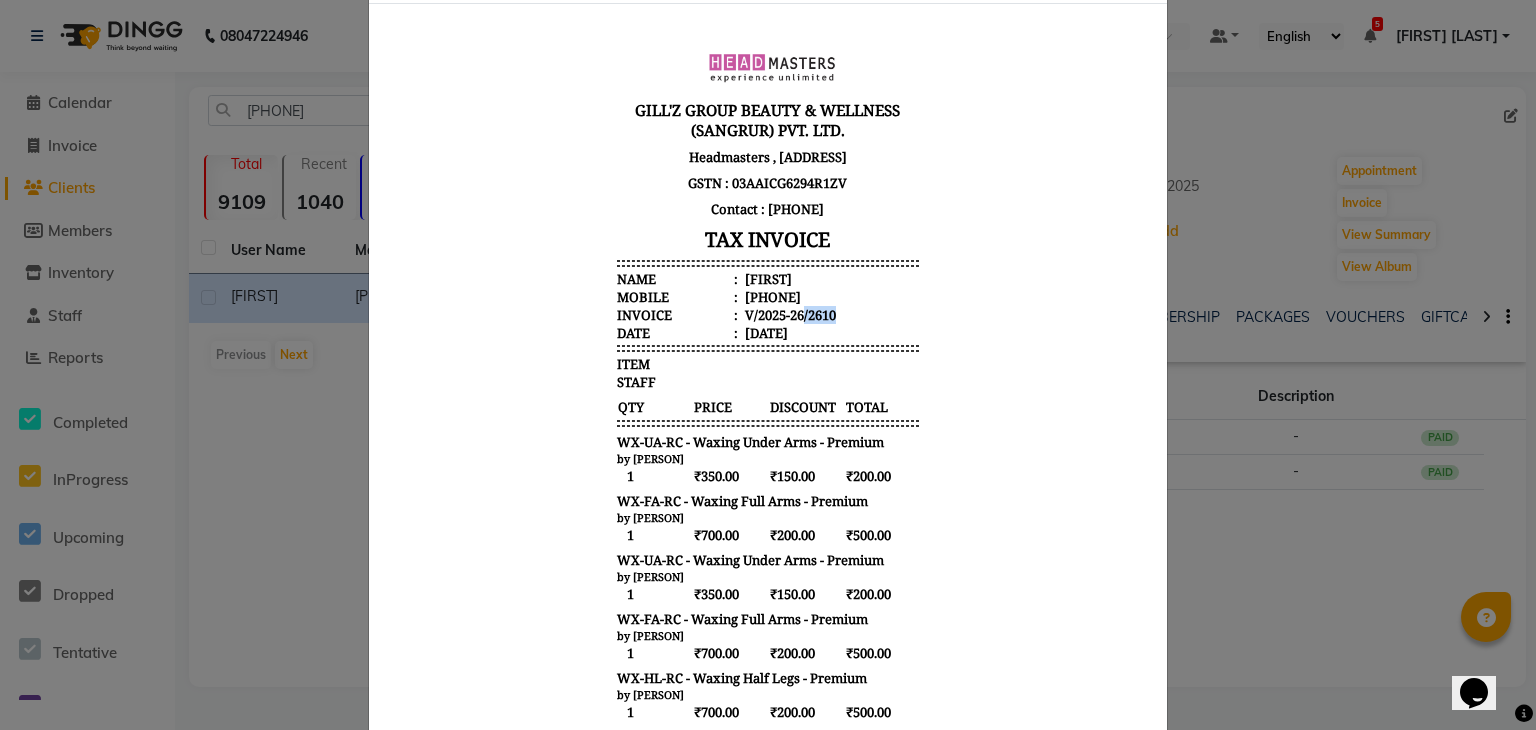 drag, startPoint x: 826, startPoint y: 344, endPoint x: 790, endPoint y: 348, distance: 36.221542 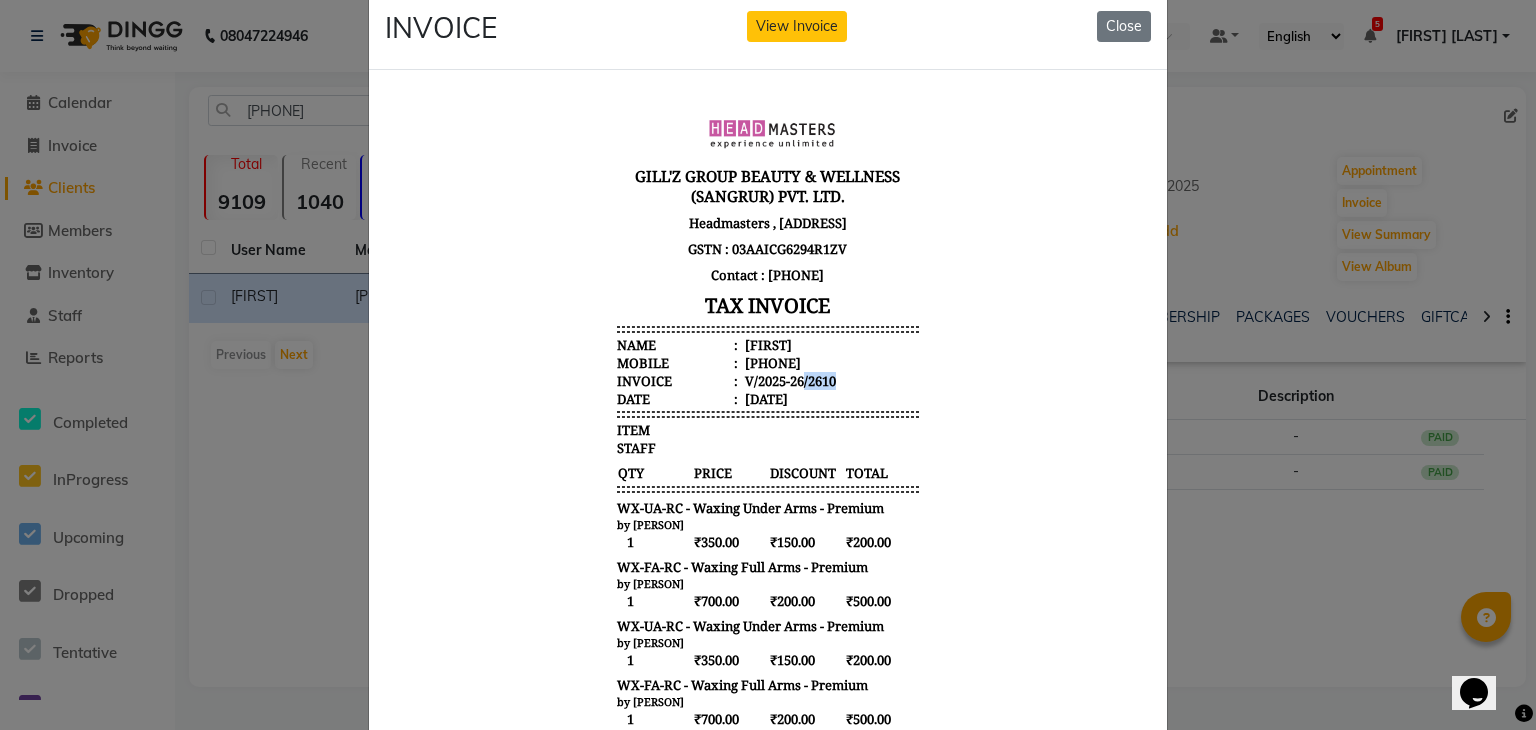 scroll, scrollTop: 0, scrollLeft: 0, axis: both 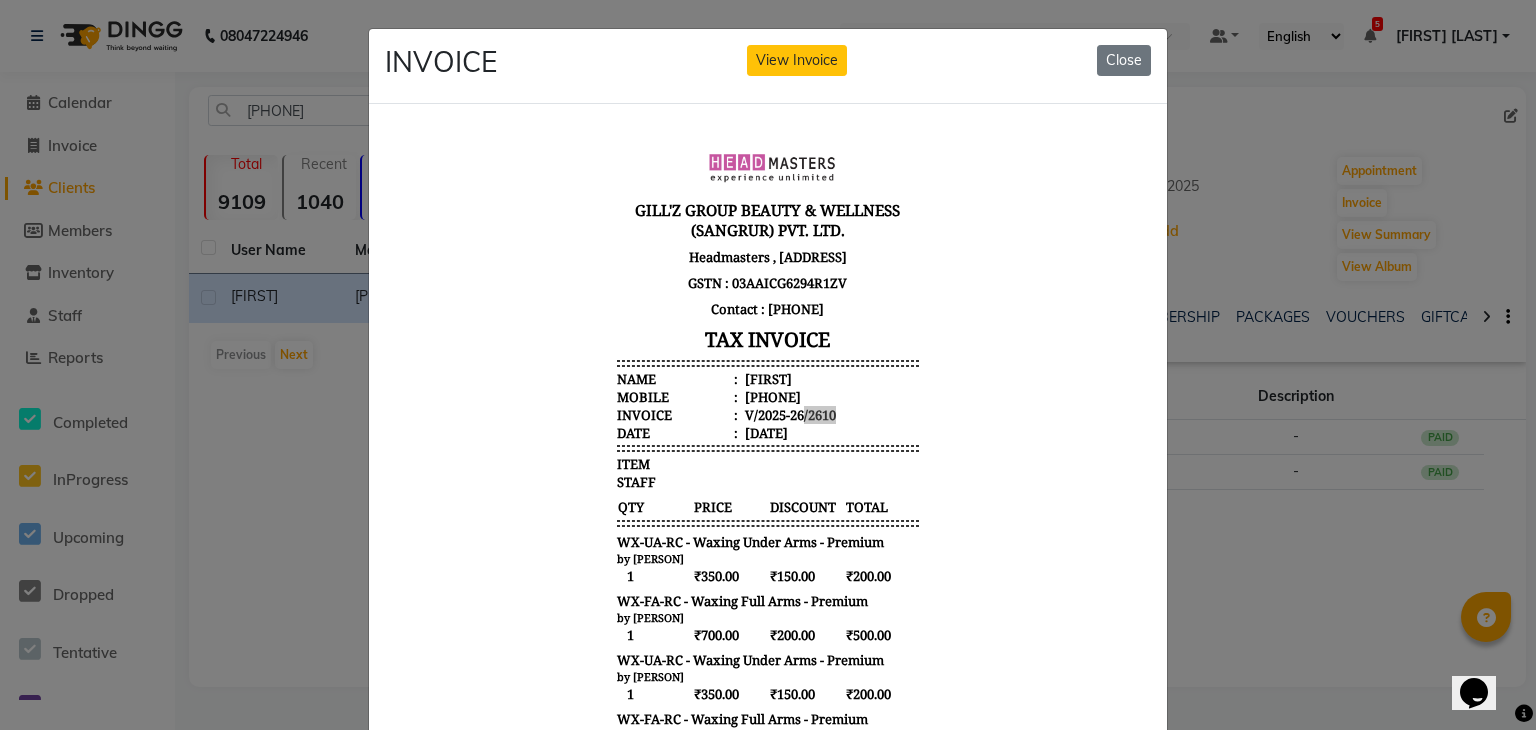 click on "INVOICE View Invoice Close" 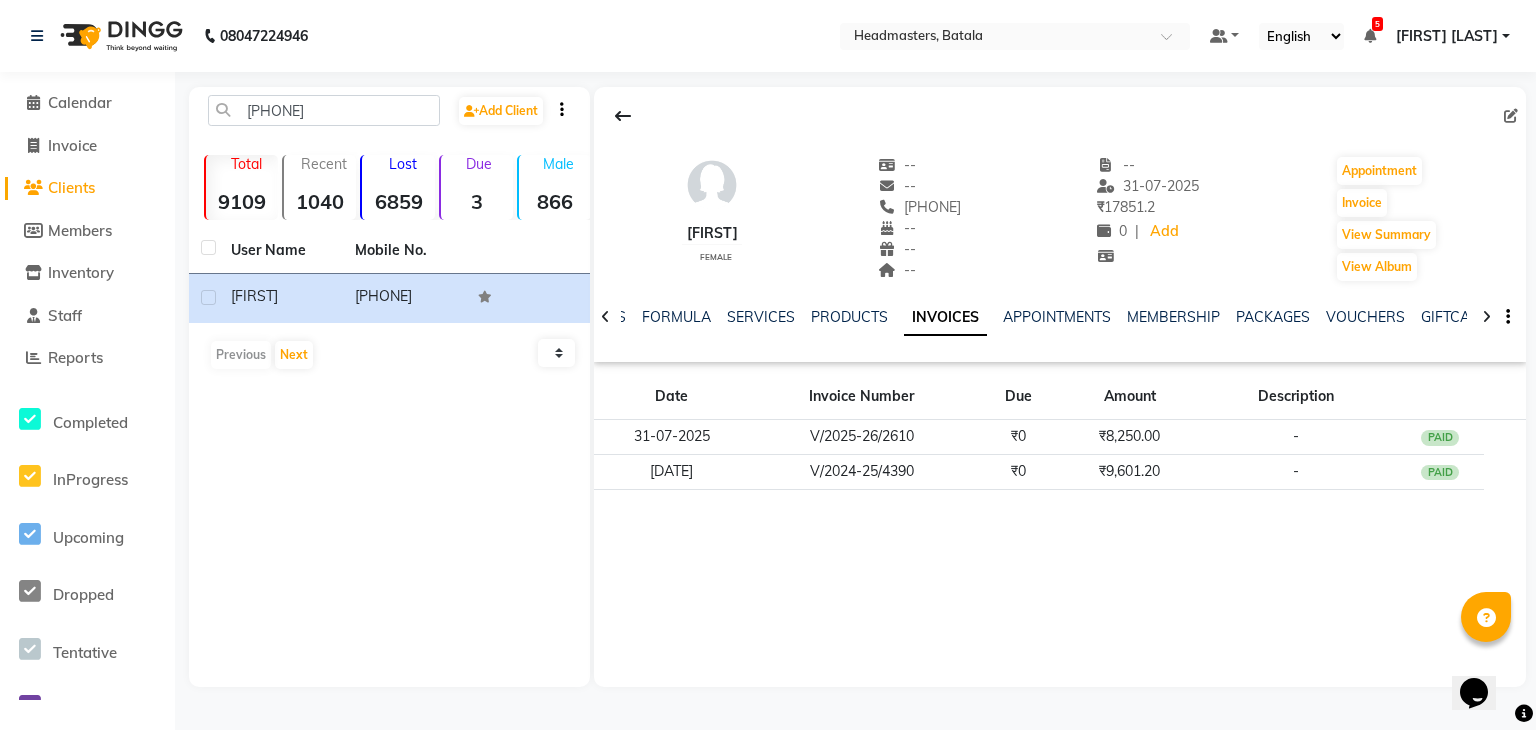 click on "Clients" 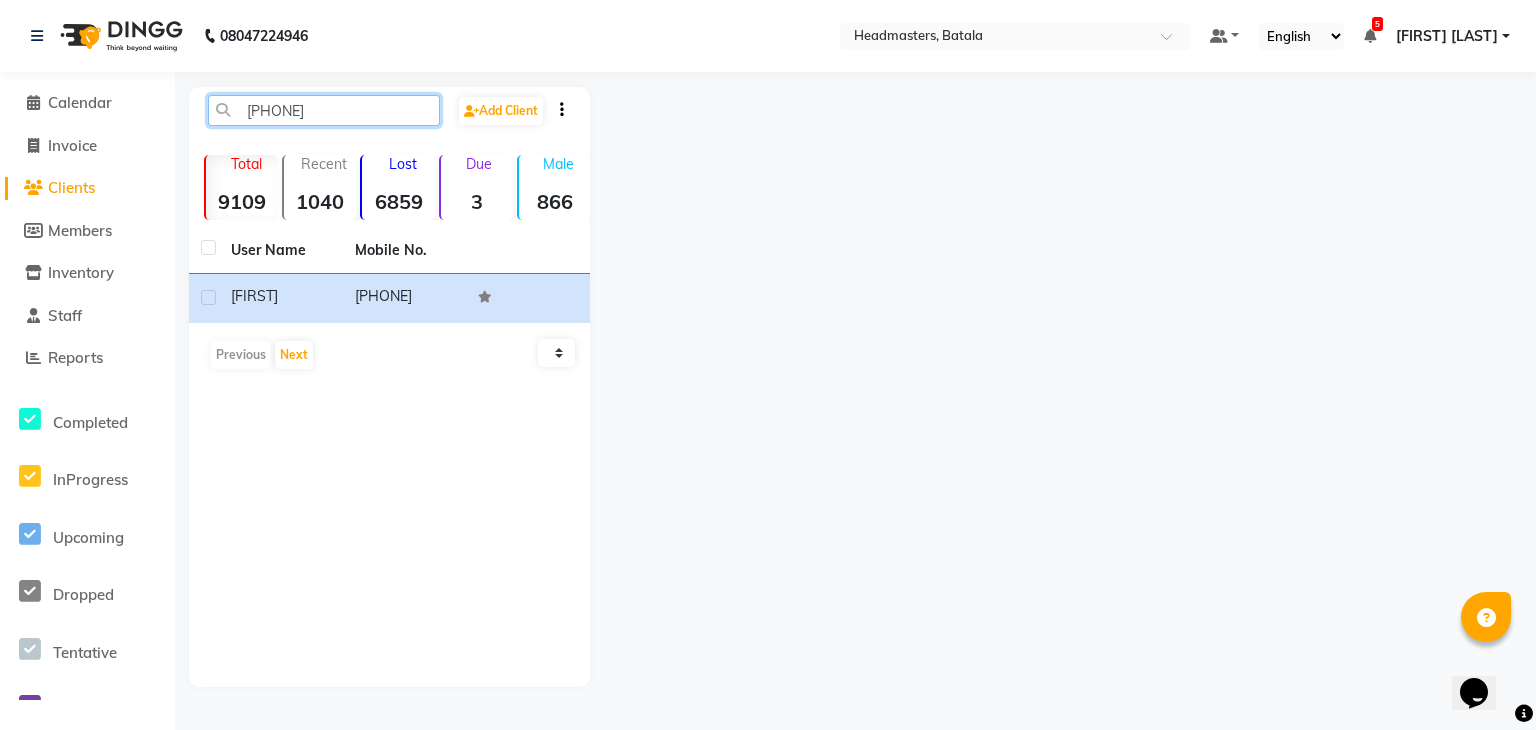 drag, startPoint x: 345, startPoint y: 113, endPoint x: 216, endPoint y: 126, distance: 129.65338 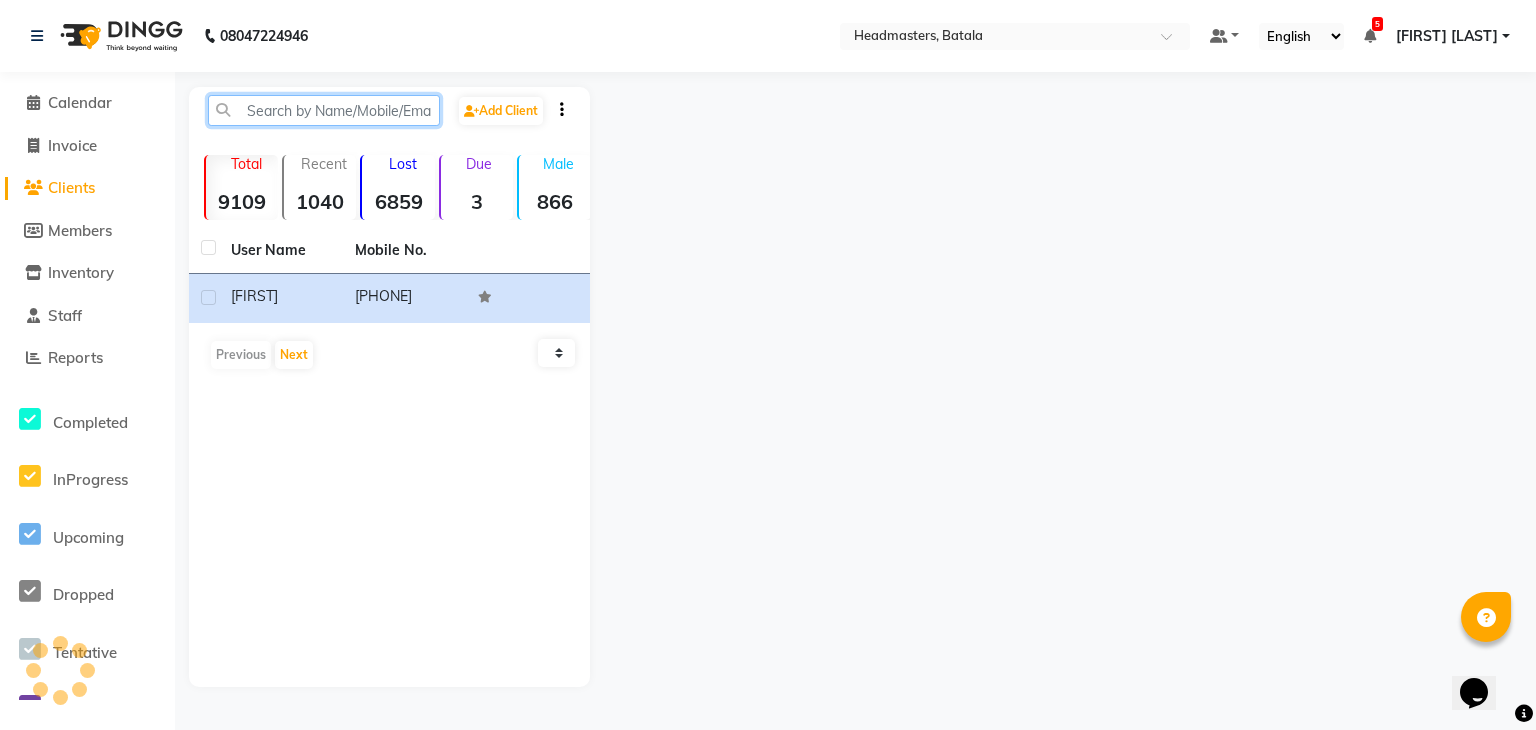 paste on "8837664650" 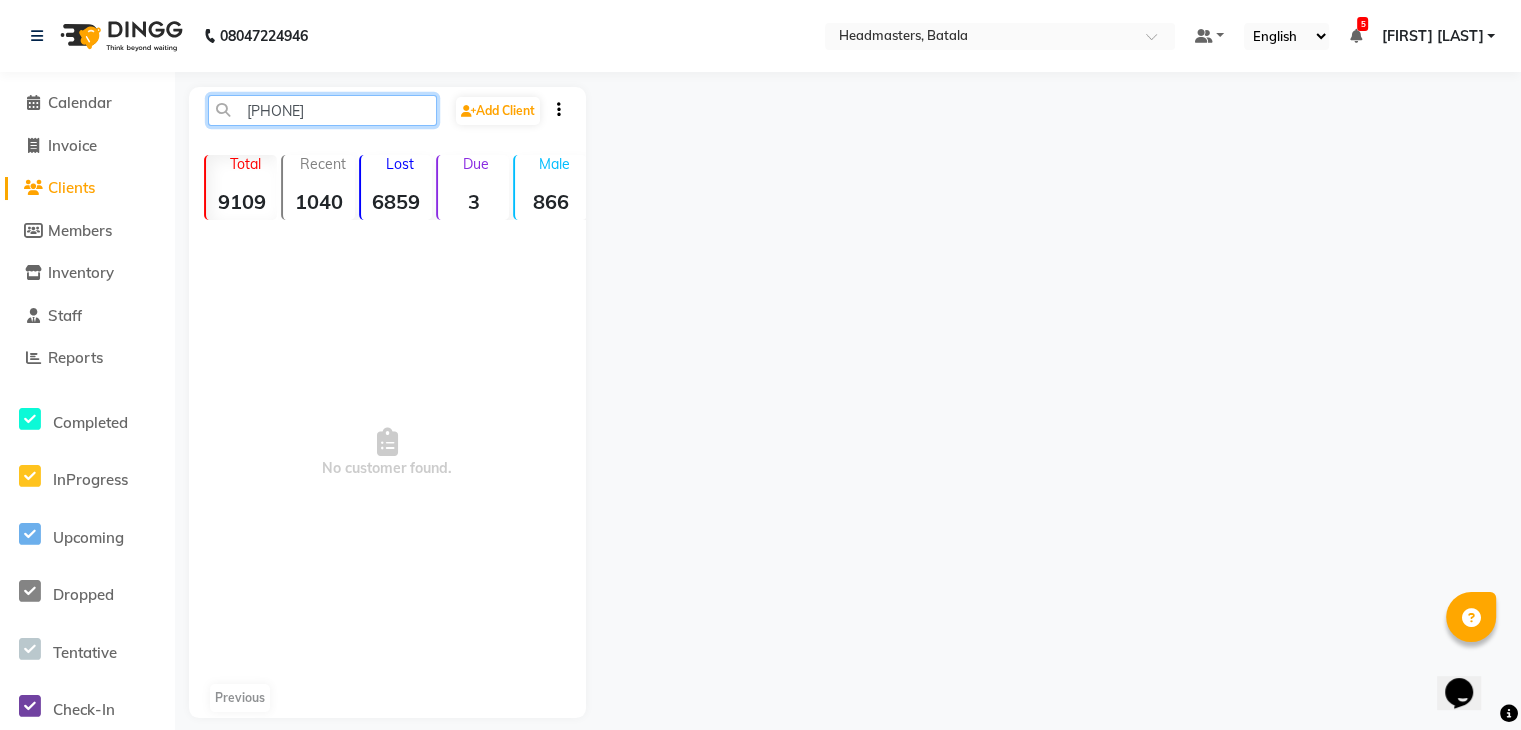 click on "8837664650" 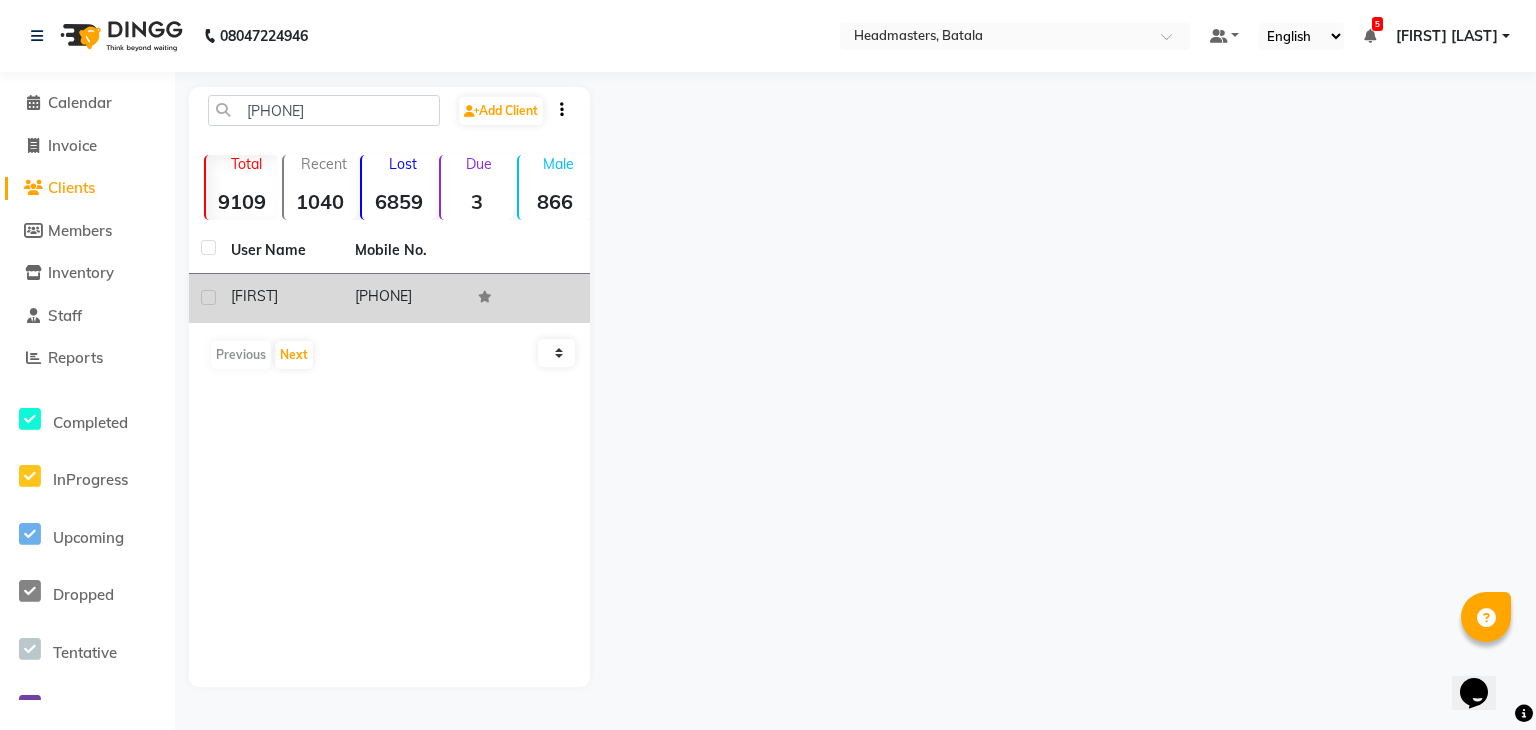 click on "8837664650" 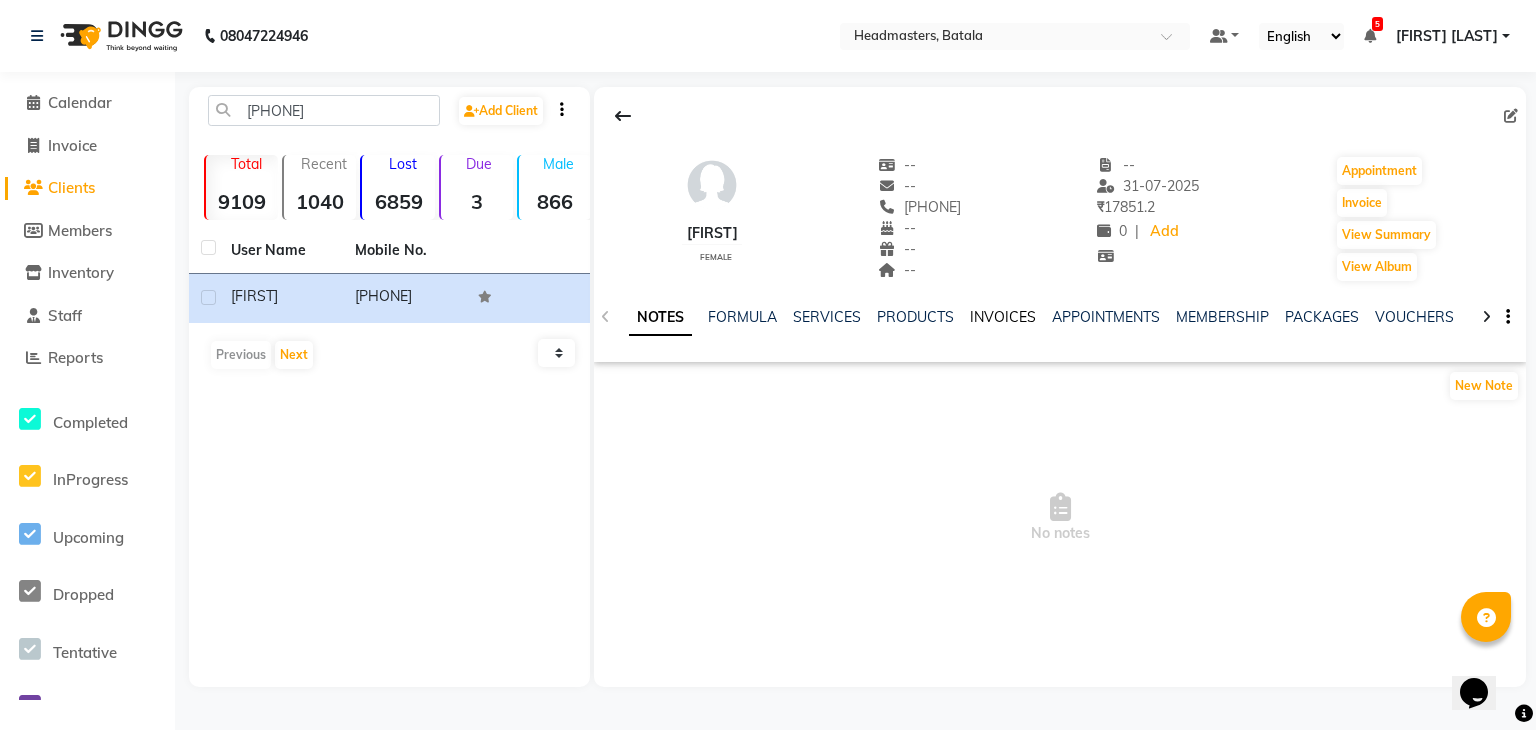 click on "INVOICES" 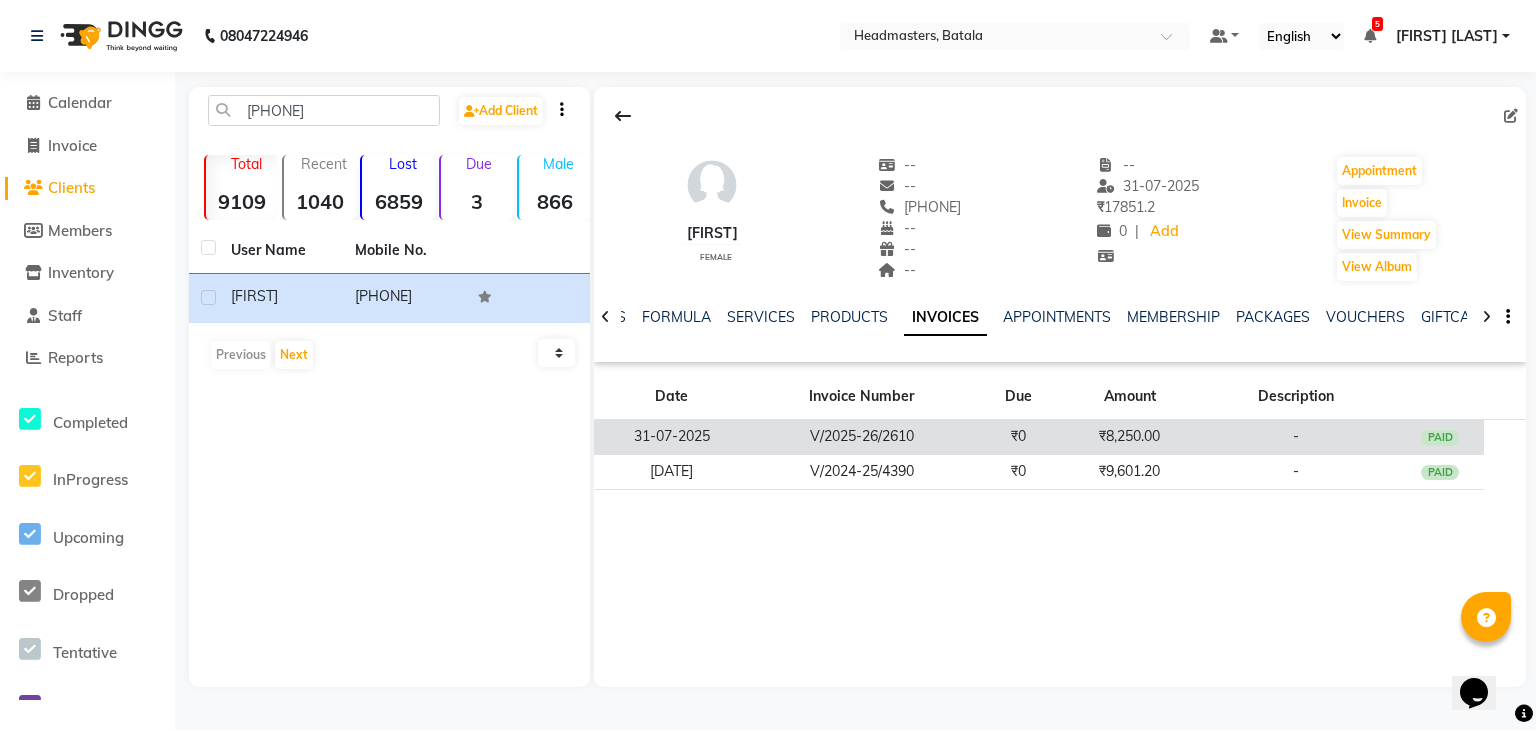 click on "V/2025-26/2610" 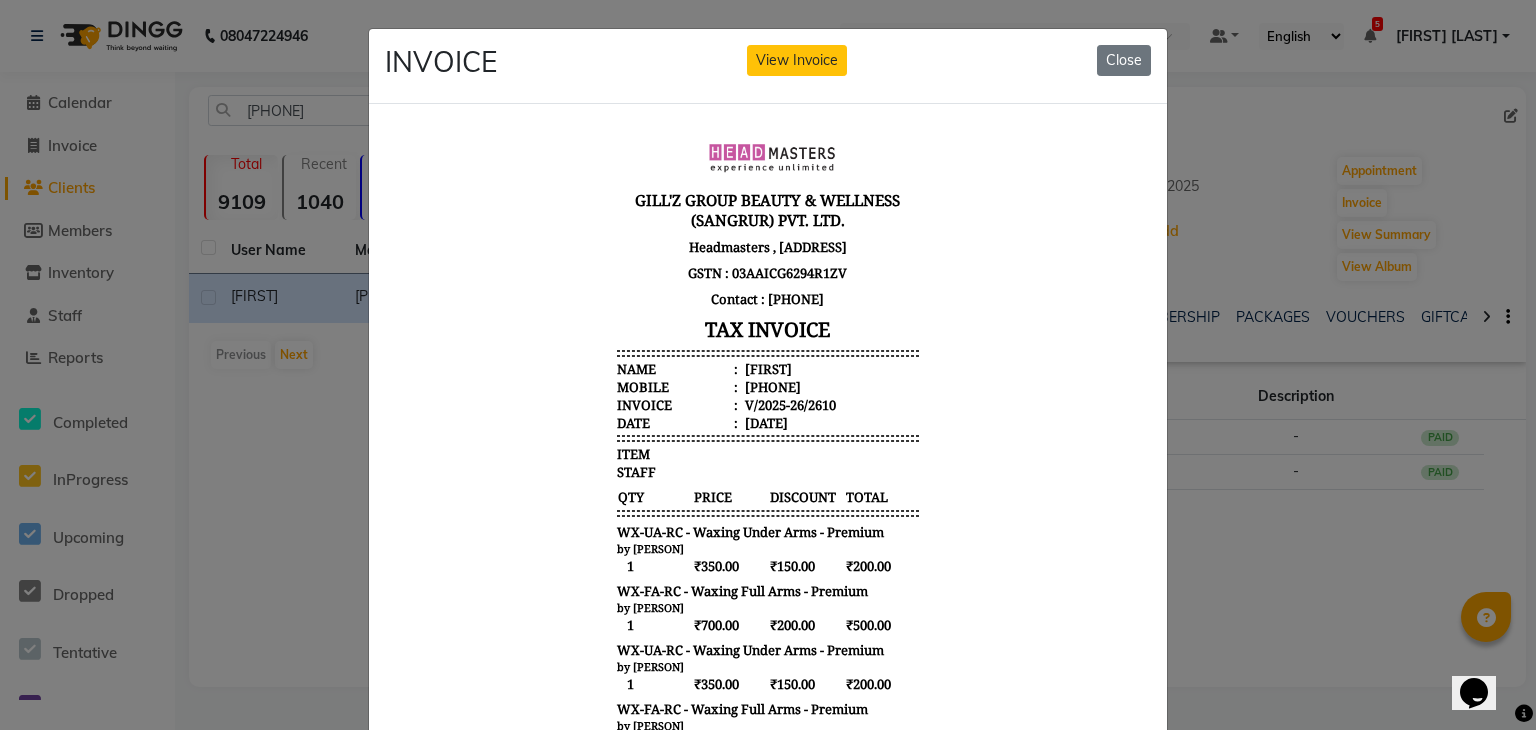scroll, scrollTop: 16, scrollLeft: 0, axis: vertical 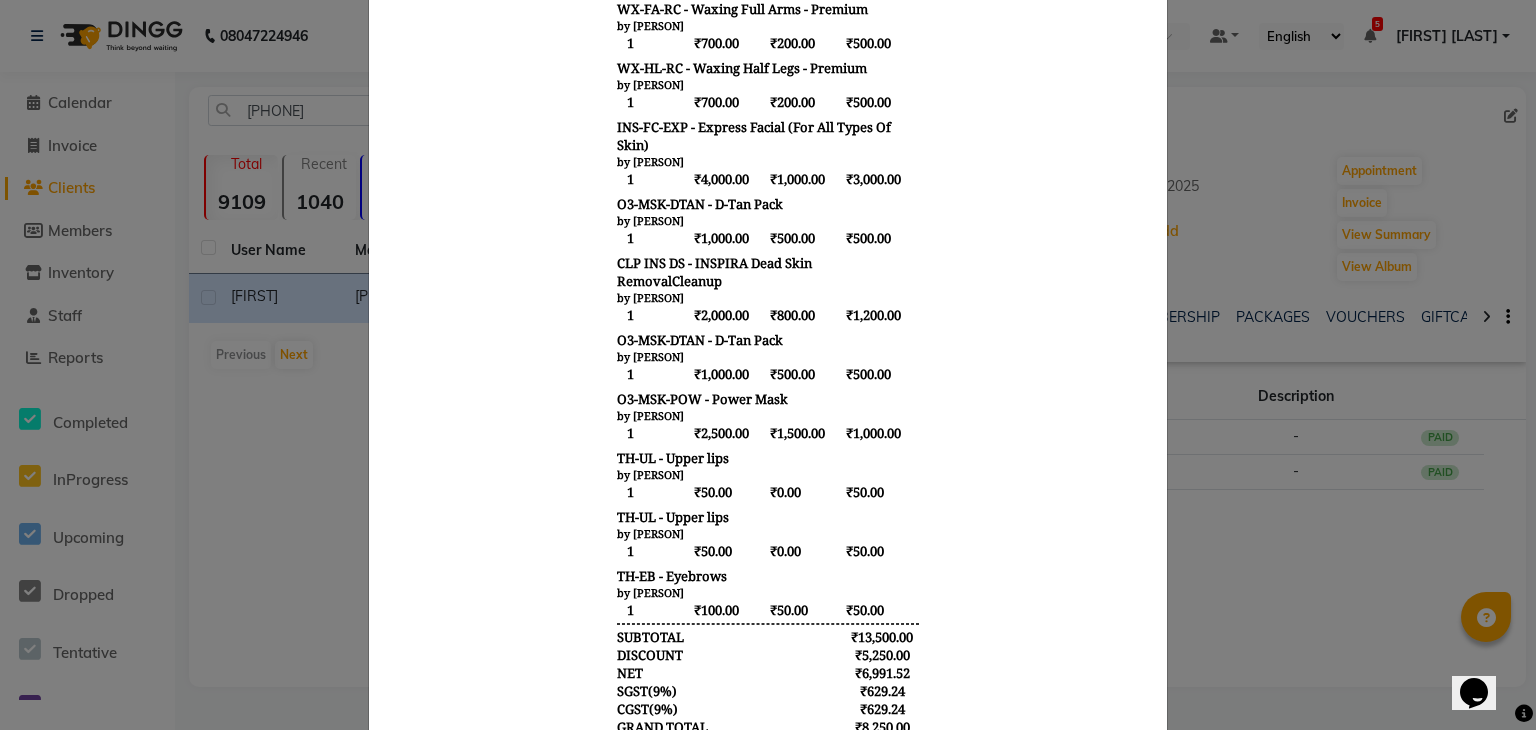 drag, startPoint x: 680, startPoint y: 422, endPoint x: 597, endPoint y: 425, distance: 83.0542 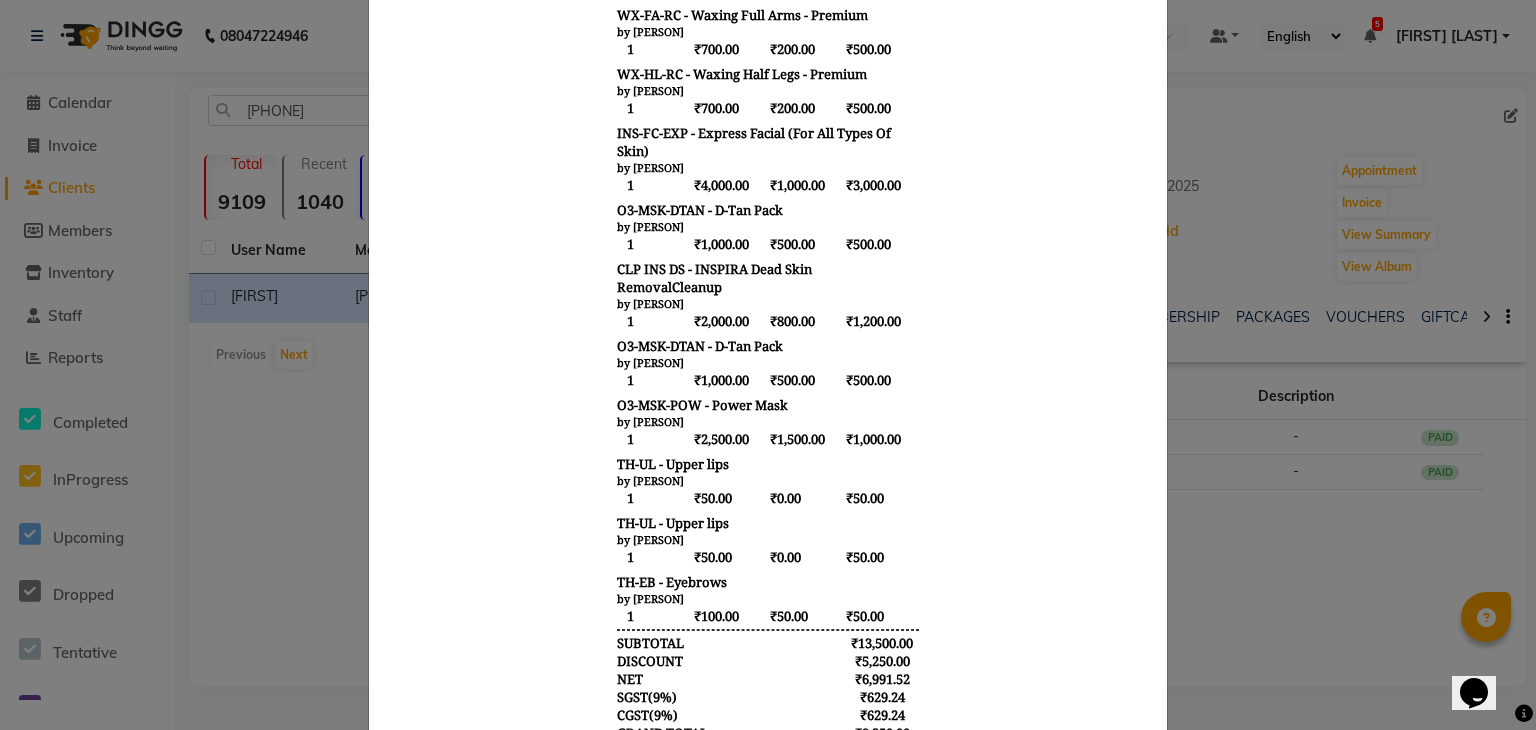 scroll, scrollTop: 0, scrollLeft: 0, axis: both 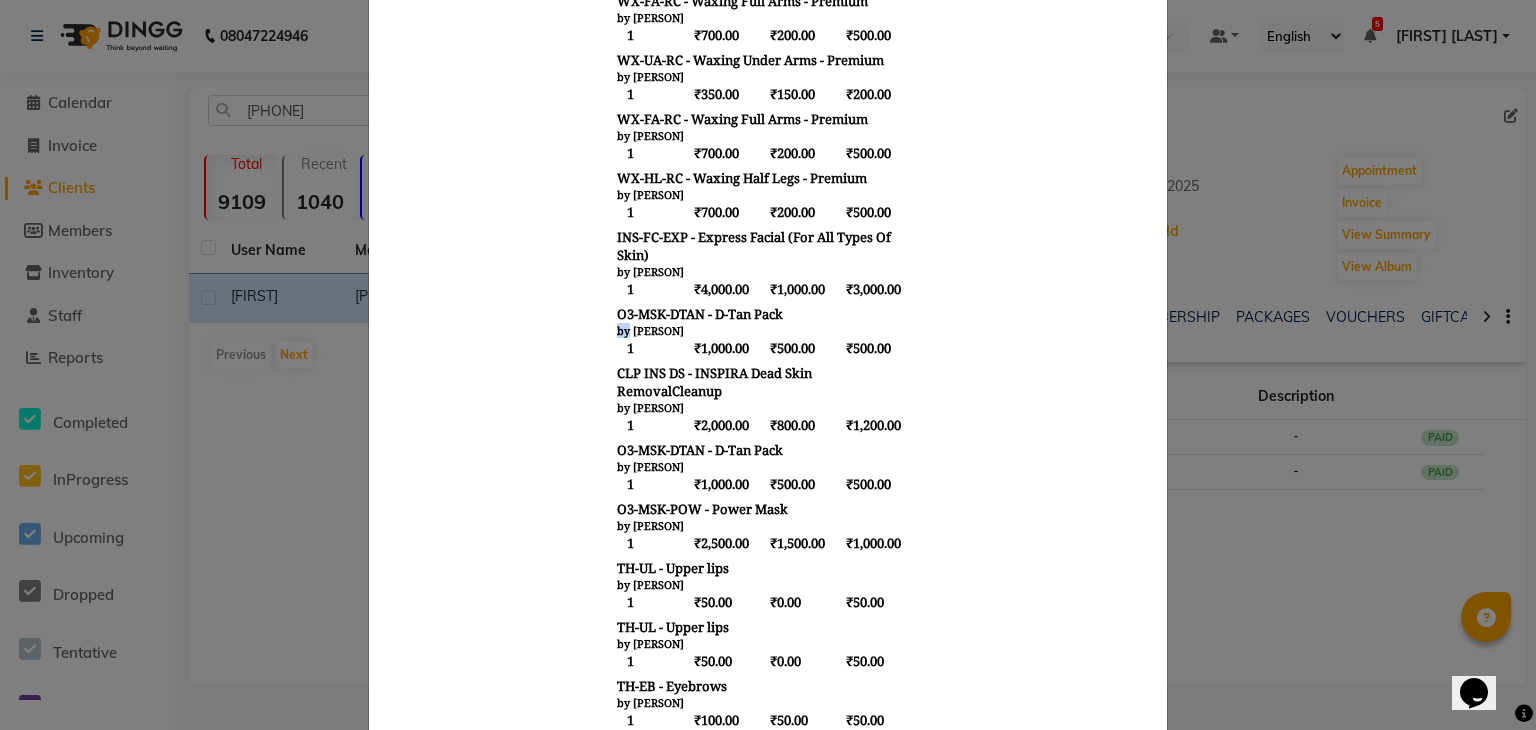drag, startPoint x: 781, startPoint y: 338, endPoint x: 614, endPoint y: 345, distance: 167.14664 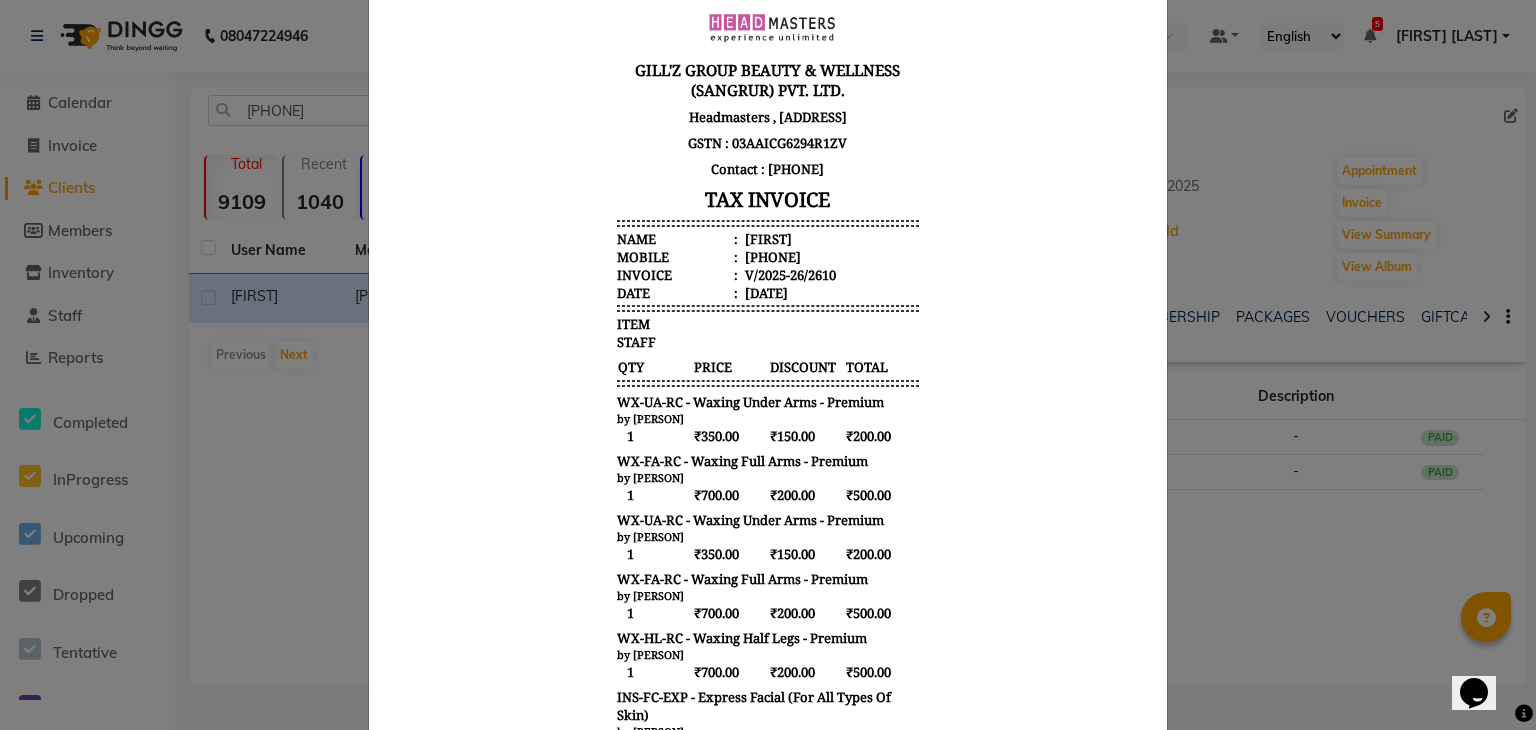 scroll, scrollTop: 0, scrollLeft: 0, axis: both 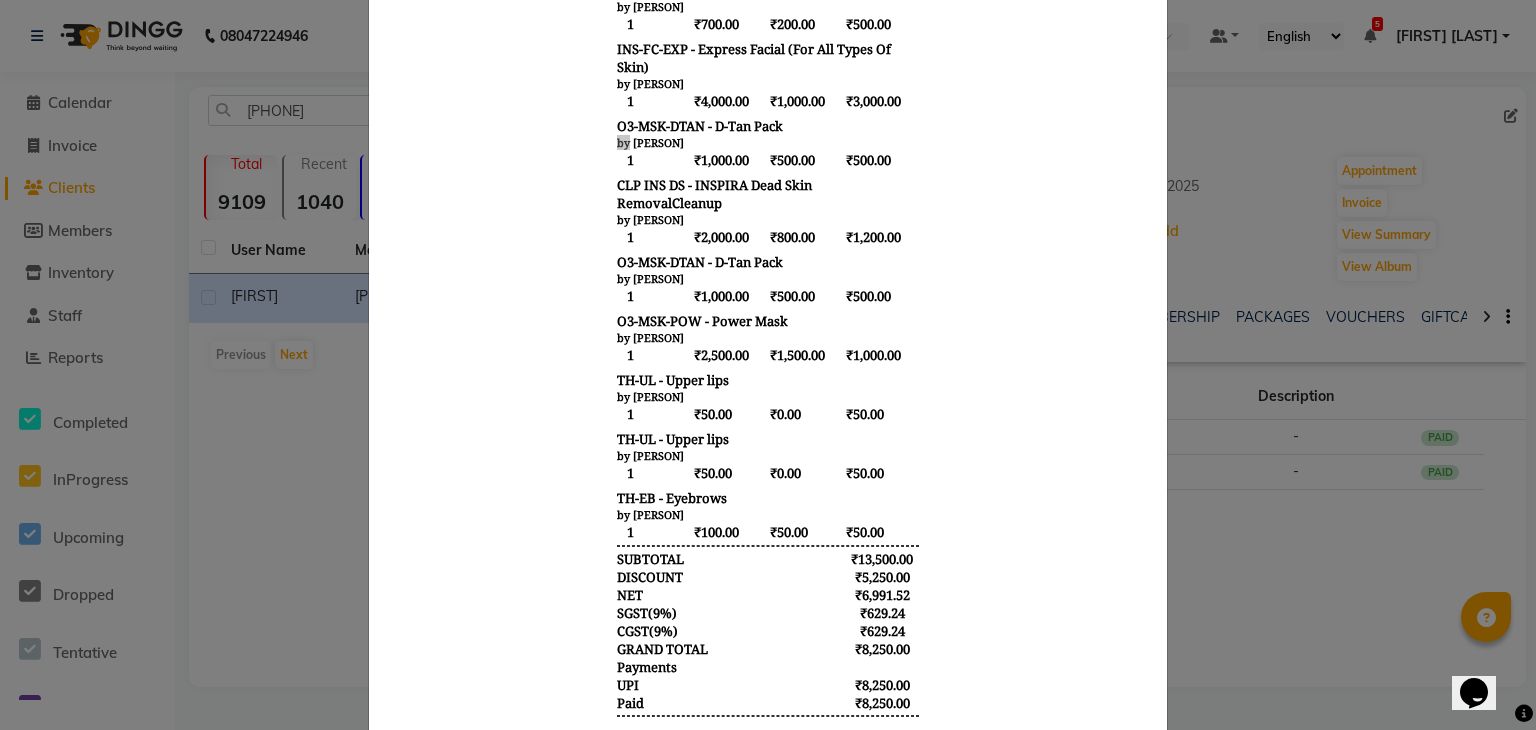 click on "INVOICE View Invoice Close" 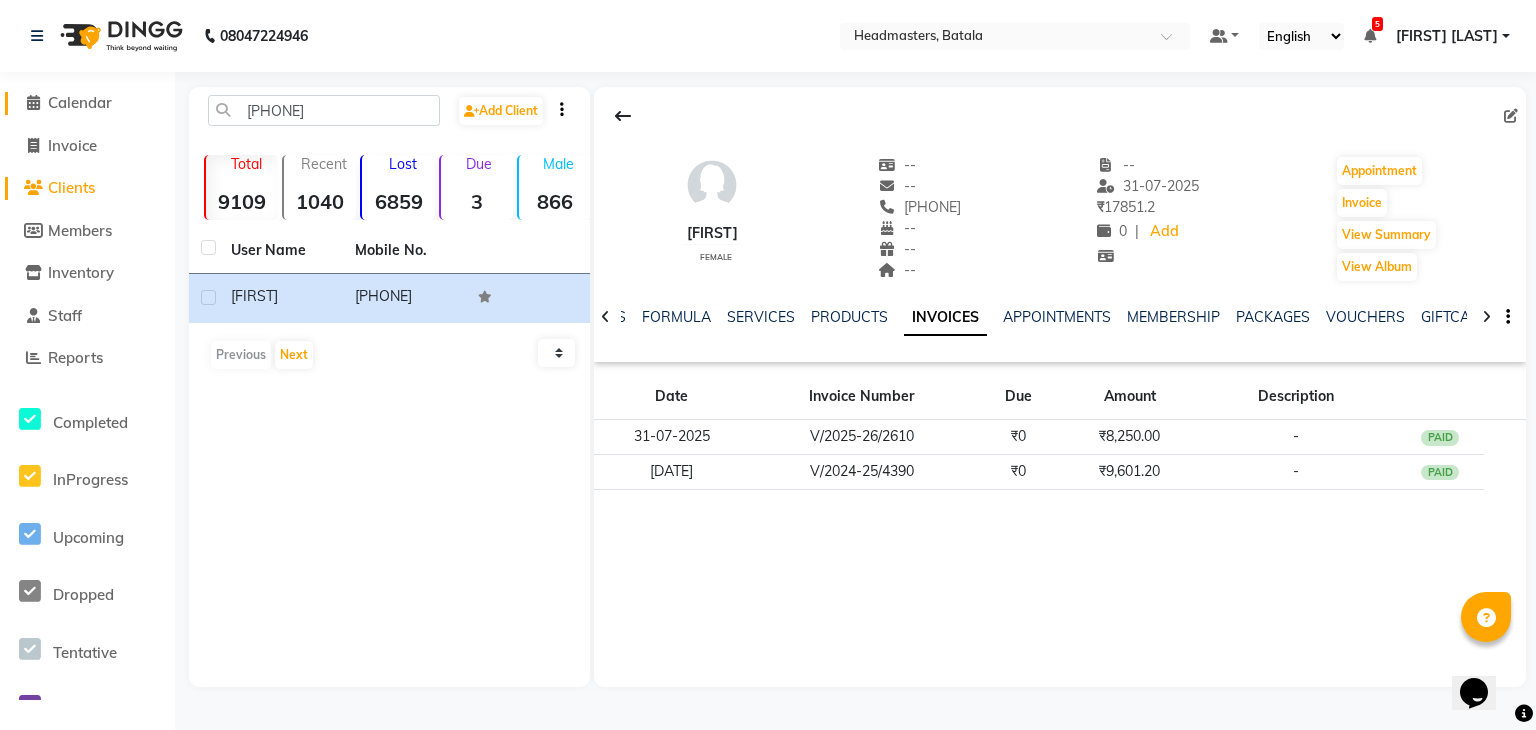 click on "Calendar" 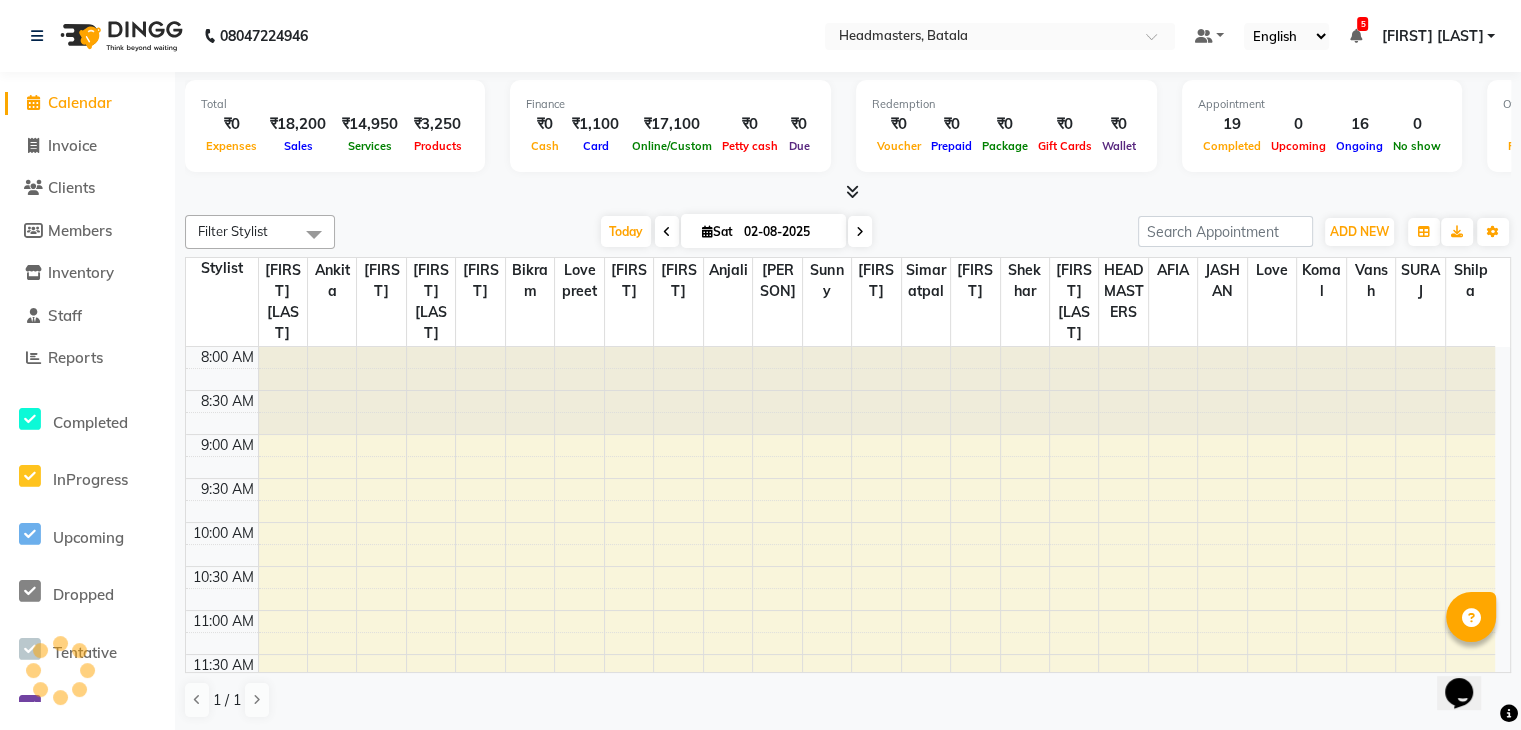 scroll, scrollTop: 0, scrollLeft: 0, axis: both 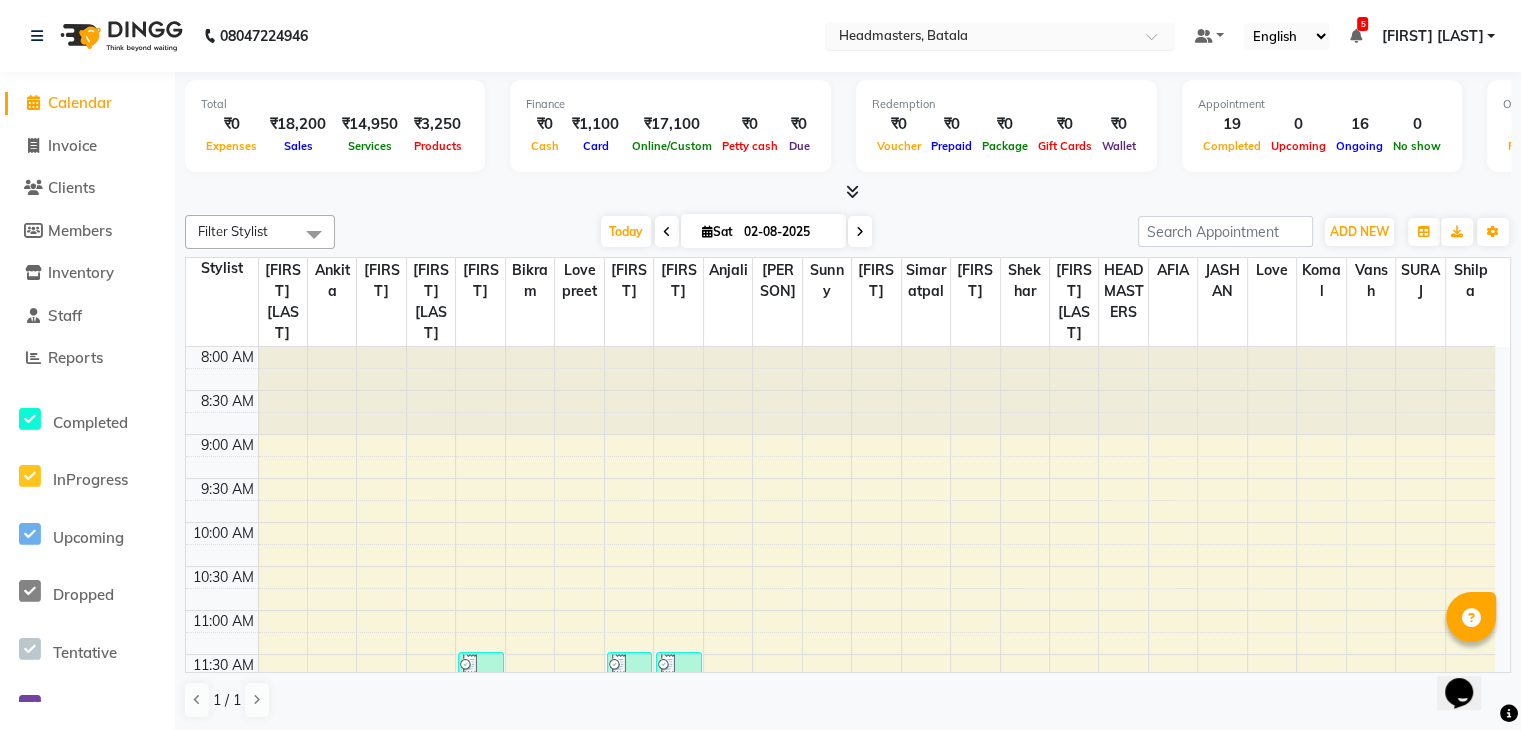 click at bounding box center [980, 38] 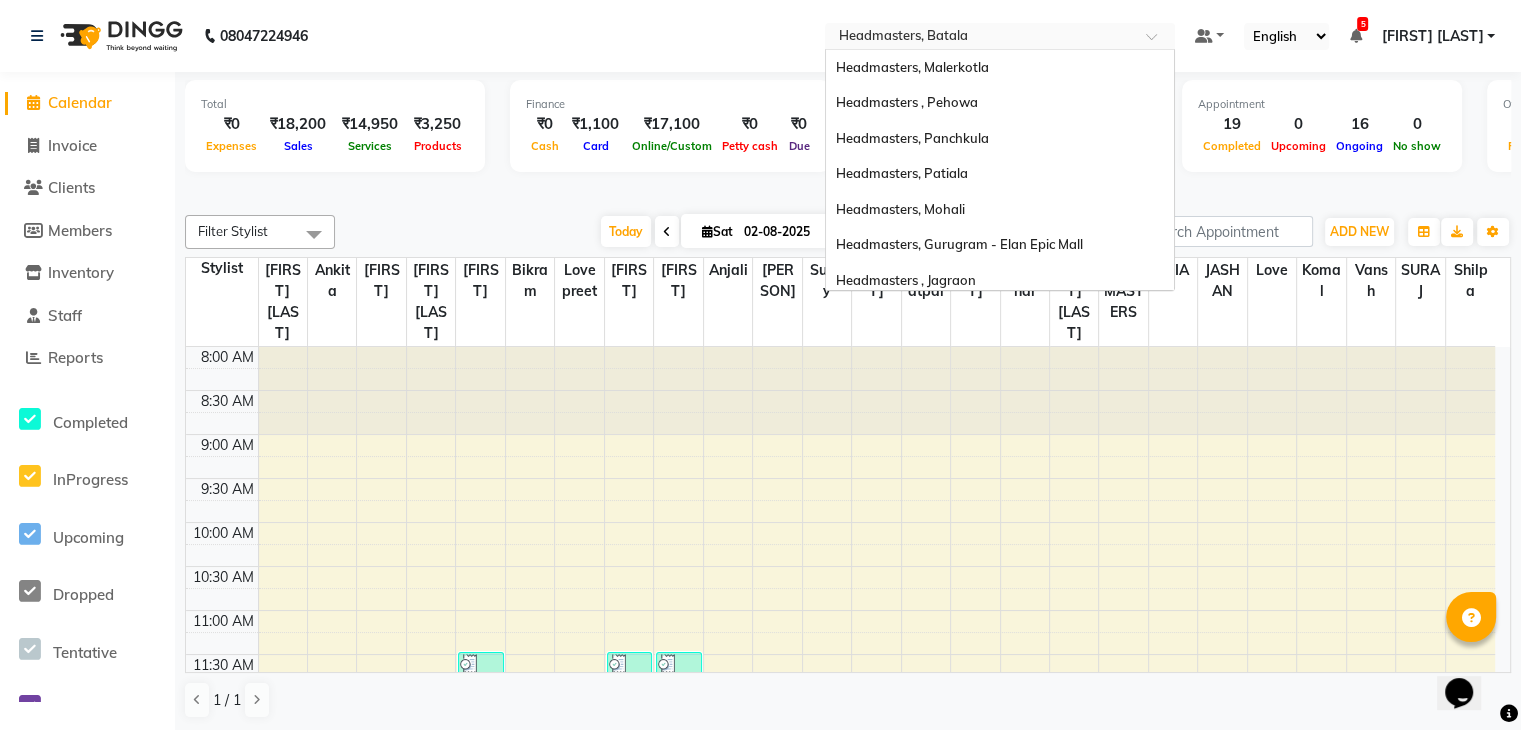 scroll, scrollTop: 328, scrollLeft: 0, axis: vertical 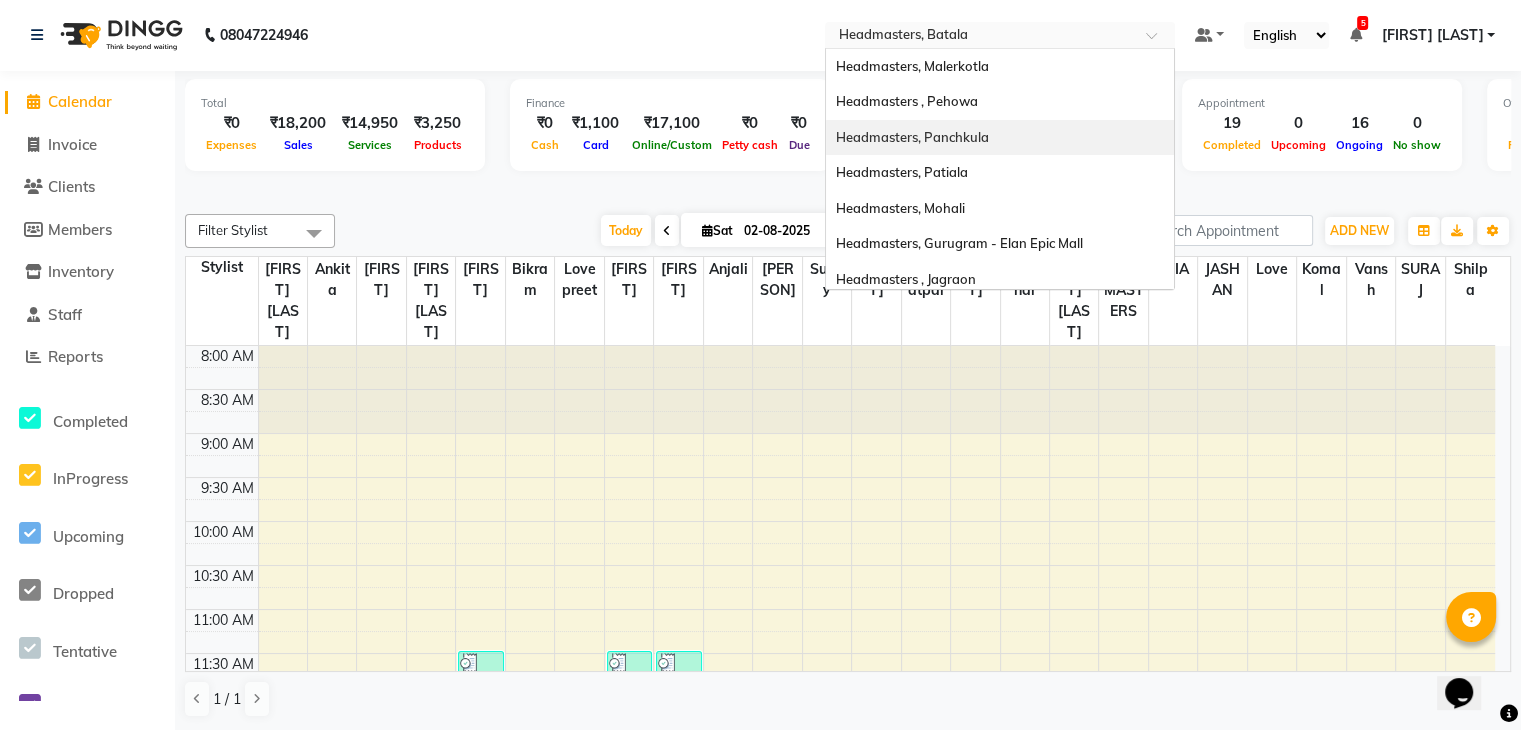 click on "Headmasters, Panchkula" at bounding box center (912, 137) 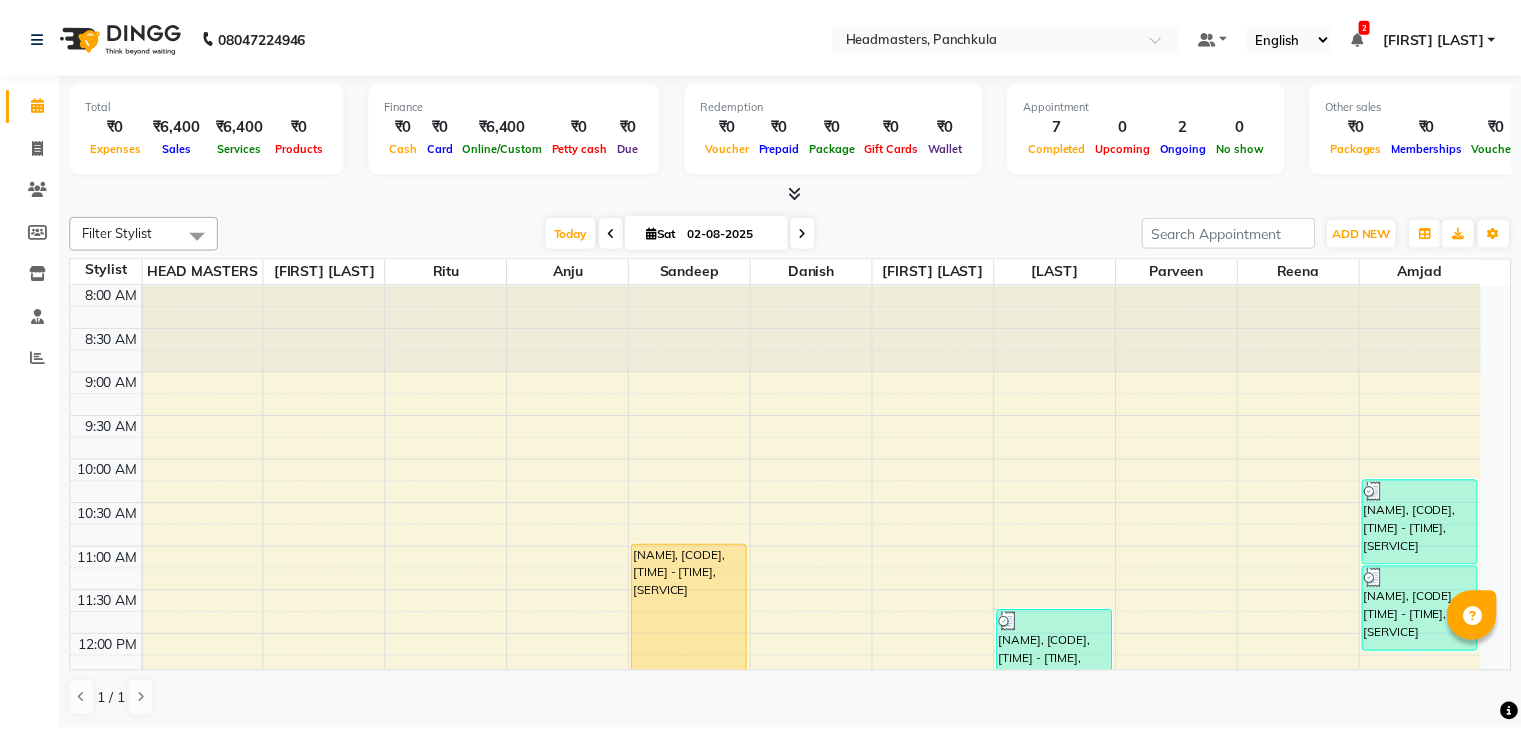 scroll, scrollTop: 0, scrollLeft: 0, axis: both 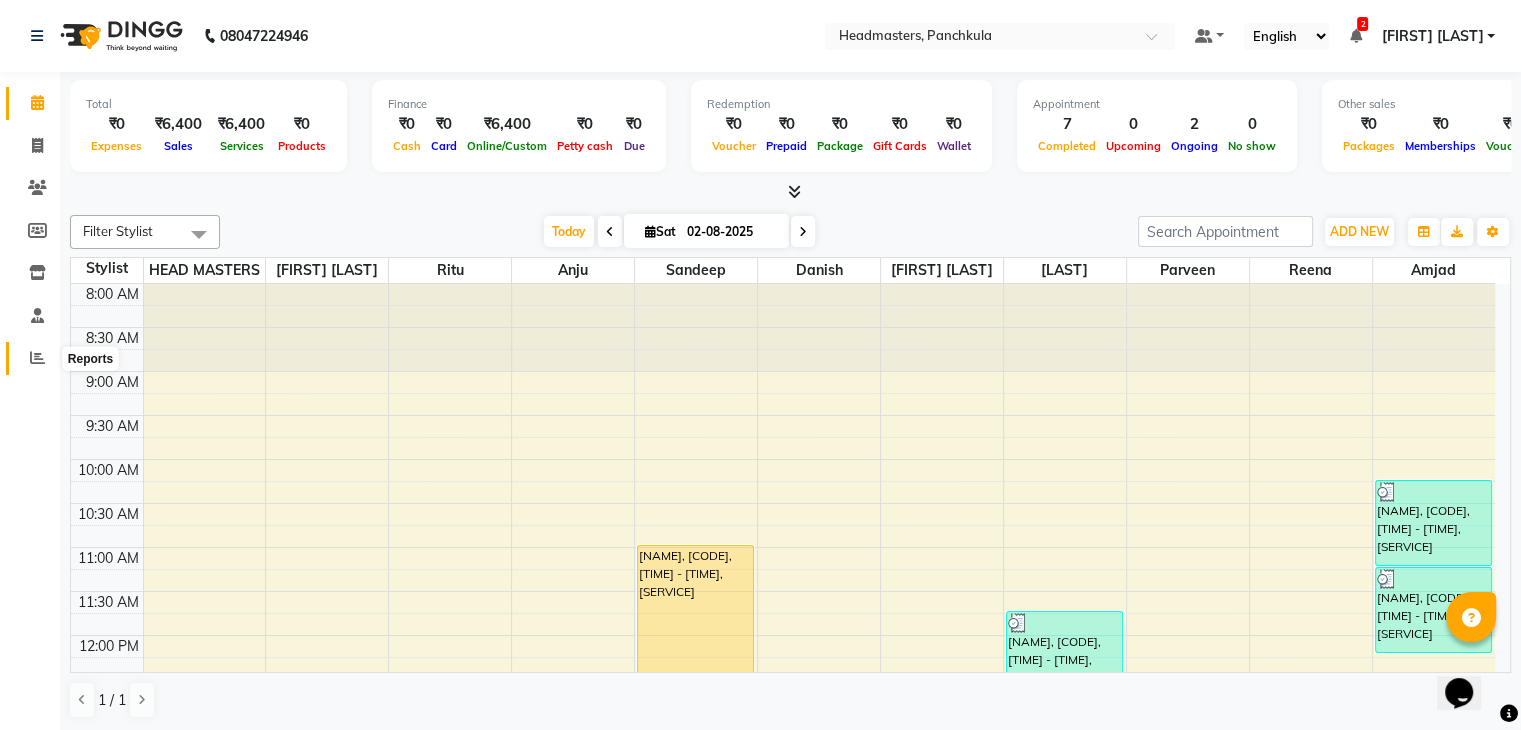 click 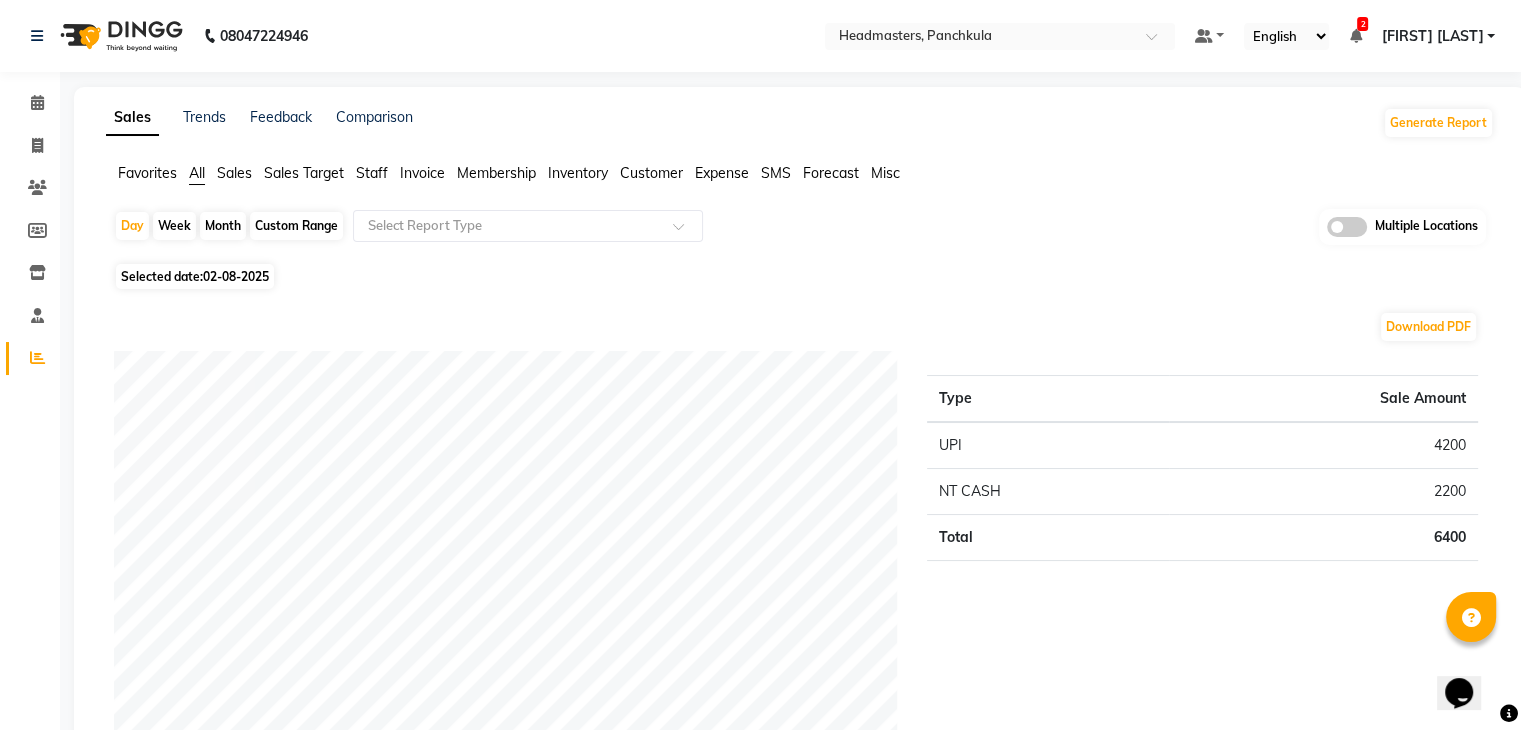 click on "Sales" 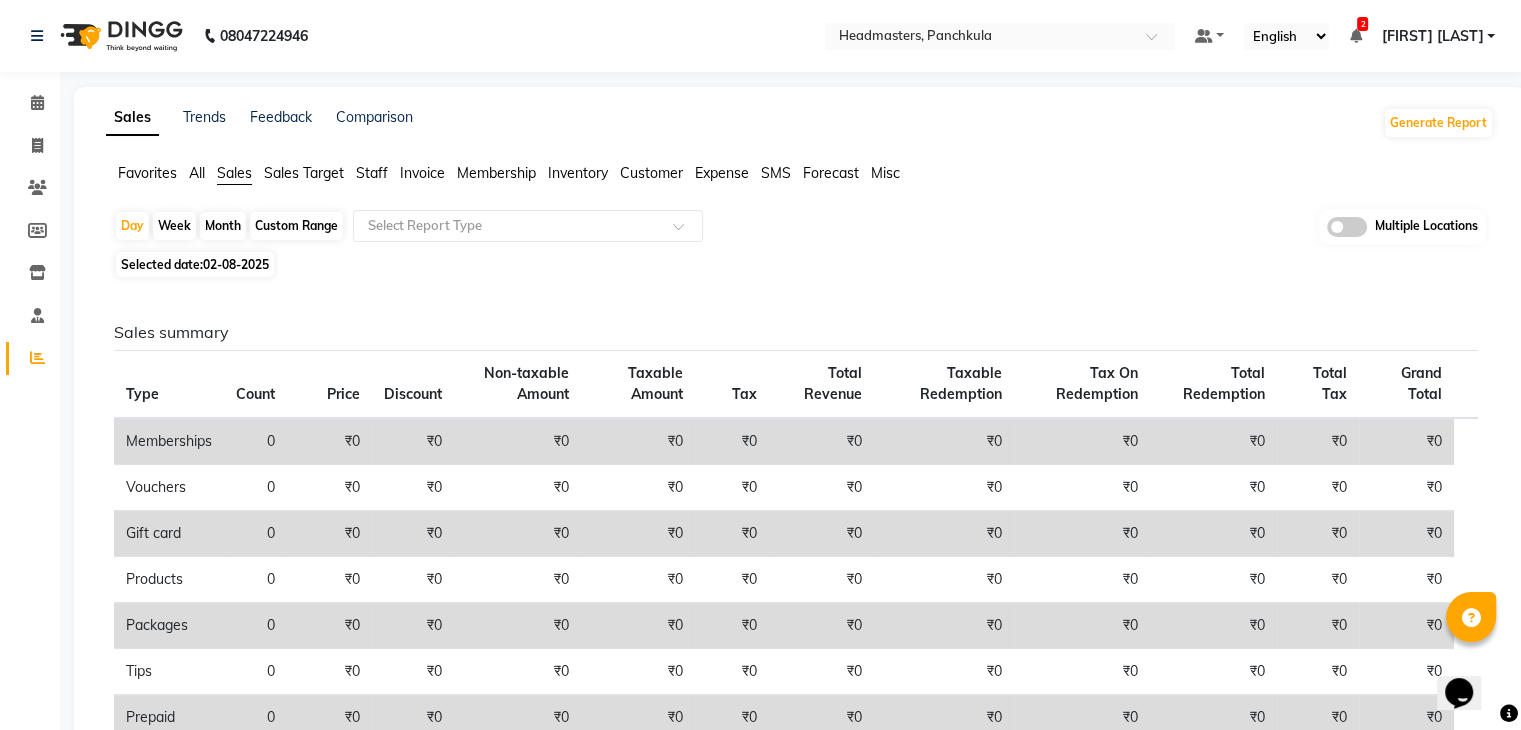 click on "02-08-2025" 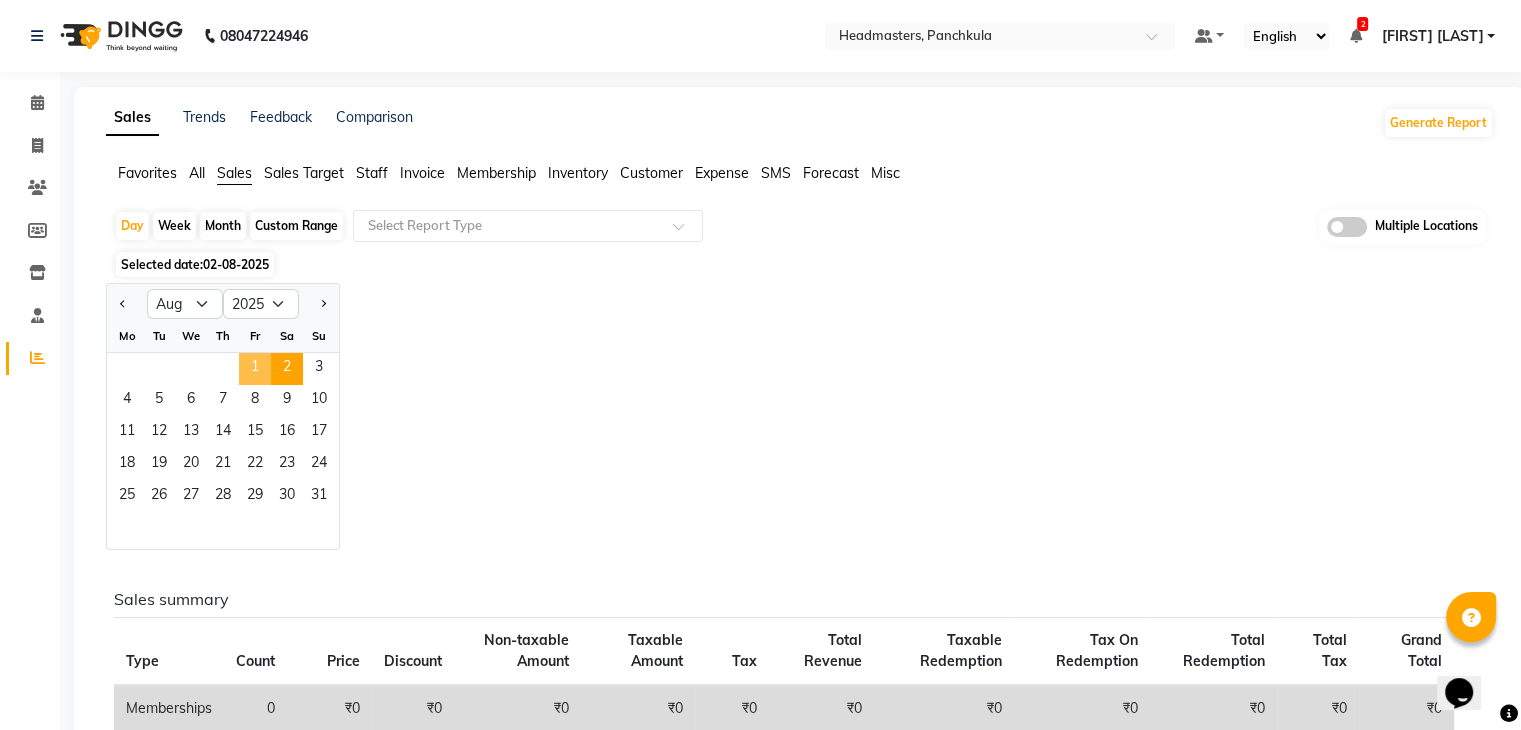 click on "1" 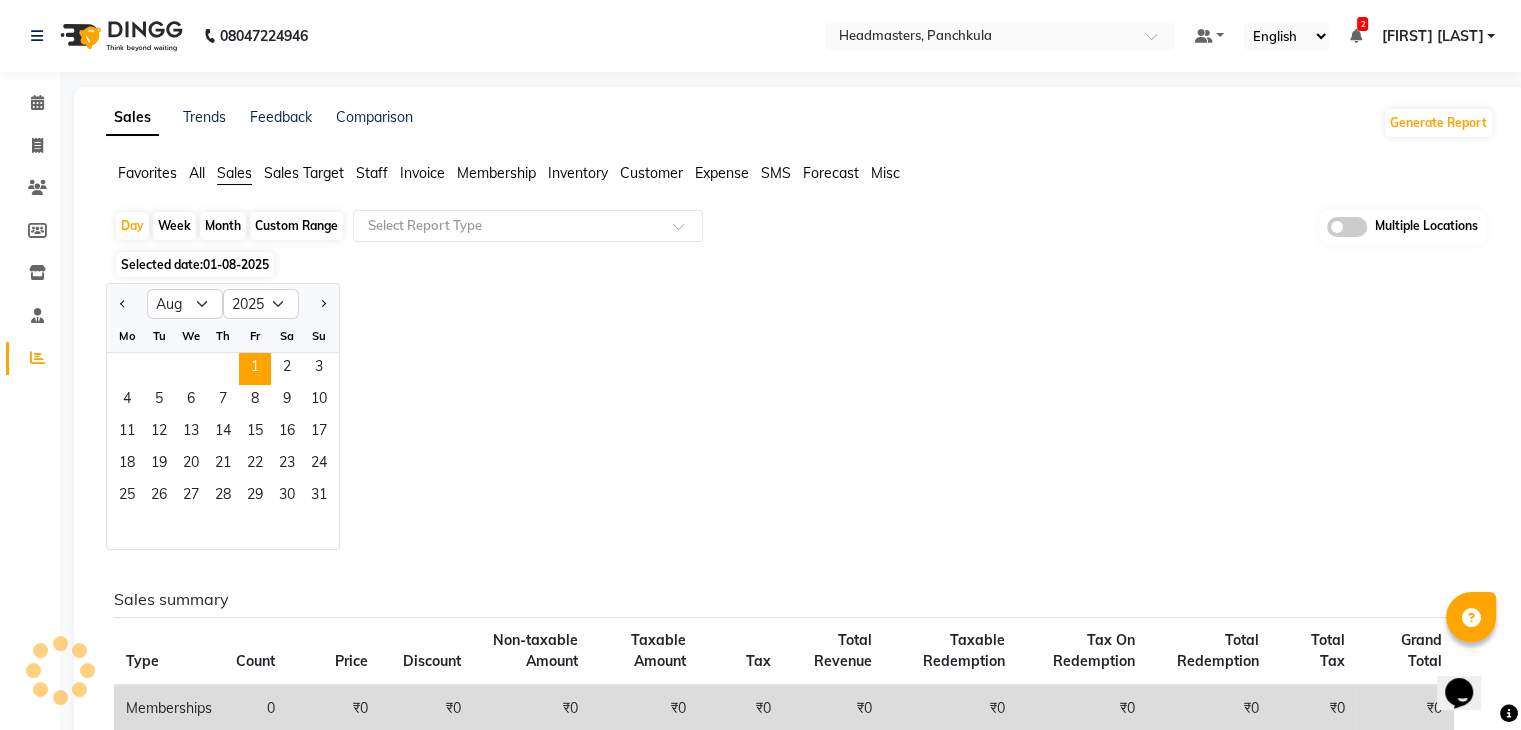 click on "Jan Feb Mar Apr May Jun Jul Aug Sep Oct Nov Dec 2015 2016 2017 2018 2019 2020 2021 2022 2023 2024 2025 2026 2027 2028 2029 2030 2031 2032 2033 2034 2035 Mo Tu We Th Fr Sa Su  1   2   3   4   5   6   7   8   9   10   11   12   13   14   15   16   17   18   19   20   21   22   23   24   25   26   27   28   29   30   31" 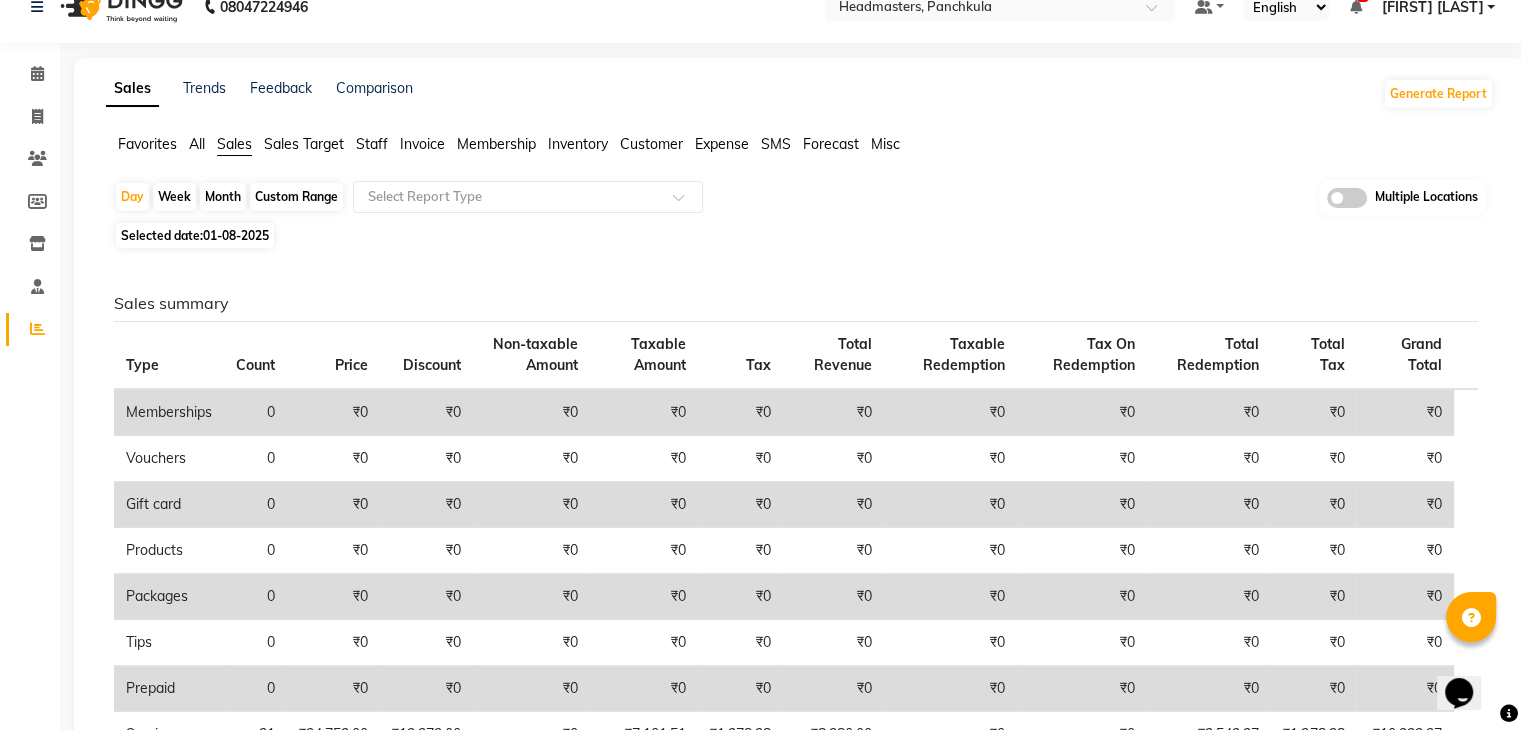 scroll, scrollTop: 0, scrollLeft: 0, axis: both 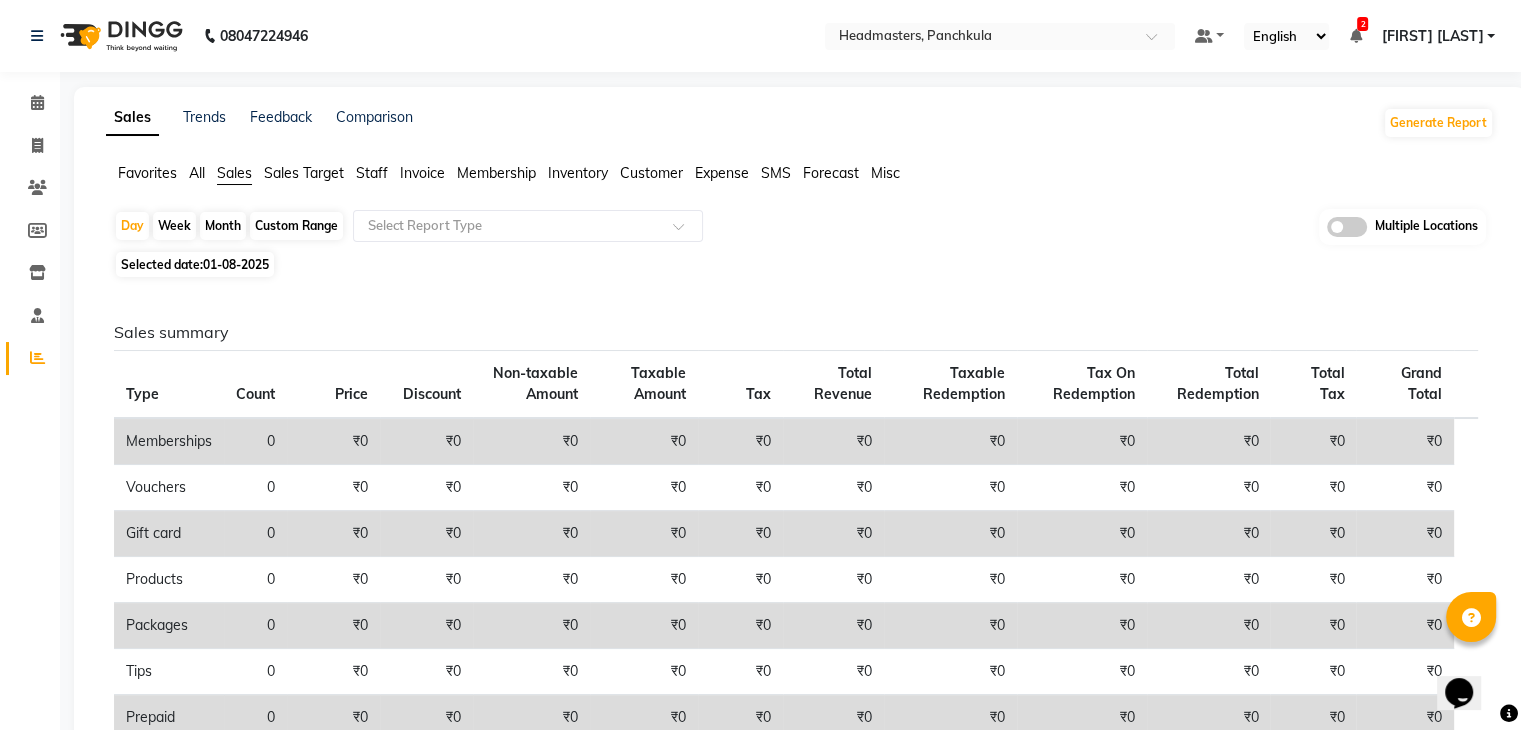 click on "Staff" 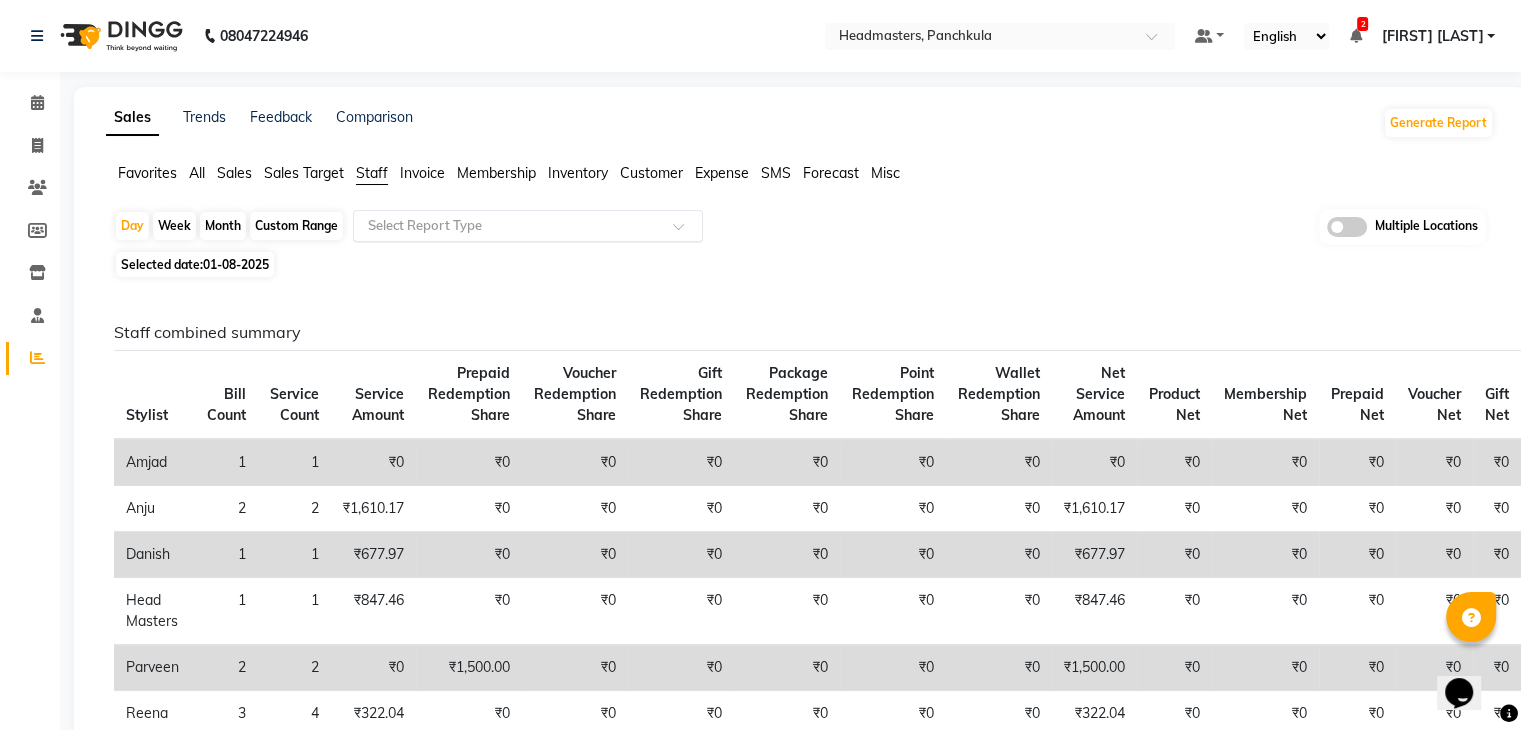 click 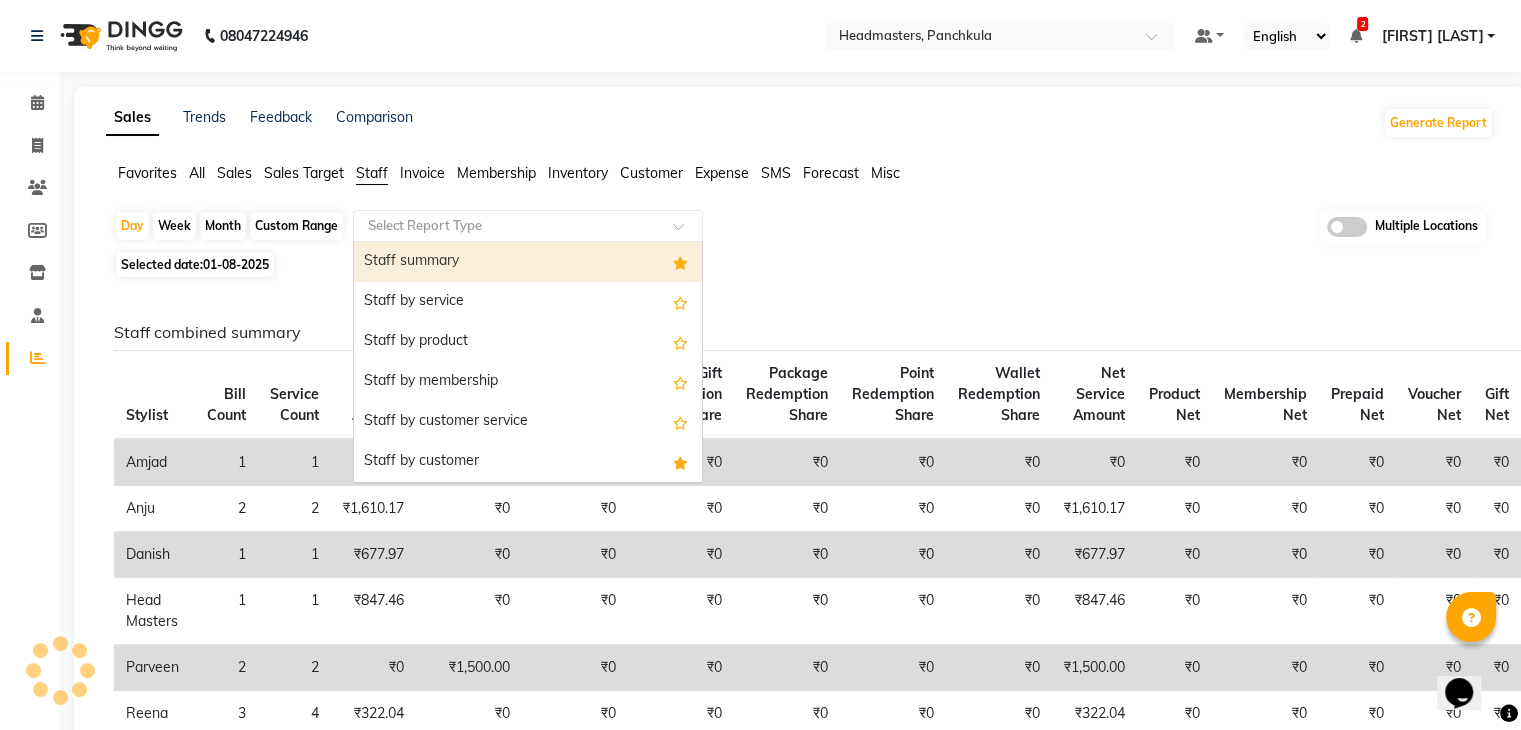 click on "Staff summary" at bounding box center [528, 262] 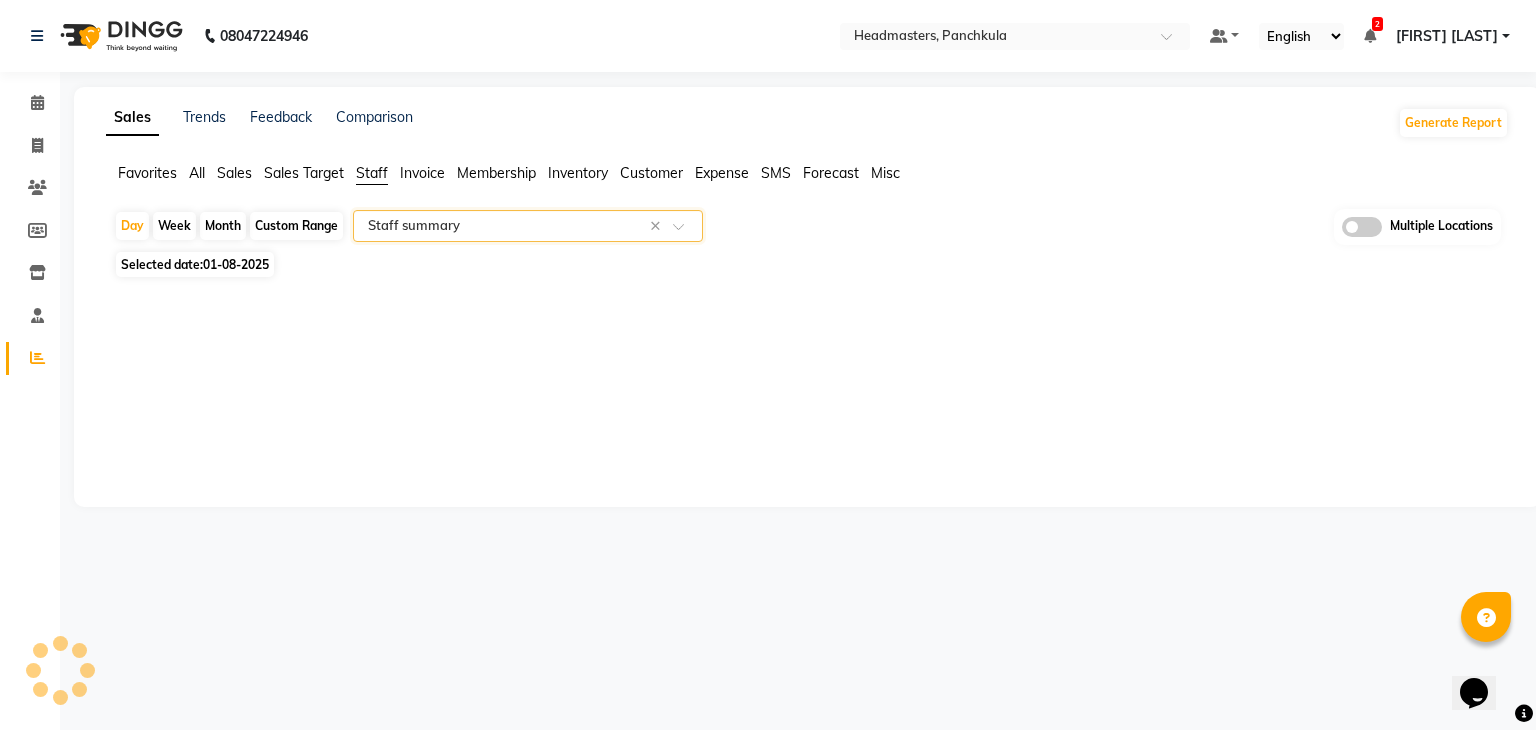 click 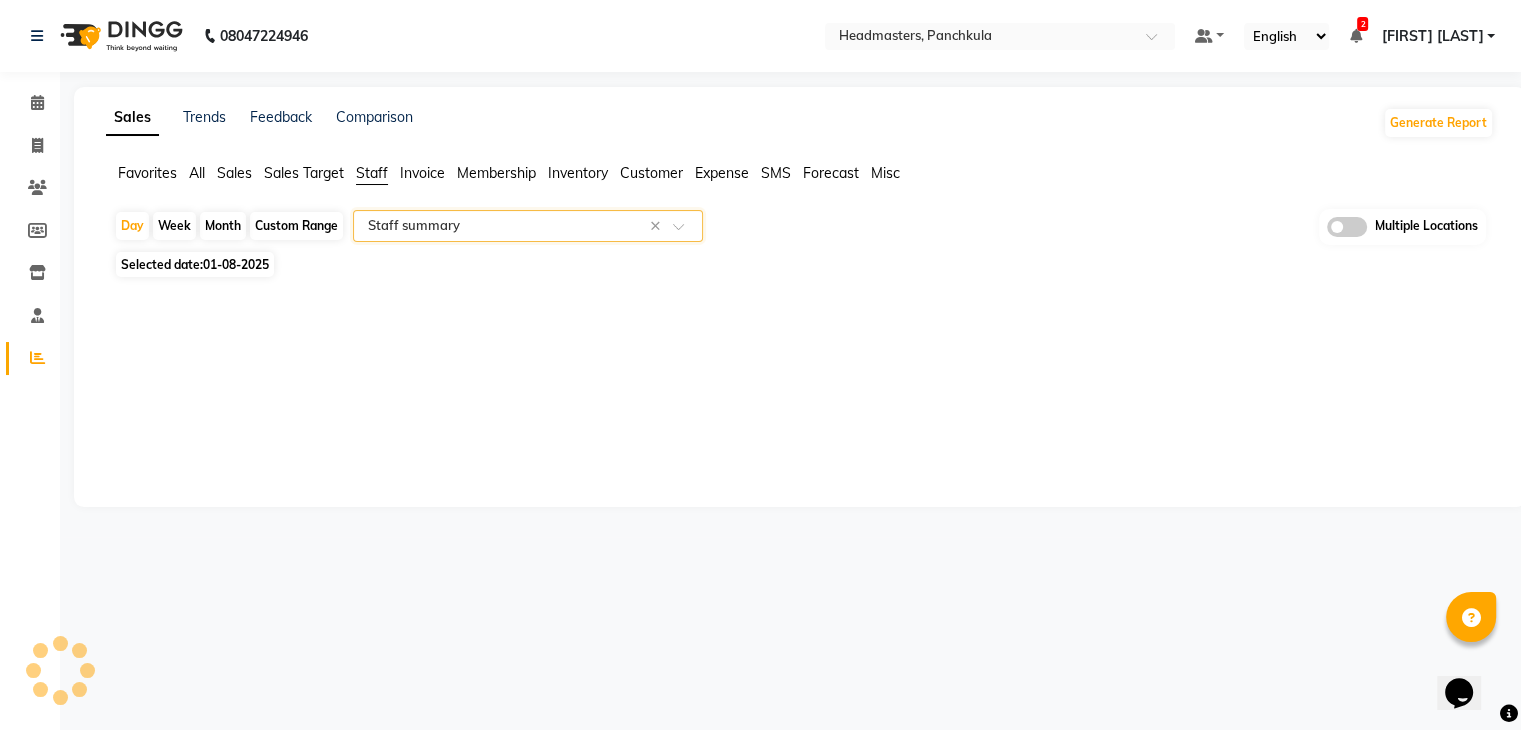select on "full_report" 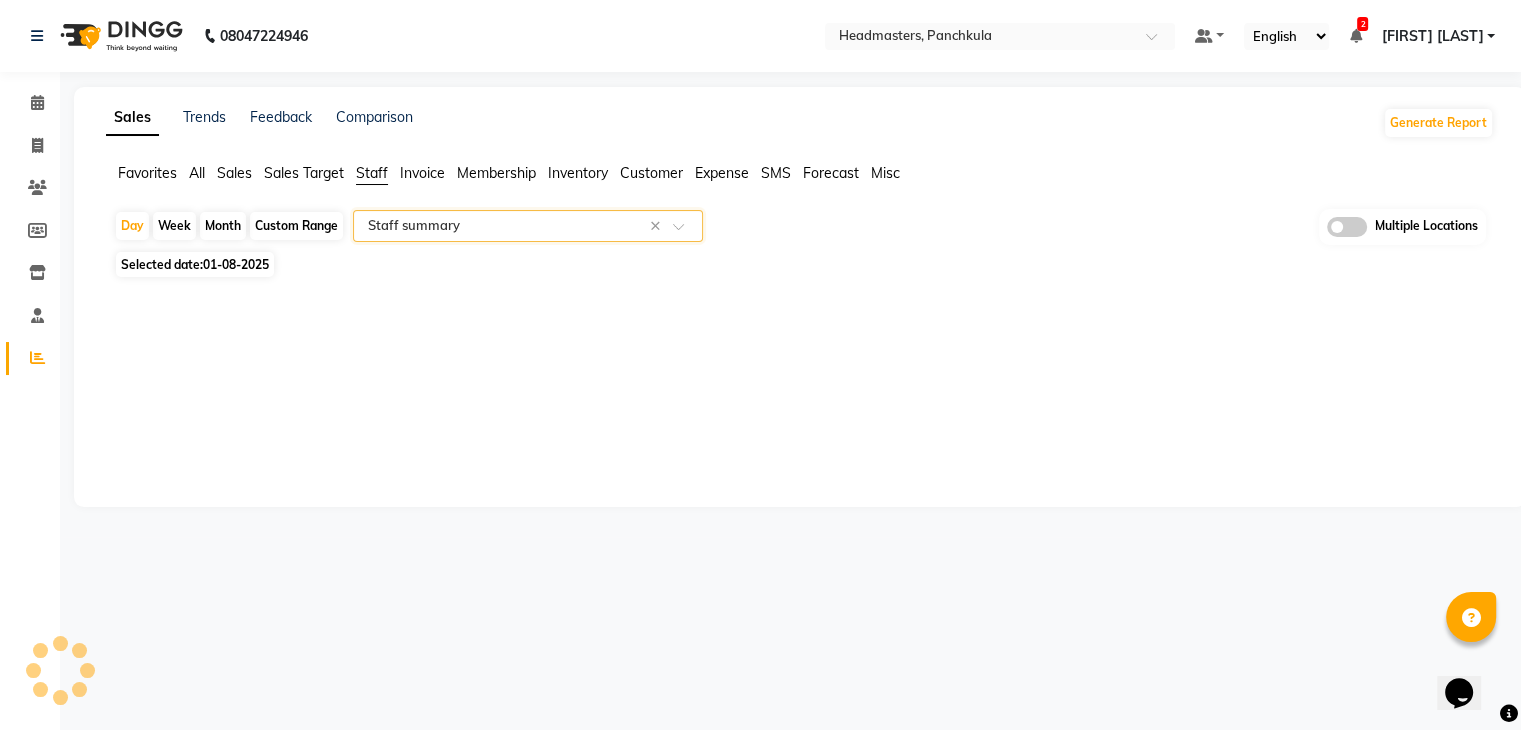 select on "csv" 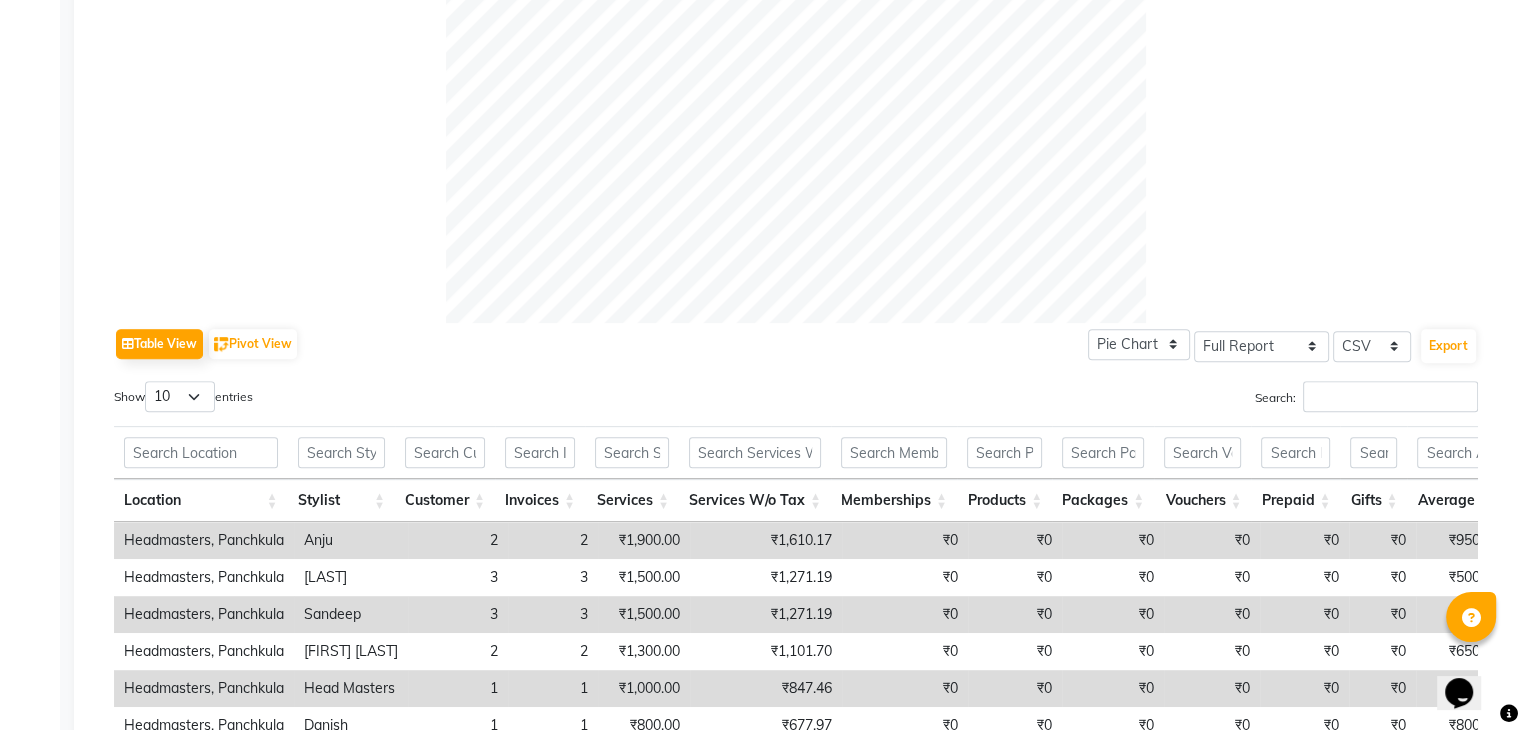scroll, scrollTop: 1004, scrollLeft: 0, axis: vertical 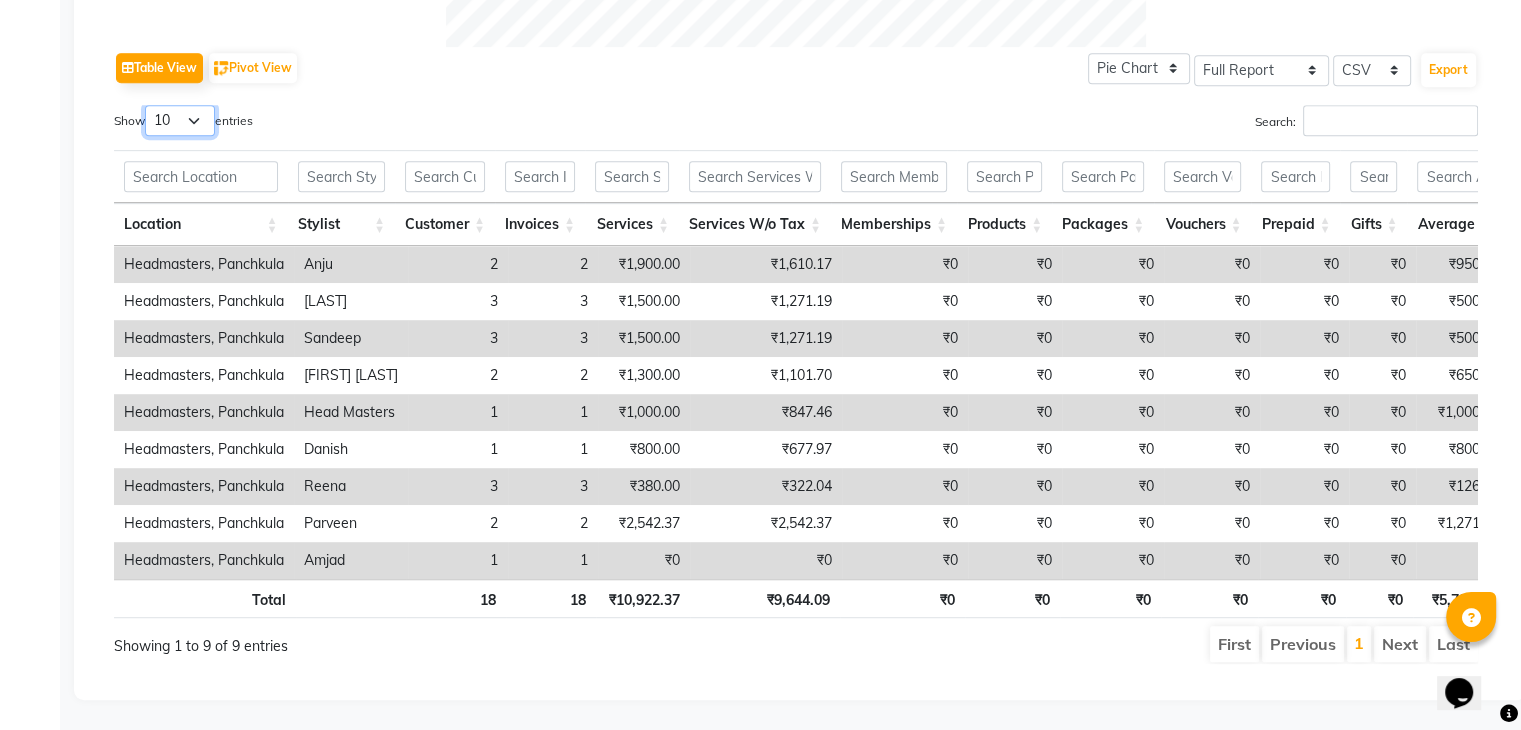 click on "10 25 50 100" at bounding box center [180, 120] 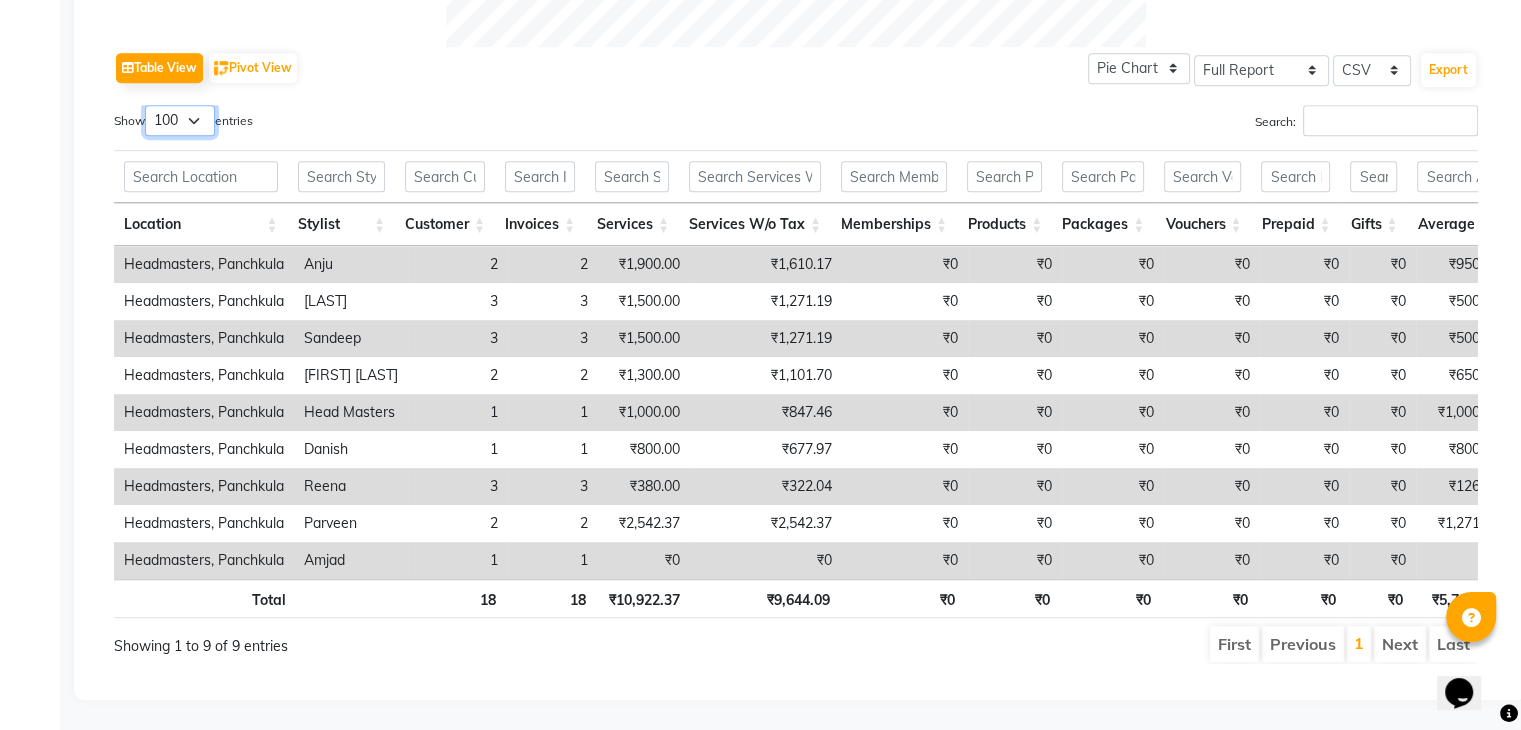 click on "10 25 50 100" at bounding box center [180, 120] 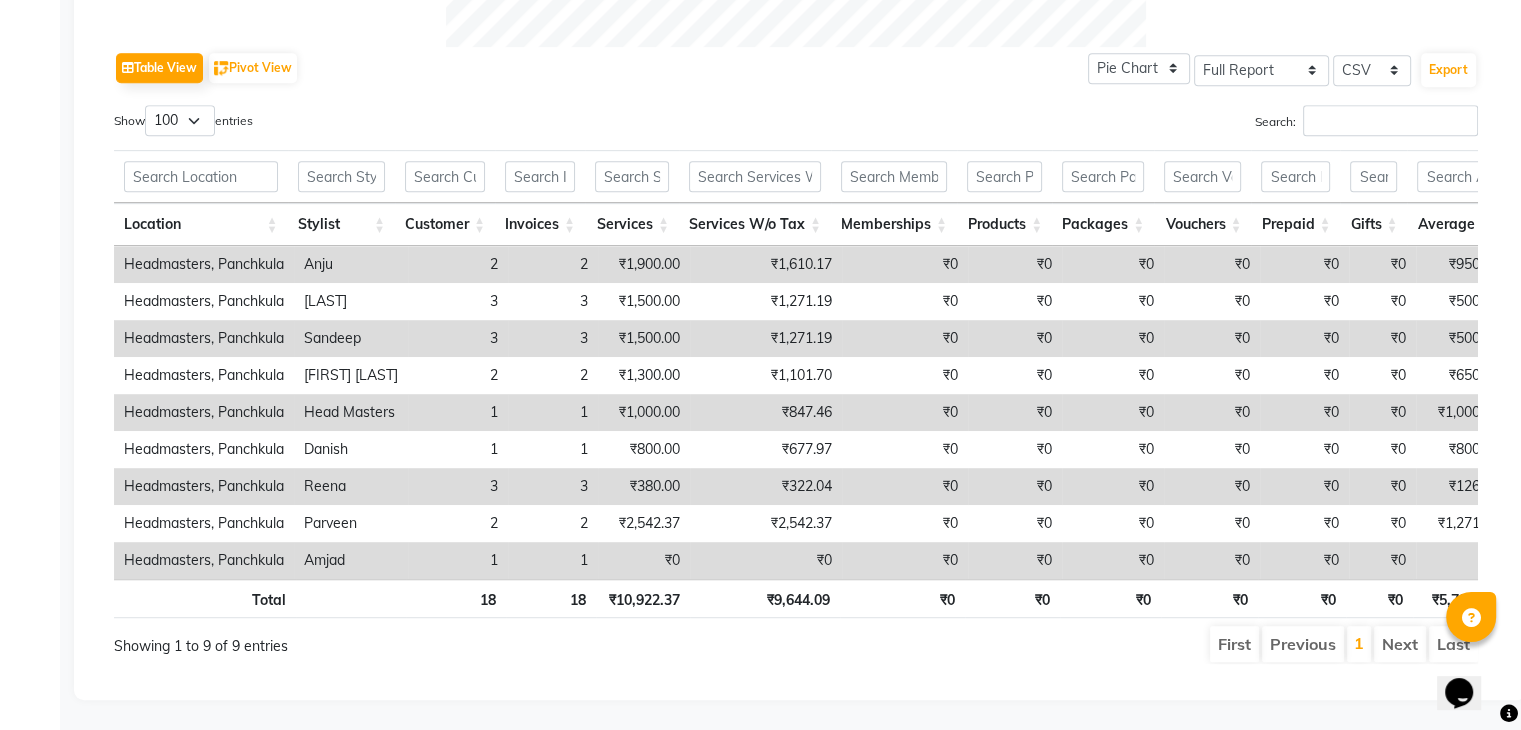 click on "Show  10 25 50 100  entries" at bounding box center (447, 124) 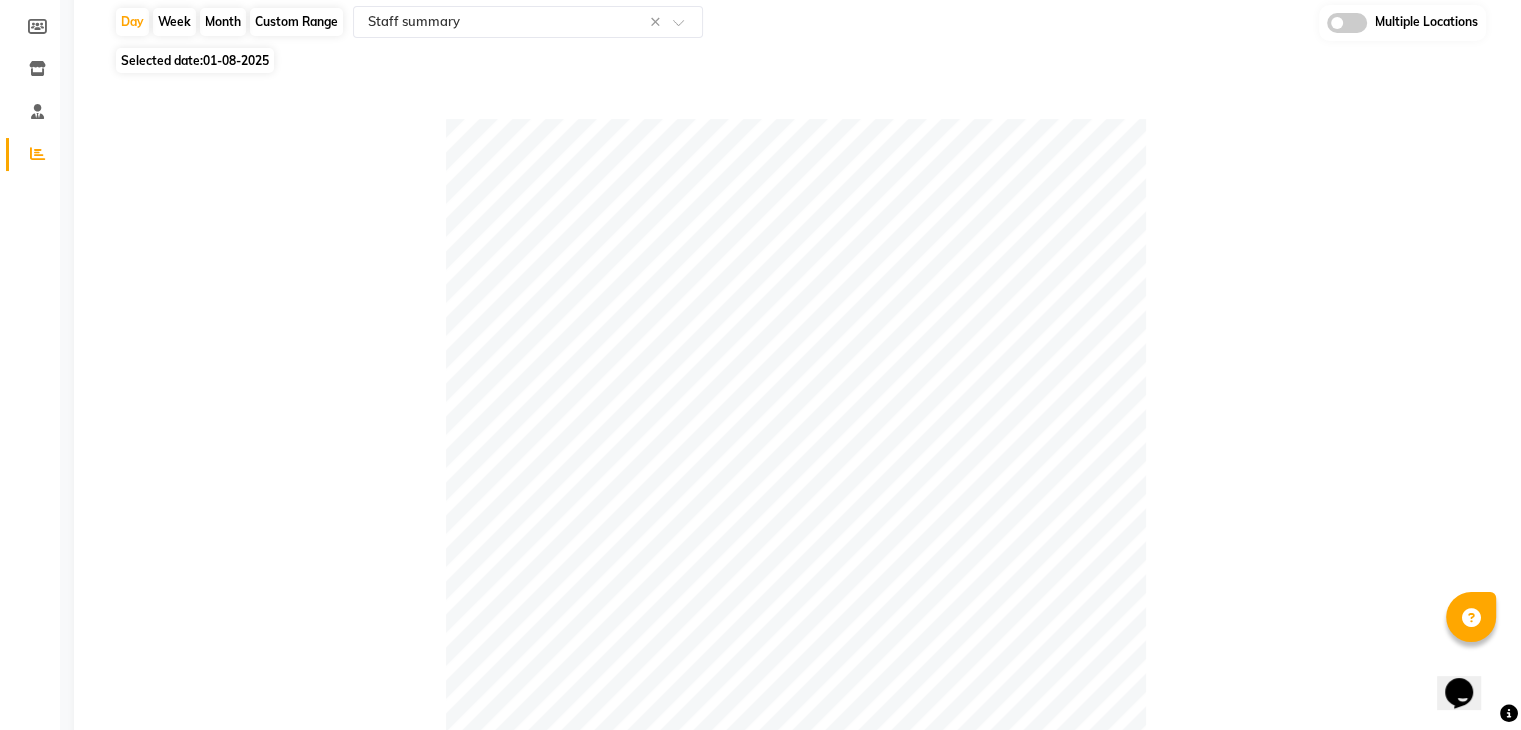 click 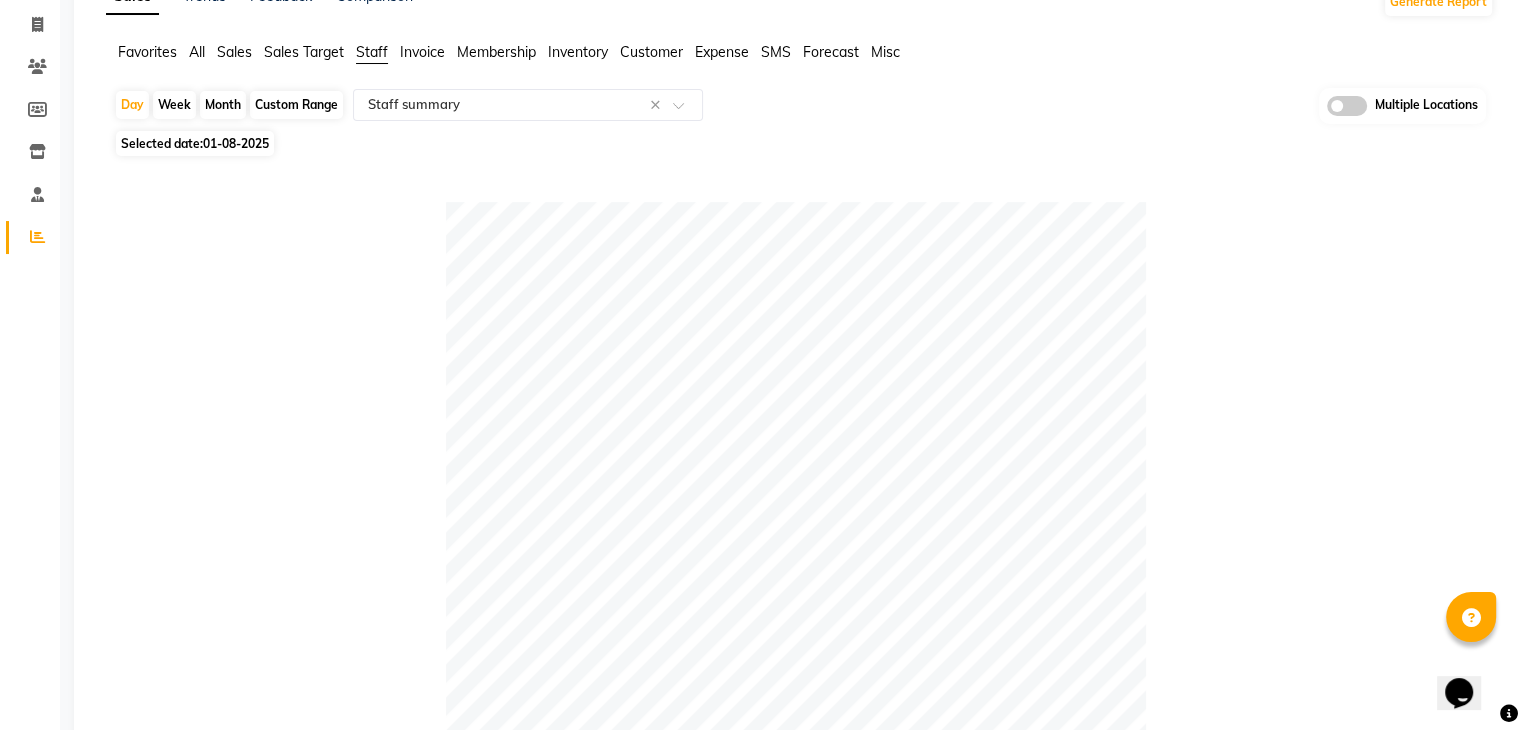 scroll, scrollTop: 0, scrollLeft: 0, axis: both 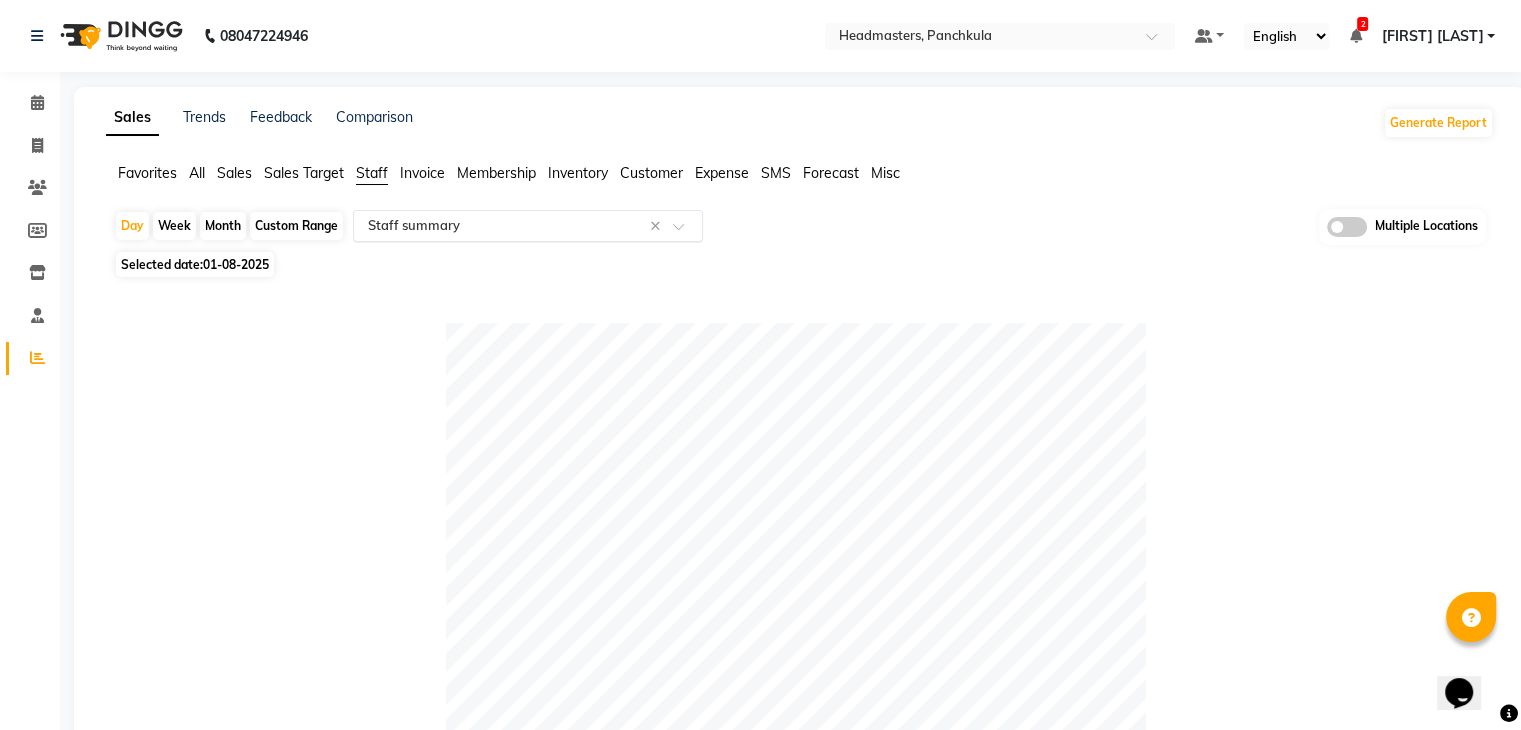 click 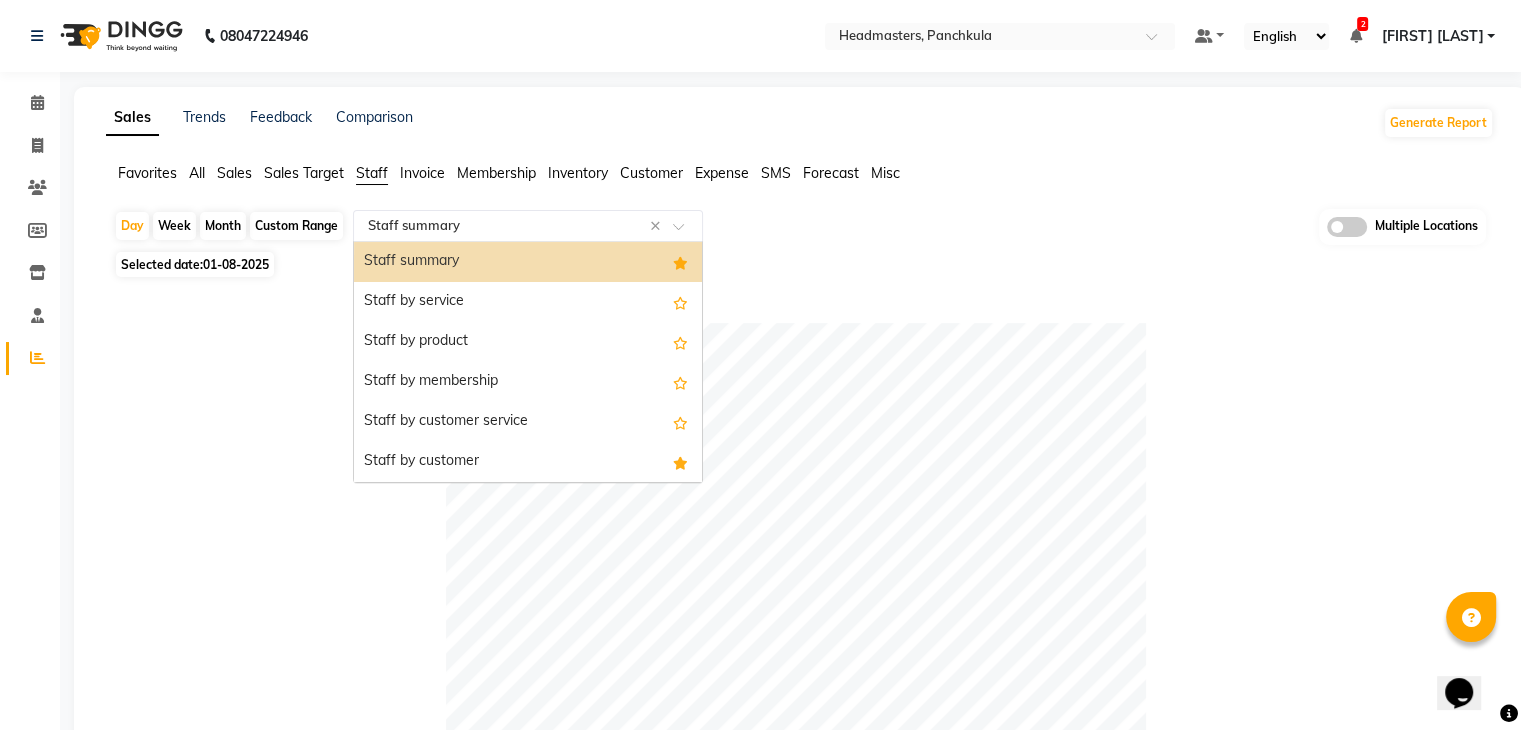 click on "Staff summary" at bounding box center [528, 262] 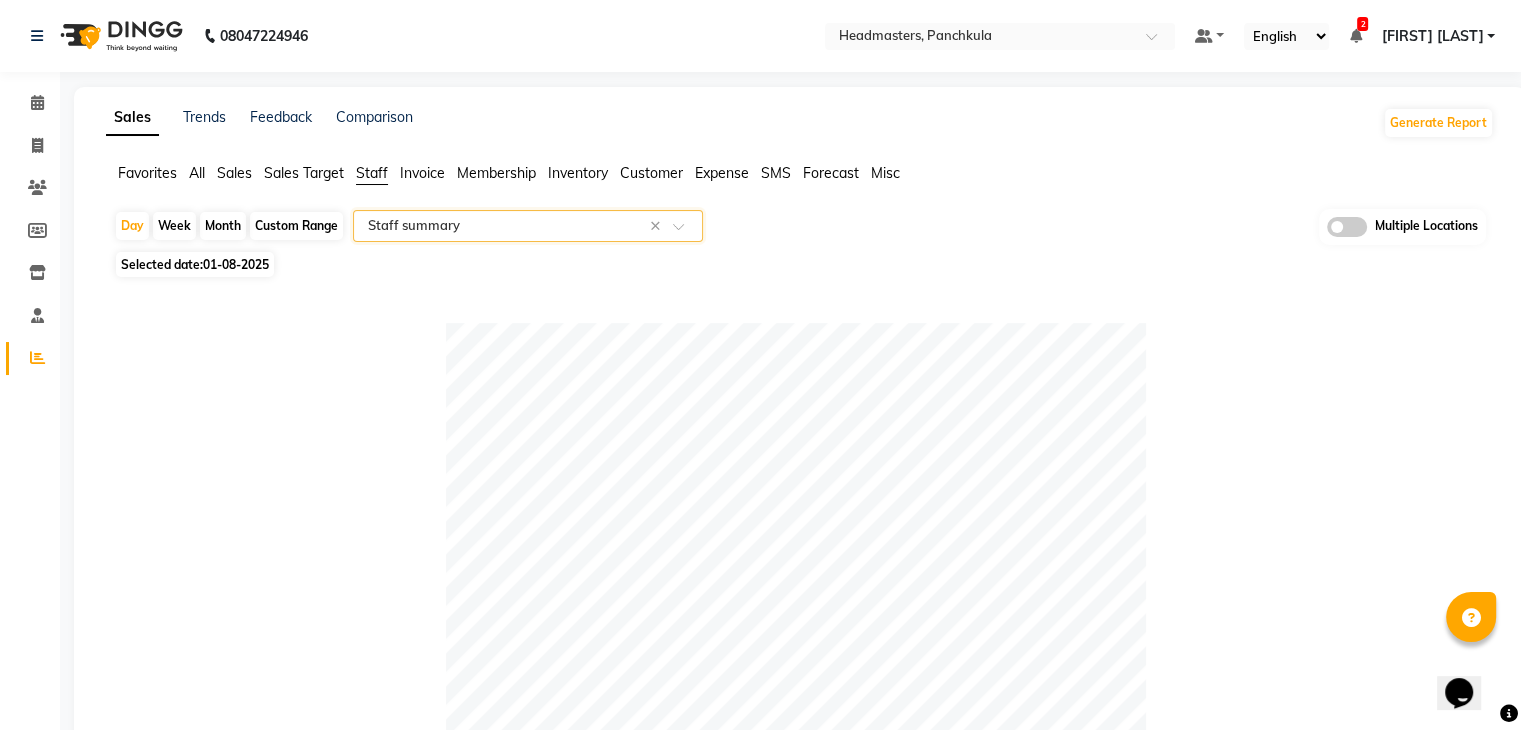 click 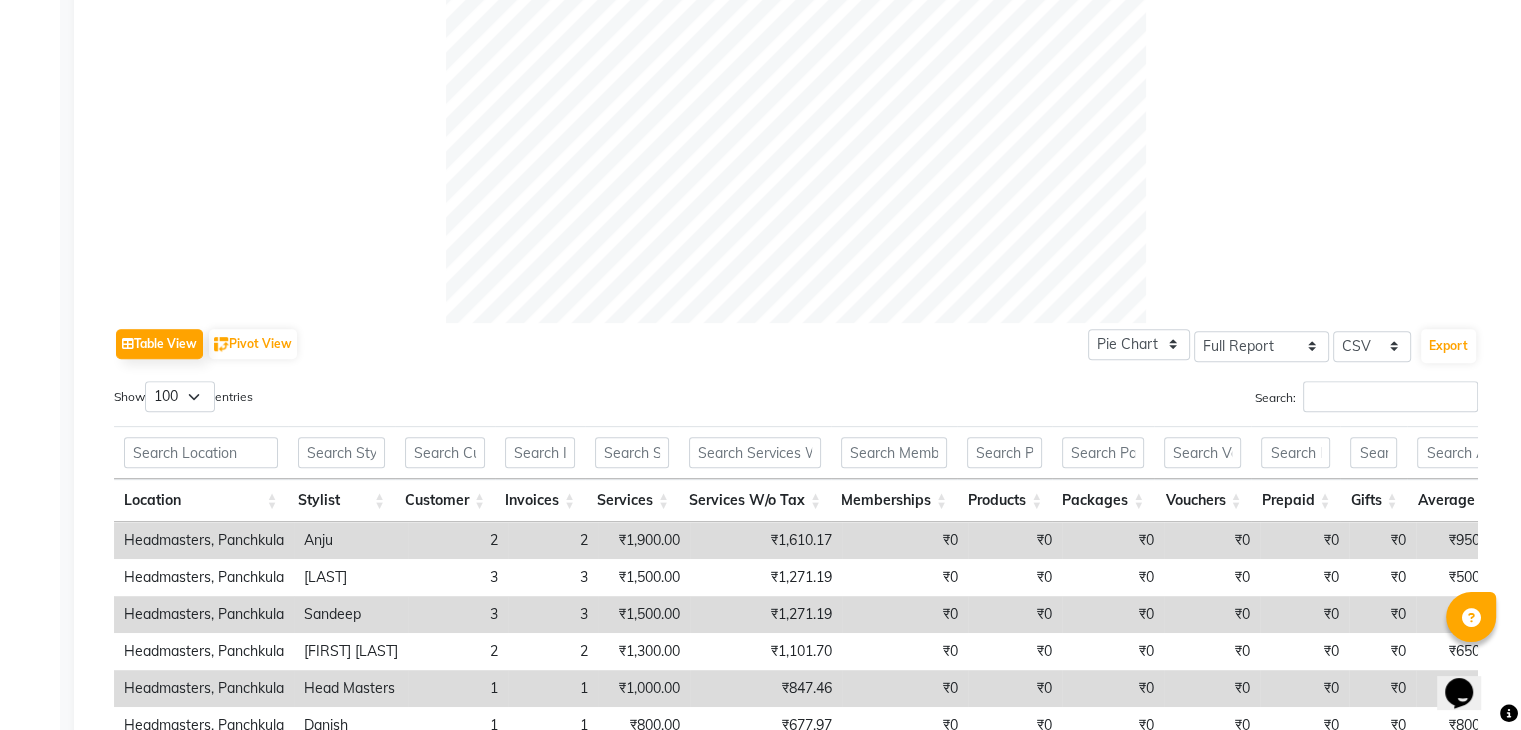 scroll, scrollTop: 1004, scrollLeft: 0, axis: vertical 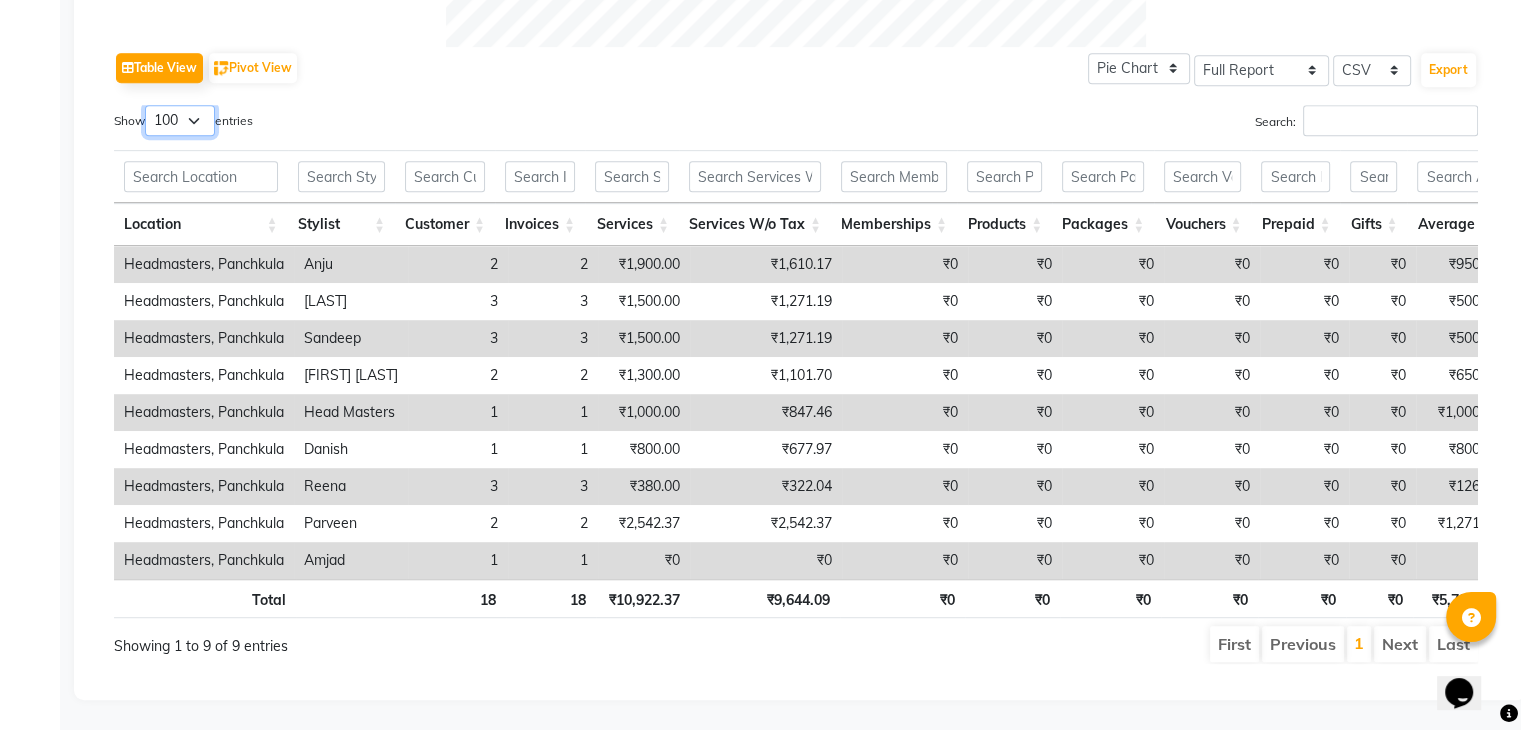 drag, startPoint x: 194, startPoint y: 89, endPoint x: 194, endPoint y: 101, distance: 12 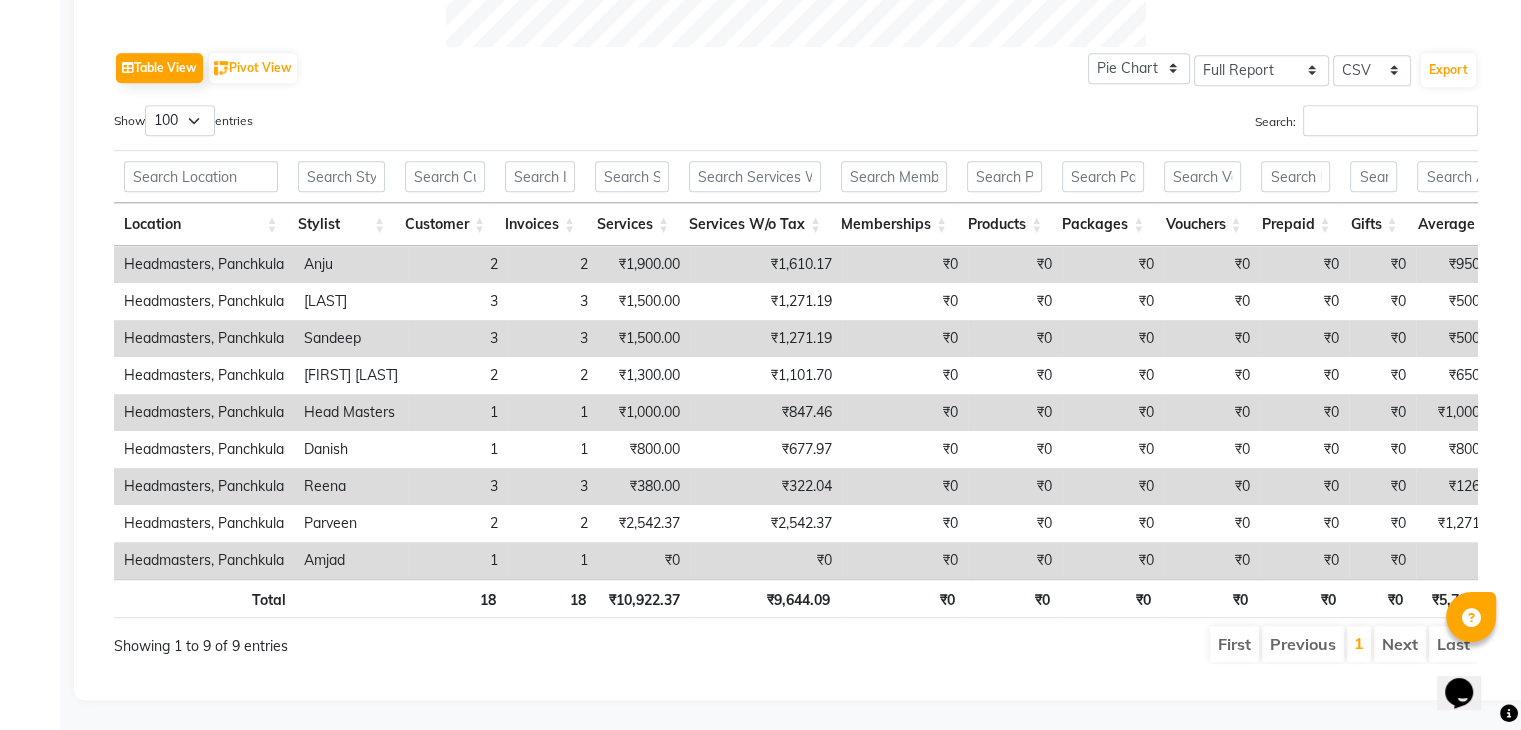 click on "Show  10 25 50 100  entries" at bounding box center (447, 124) 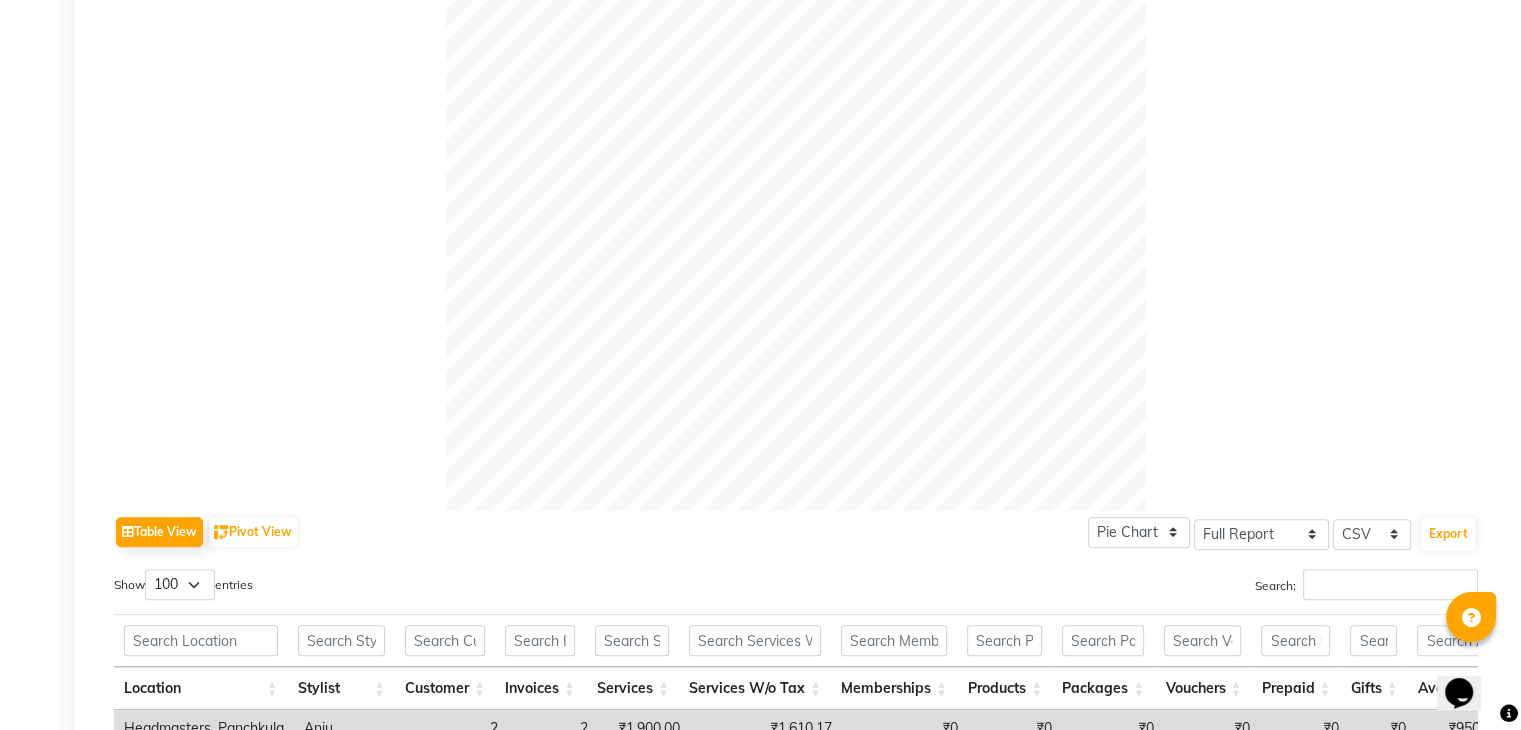 scroll, scrollTop: 1004, scrollLeft: 0, axis: vertical 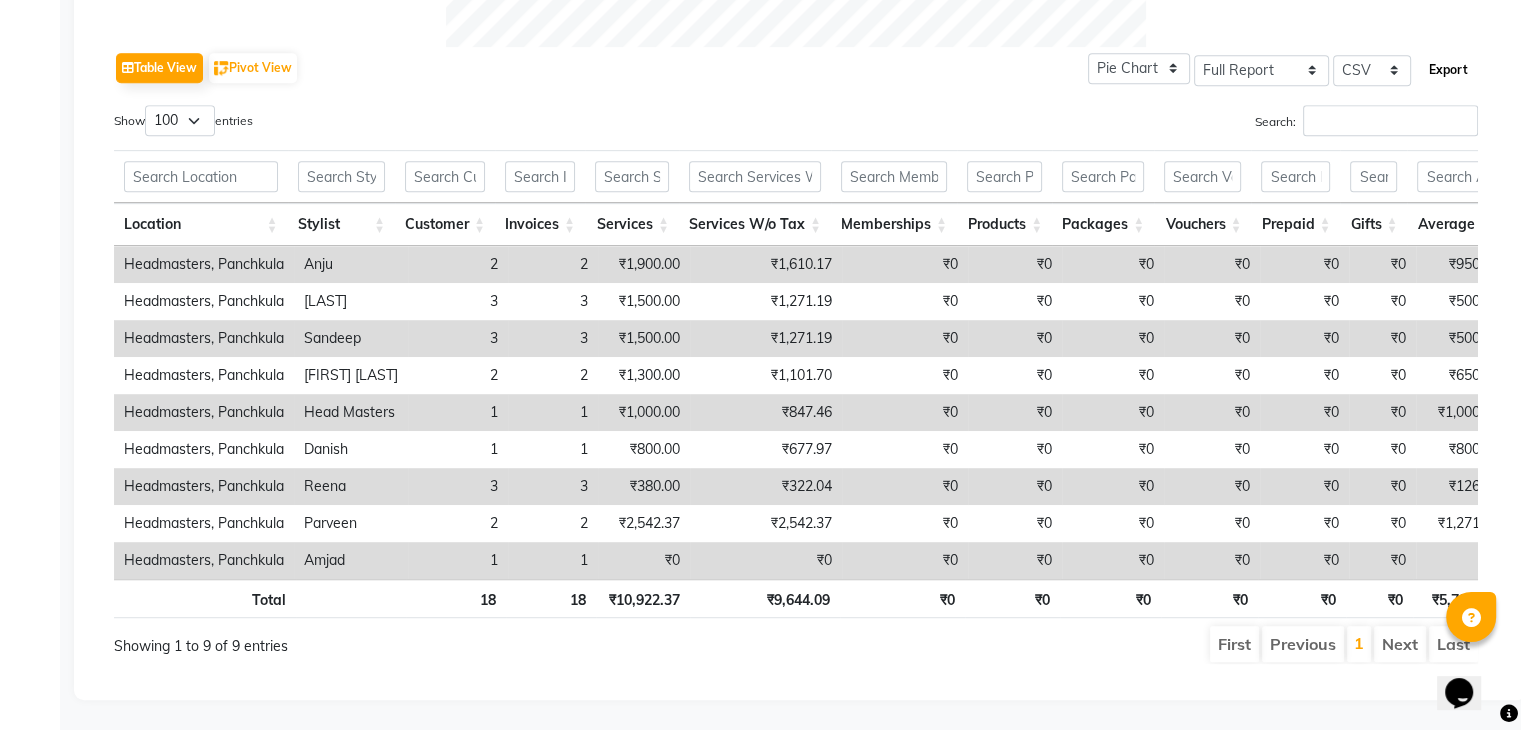 click on "Export" 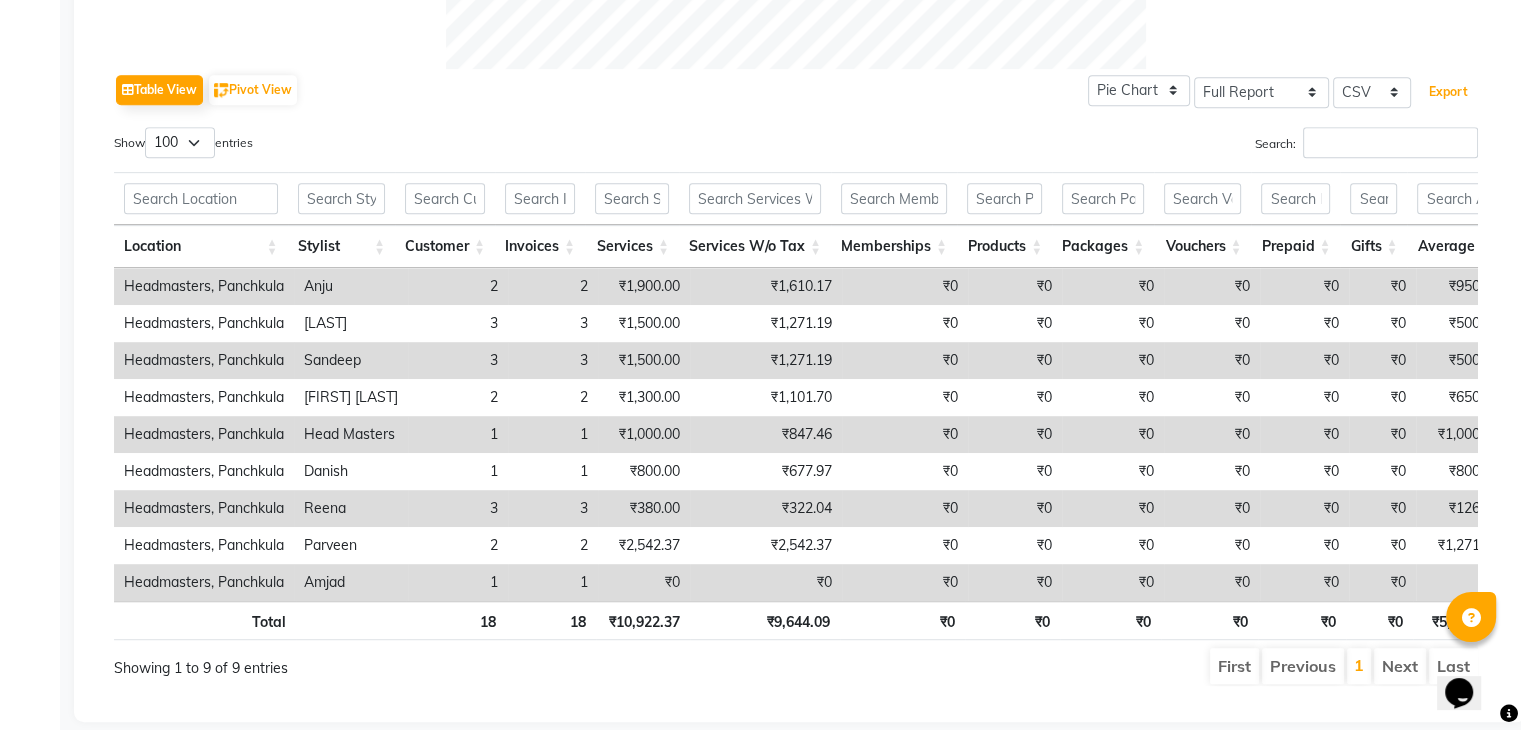 scroll, scrollTop: 1004, scrollLeft: 0, axis: vertical 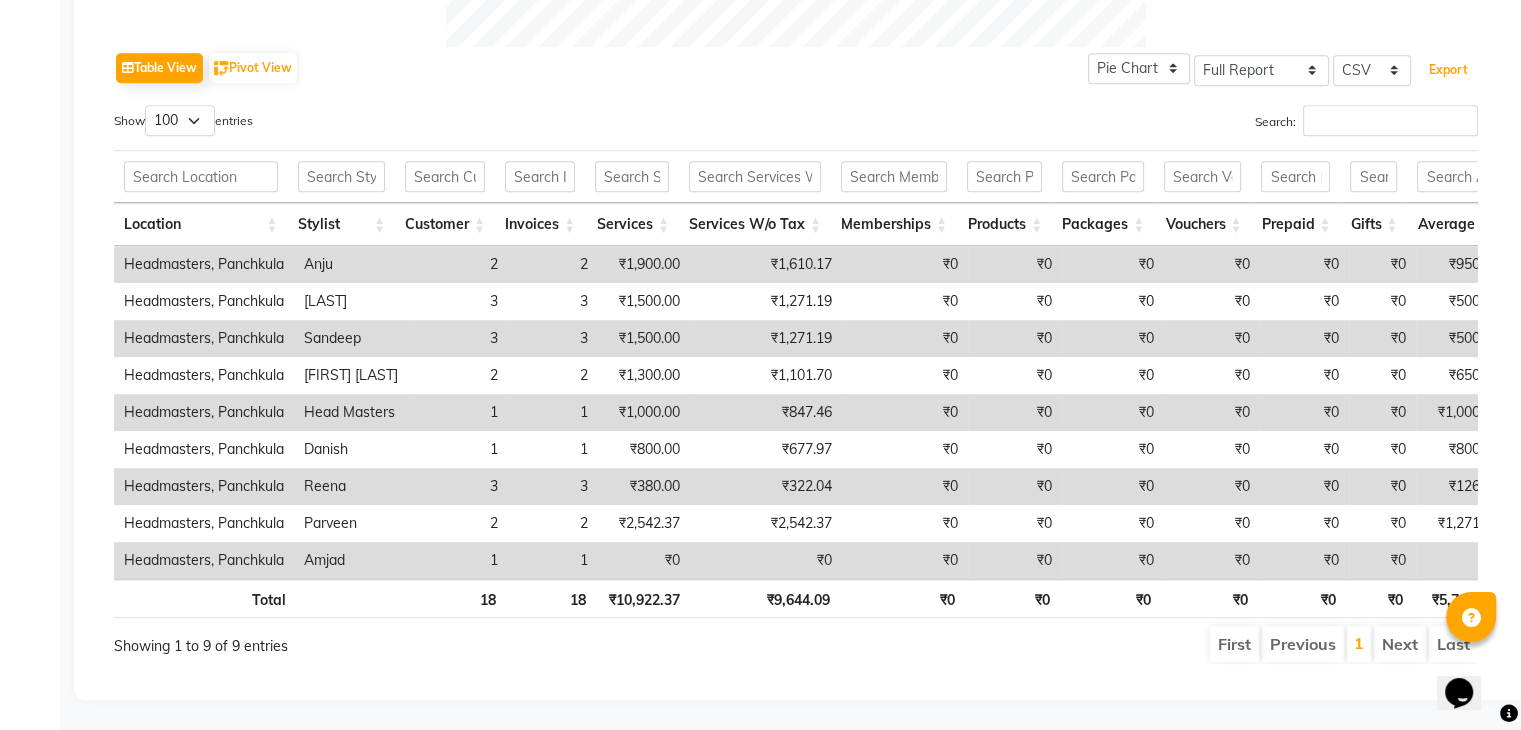 type 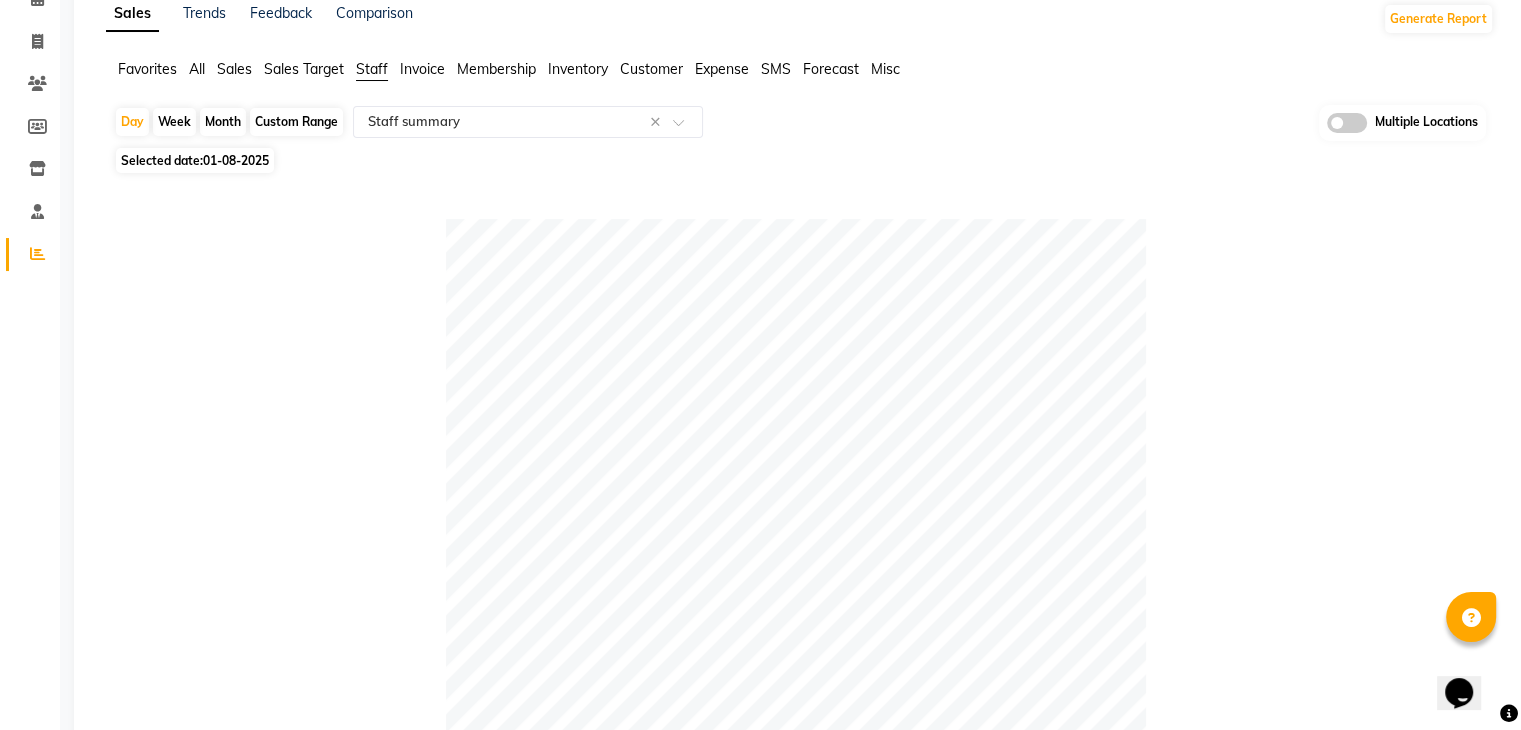 scroll, scrollTop: 0, scrollLeft: 0, axis: both 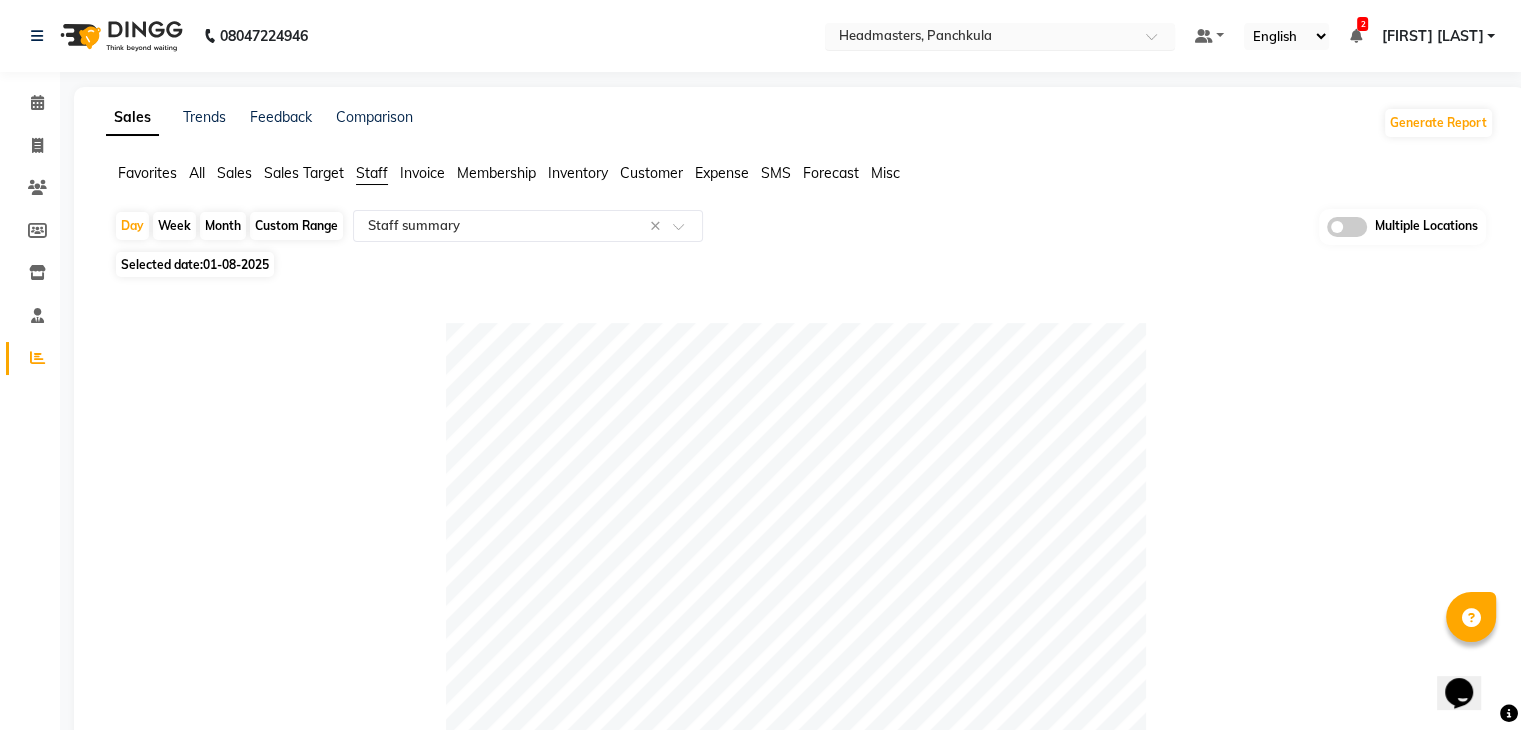 click at bounding box center (980, 38) 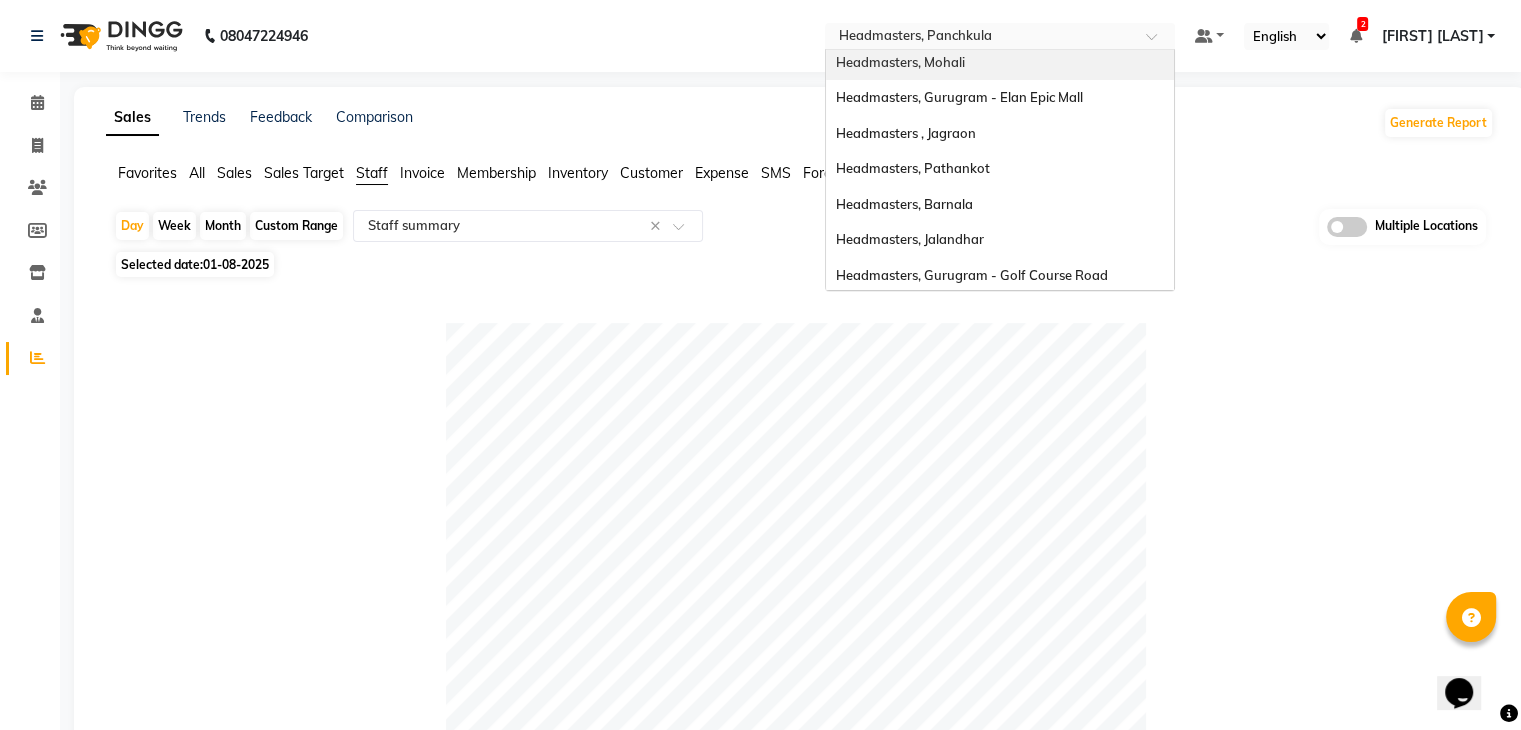 scroll, scrollTop: 328, scrollLeft: 0, axis: vertical 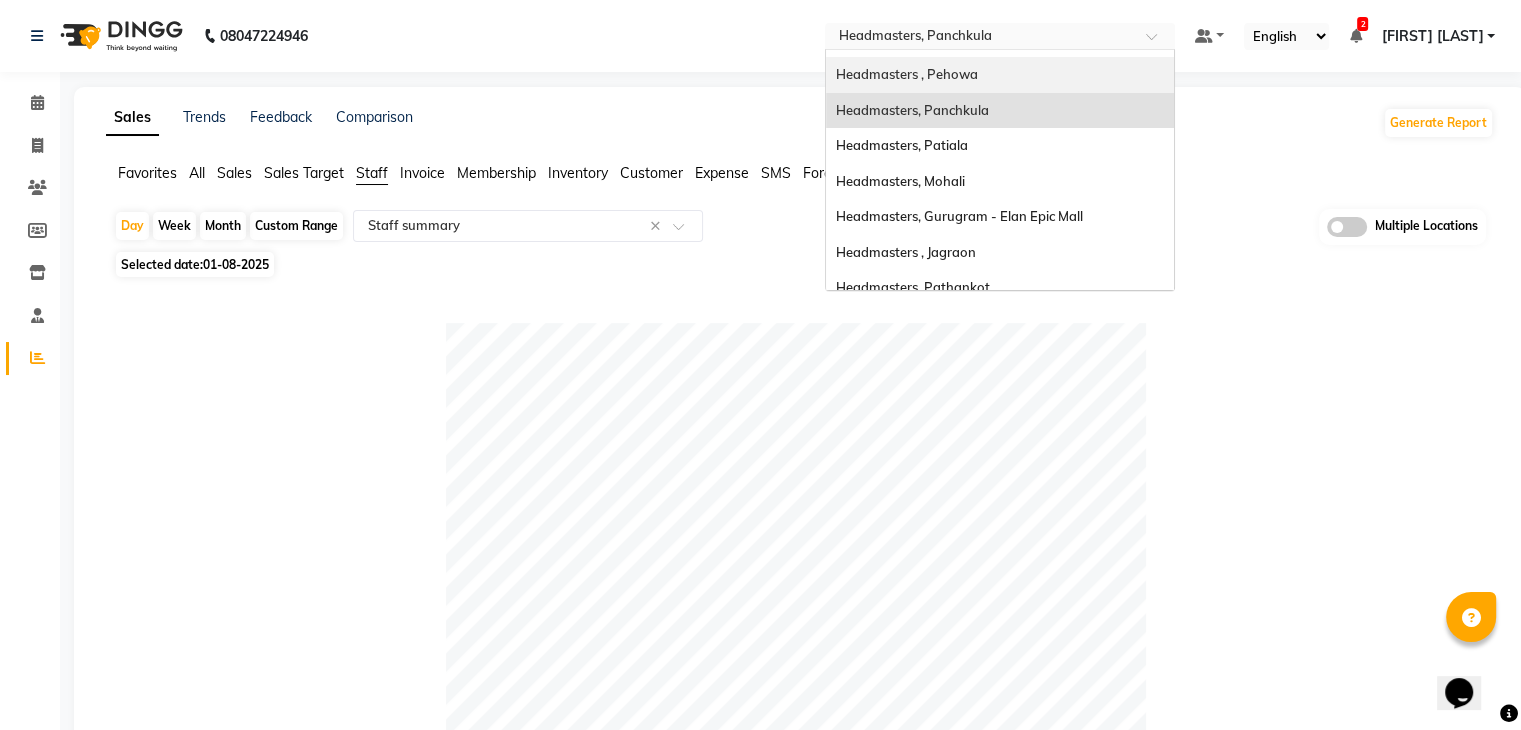 click on "Headmasters , Pehowa" at bounding box center [907, 74] 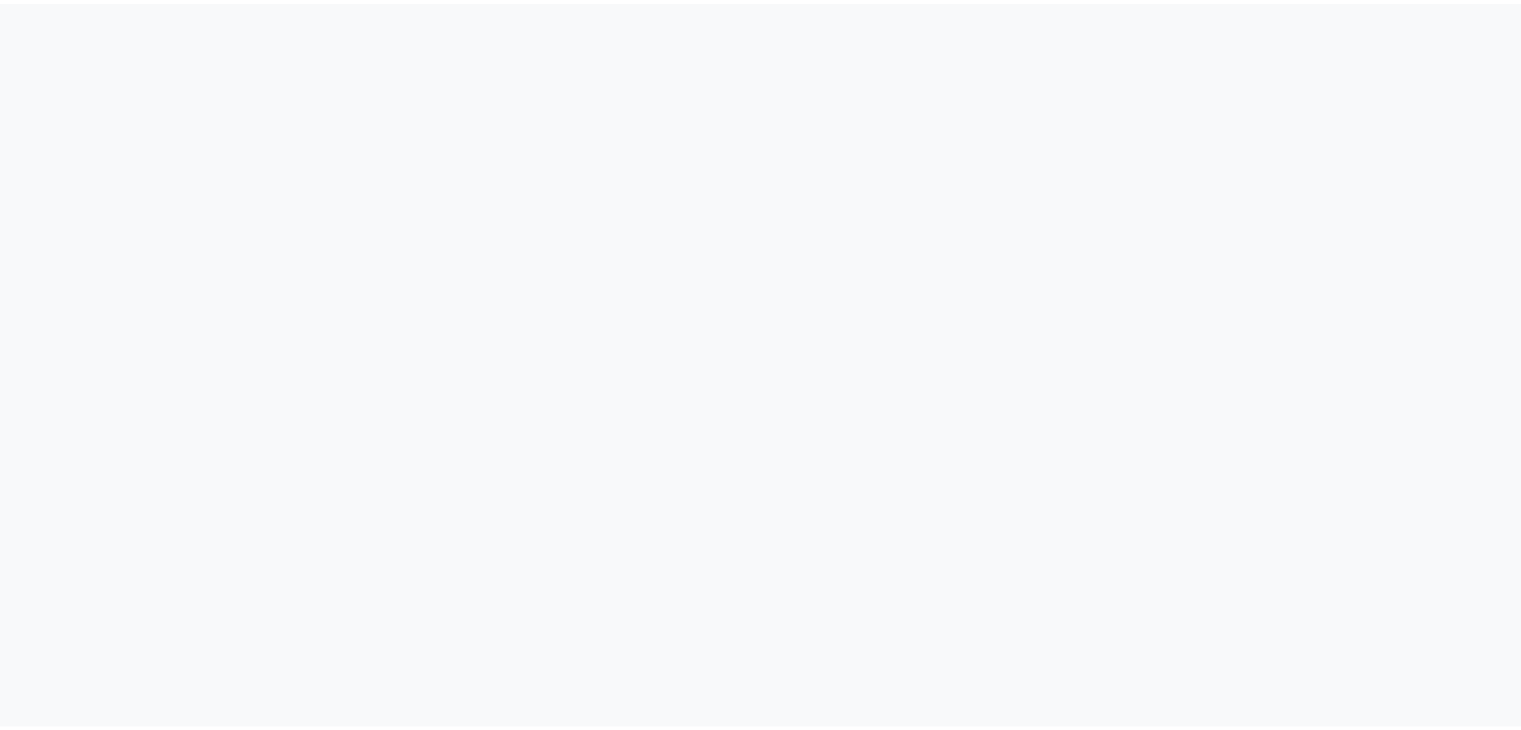 scroll, scrollTop: 0, scrollLeft: 0, axis: both 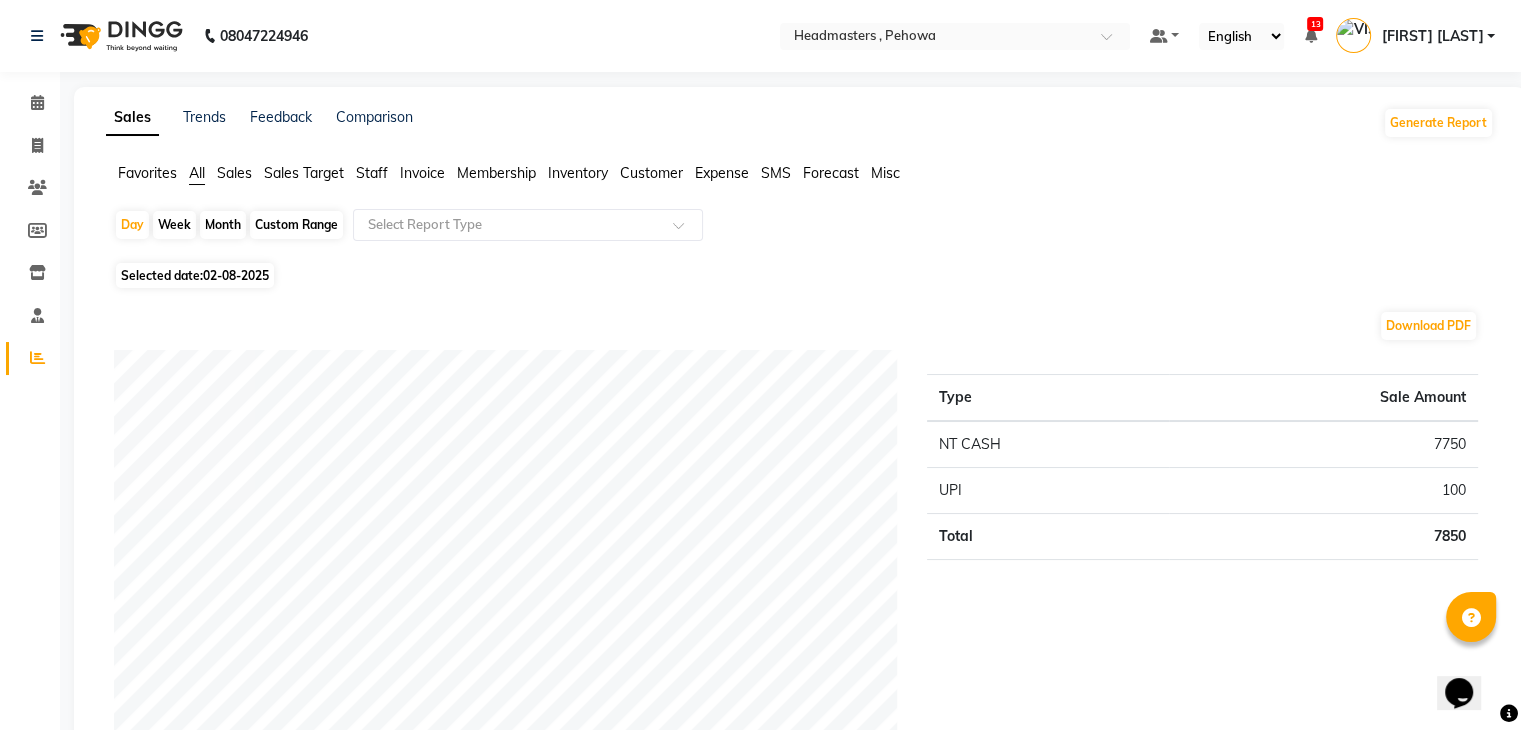 click on "Selected date:  02-08-2025" 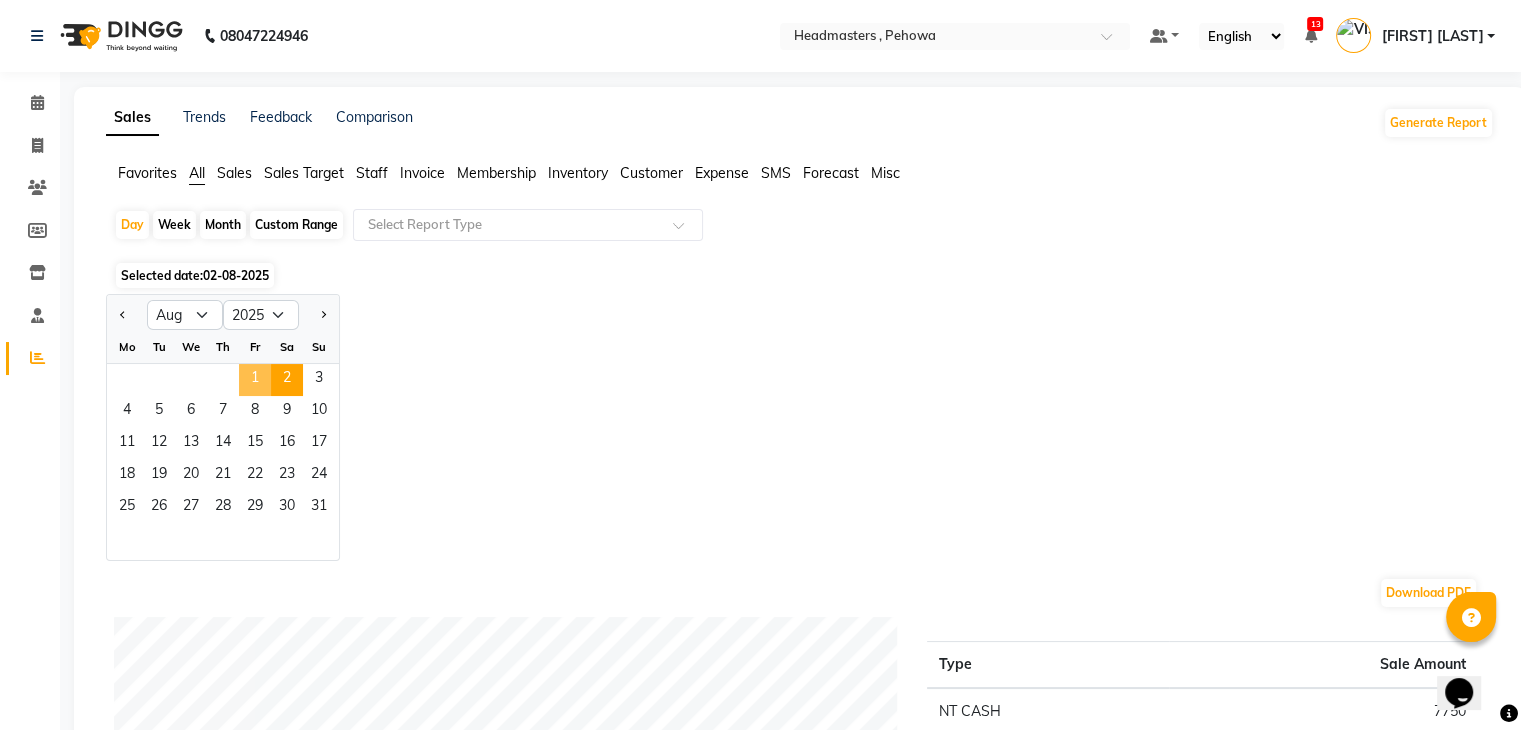 click on "1" 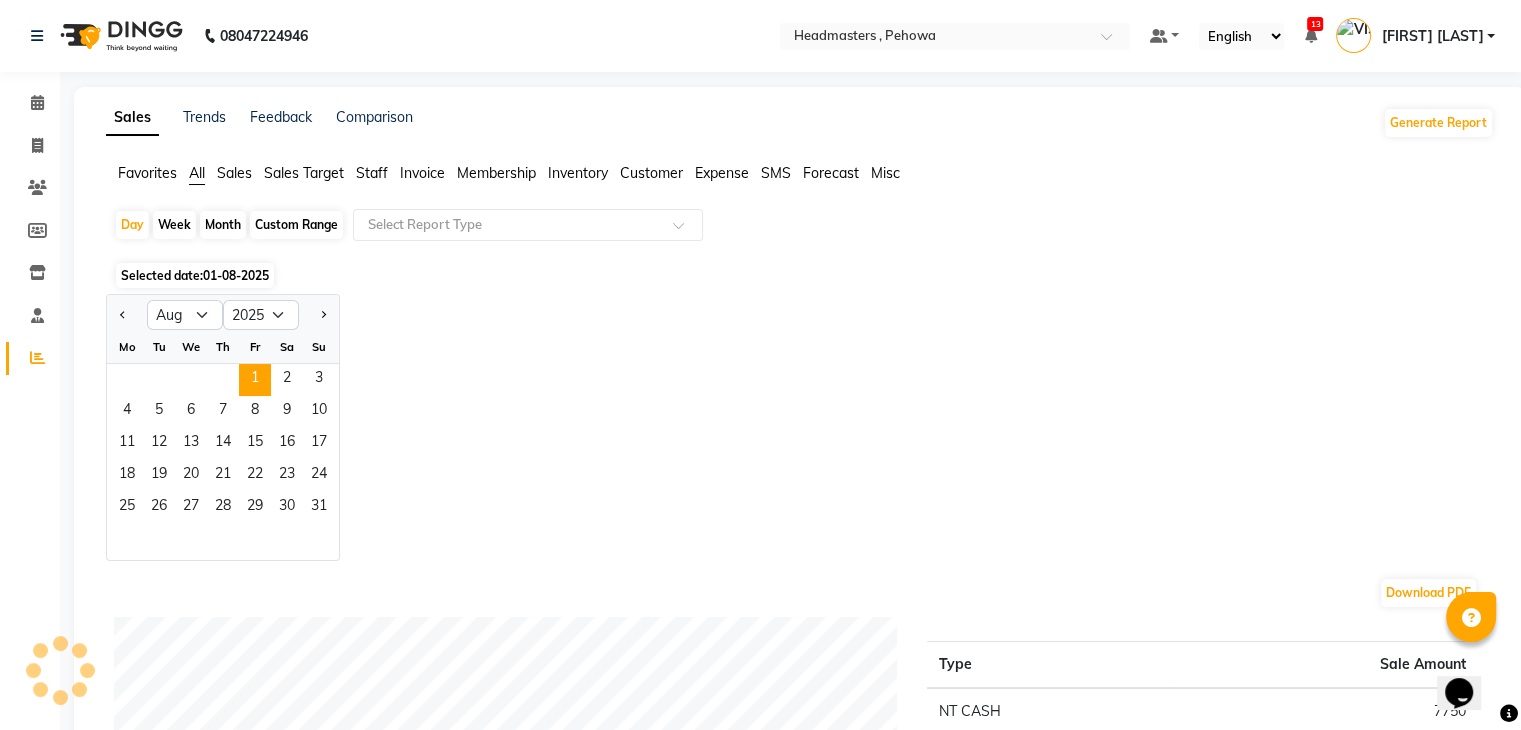 click on "Selected date:  01-08-2025  Jan Feb Mar Apr May Jun Jul Aug Sep Oct Nov Dec 2015 2016 2017 2018 2019 2020 2021 2022 2023 2024 2025 2026 2027 2028 2029 2030 2031 2032 2033 2034 2035 Mo Tu We Th Fr Sa Su  1   2   3   4   5   6   7   8   9   10   11   12   13   14   15   16   17   18   19   20   21   22   23   24   25   26   27   28   29   30   31  Download PDF Payment mode Type Sale Amount NT CASH 7750 UPI 100 Total 7850 Staff summary Type Sale Amount [FIRST] 6150 Abhi 800 Azad 800 [LAST] 100 Total 7850 Sales summary Type Sale Amount Vouchers 0 Gift card 0 Tips 0 Prepaid 0 Memberships 0 Packages 0 Products 5150 Services 2700 Fee 0 Total 7850 Service by category Type Sale Amount Hair 2600 Beauty 100 Free Services 0 Total 2700 Service sales Type Sale Amount HCL - Hair Cut by Senior Hair Stylist 1000 OS - Open styling 800 HCG - Hair Cut by Senior Hair Stylist 600 BRD - Beard 200 TH-CHN  - Threading Chin 50 TH-UL - Upper lips 50 First Wash 0 Total 2700" 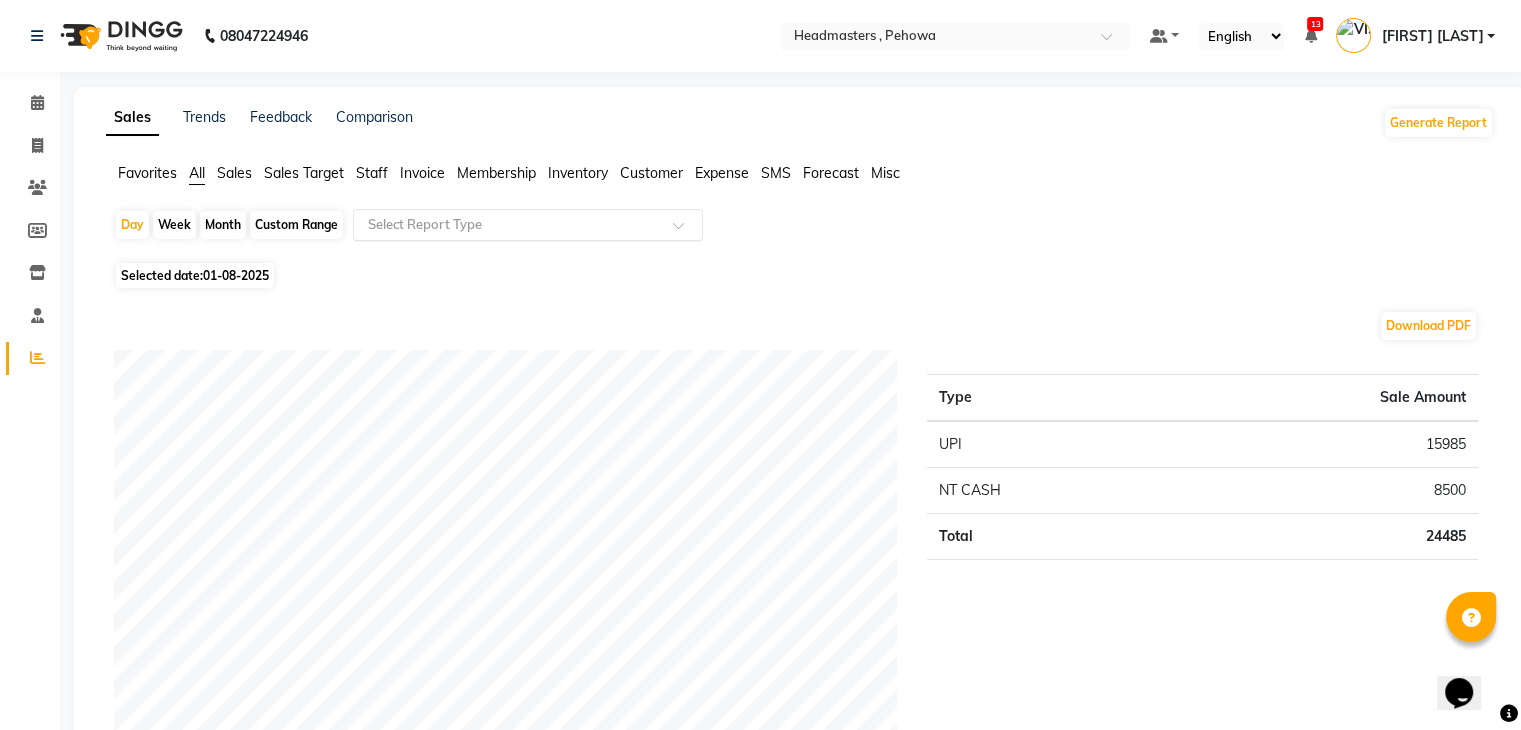 click 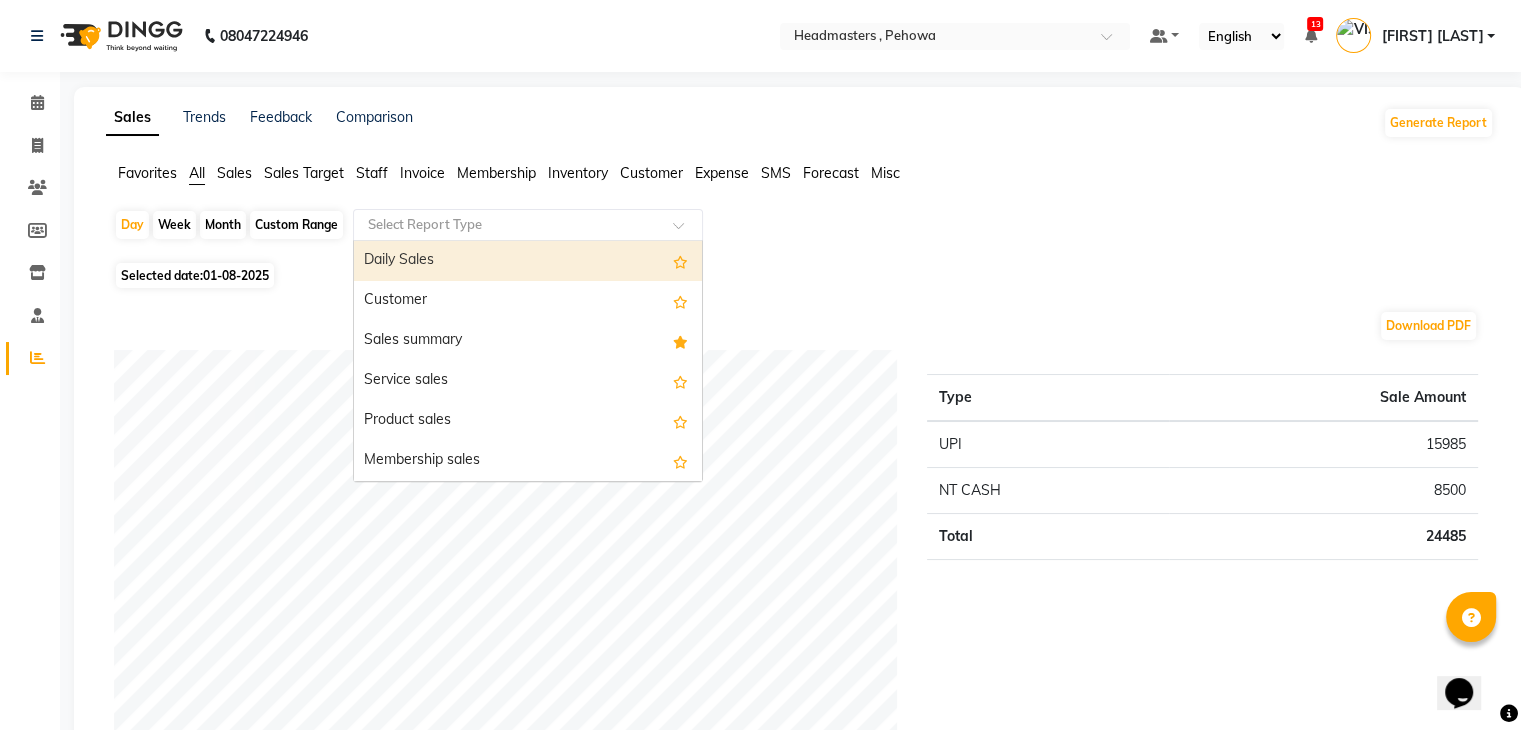 click on "Staff" 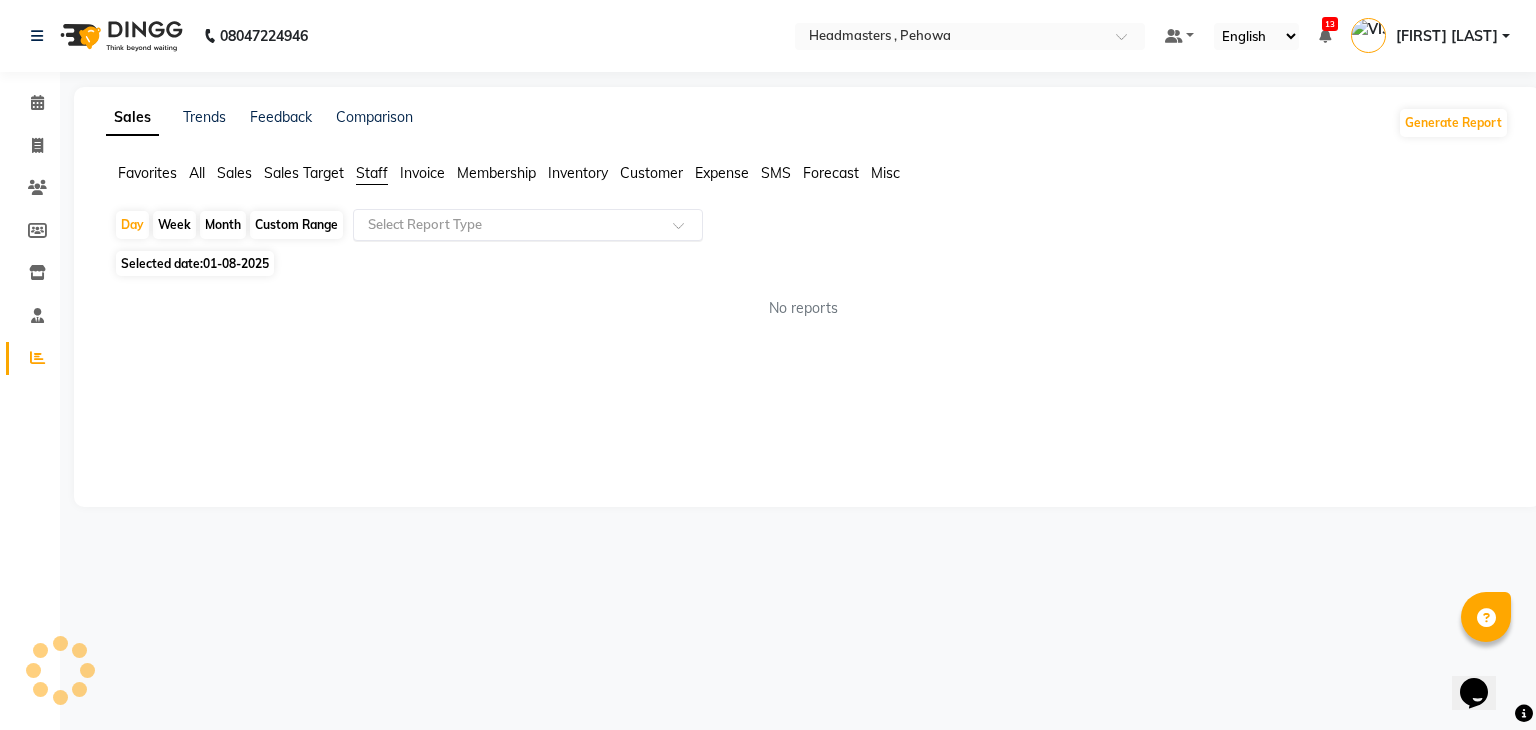 click 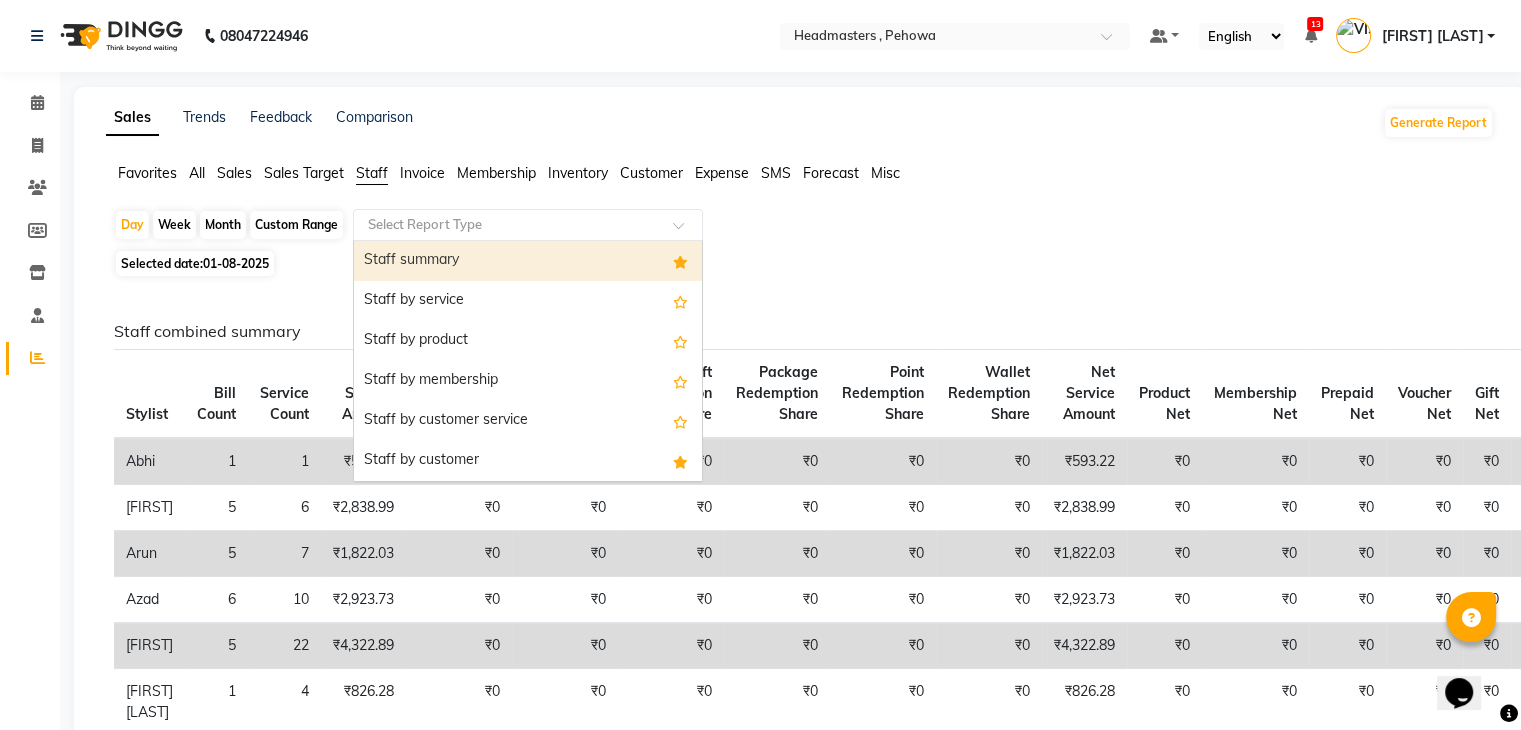 click on "Staff summary" at bounding box center [528, 261] 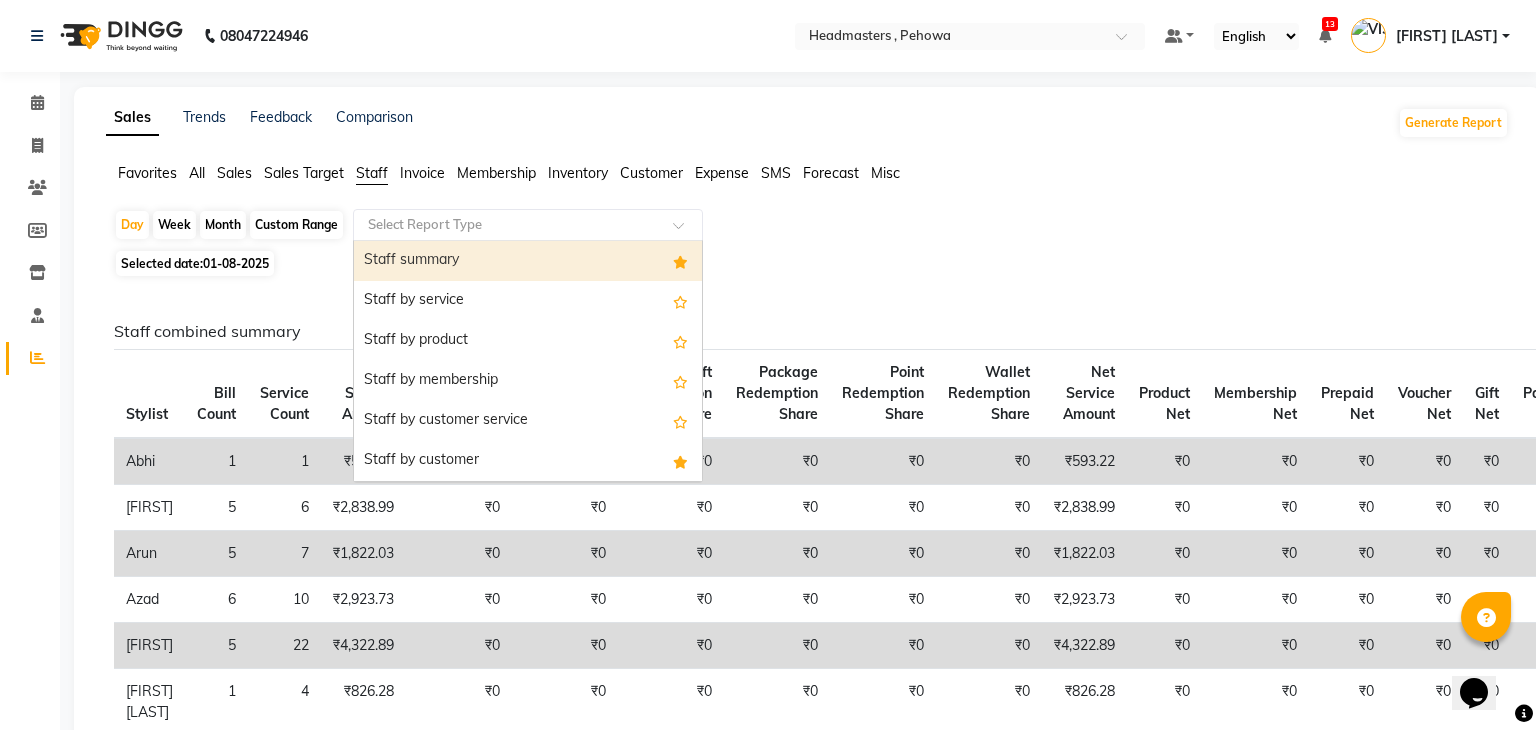 select on "full_report" 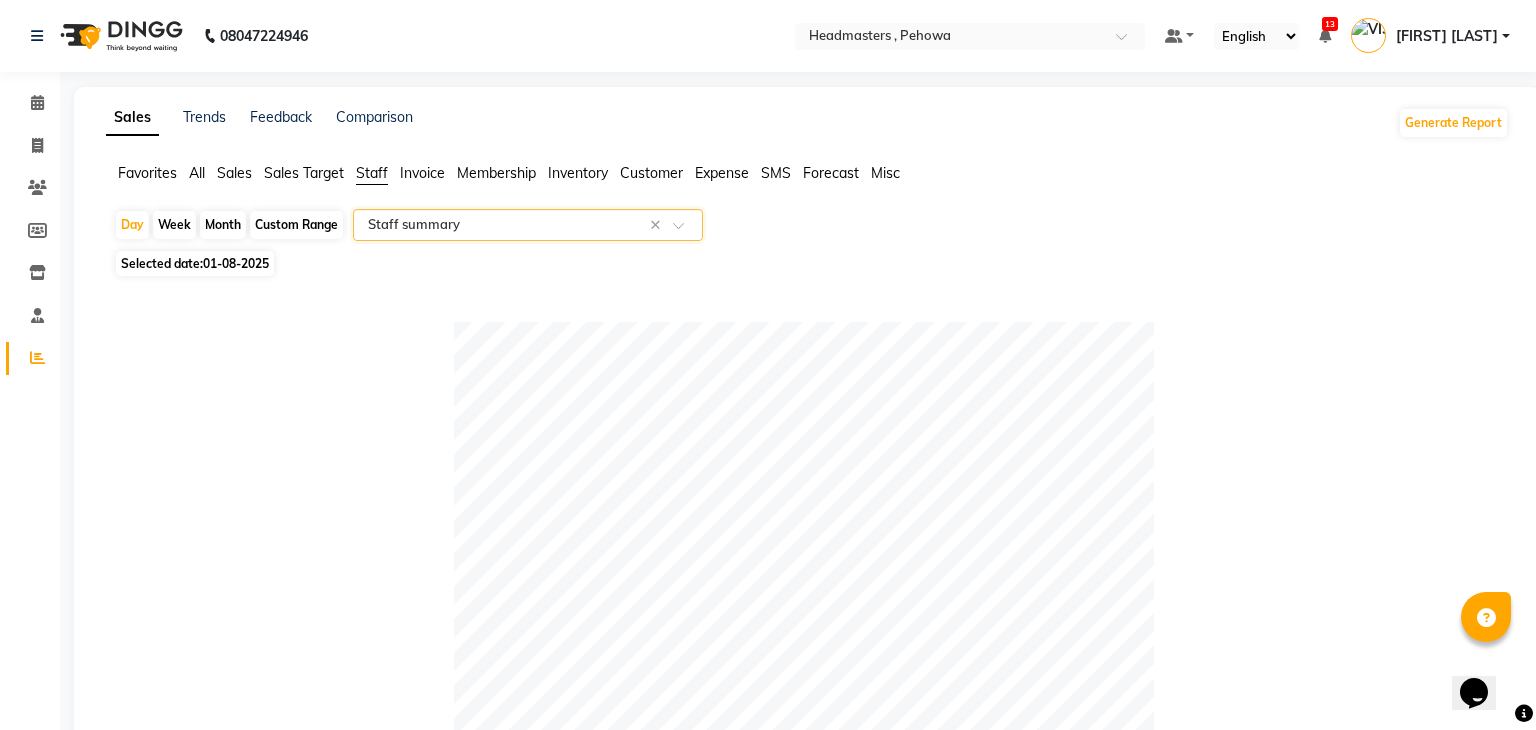click on "Selected date:  01-08-2025" 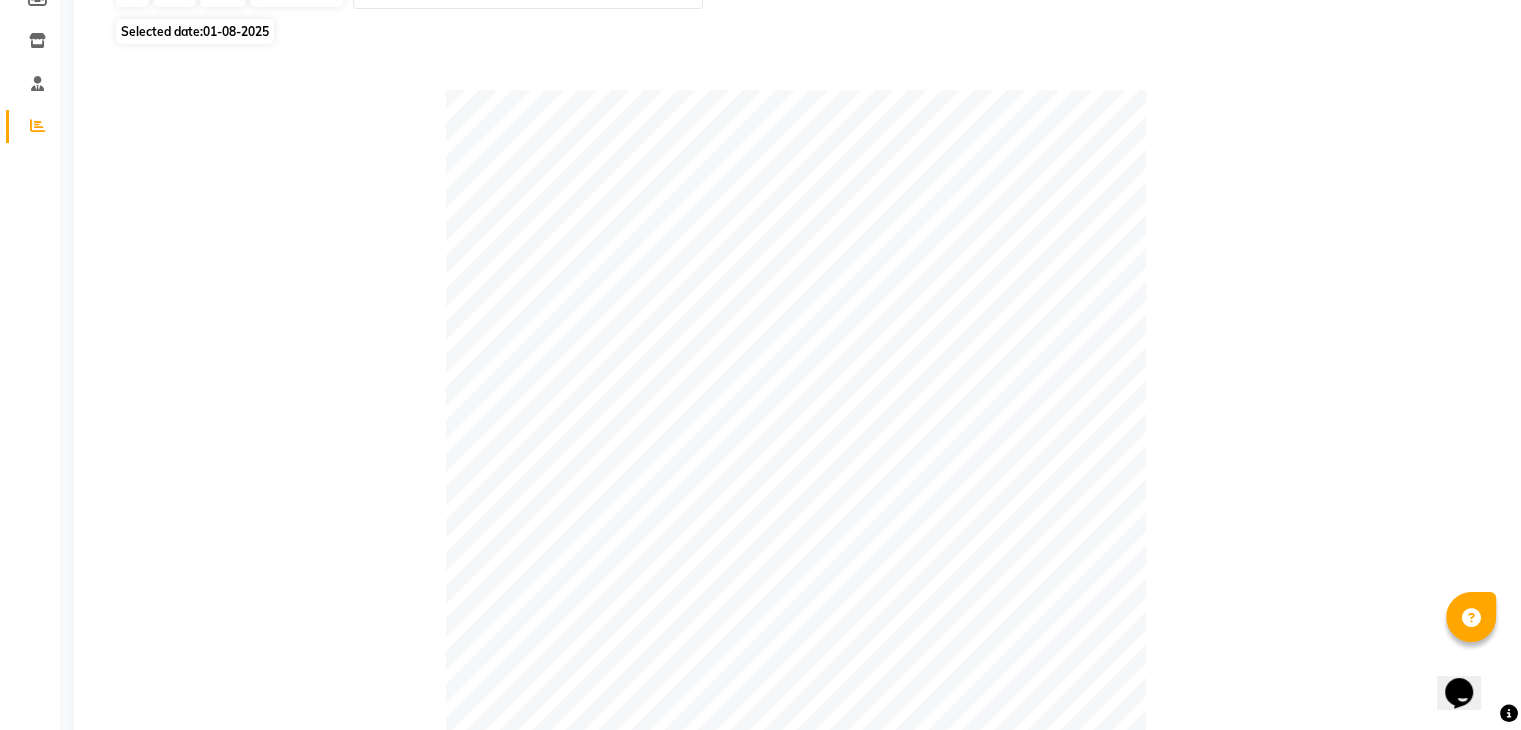 scroll, scrollTop: 116, scrollLeft: 0, axis: vertical 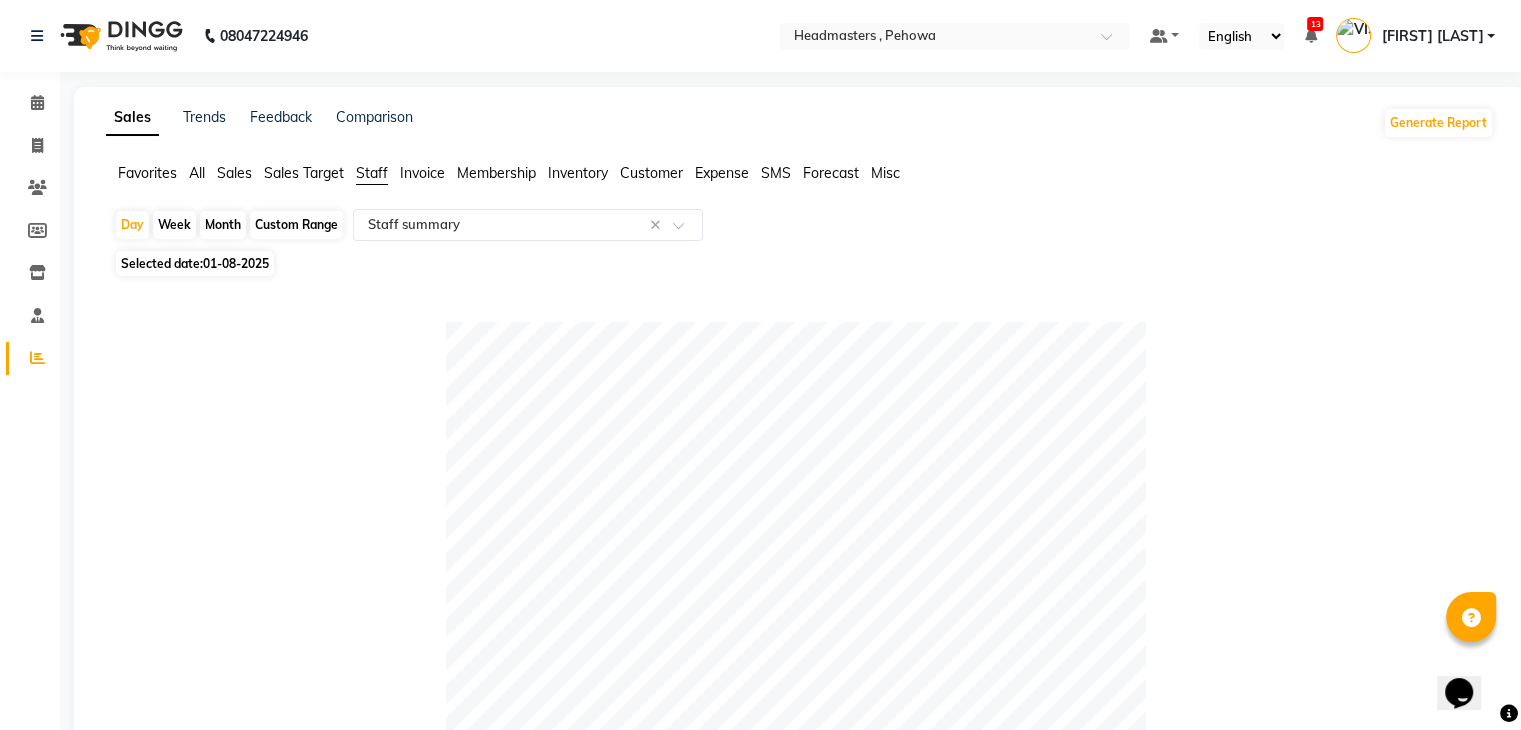 click on "Selected date:  01-08-2025" 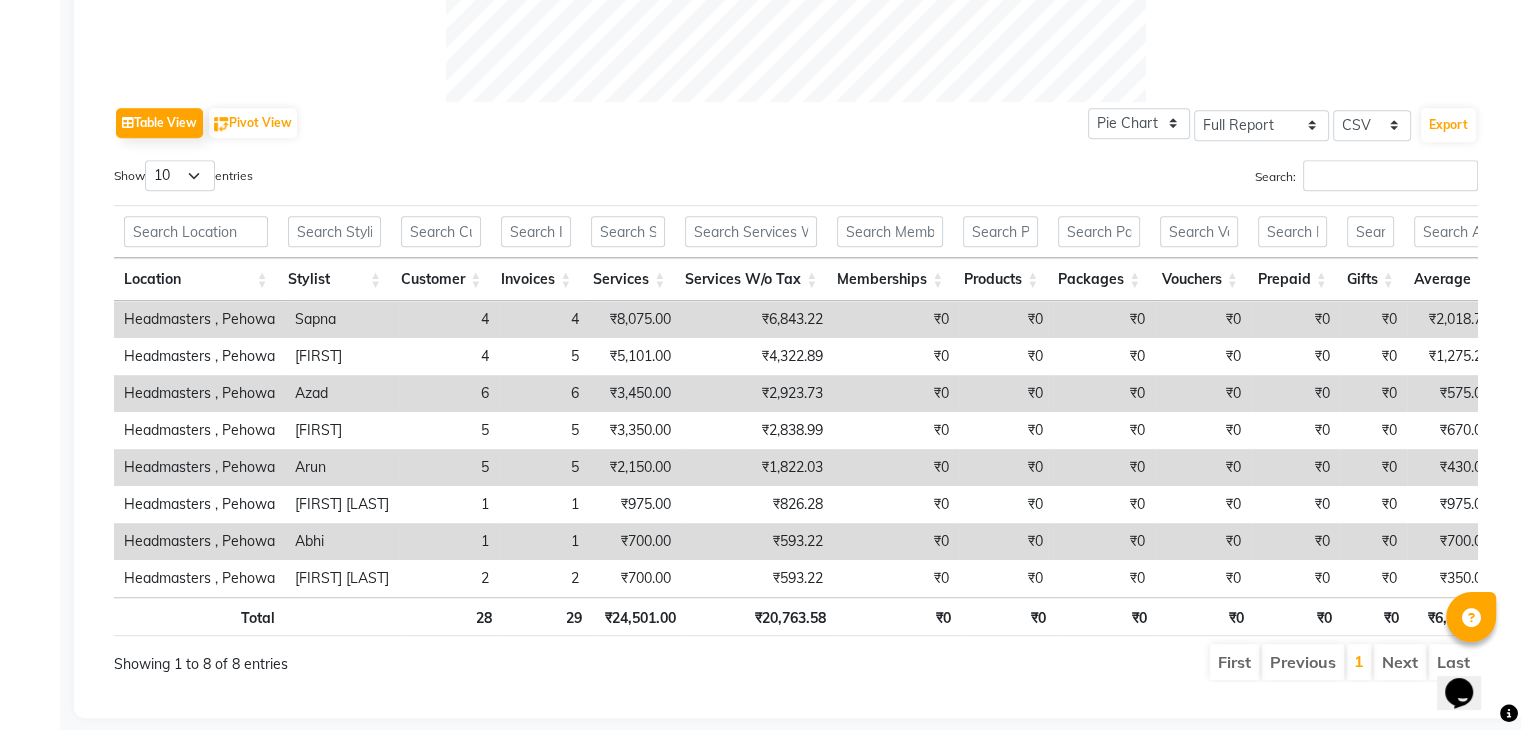 scroll, scrollTop: 967, scrollLeft: 0, axis: vertical 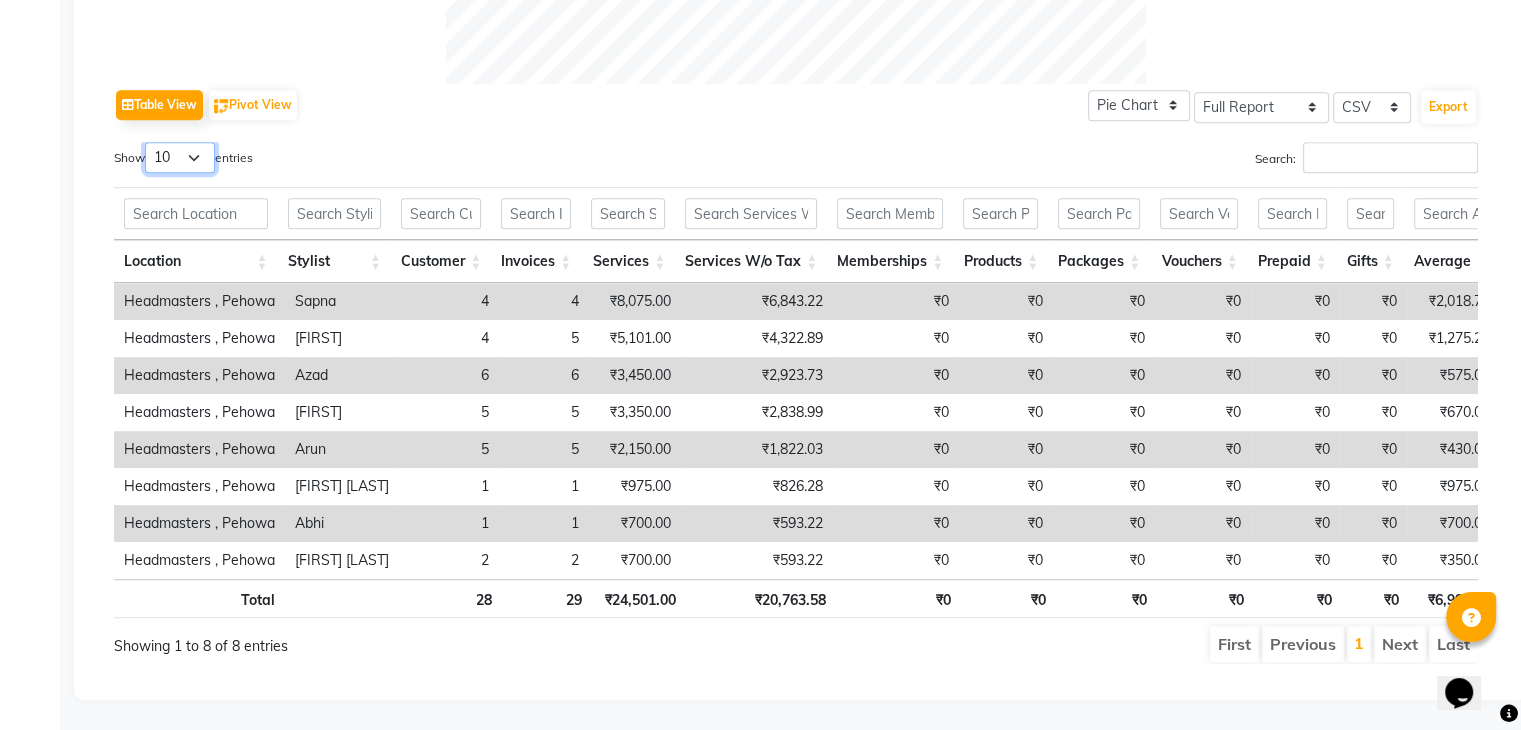 click on "10 25 50 100" at bounding box center [180, 157] 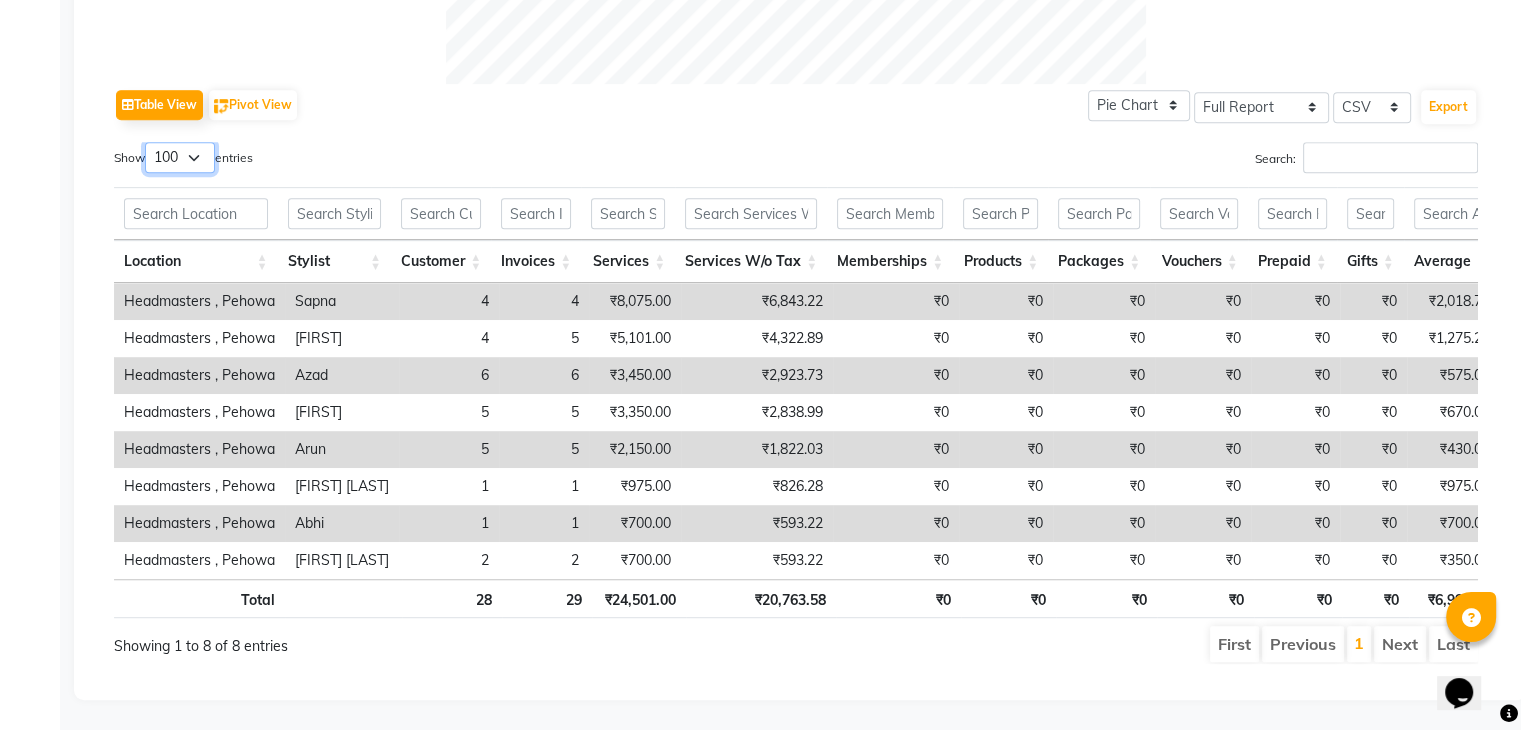 click on "10 25 50 100" at bounding box center [180, 157] 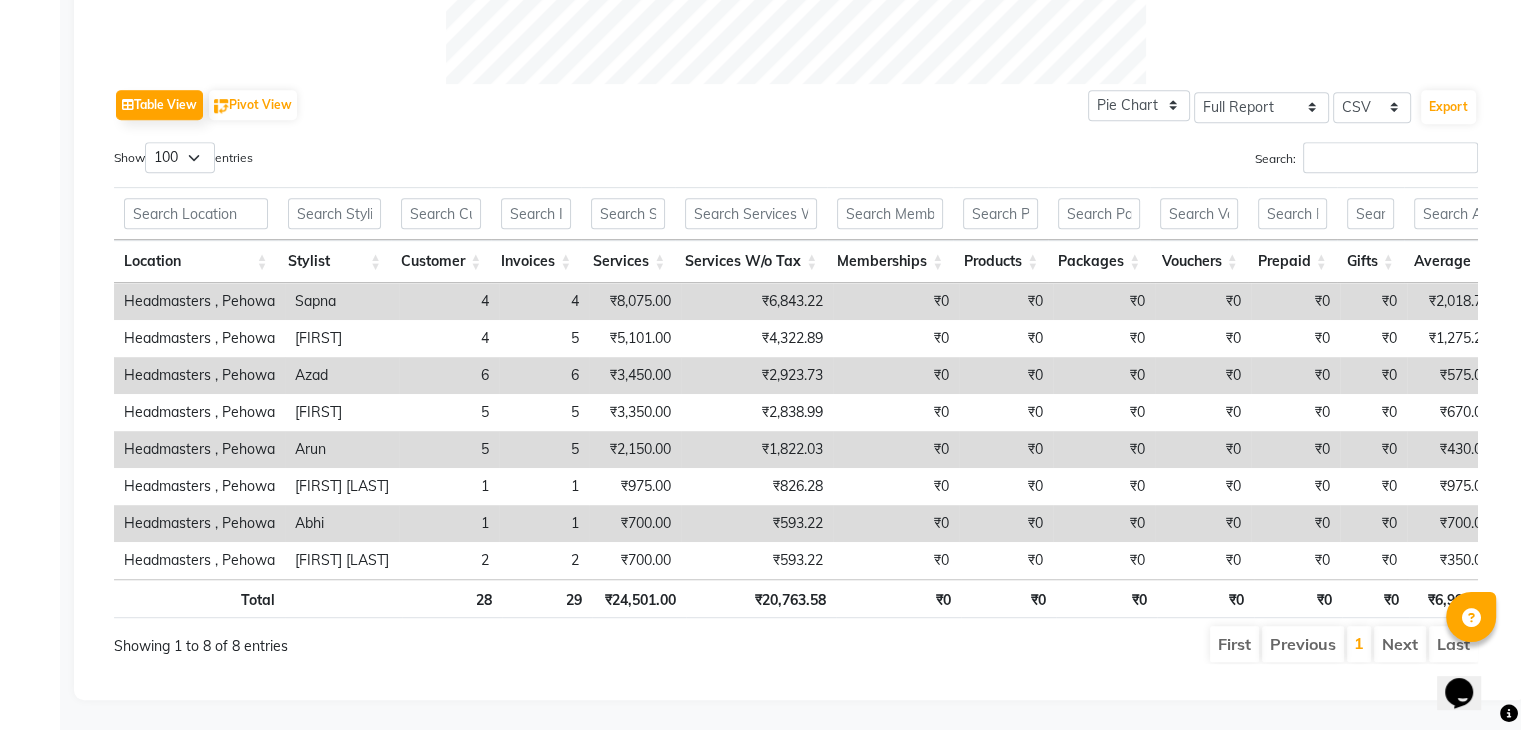 click on "Table View   Pivot View  Pie Chart Bar Chart Select Full Report Filtered Report Select CSV PDF  Export" 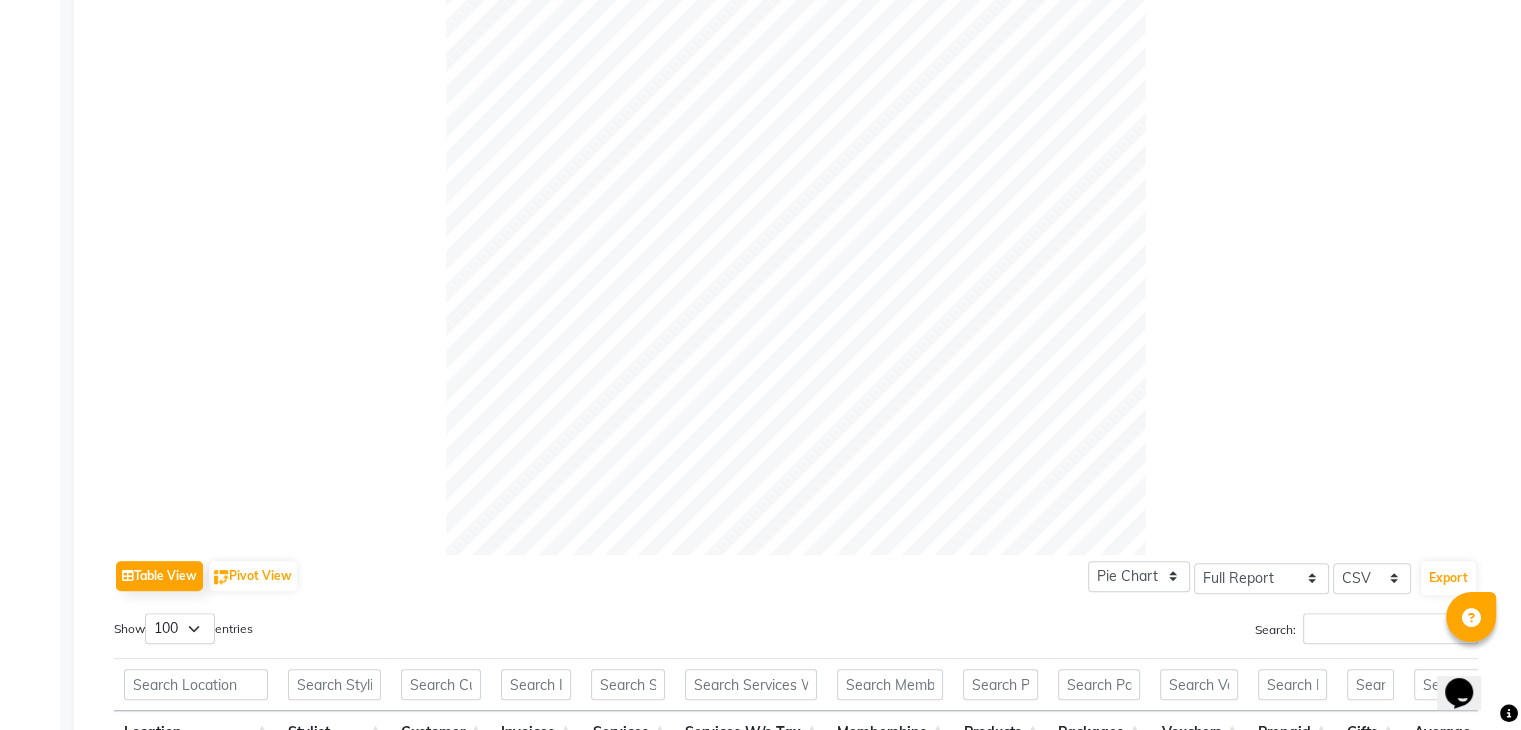 scroll, scrollTop: 0, scrollLeft: 0, axis: both 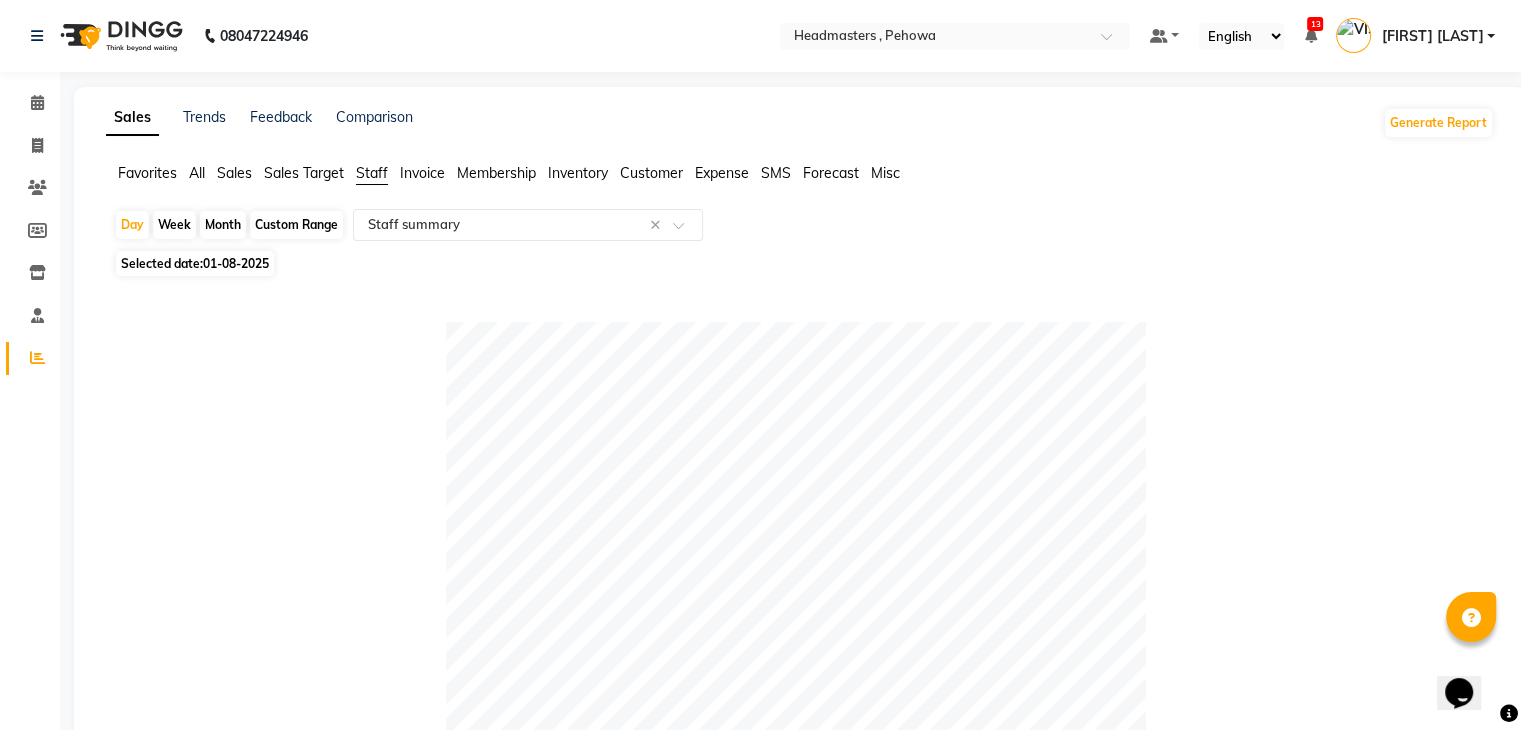 click on "Table View   Pivot View  Pie Chart Bar Chart Select Full Report Filtered Report Select CSV PDF  Export  Show  10 25 50 100  entries Search: Location Stylist Customer Invoices Services Services W/o Tax Memberships Products Packages Vouchers Prepaid Gifts Average Total Total W/o Tax Payment Redemption Redemption Share Emp Code Location Stylist Customer Invoices Services Services W/o Tax Memberships Products Packages Vouchers Prepaid Gifts Average Total Total W/o Tax Payment Redemption Redemption Share Emp Code Total 28 29 ₹24,501.00 ₹20,763.58 ₹0 ₹0 ₹0 ₹0 ₹0 ₹0 ₹6,994.00 ₹24,501.00 ₹20,763.58 ₹24,501.00 ₹0 ₹0 Headmasters , Pehowa Sapna  4 4 ₹8,075.00 ₹6,843.22 ₹0 ₹0 ₹0 ₹0 ₹0 ₹0 ₹2,018.75 ₹8,075.00 ₹6,843.22 ₹8,075.00 ₹0 ₹0 e3422-25 Headmasters , Pehowa [FIRST]  4 5 ₹5,101.00 ₹4,322.89 ₹0 ₹0 ₹0 ₹0 ₹0 ₹0 ₹1,275.25 ₹5,101.00 ₹4,322.89 ₹5,101.00 ₹0 ₹0 e3422-08 Headmasters , Pehowa Azad 6 6 ₹3,450.00 ₹2,923.73 ₹0 ₹0 ₹0 5" 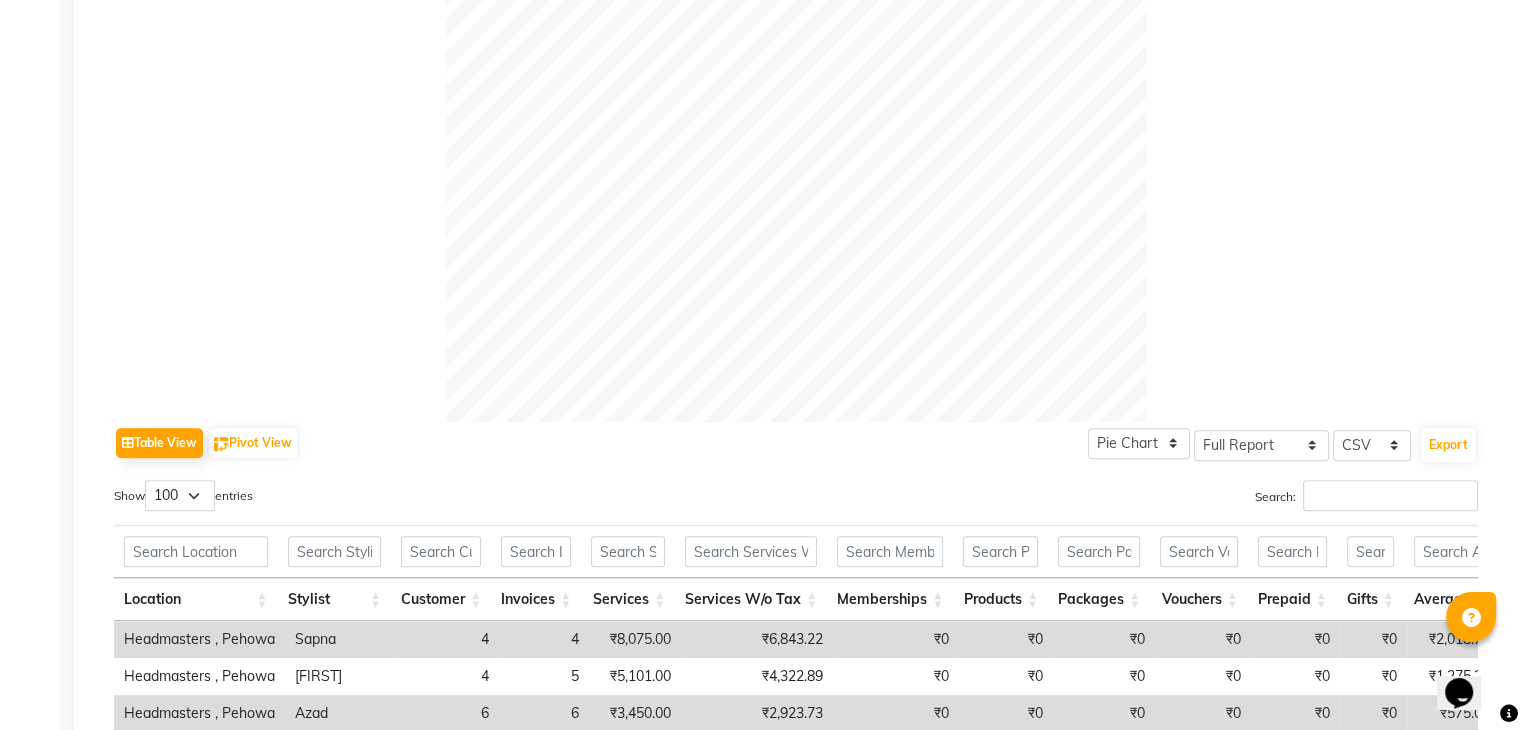 click 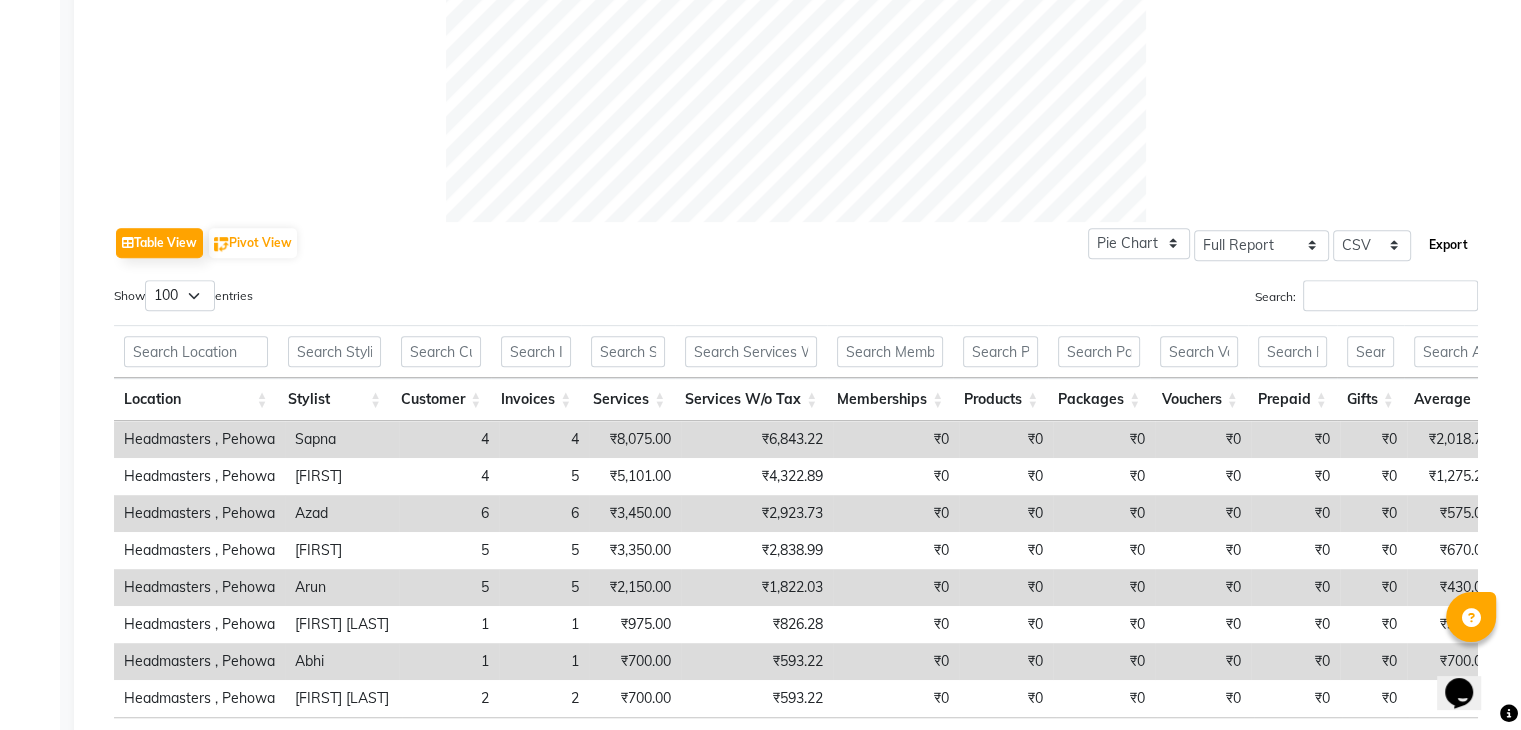 click on "Export" 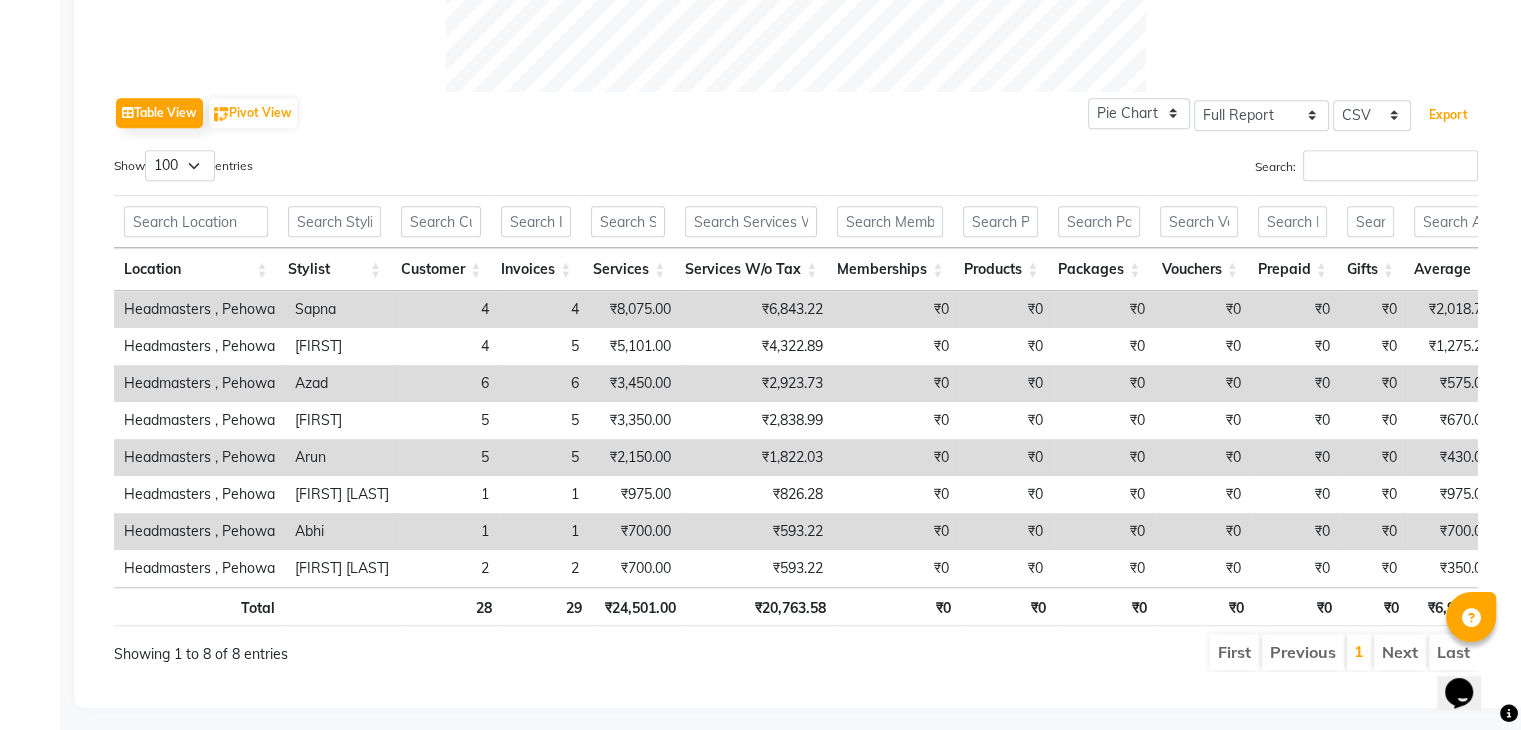 scroll, scrollTop: 967, scrollLeft: 0, axis: vertical 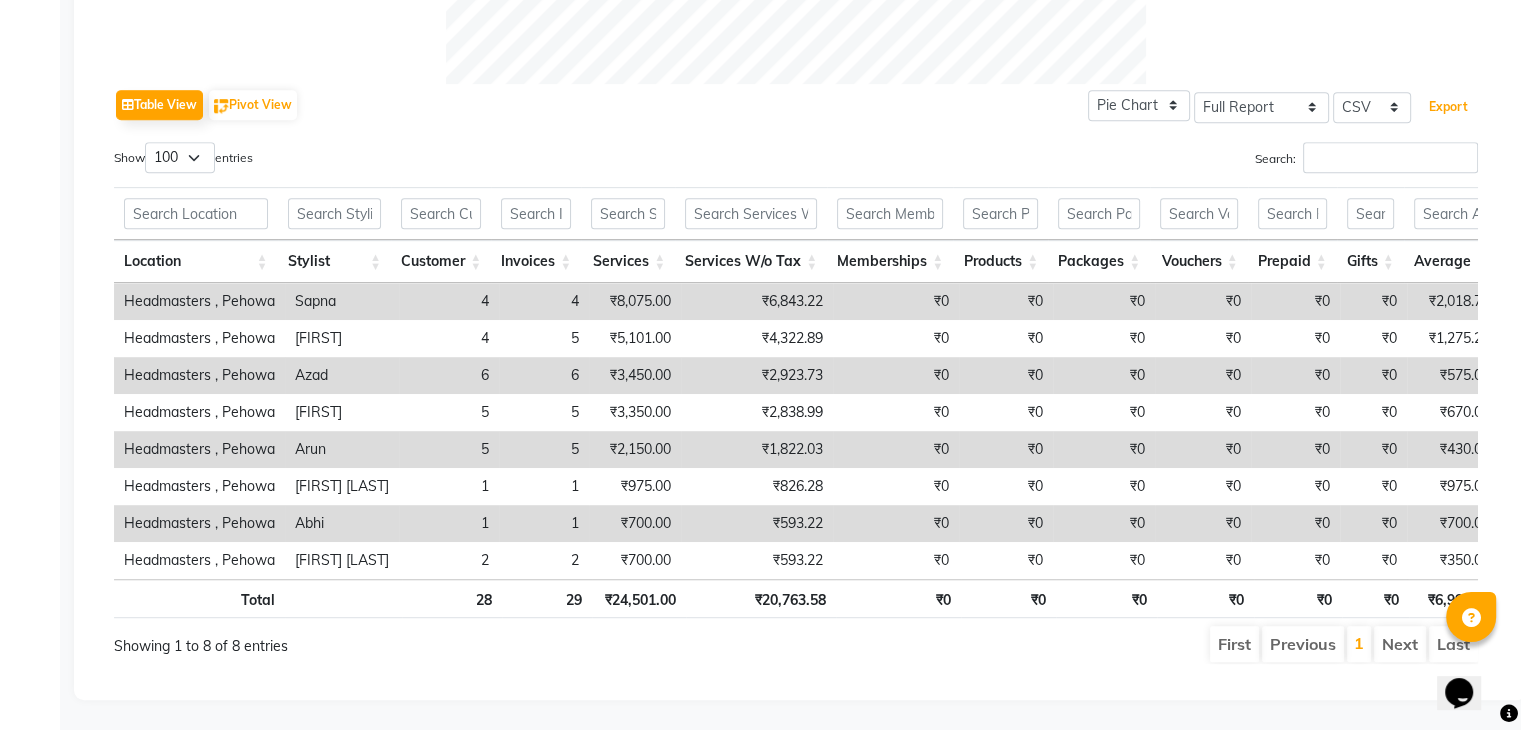 type 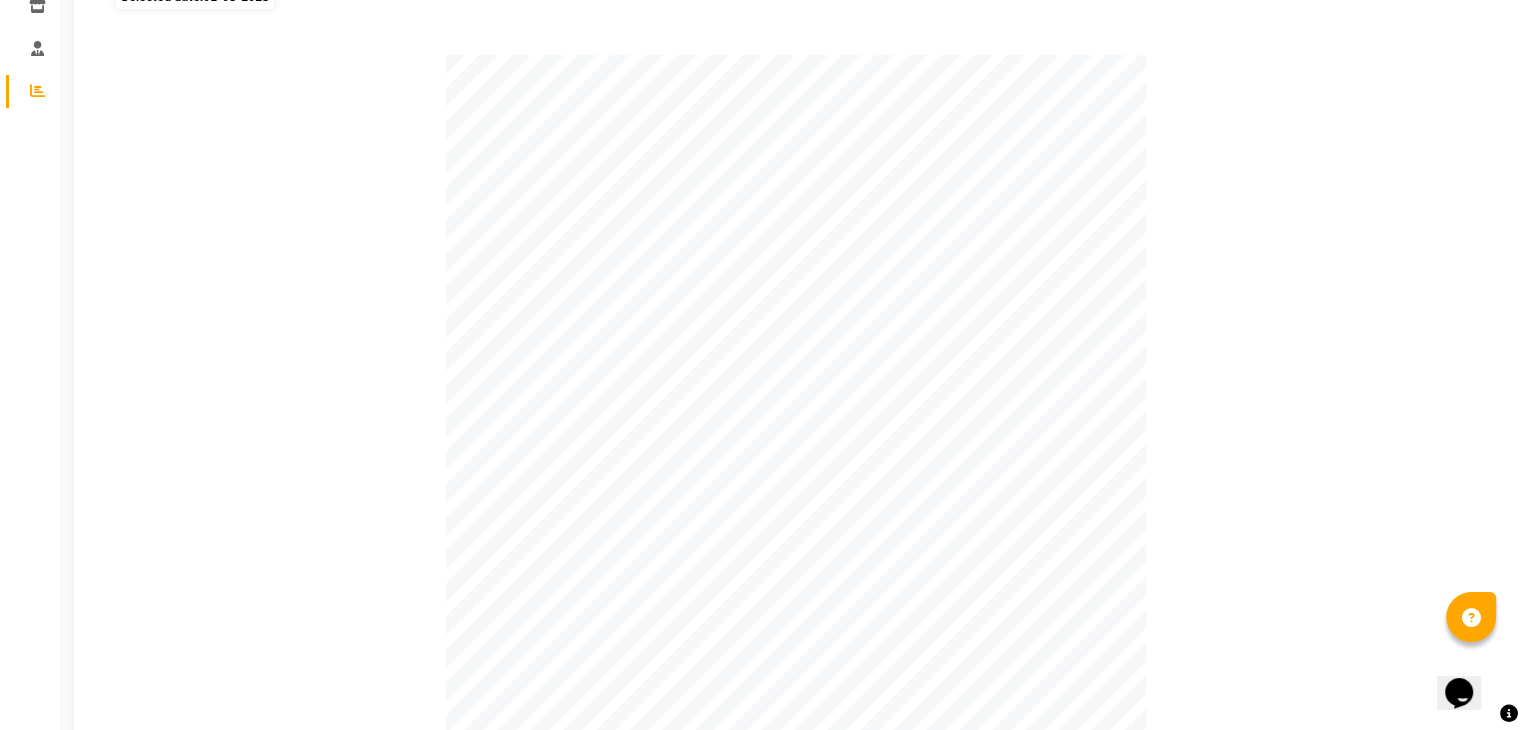 scroll, scrollTop: 0, scrollLeft: 0, axis: both 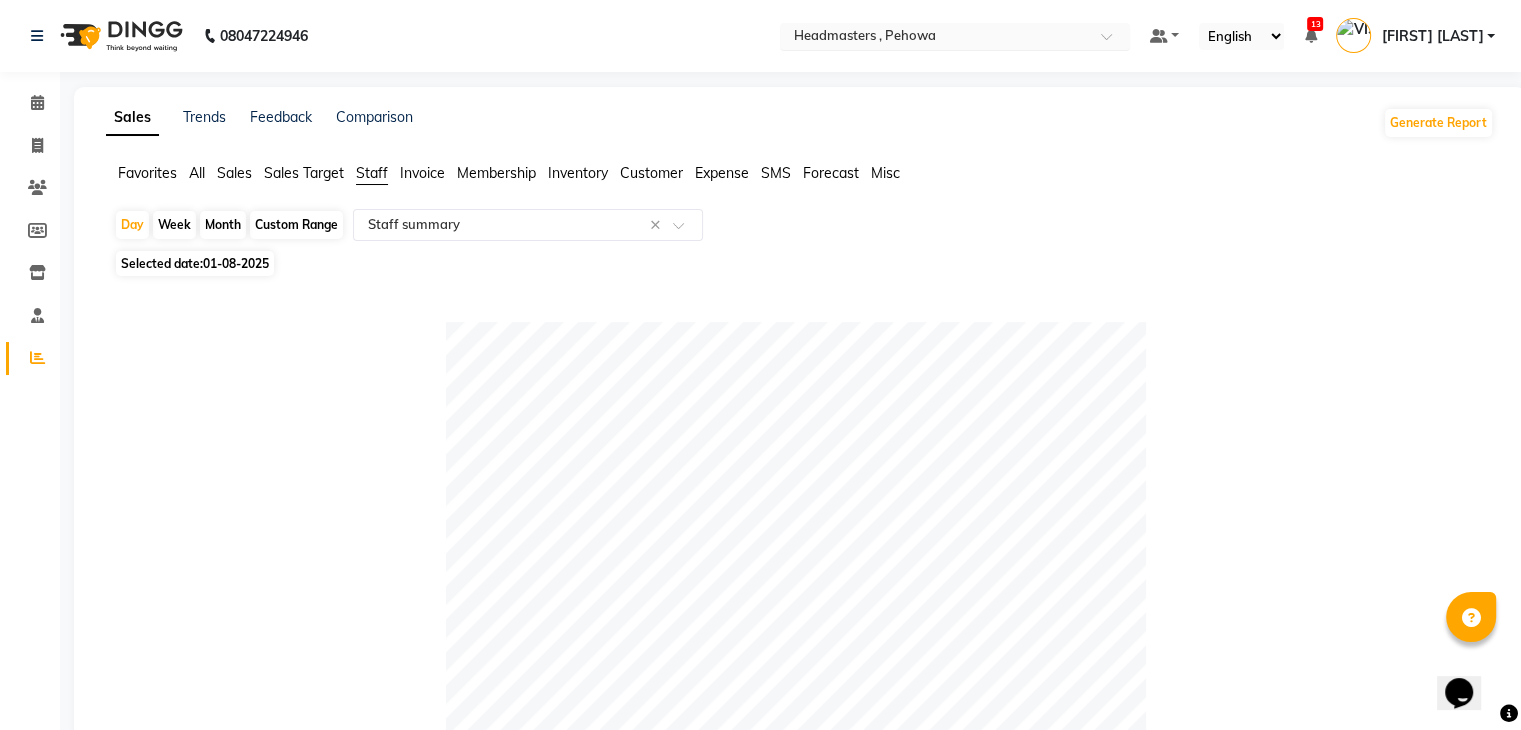 click at bounding box center (935, 38) 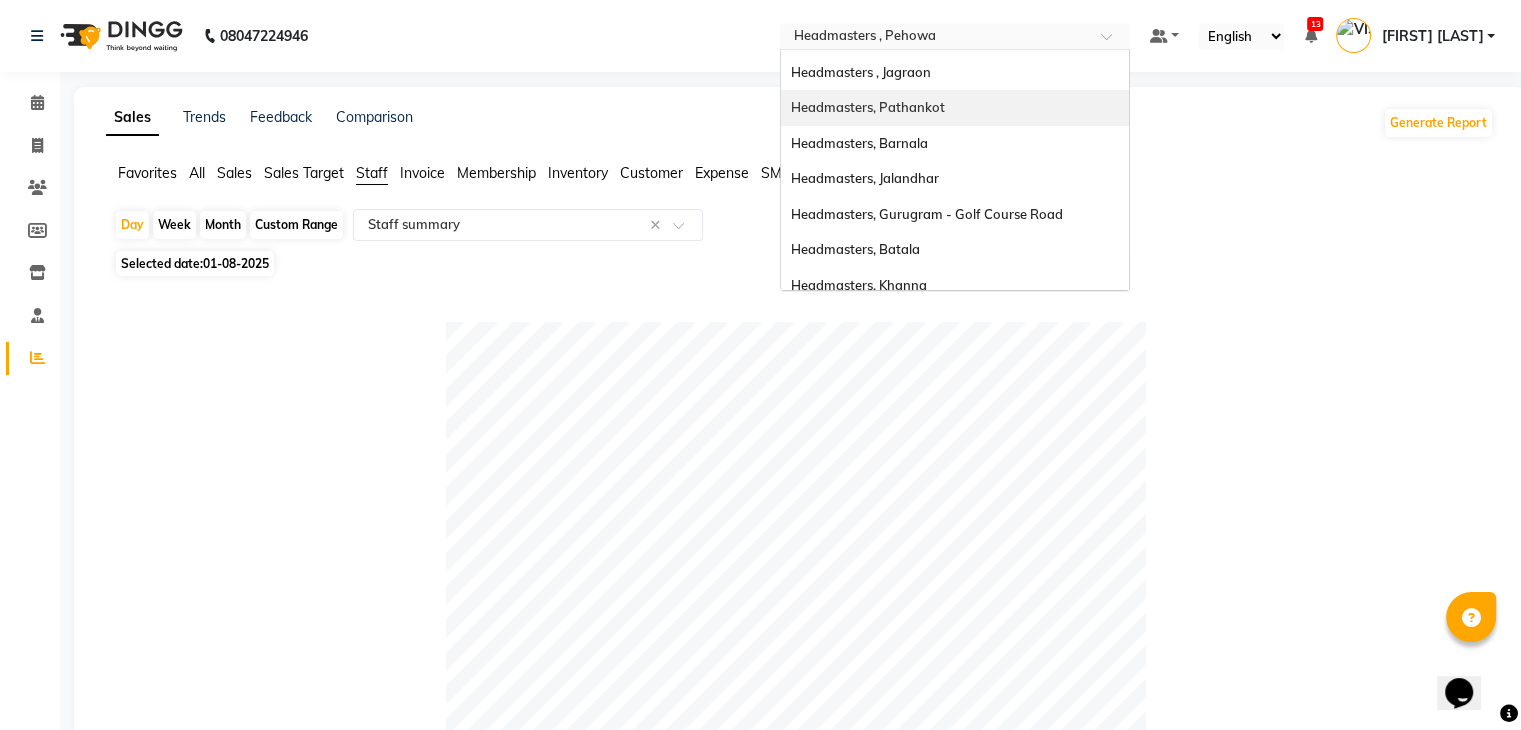 scroll, scrollTop: 328, scrollLeft: 0, axis: vertical 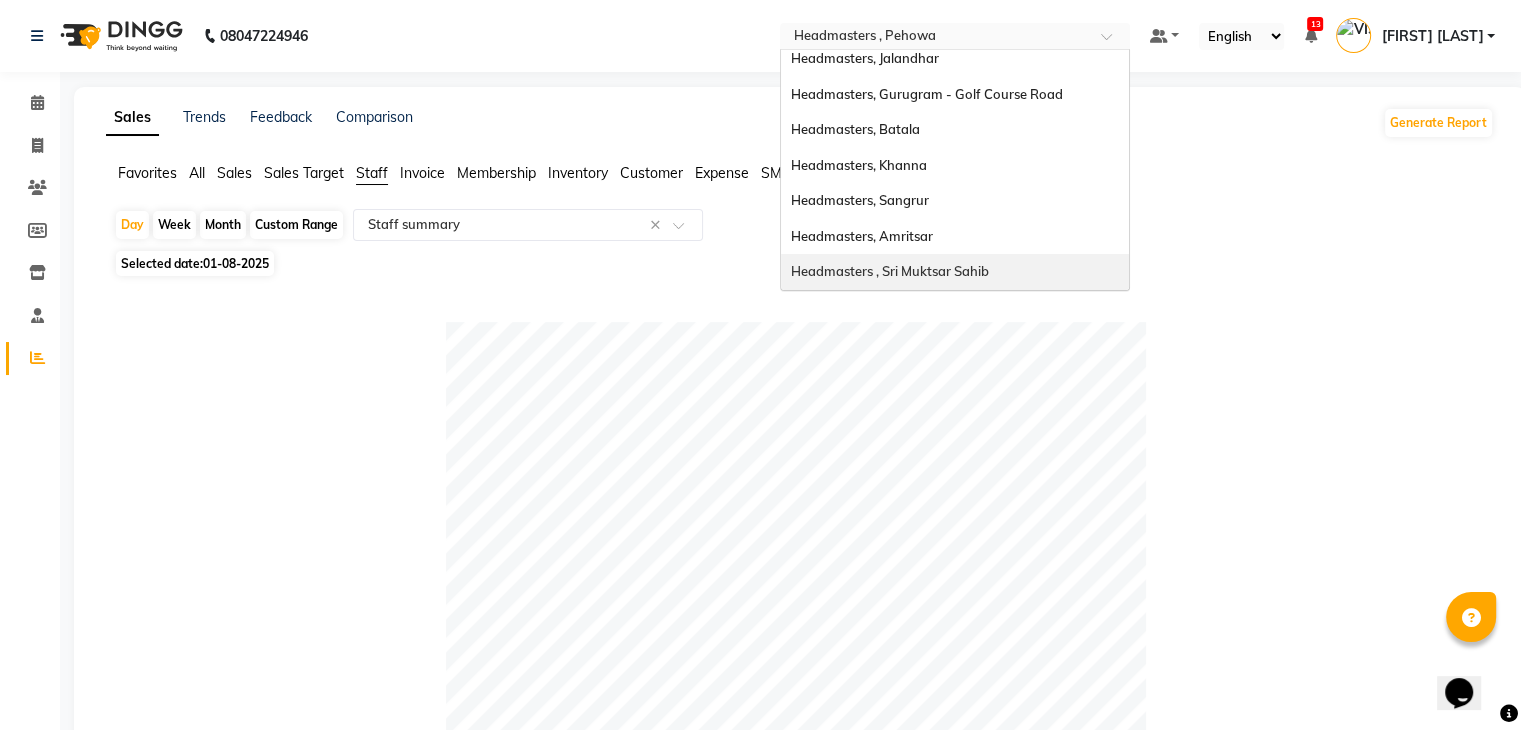 click on "Headmasters , Sri Muktsar Sahib" at bounding box center (890, 271) 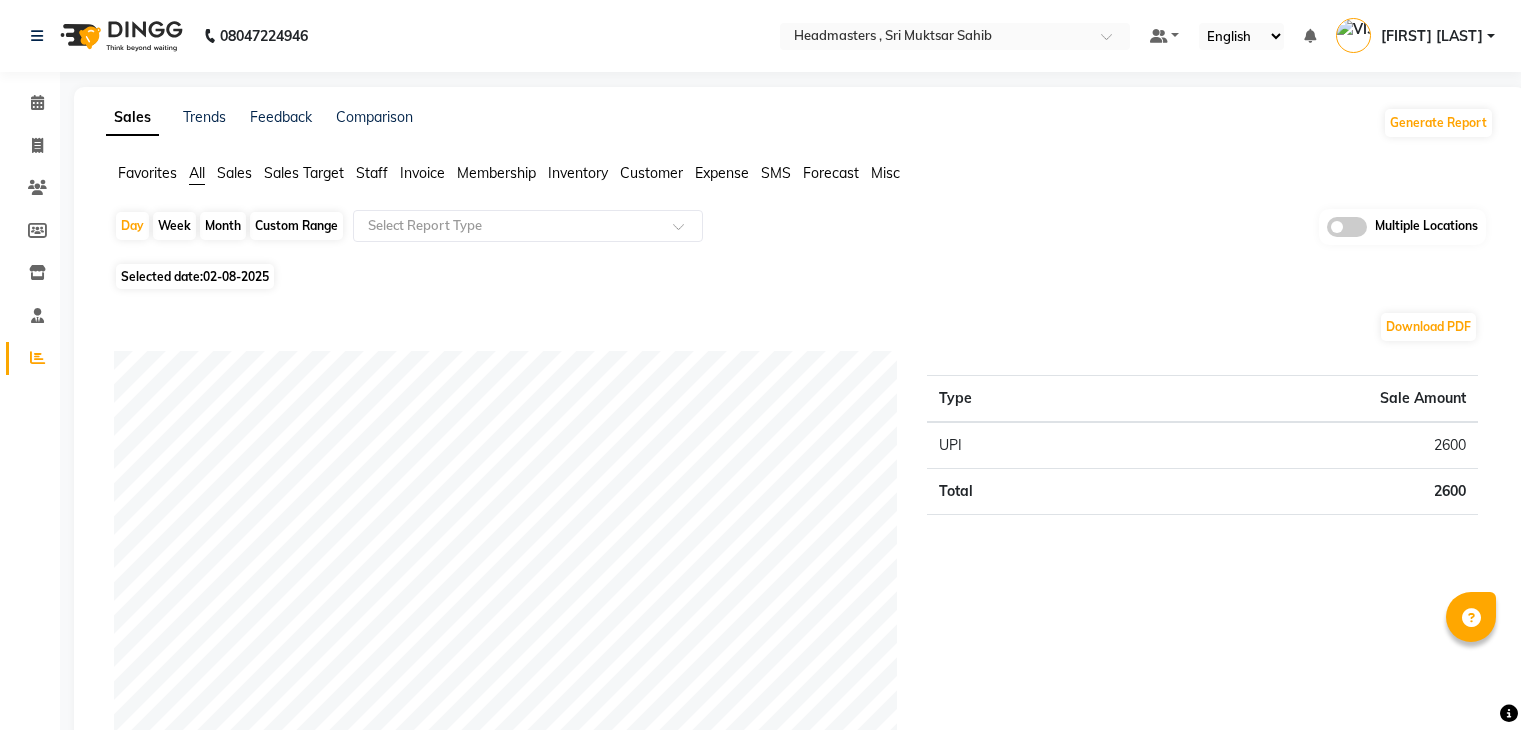 scroll, scrollTop: 0, scrollLeft: 0, axis: both 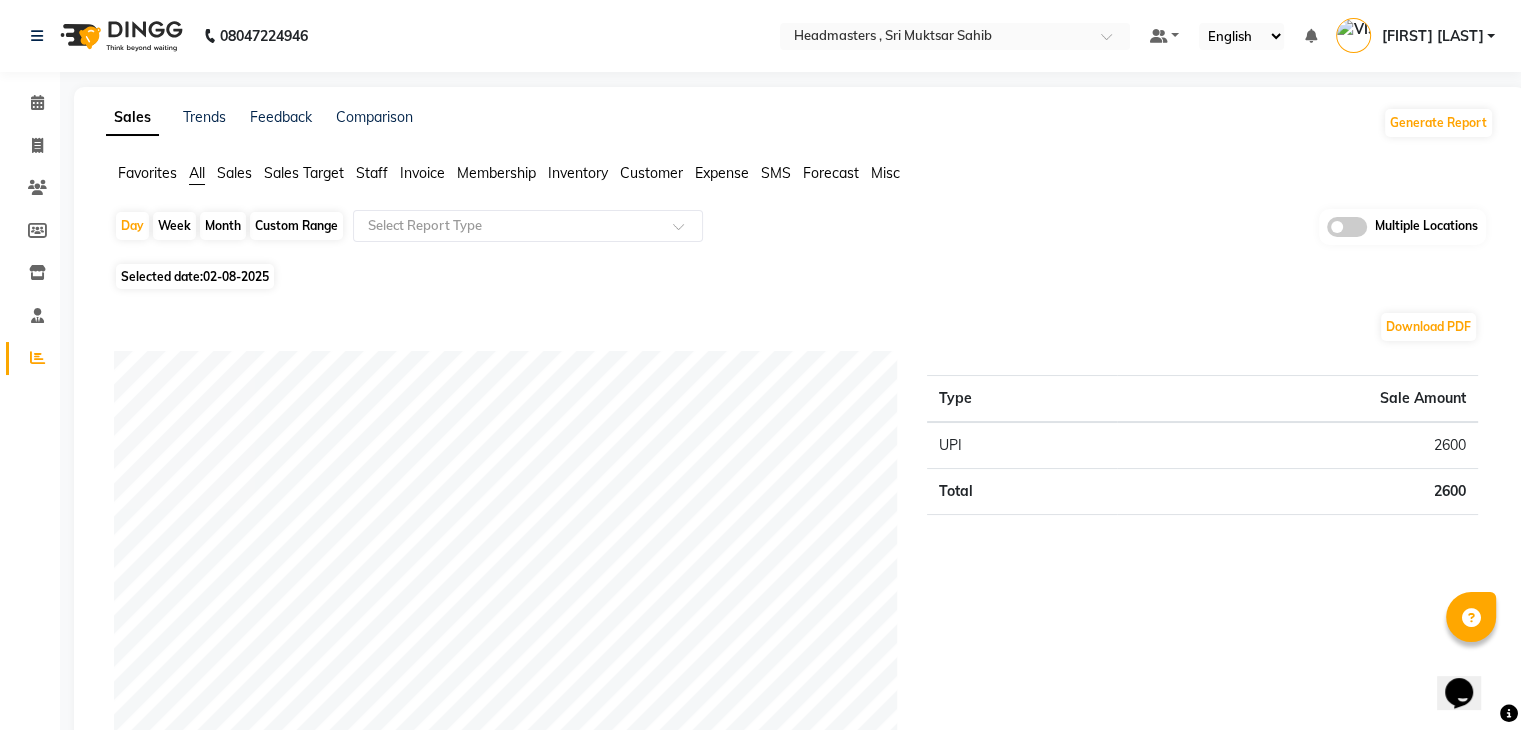 click on "Staff" 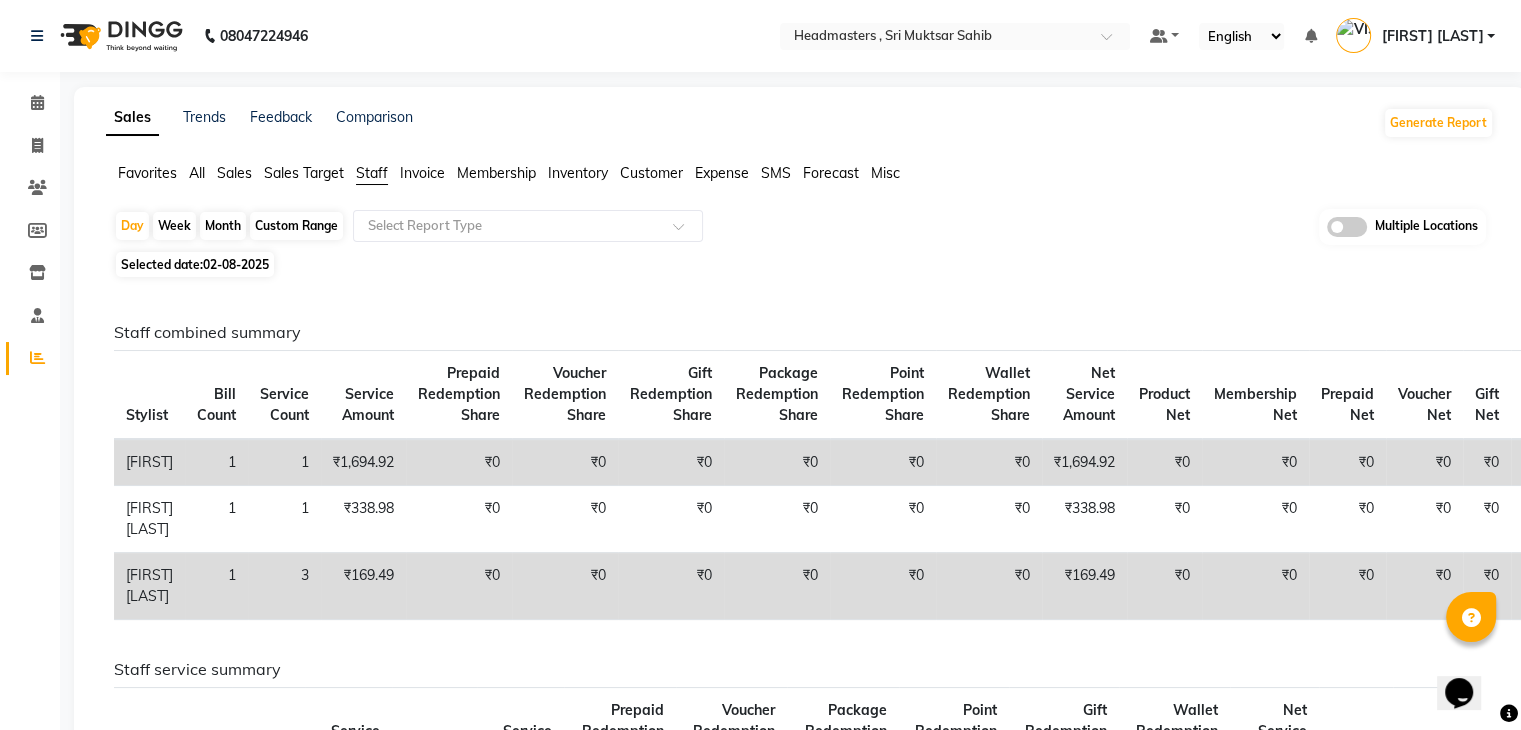 click on "02-08-2025" 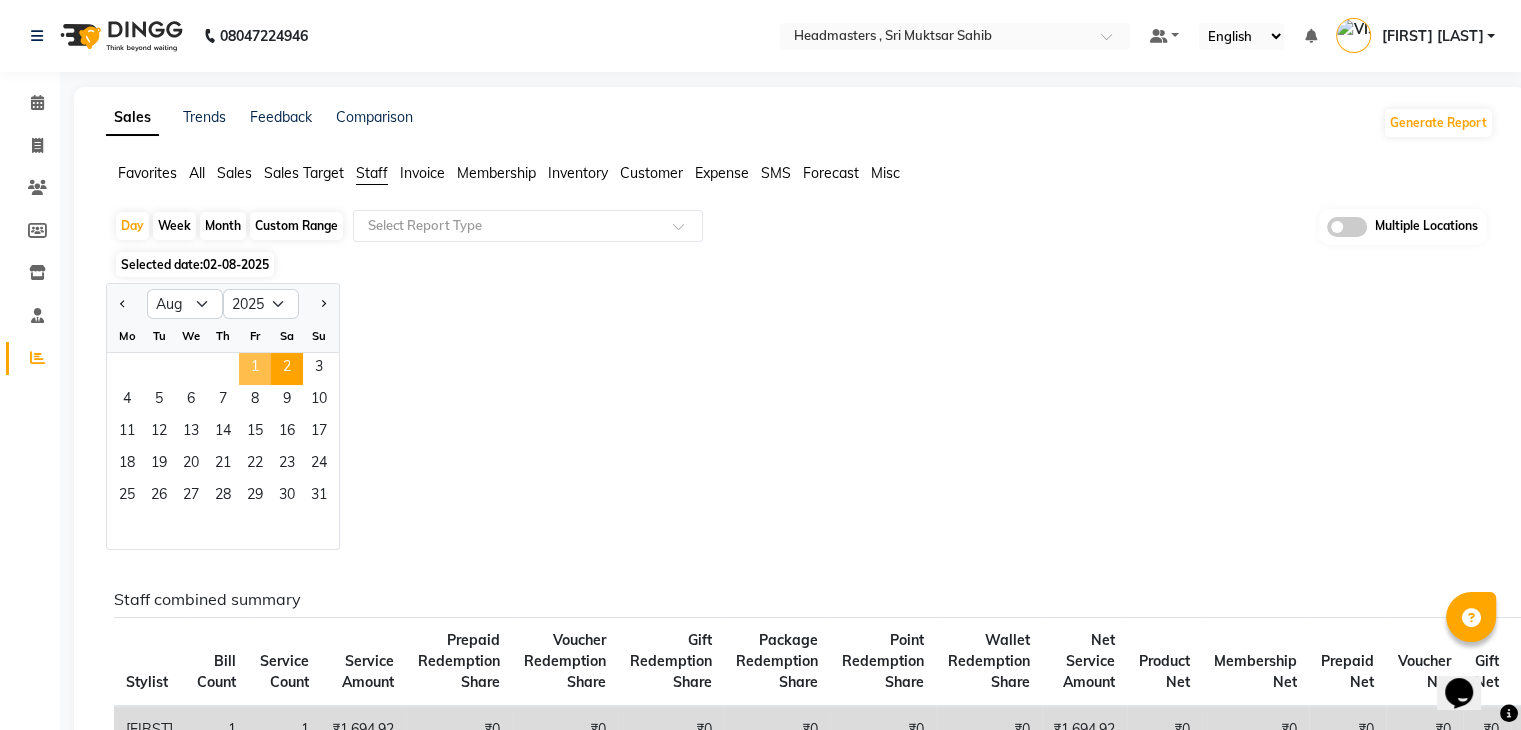 click on "1" 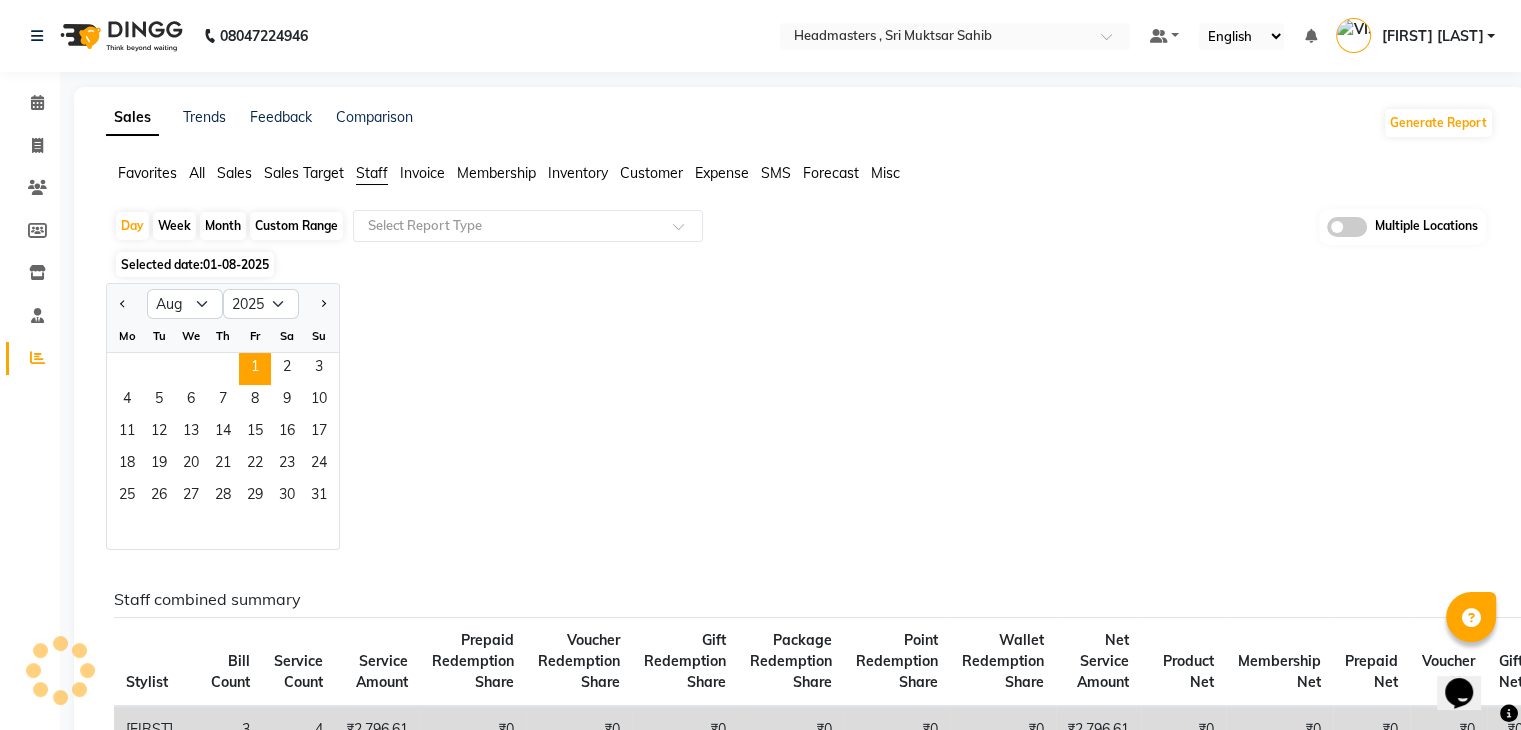 click on "Jan Feb Mar Apr May Jun Jul Aug Sep Oct Nov Dec 2015 2016 2017 2018 2019 2020 2021 2022 2023 2024 2025 2026 2027 2028 2029 2030 2031 2032 2033 2034 2035 Mo Tu We Th Fr Sa Su  1   2   3   4   5   6   7   8   9   10   11   12   13   14   15   16   17   18   19   20   21   22   23   24   25   26   27   28   29   30   31" 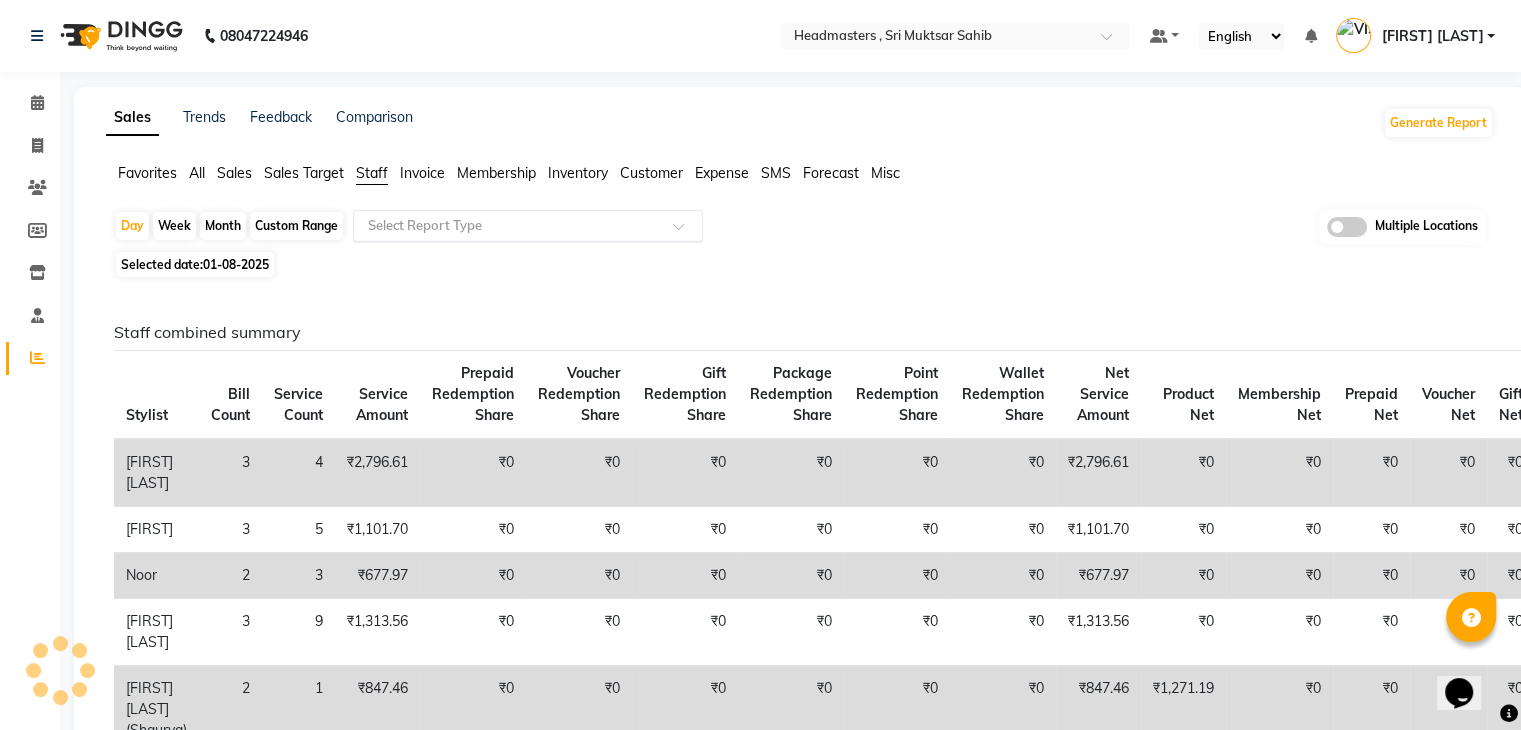 click on "Select Report Type" 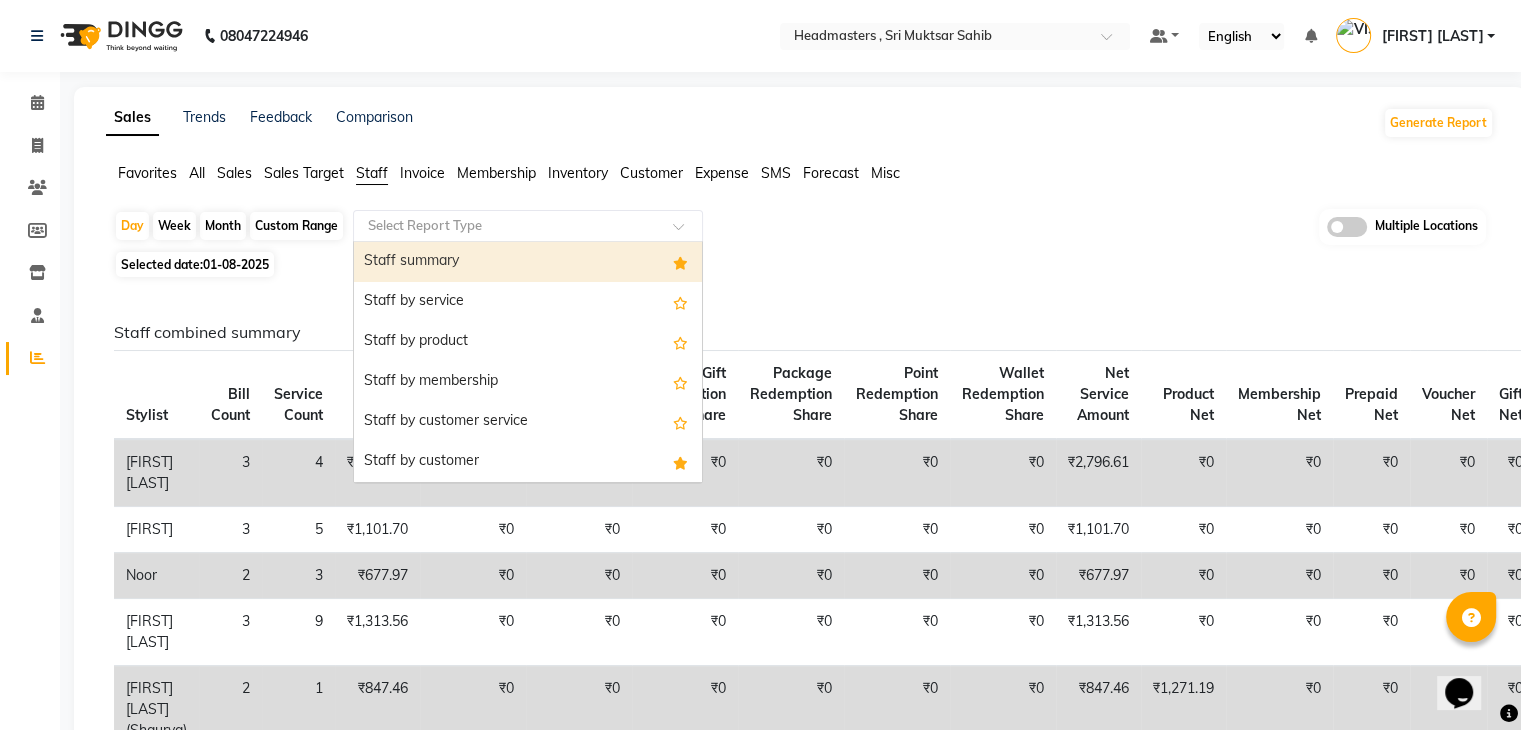 click on "Staff summary" at bounding box center [528, 262] 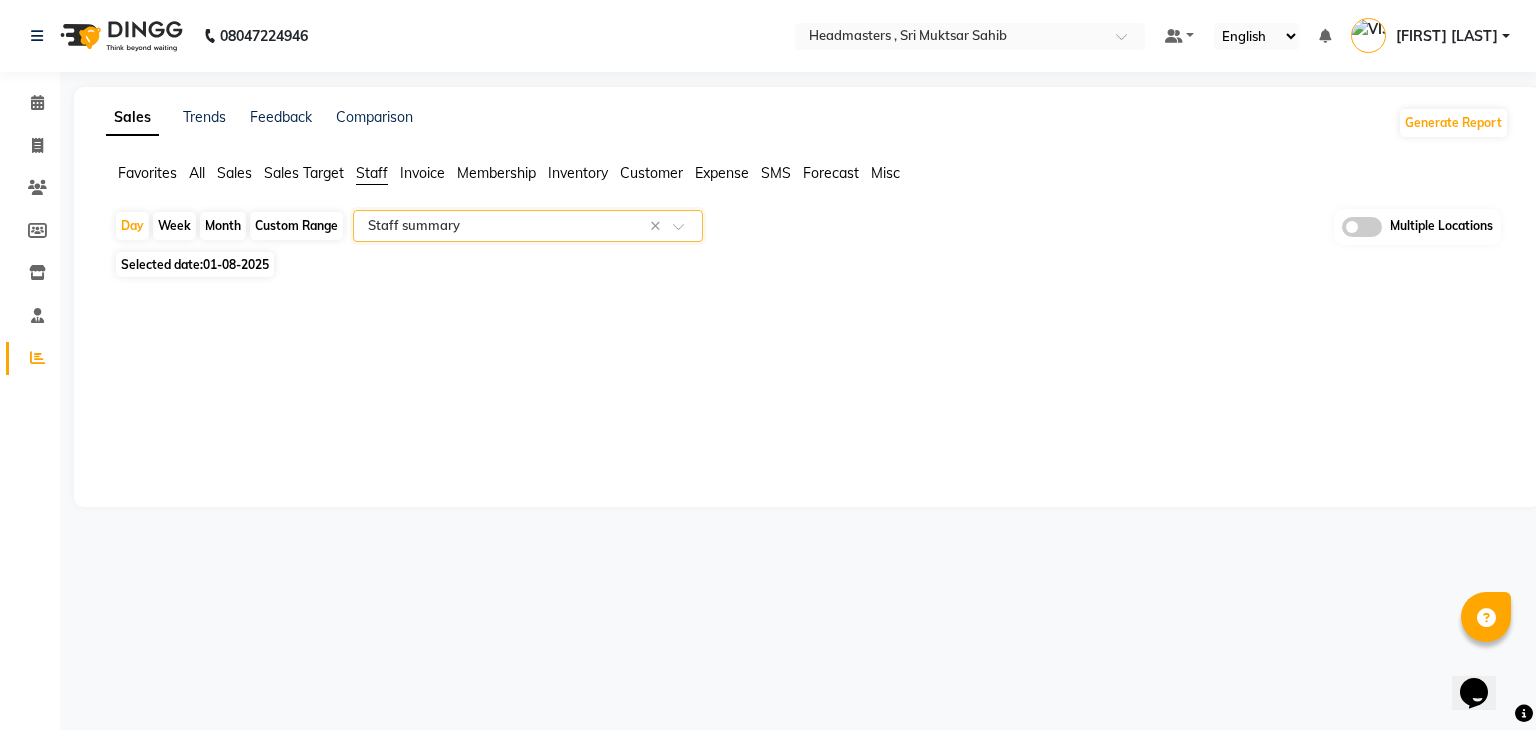 select on "full_report" 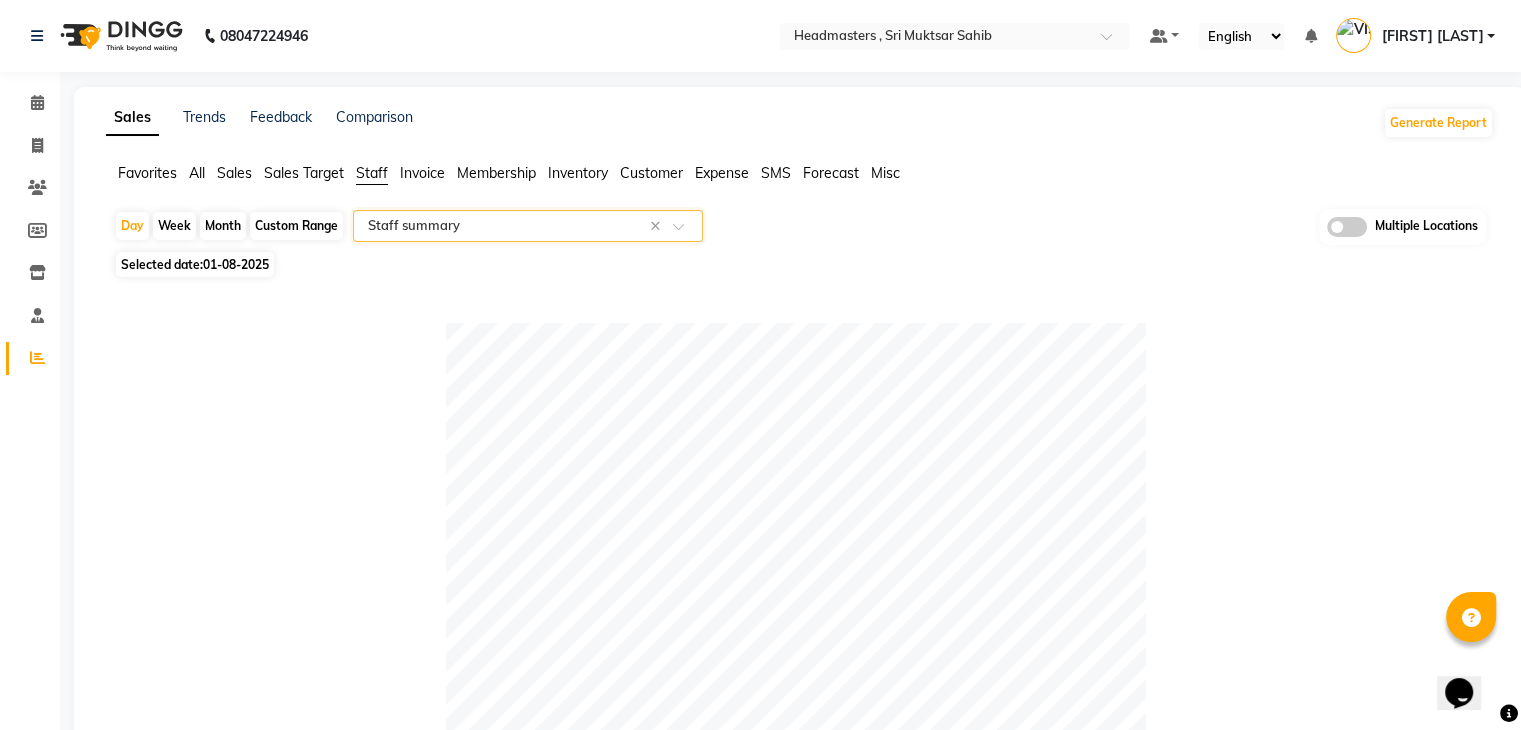 click on "Day   Week   Month   Custom Range  Select Report Type × Staff summary × Multiple Locations Selected date:  01-08-2025   Table View   Pivot View  Pie Chart Bar Chart Select Full Report Filtered Report Select CSV PDF  Export  Show  10 25 50 100  entries Search: Location Stylist Customer Invoices Services Services W/o Tax Memberships Products Packages Vouchers Prepaid Gifts Average Total Total W/o Tax Payment Redemption Redemption Share Emp Code Location Stylist Customer Invoices Services Services W/o Tax Memberships Products Packages Vouchers Prepaid Gifts Average Total Total W/o Tax Payment Redemption Redemption Share Emp Code Total 17 17 ₹10,450.00 ₹8,855.95 ₹0 ₹1,500.00 ₹0 ₹0 ₹0 ₹0 ₹4,325.00 ₹11,950.00 ₹10,127.14 ₹11,950.00 ₹0 ₹0 Headmasters , Sri Muktsar Sahib Gurdeep Singh 3 3 ₹3,300.00 ₹2,796.61 ₹0 ₹0 ₹0 ₹0 ₹0 ₹0 ₹1,100.00 ₹3,300.00 ₹2,796.61 ₹3,300.00 ₹0 ₹0 e3798-27 Headmasters , Sri Muktsar Sahib Pramod Gupta(Shaurya) 2 2 ₹1,000.00 ₹847.46" 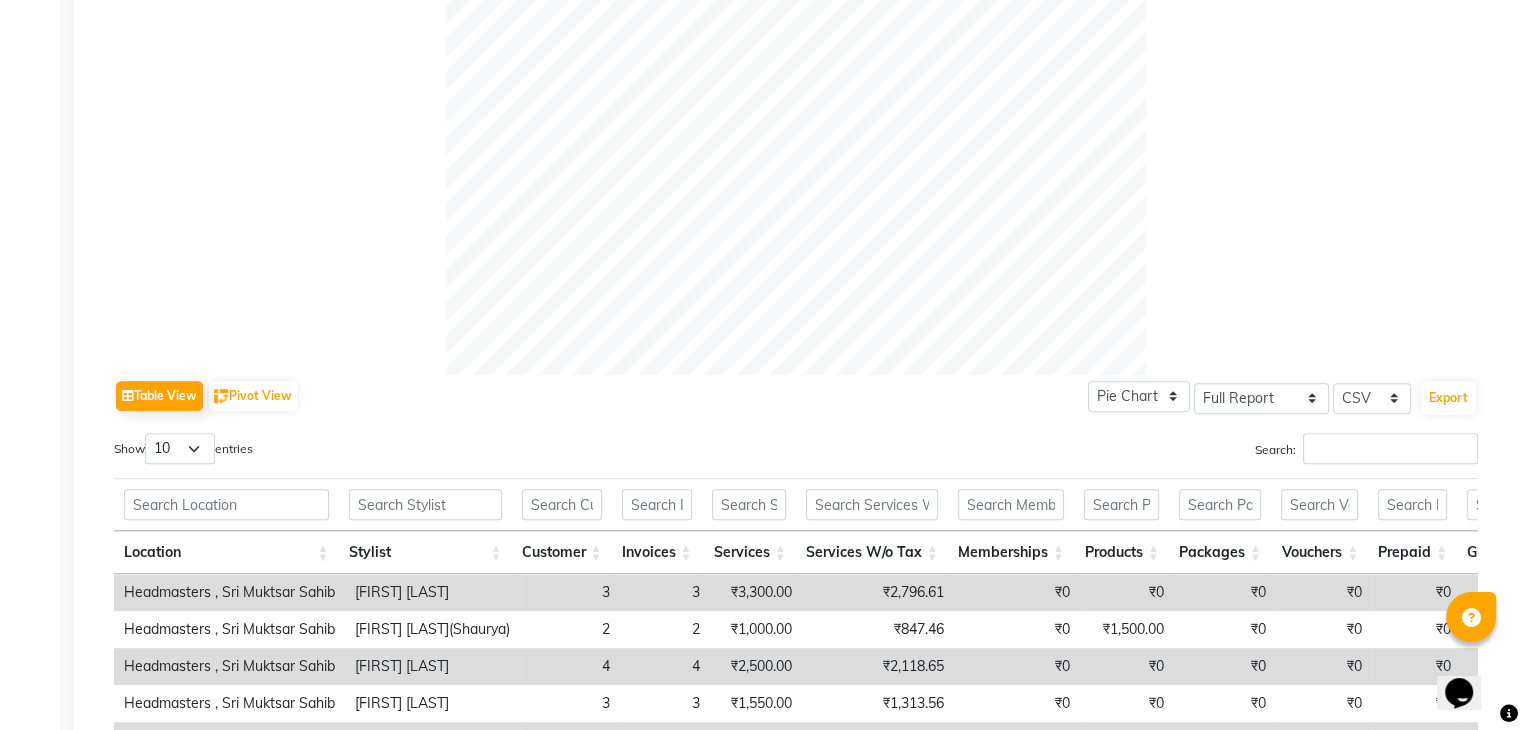 scroll, scrollTop: 800, scrollLeft: 0, axis: vertical 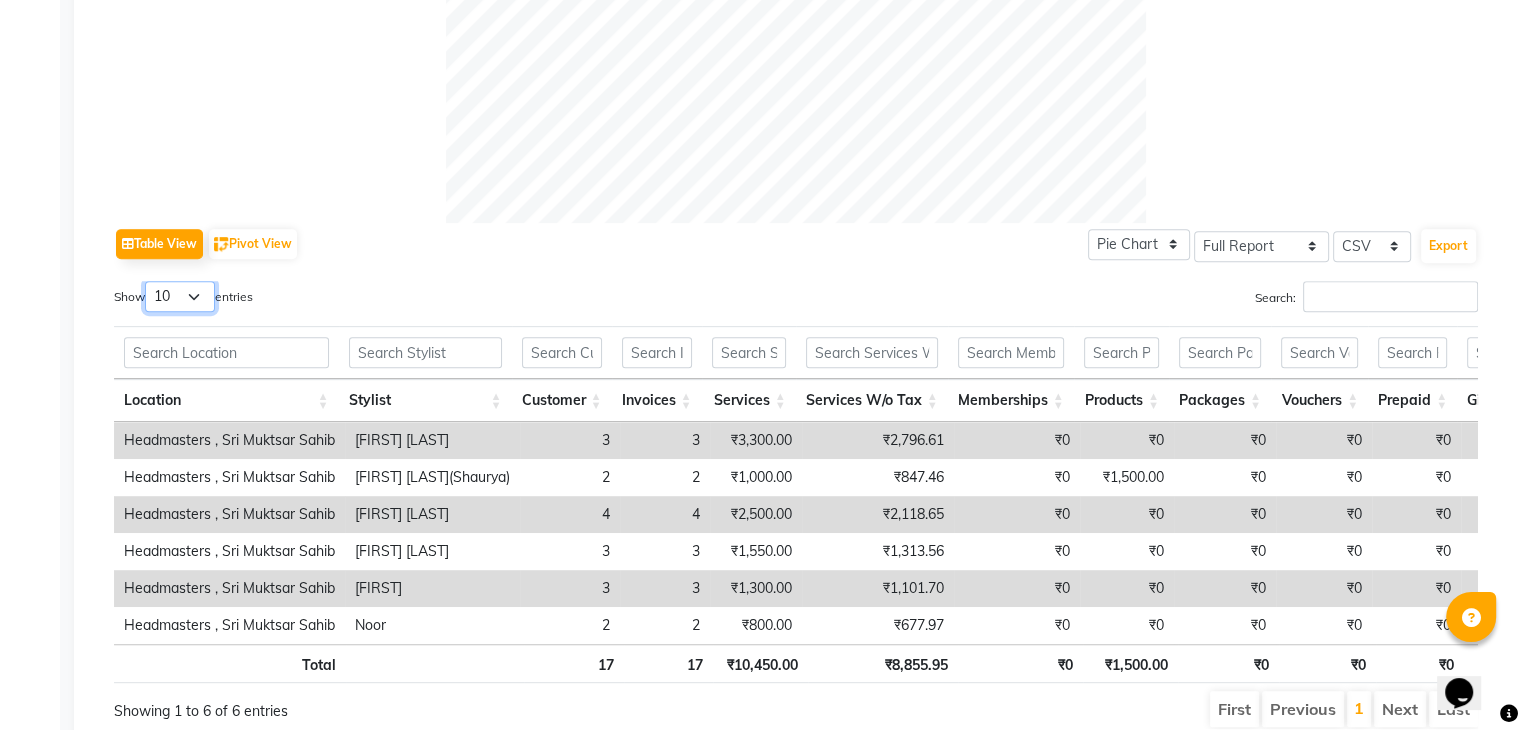 click on "10 25 50 100" at bounding box center (180, 296) 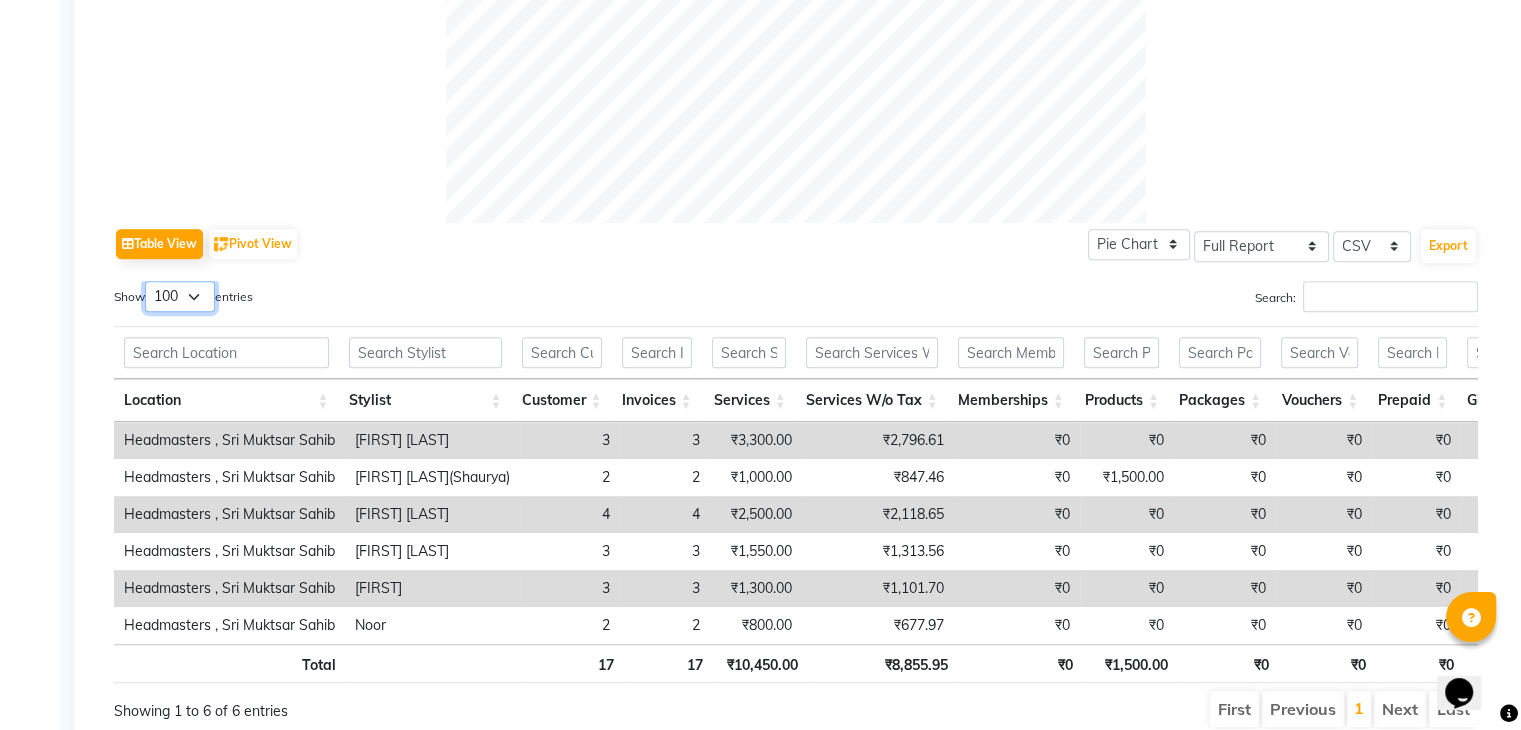 click on "10 25 50 100" at bounding box center (180, 296) 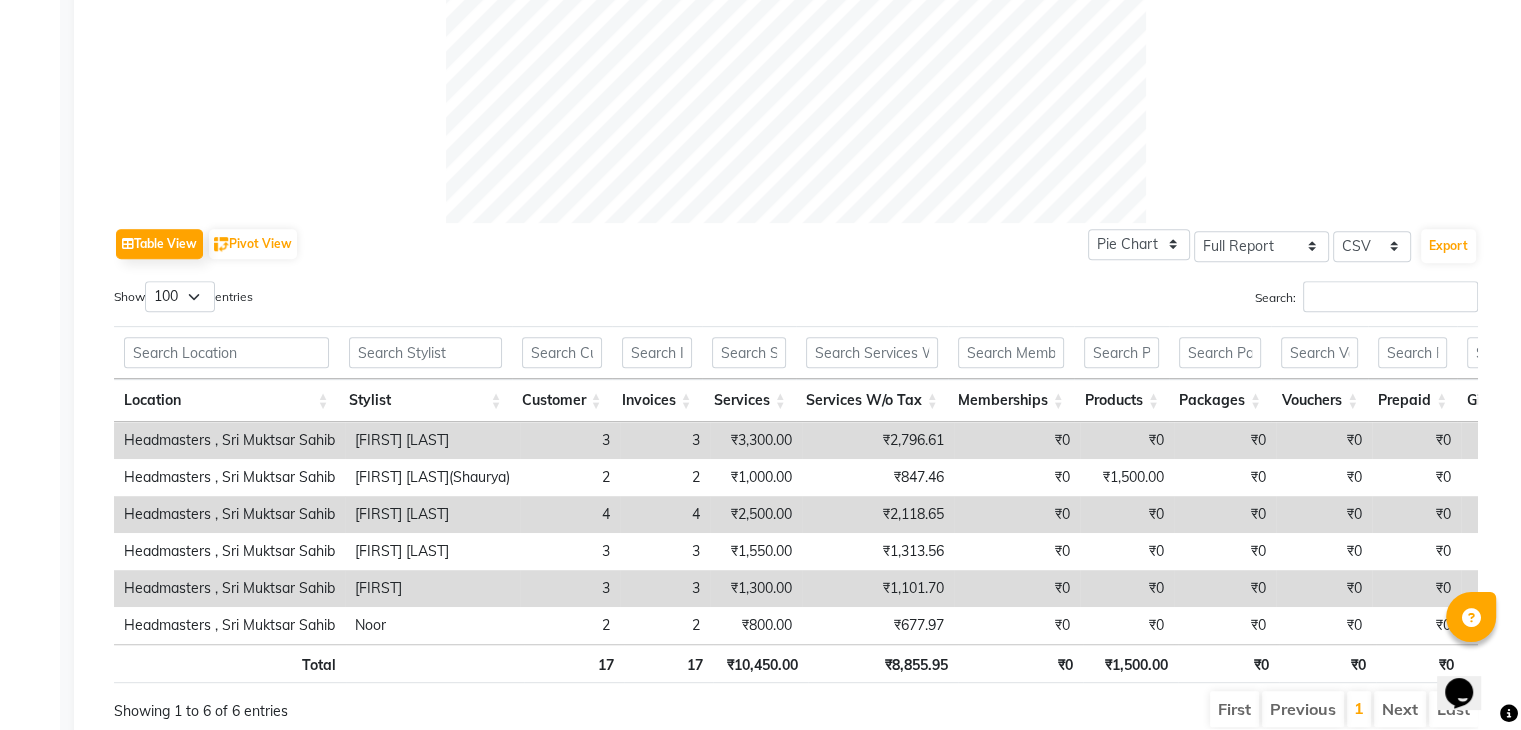 click on "Show  10 25 50 100  entries" at bounding box center [447, 300] 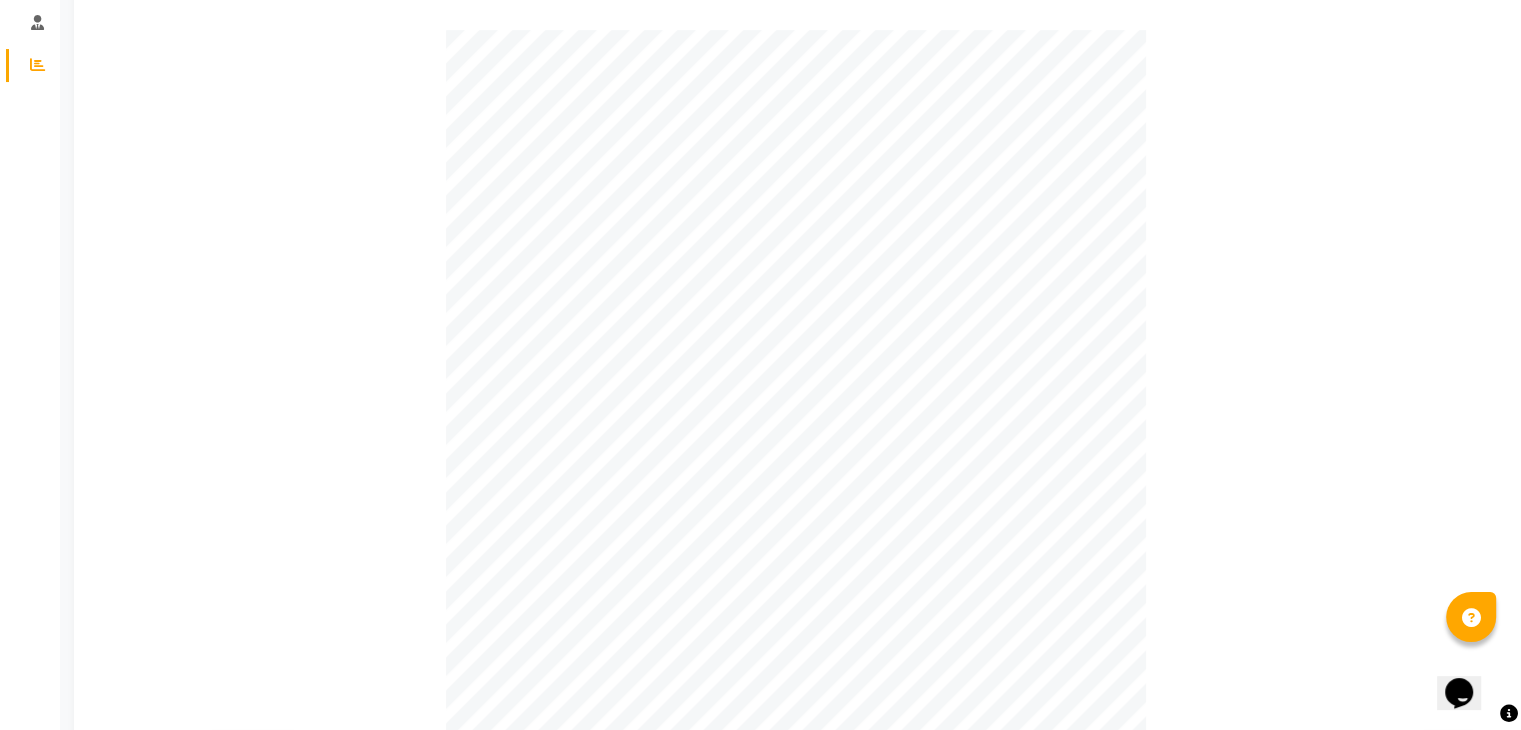 scroll, scrollTop: 0, scrollLeft: 0, axis: both 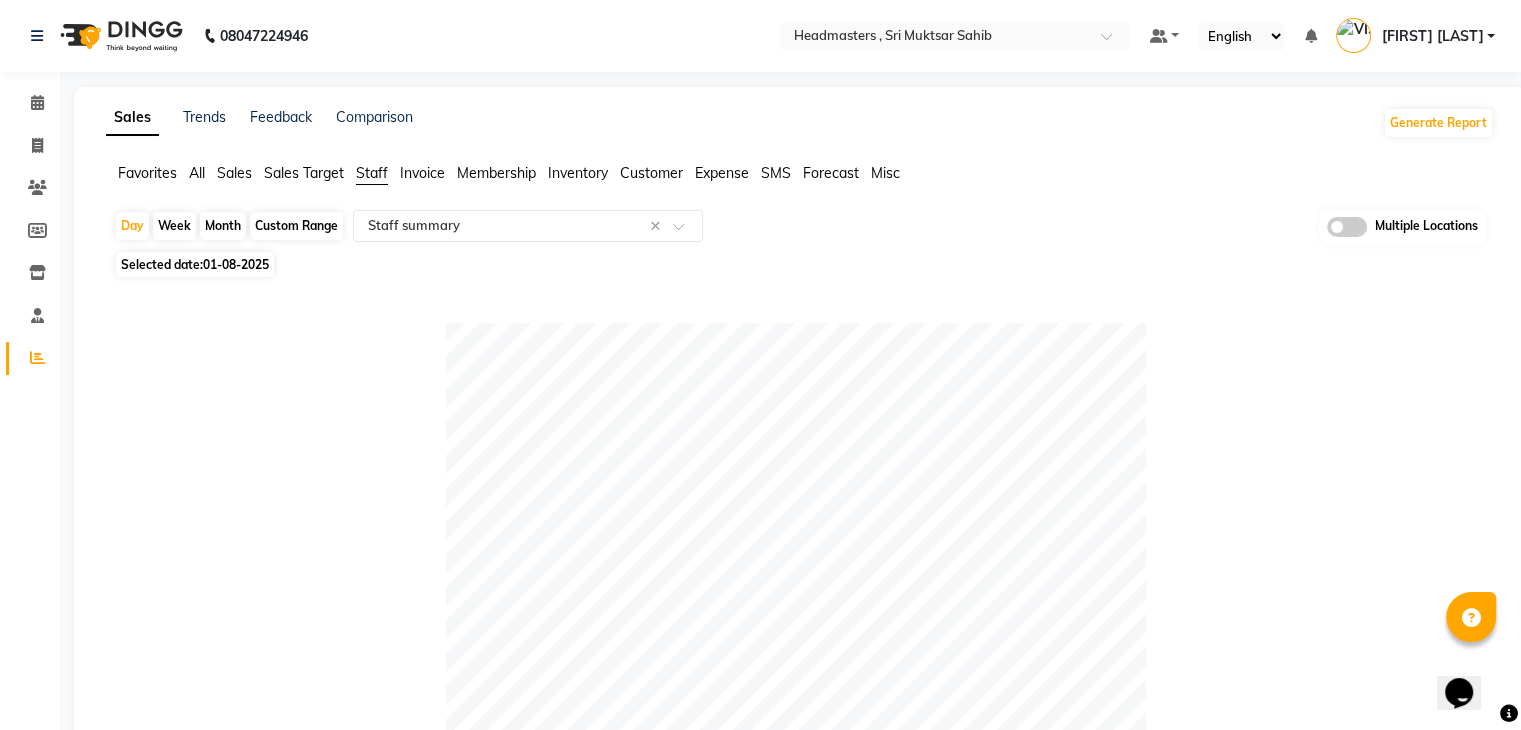 click 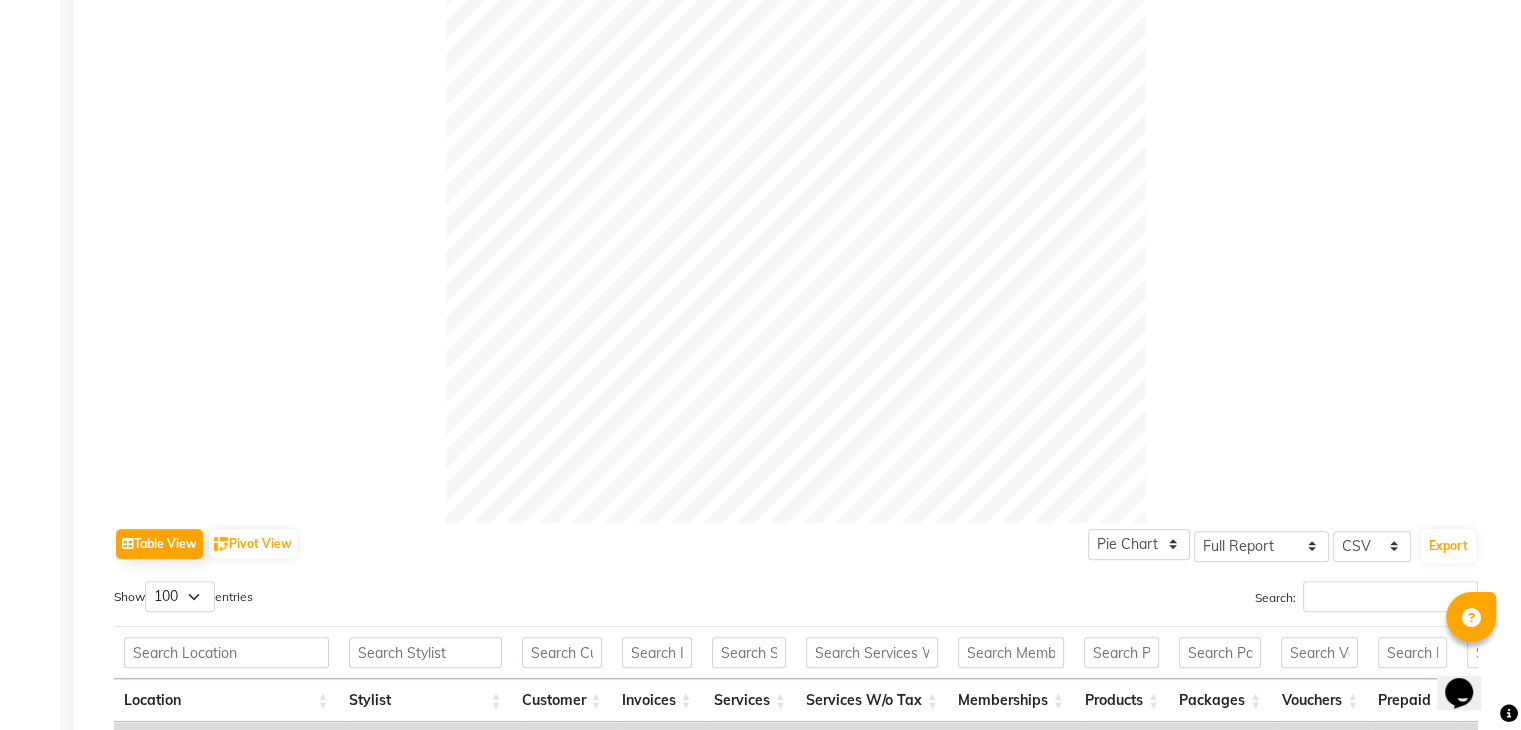 scroll, scrollTop: 700, scrollLeft: 0, axis: vertical 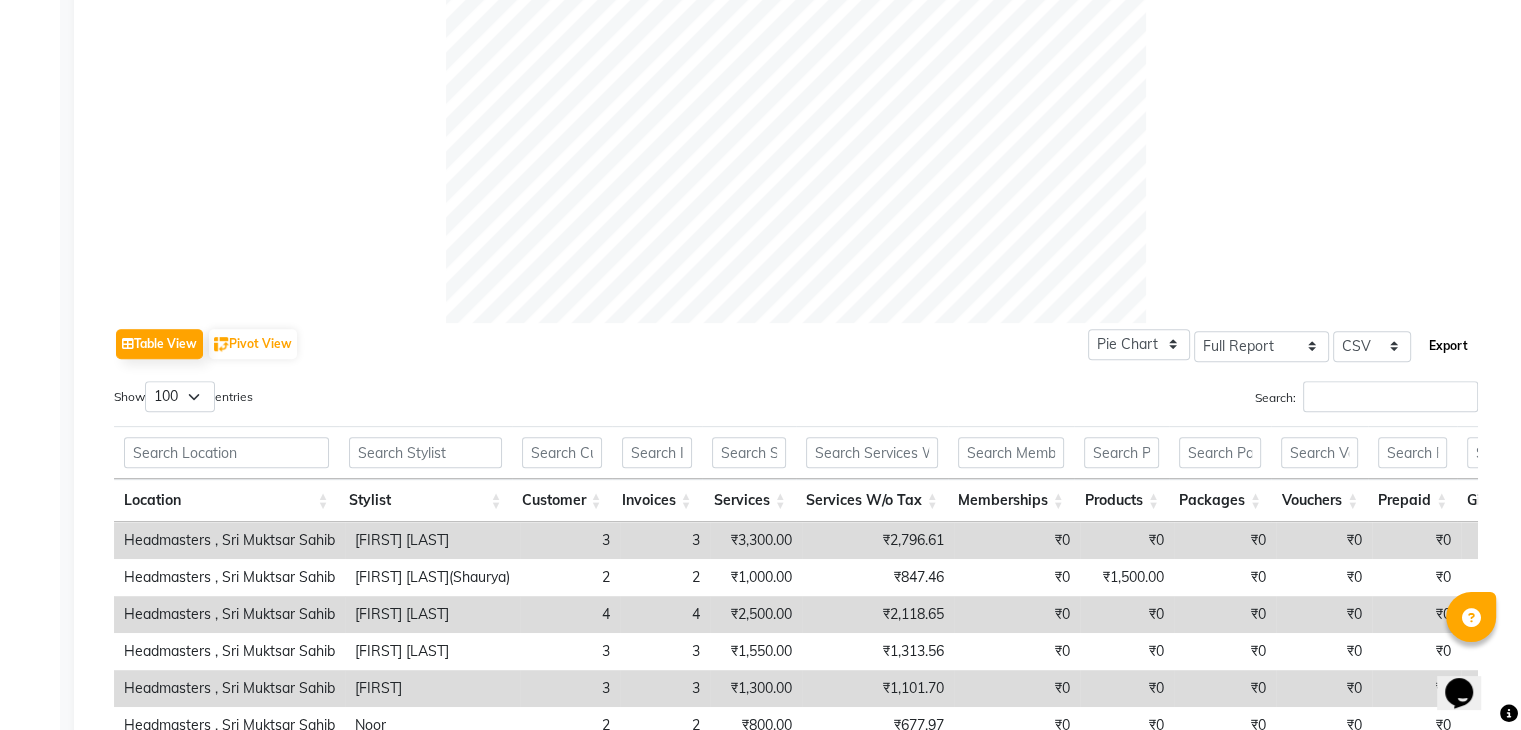 click on "Export" 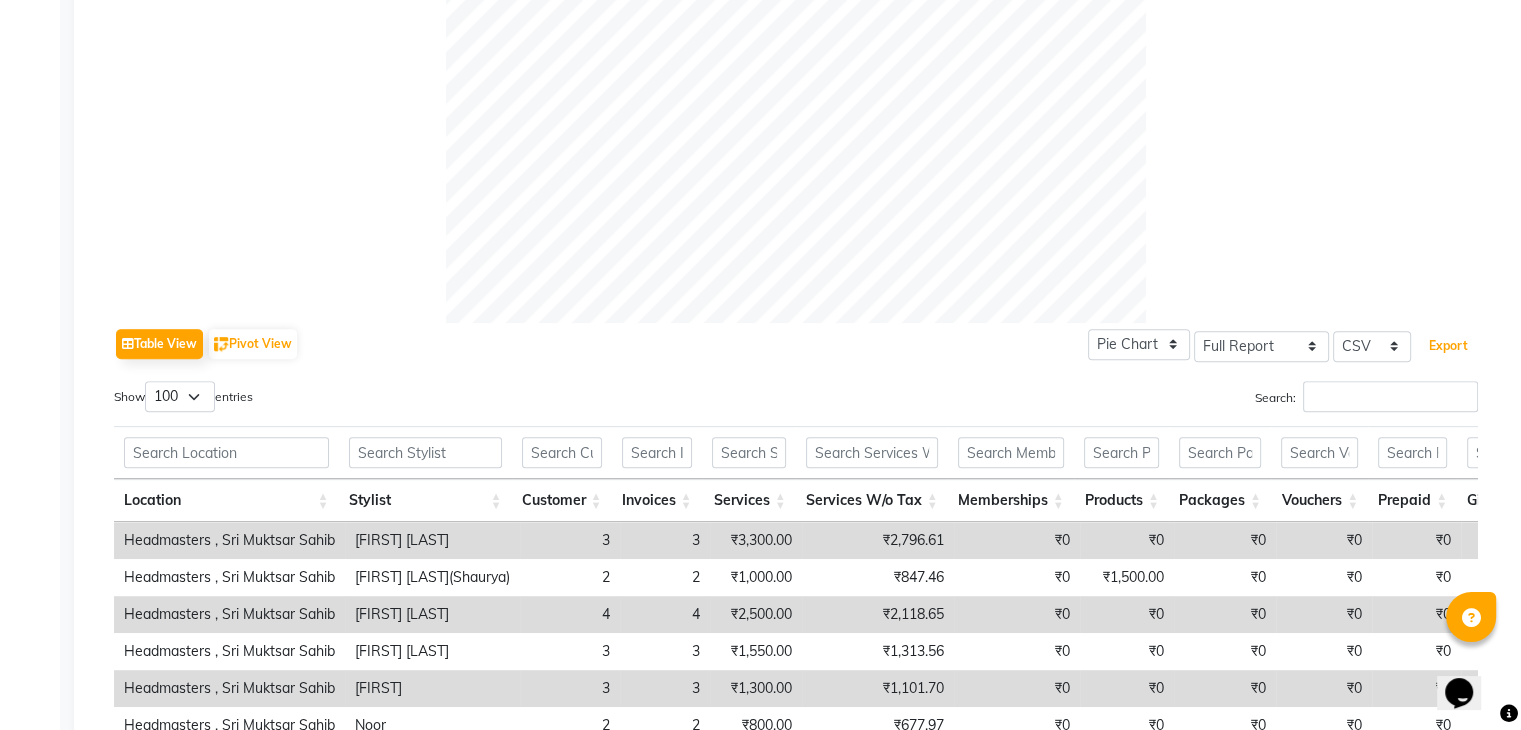 type 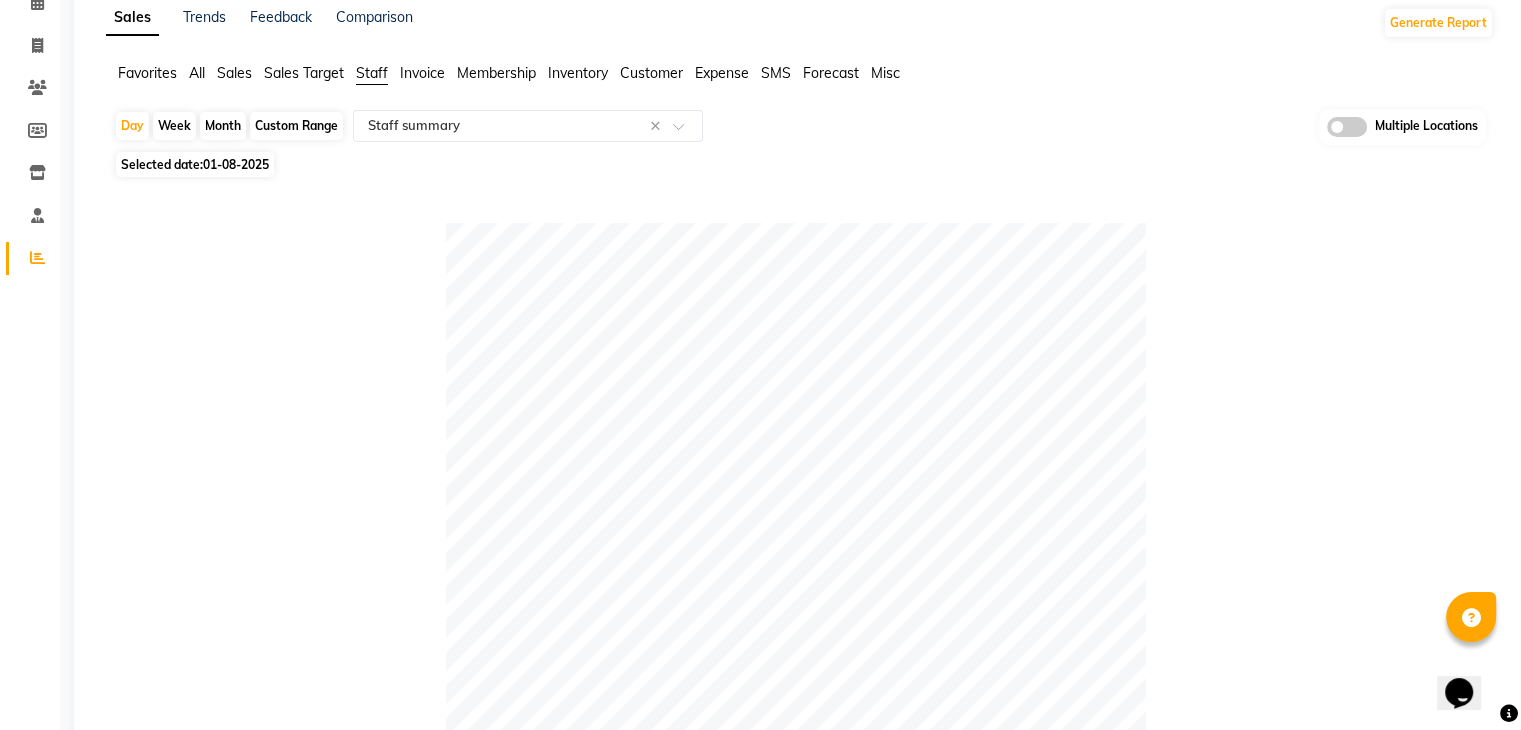 scroll, scrollTop: 0, scrollLeft: 0, axis: both 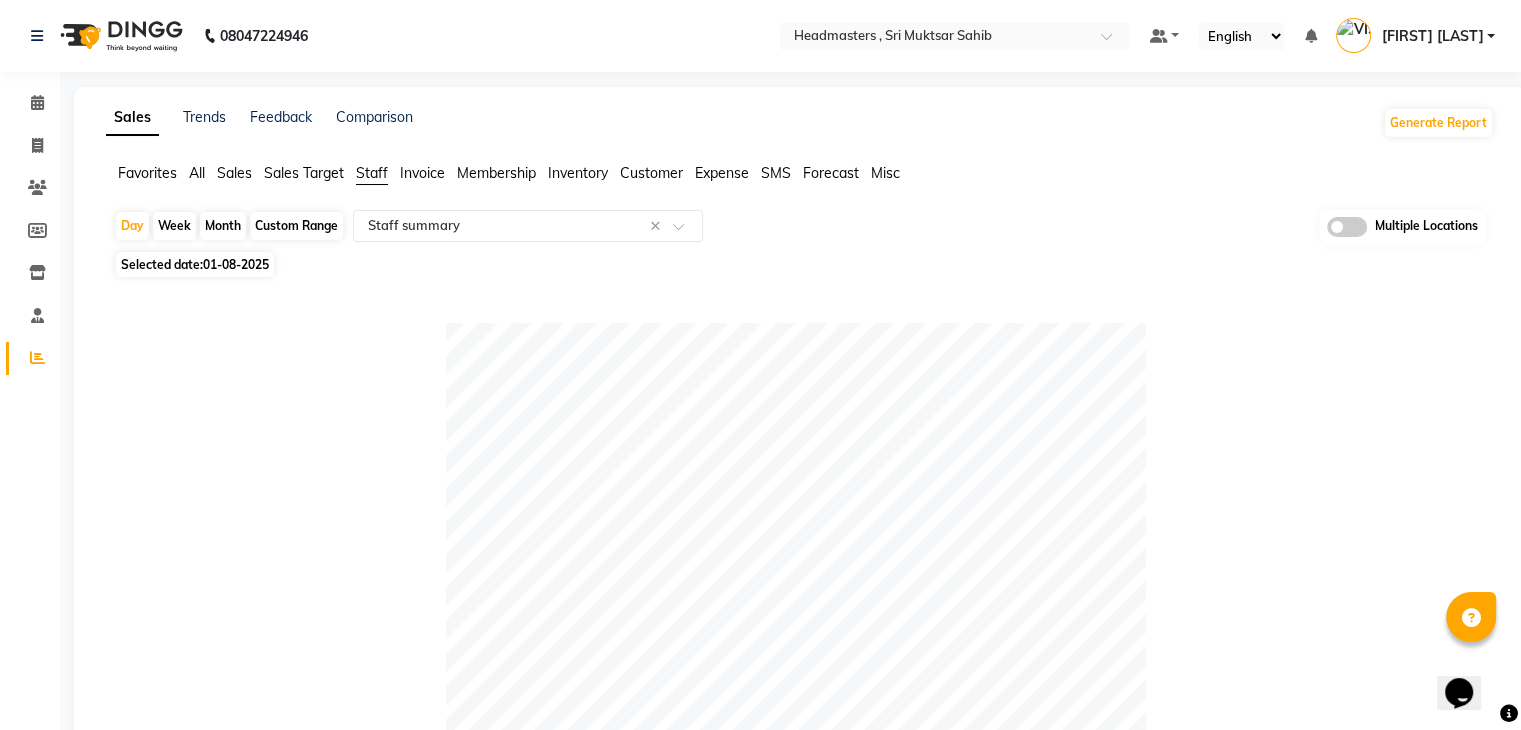 click on "Sales" 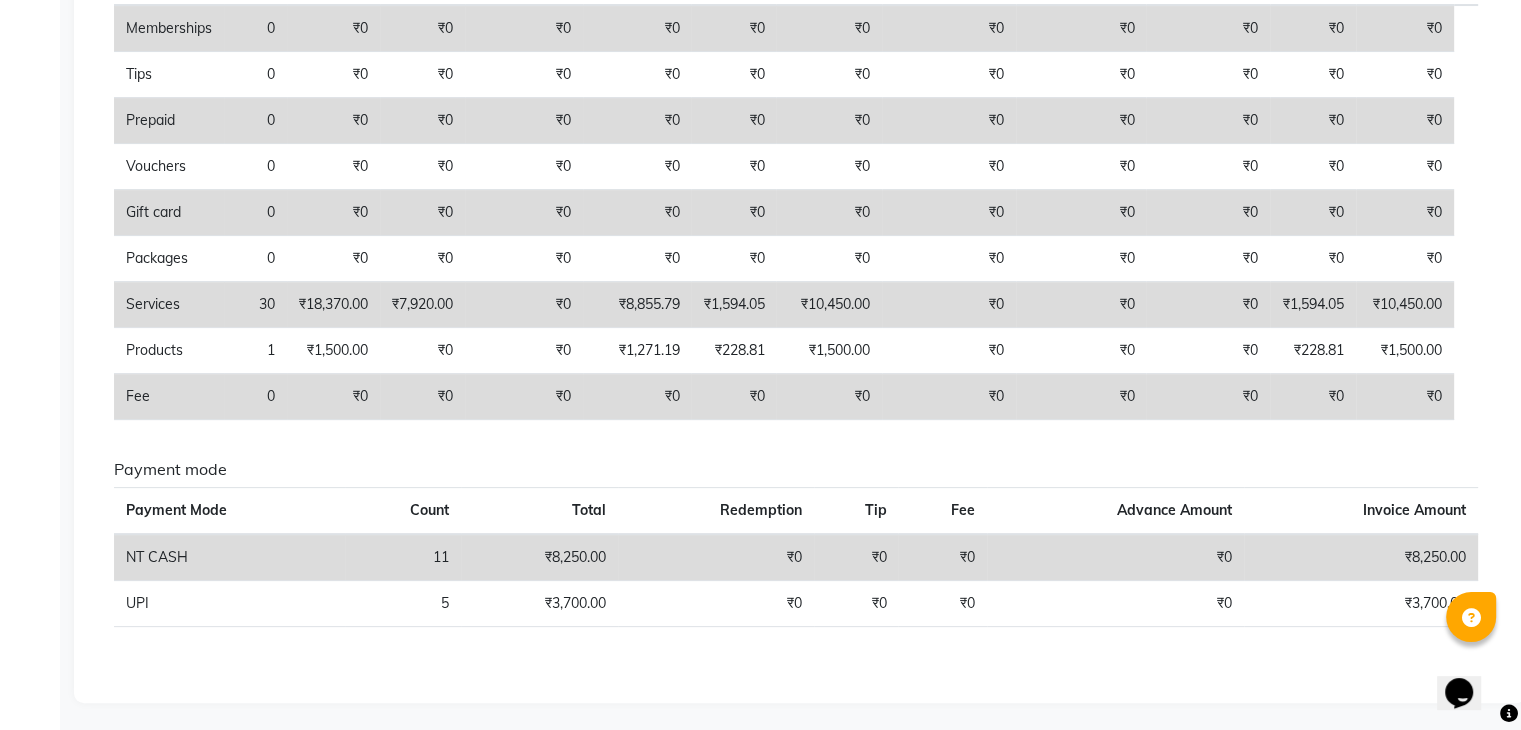 scroll, scrollTop: 0, scrollLeft: 0, axis: both 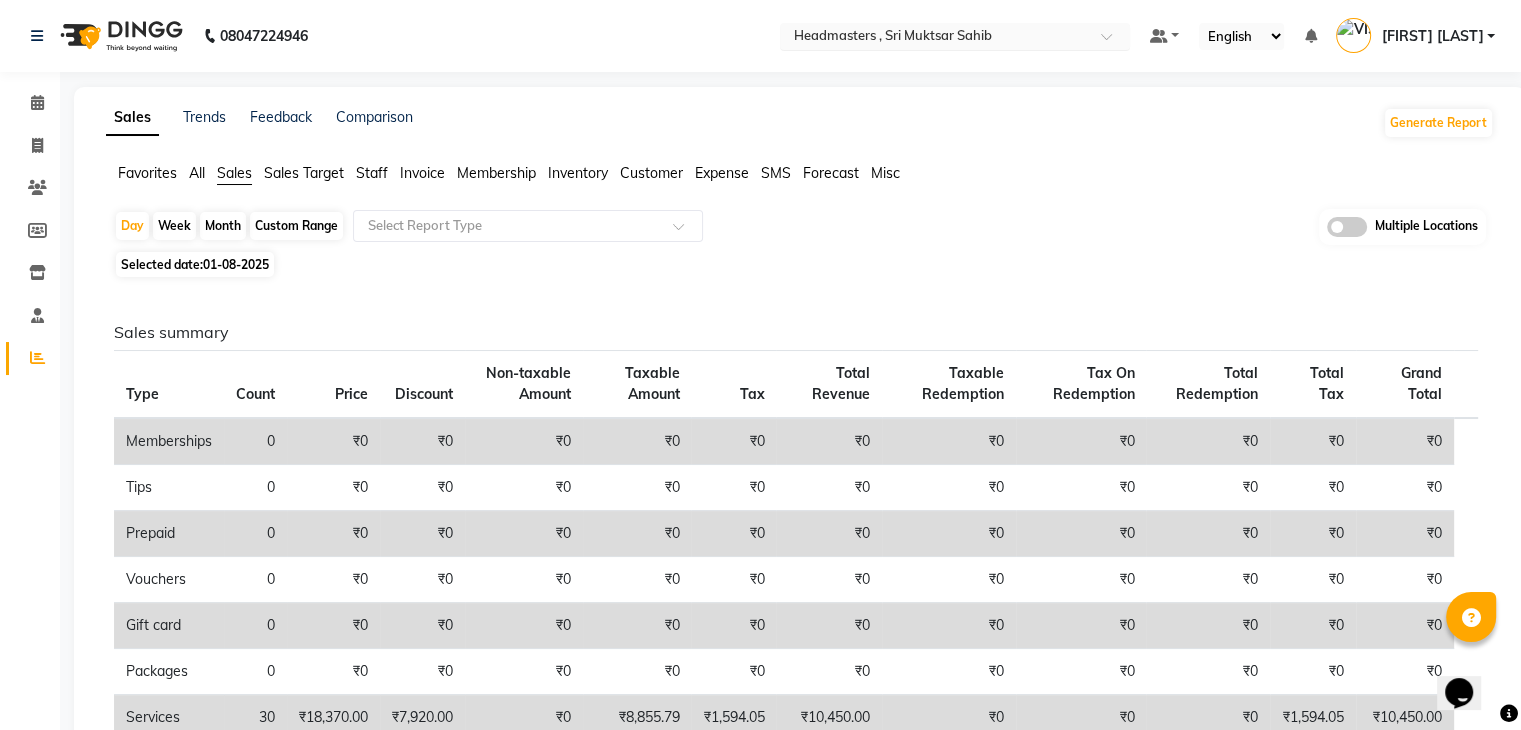 click at bounding box center [935, 38] 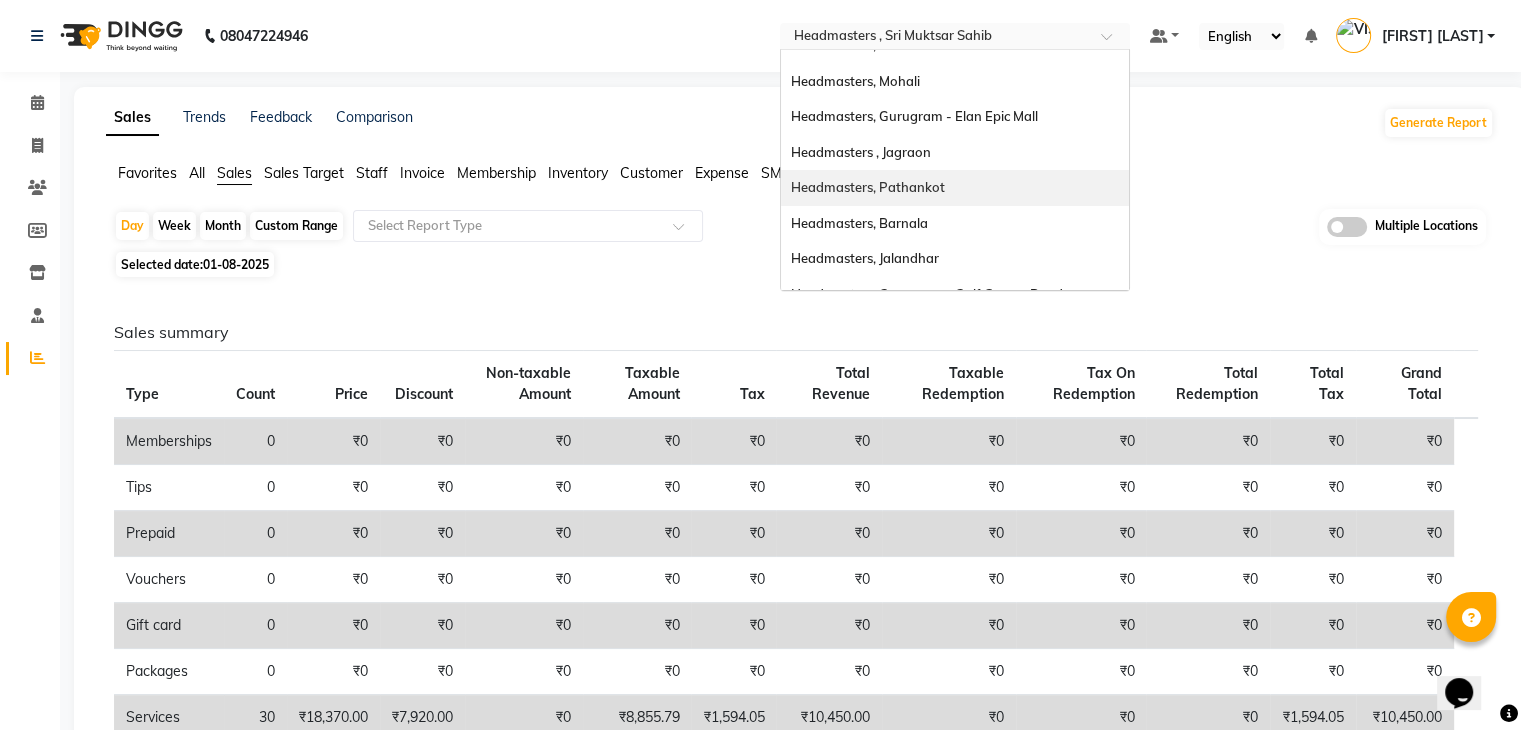 scroll, scrollTop: 28, scrollLeft: 0, axis: vertical 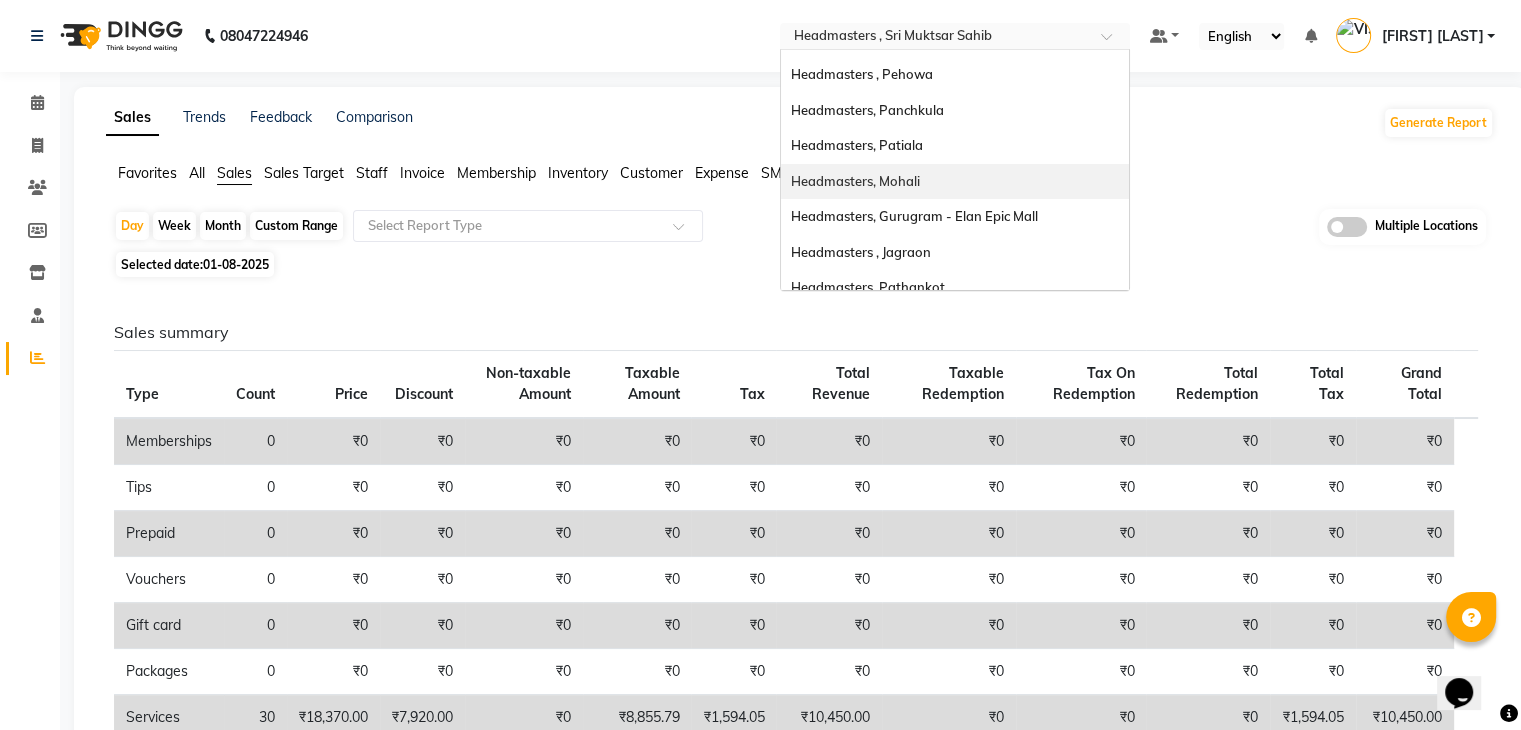 click on "Headmasters, Mohali" at bounding box center [855, 181] 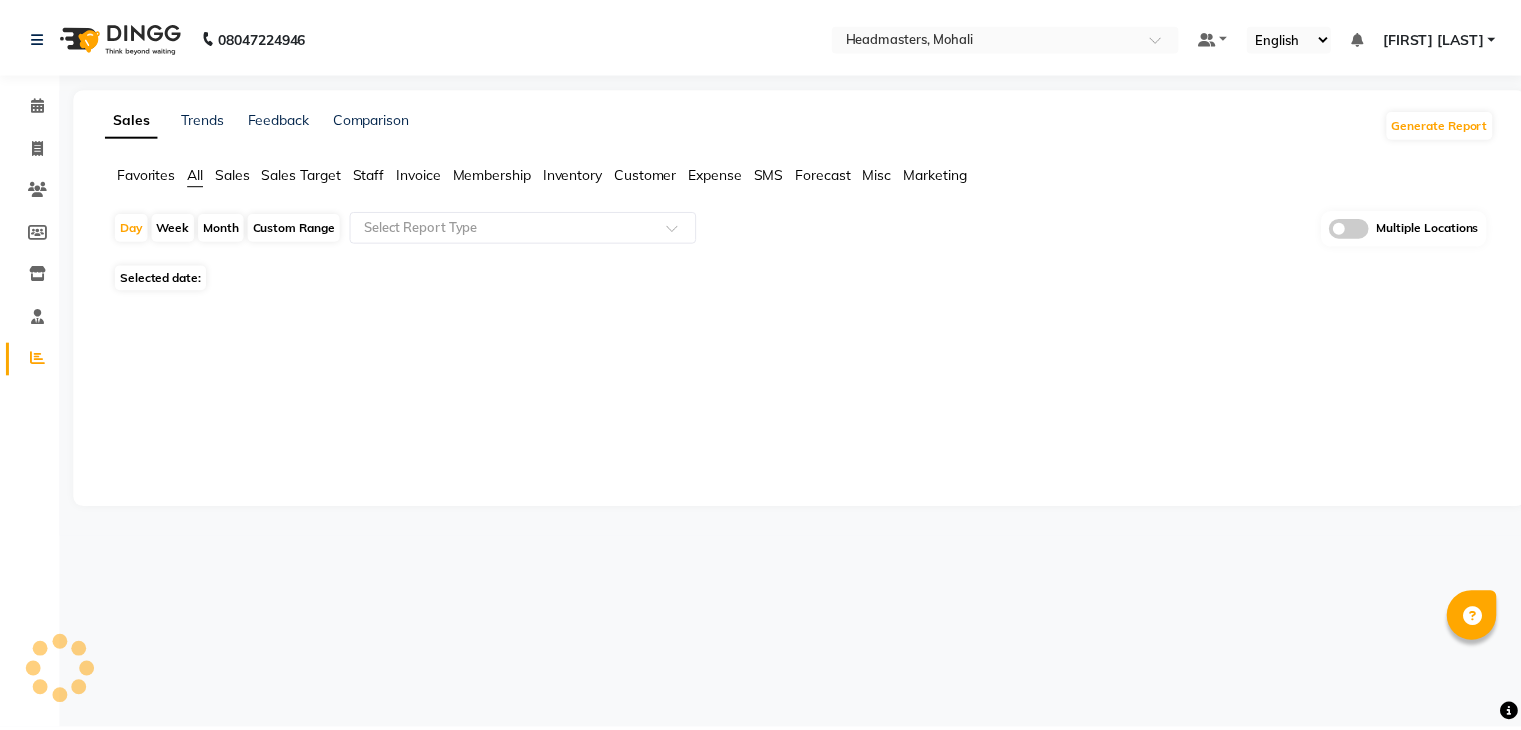 scroll, scrollTop: 0, scrollLeft: 0, axis: both 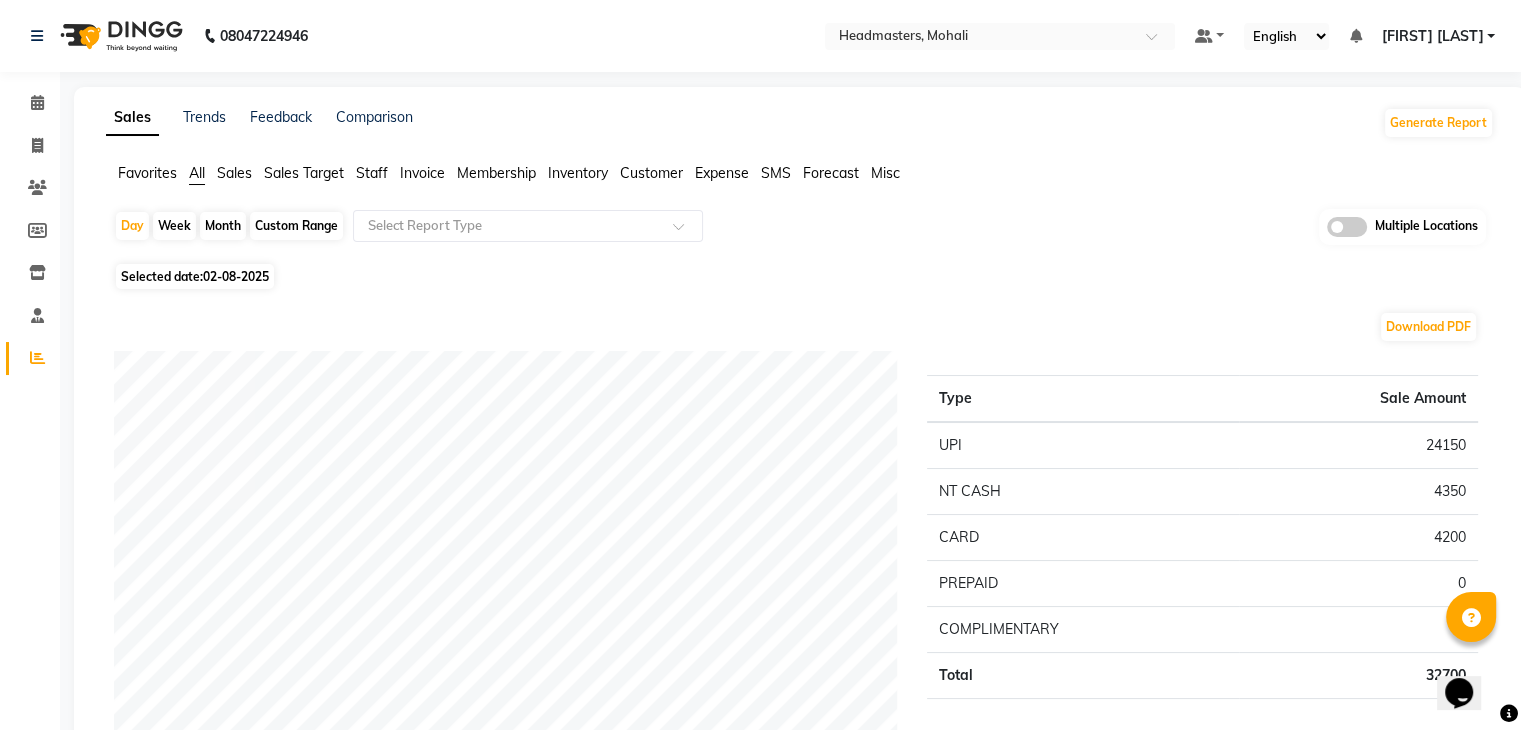 click on "02-08-2025" 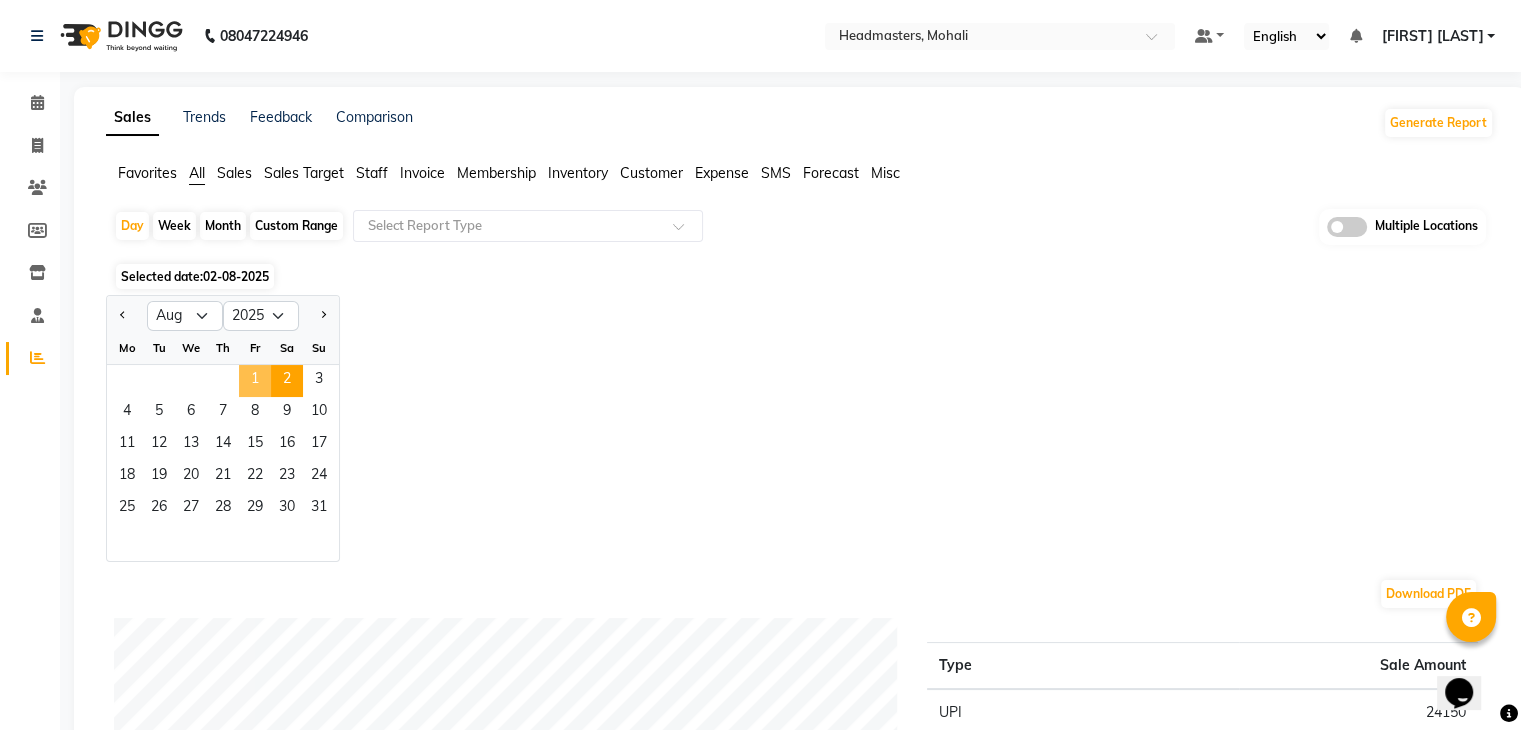 click on "1" 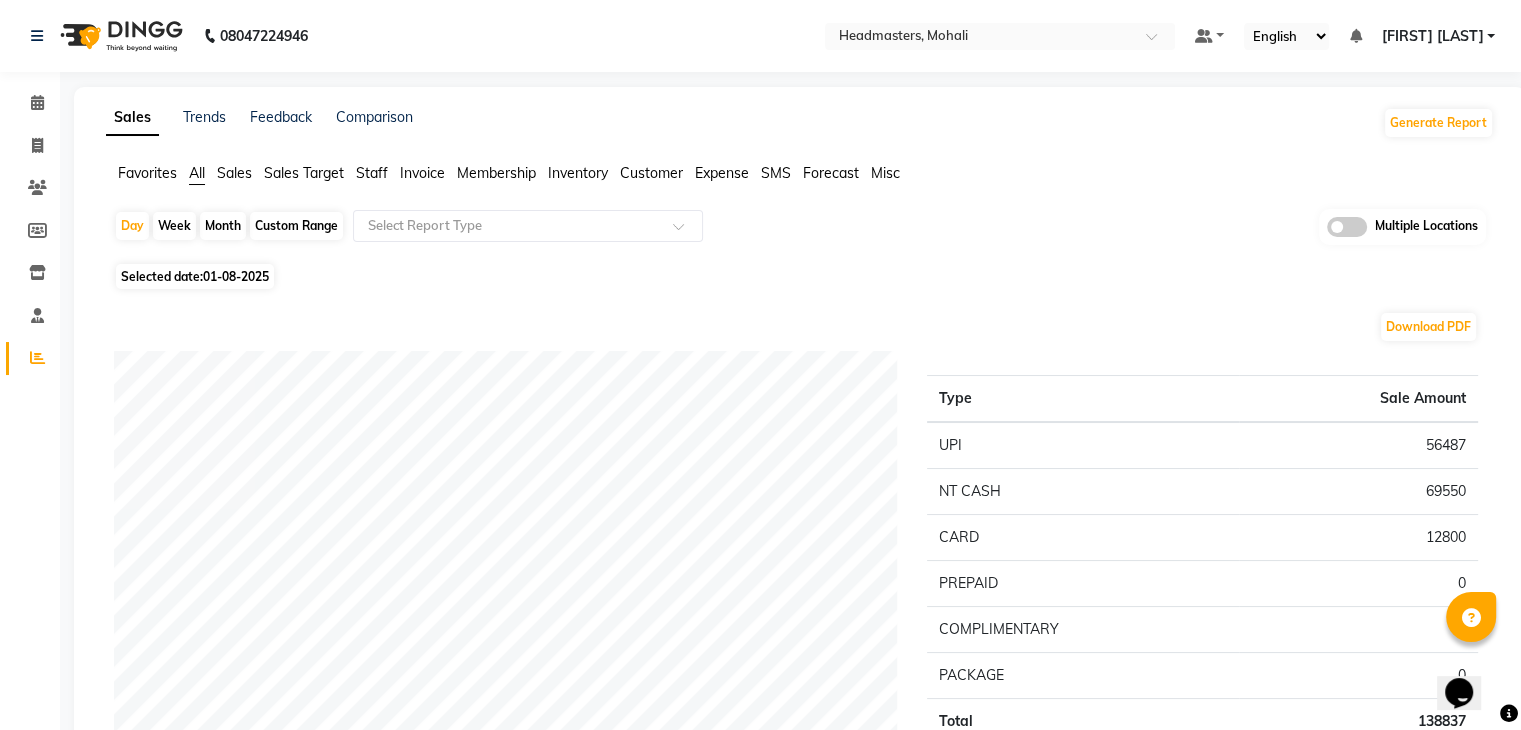 click on "Invoice" 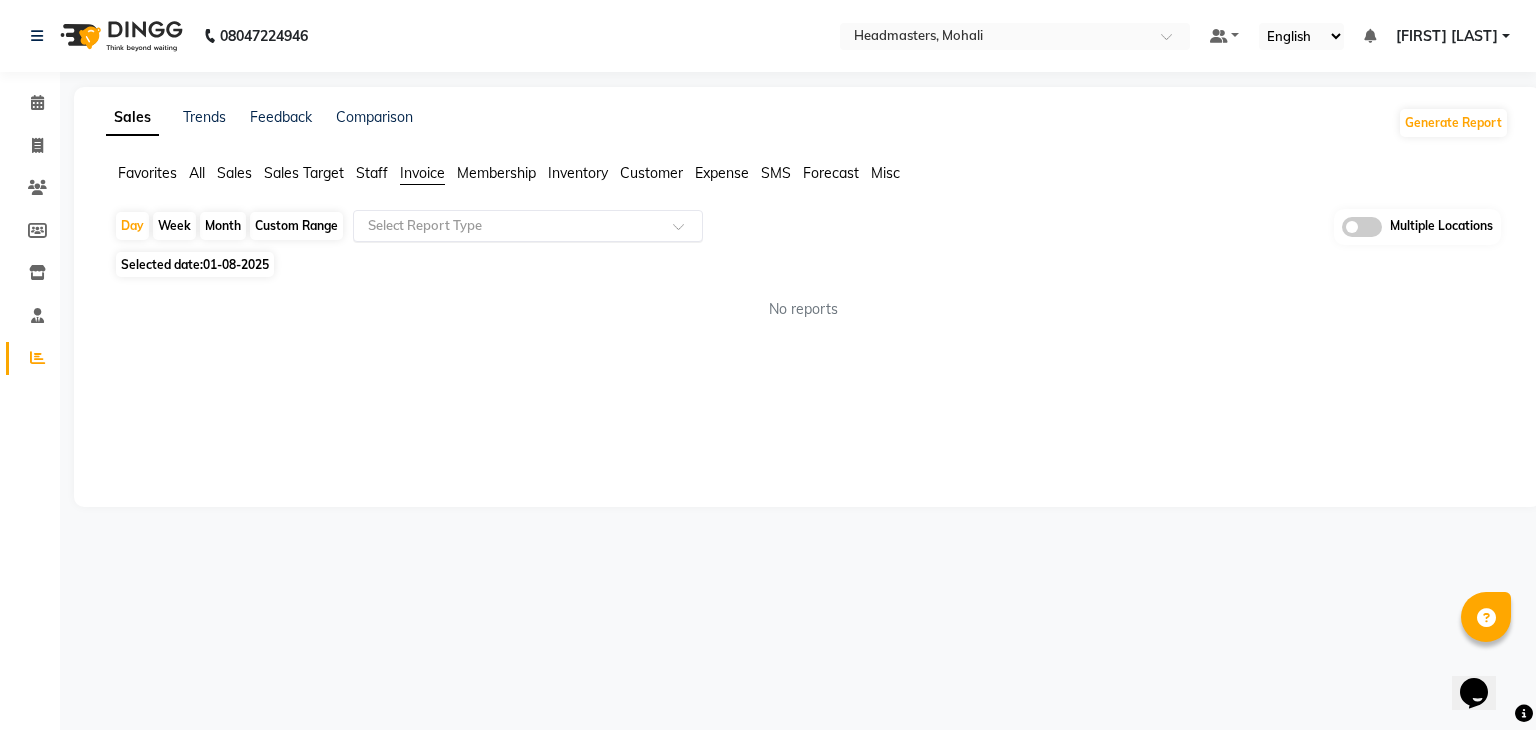 click 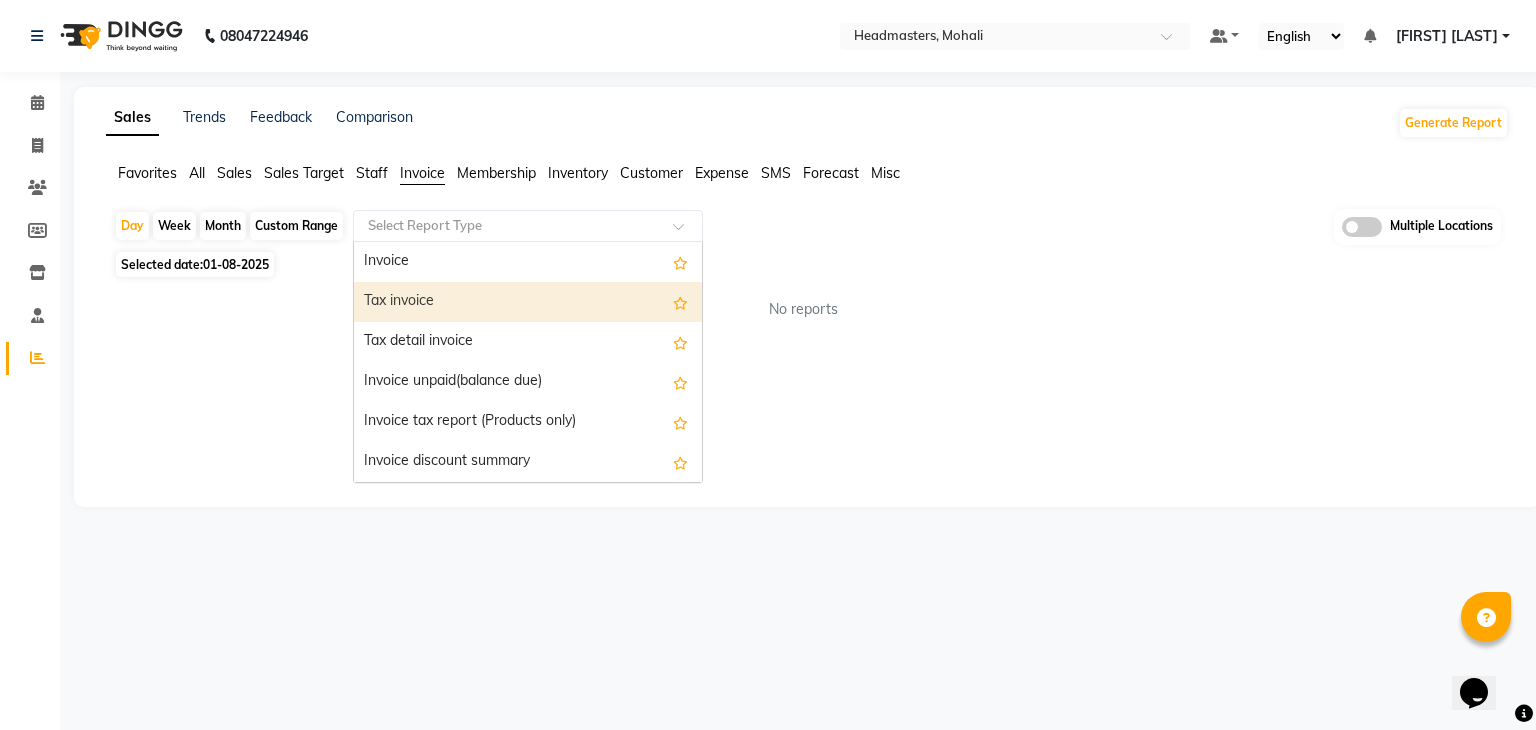 click on "Tax invoice" at bounding box center (528, 302) 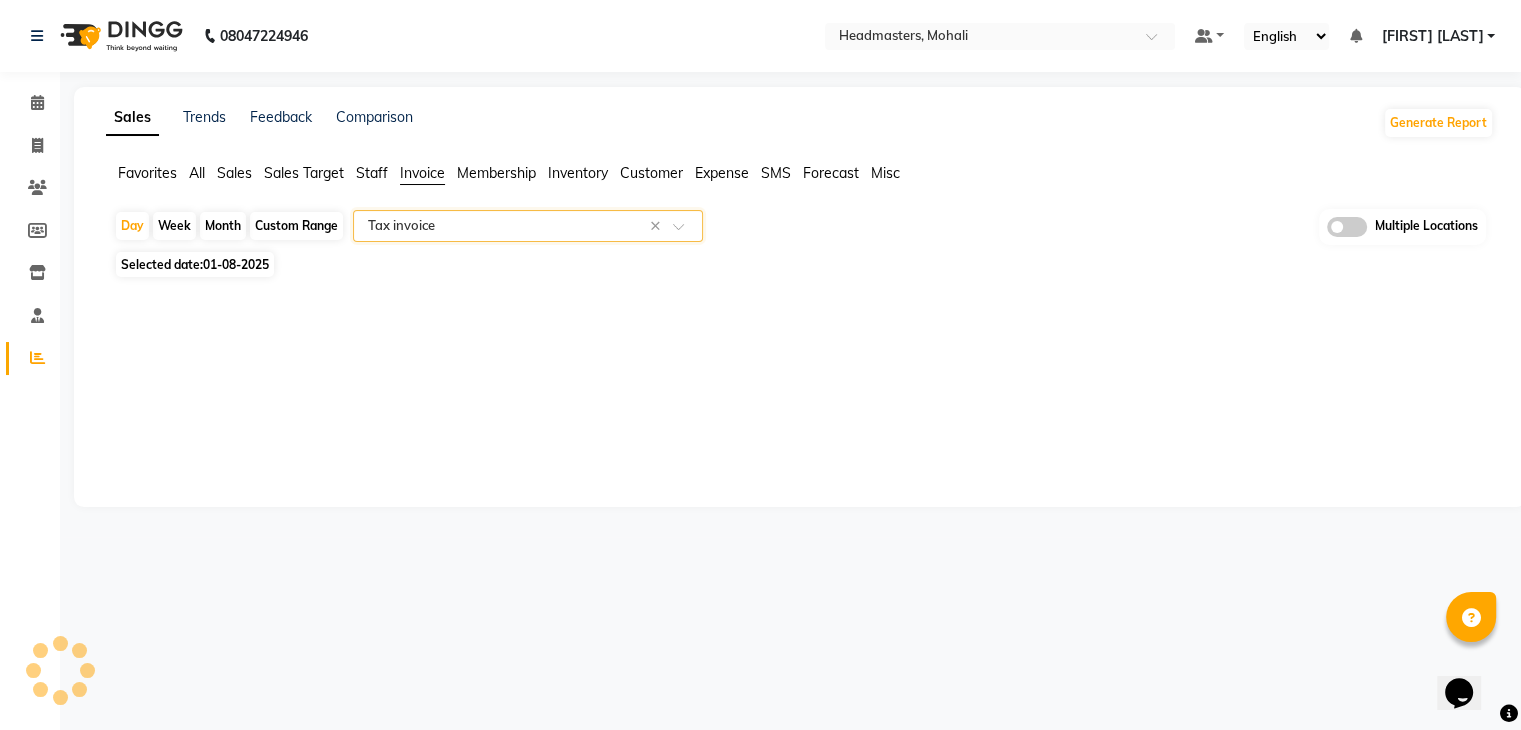 select on "full_report" 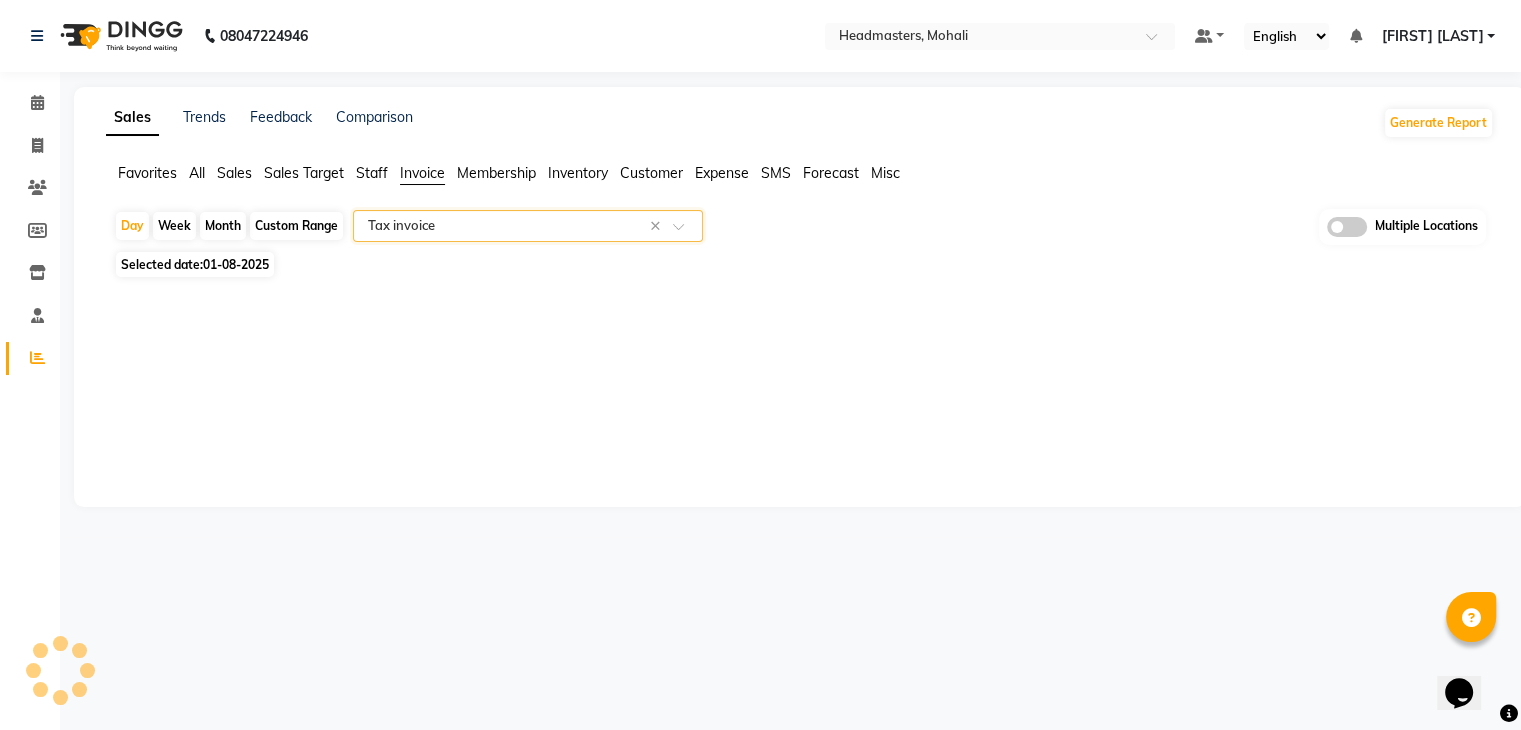 select on "csv" 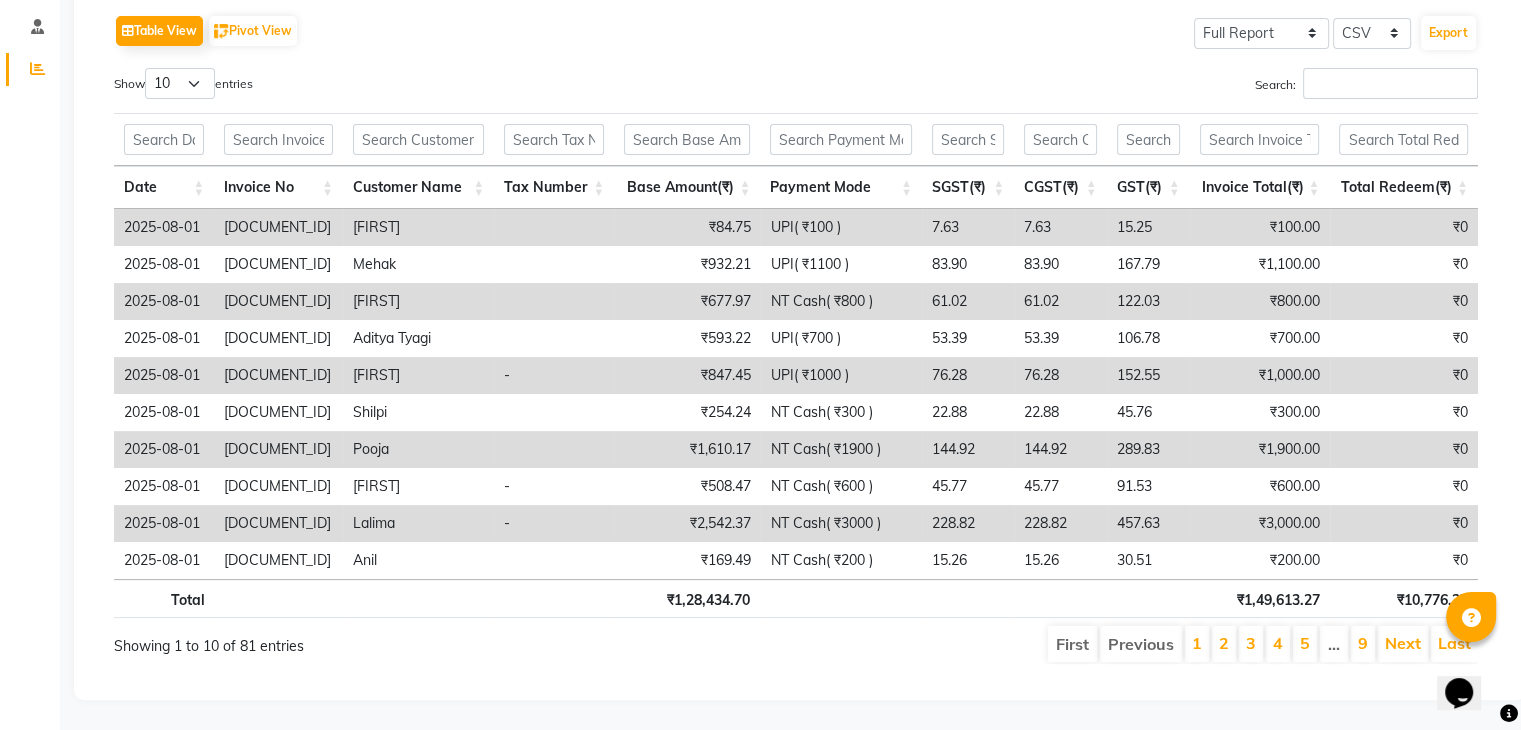 scroll, scrollTop: 0, scrollLeft: 0, axis: both 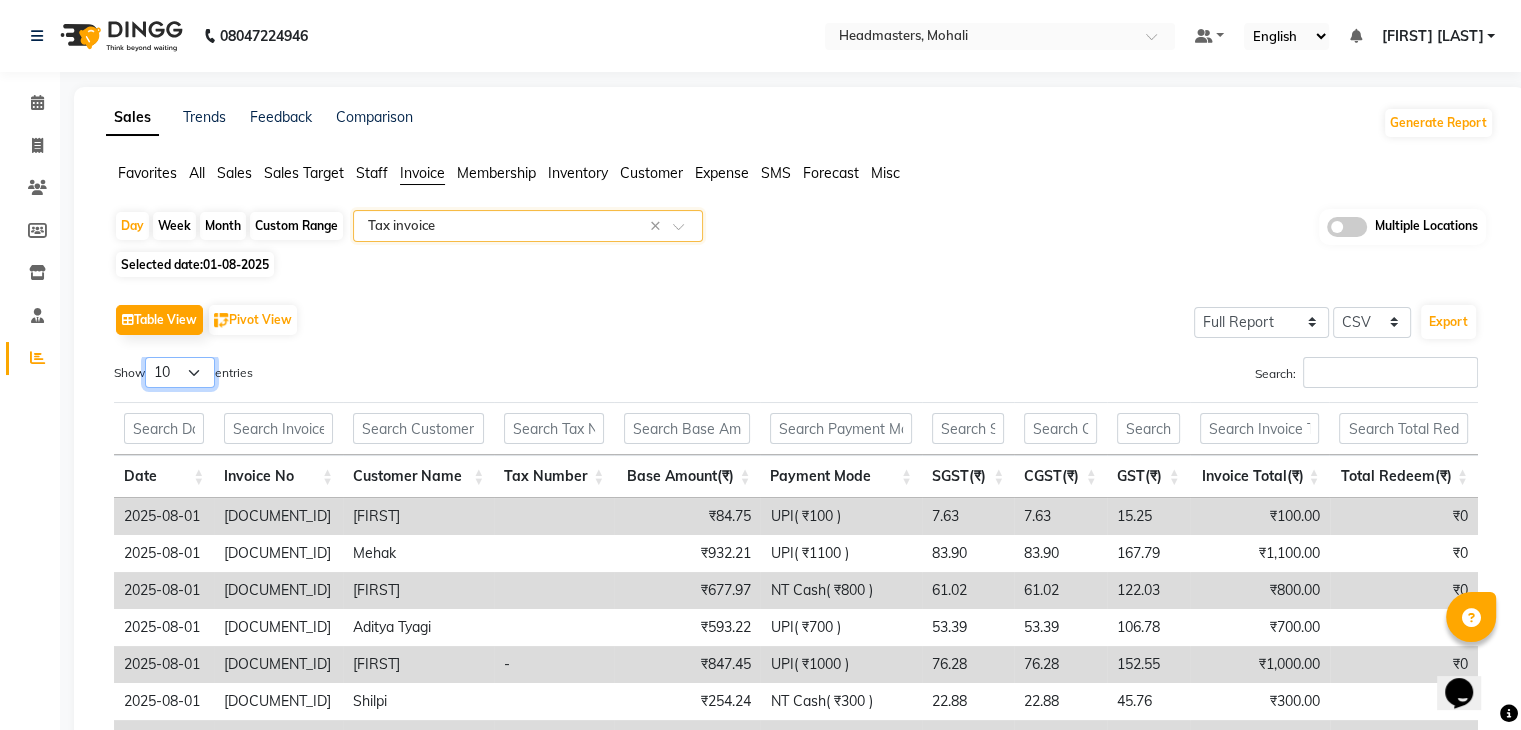 click on "10 25 50 100" at bounding box center [180, 372] 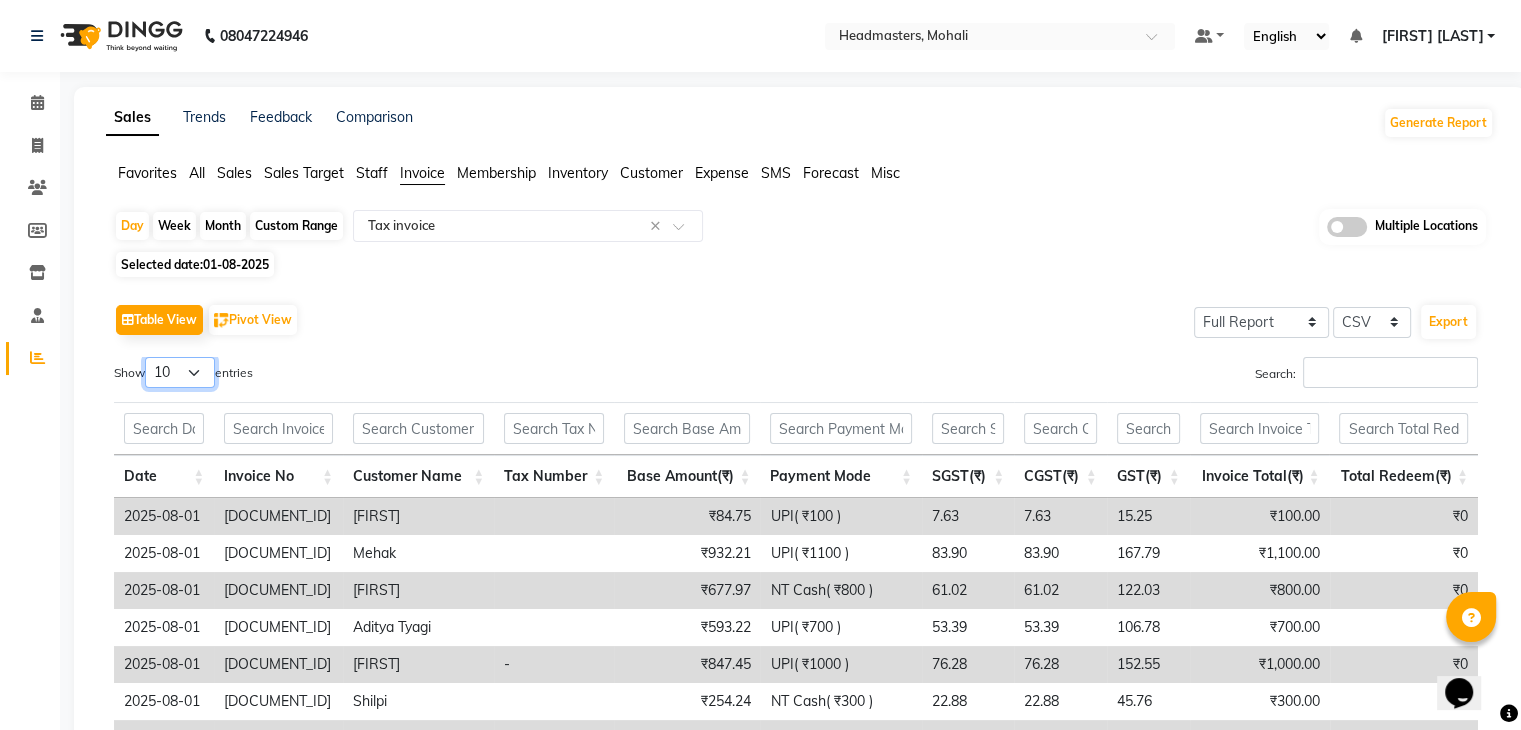 select on "100" 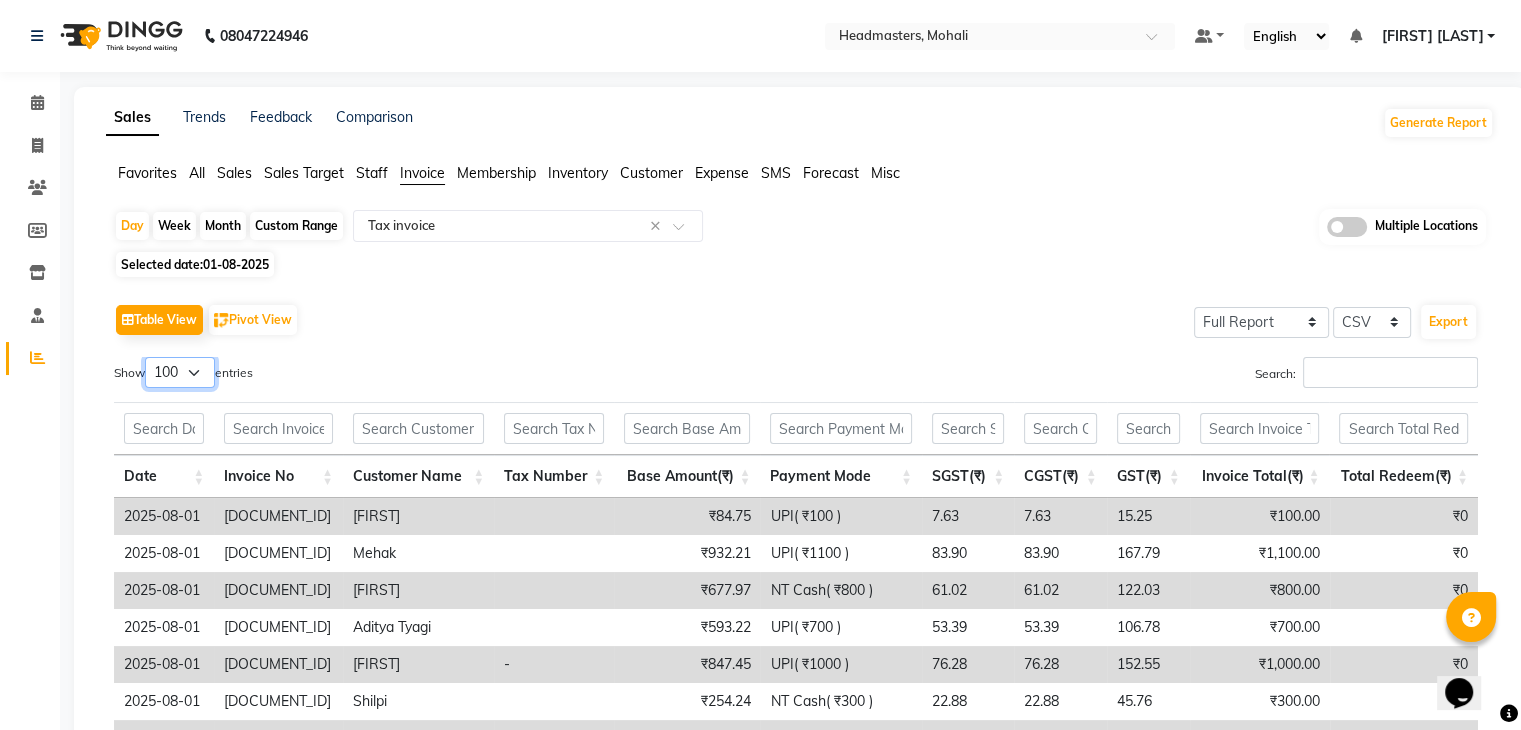 click on "10 25 50 100" at bounding box center (180, 372) 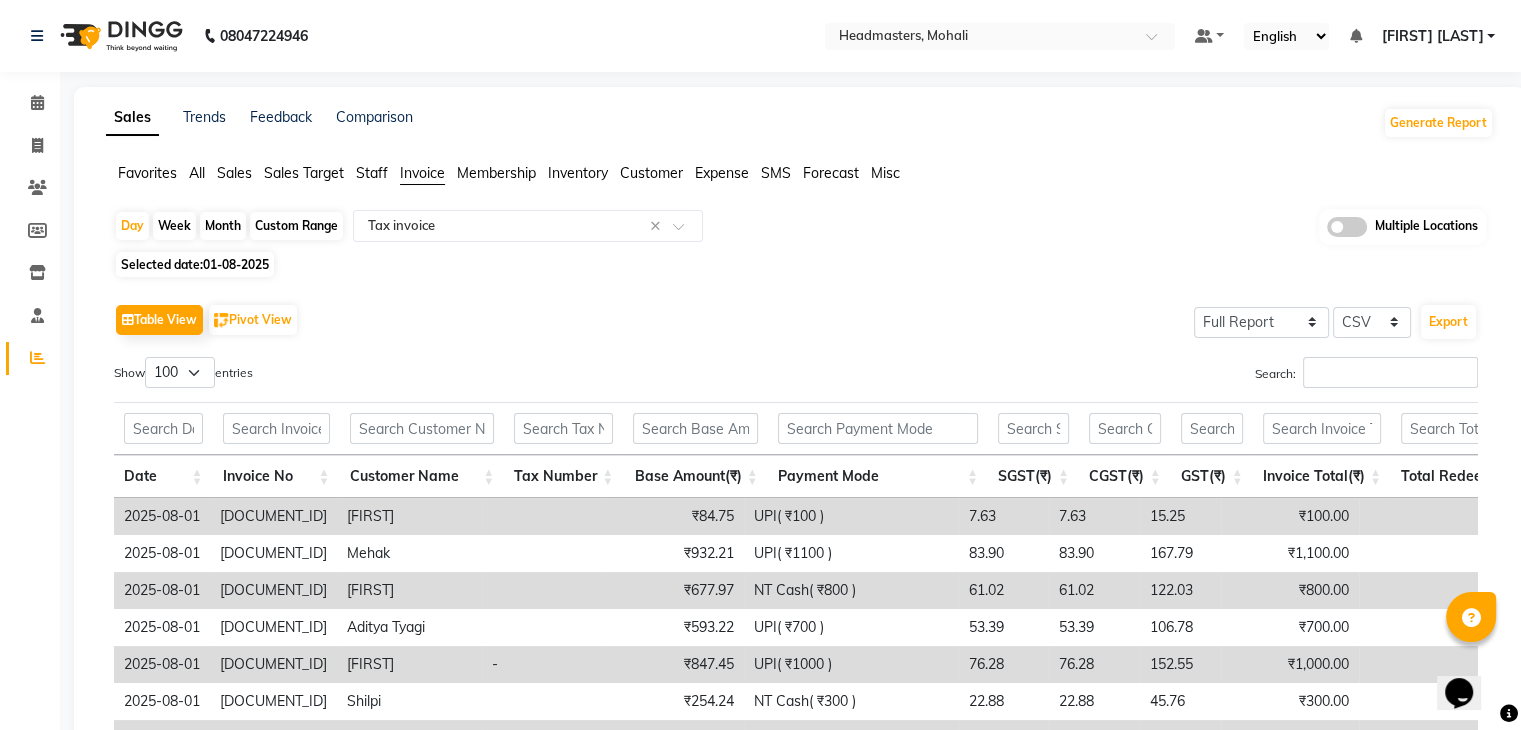 click on "Table View   Pivot View  Select Full Report Filtered Report Select CSV PDF  Export" 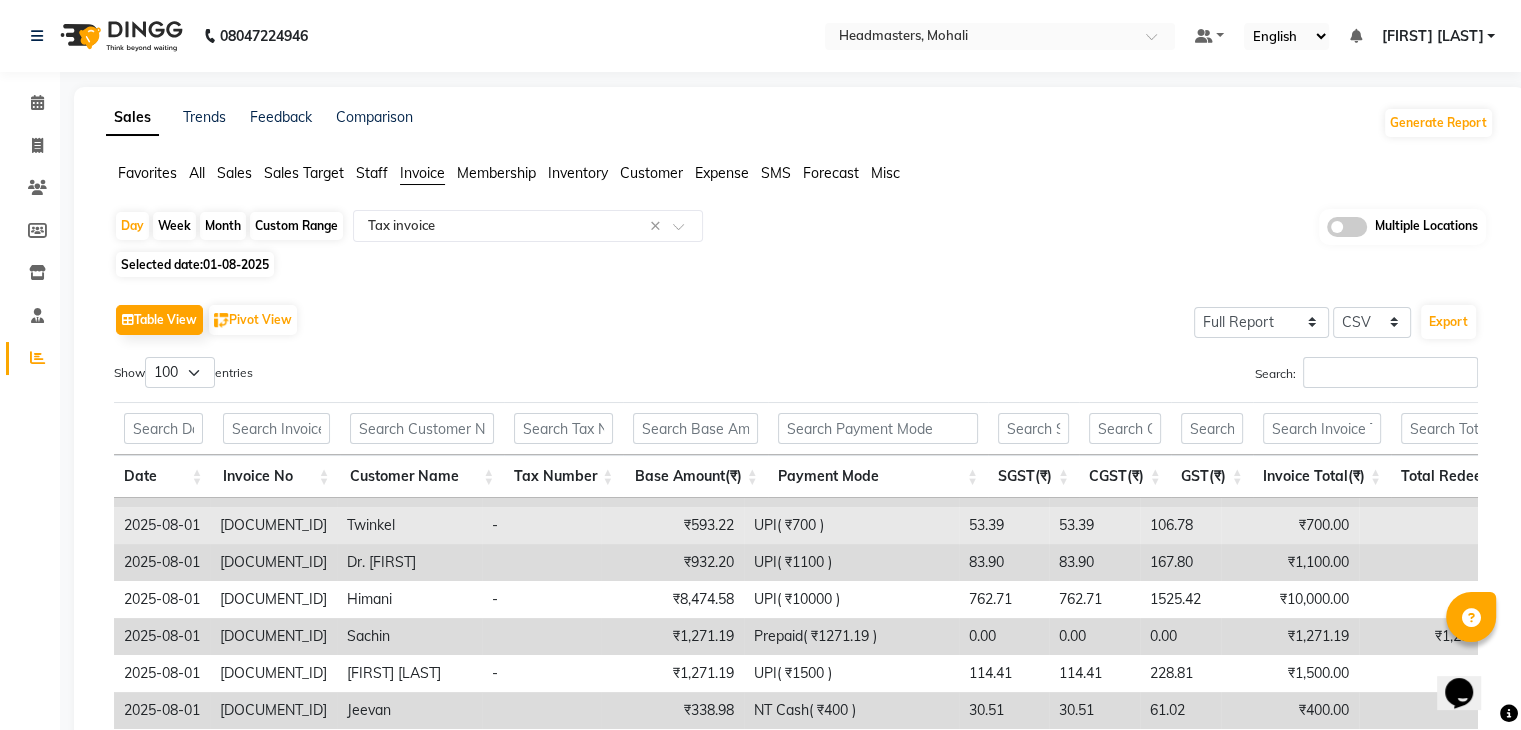 scroll, scrollTop: 2612, scrollLeft: 0, axis: vertical 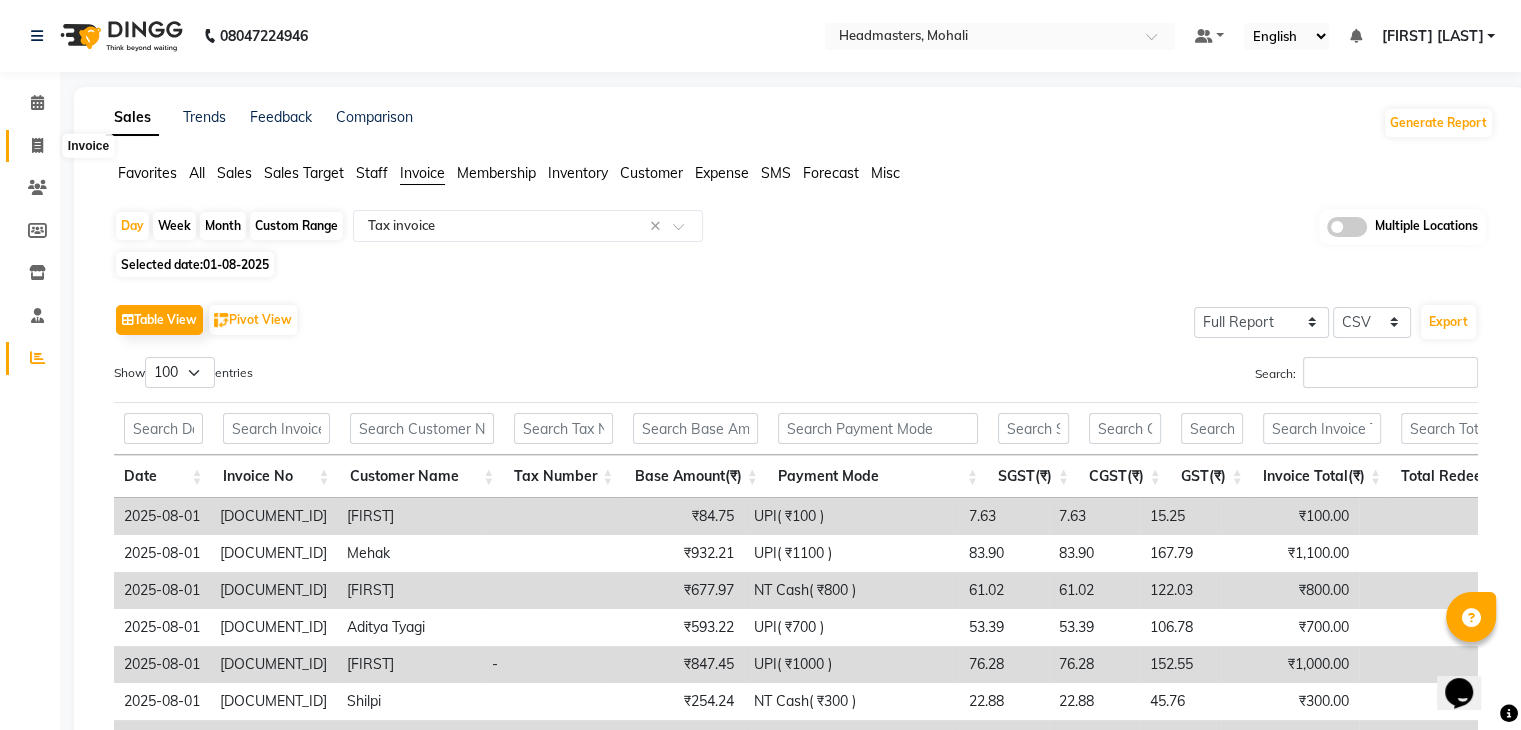 click 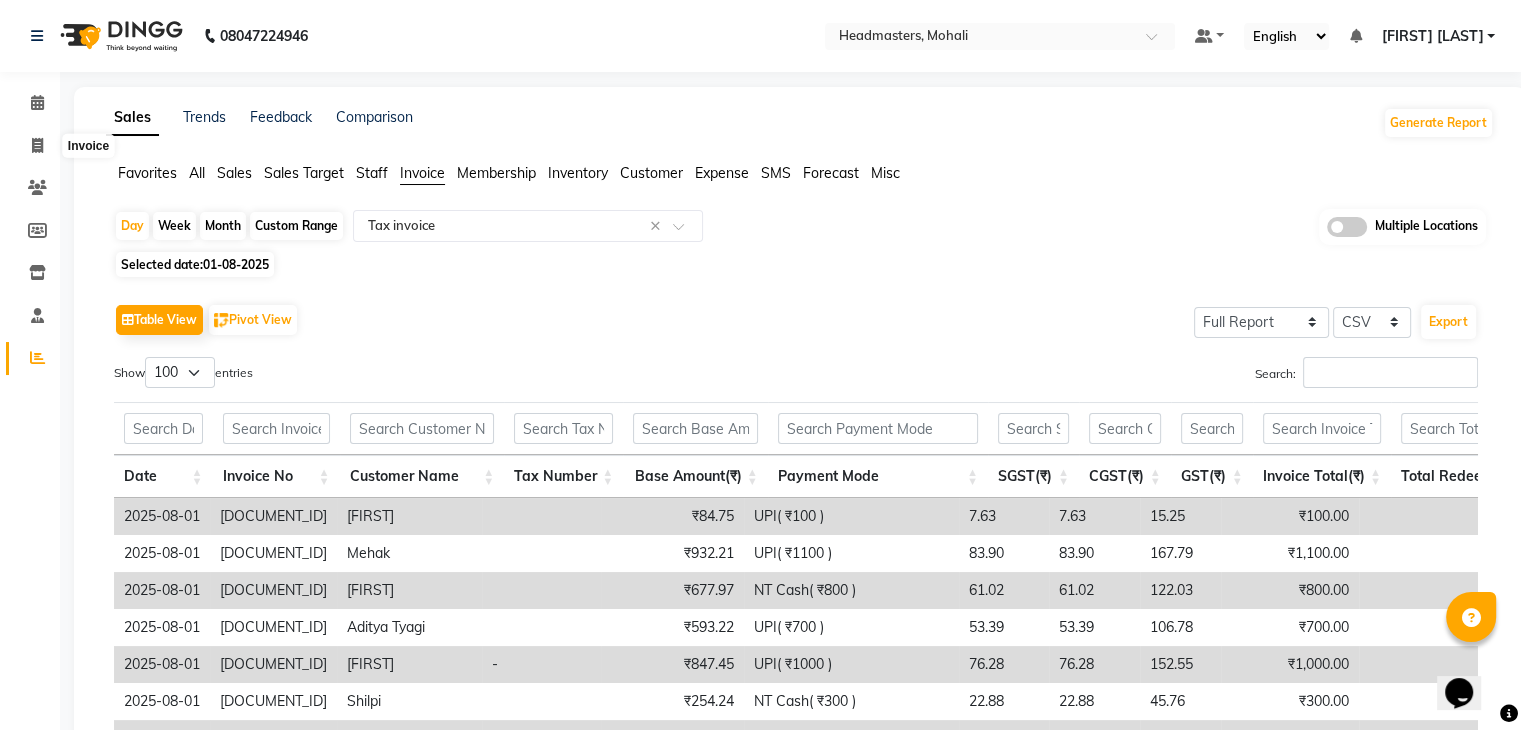 select on "service" 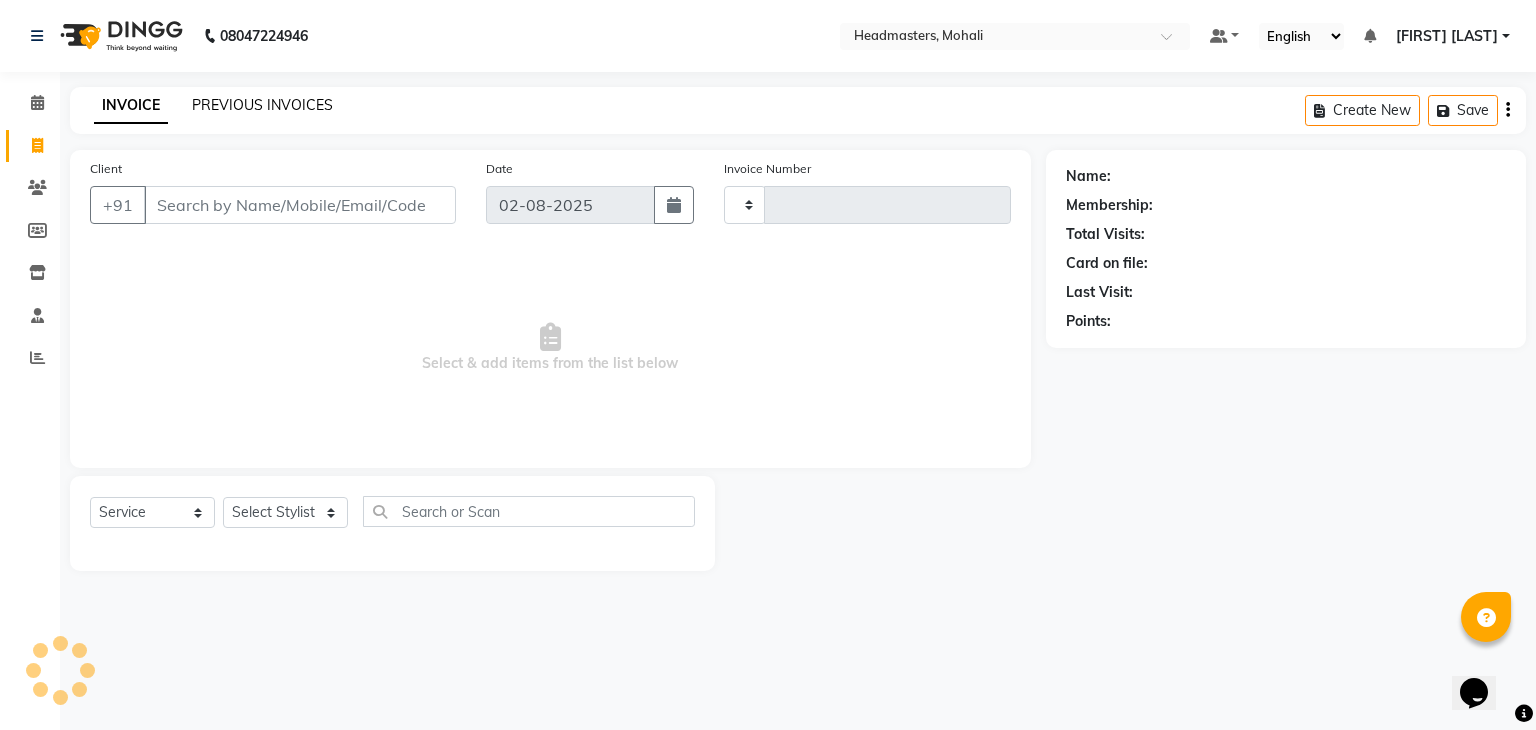 click on "PREVIOUS INVOICES" 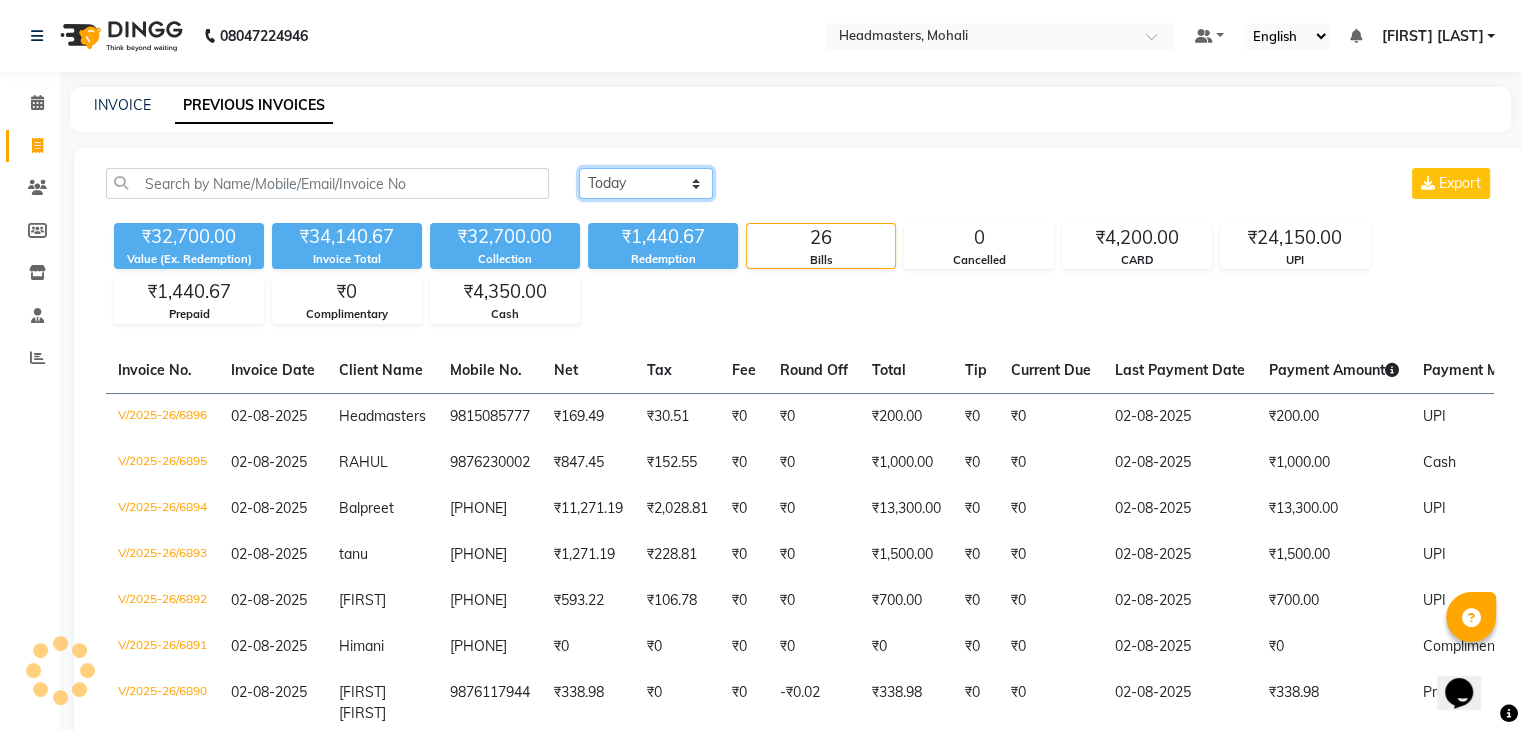 click on "Today Yesterday Custom Range" 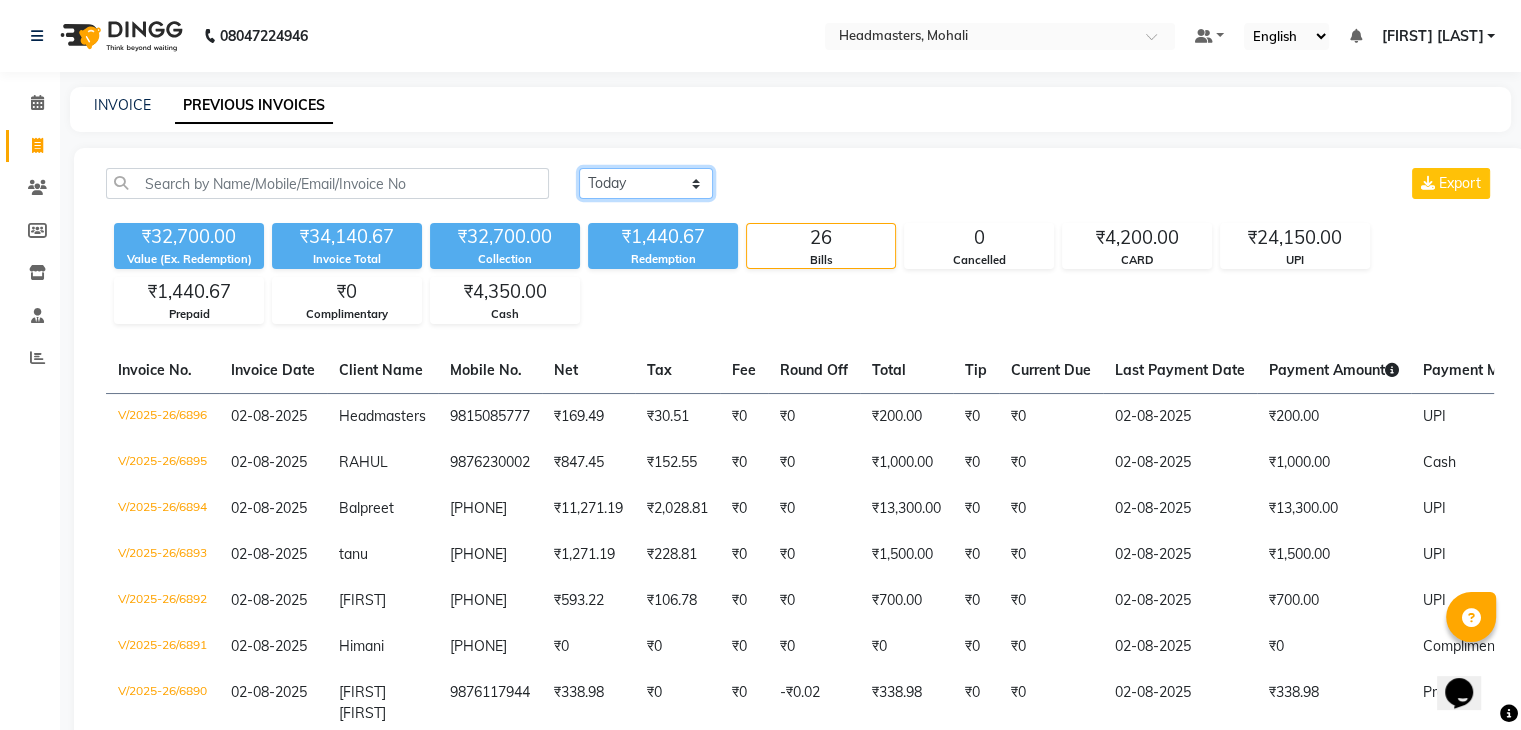 select on "yesterday" 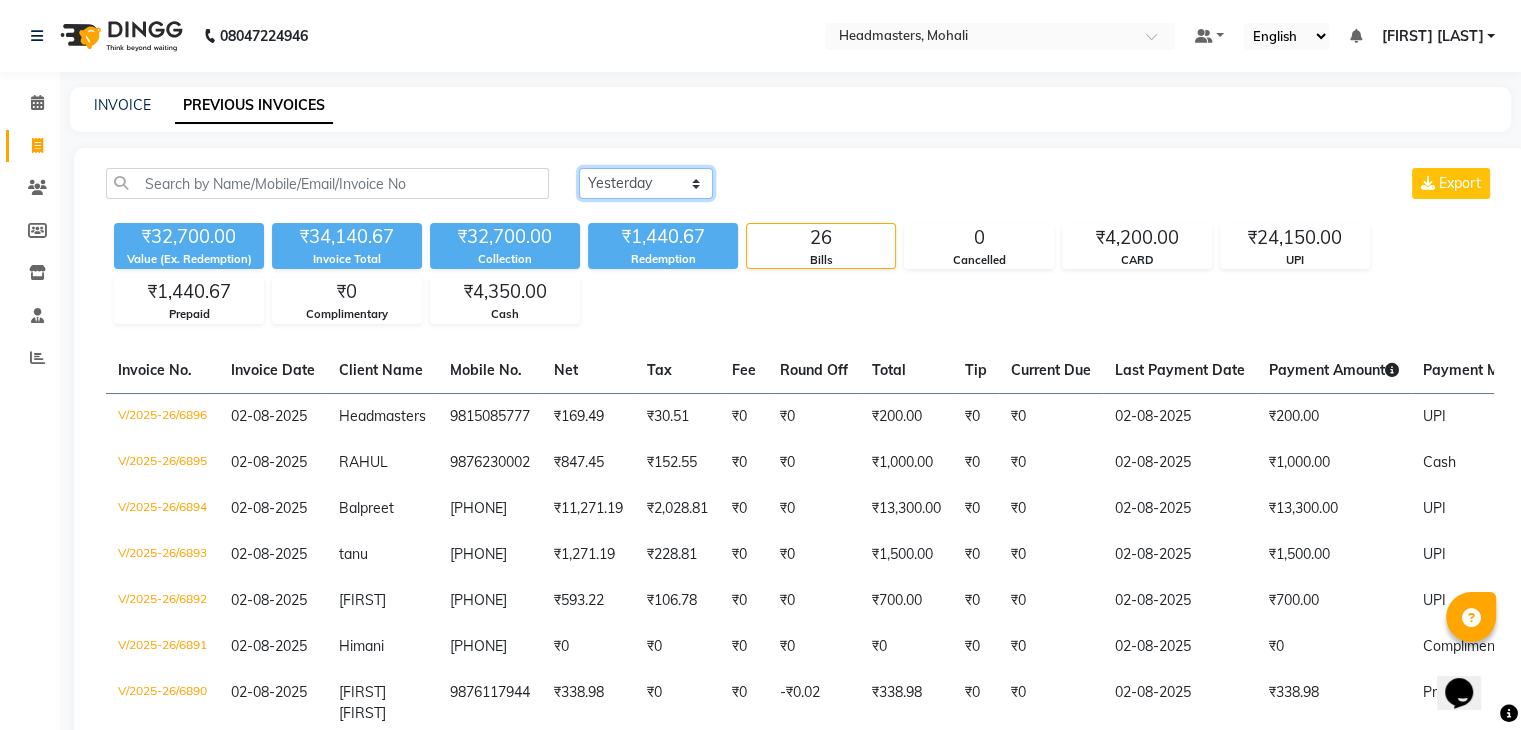 click on "Today Yesterday Custom Range" 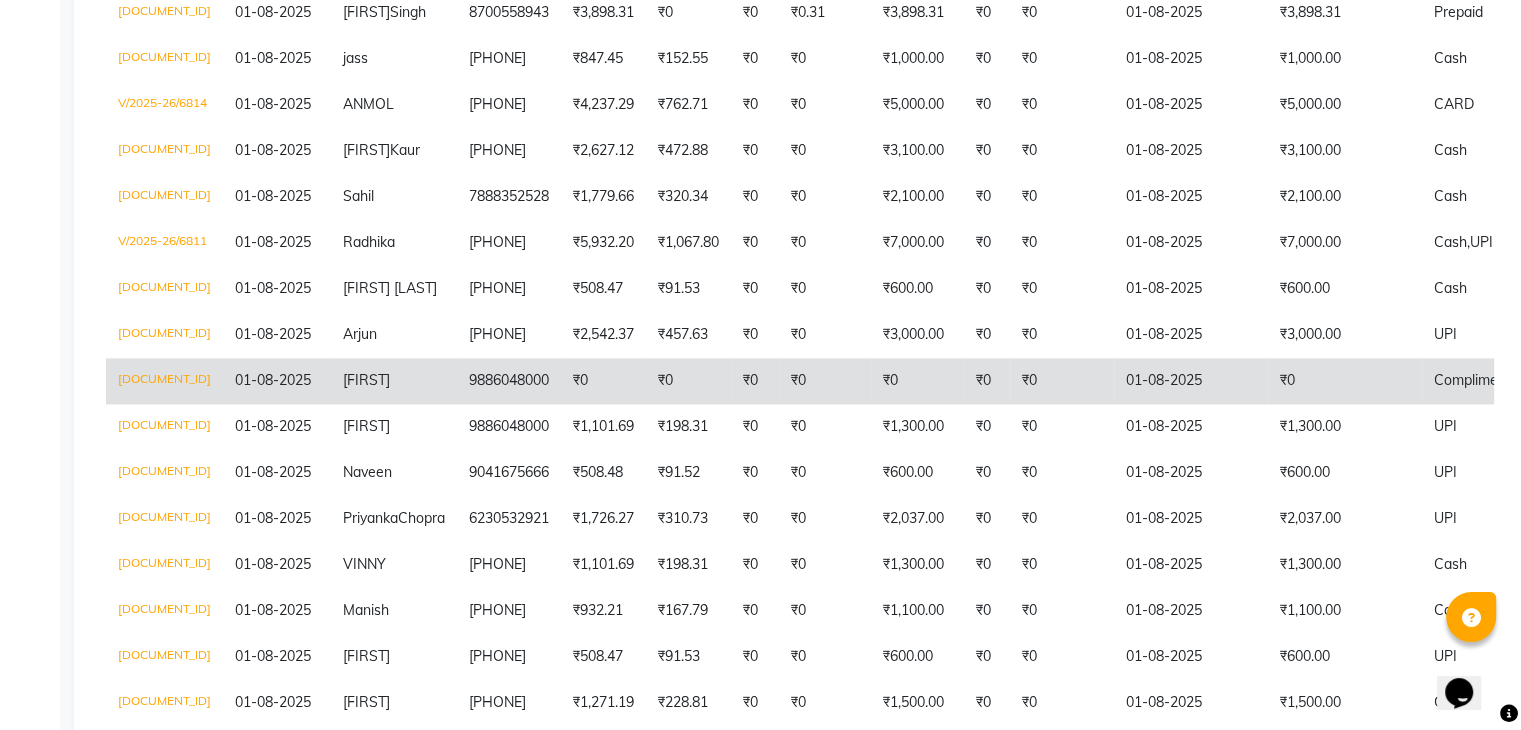 scroll, scrollTop: 2928, scrollLeft: 0, axis: vertical 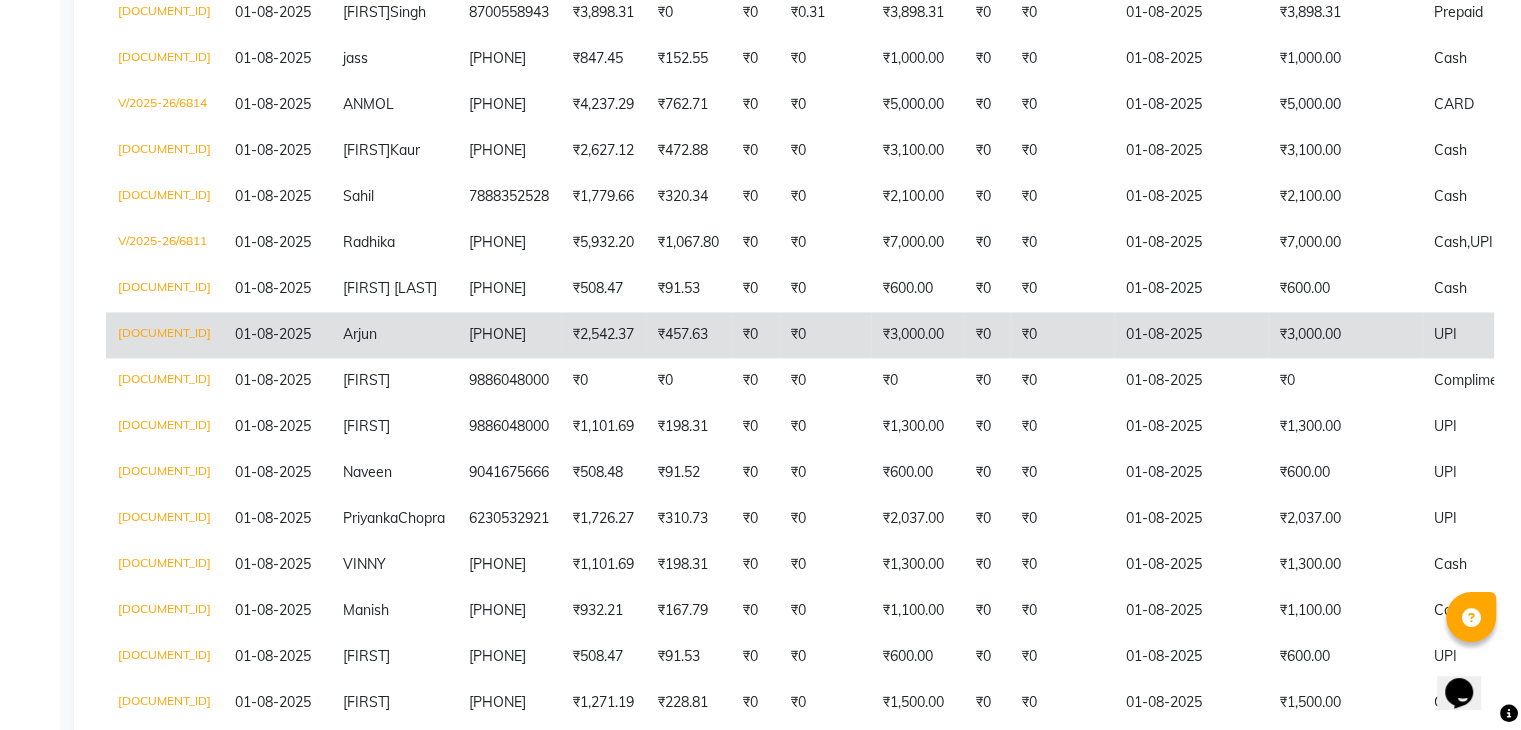 click on "Arjun" 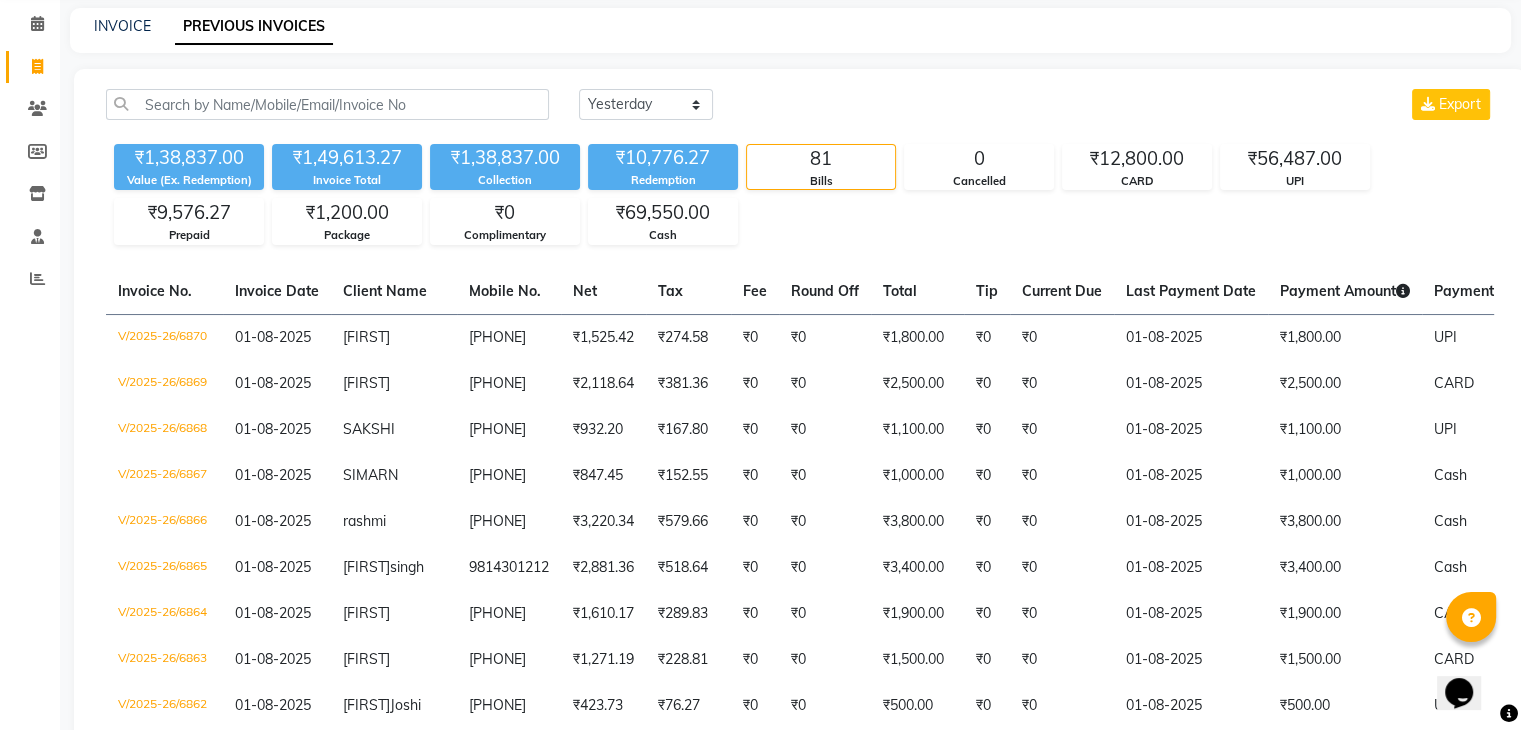 scroll, scrollTop: 0, scrollLeft: 0, axis: both 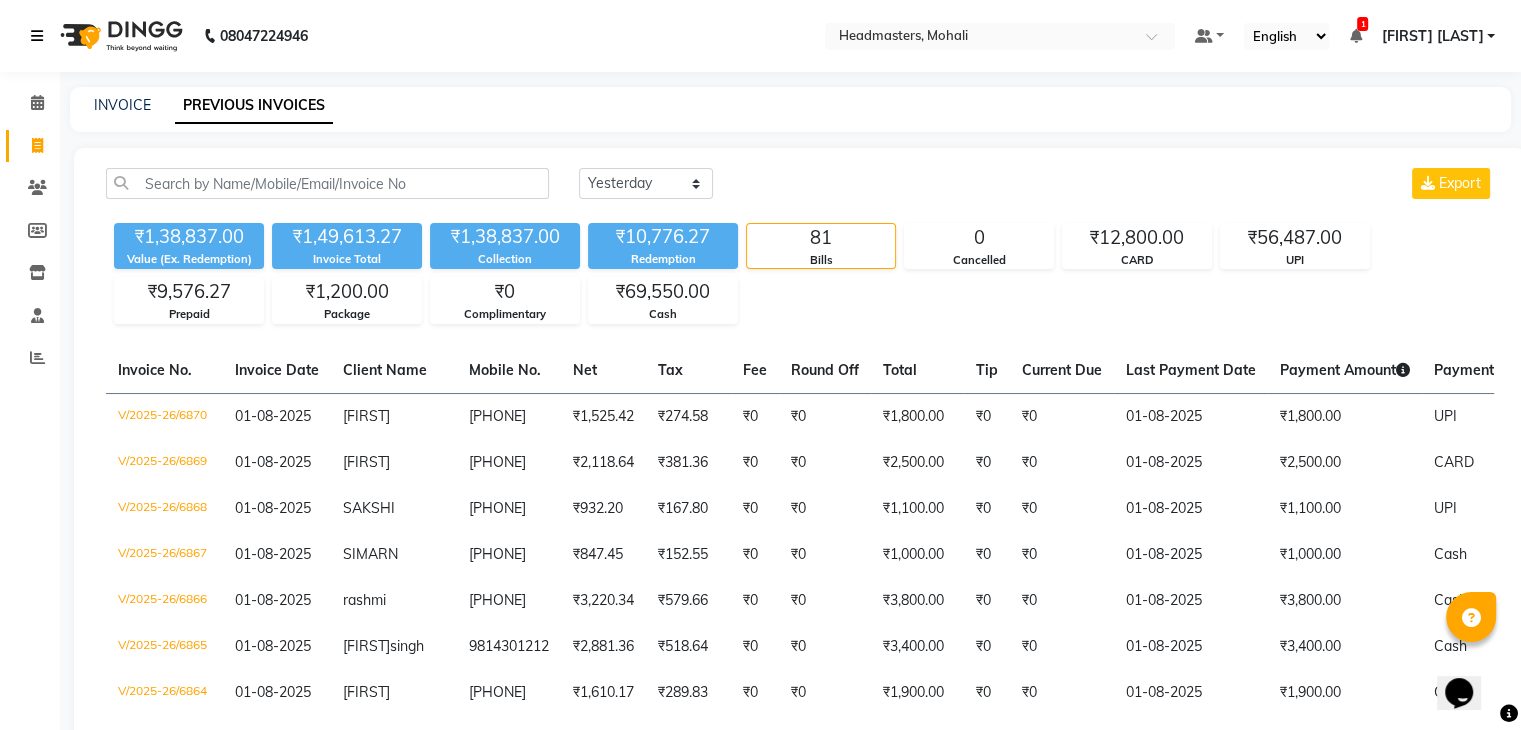 click at bounding box center (37, 36) 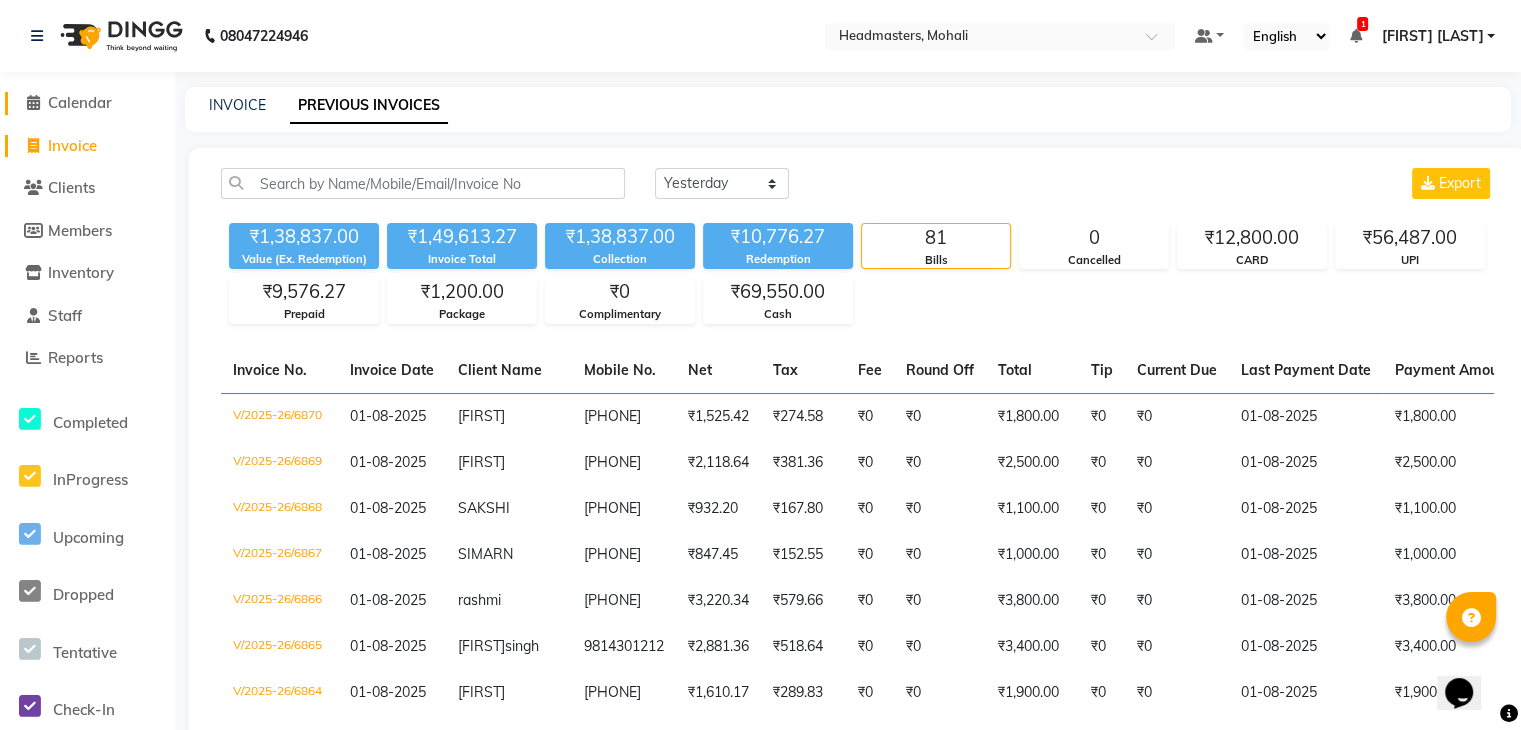 click on "Calendar" 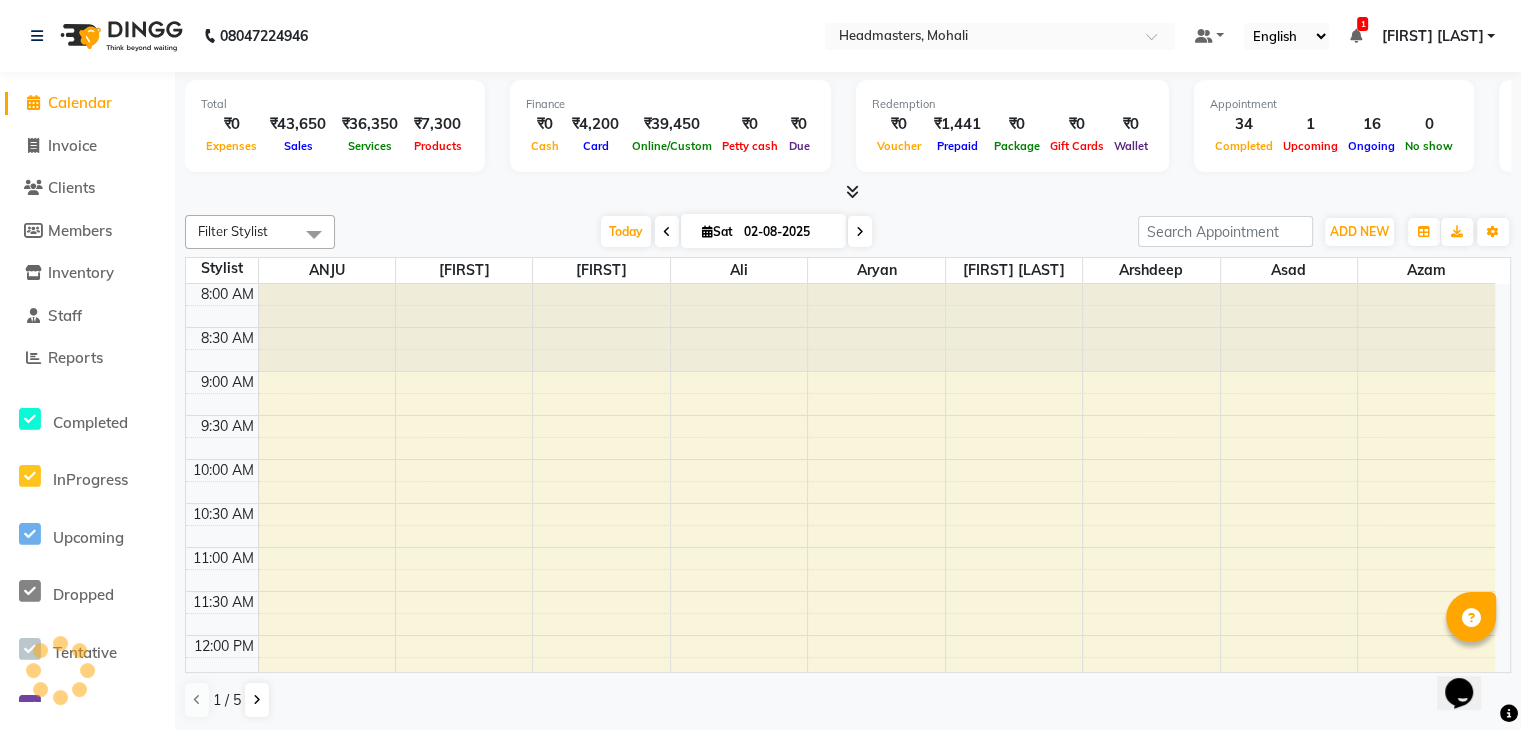 scroll, scrollTop: 611, scrollLeft: 0, axis: vertical 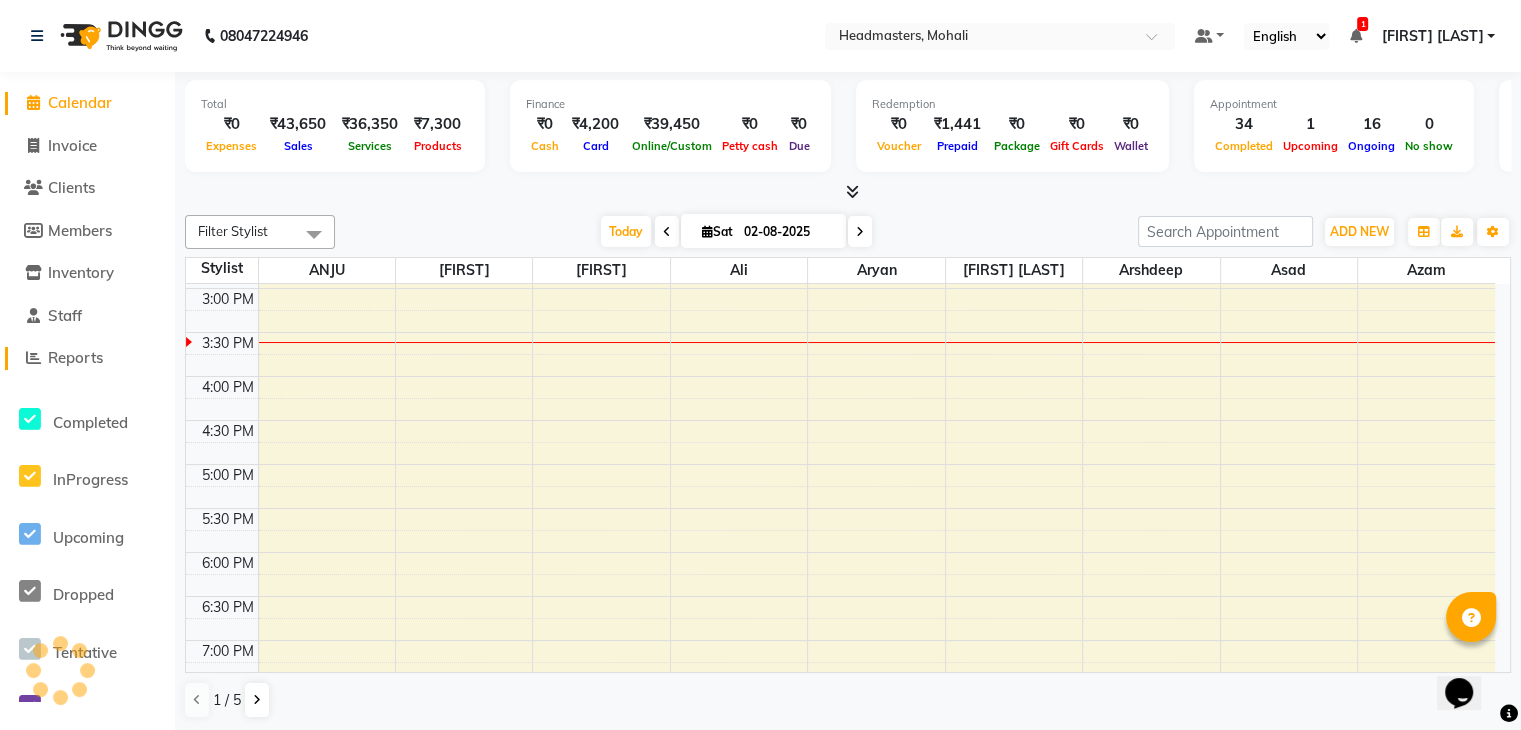 click on "Reports" 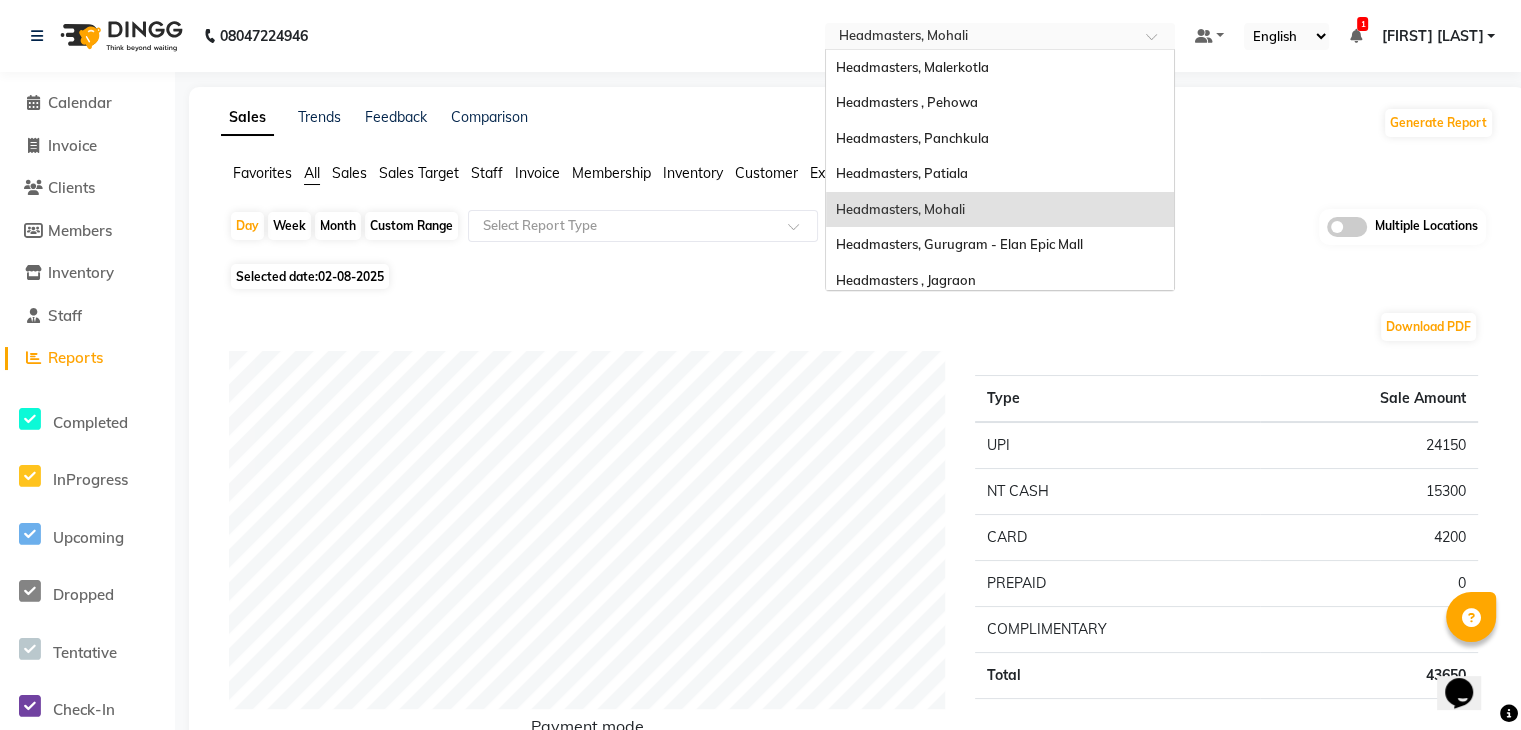 click at bounding box center (980, 38) 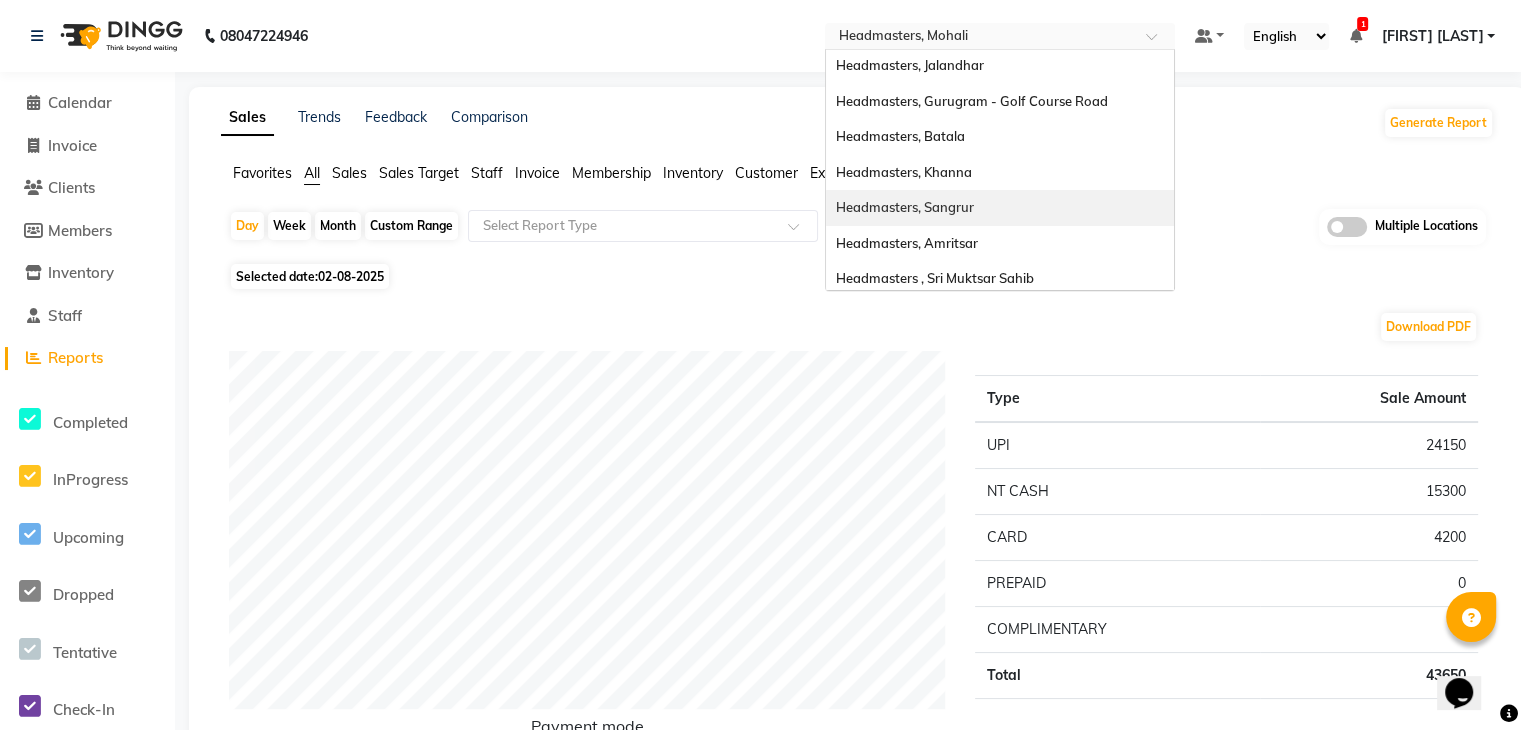 scroll, scrollTop: 328, scrollLeft: 0, axis: vertical 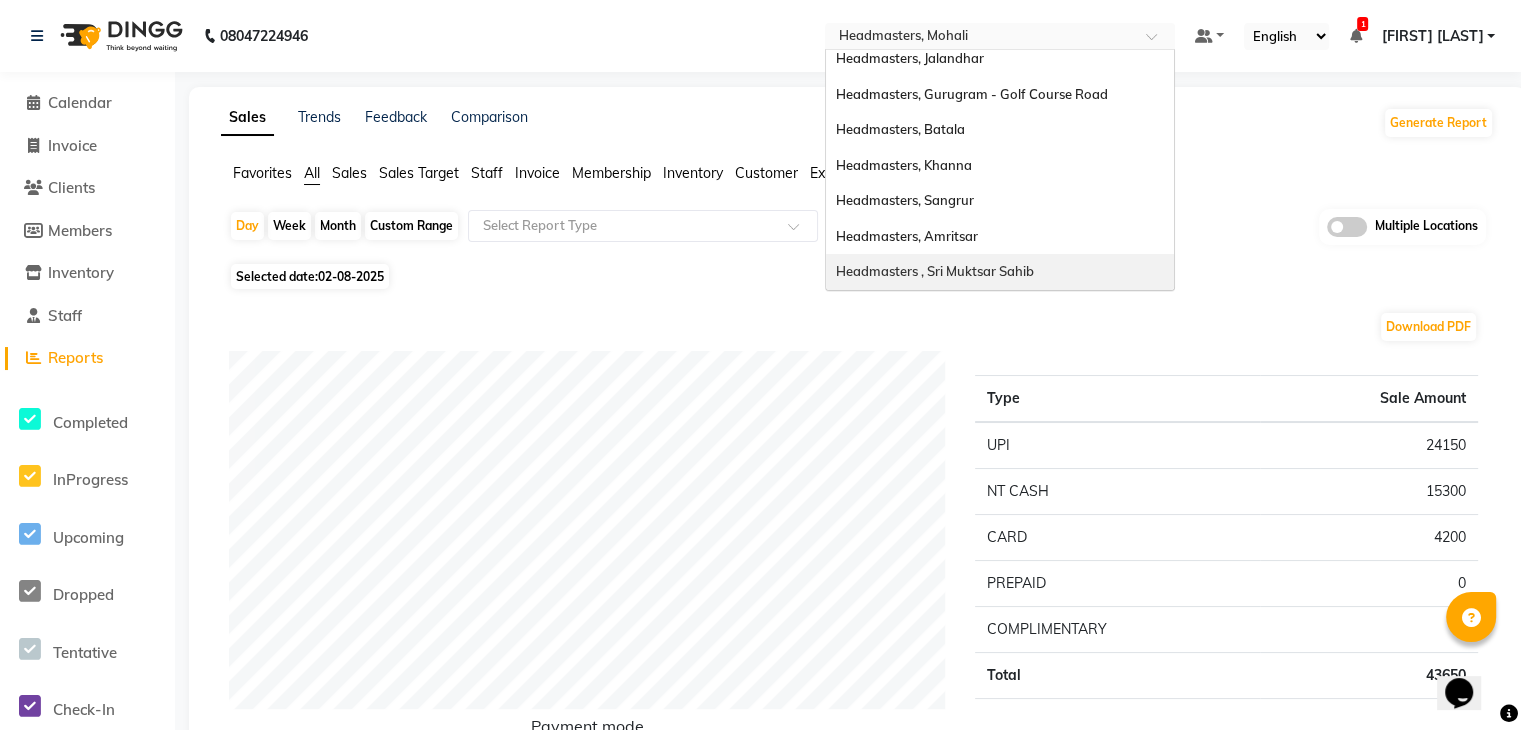 click on "Headmasters , Sri Muktsar Sahib" at bounding box center [935, 271] 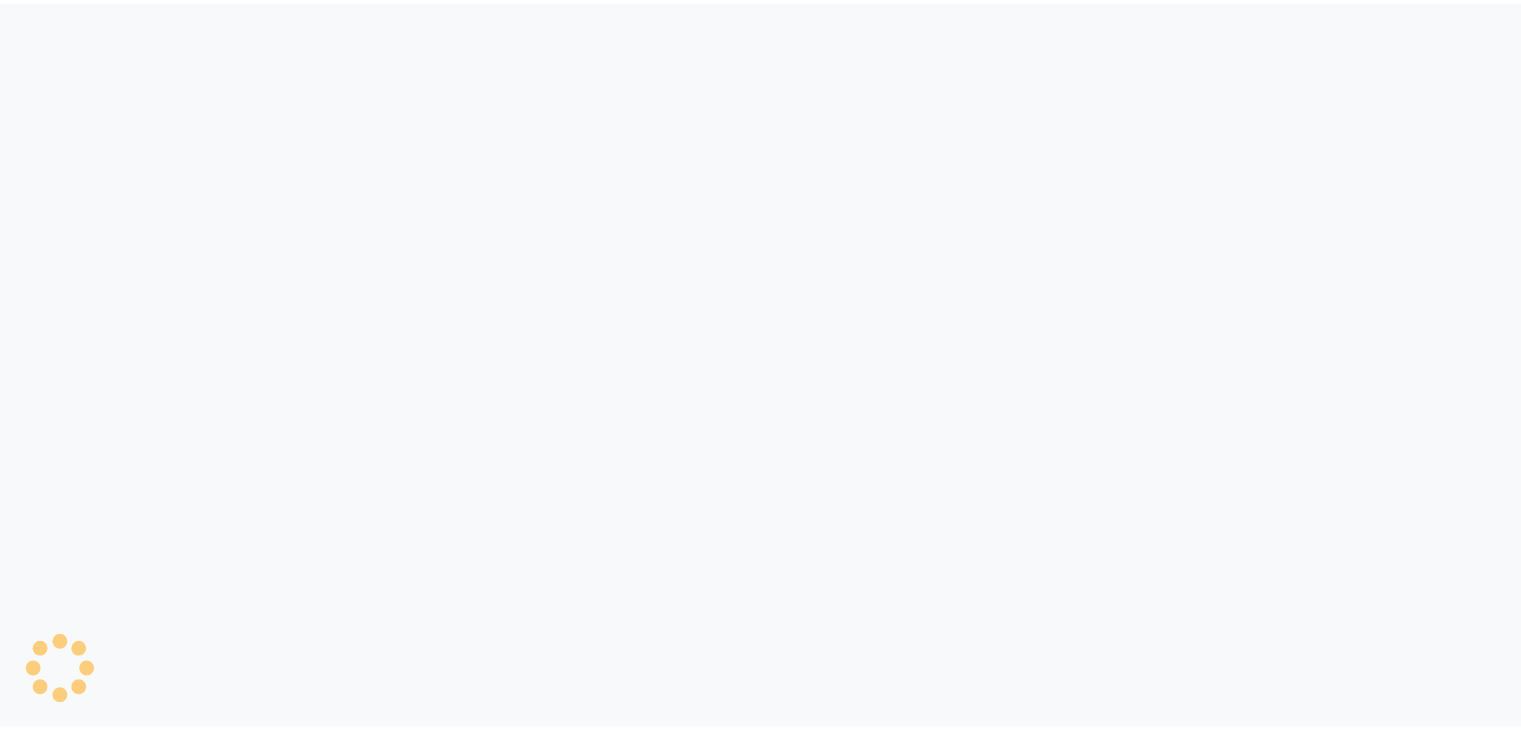 scroll, scrollTop: 0, scrollLeft: 0, axis: both 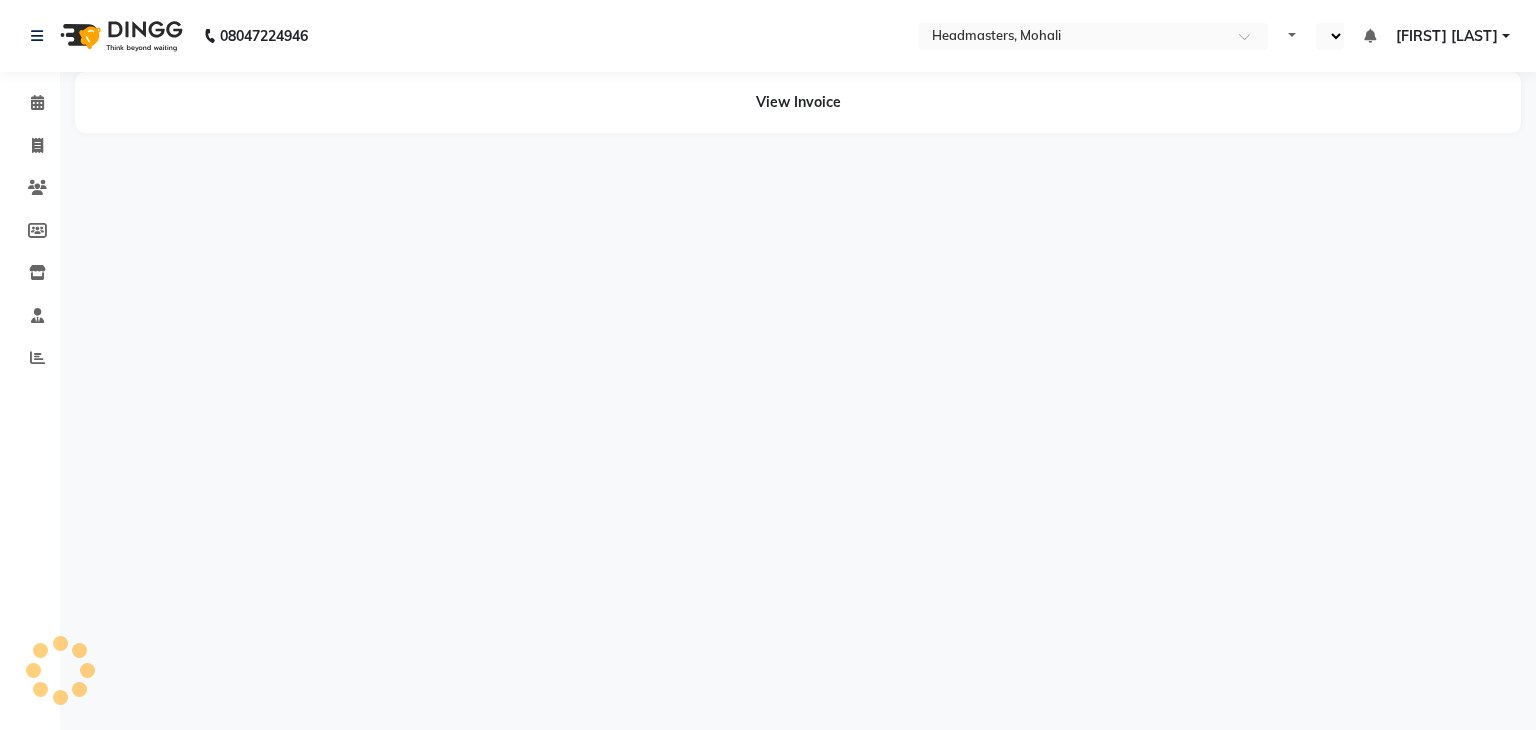 select on "en" 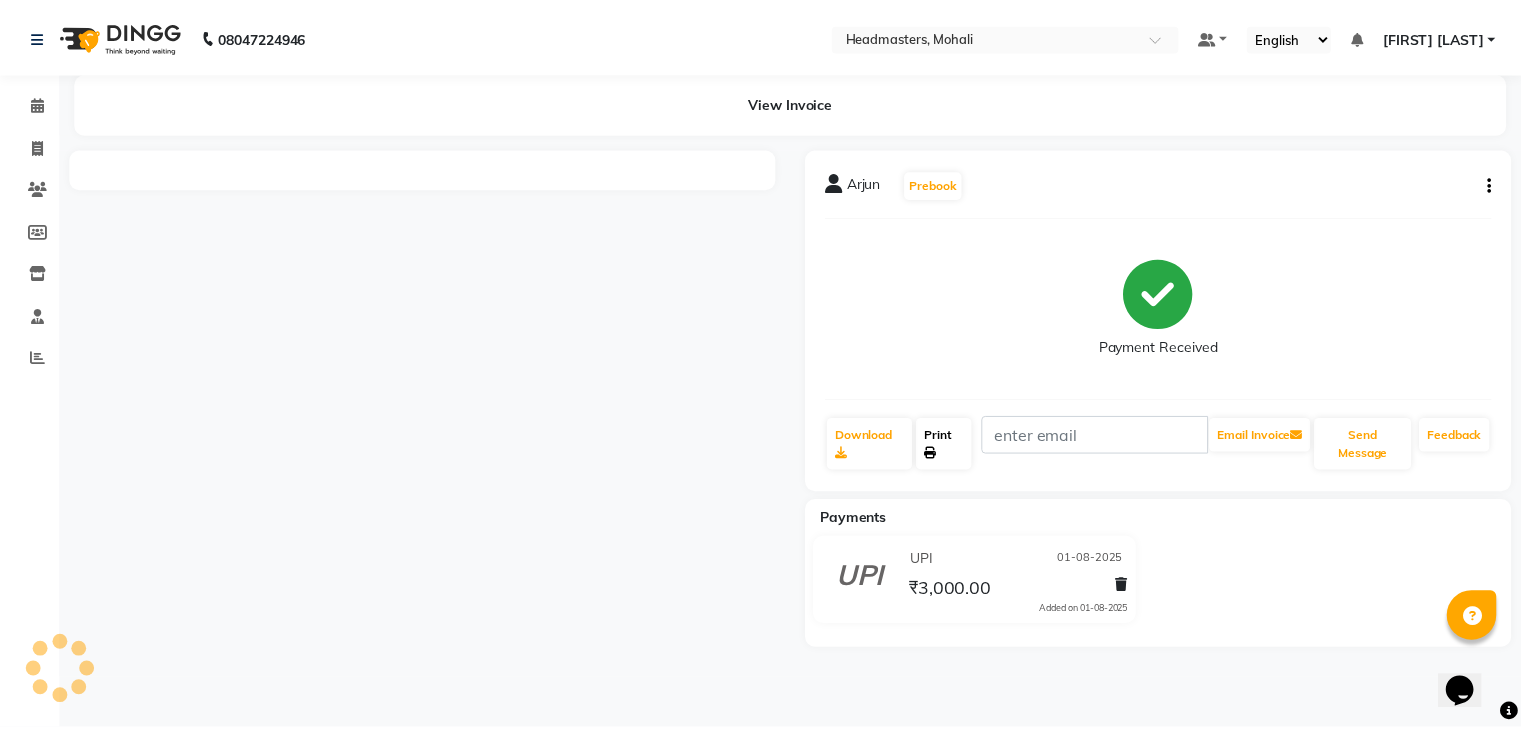 scroll, scrollTop: 0, scrollLeft: 0, axis: both 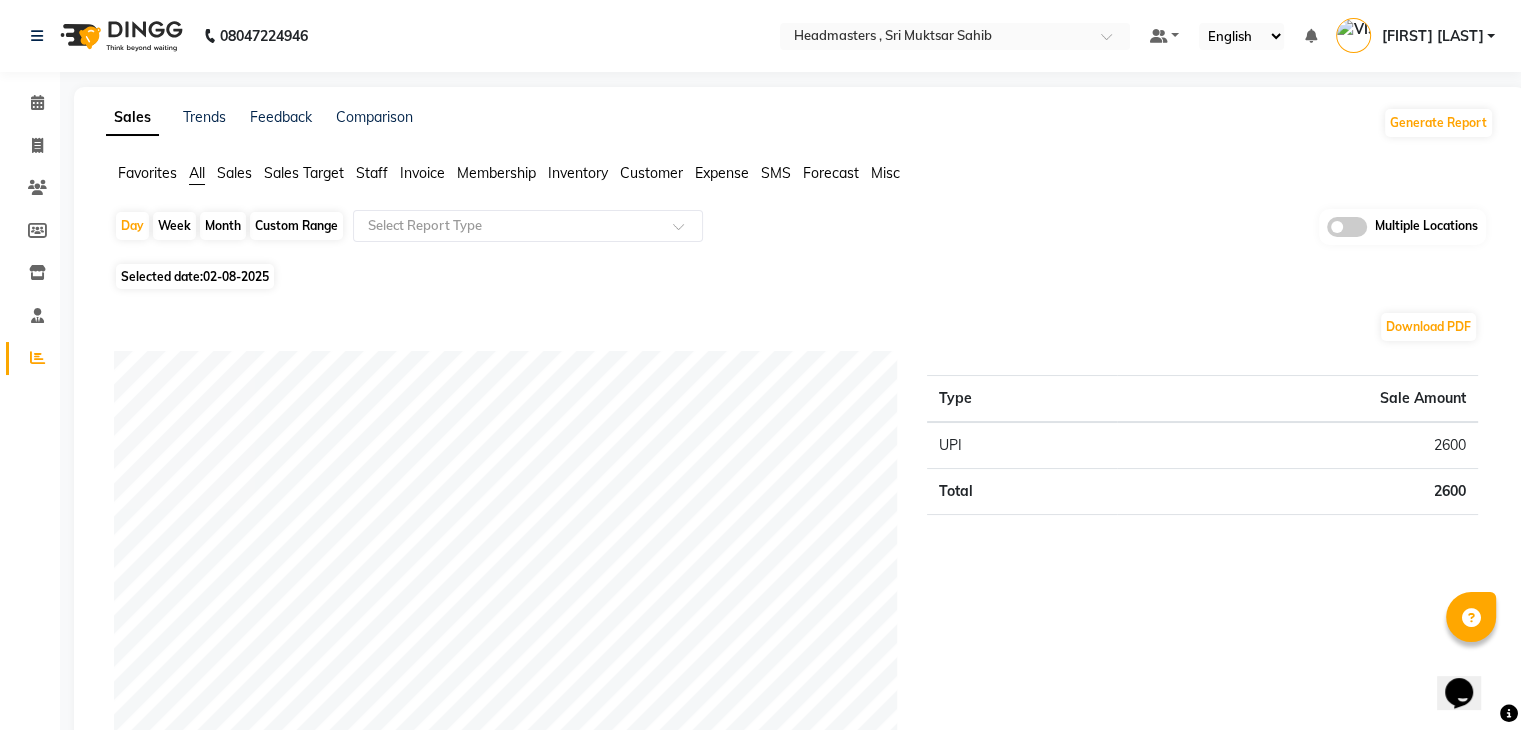 click on "02-08-2025" 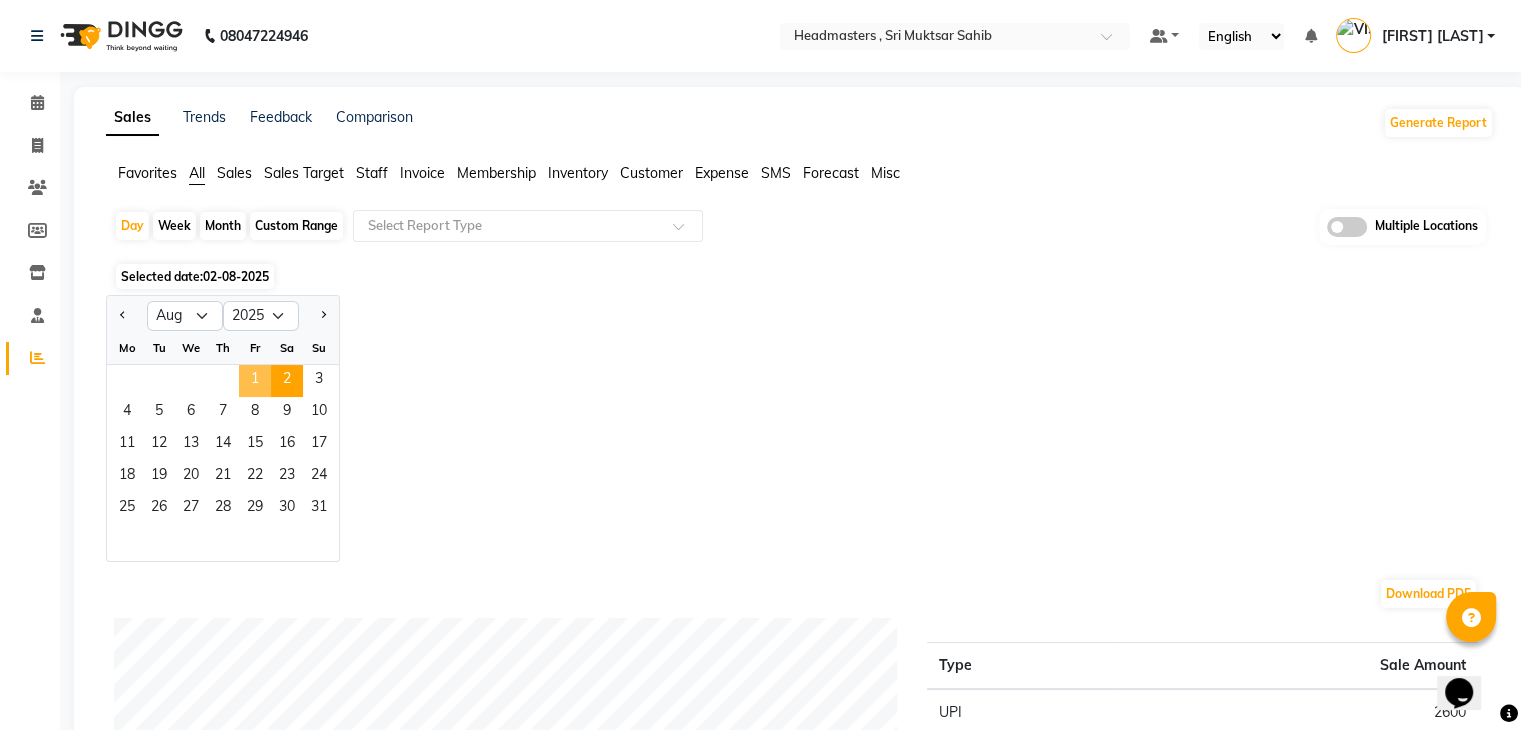 click on "1" 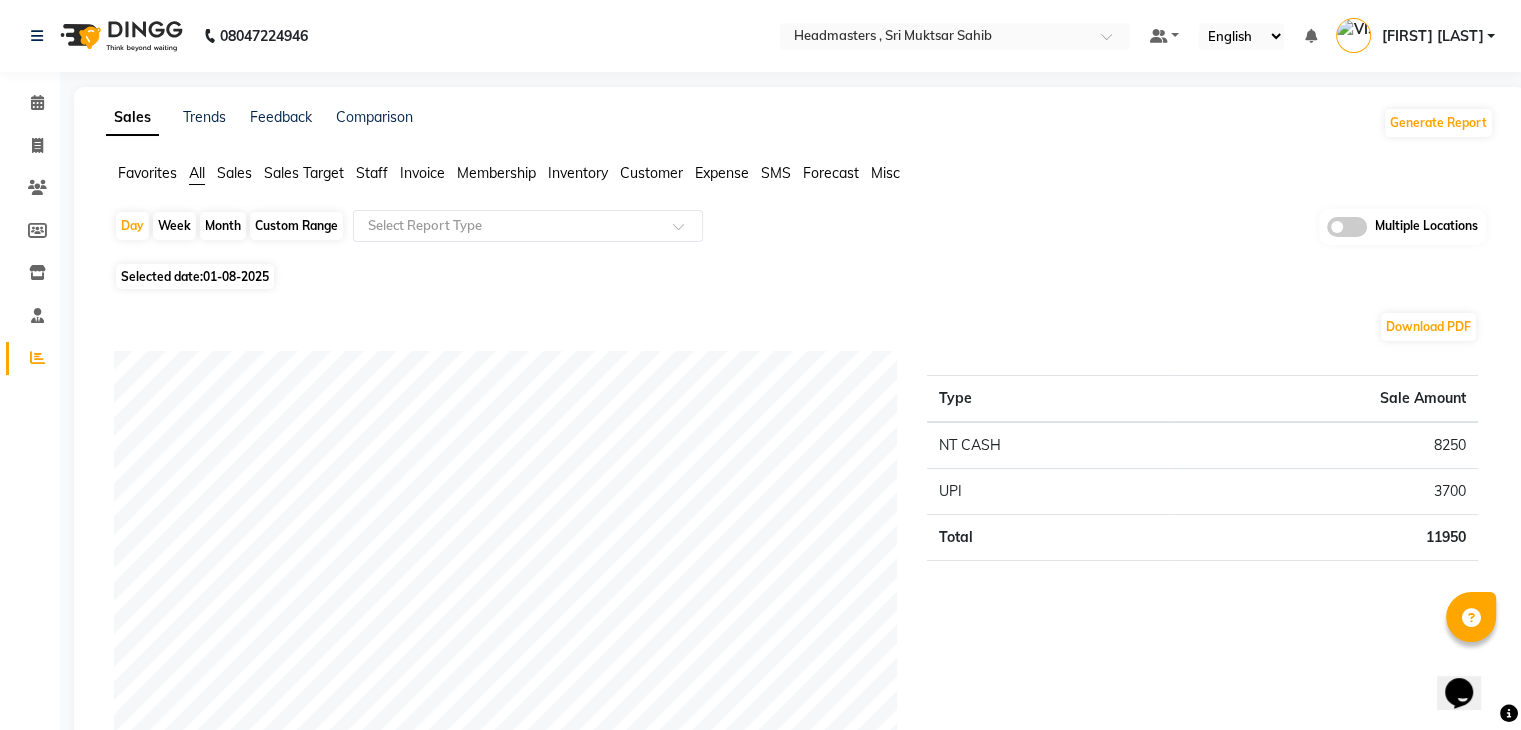 click on "Staff" 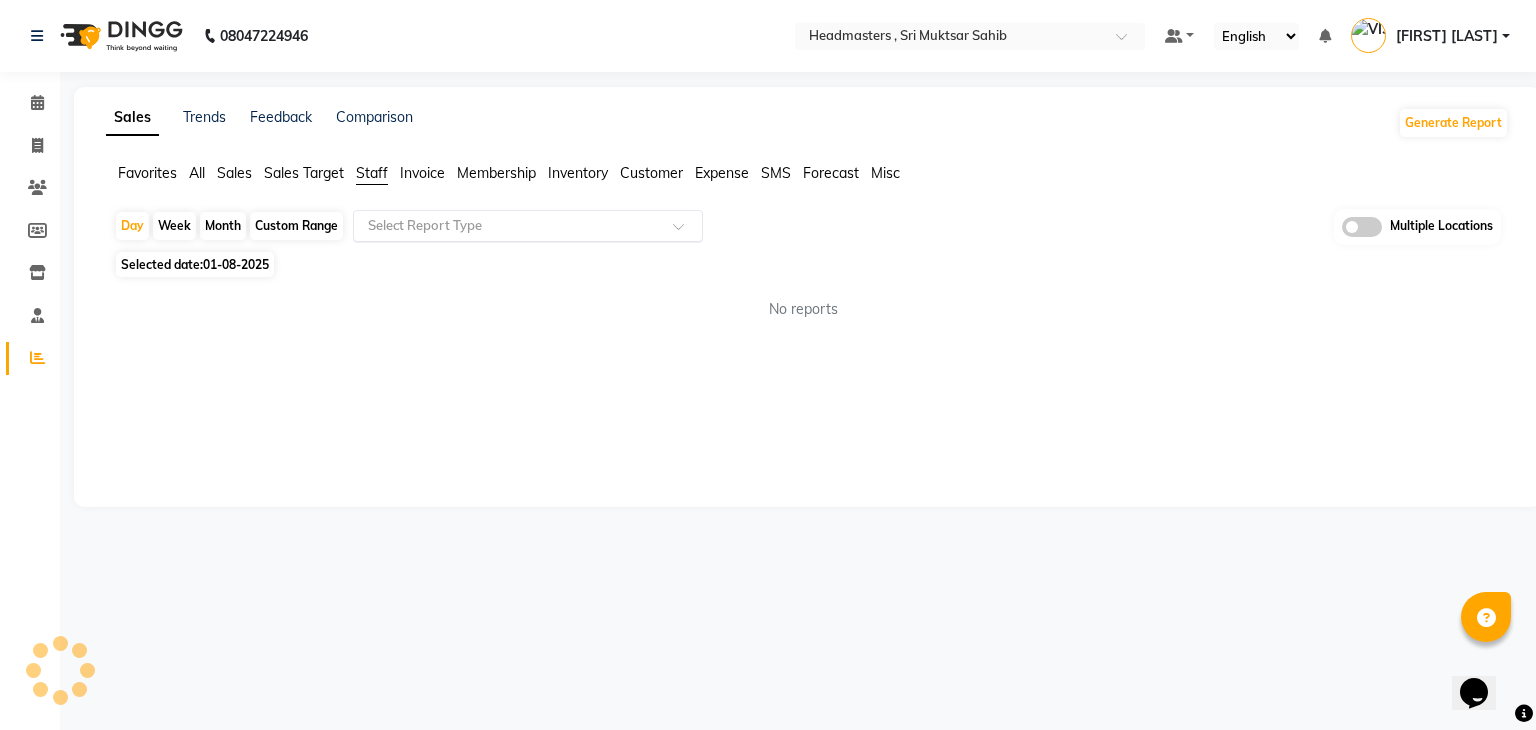 click 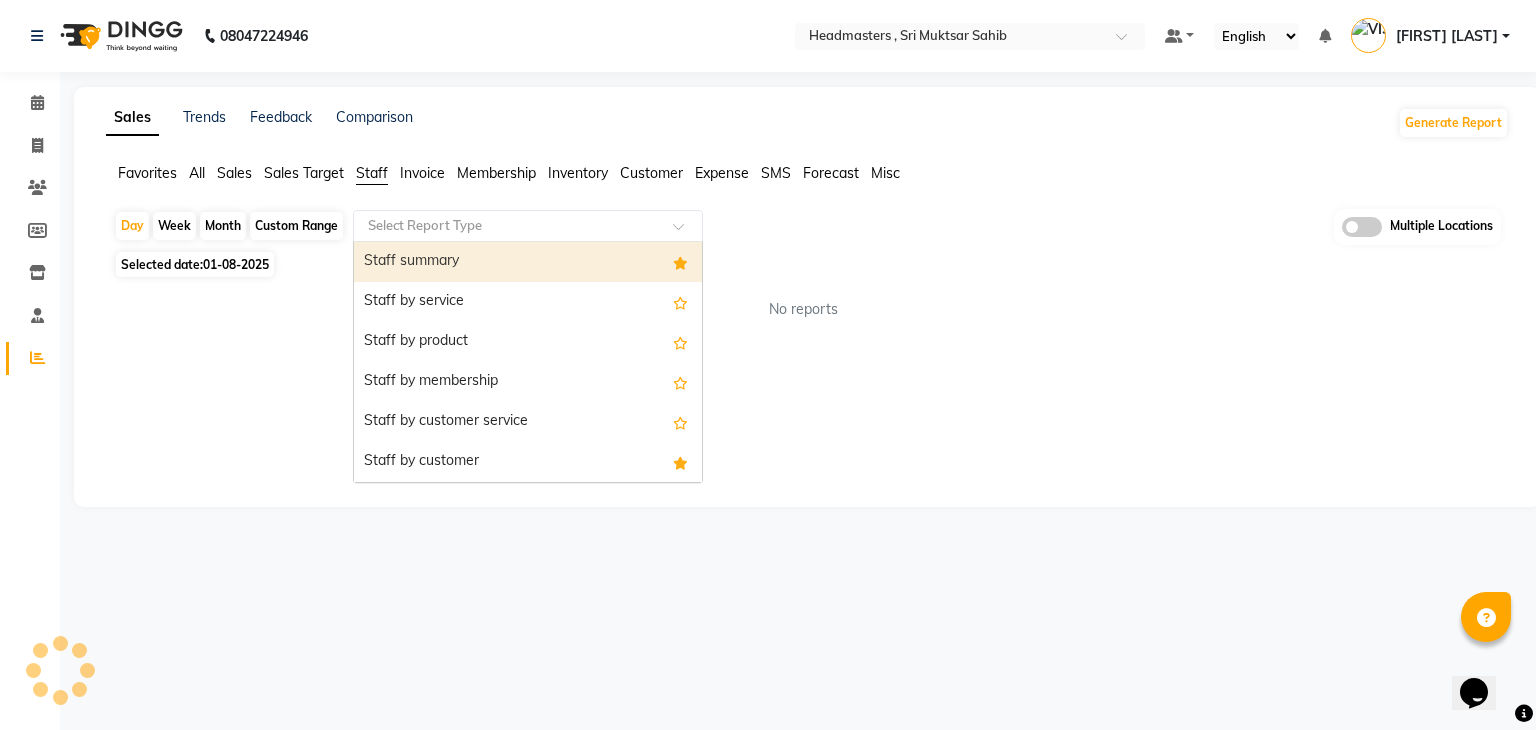 click on "Staff summary" at bounding box center (528, 262) 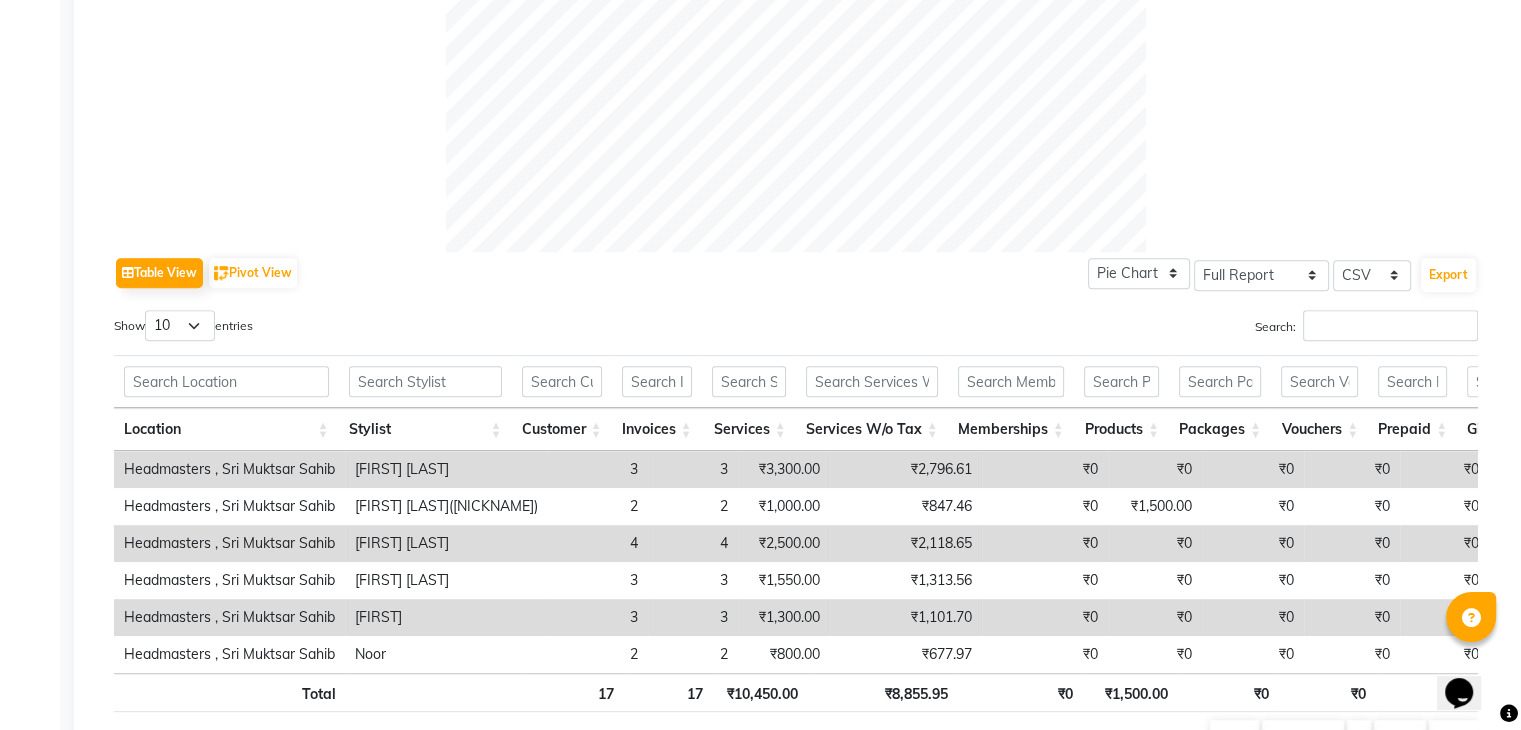 scroll, scrollTop: 893, scrollLeft: 0, axis: vertical 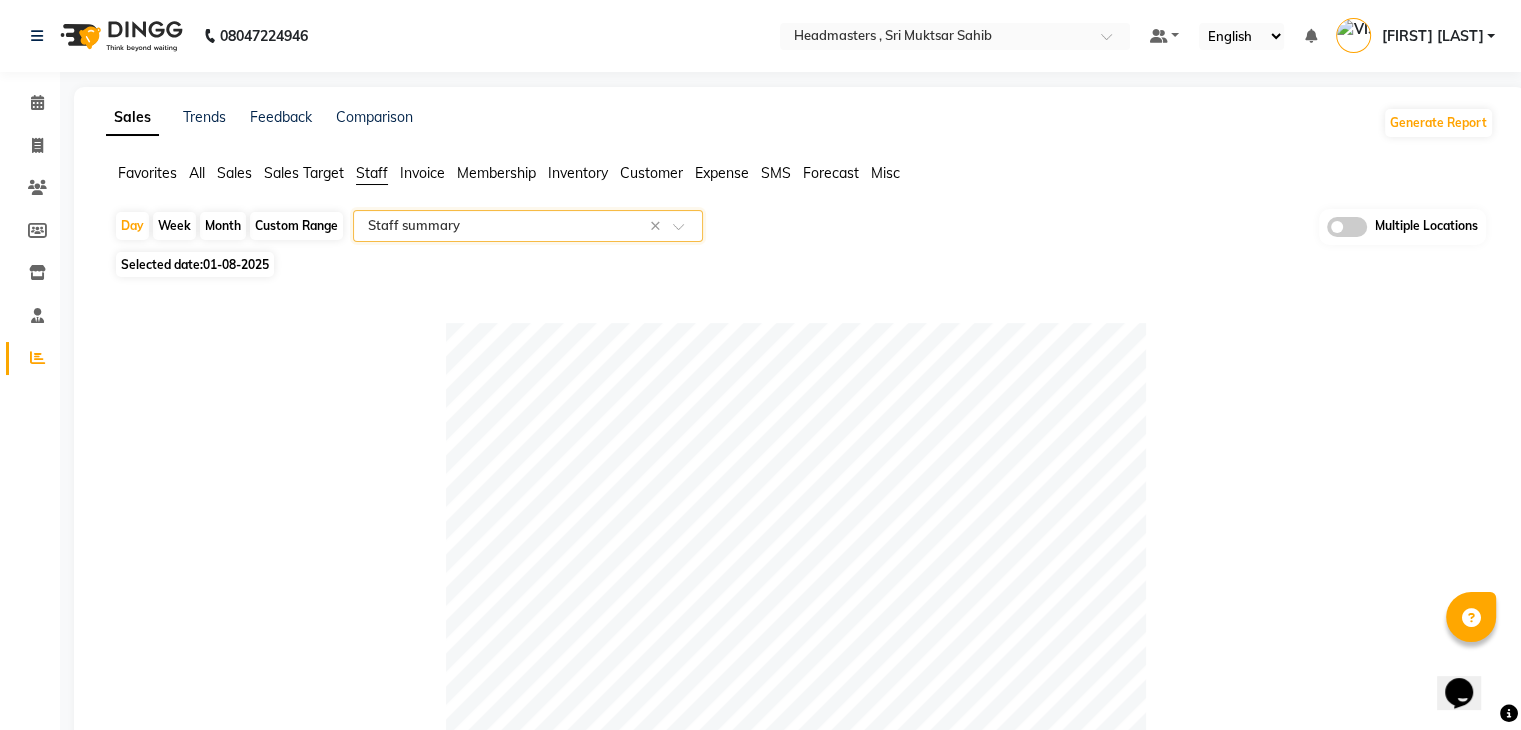 click on "Customer" 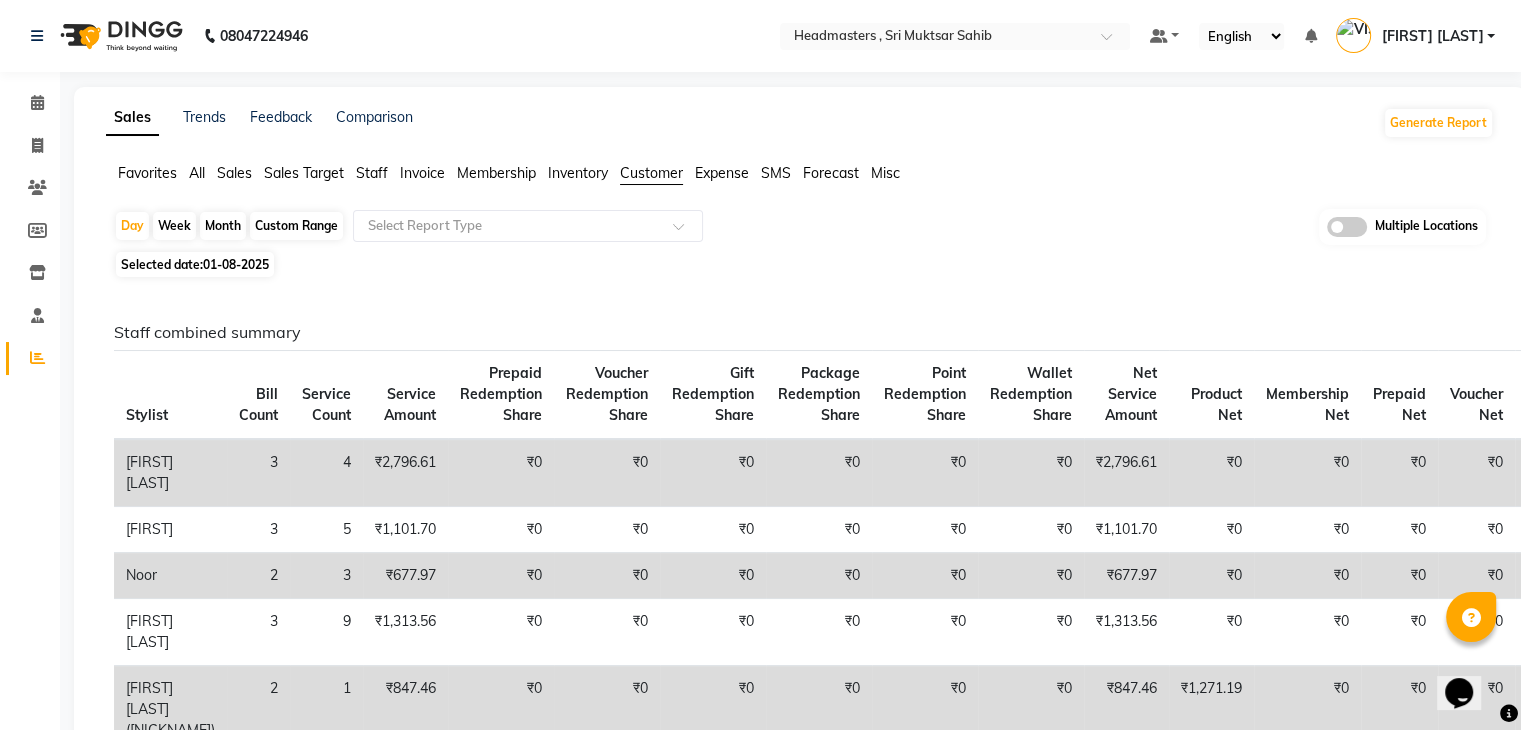 click on "Inventory" 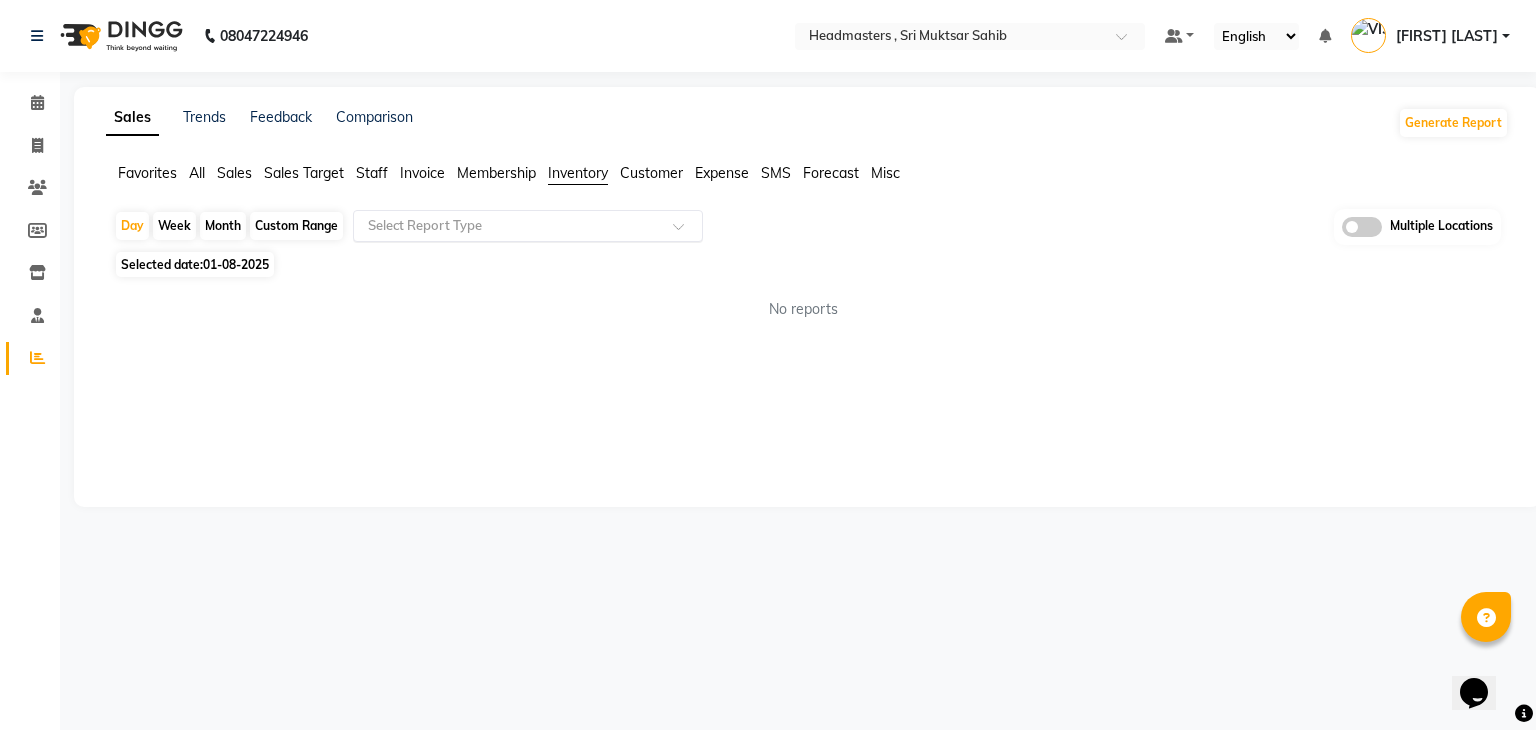 click 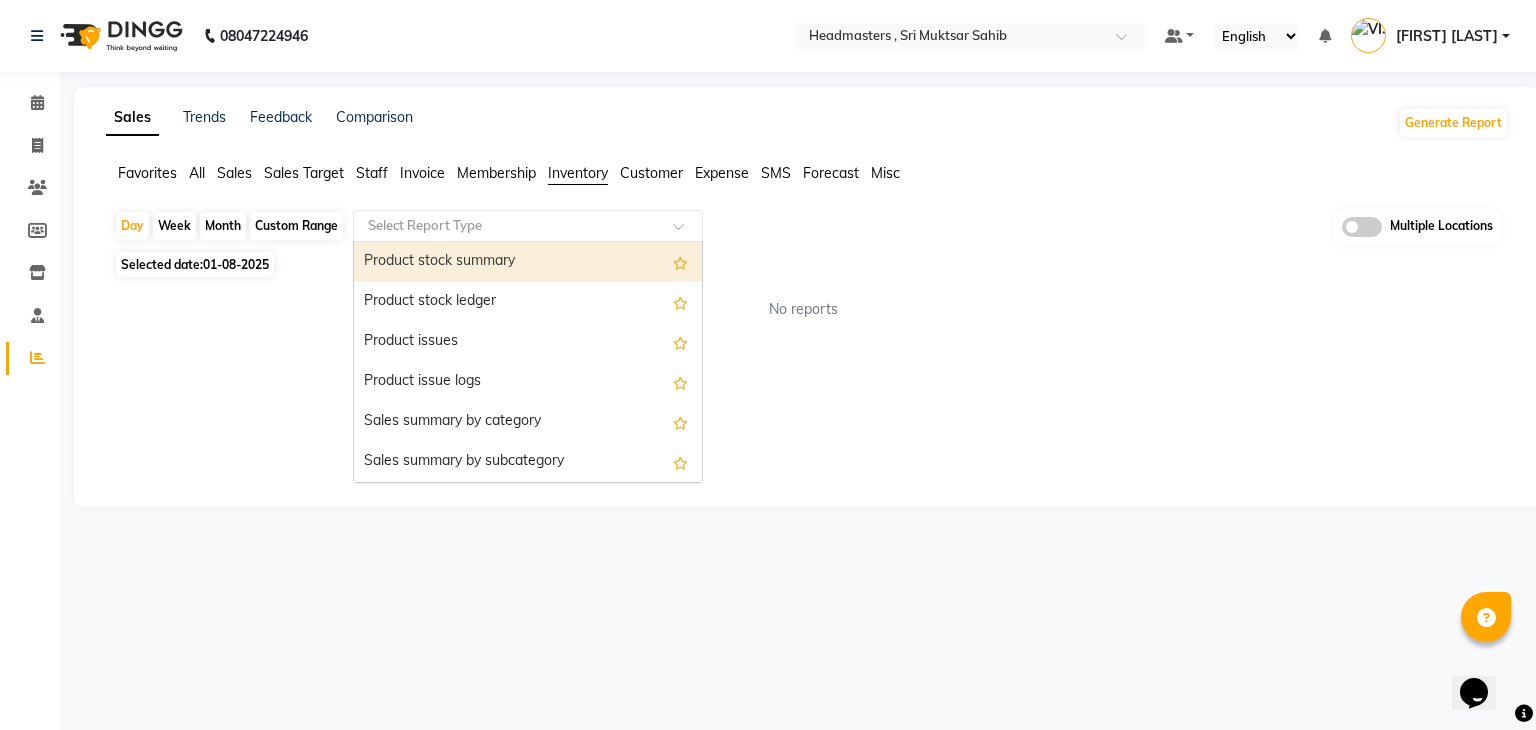 click on "Customer" 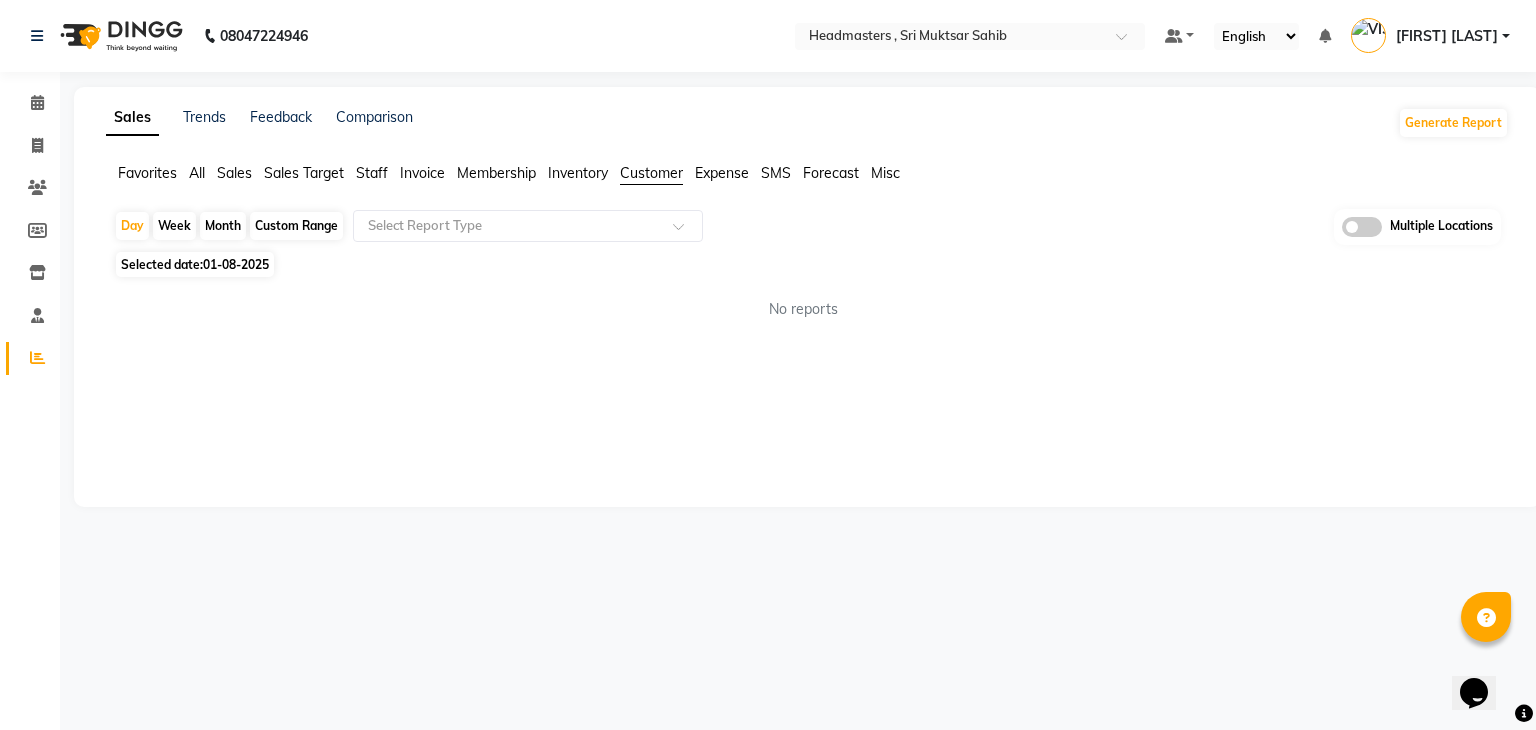 click on "Expense" 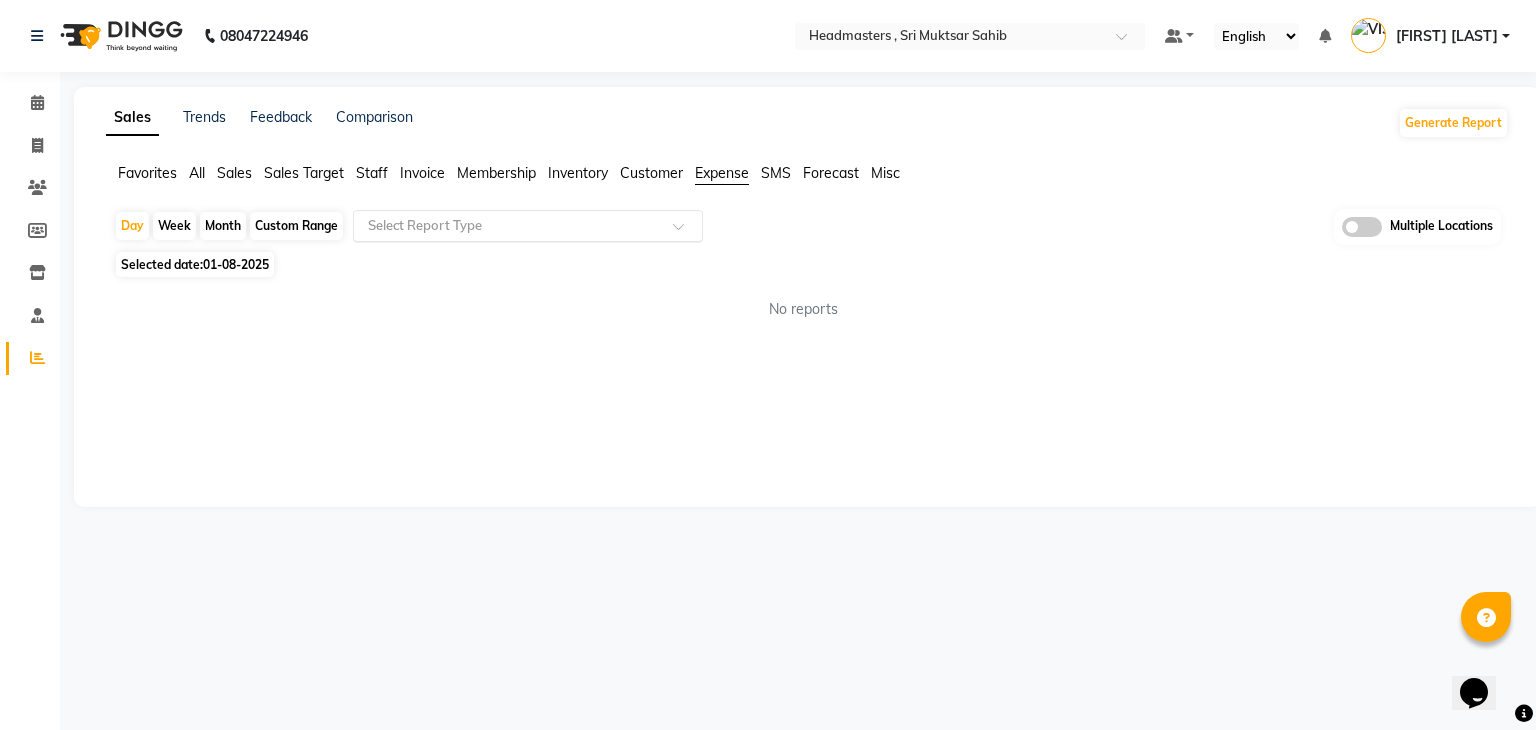 click on "Select Report Type" 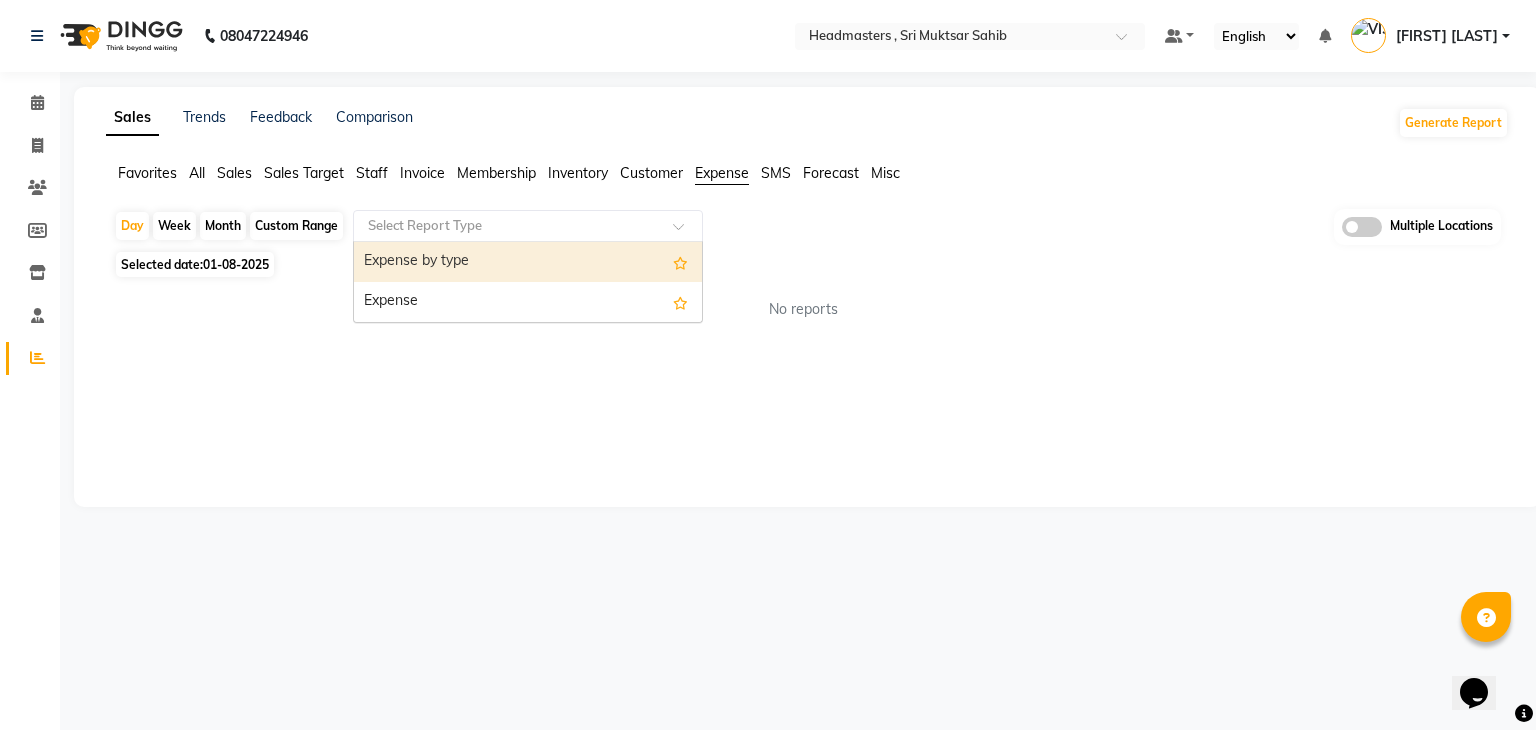 click on "Inventory" 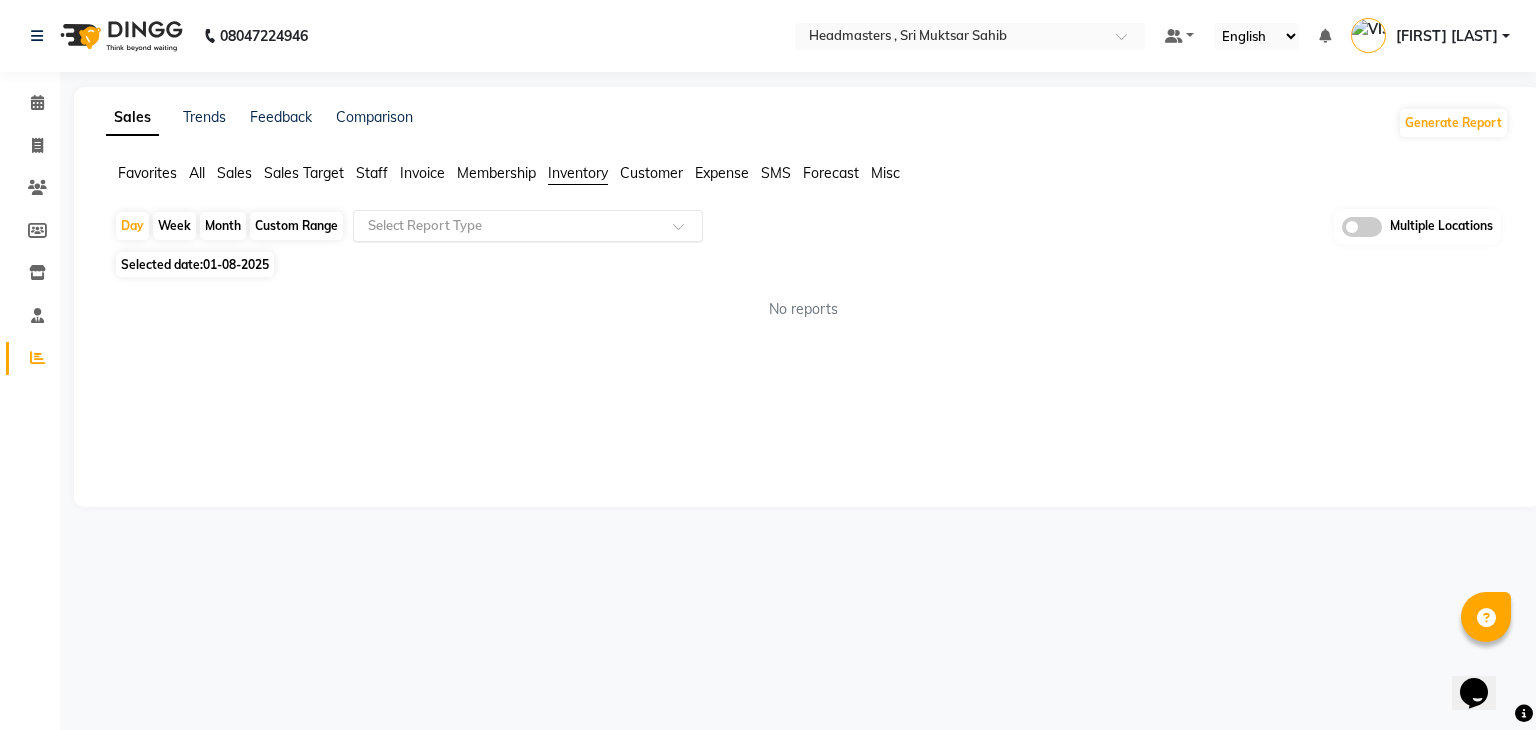 click 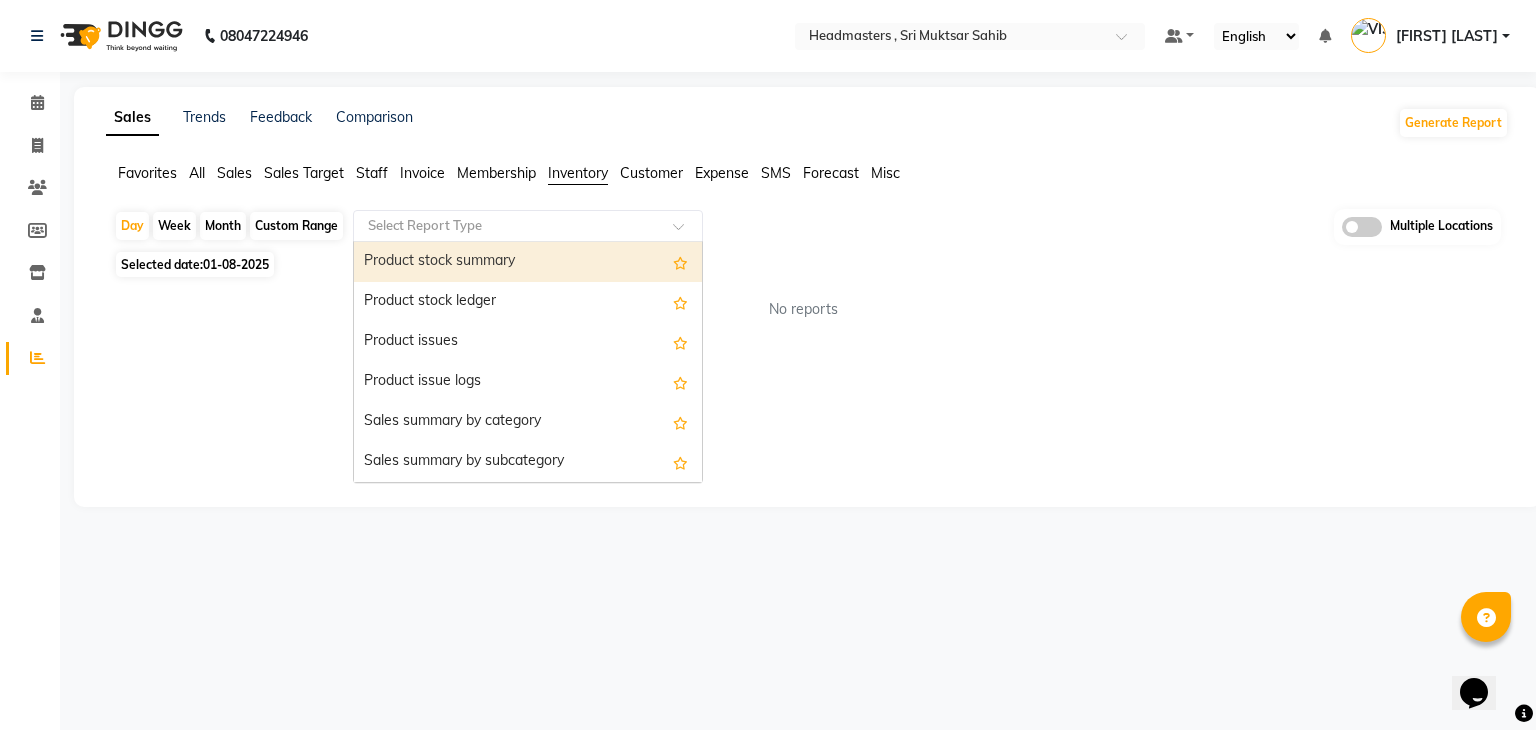 click on "Selected date:  01-08-2025" 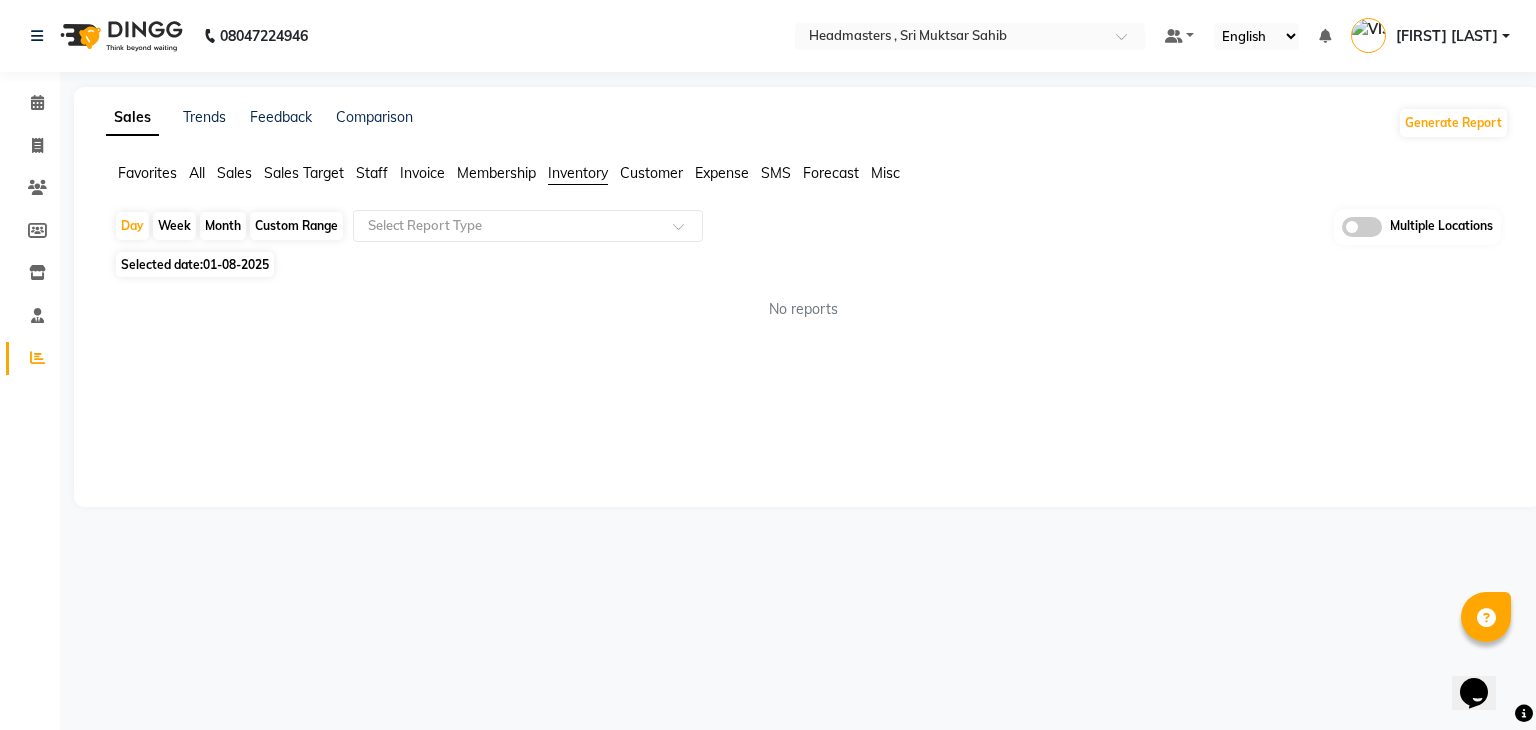 click on "Membership" 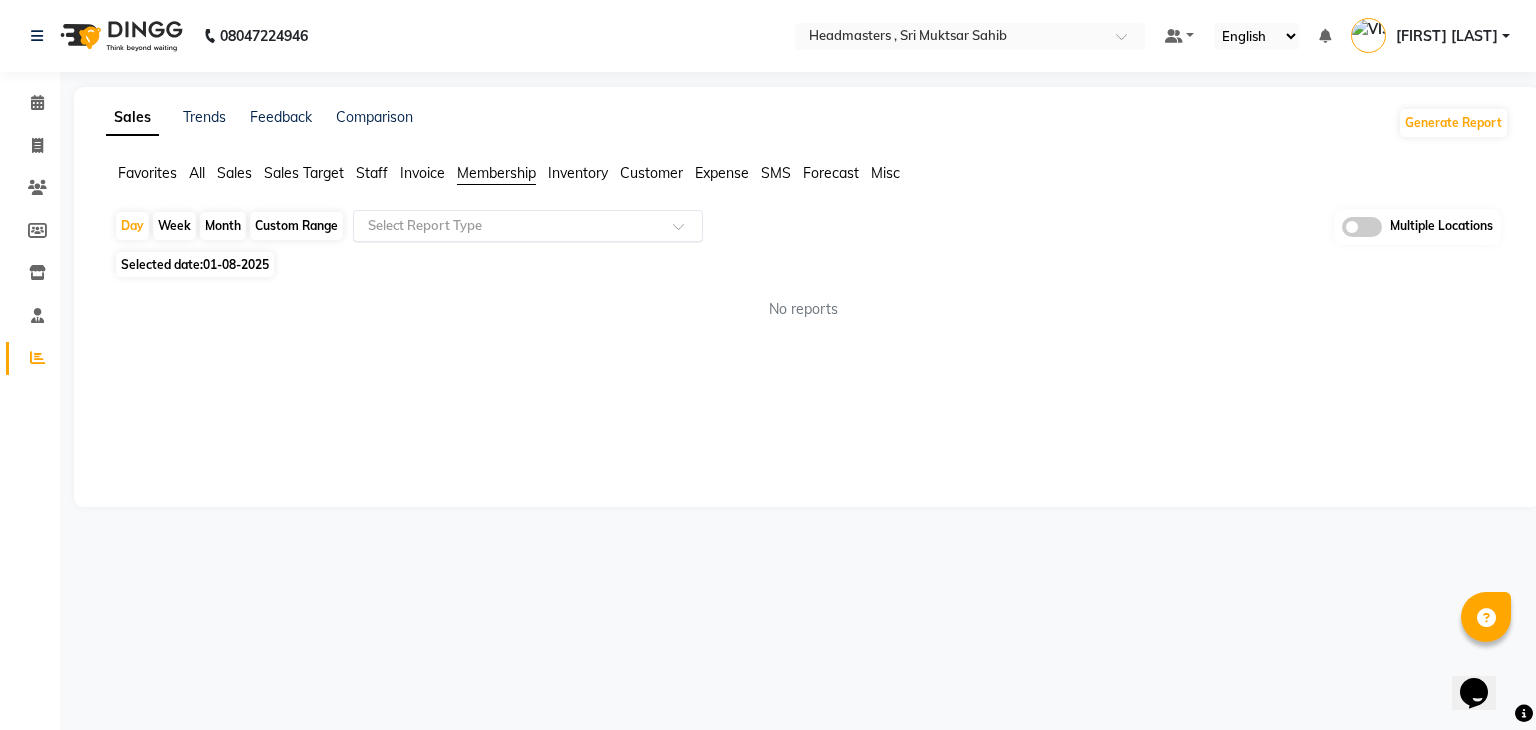 click on "Select Report Type" 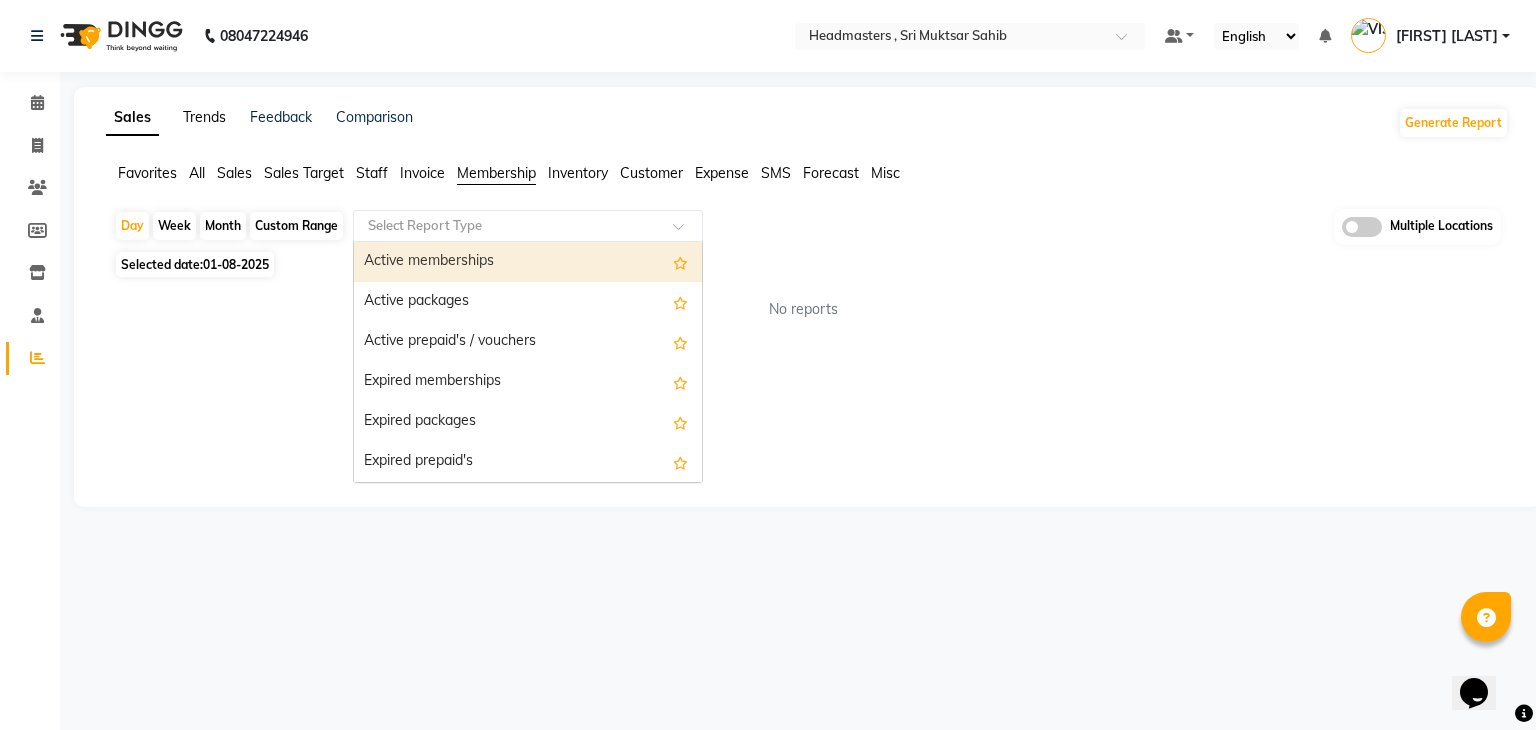 click on "Trends" 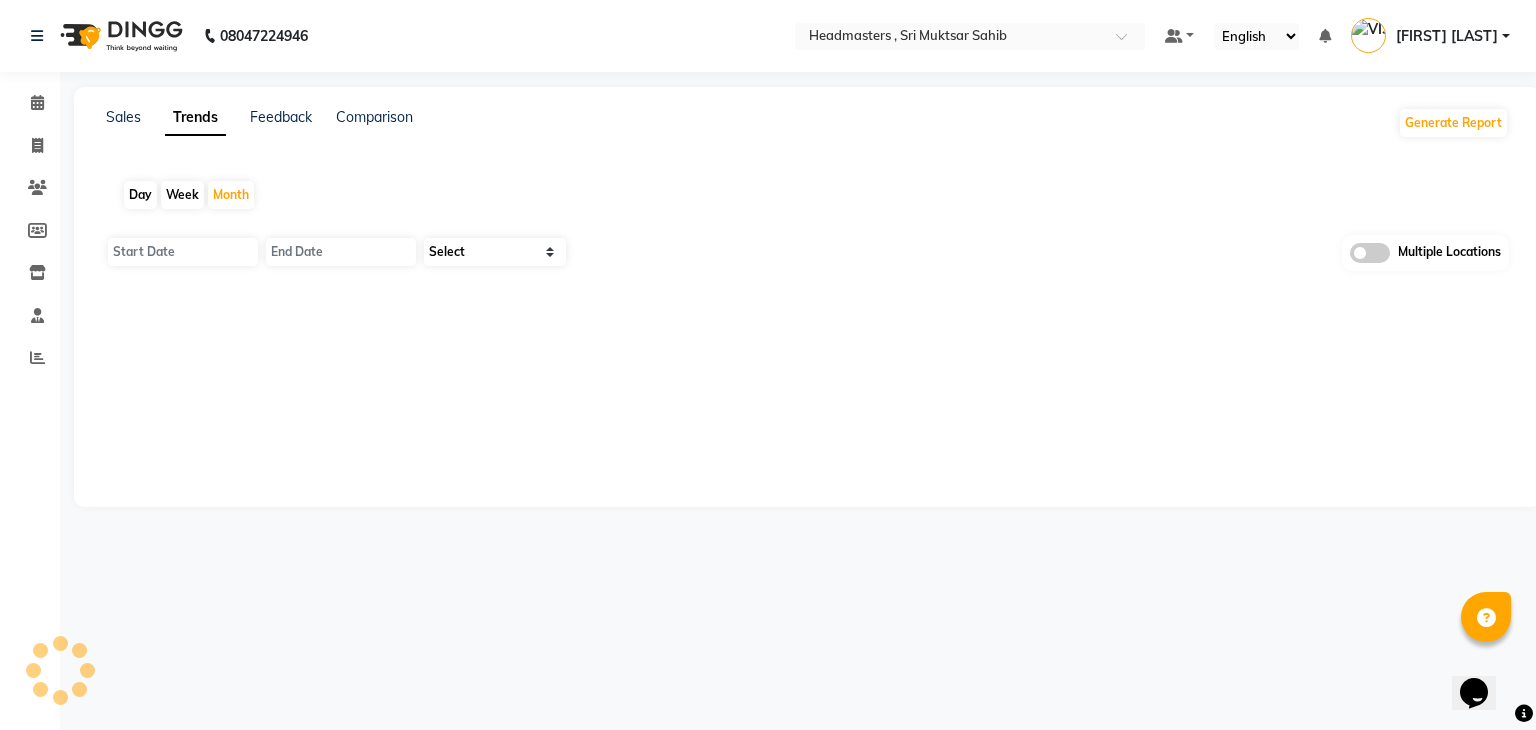 type on "01-08-2025" 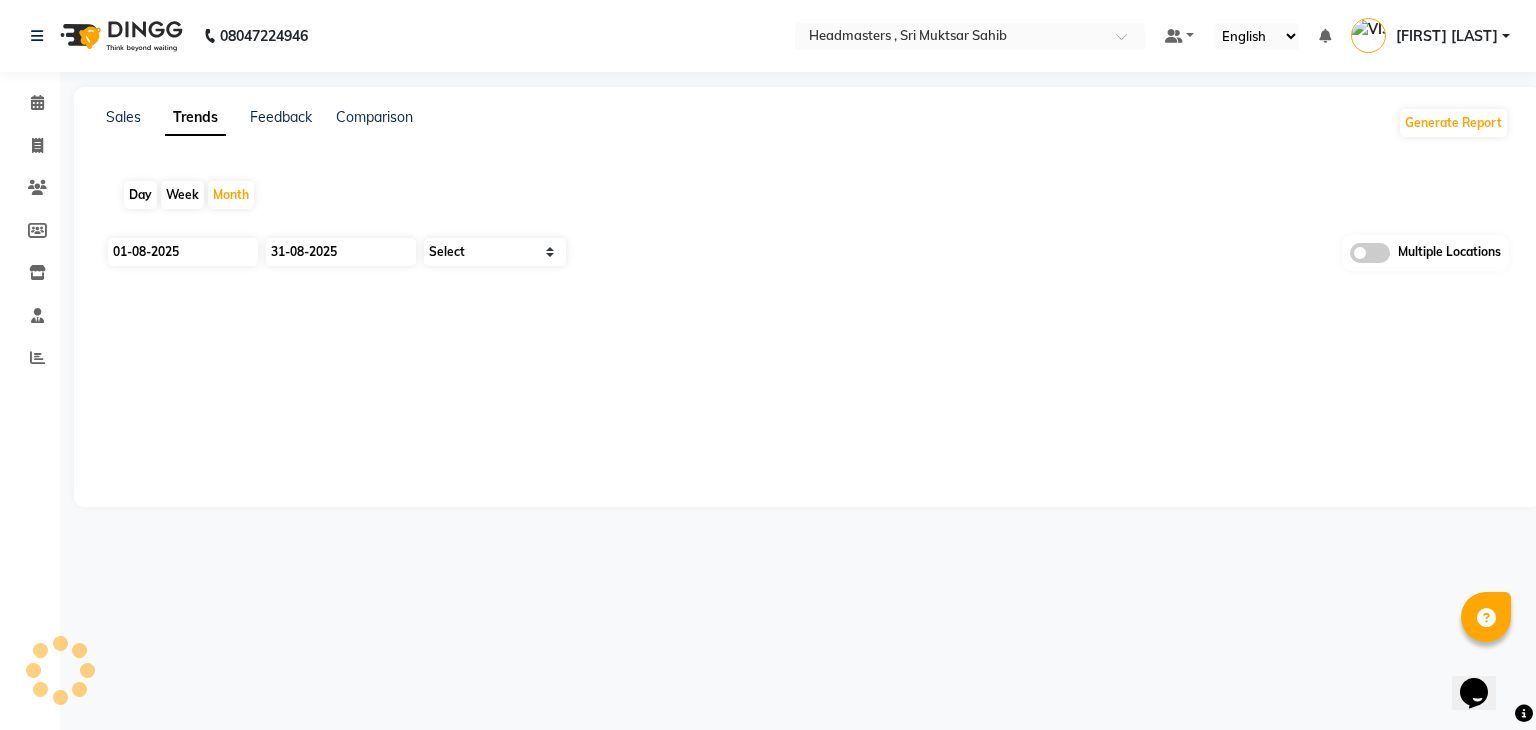 select on "by_client" 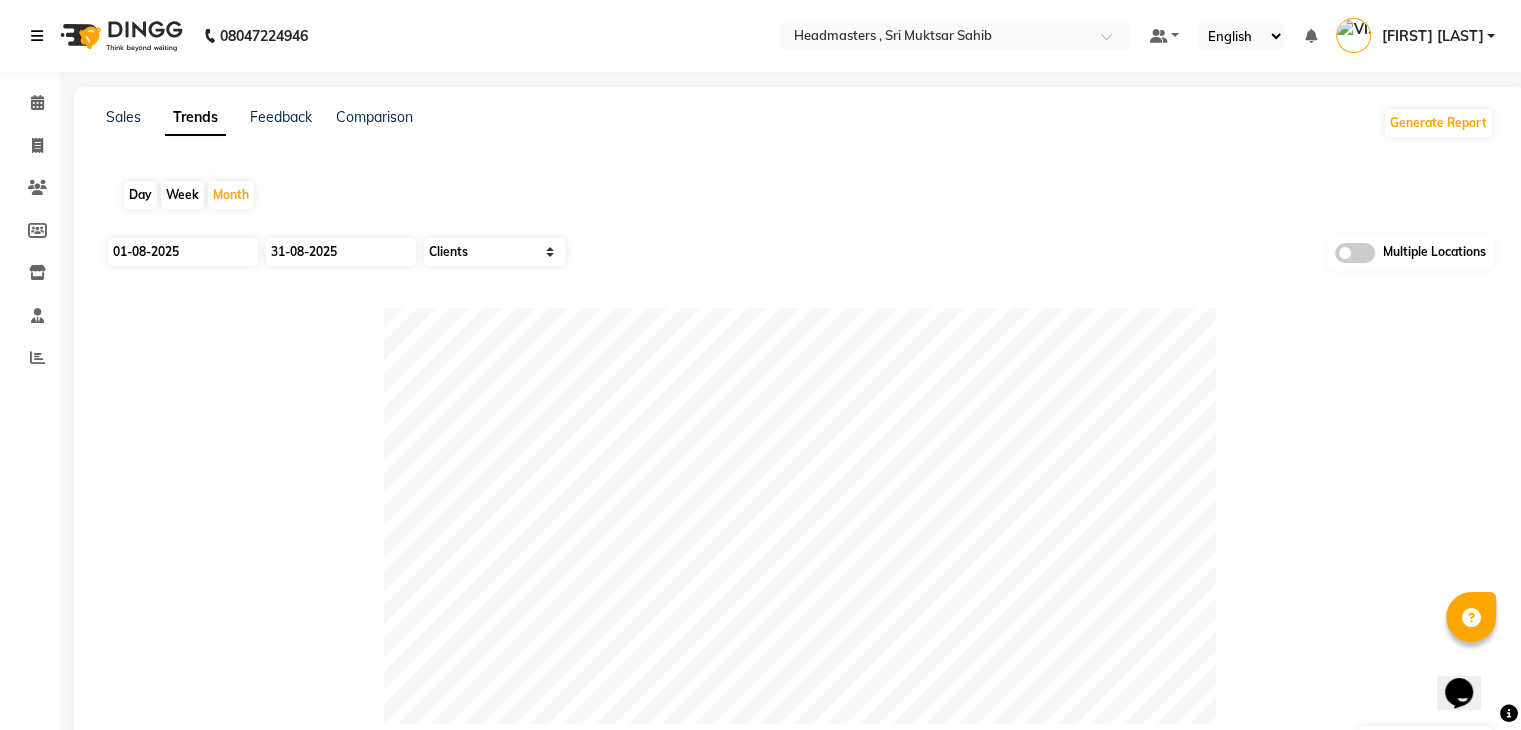 click at bounding box center [41, 36] 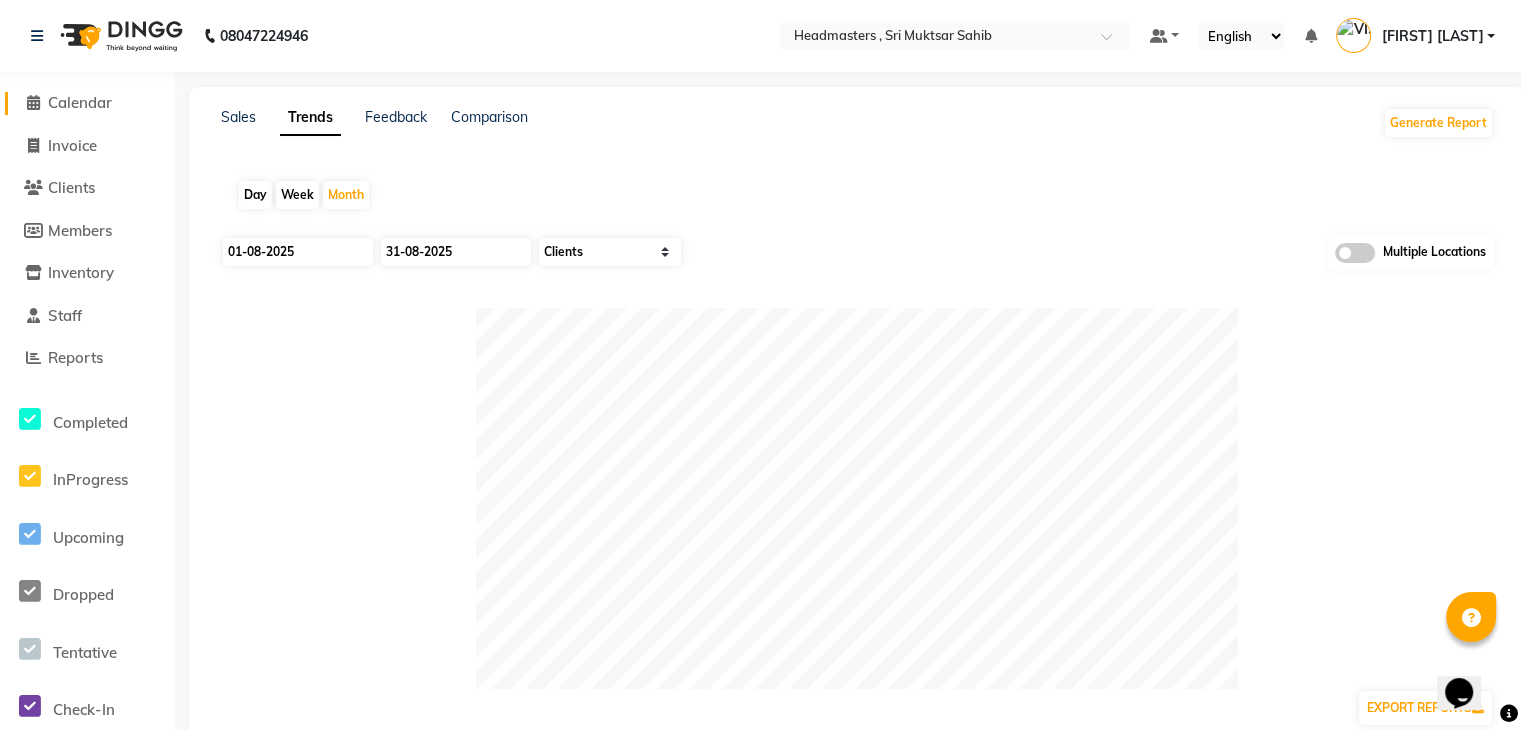 click on "Calendar" 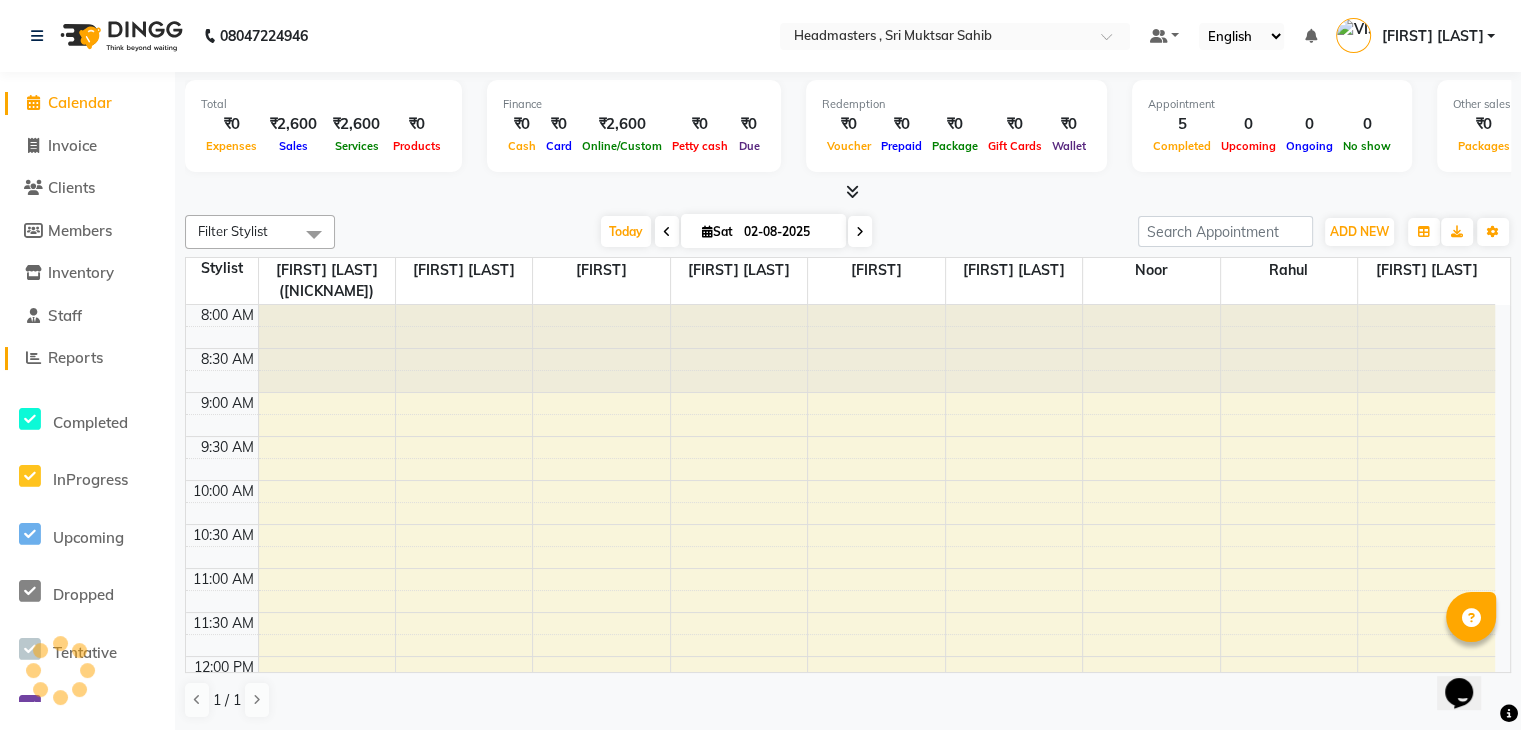 click on "Reports" 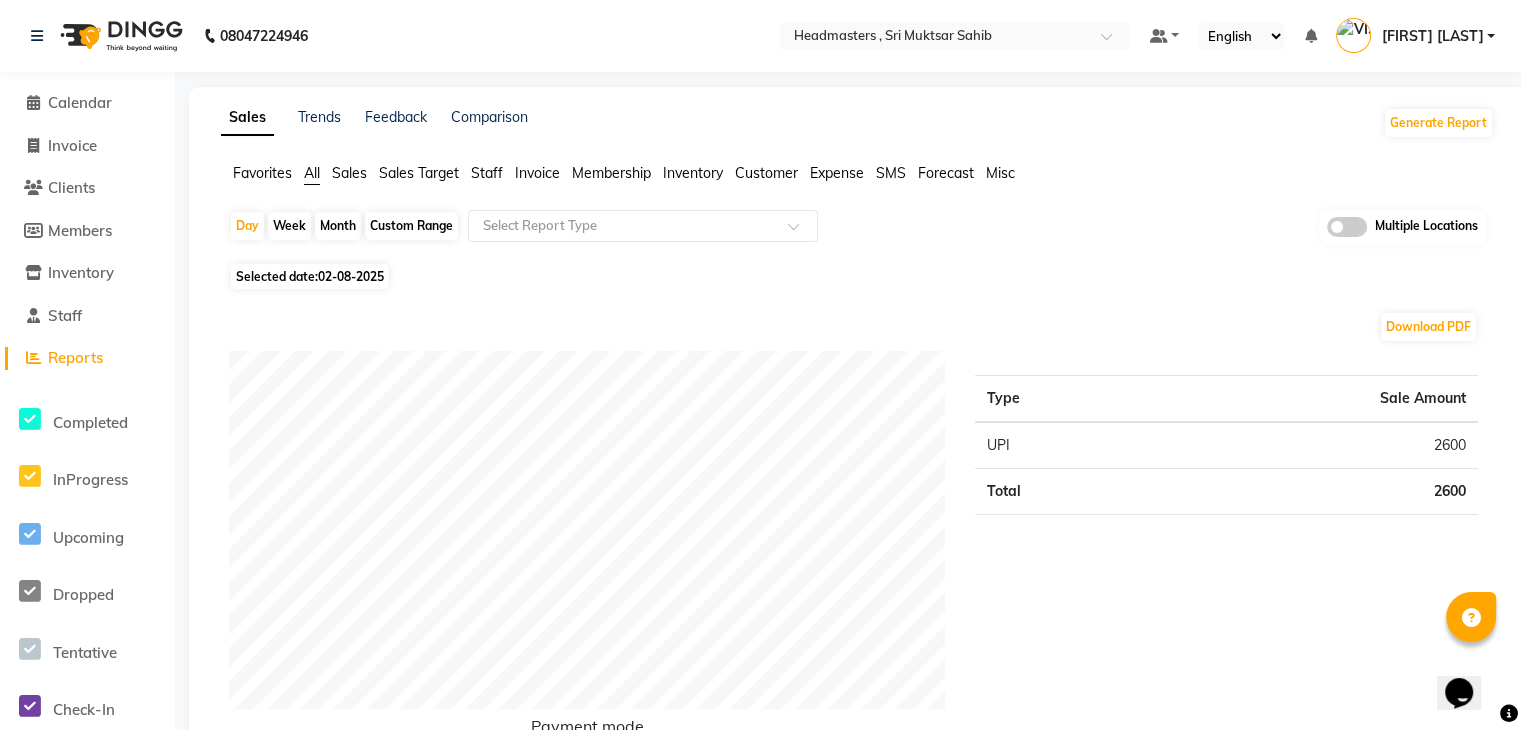 click on "Inventory" 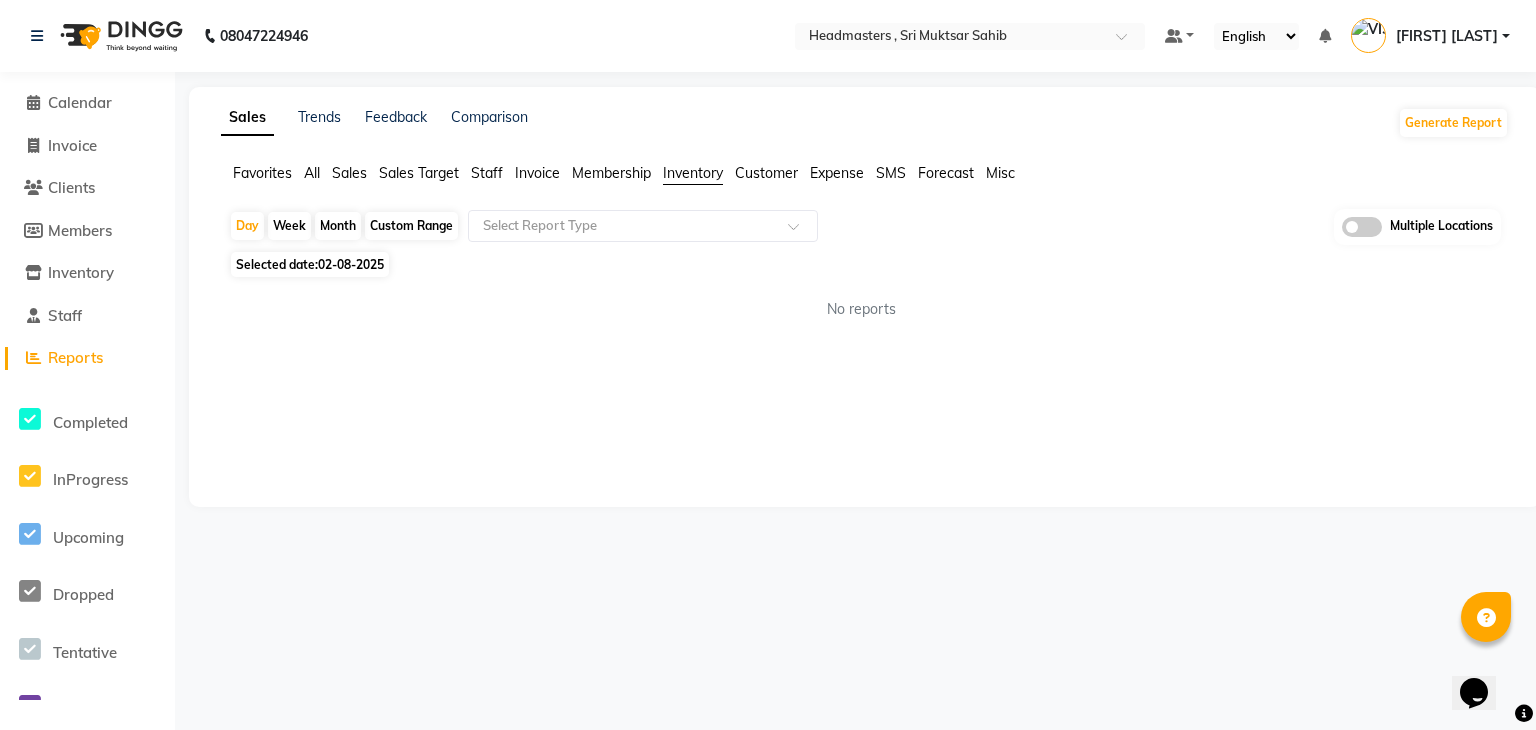 click on "Customer" 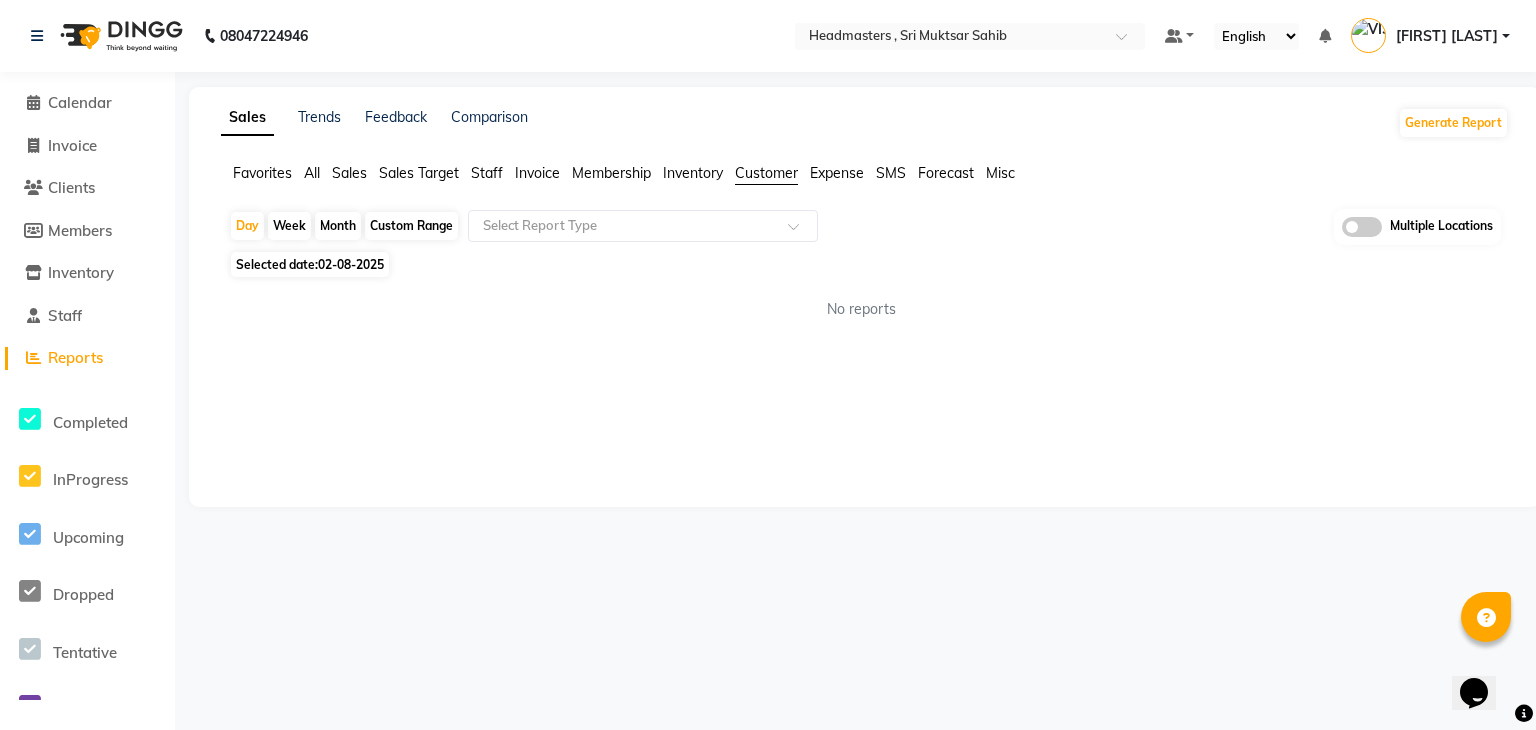 click on "Expense" 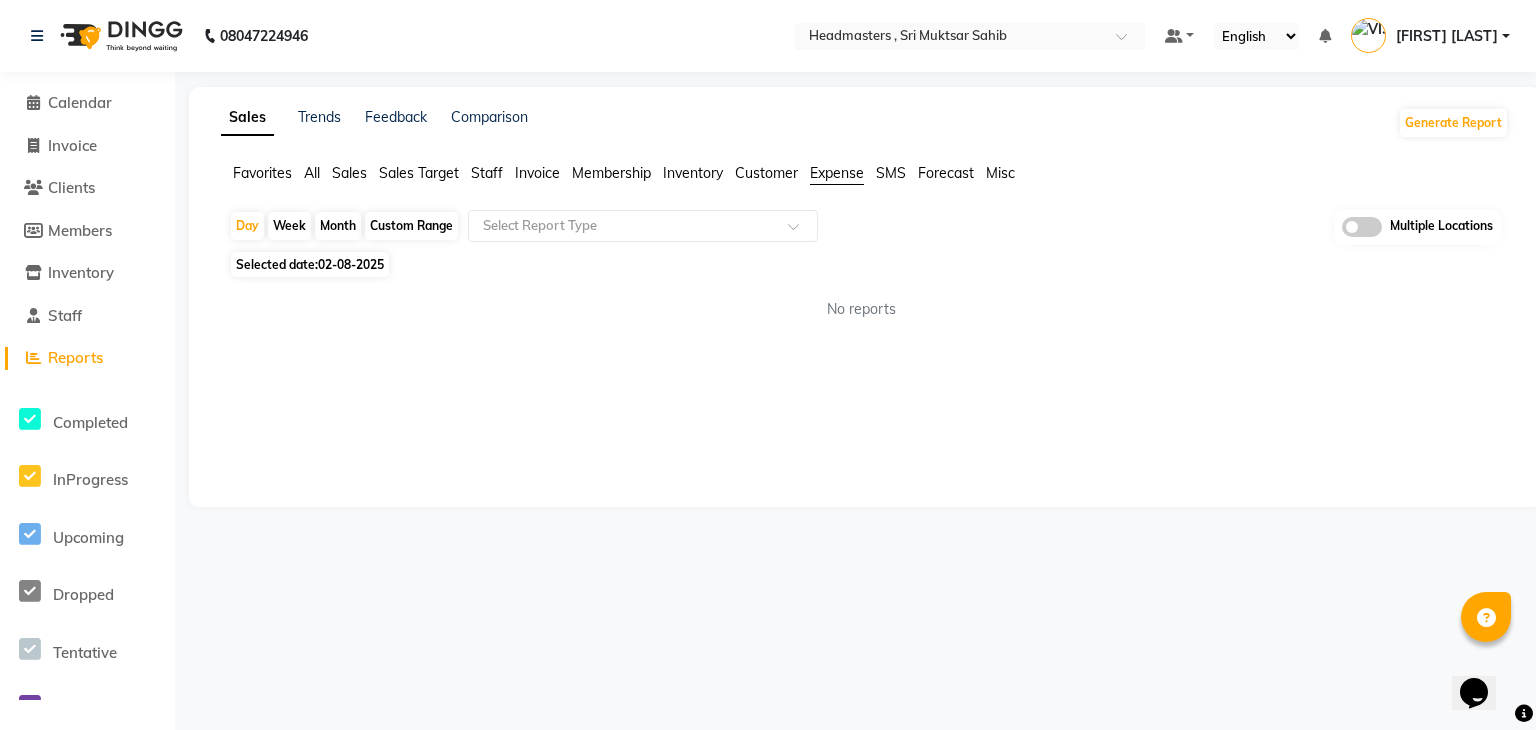 click on "Invoice" 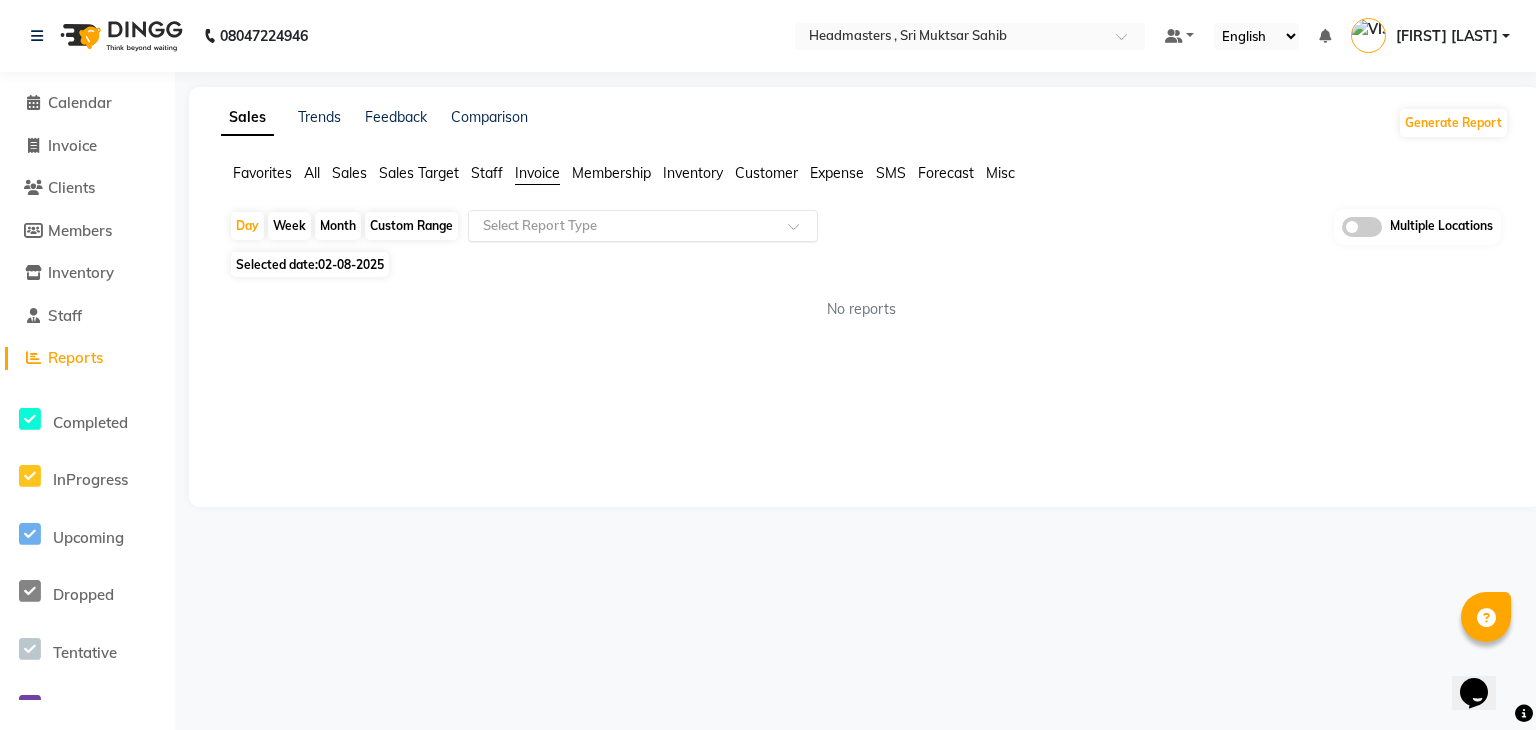 click 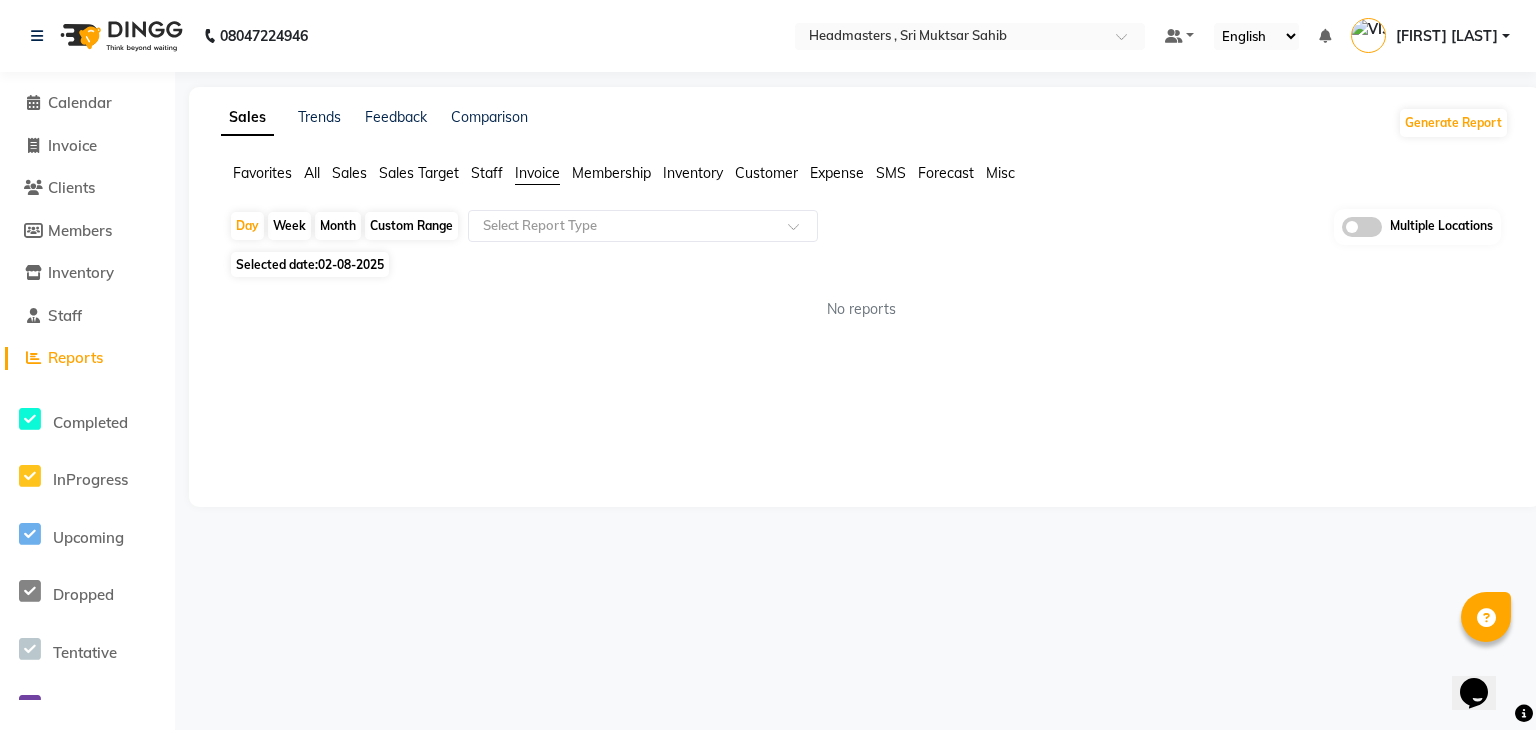 click on "02-08-2025" 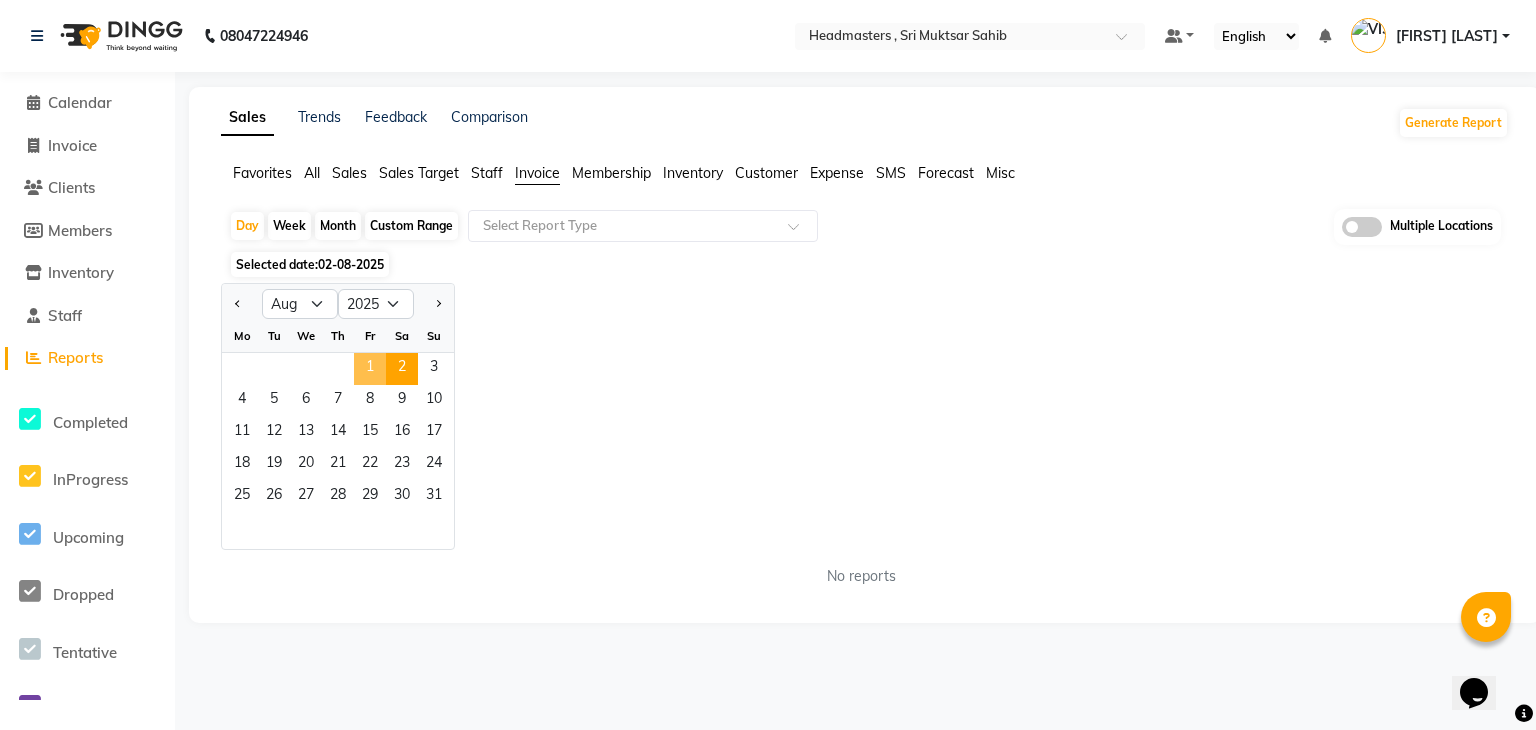 click on "1" 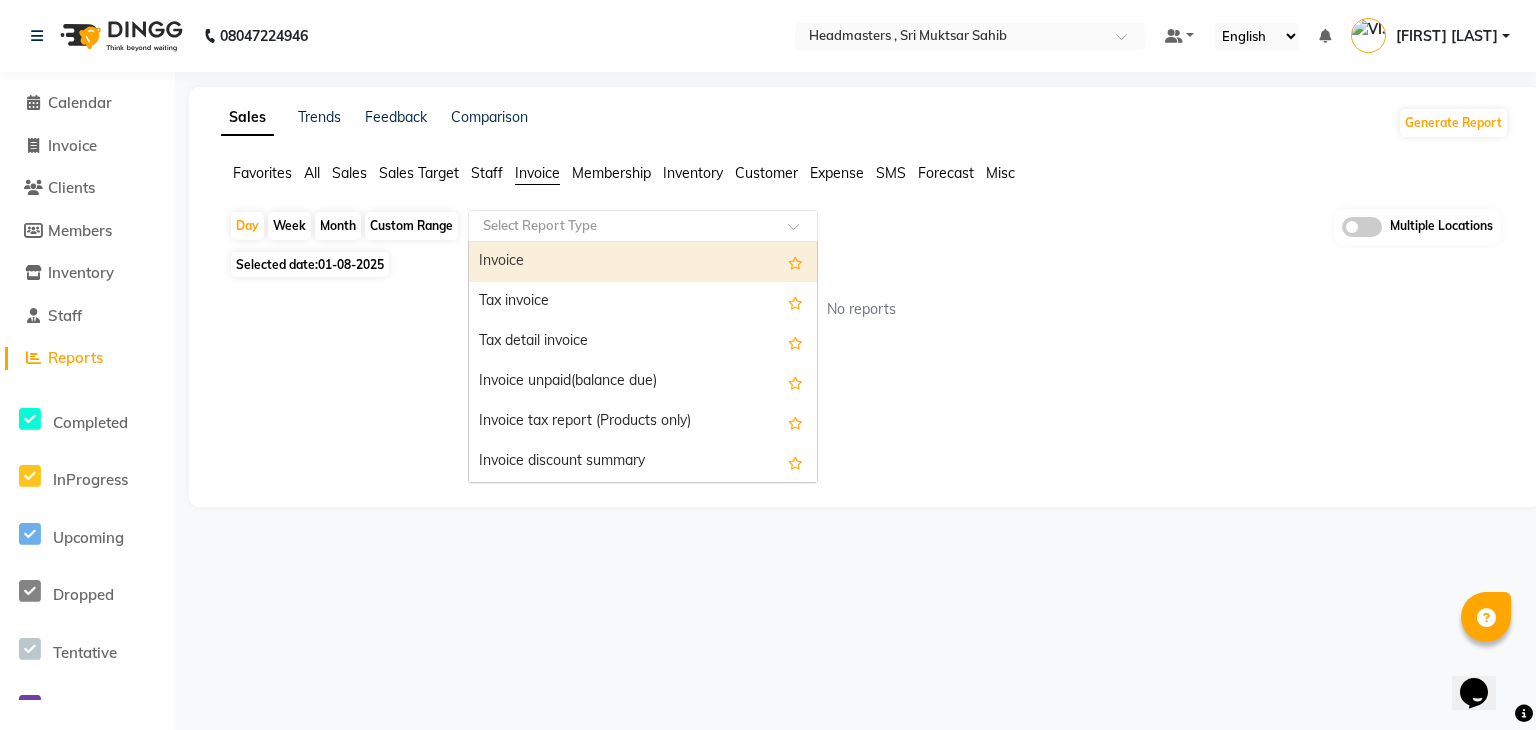 click 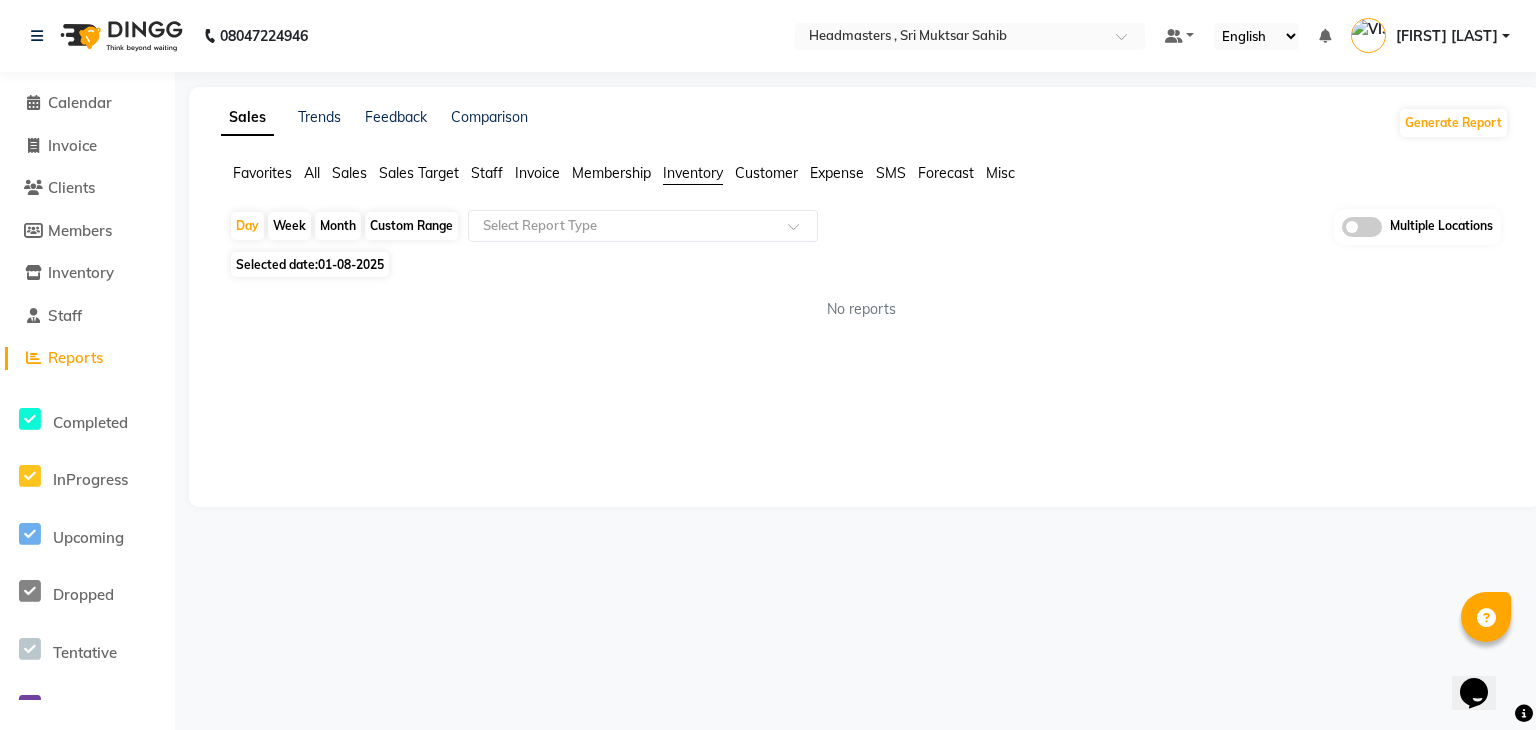 click on "Customer" 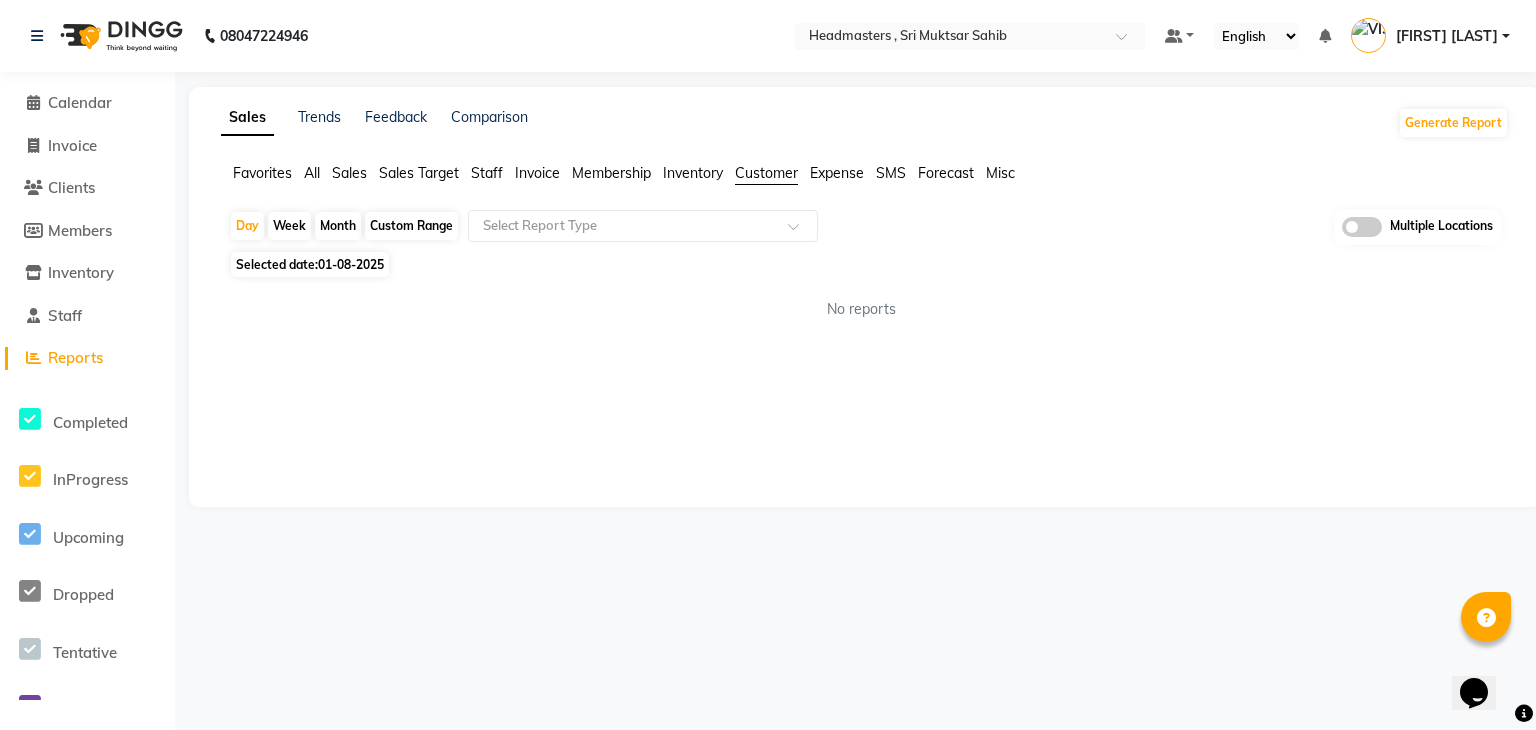 click on "Expense" 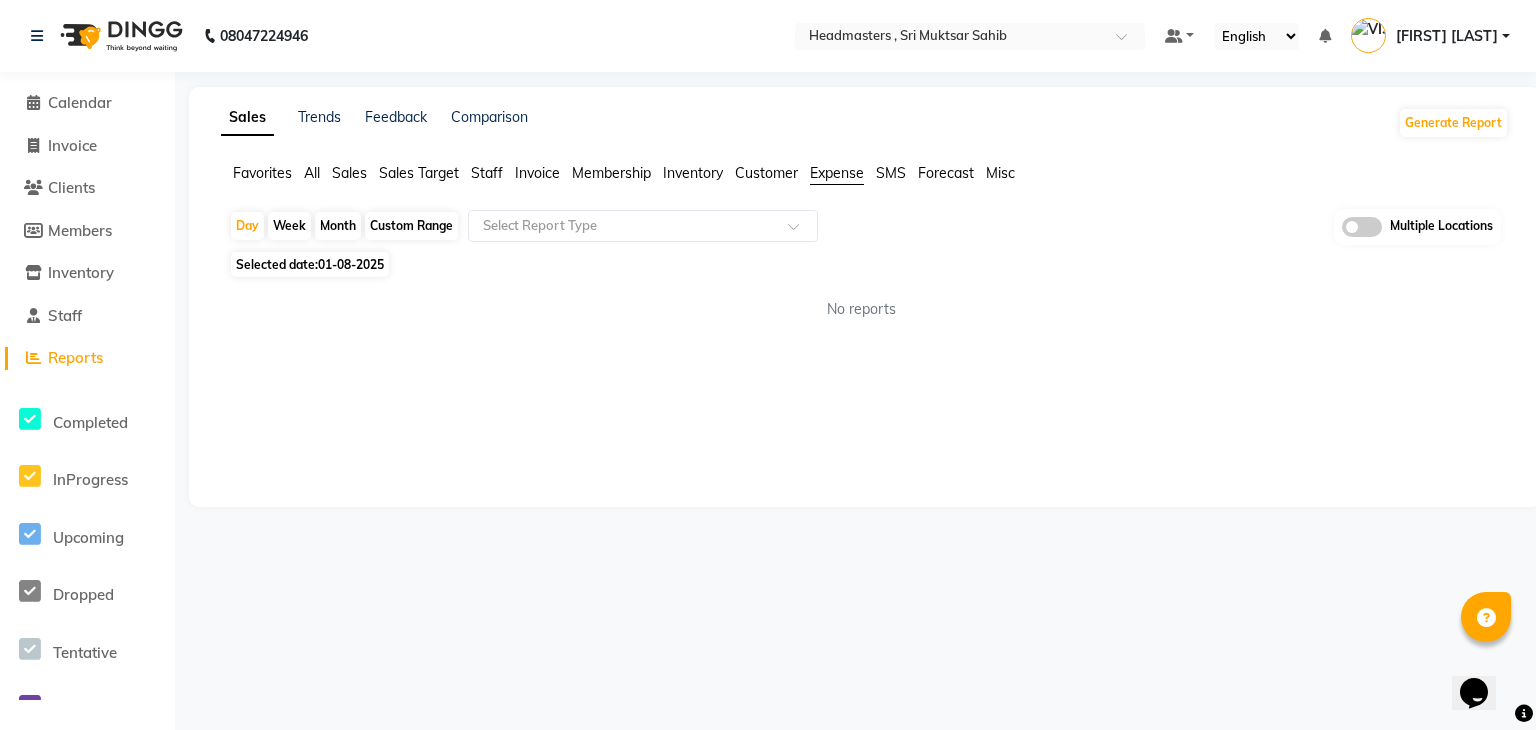 click on "Invoice" 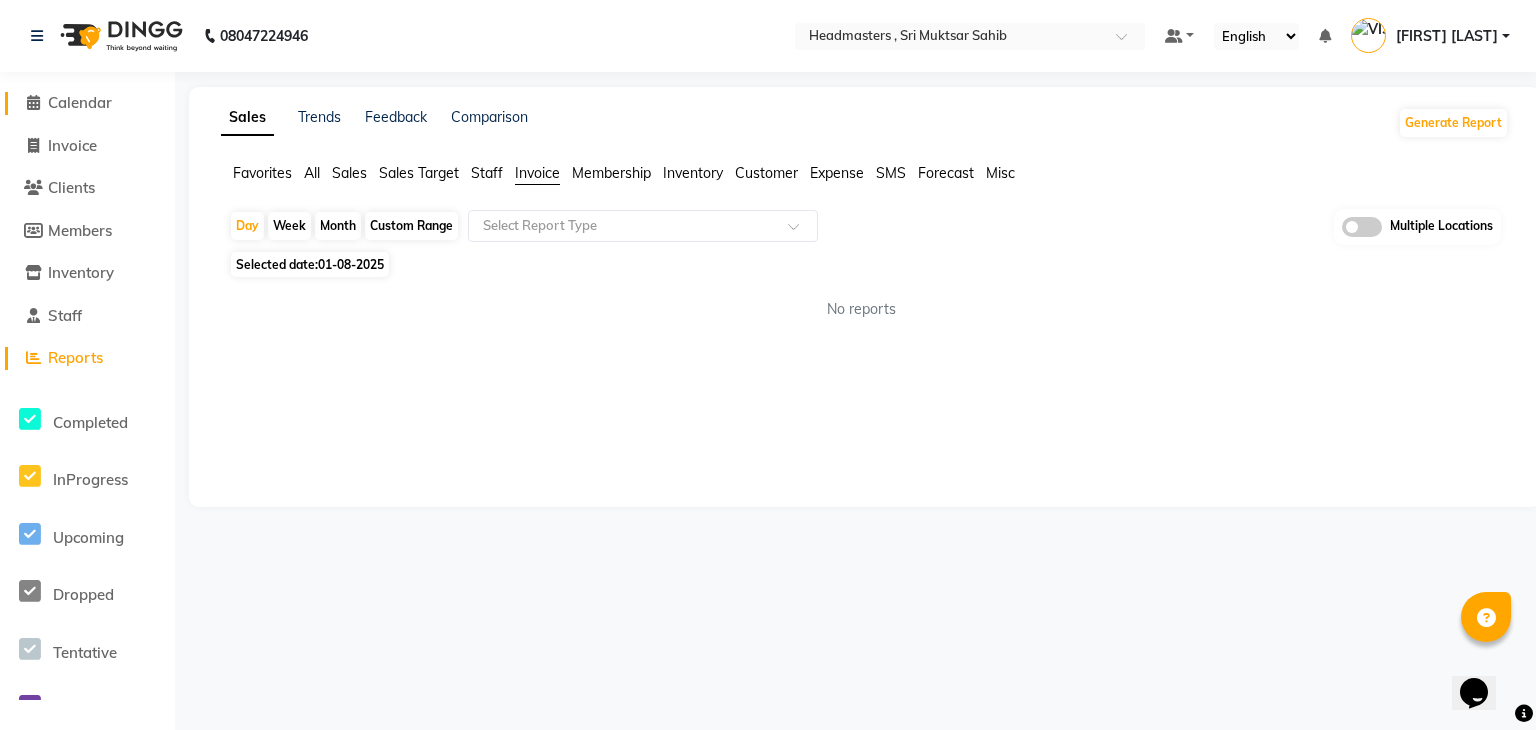 click on "Calendar" 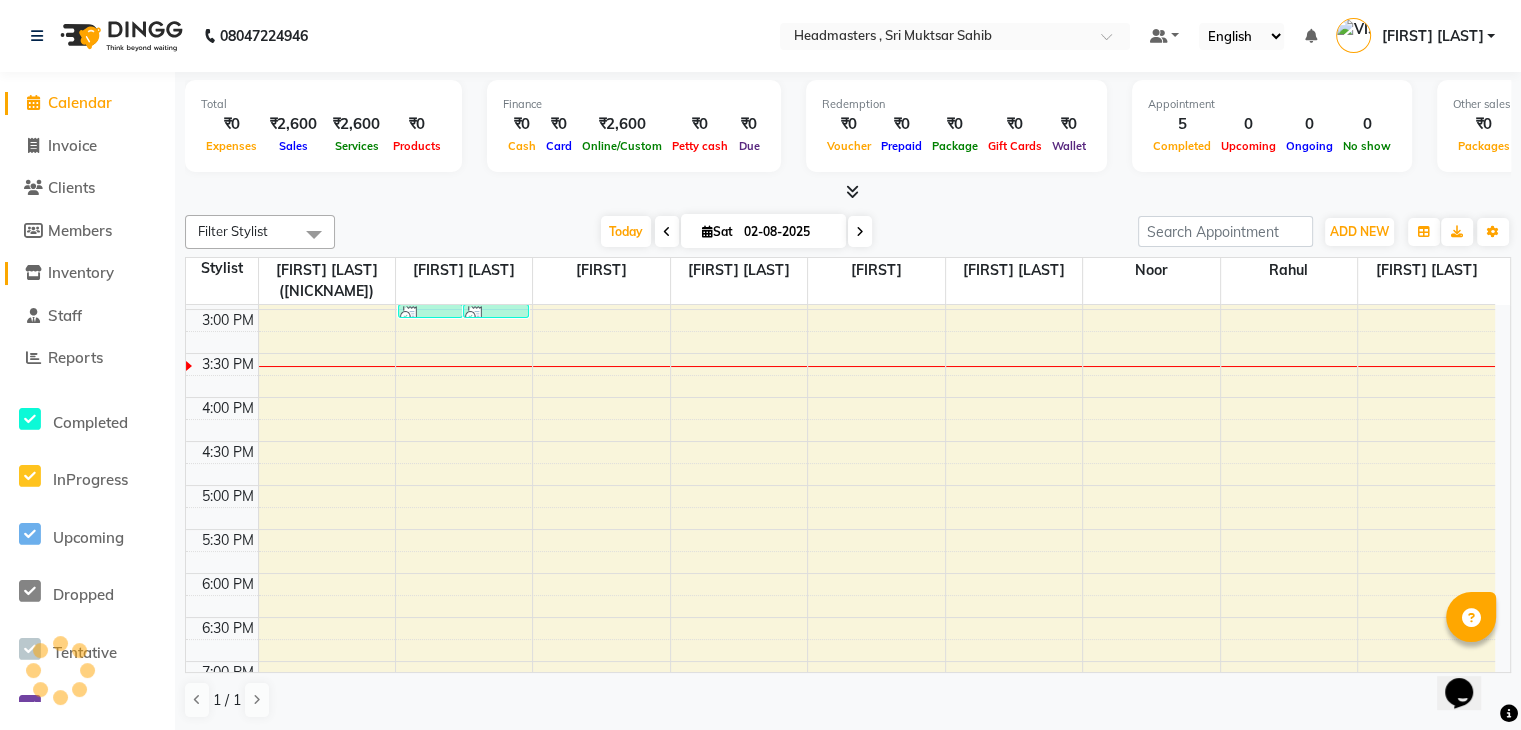 scroll, scrollTop: 0, scrollLeft: 0, axis: both 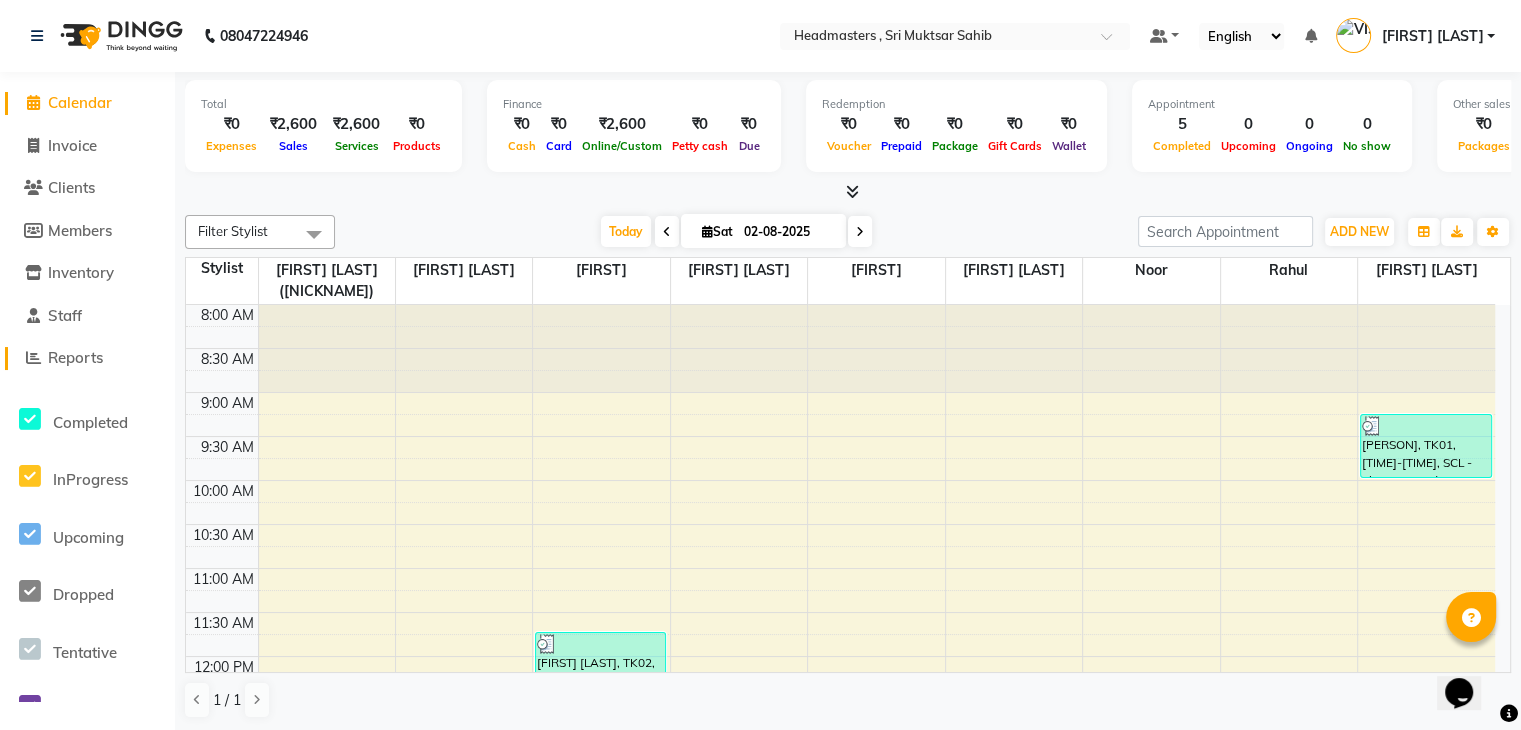 click on "Reports" 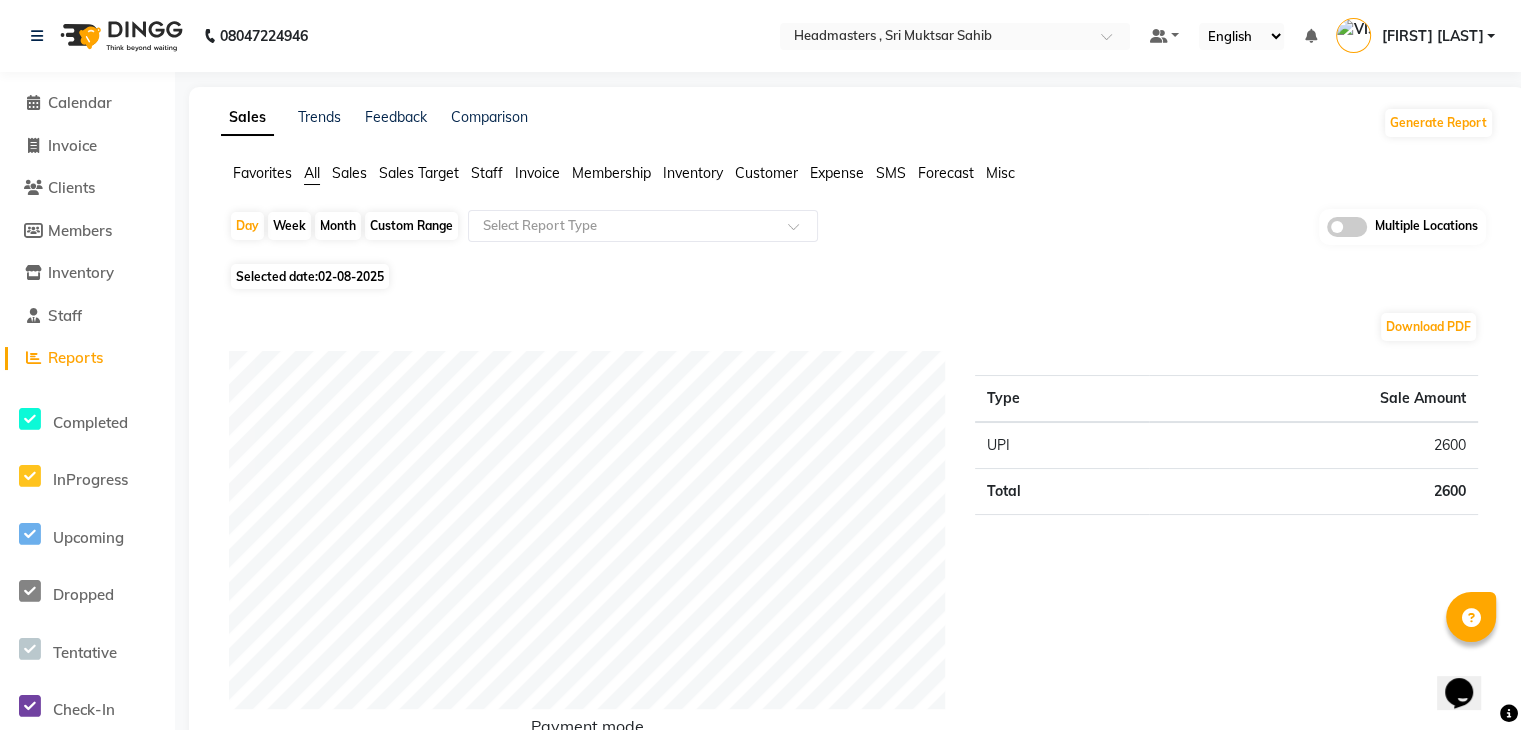 click on "Customer" 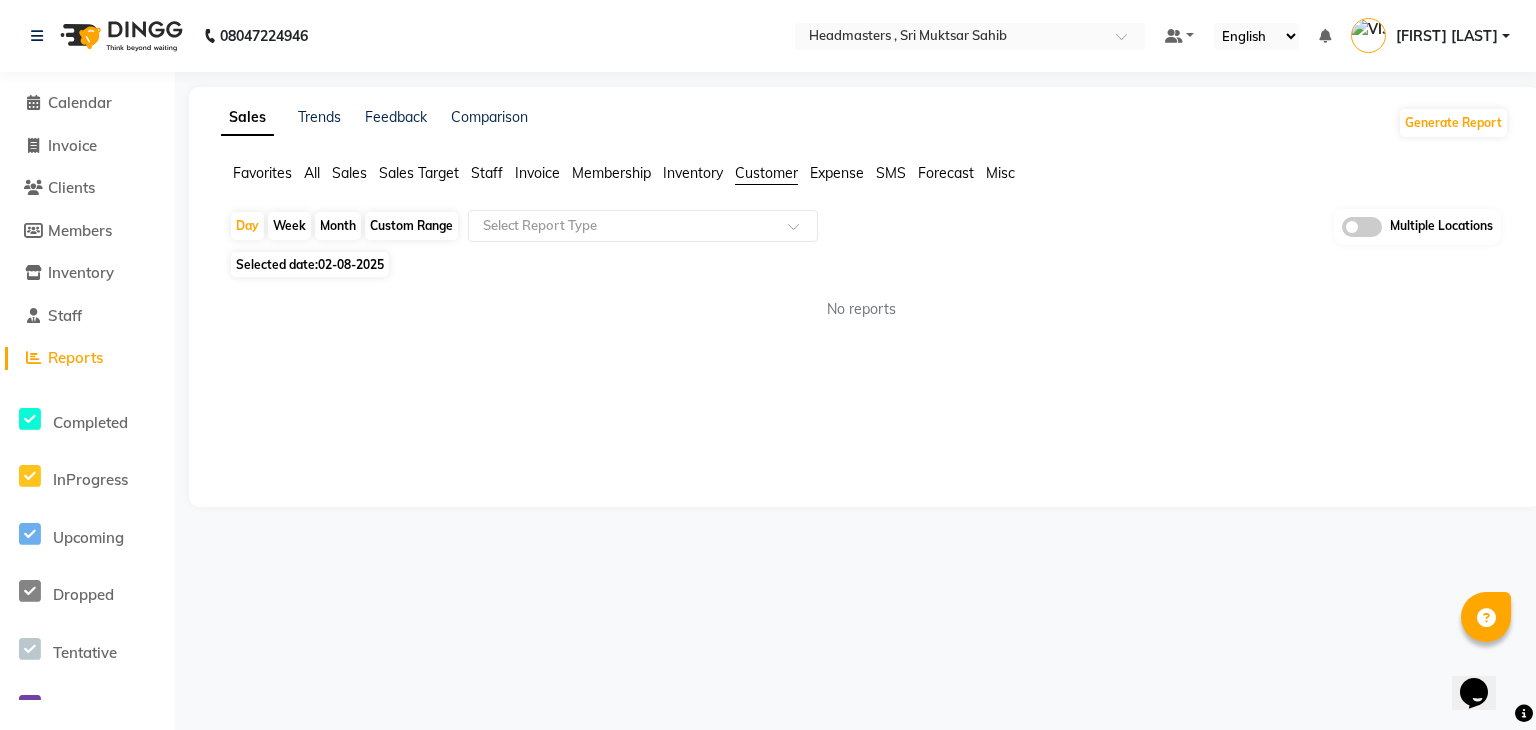 click on "Customer" 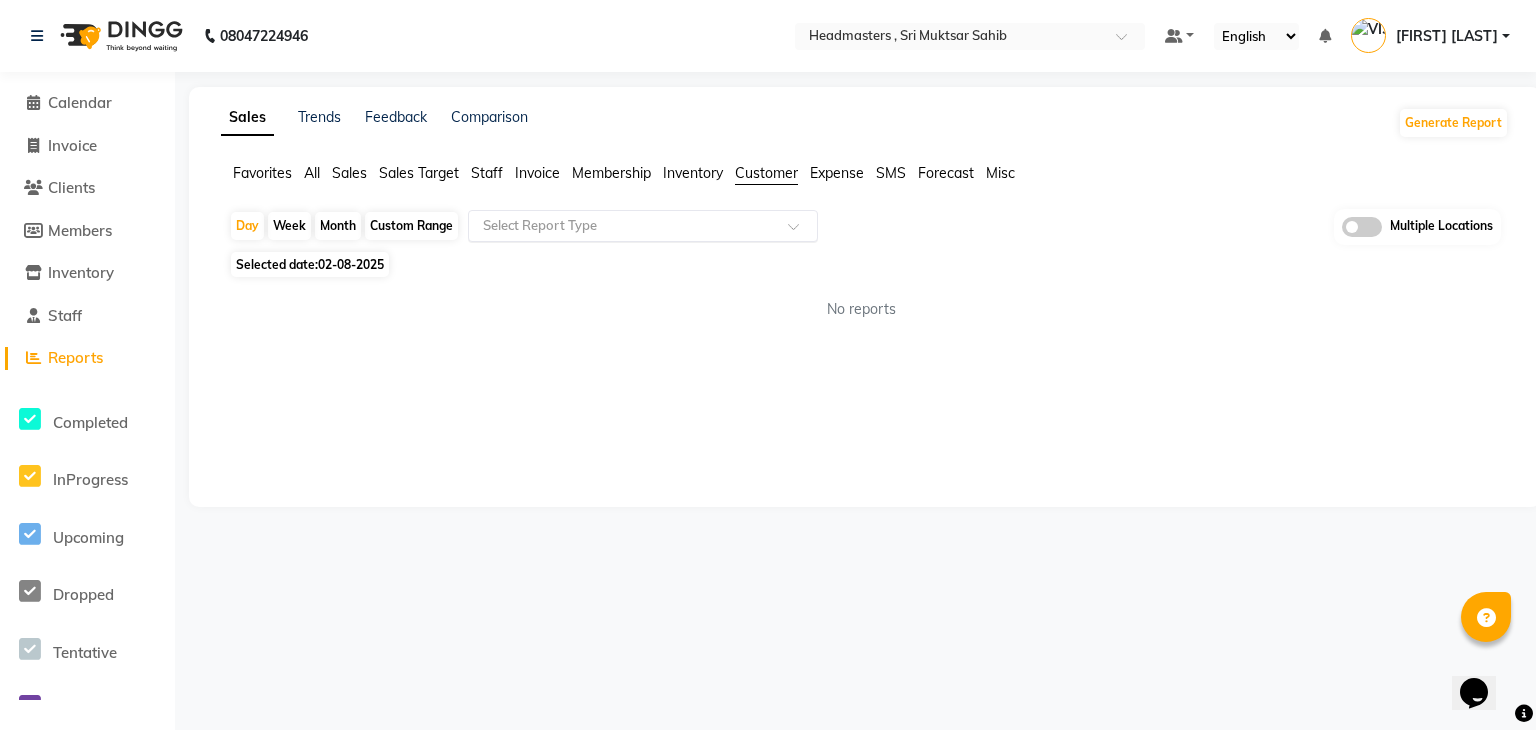 click 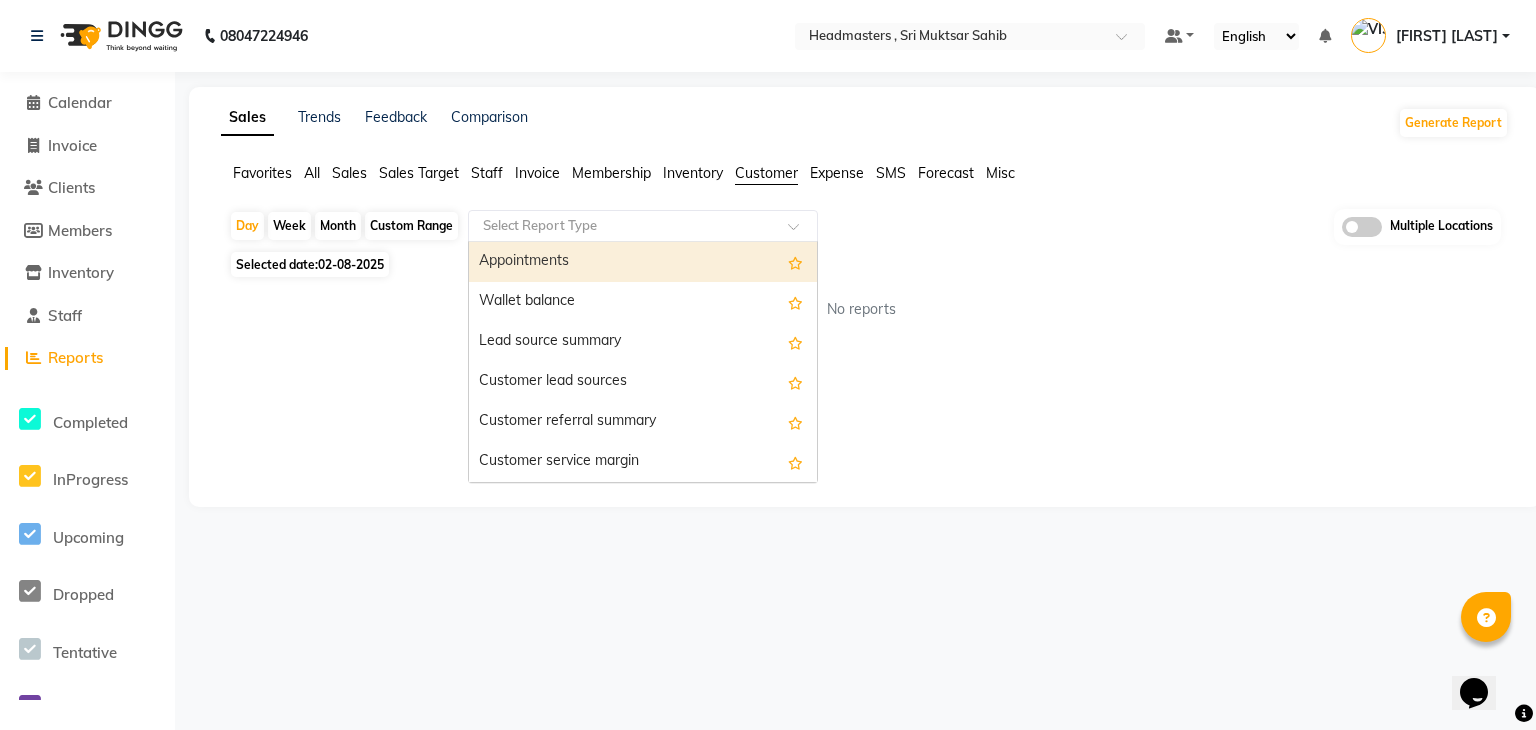 click on "Appointments" at bounding box center (643, 262) 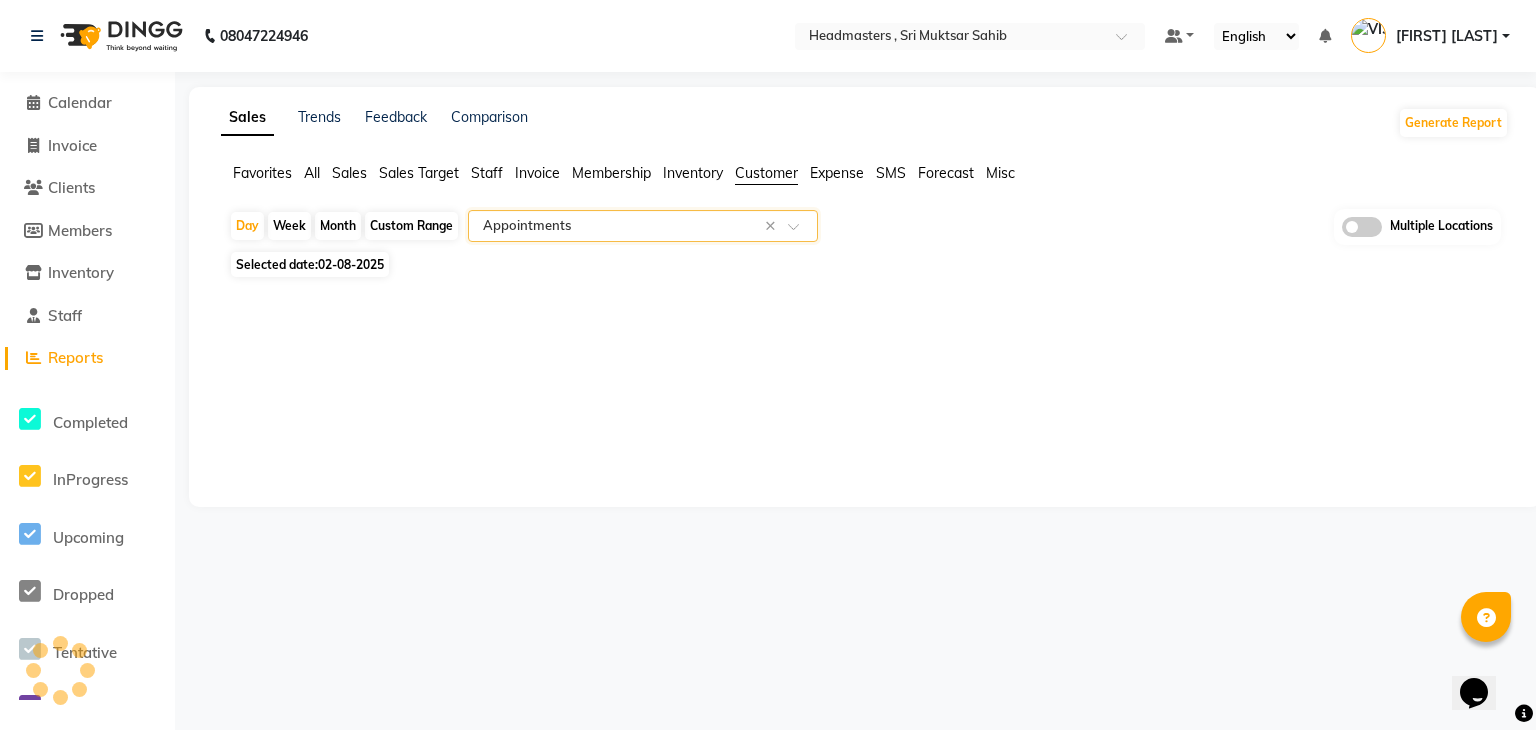 select on "full_report" 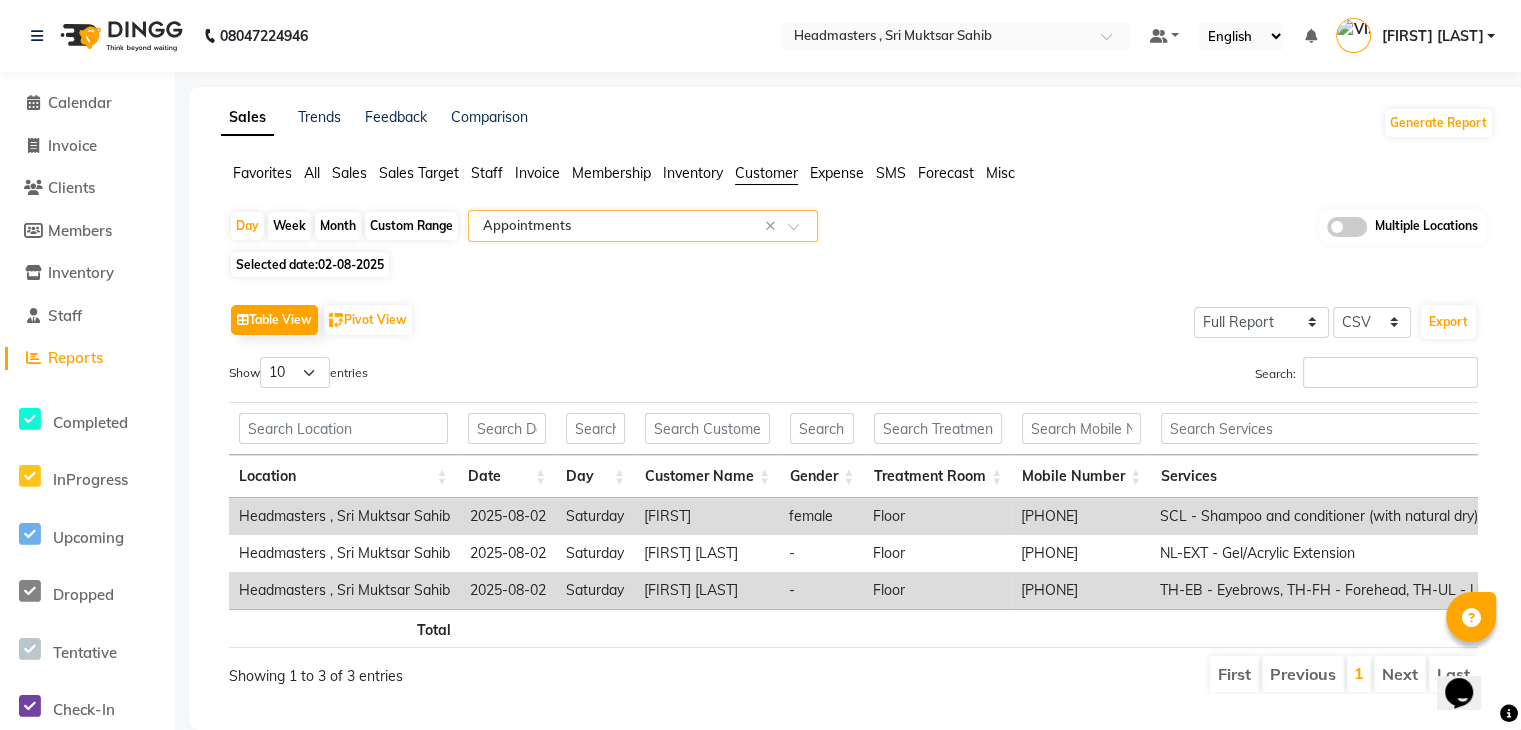 click on "02-08-2025" 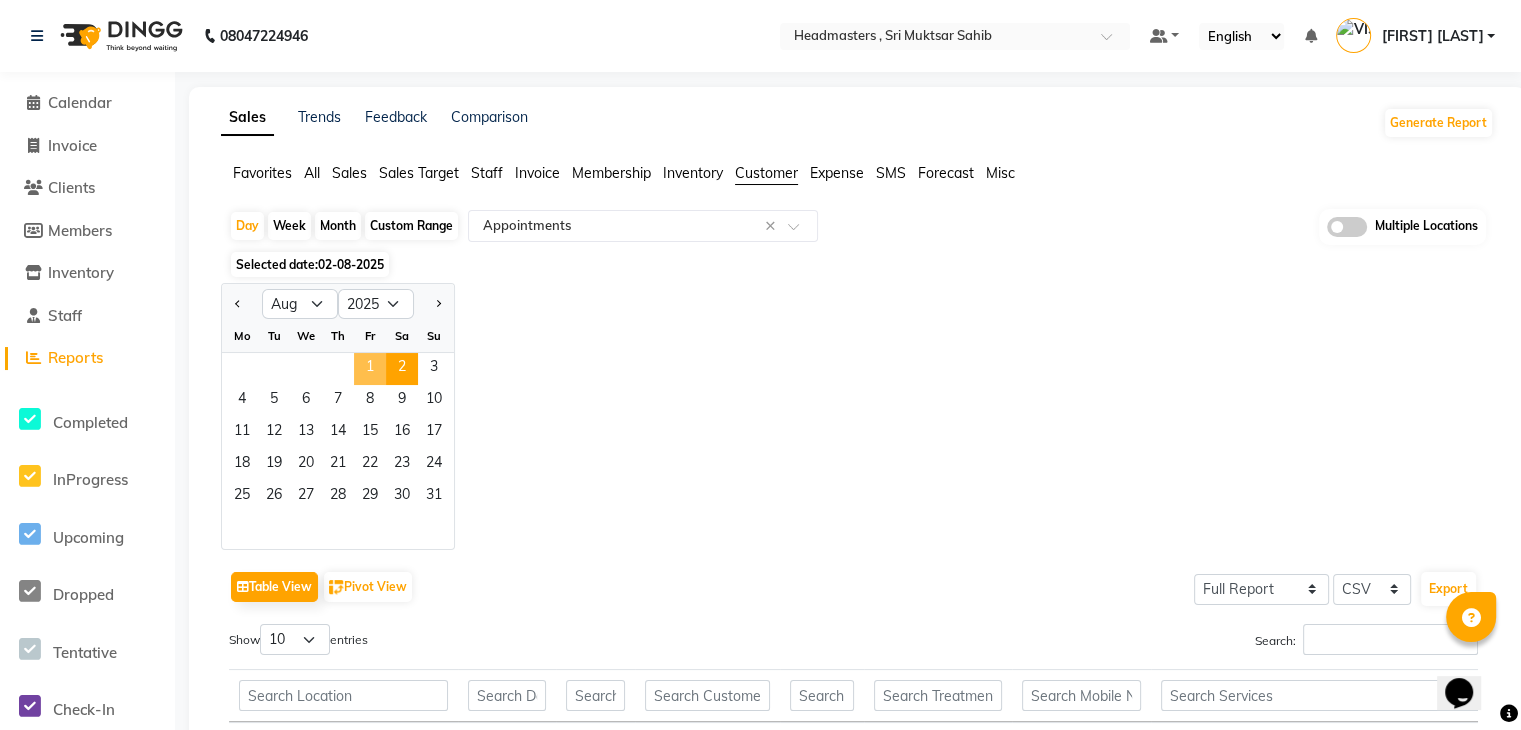 drag, startPoint x: 362, startPoint y: 375, endPoint x: 500, endPoint y: 342, distance: 141.89081 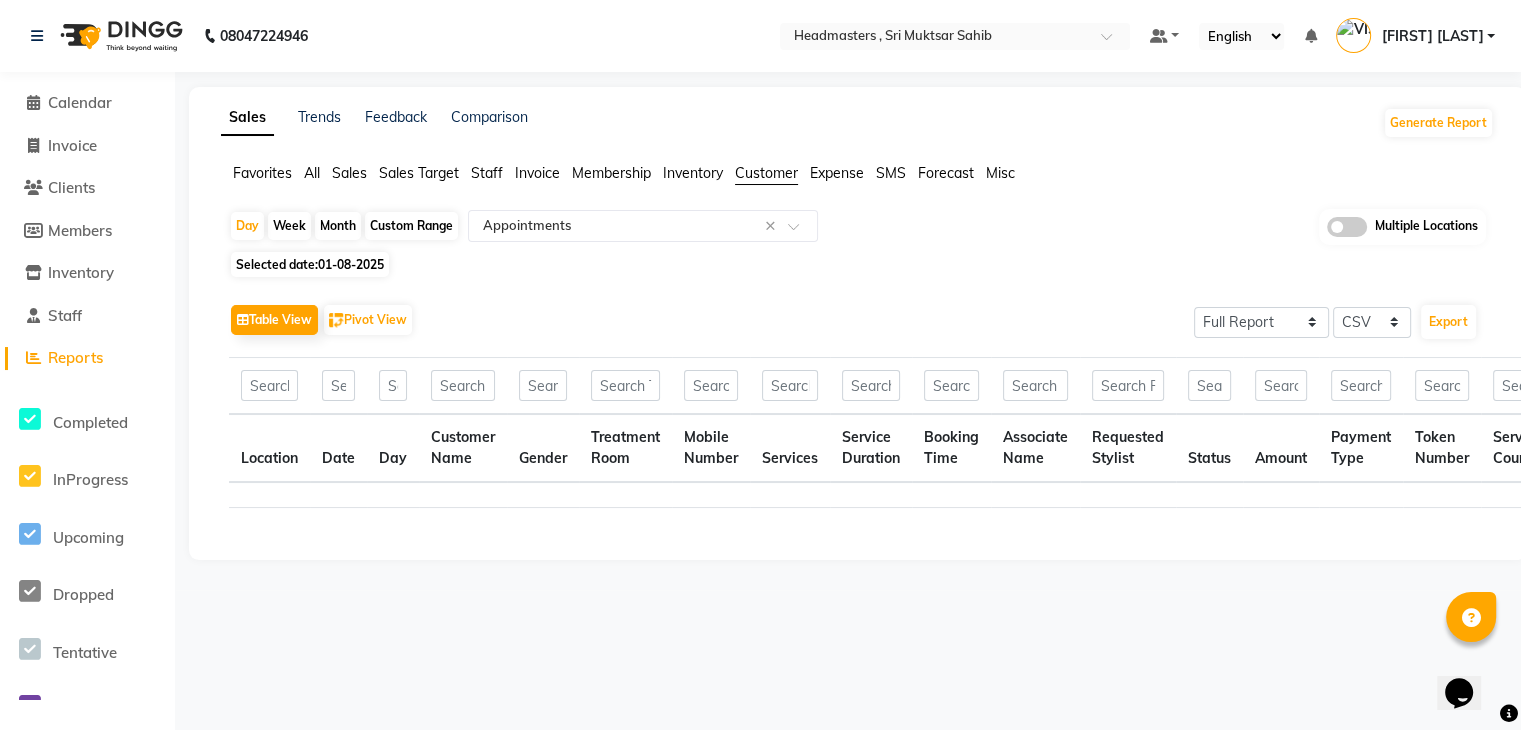 click on "Table View   Pivot View  Select Full Report Filtered Report Select CSV PDF  Export" 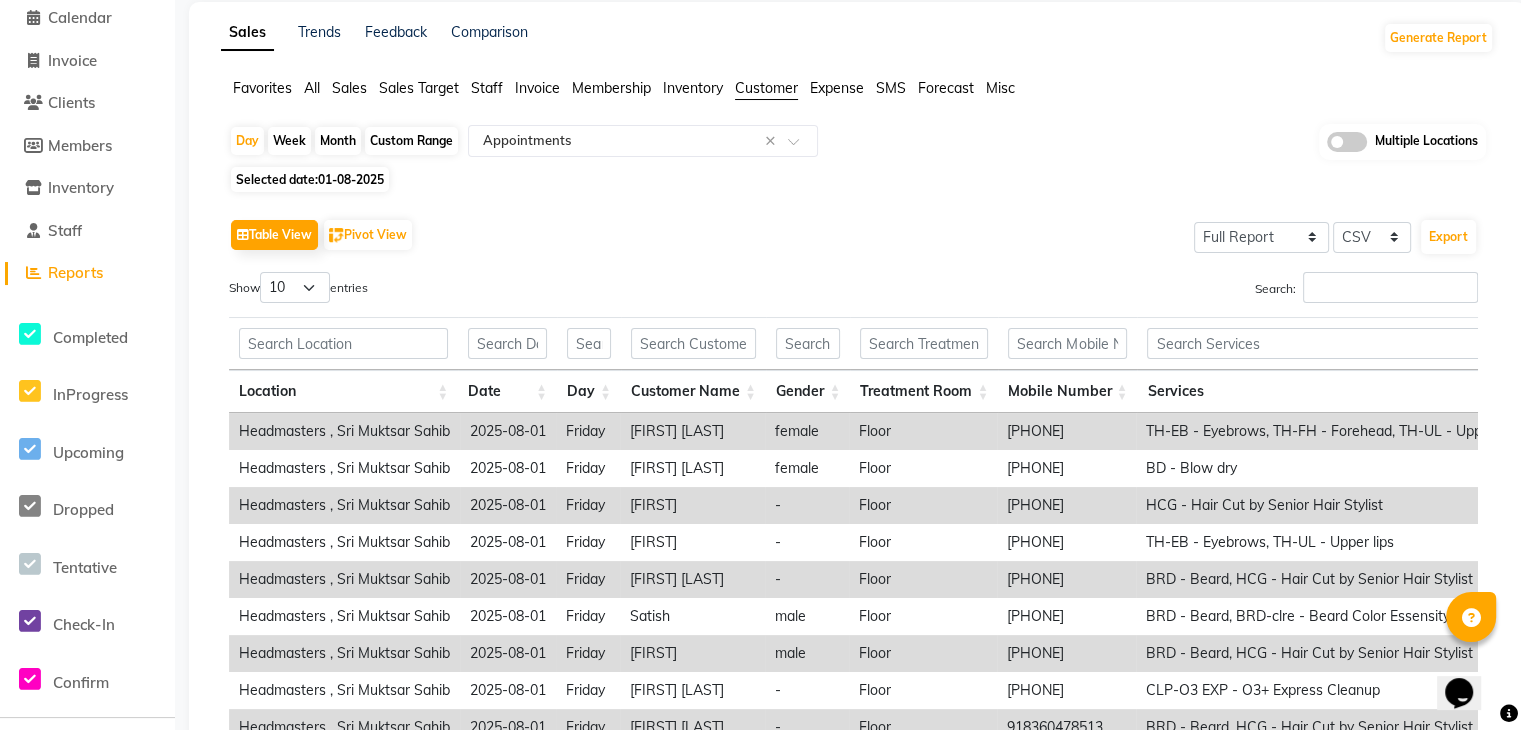 scroll, scrollTop: 0, scrollLeft: 0, axis: both 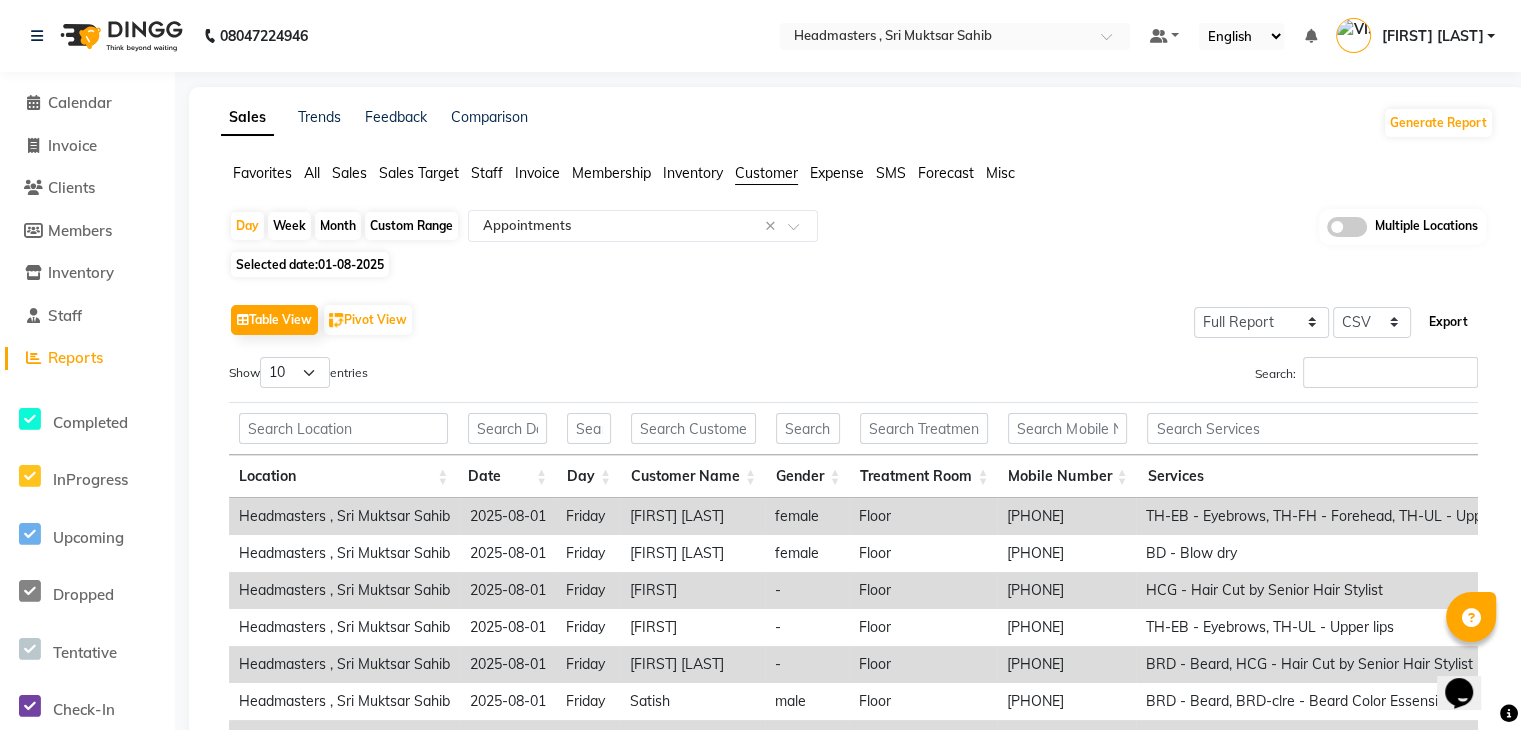click on "Export" 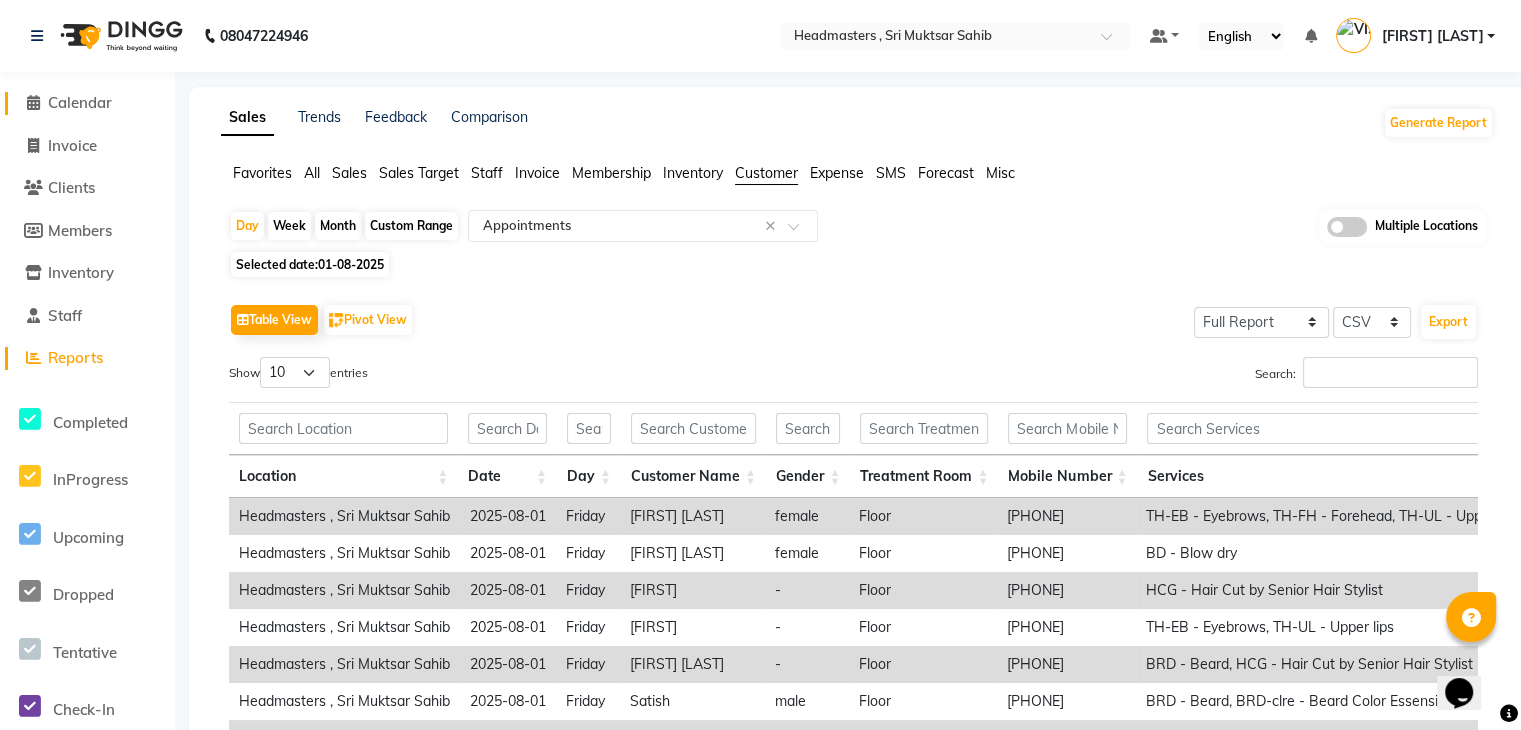 click on "Calendar" 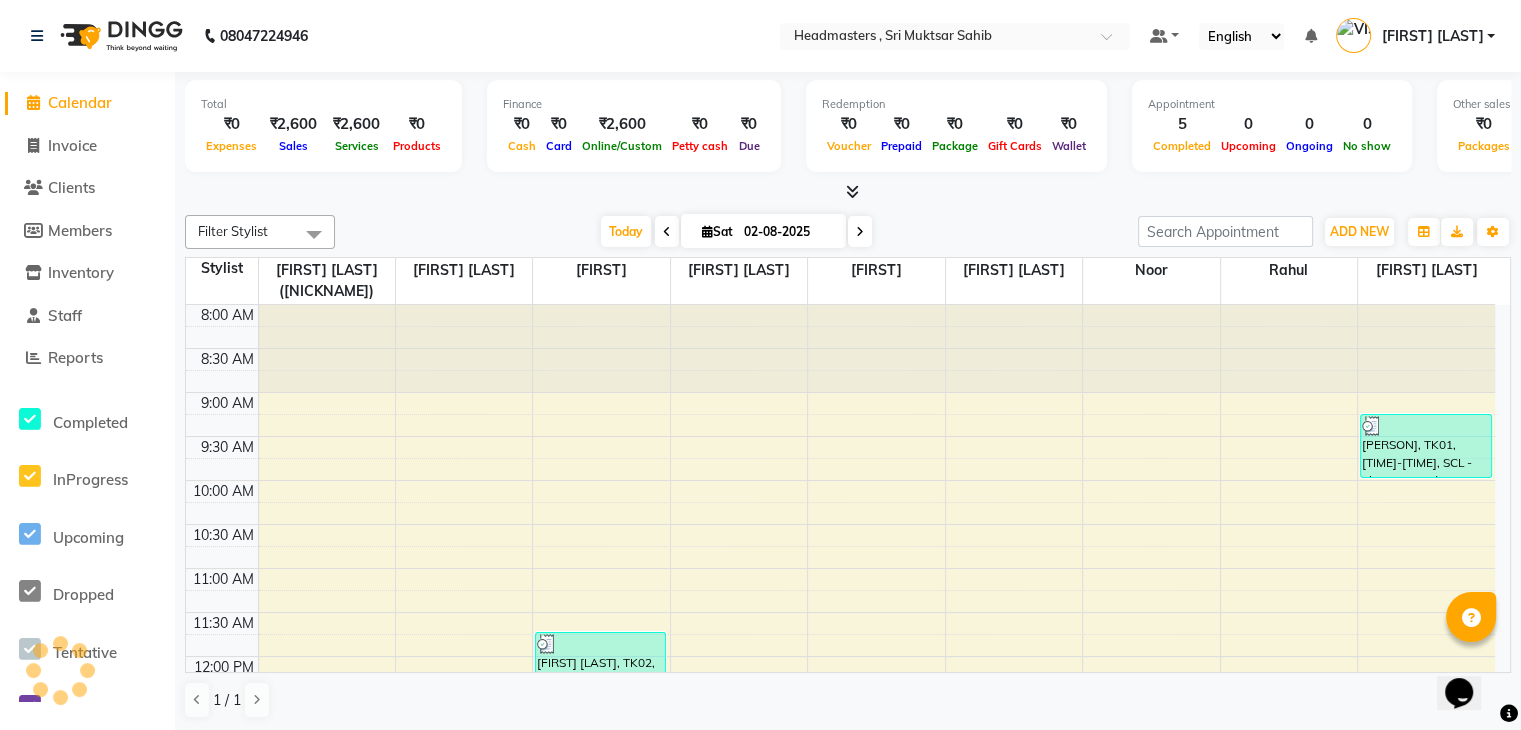 click on "Calendar" 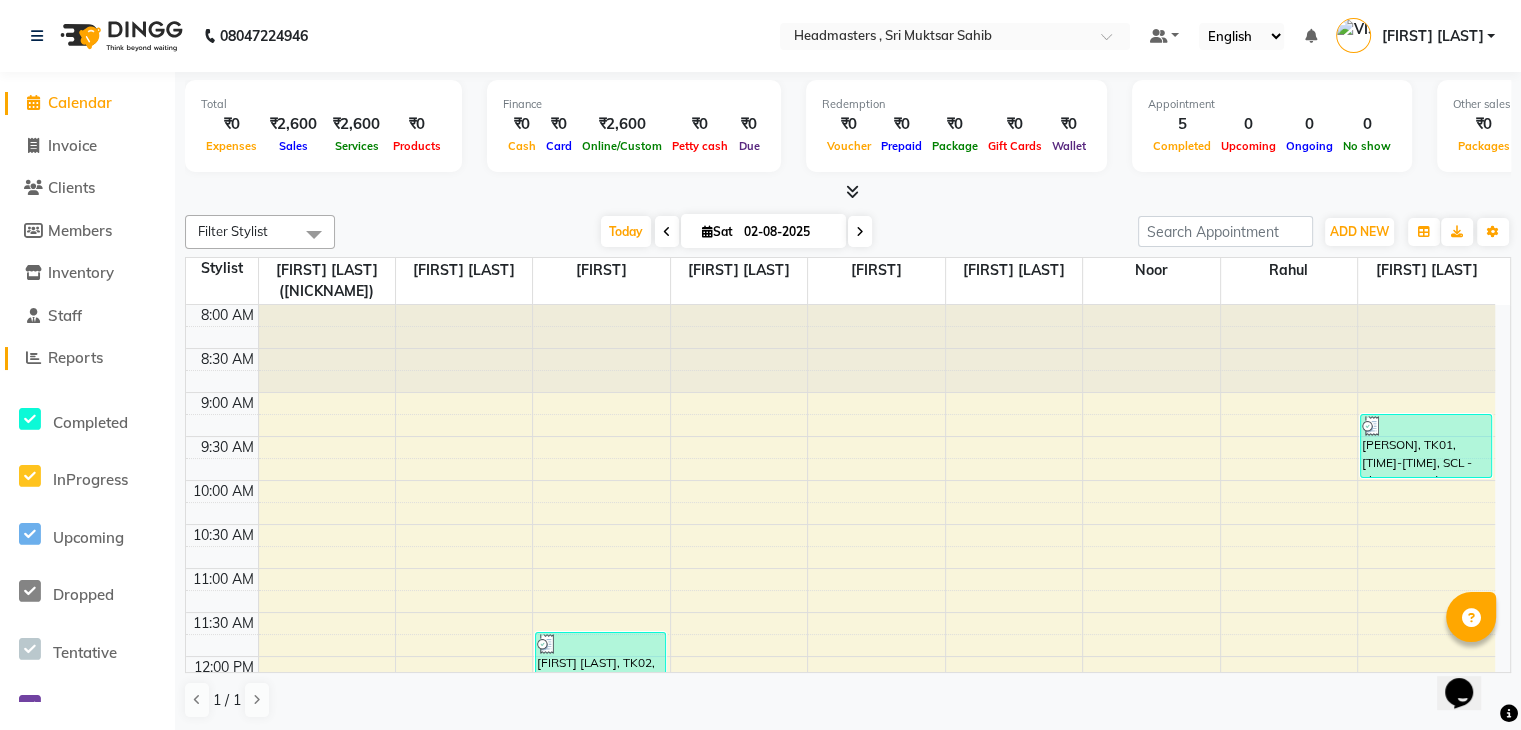 click on "Reports" 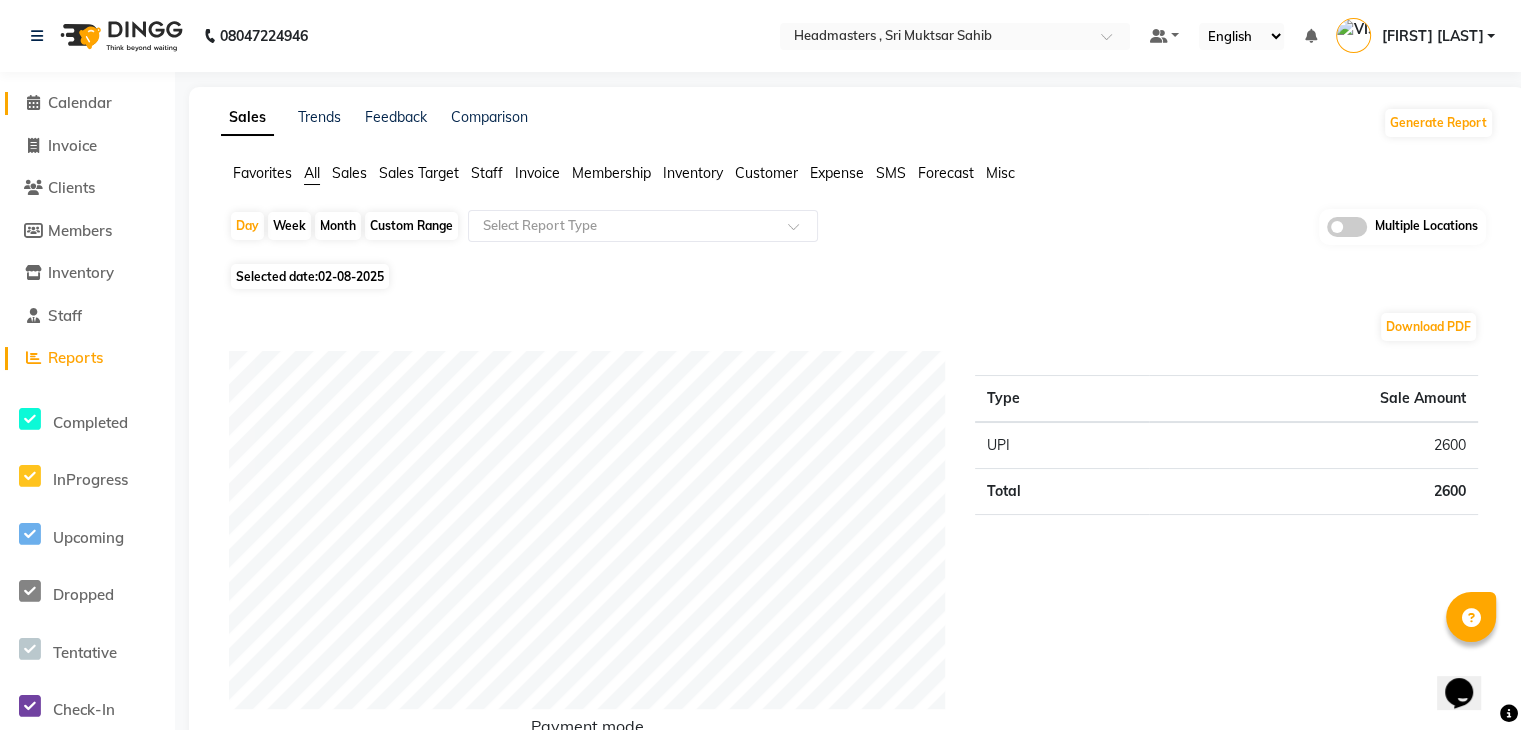 click on "Calendar" 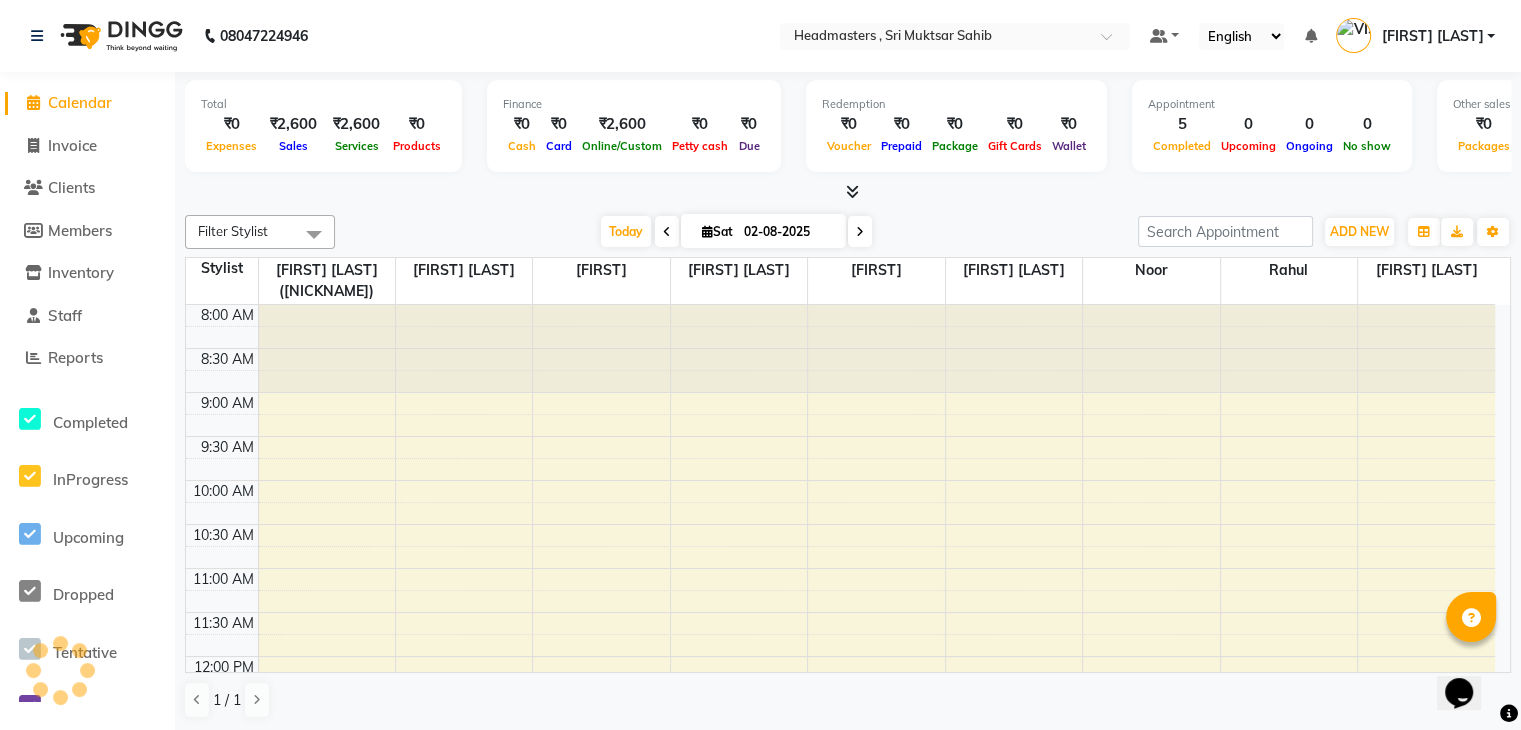 scroll, scrollTop: 611, scrollLeft: 0, axis: vertical 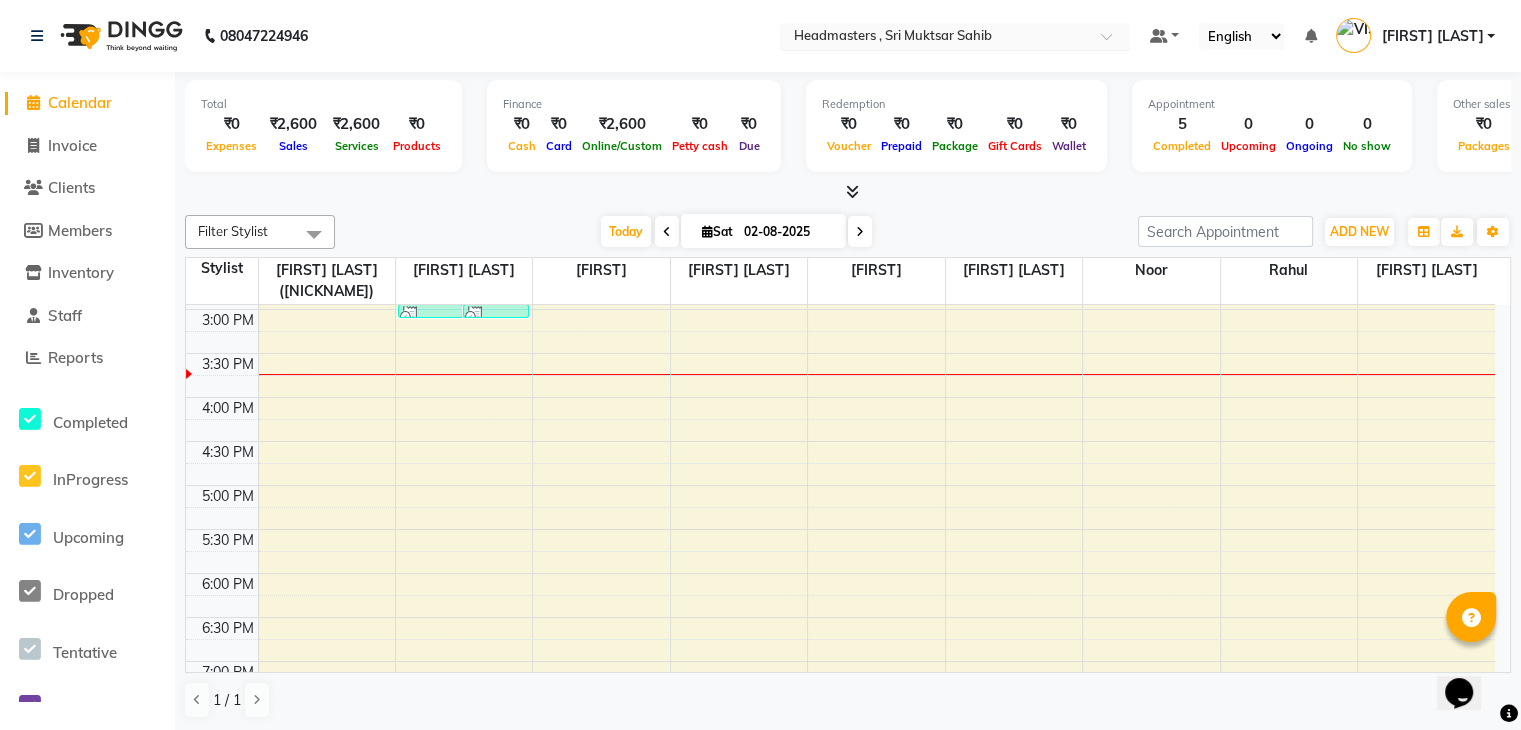 click at bounding box center (935, 38) 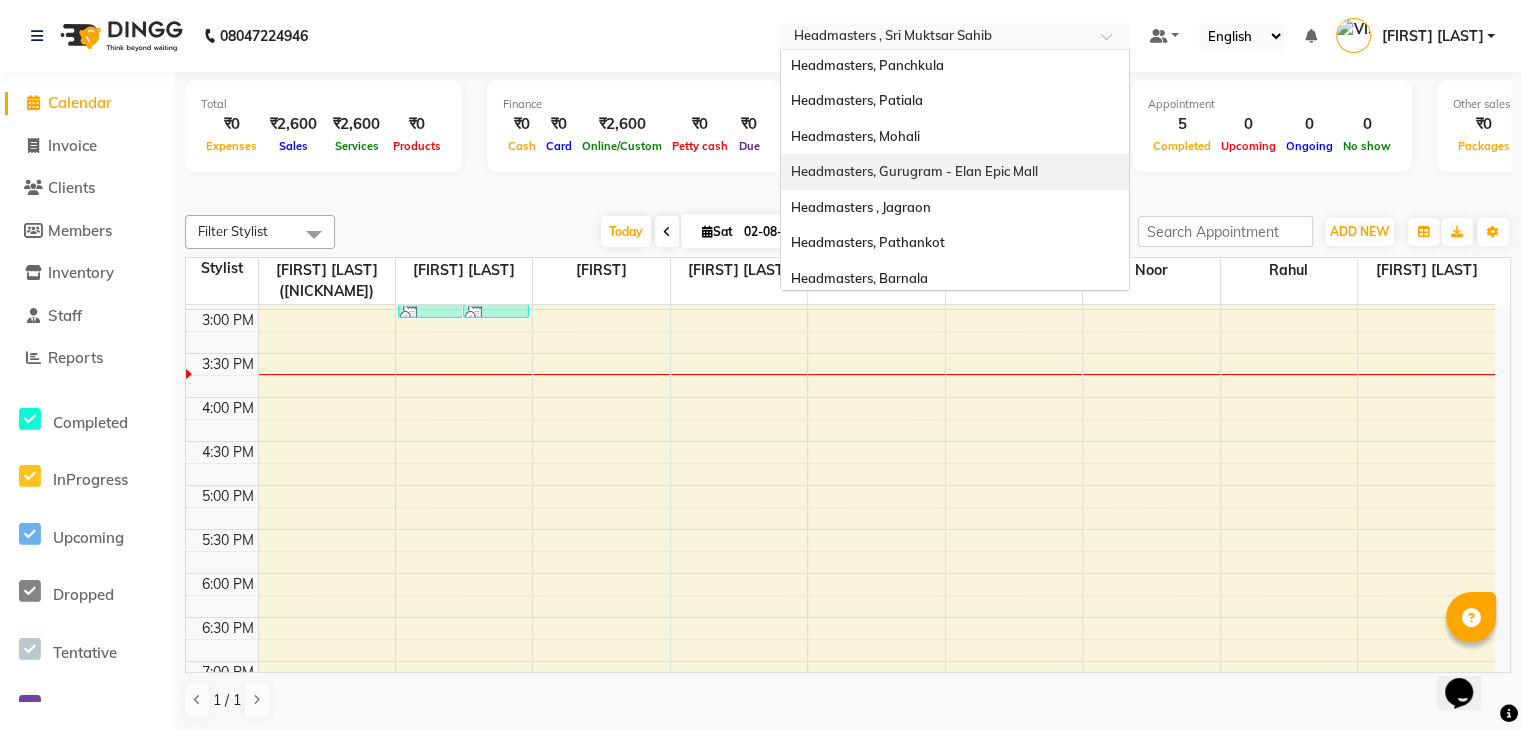 scroll, scrollTop: 28, scrollLeft: 0, axis: vertical 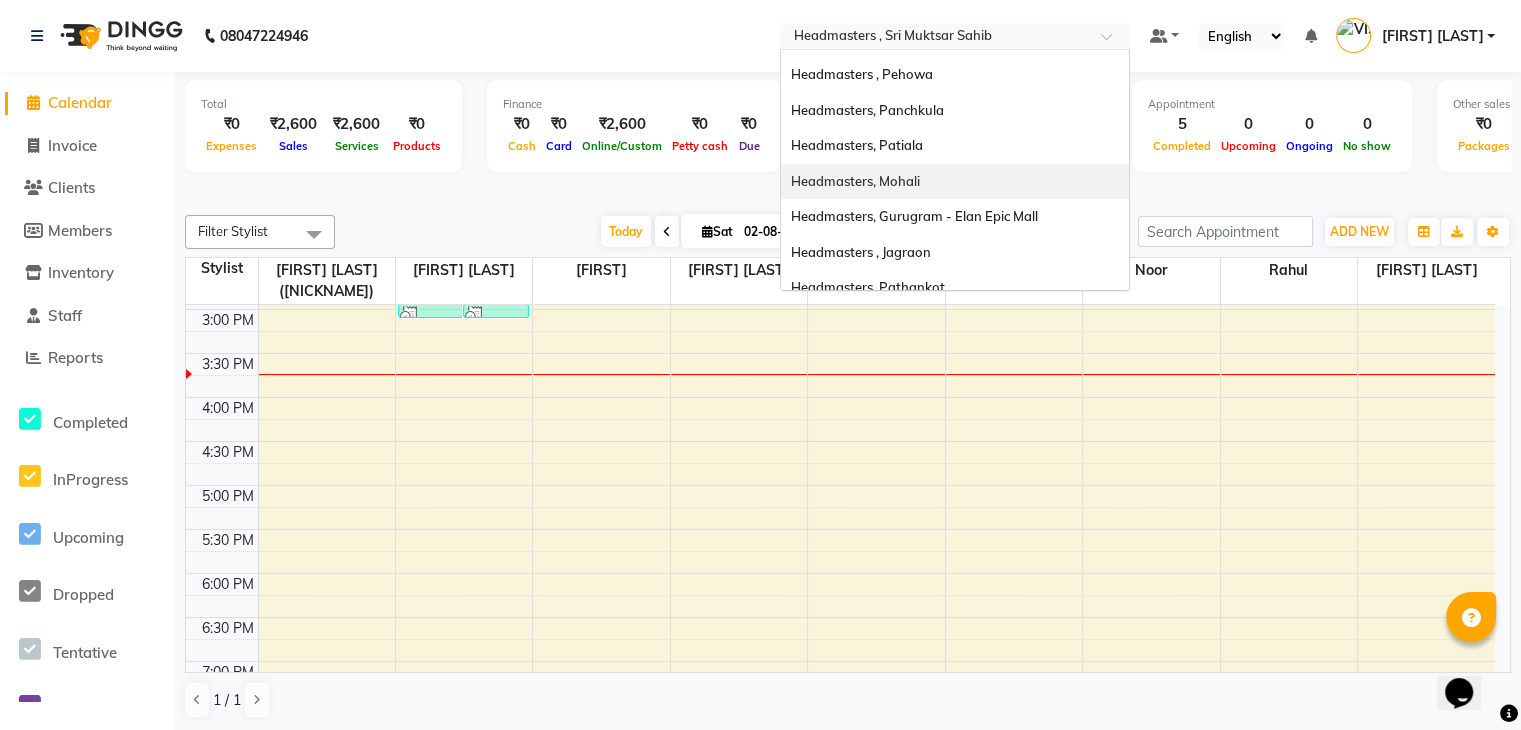 click on "Headmasters, Mohali" at bounding box center (855, 181) 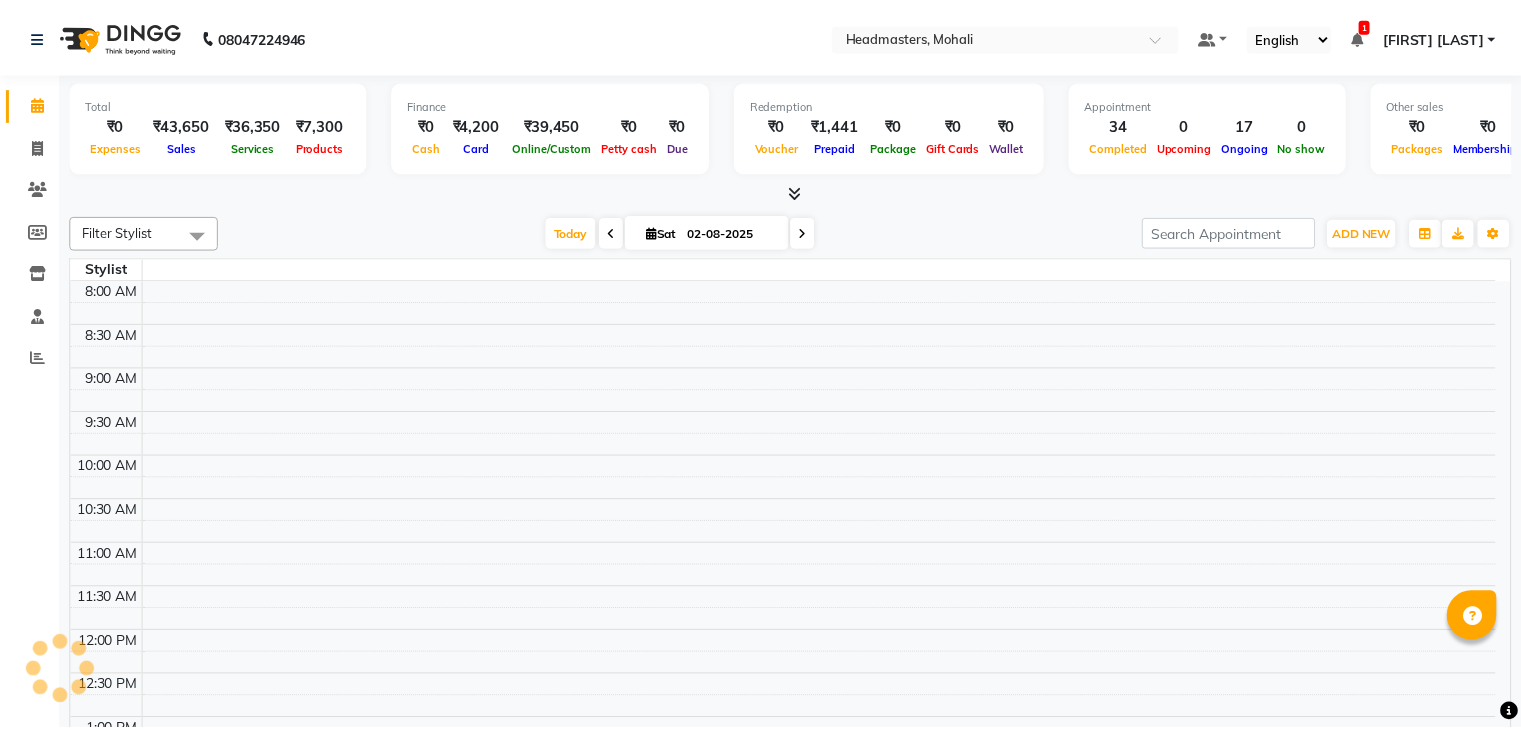 scroll, scrollTop: 0, scrollLeft: 0, axis: both 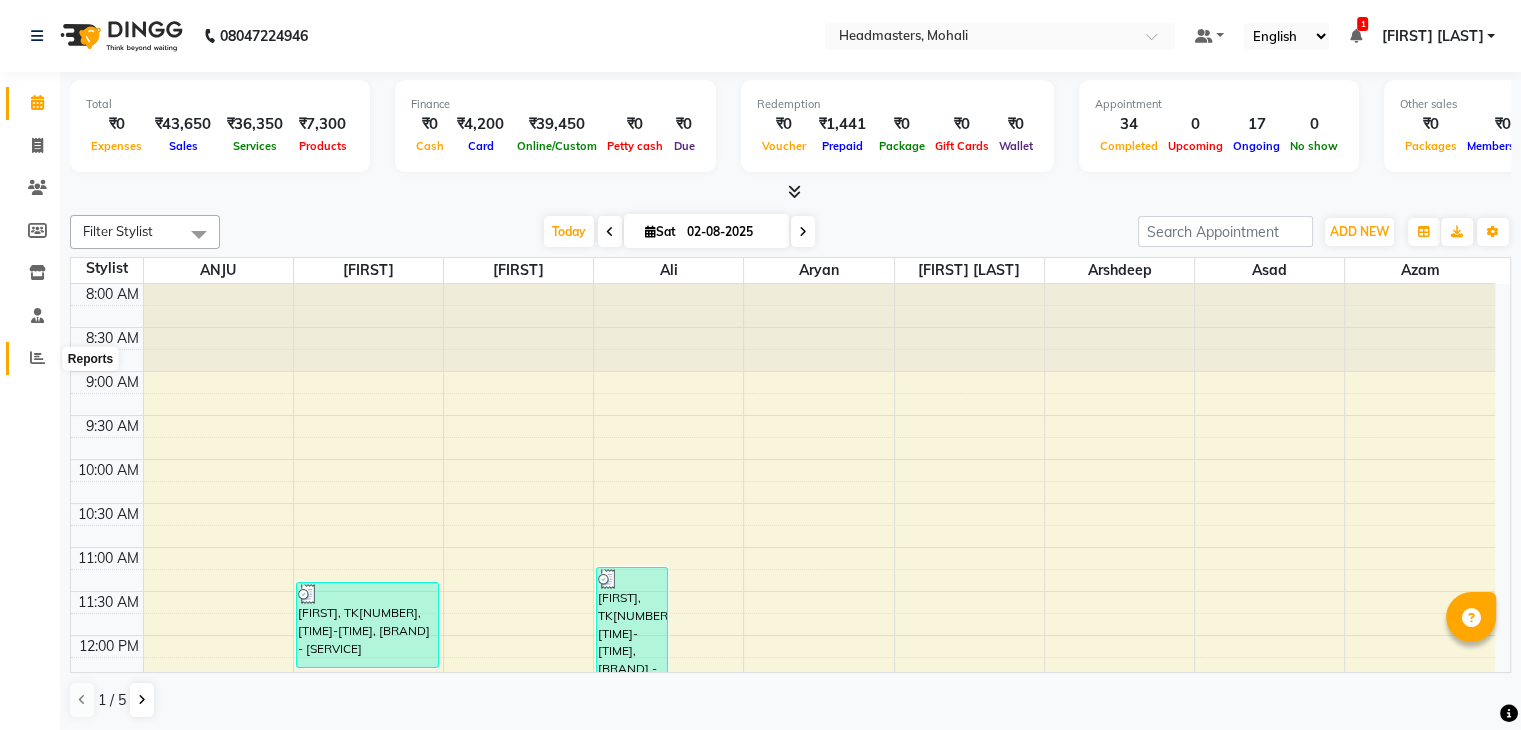 drag, startPoint x: 32, startPoint y: 362, endPoint x: 58, endPoint y: 341, distance: 33.42155 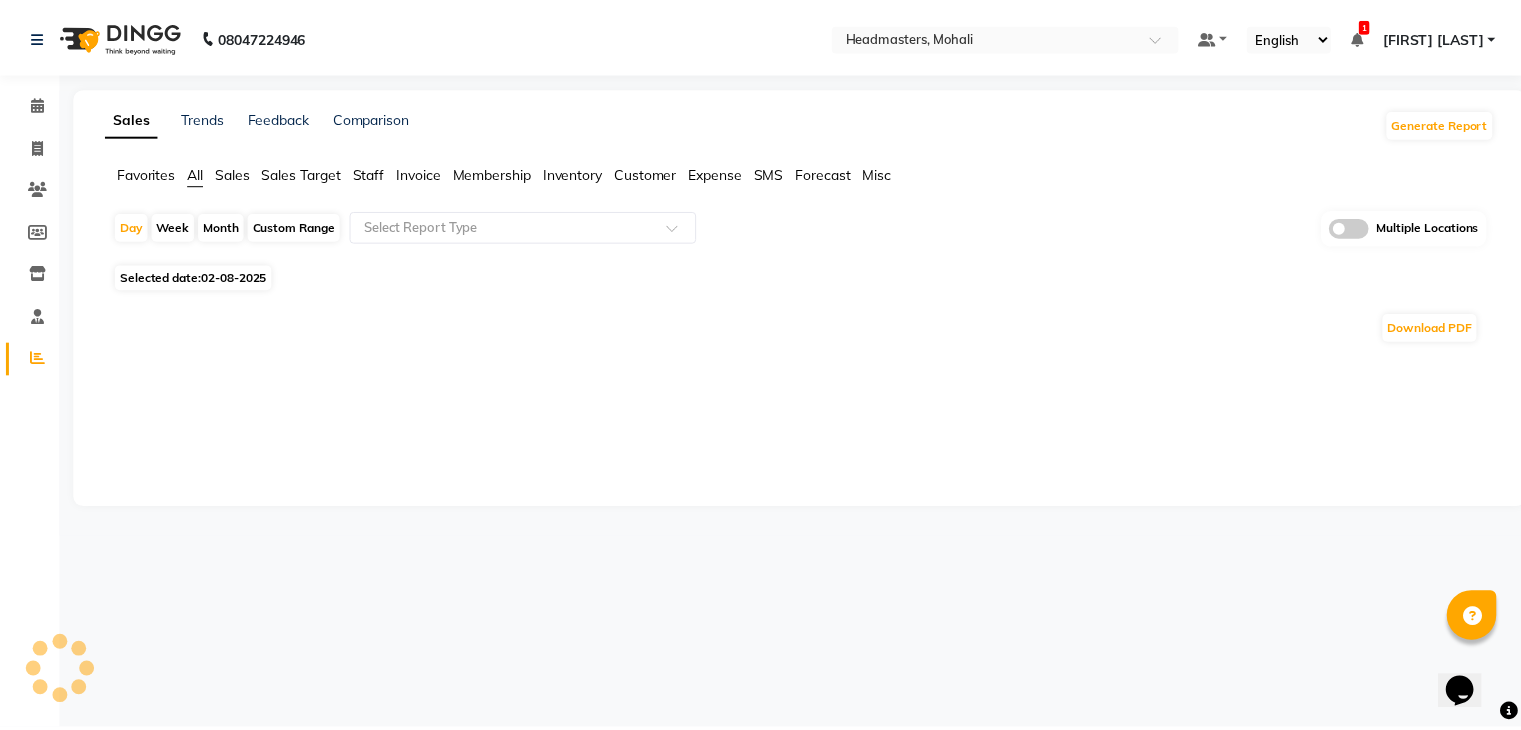 scroll, scrollTop: 0, scrollLeft: 0, axis: both 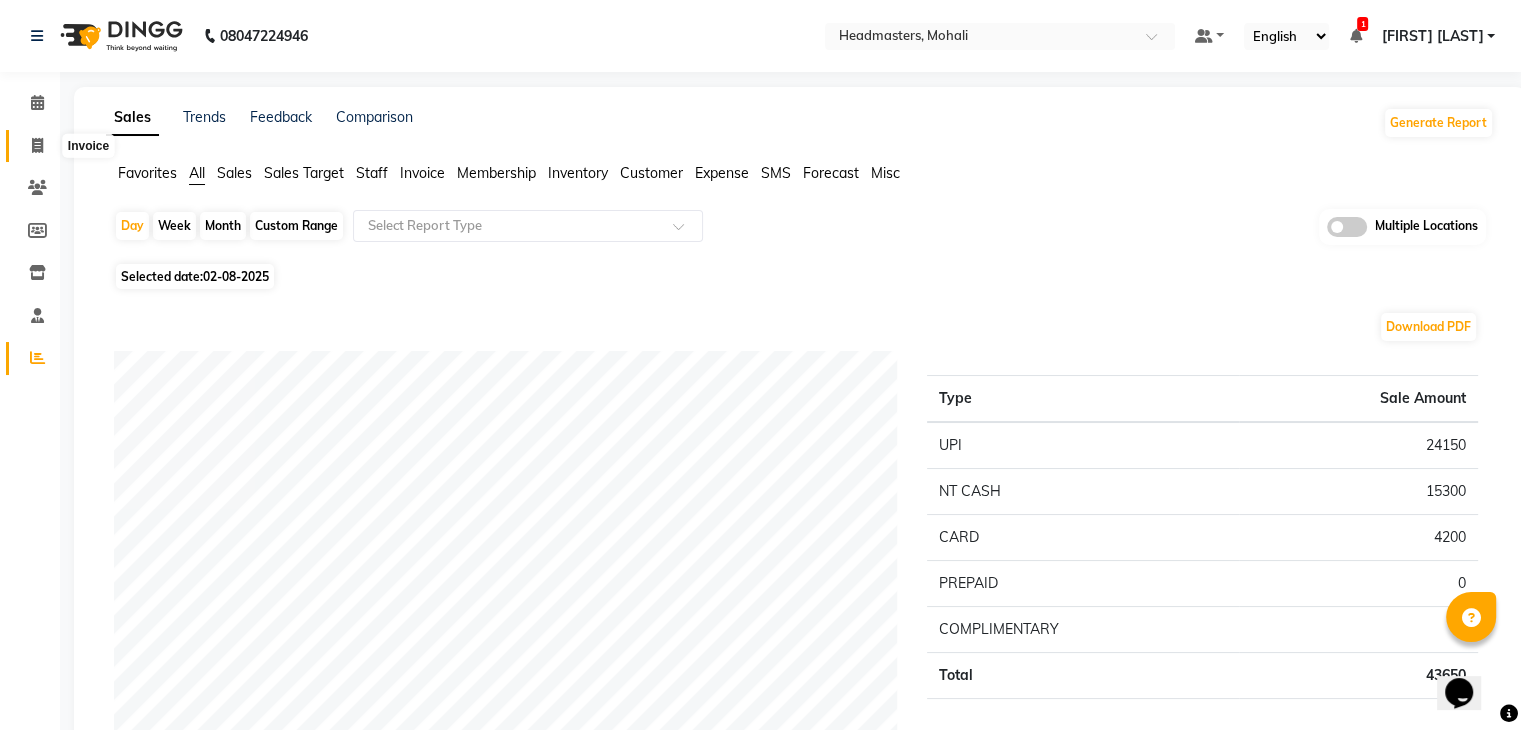 click 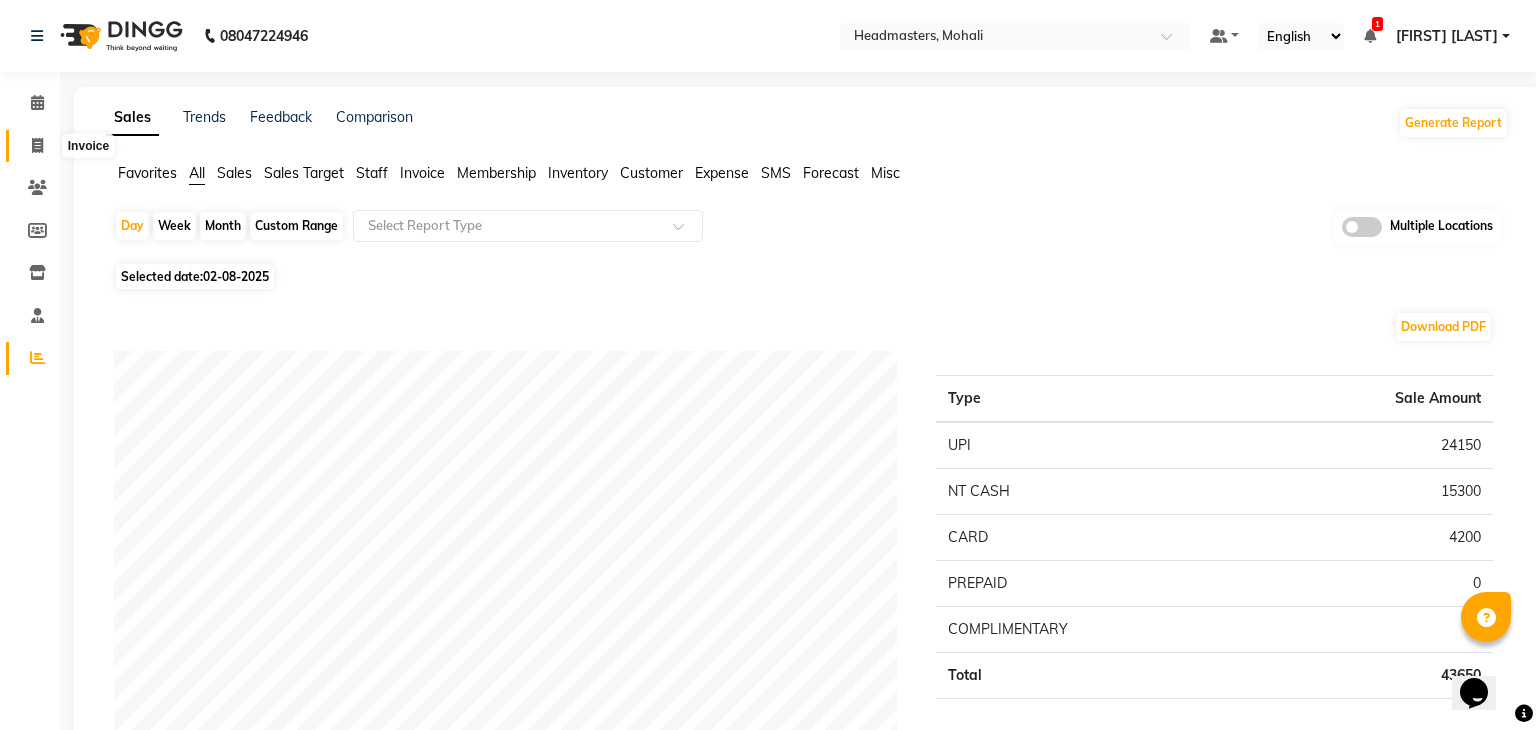 select on "service" 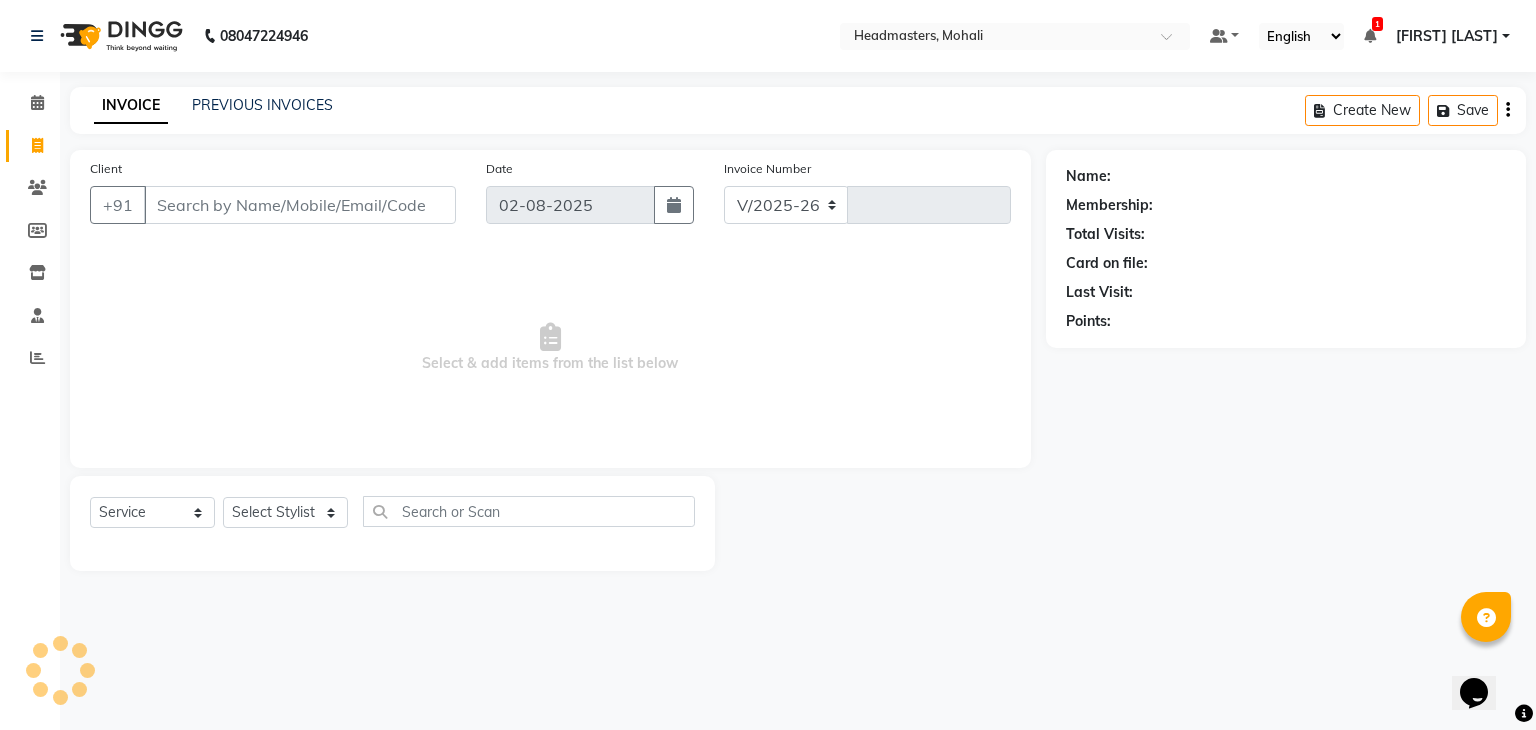 select on "6604" 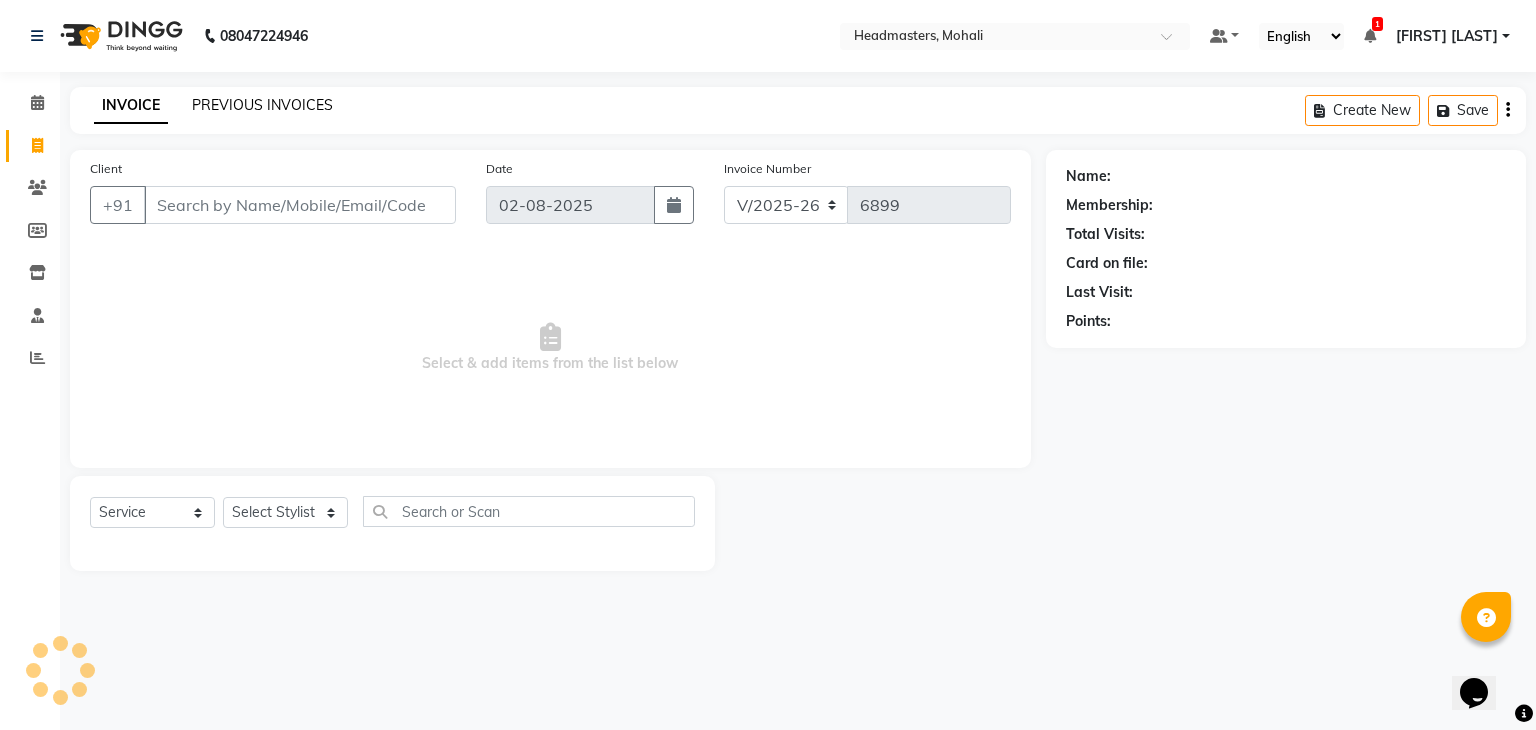 click on "PREVIOUS INVOICES" 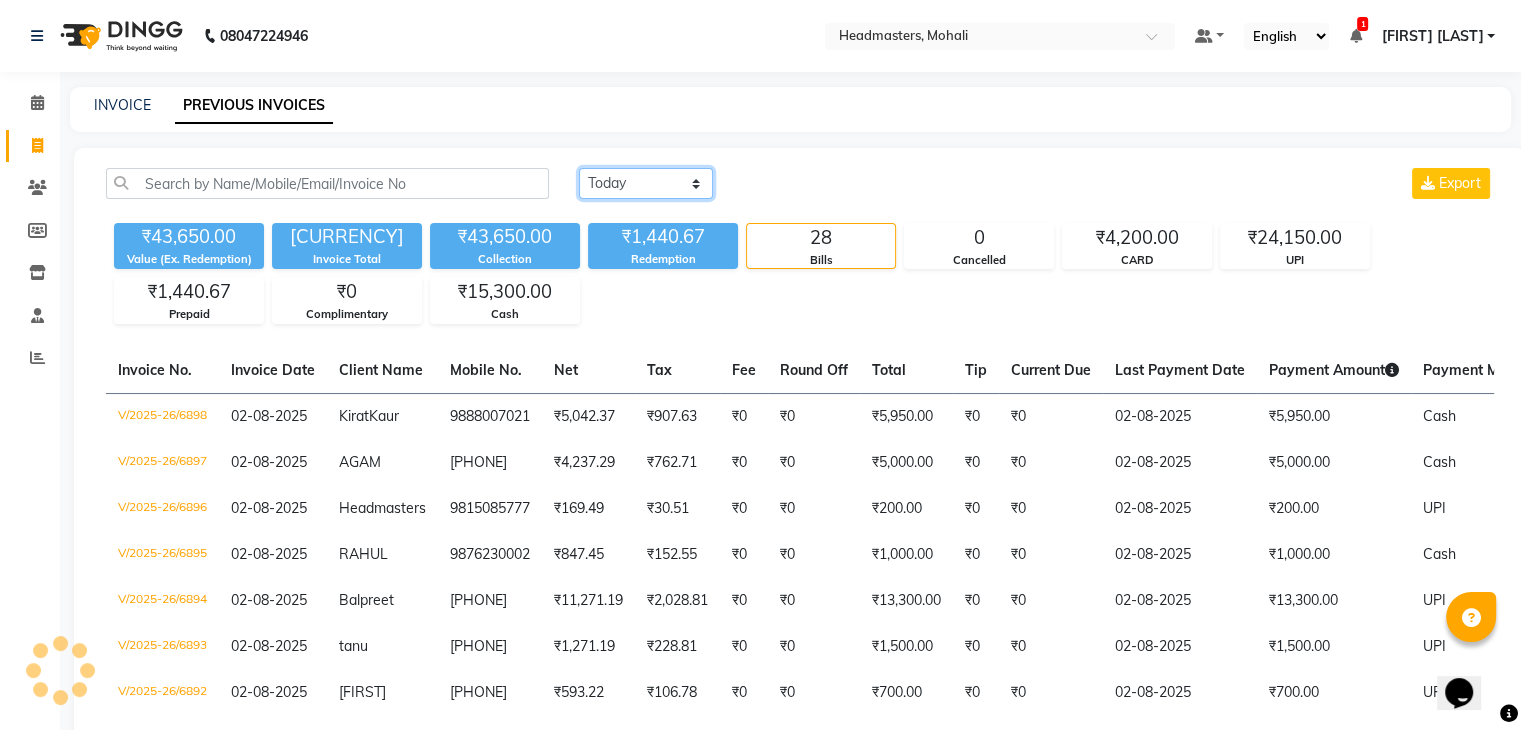 drag, startPoint x: 612, startPoint y: 182, endPoint x: 614, endPoint y: 197, distance: 15.132746 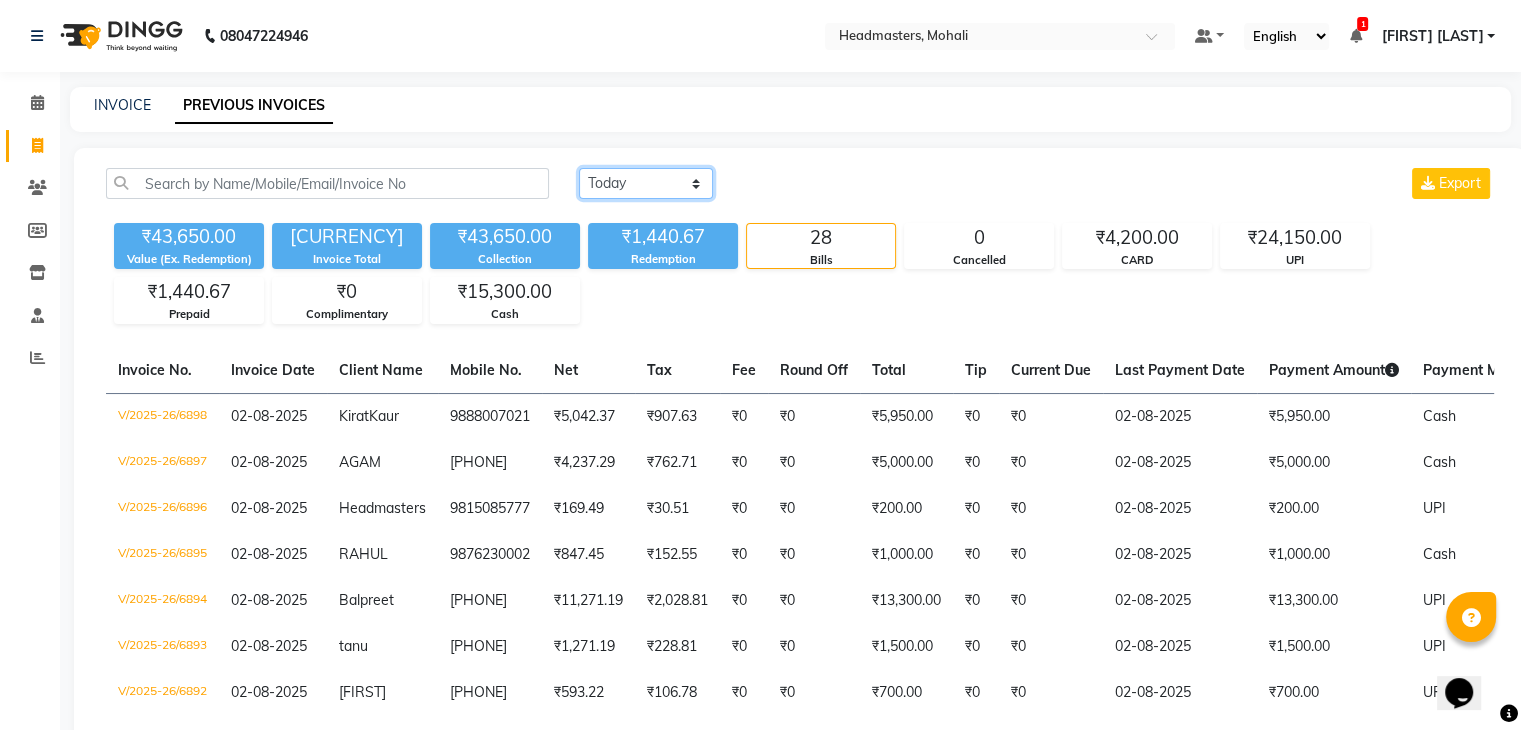 select on "yesterday" 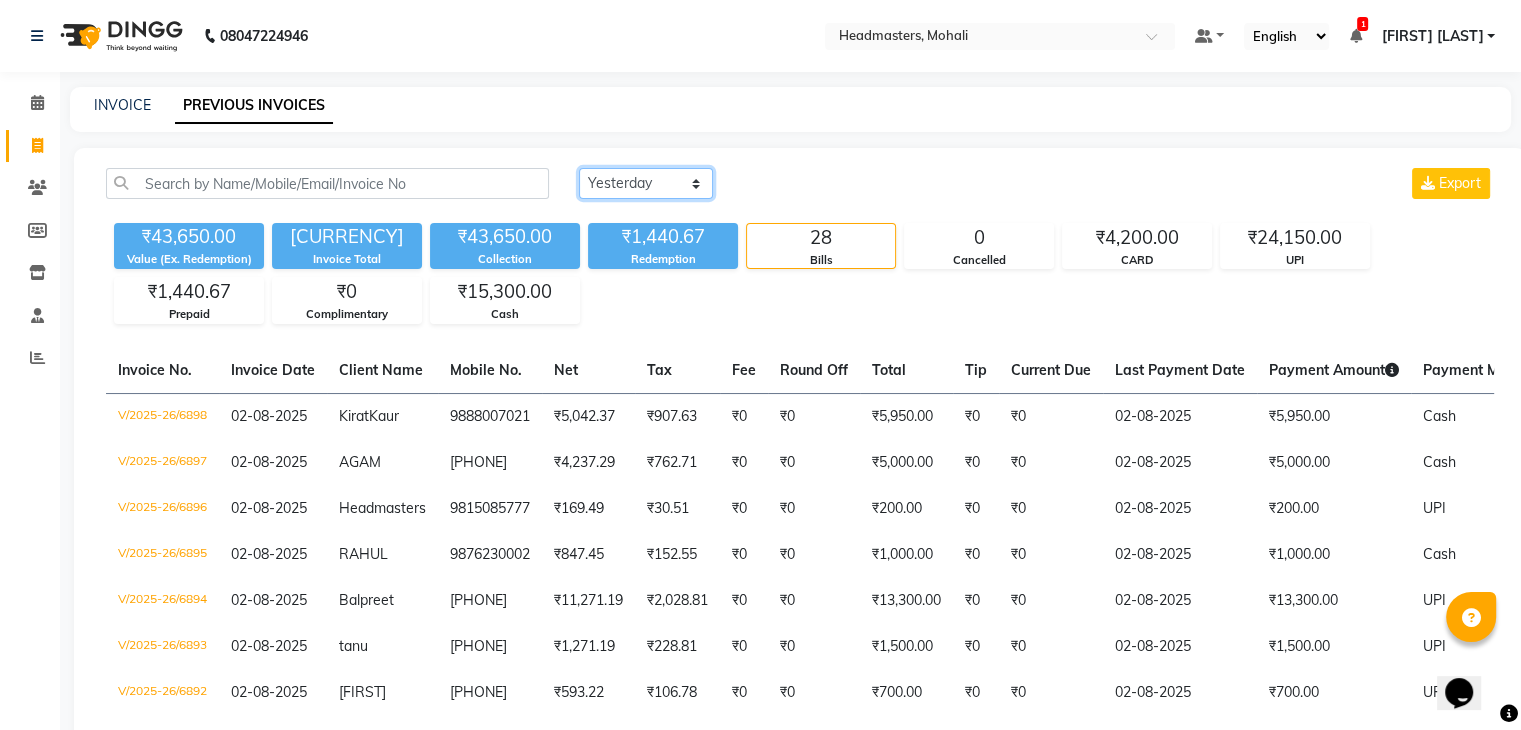click on "Today Yesterday Custom Range" 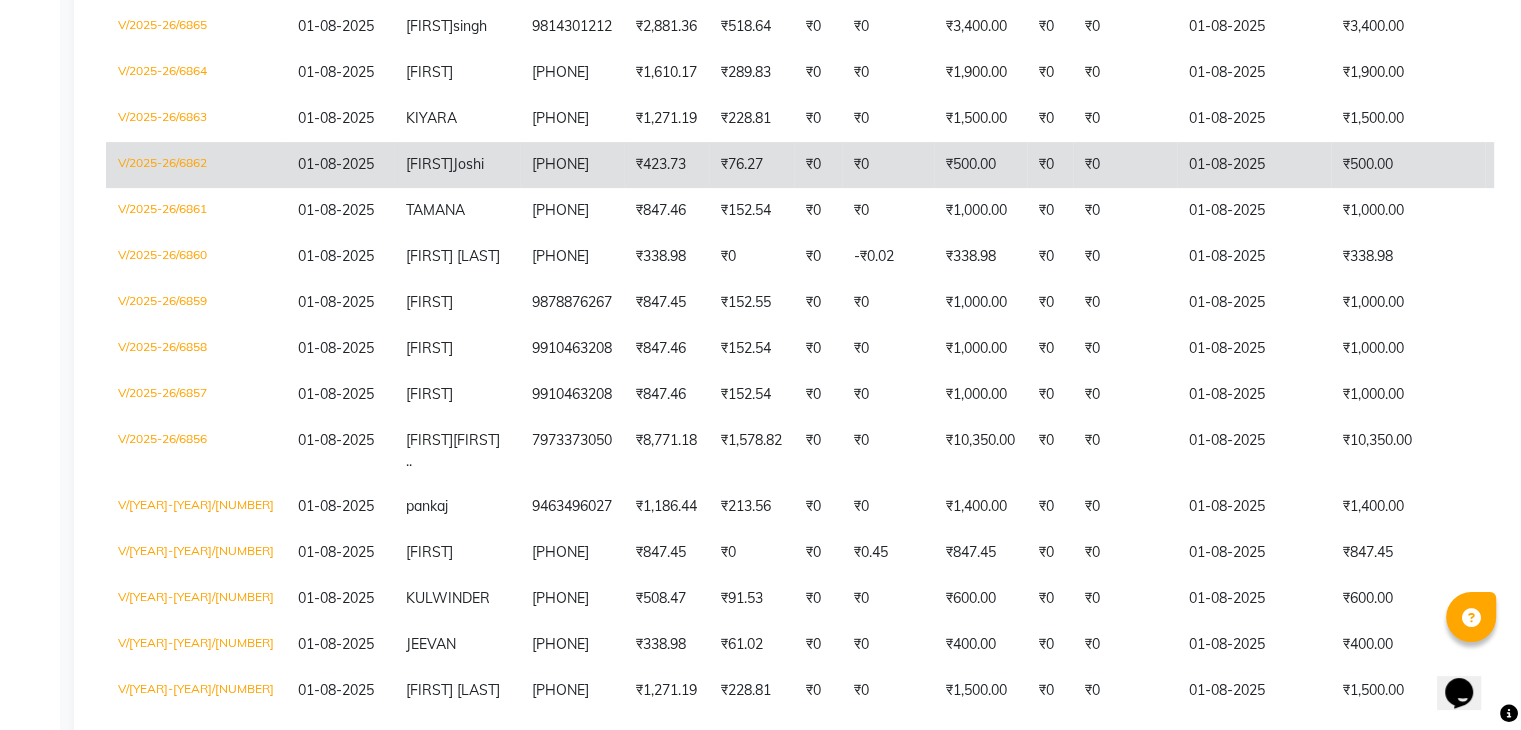 scroll, scrollTop: 700, scrollLeft: 0, axis: vertical 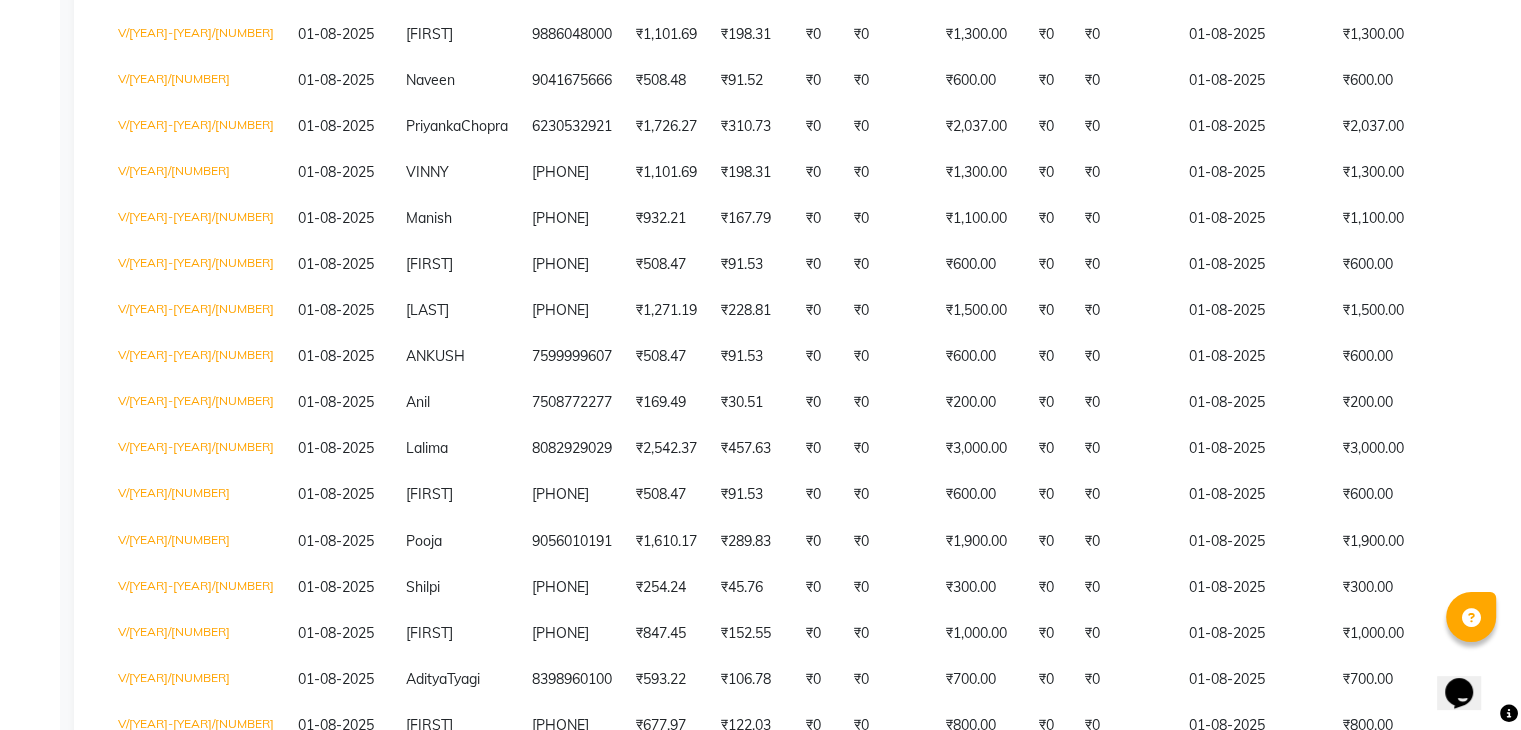 click on "Arjun" 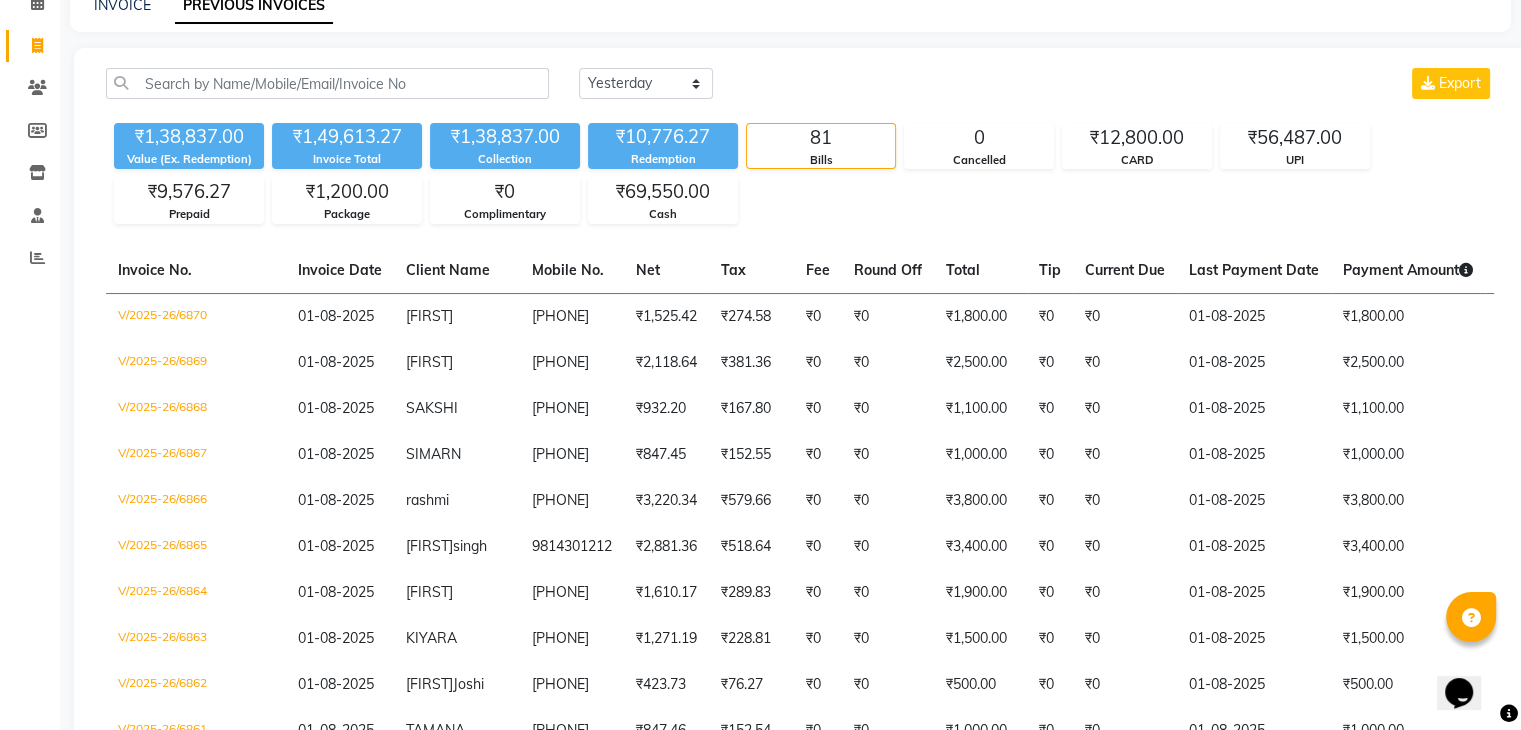 scroll, scrollTop: 0, scrollLeft: 0, axis: both 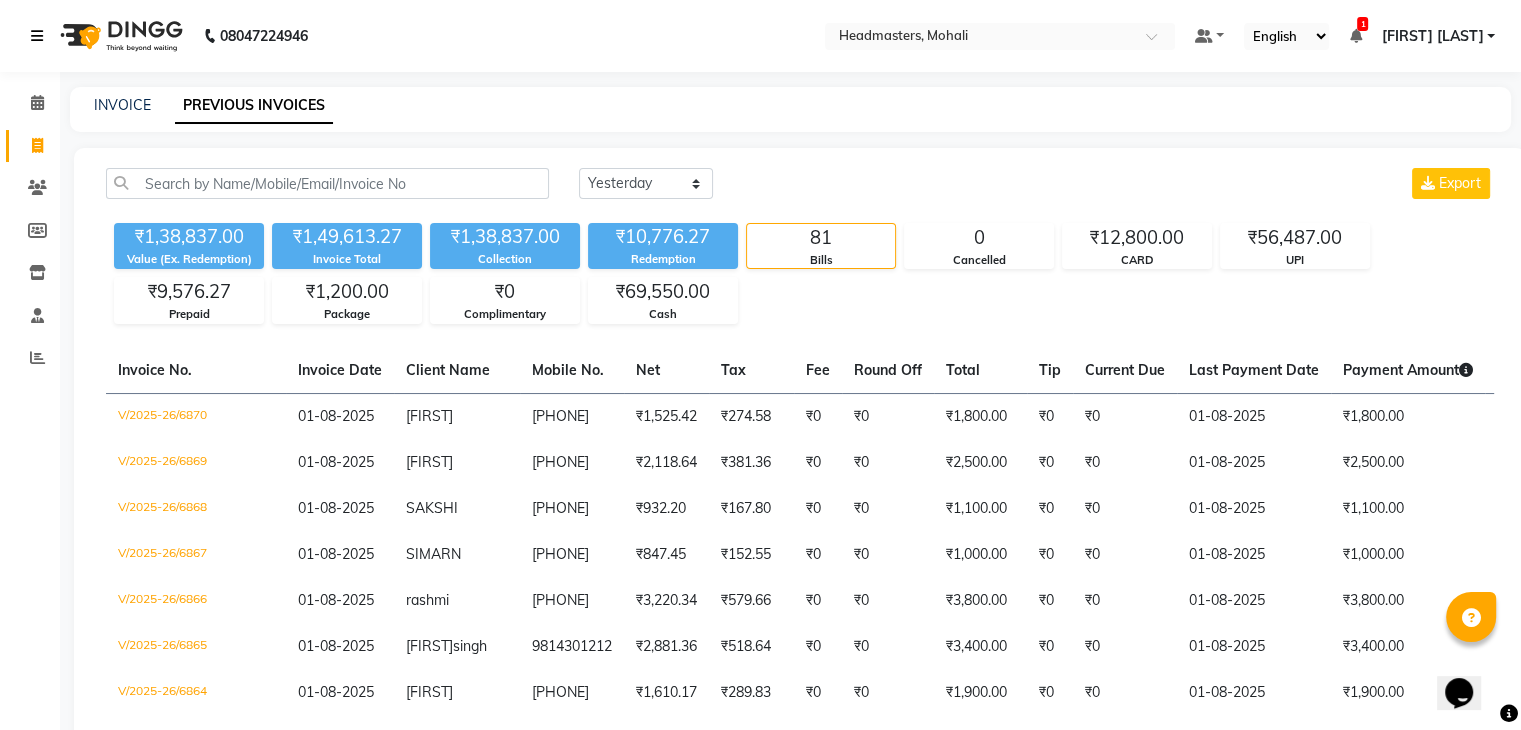 click at bounding box center [37, 36] 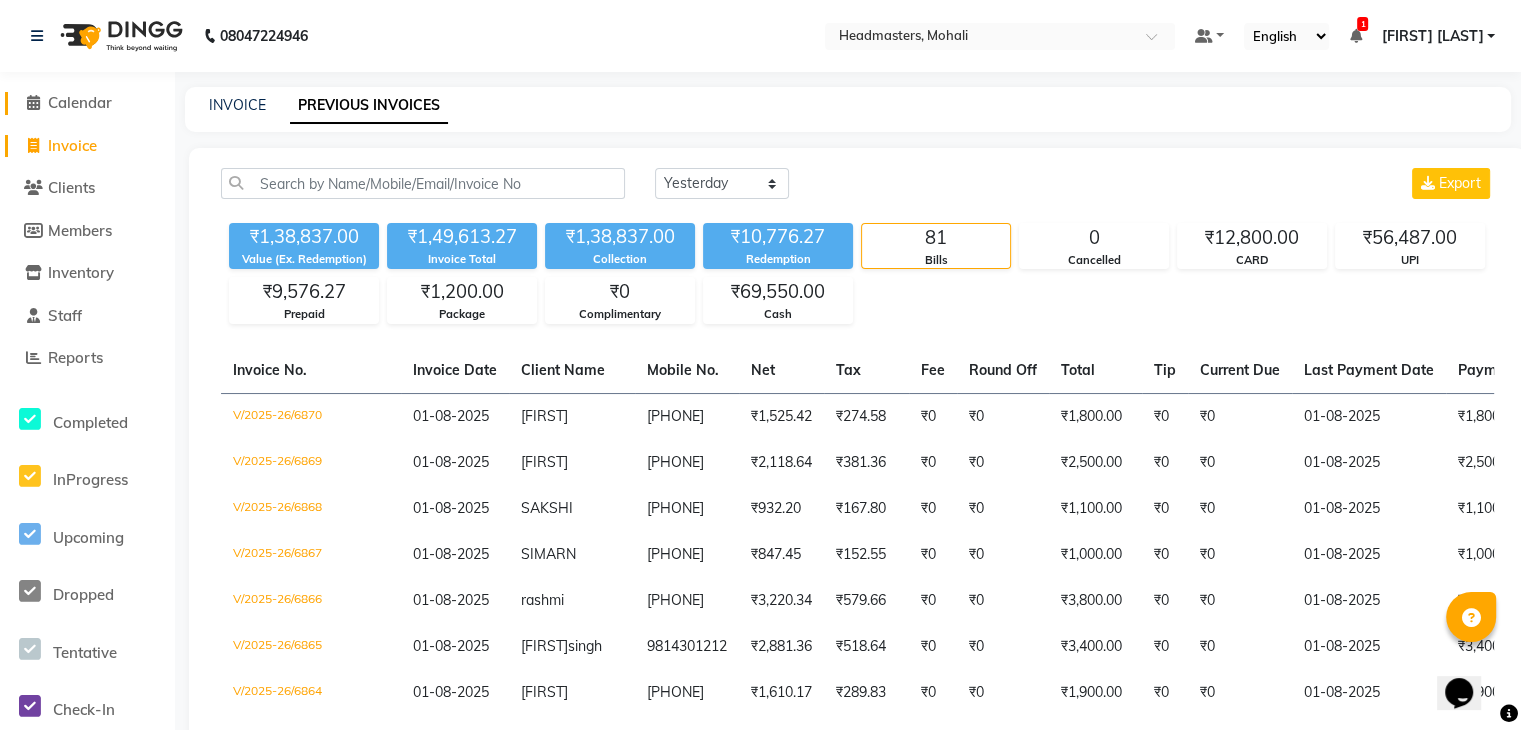 click on "Calendar" 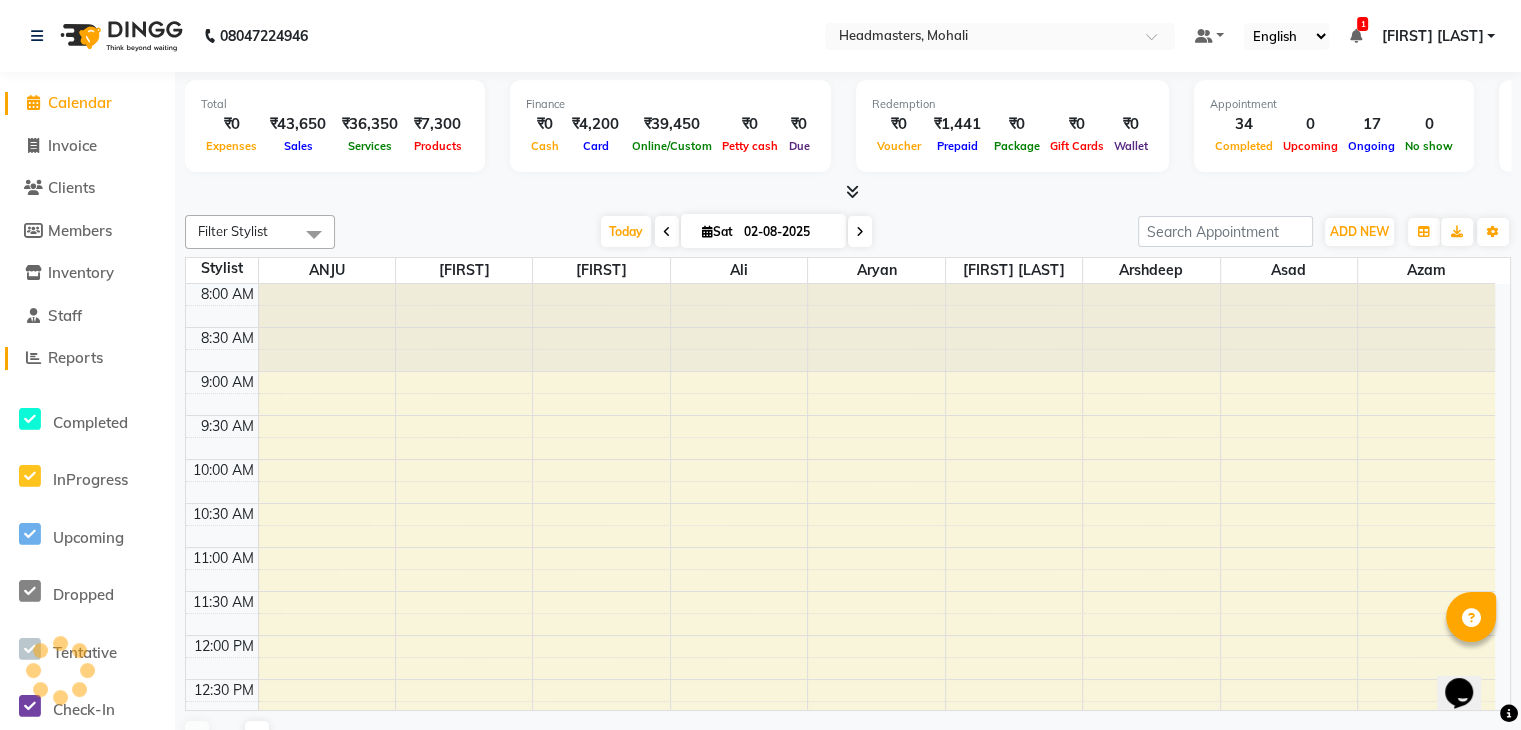 scroll, scrollTop: 0, scrollLeft: 0, axis: both 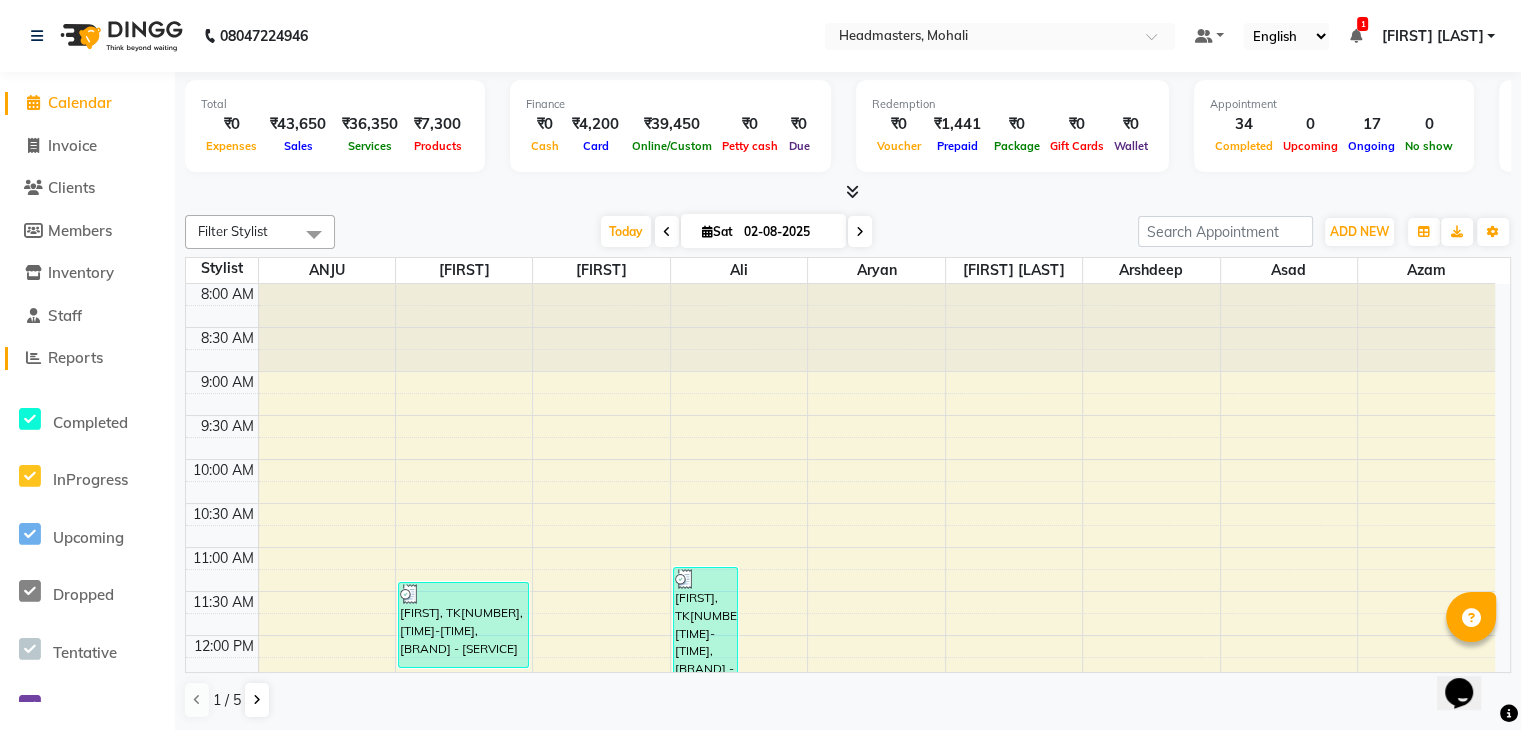 click on "Reports" 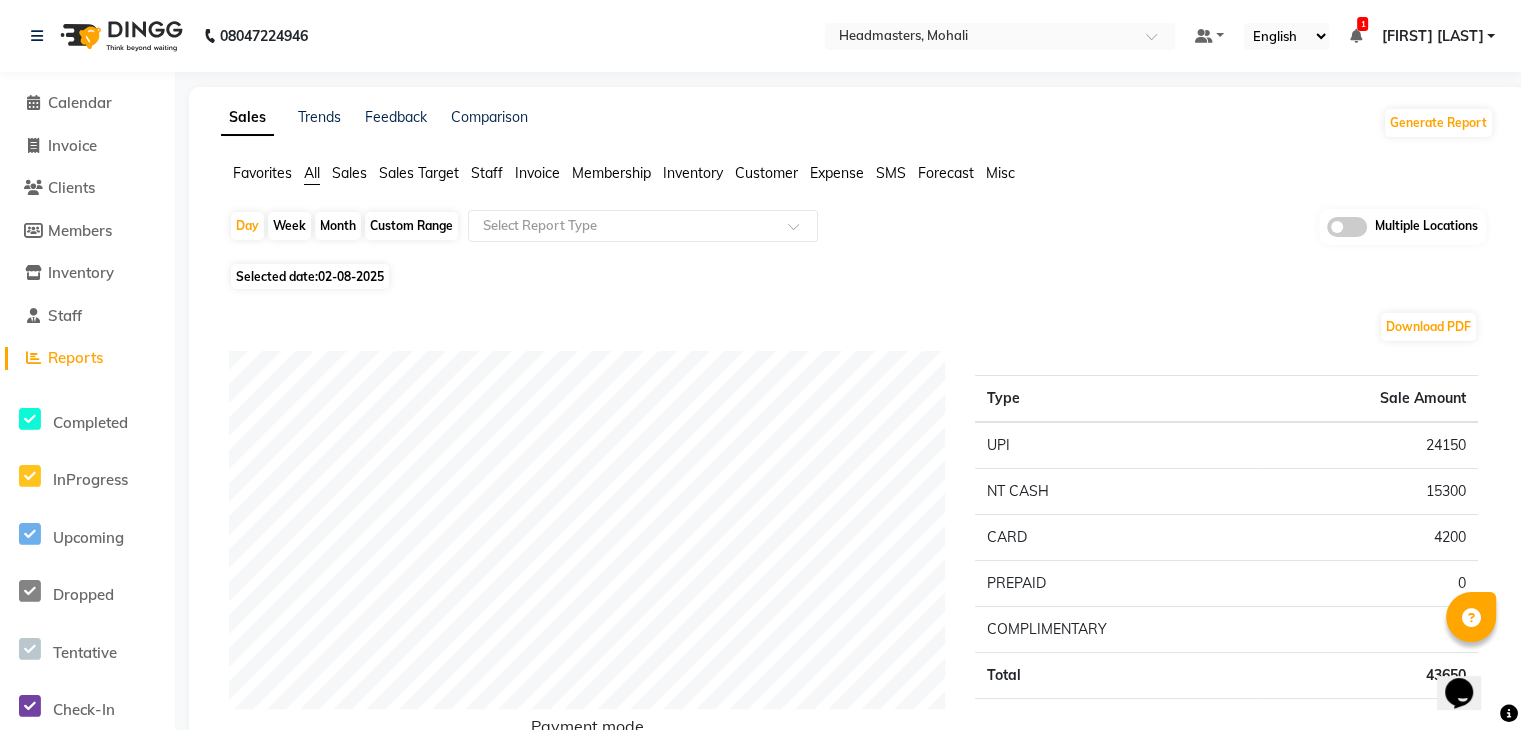 click on "Sales" 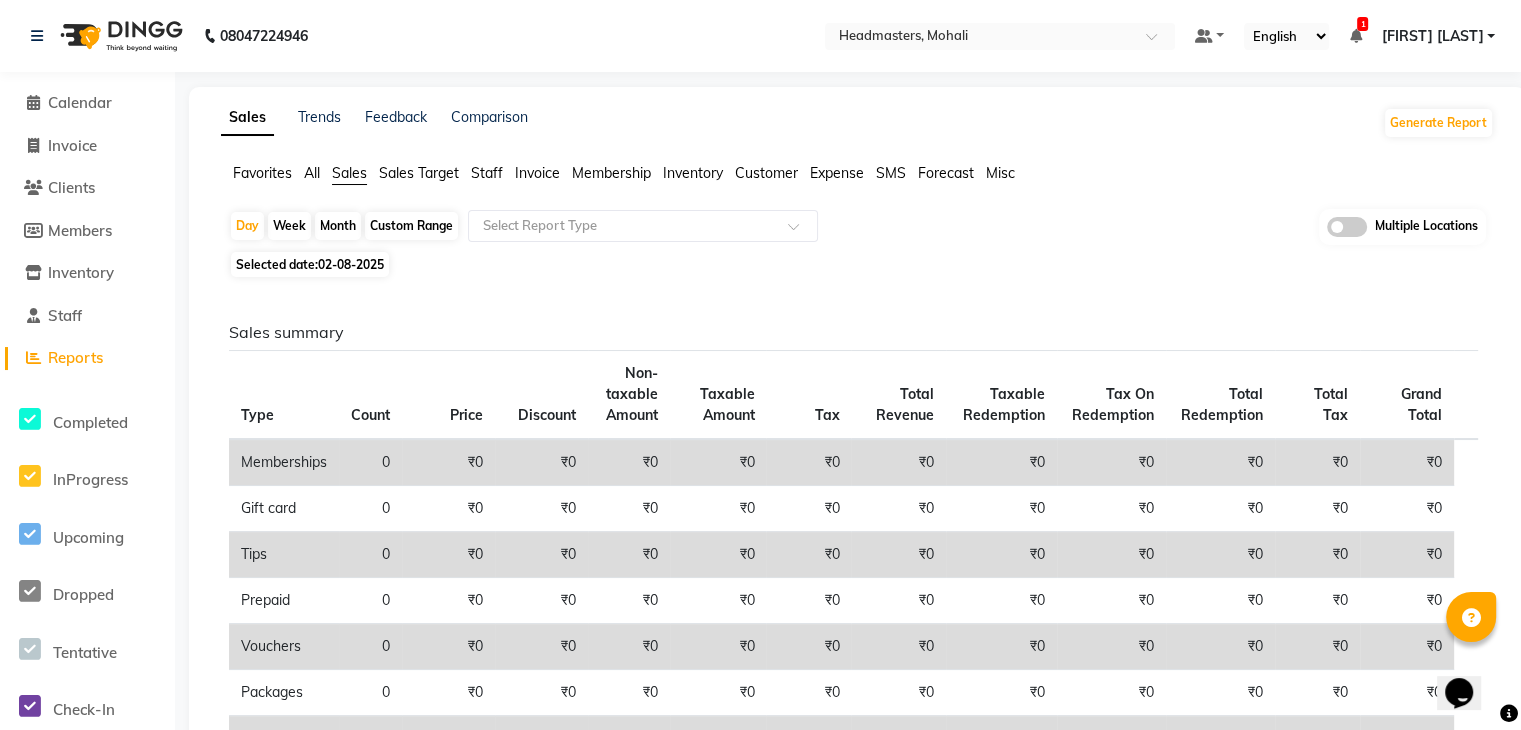 click on "02-08-2025" 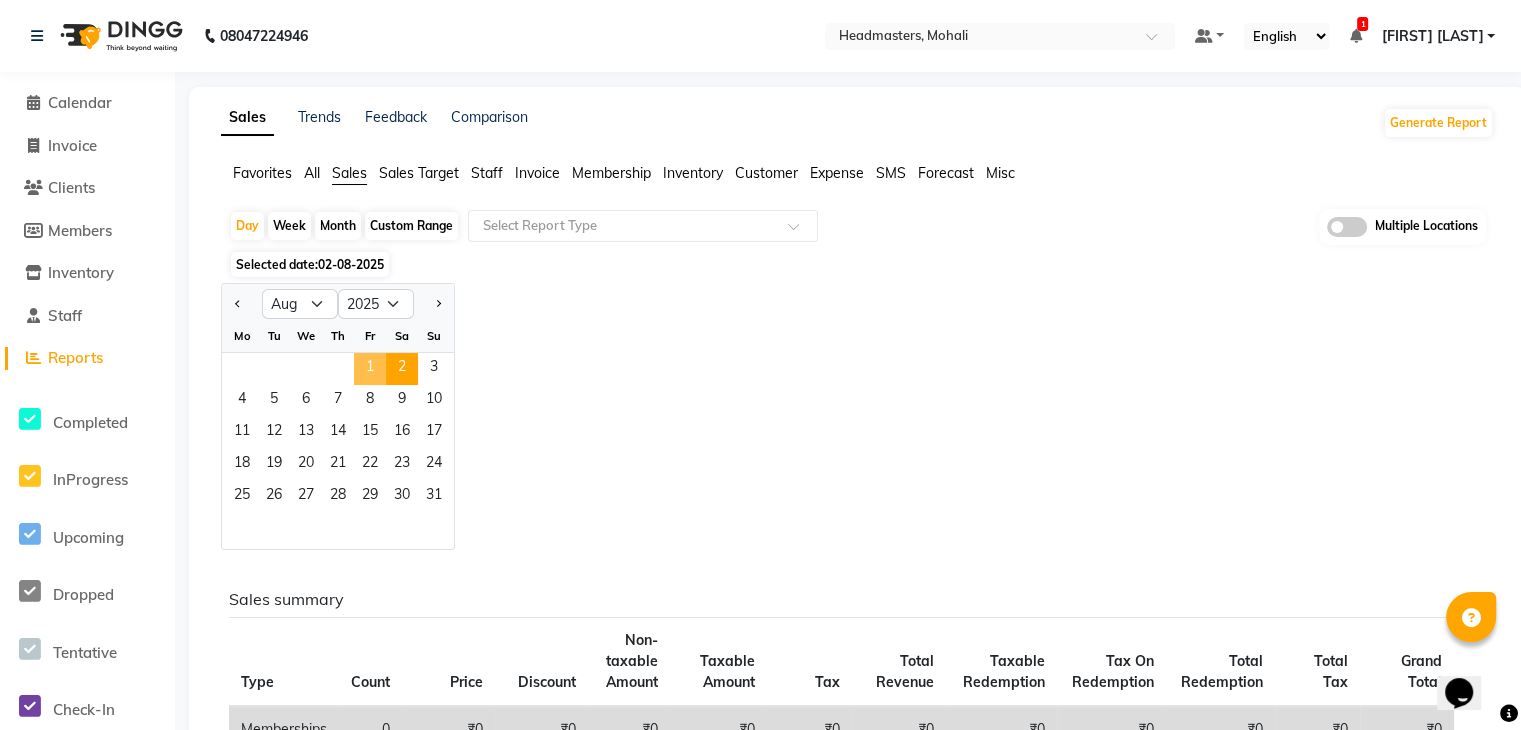 click on "1" 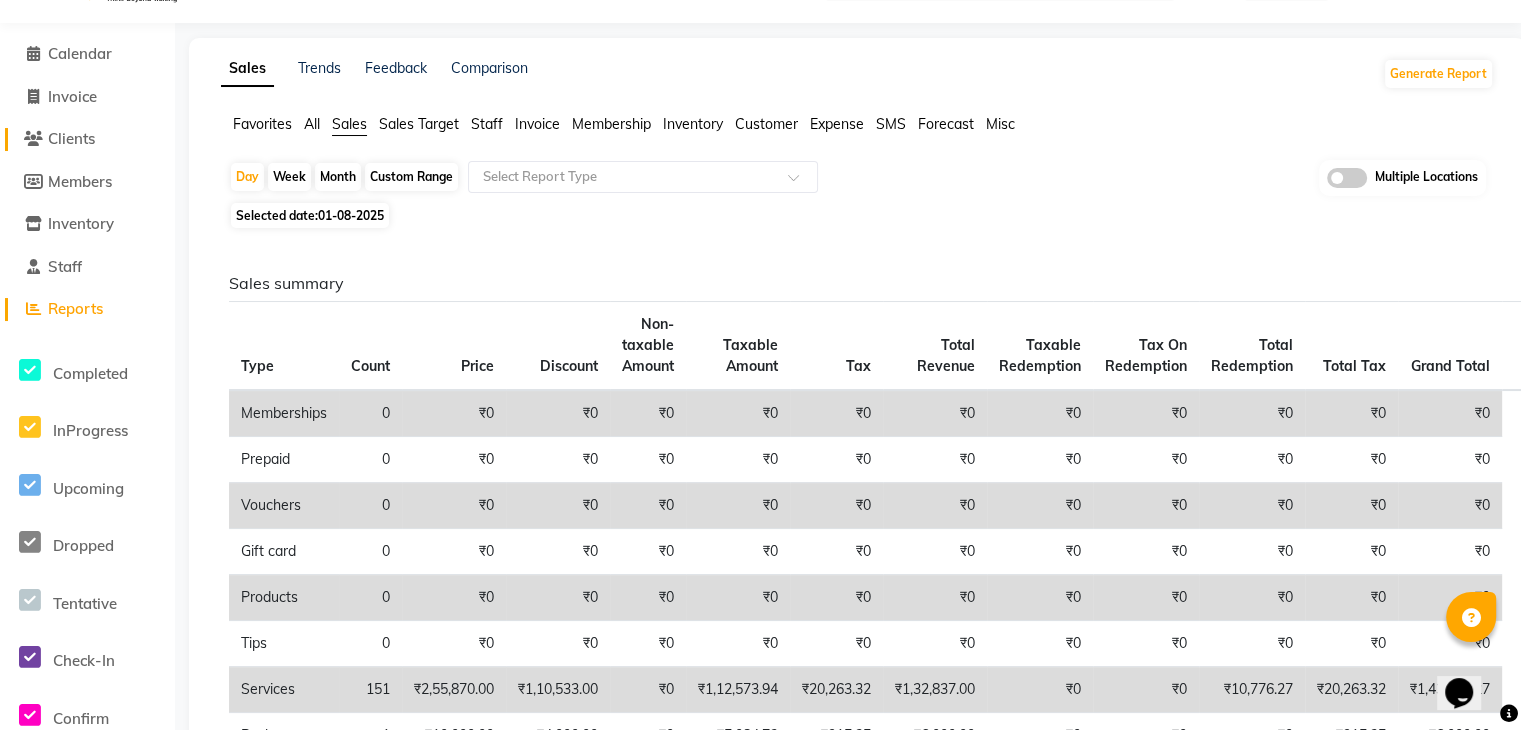 scroll, scrollTop: 0, scrollLeft: 0, axis: both 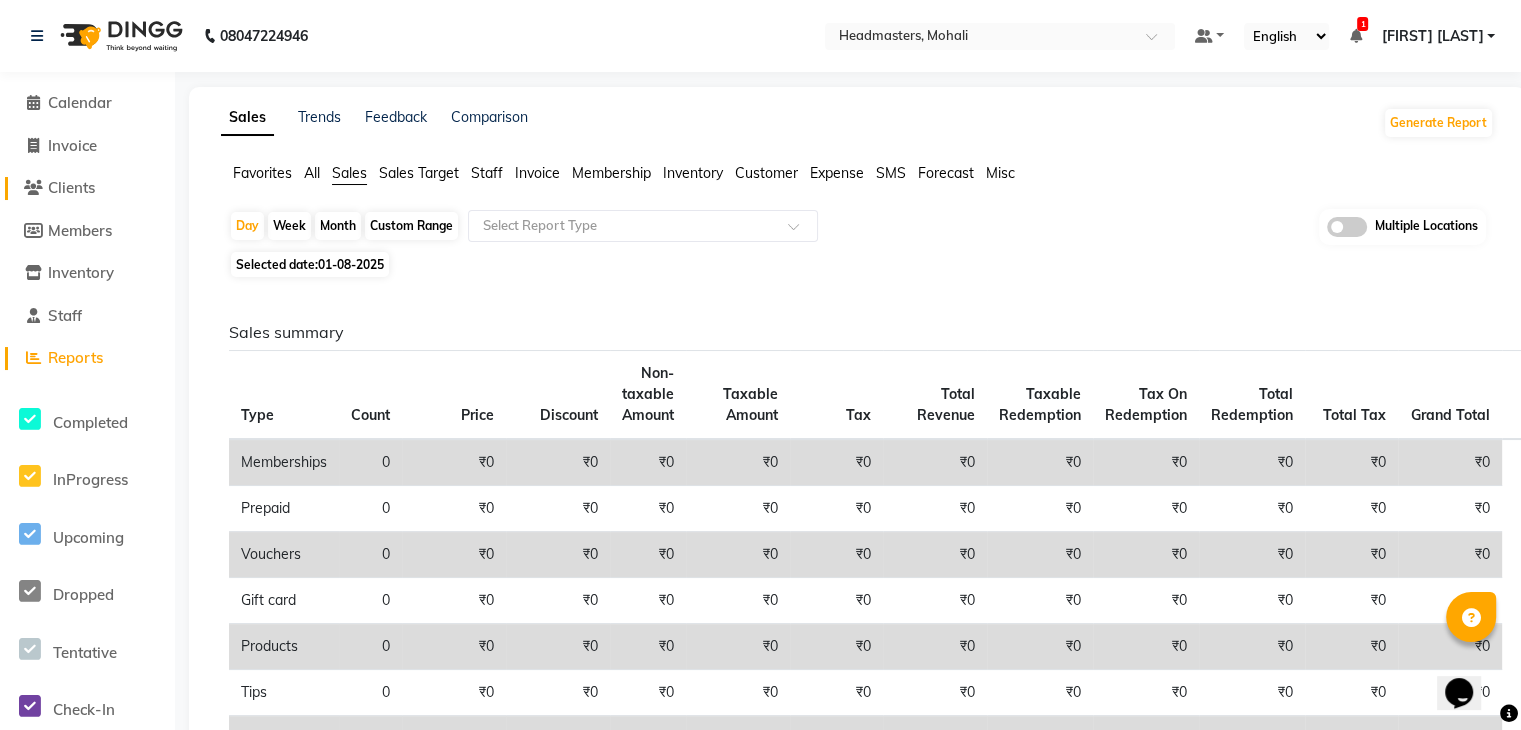 click on "Clients" 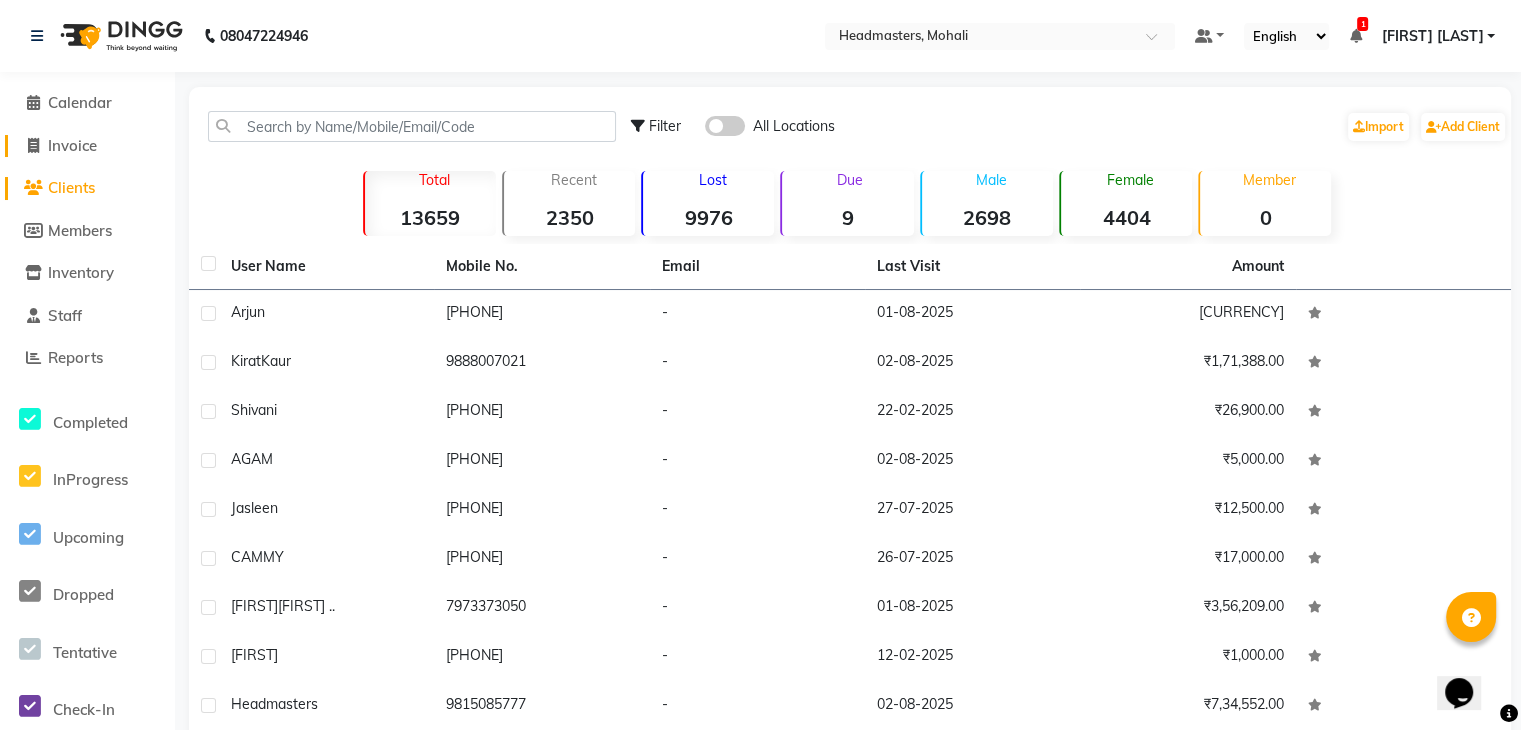 click on "Invoice" 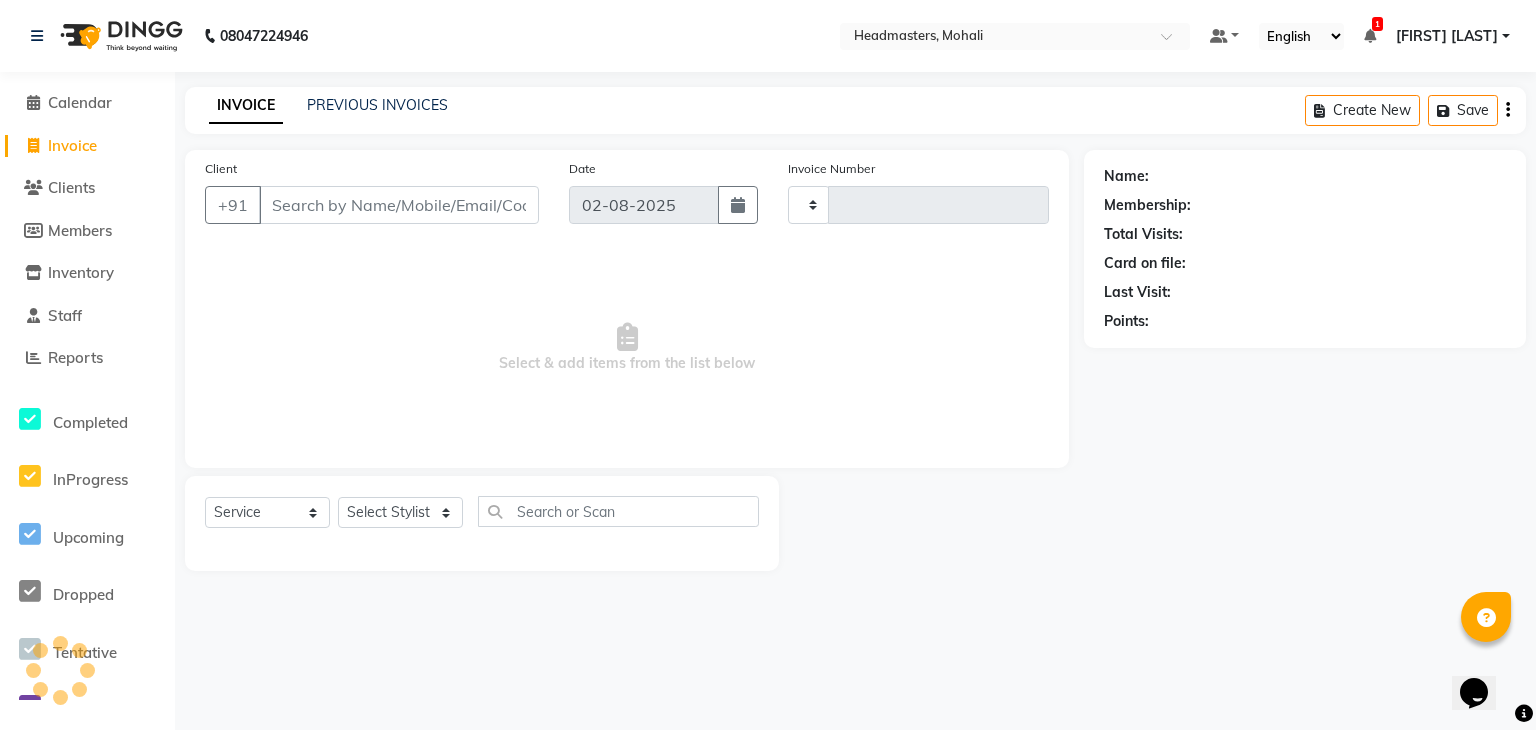 type on "6899" 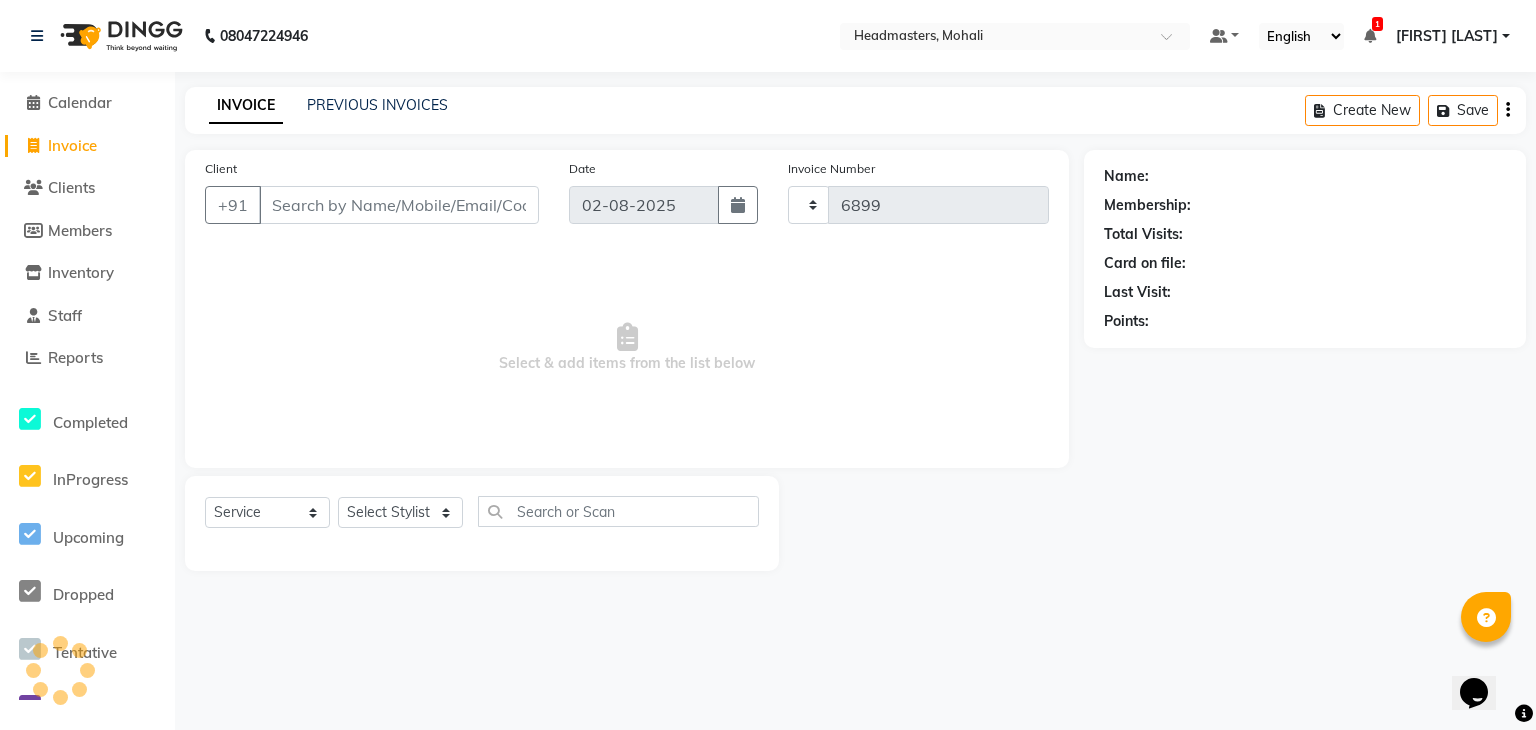 select on "6604" 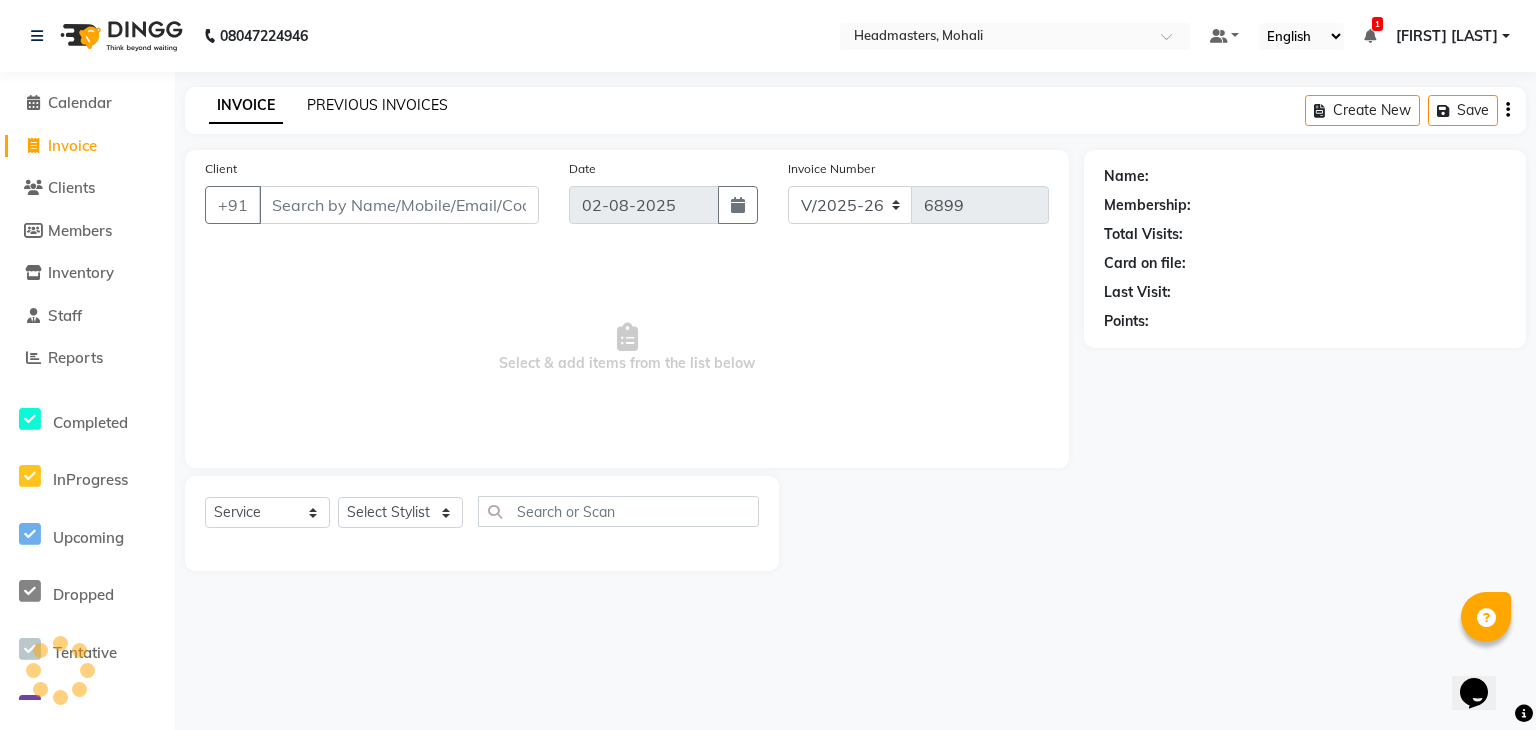 click on "PREVIOUS INVOICES" 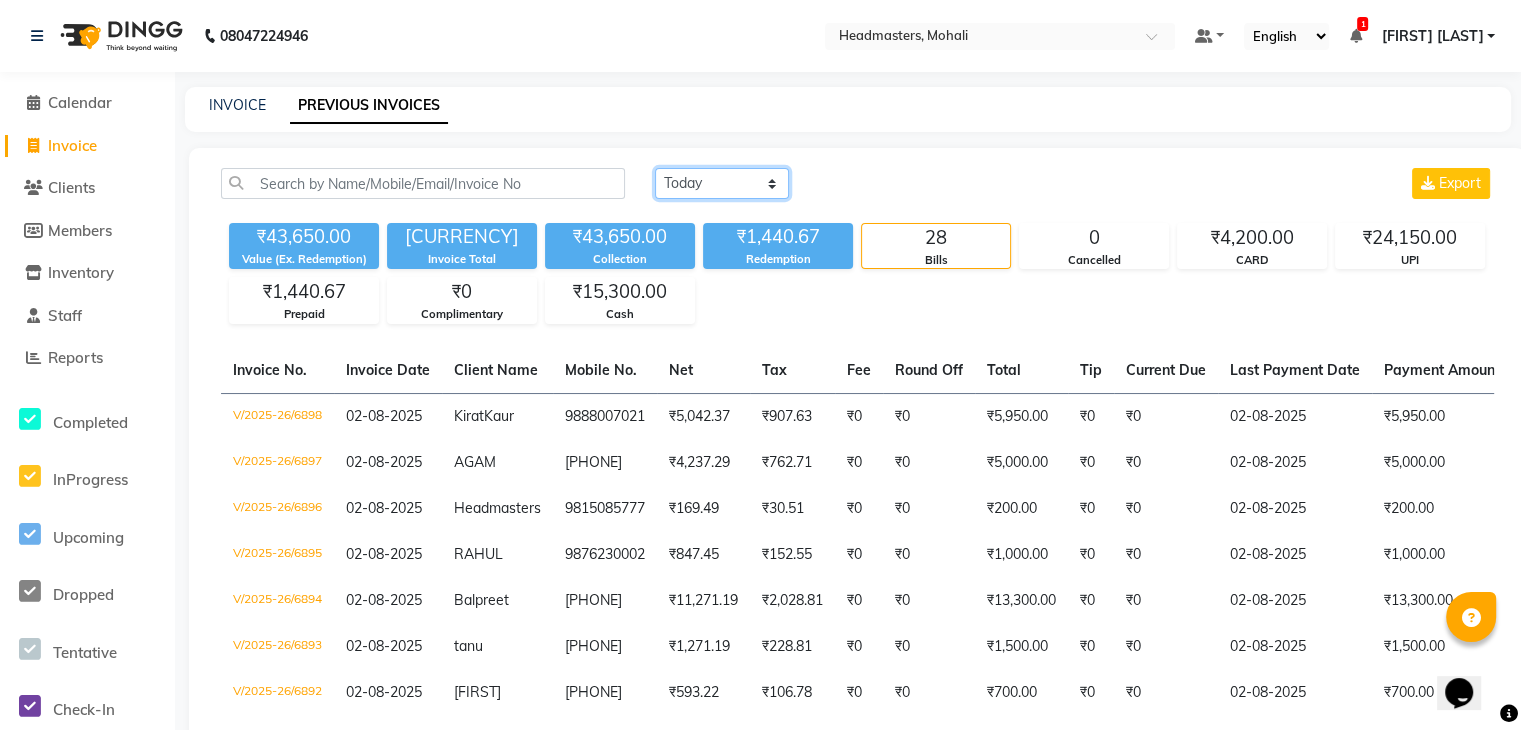 click on "Today Yesterday Custom Range" 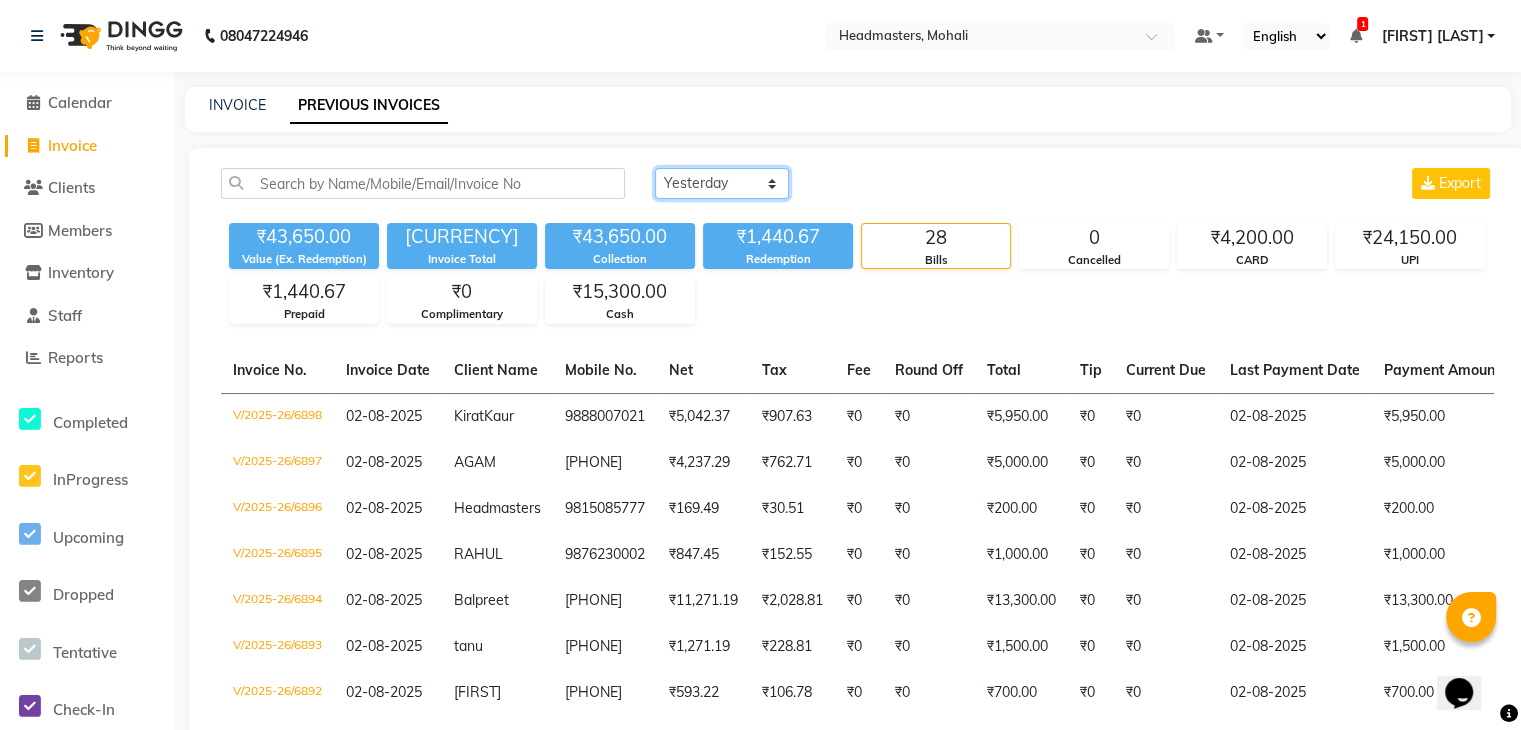 click on "Today Yesterday Custom Range" 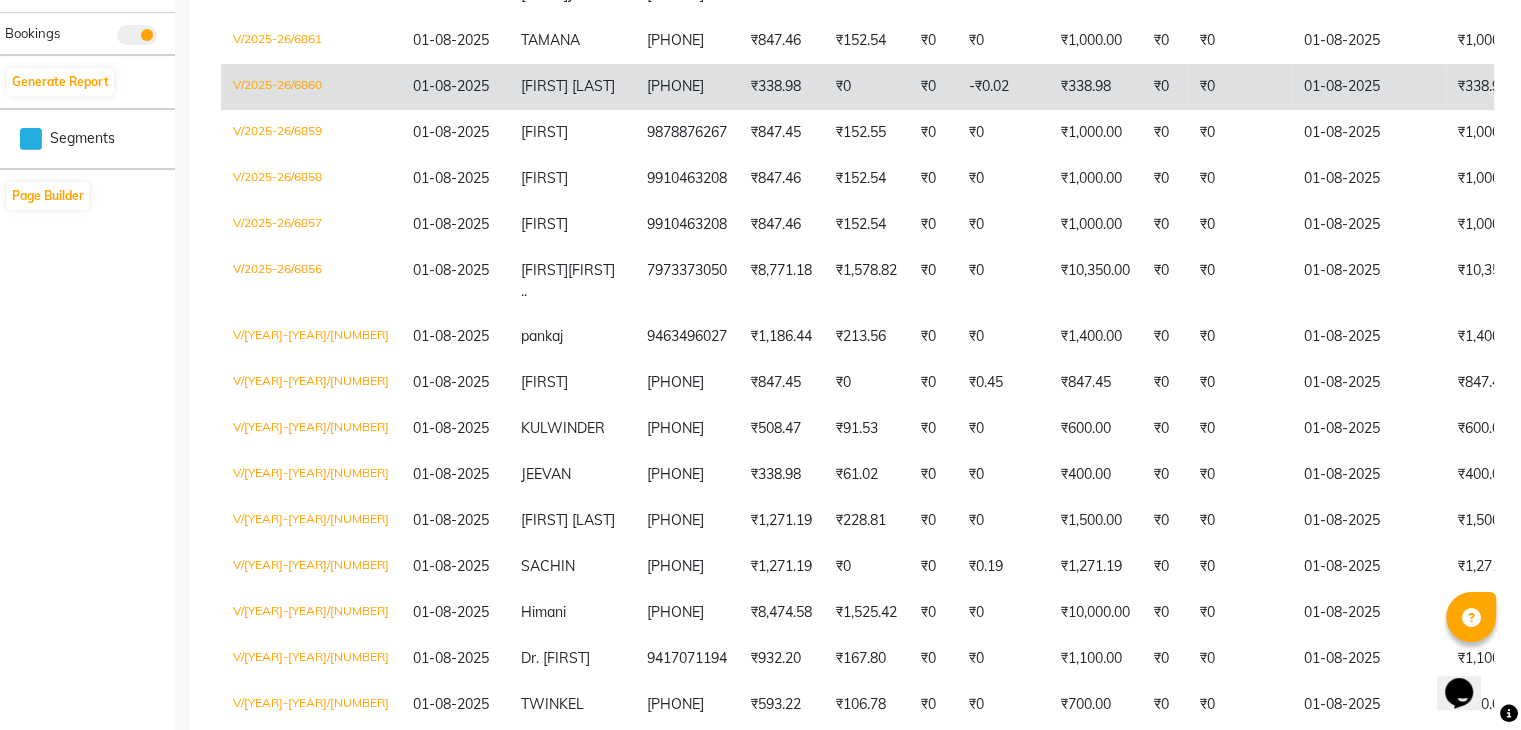 scroll, scrollTop: 900, scrollLeft: 0, axis: vertical 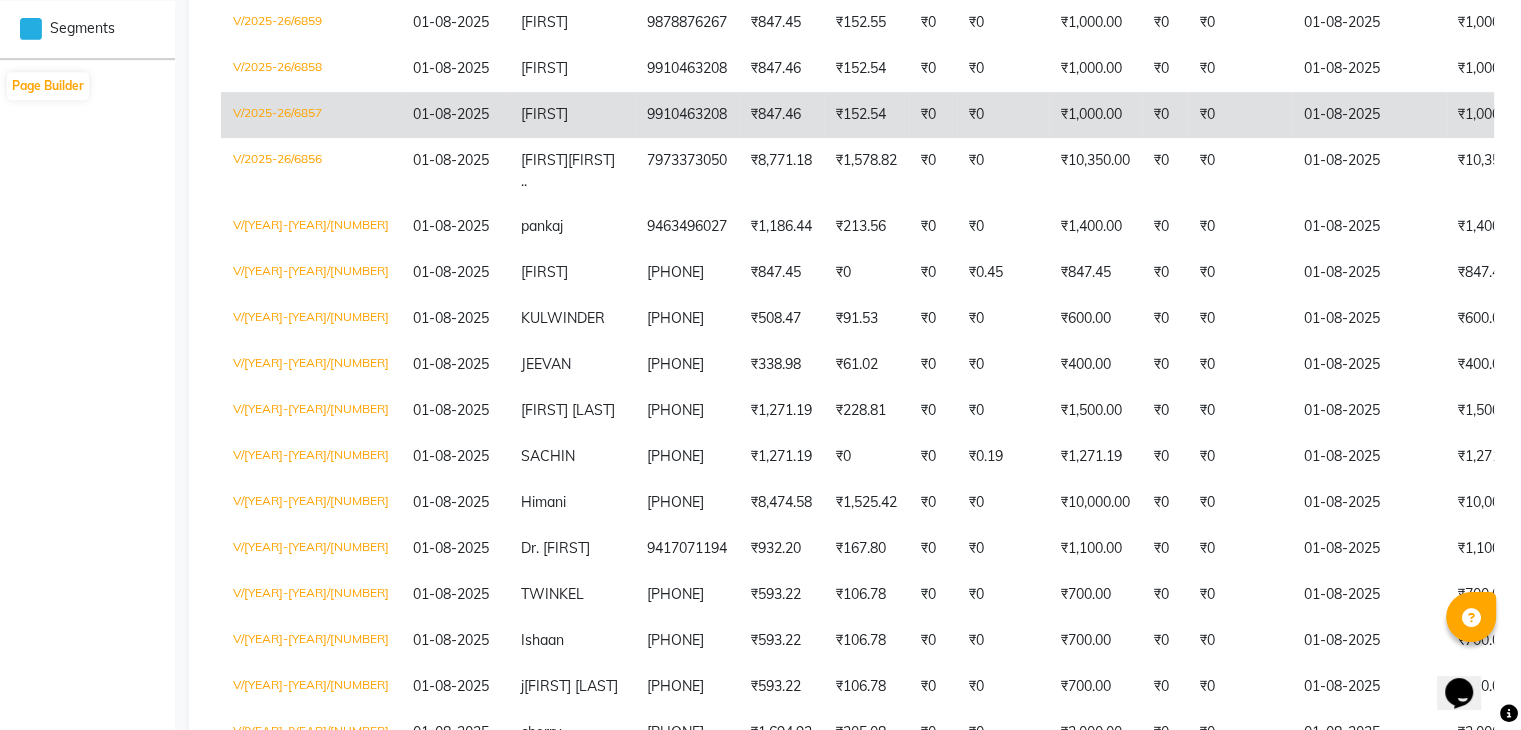 click on "[FIRST]" 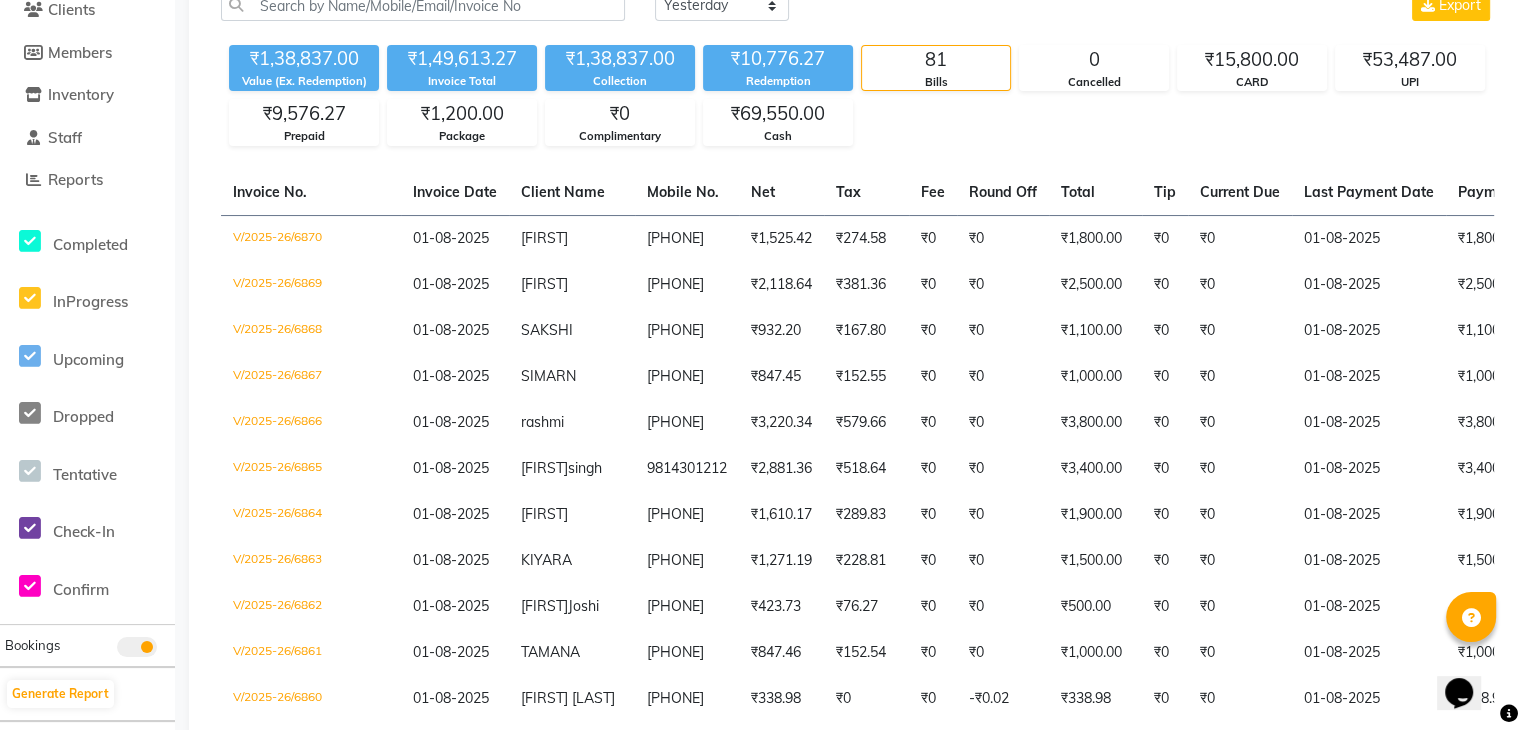 scroll, scrollTop: 0, scrollLeft: 0, axis: both 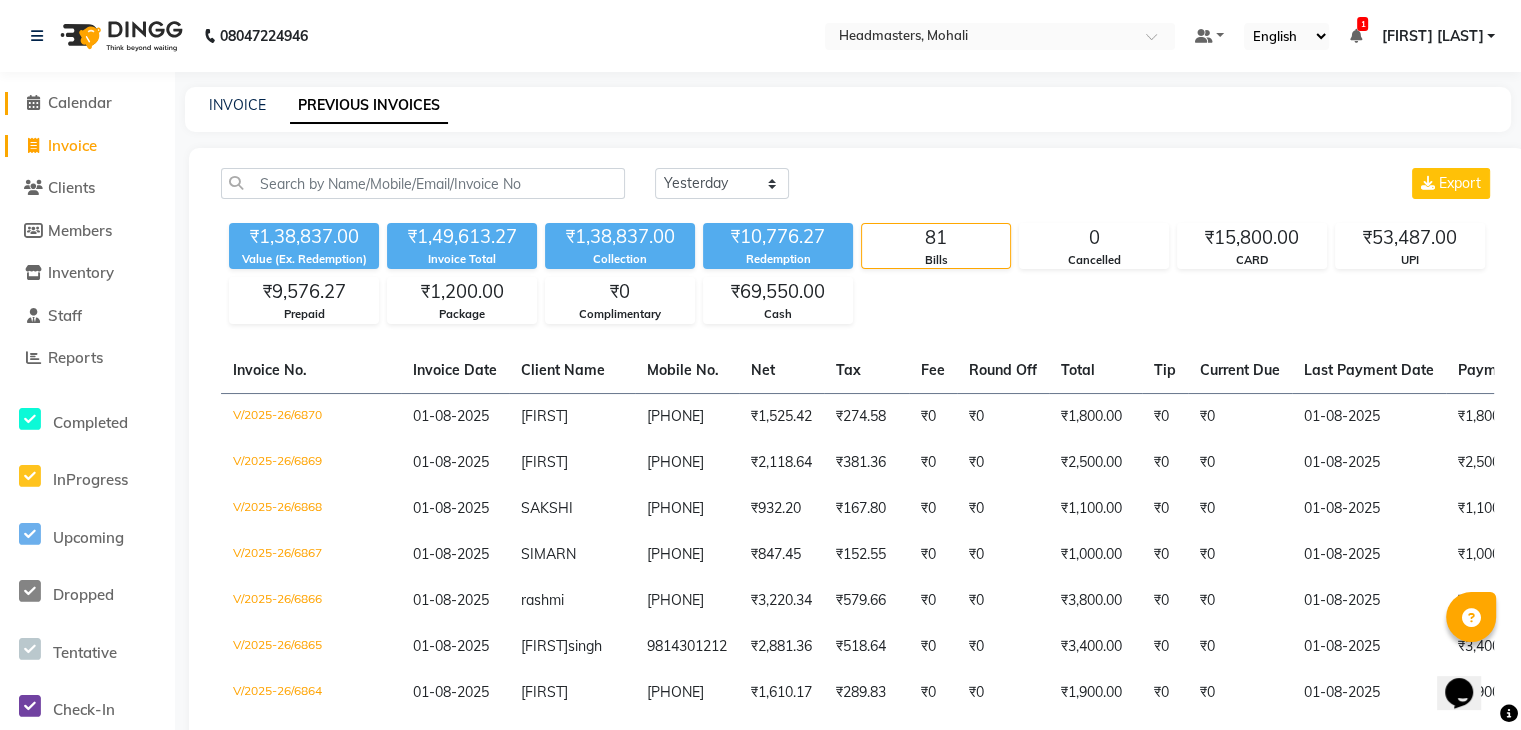 click on "Calendar" 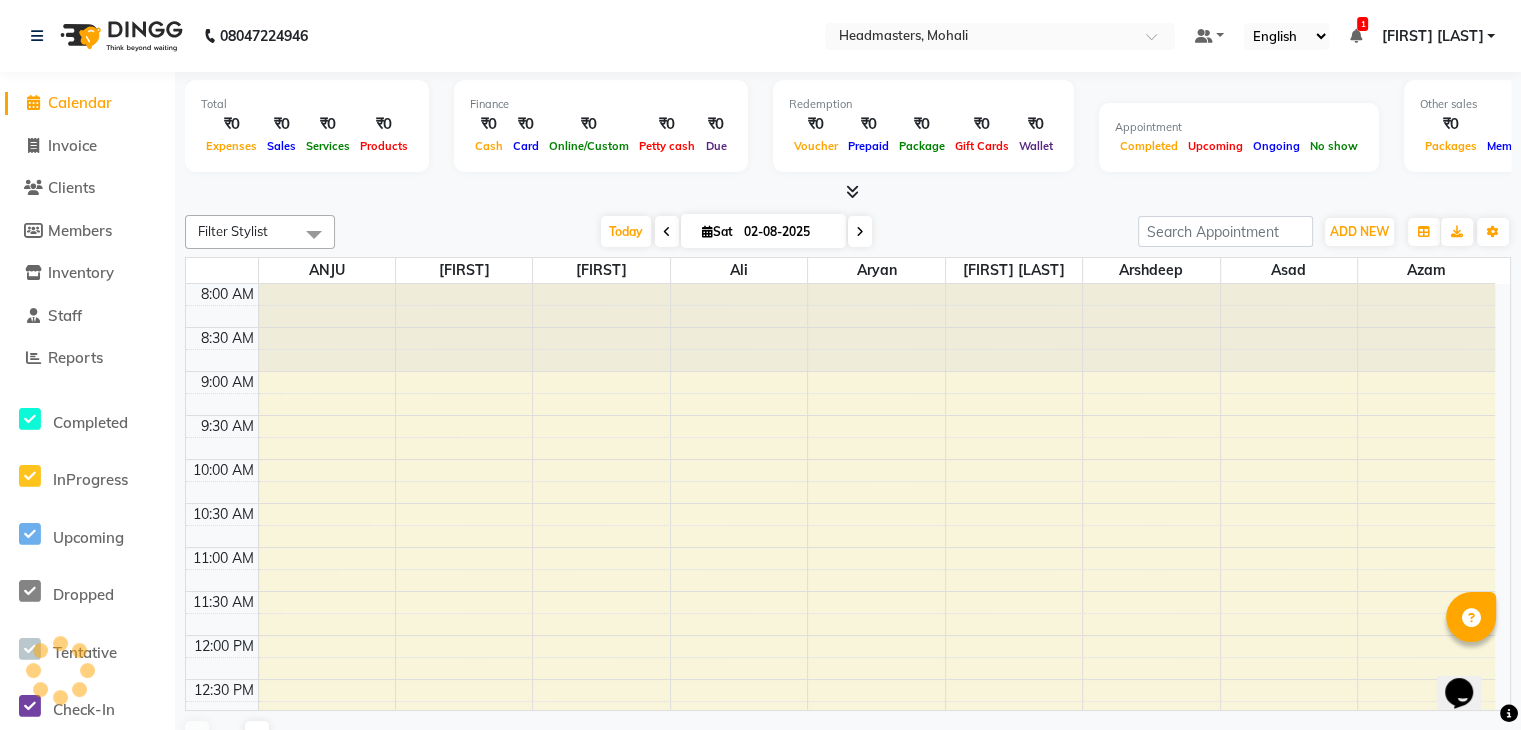 scroll, scrollTop: 0, scrollLeft: 0, axis: both 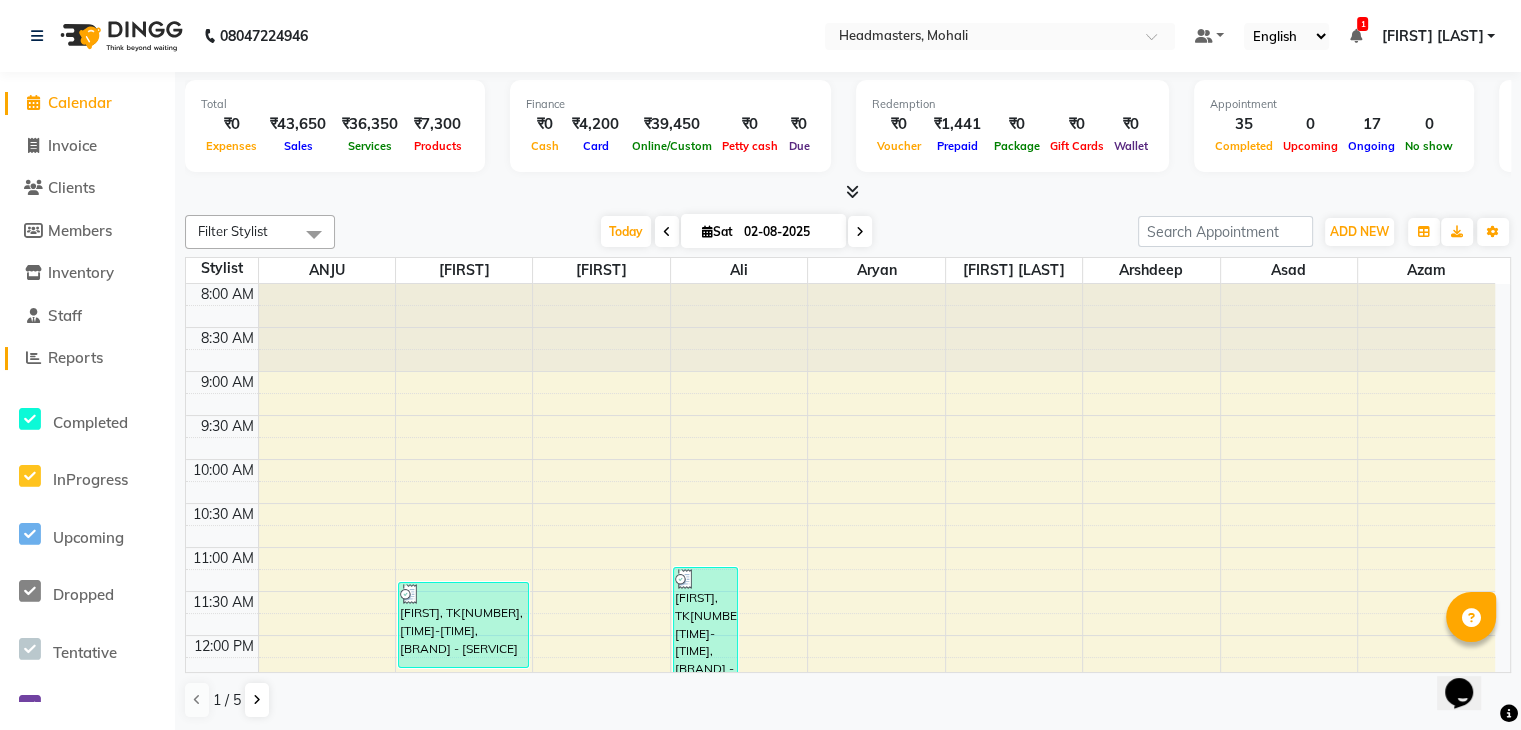 click on "Reports" 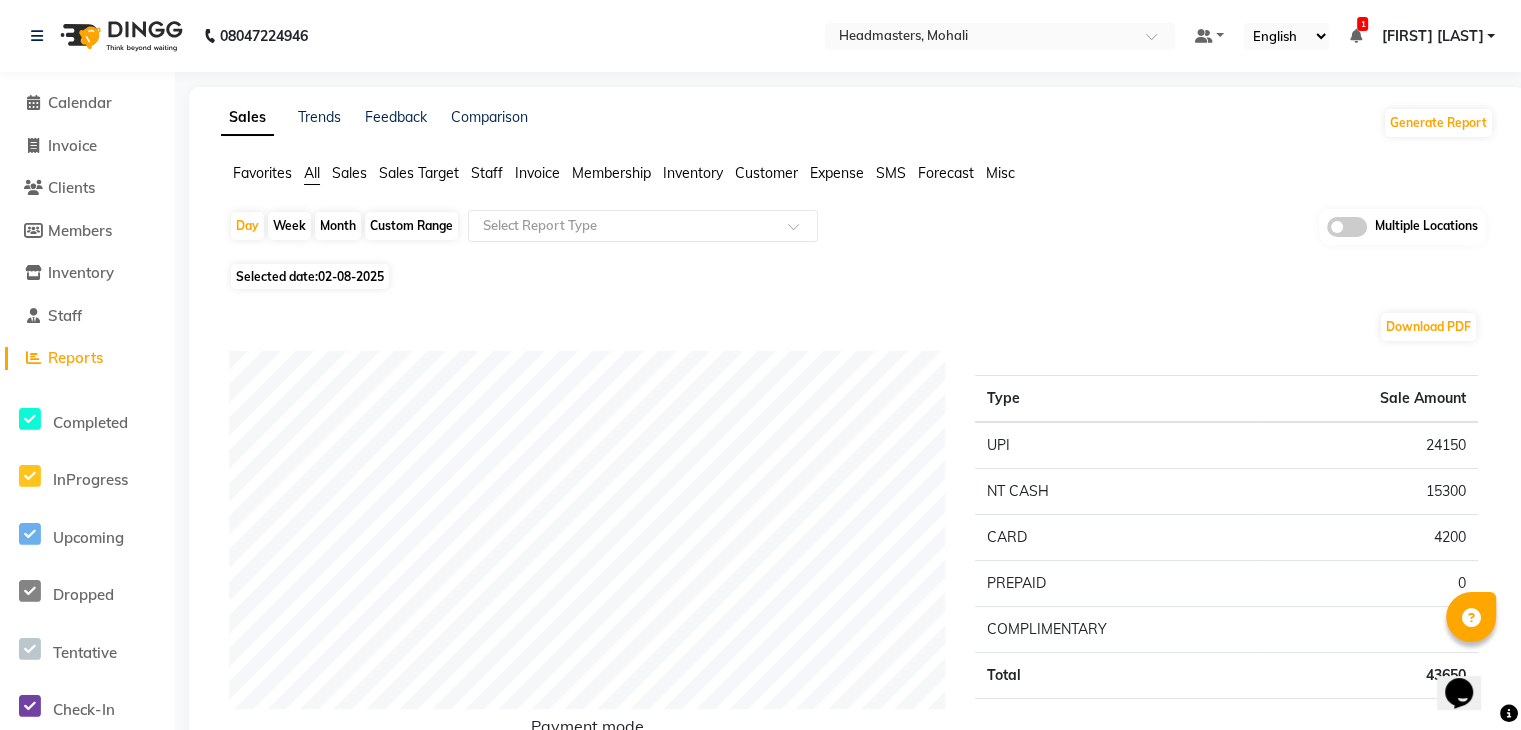 click on "Staff" 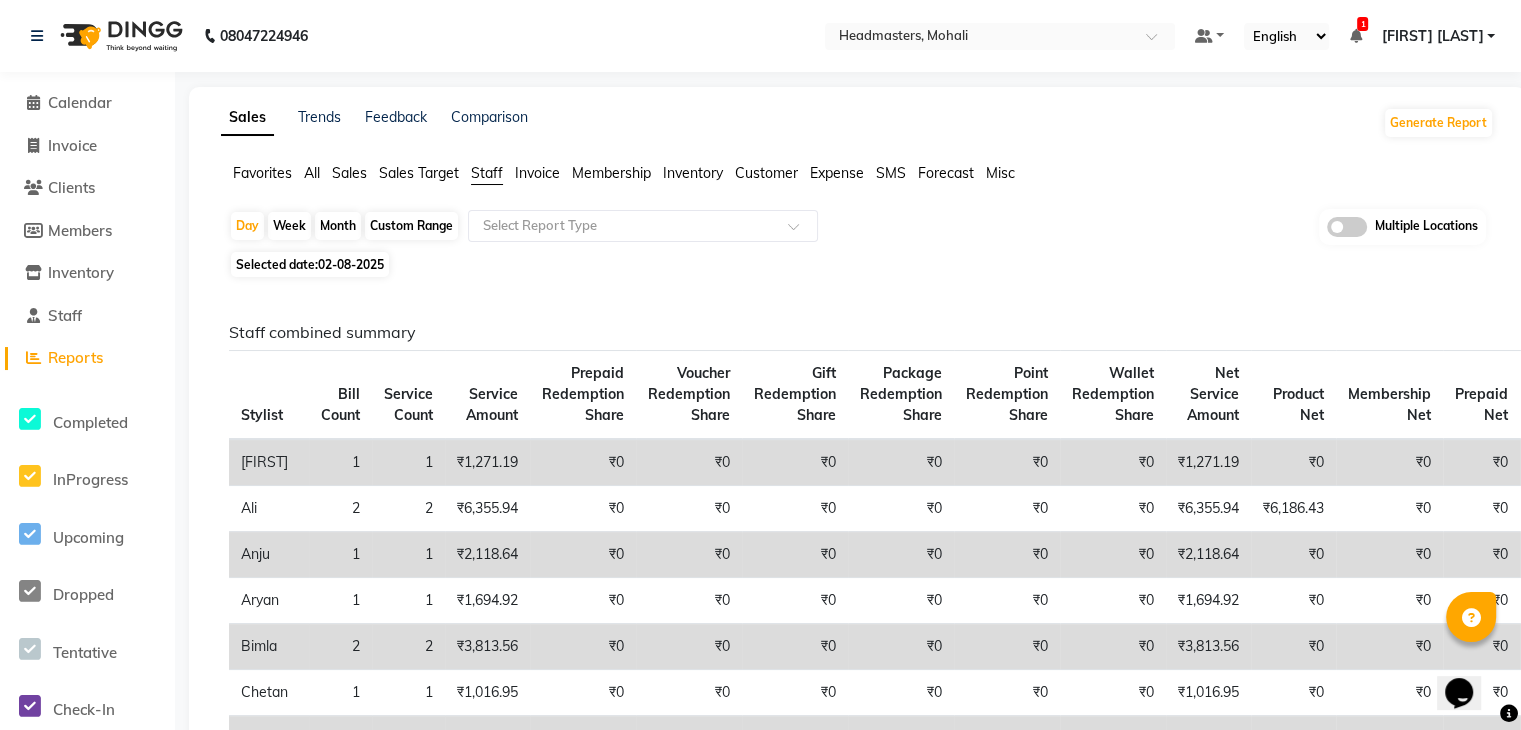 click on "02-08-2025" 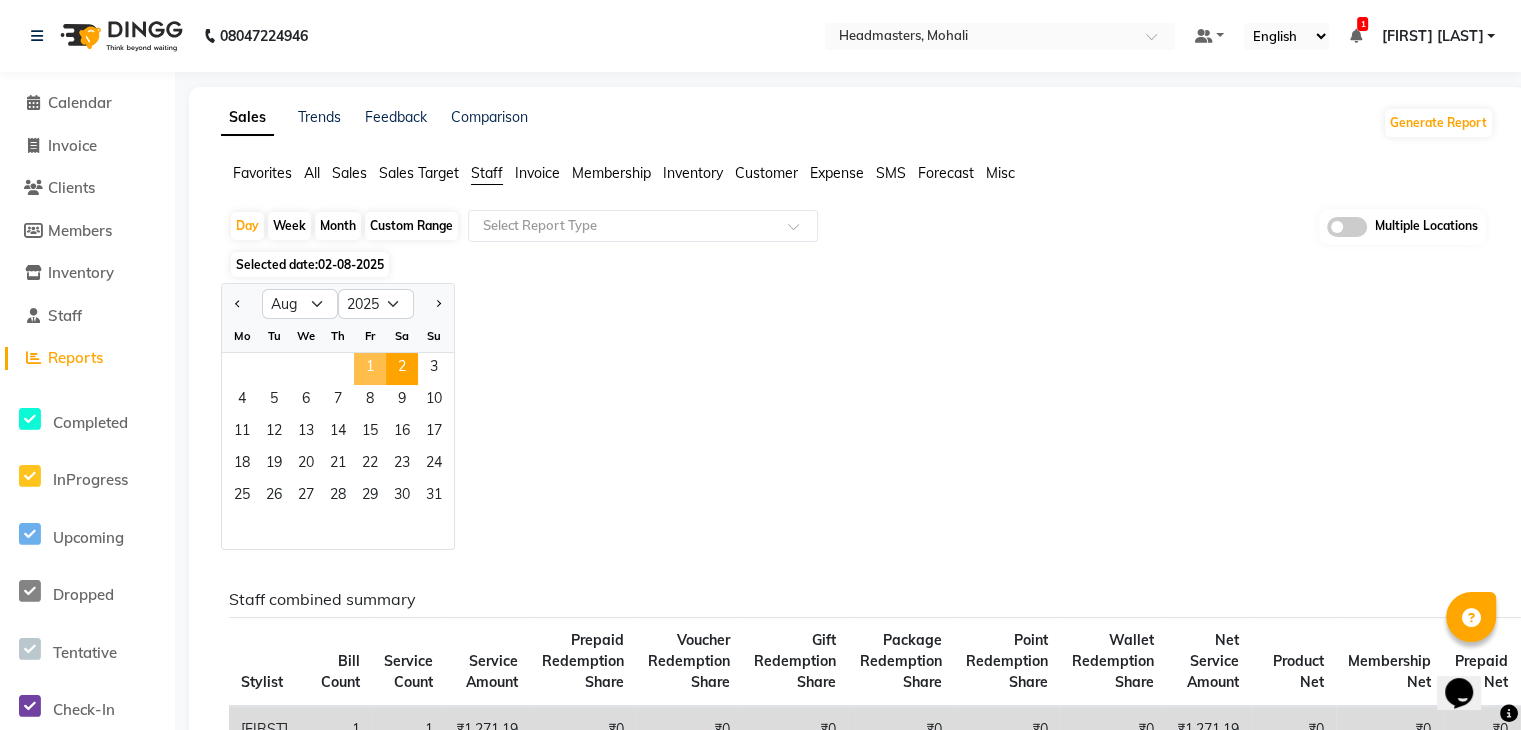 click on "1" 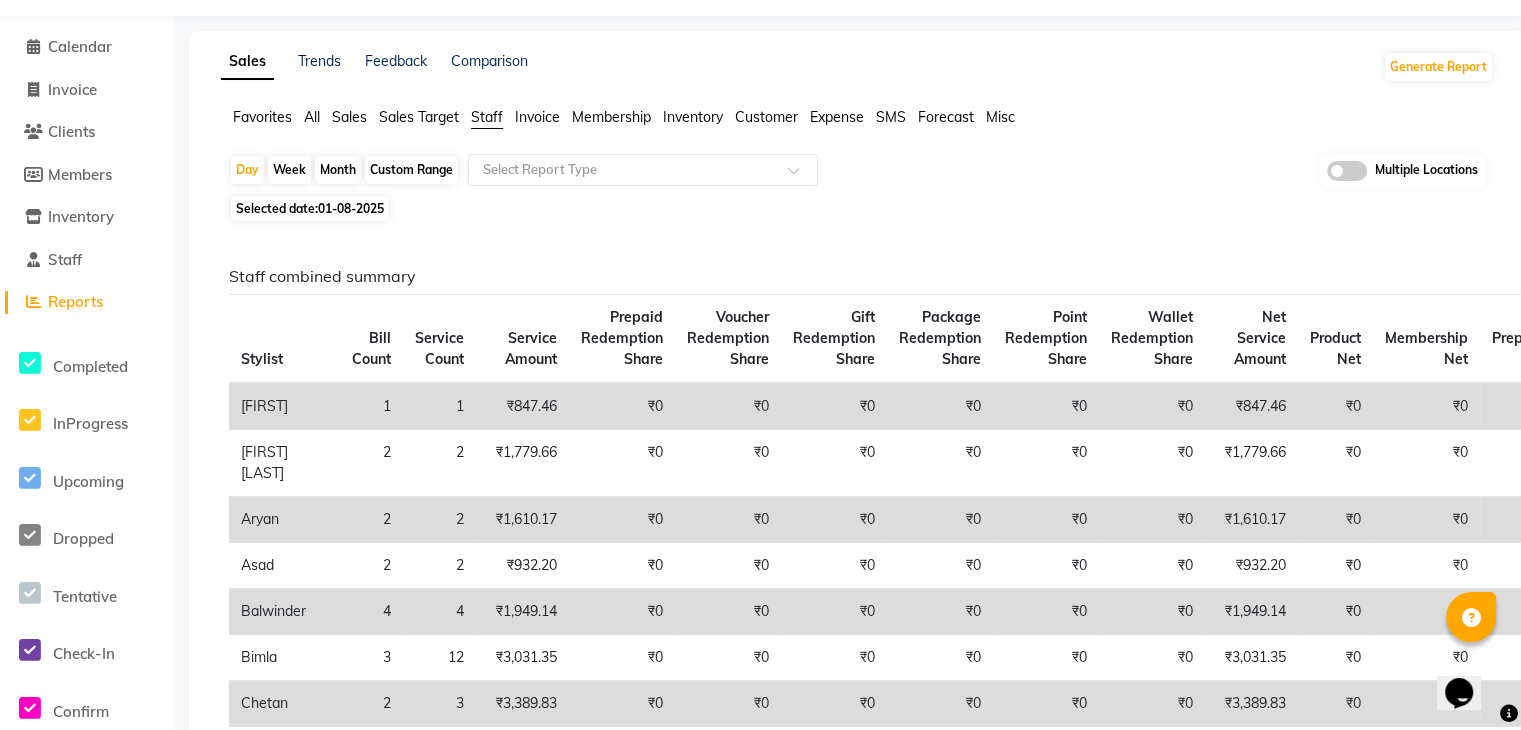 scroll, scrollTop: 0, scrollLeft: 0, axis: both 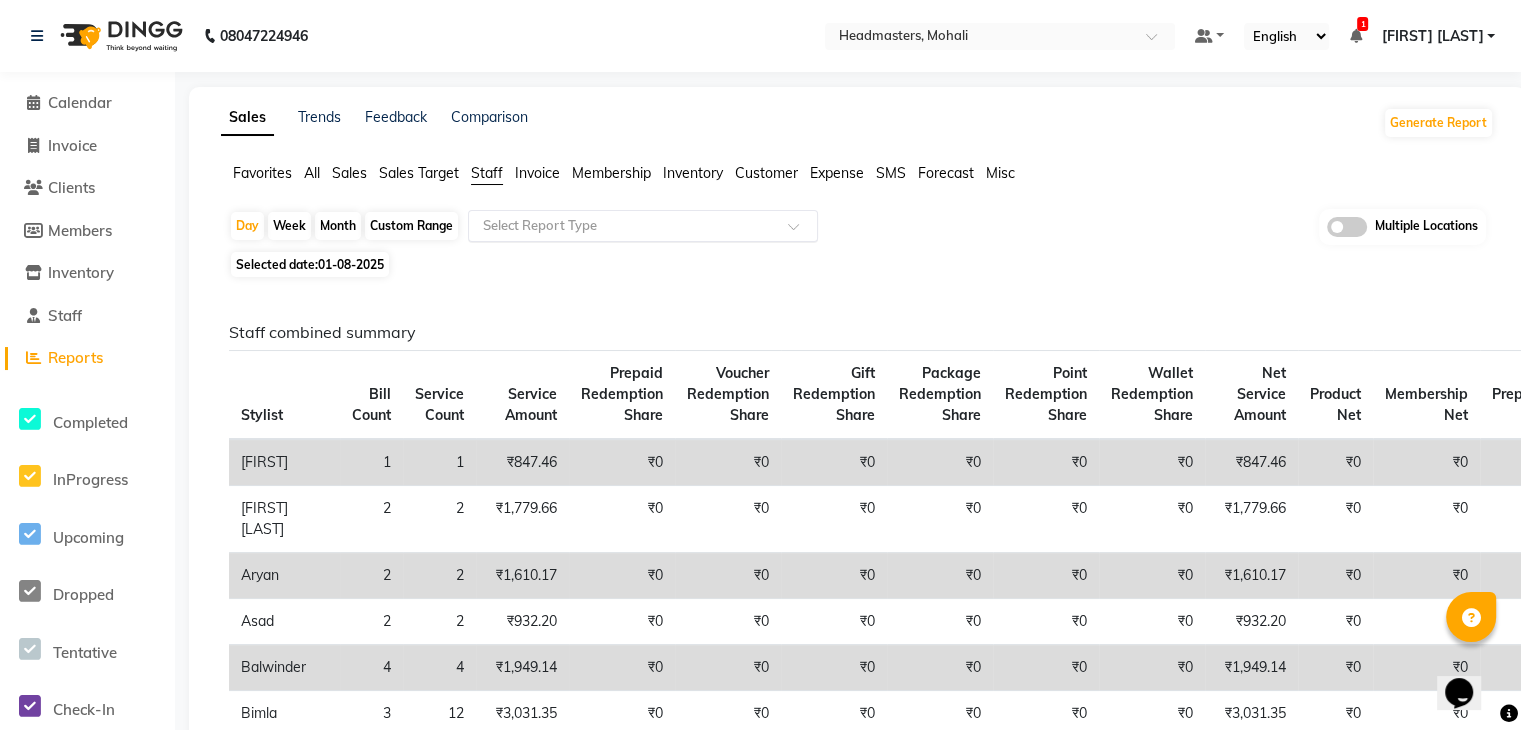 click 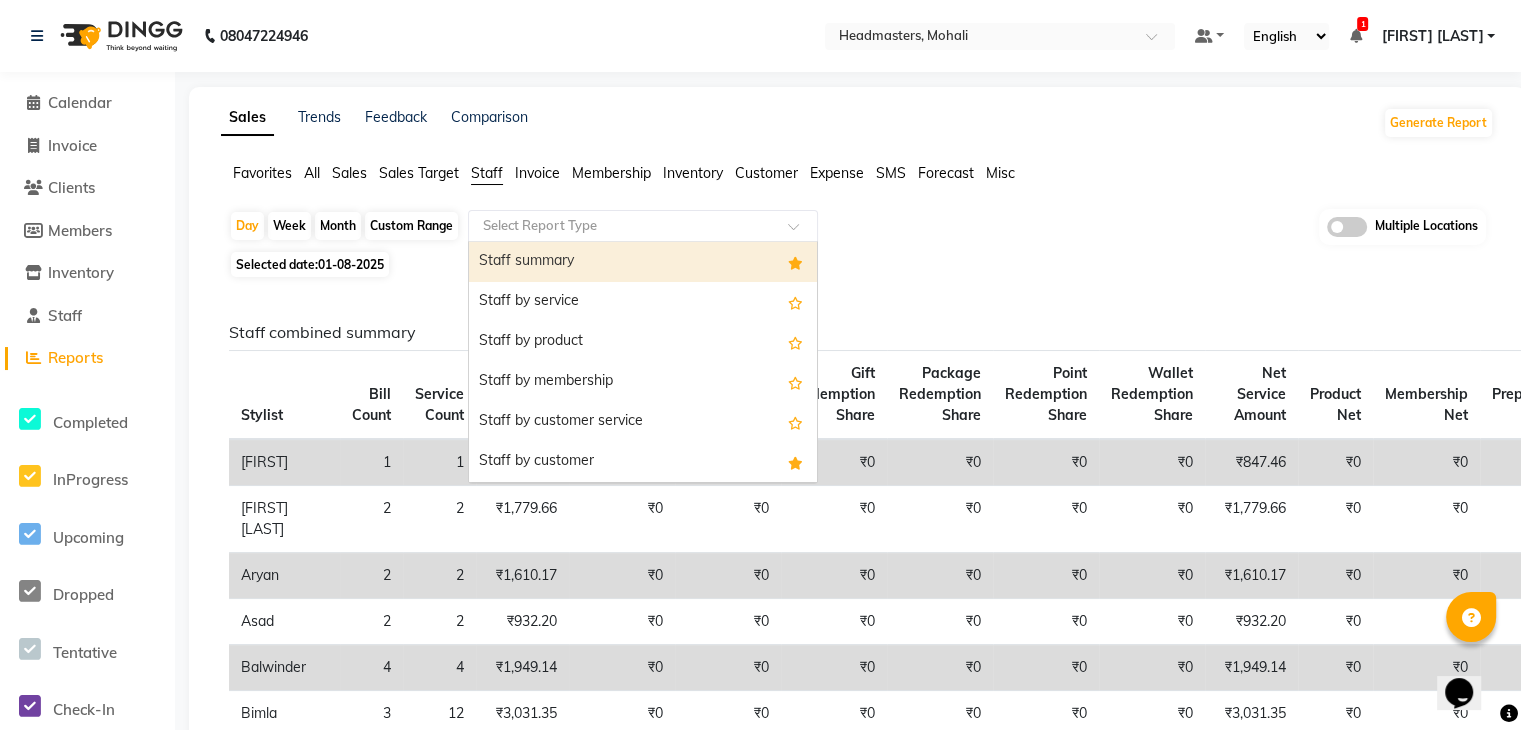 click on "Staff summary" at bounding box center [643, 262] 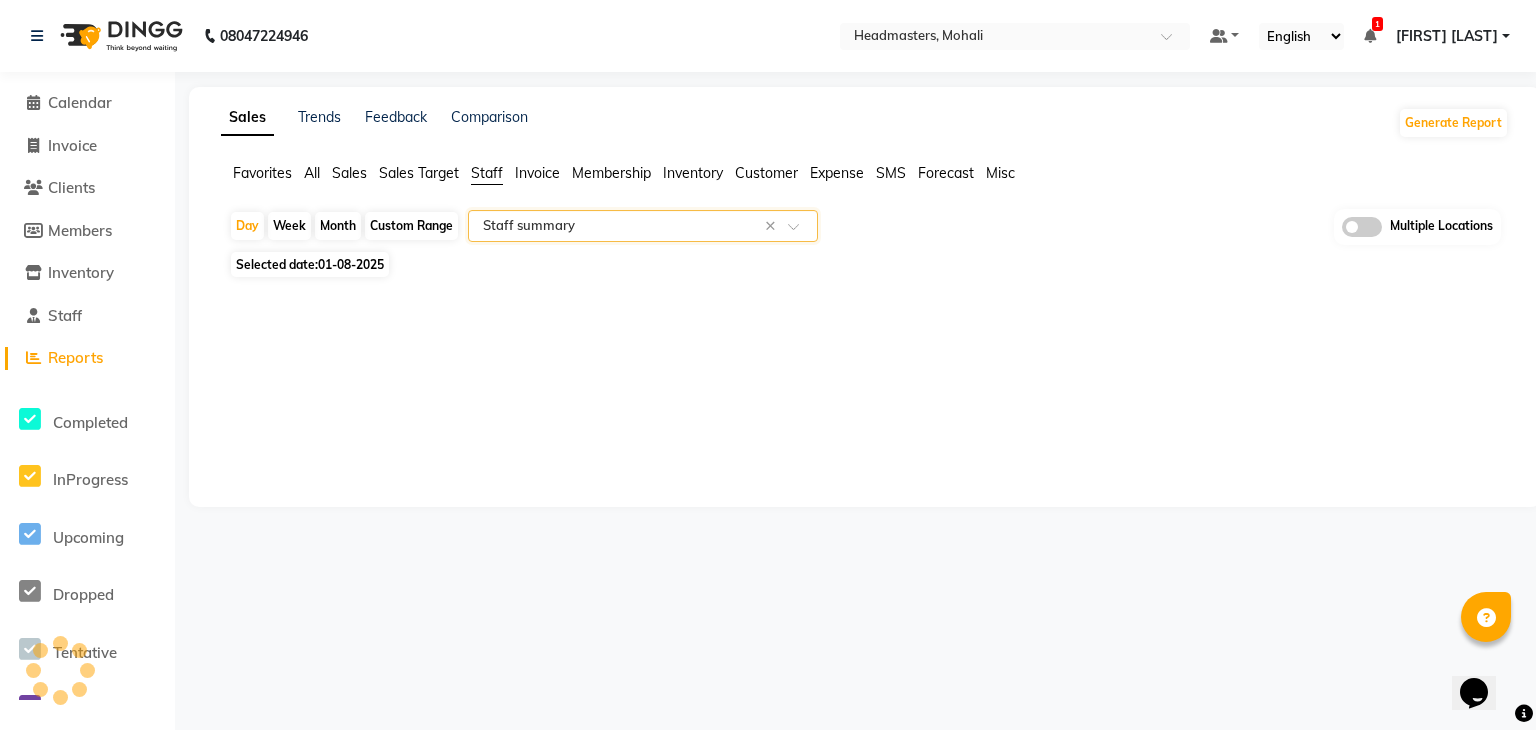 select on "full_report" 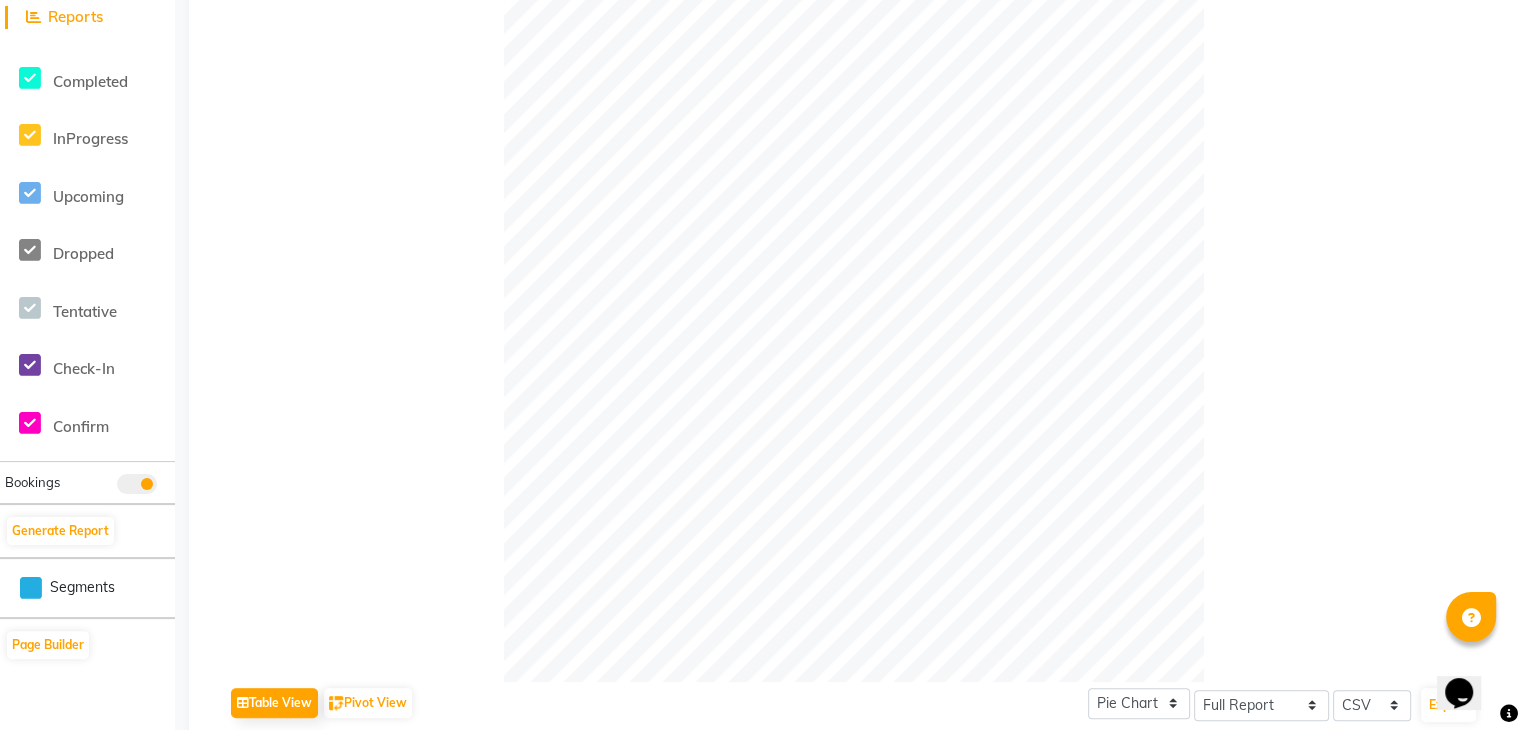 scroll, scrollTop: 0, scrollLeft: 0, axis: both 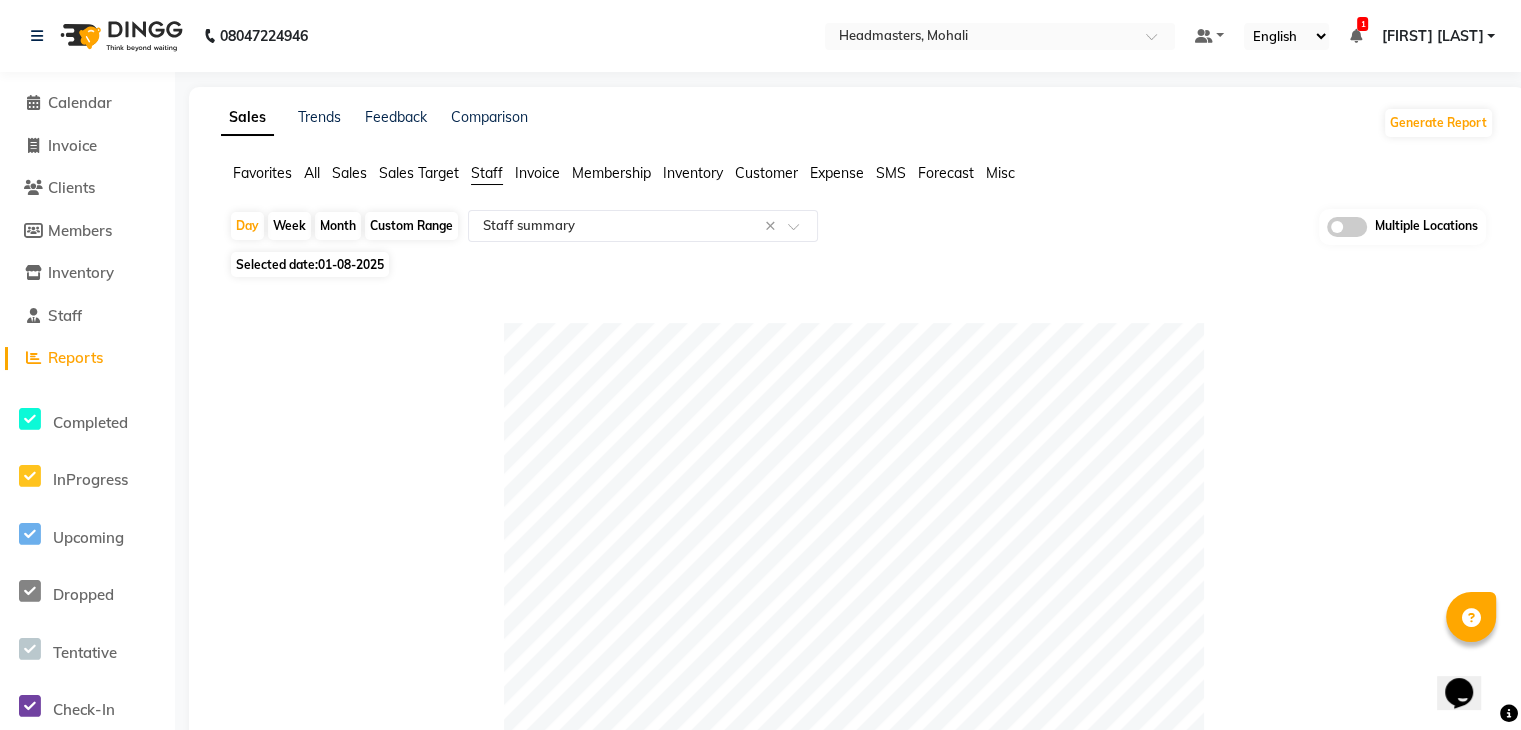 drag, startPoint x: 359, startPoint y: 178, endPoint x: 400, endPoint y: 262, distance: 93.471924 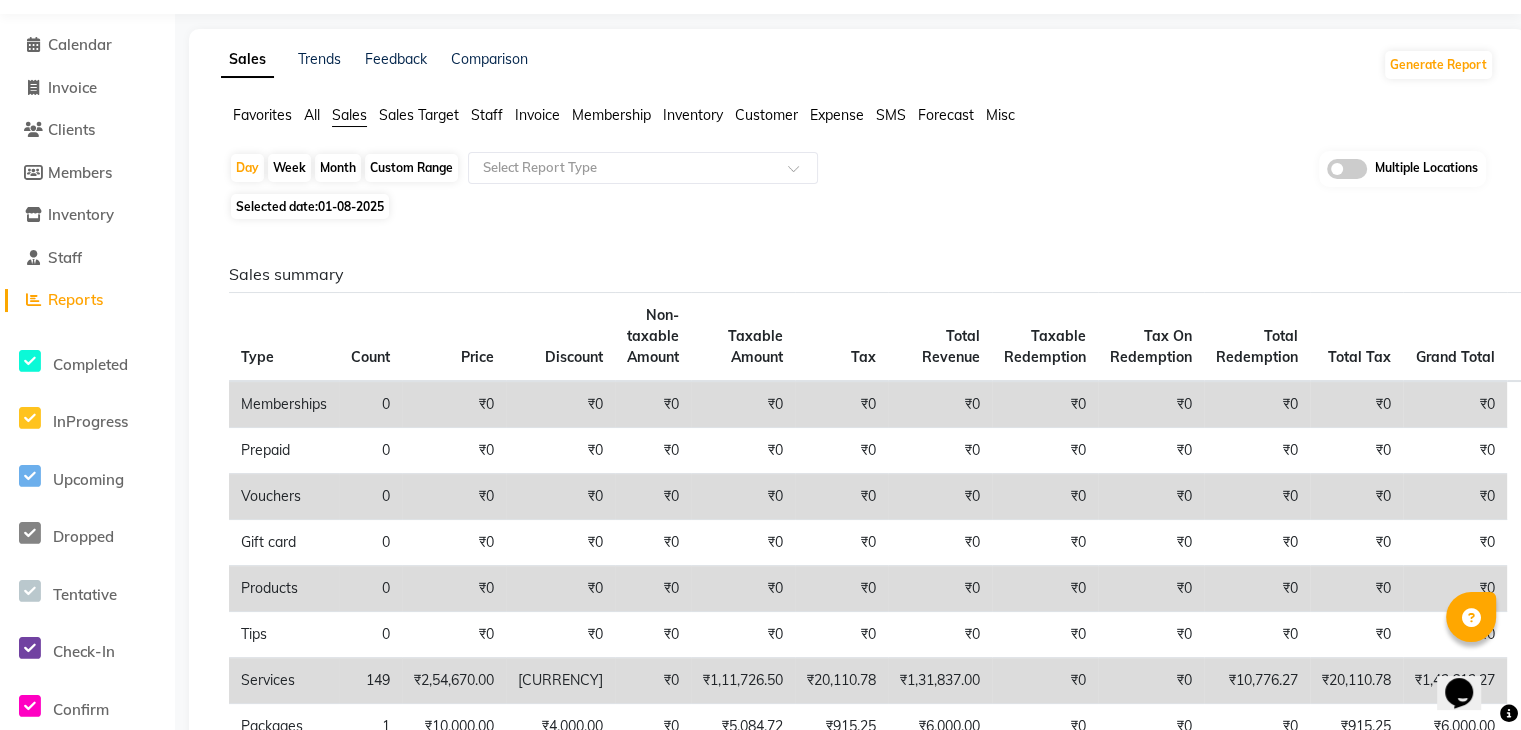 scroll, scrollTop: 0, scrollLeft: 0, axis: both 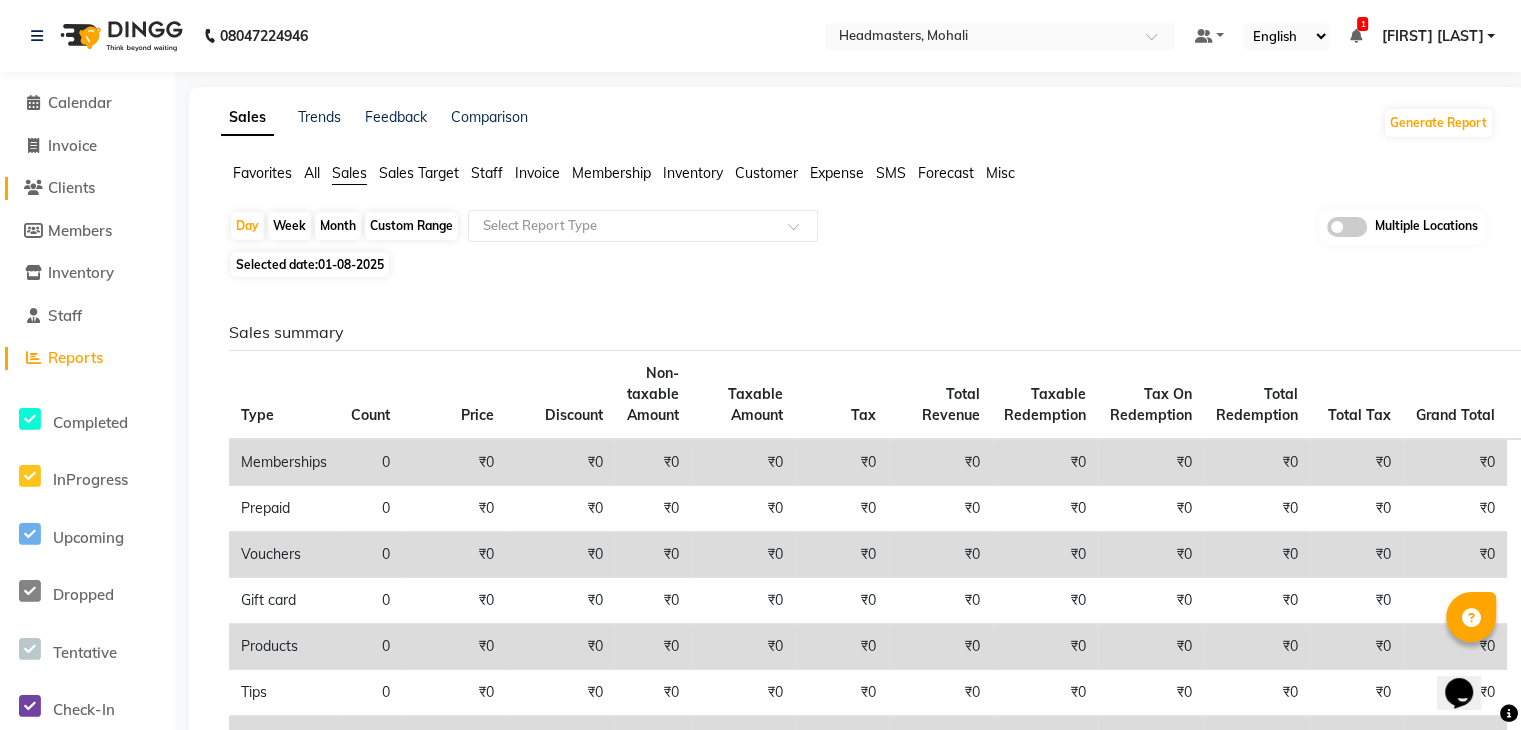 click on "Clients" 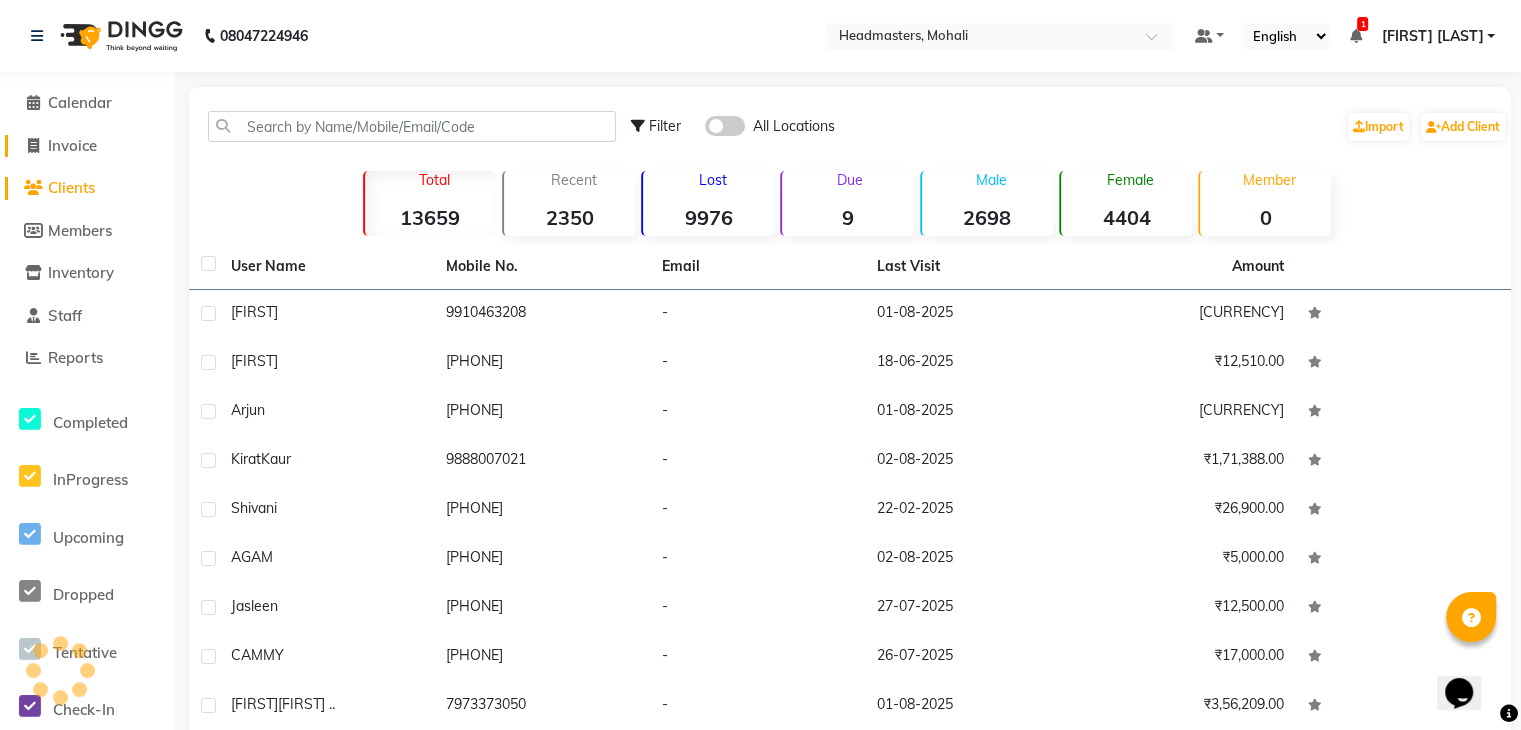 drag, startPoint x: 89, startPoint y: 145, endPoint x: 144, endPoint y: 168, distance: 59.615433 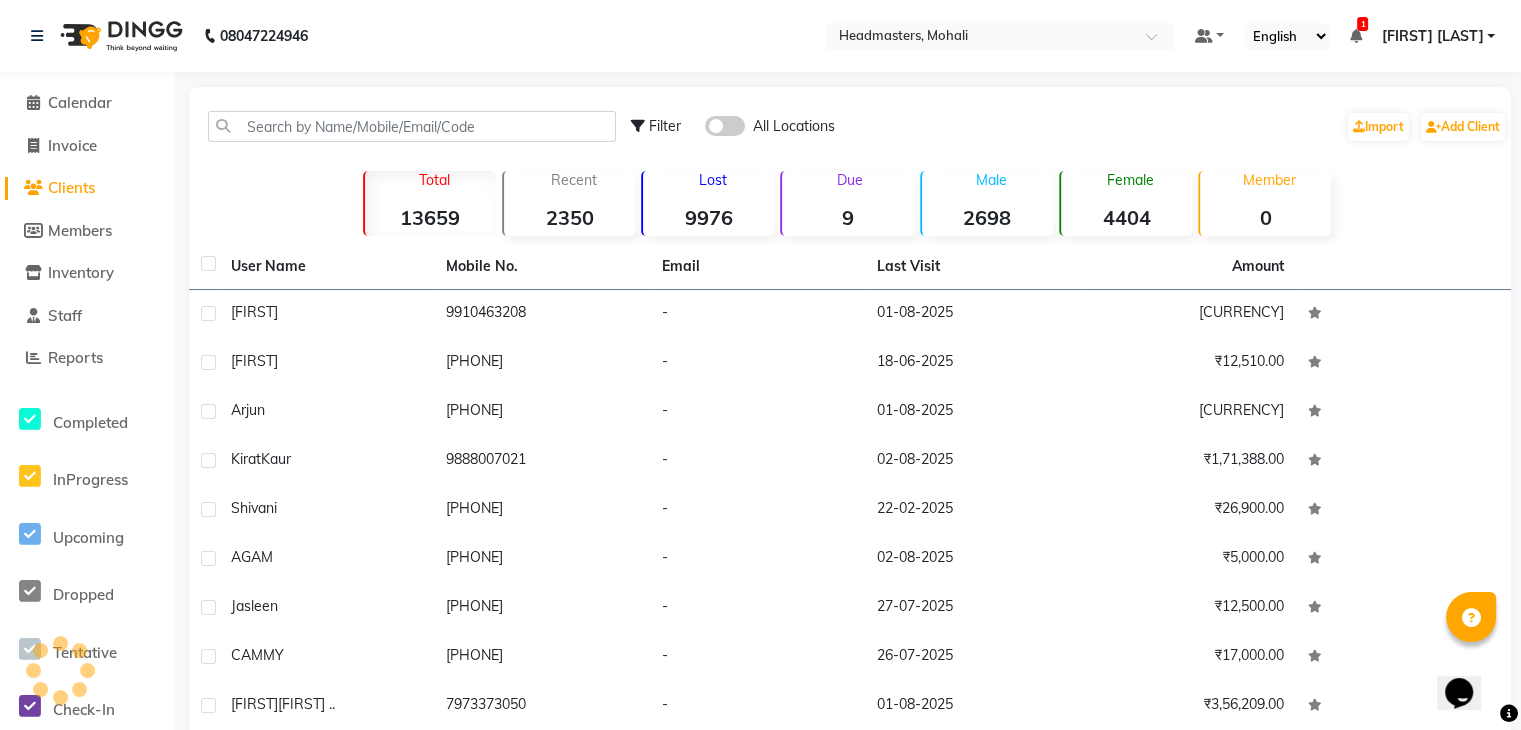 select on "service" 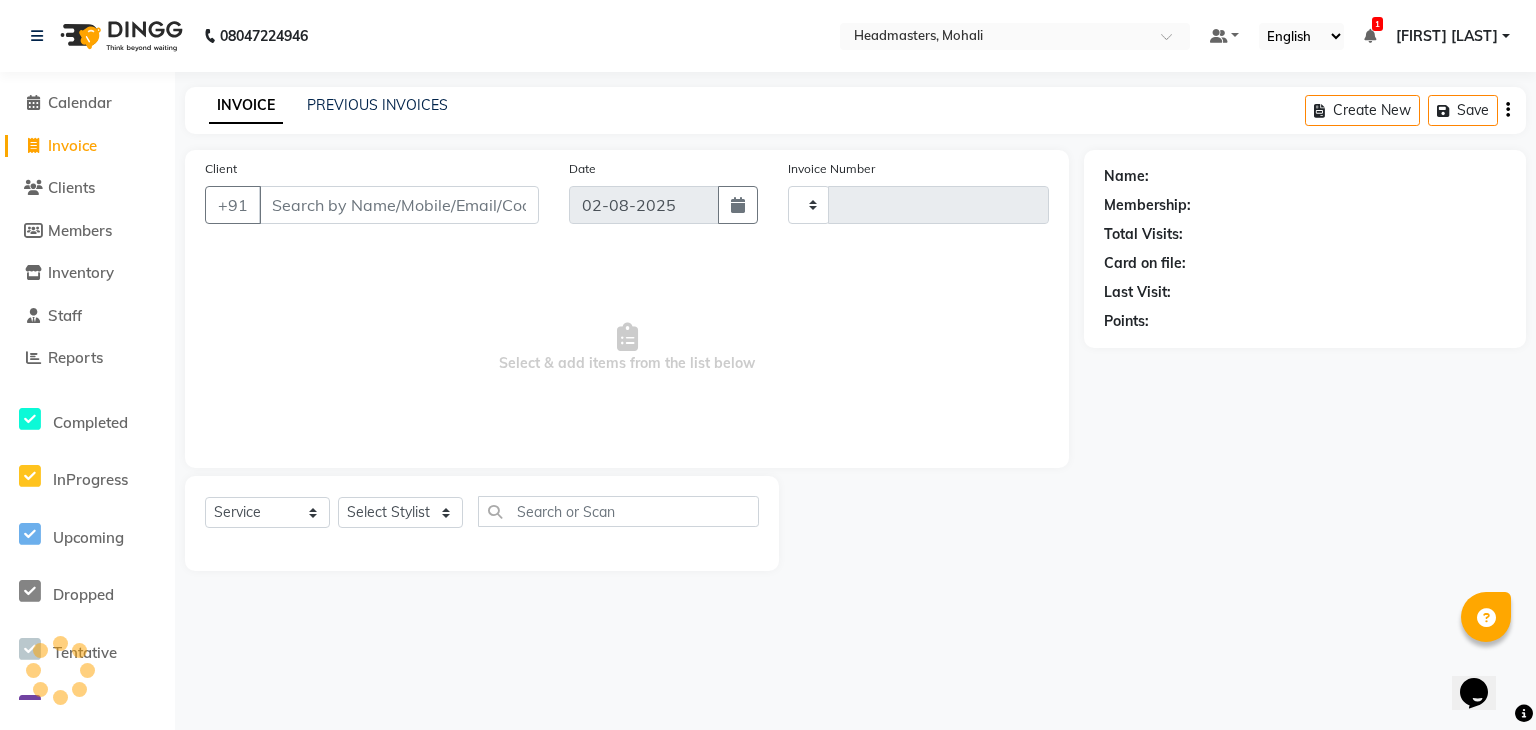 type on "6899" 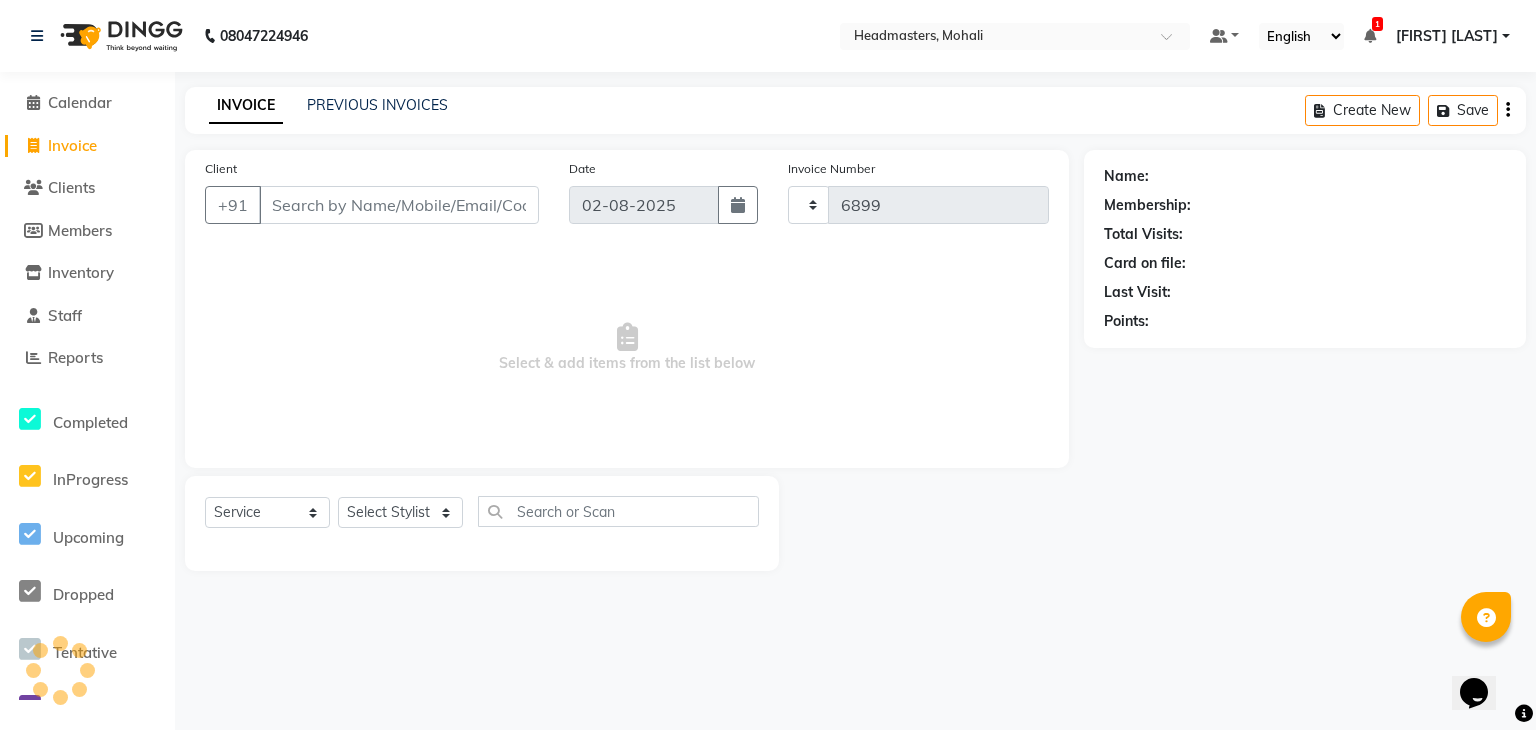 select on "6604" 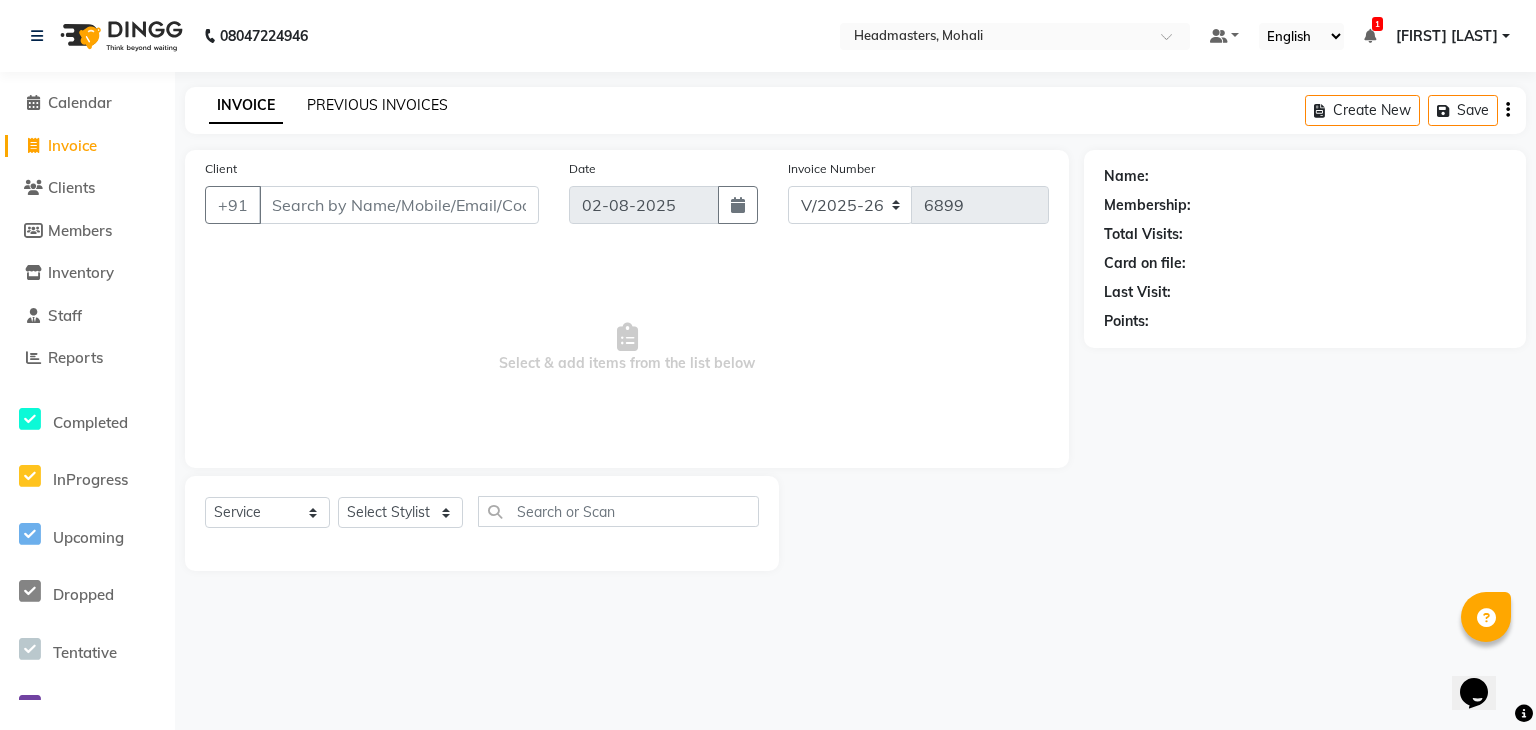 click on "PREVIOUS INVOICES" 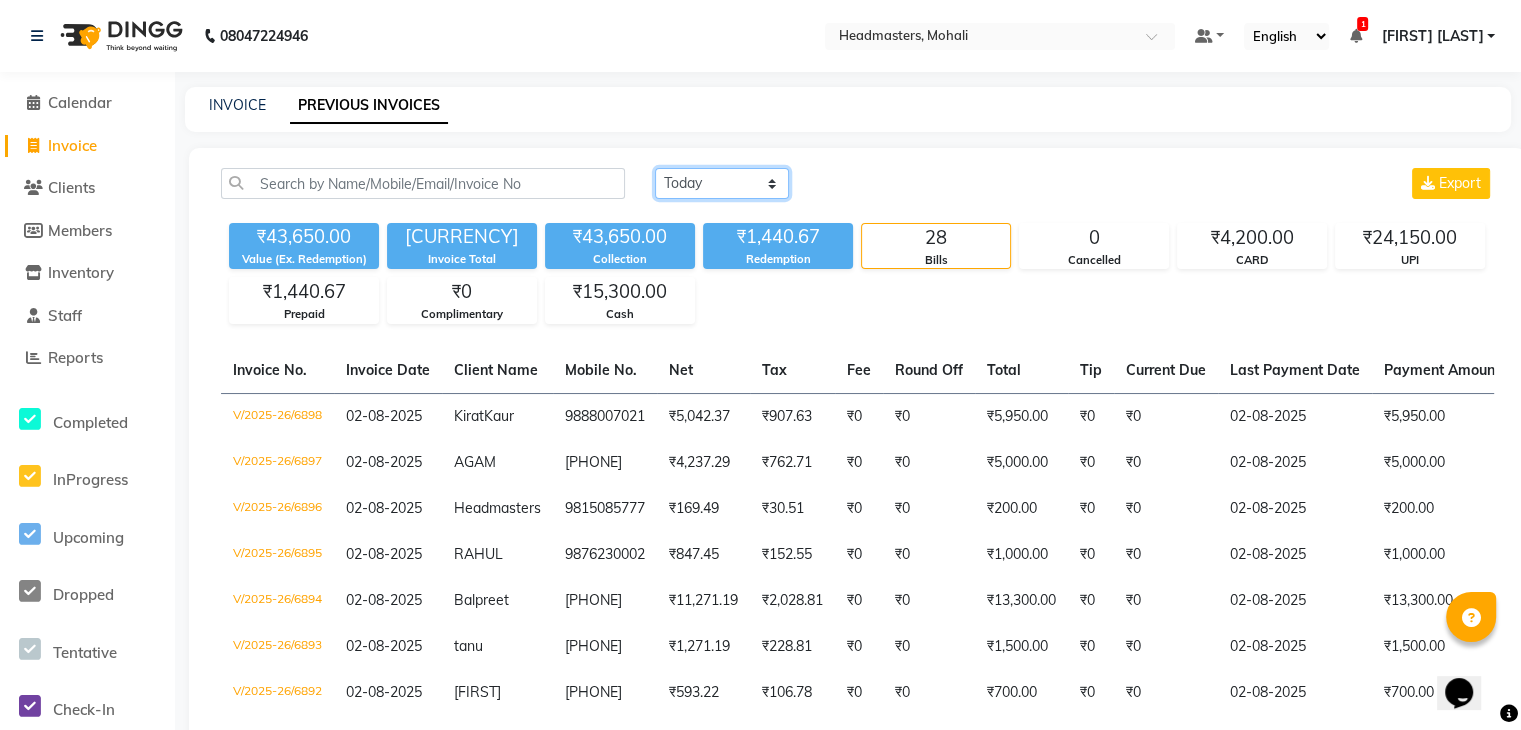 click on "Today Yesterday Custom Range" 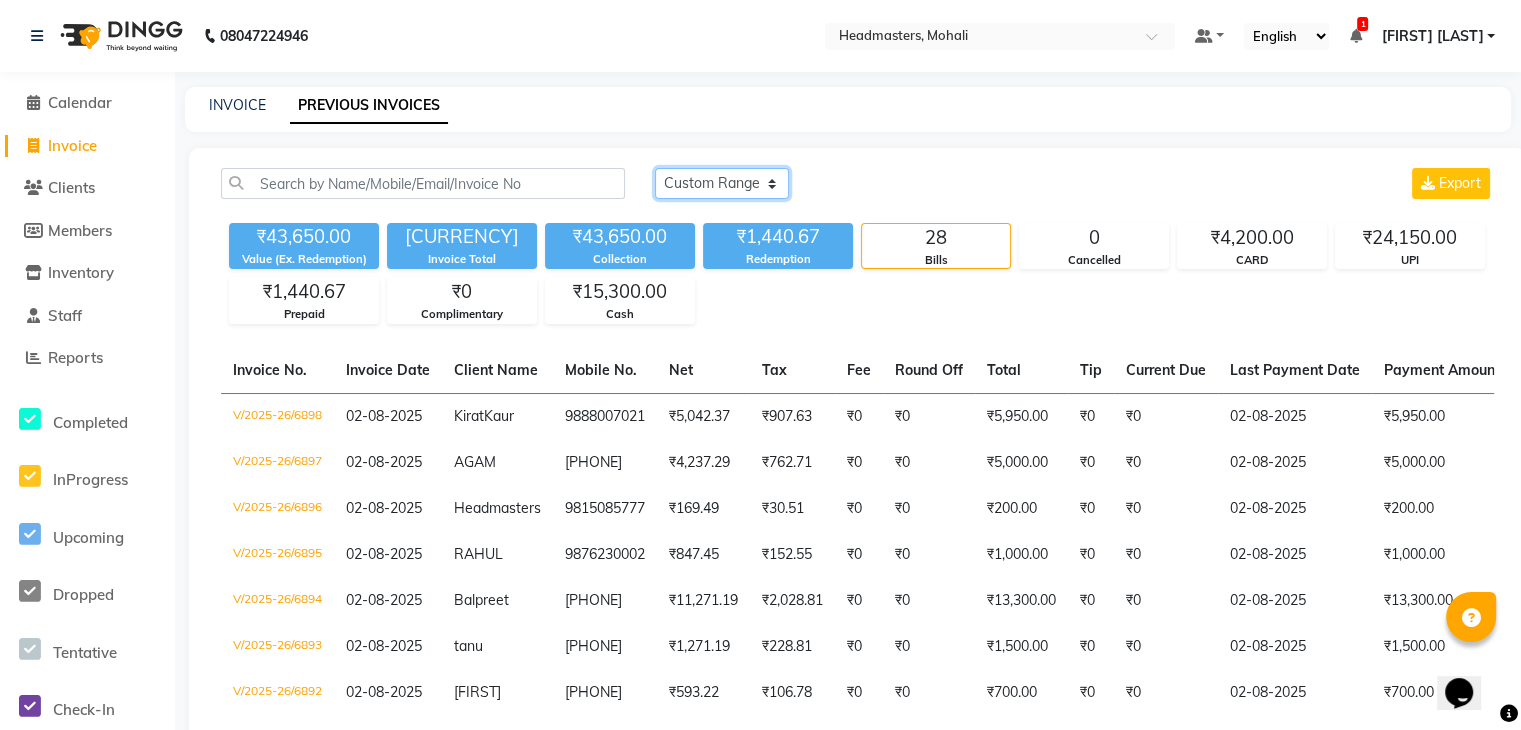 click on "Today Yesterday Custom Range" 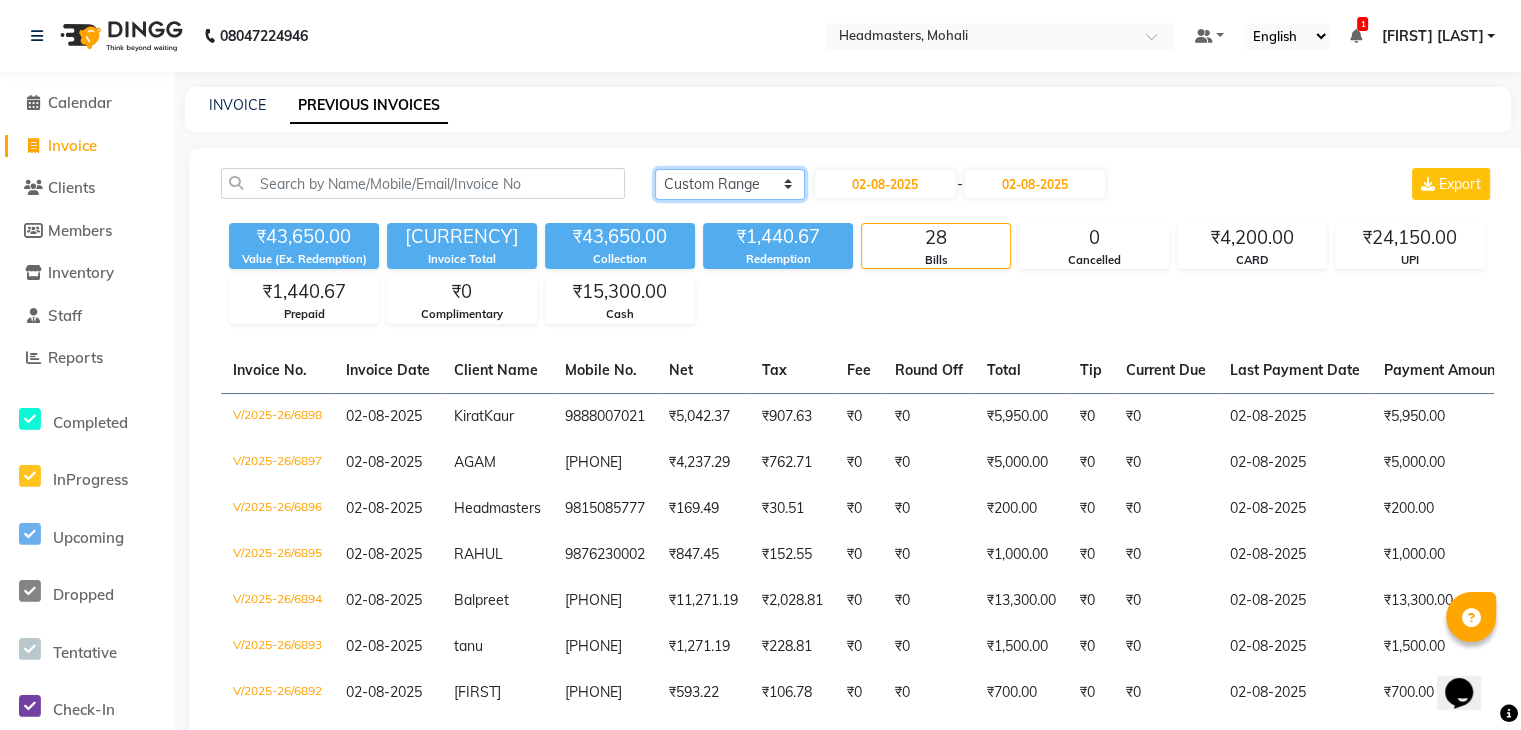 click on "Today Yesterday Custom Range" 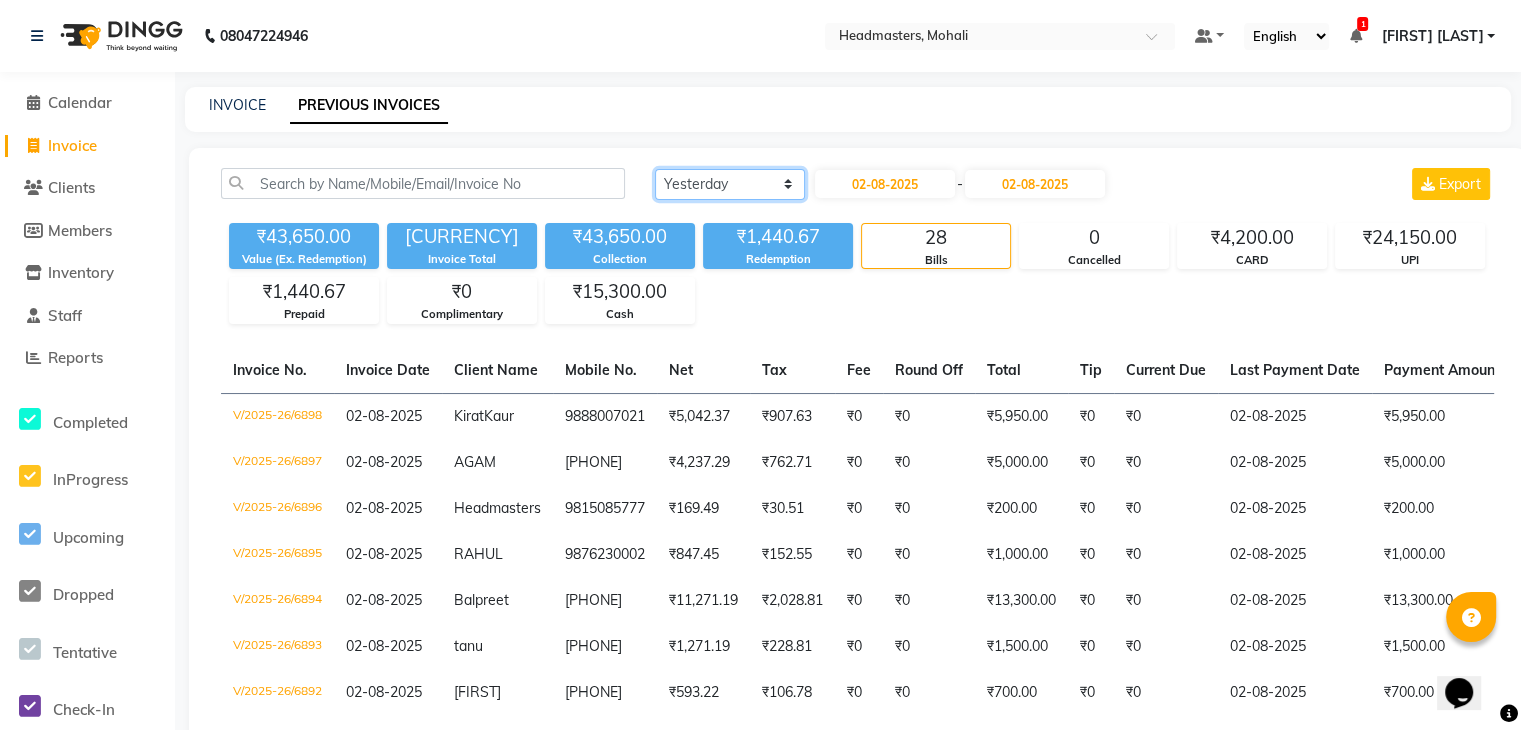 click on "Today Yesterday Custom Range" 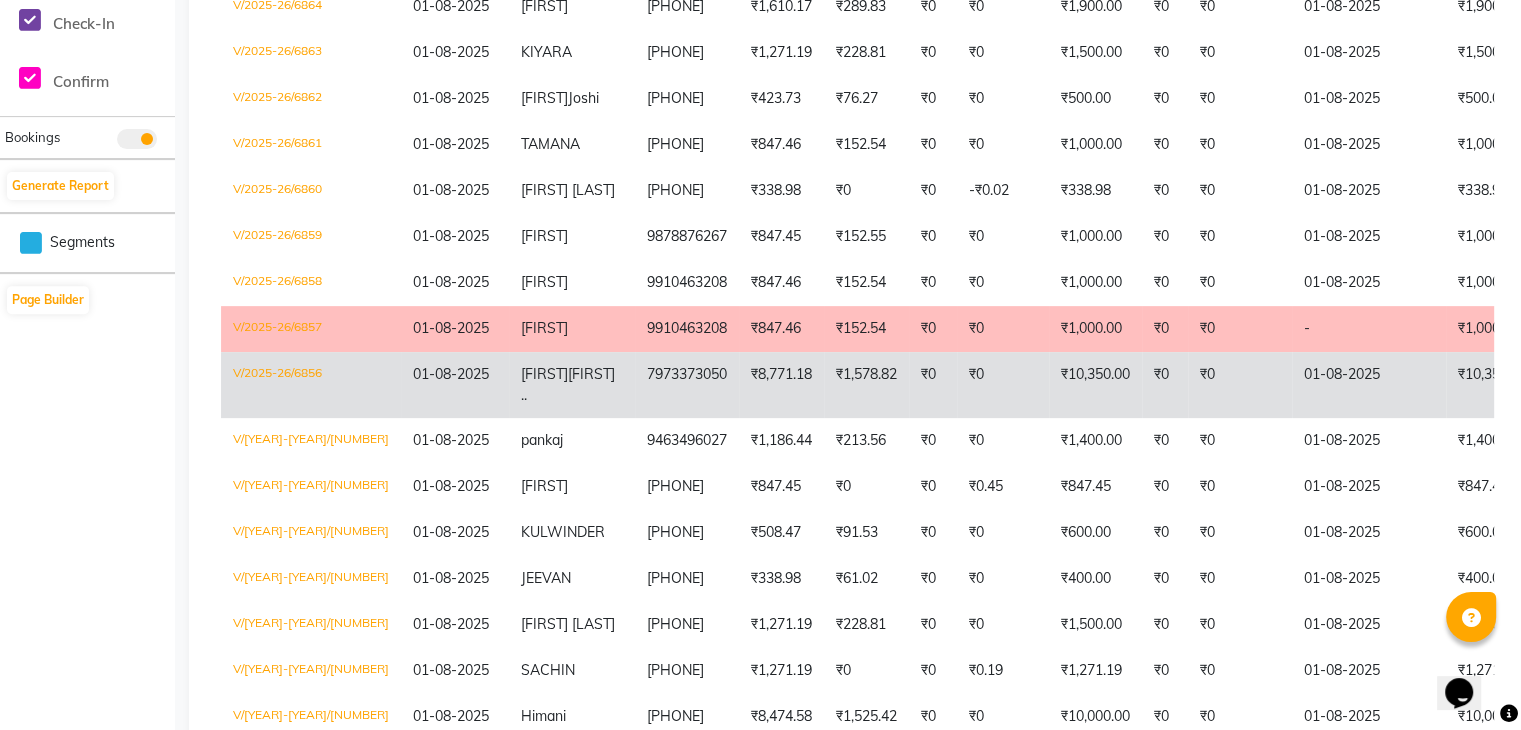 scroll, scrollTop: 700, scrollLeft: 0, axis: vertical 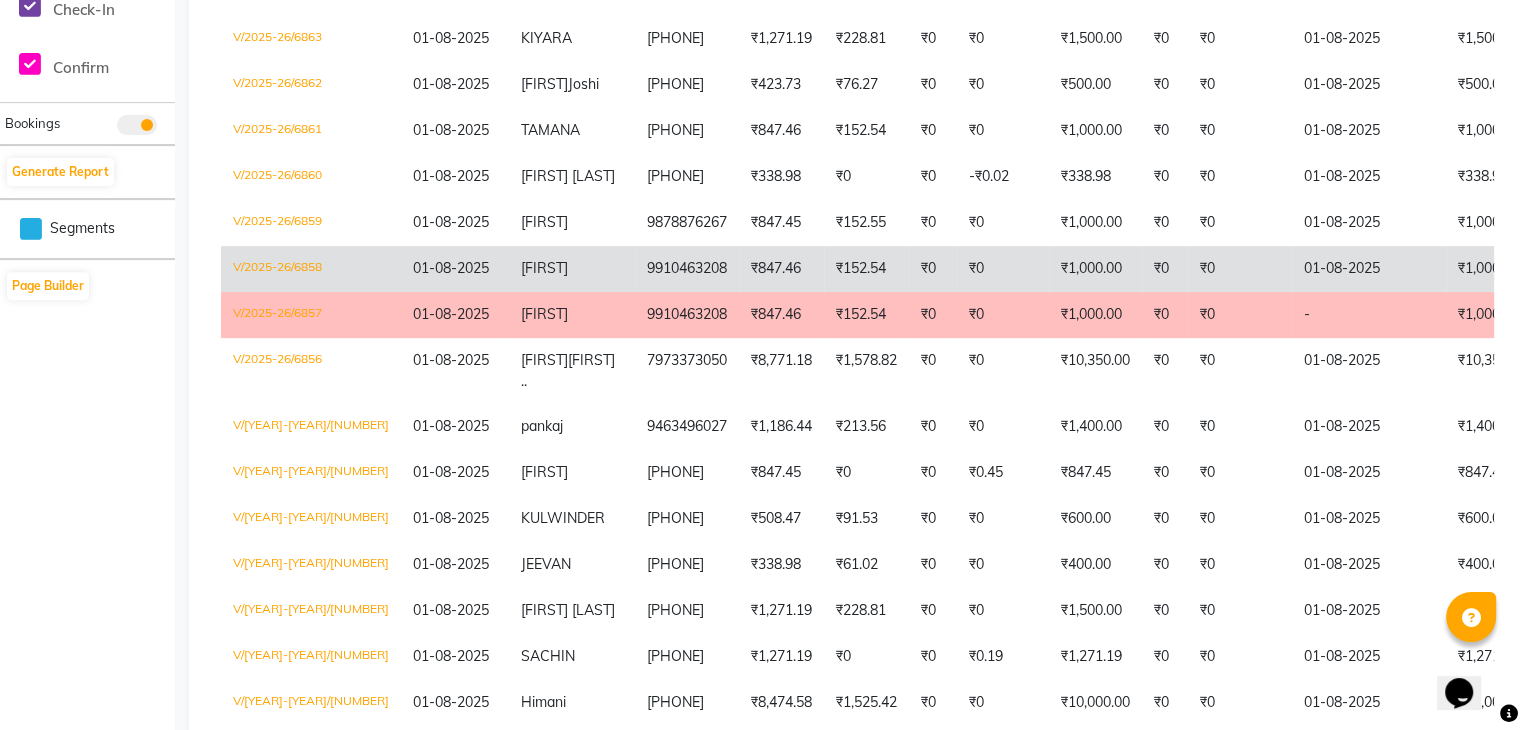 click on "9910463208" 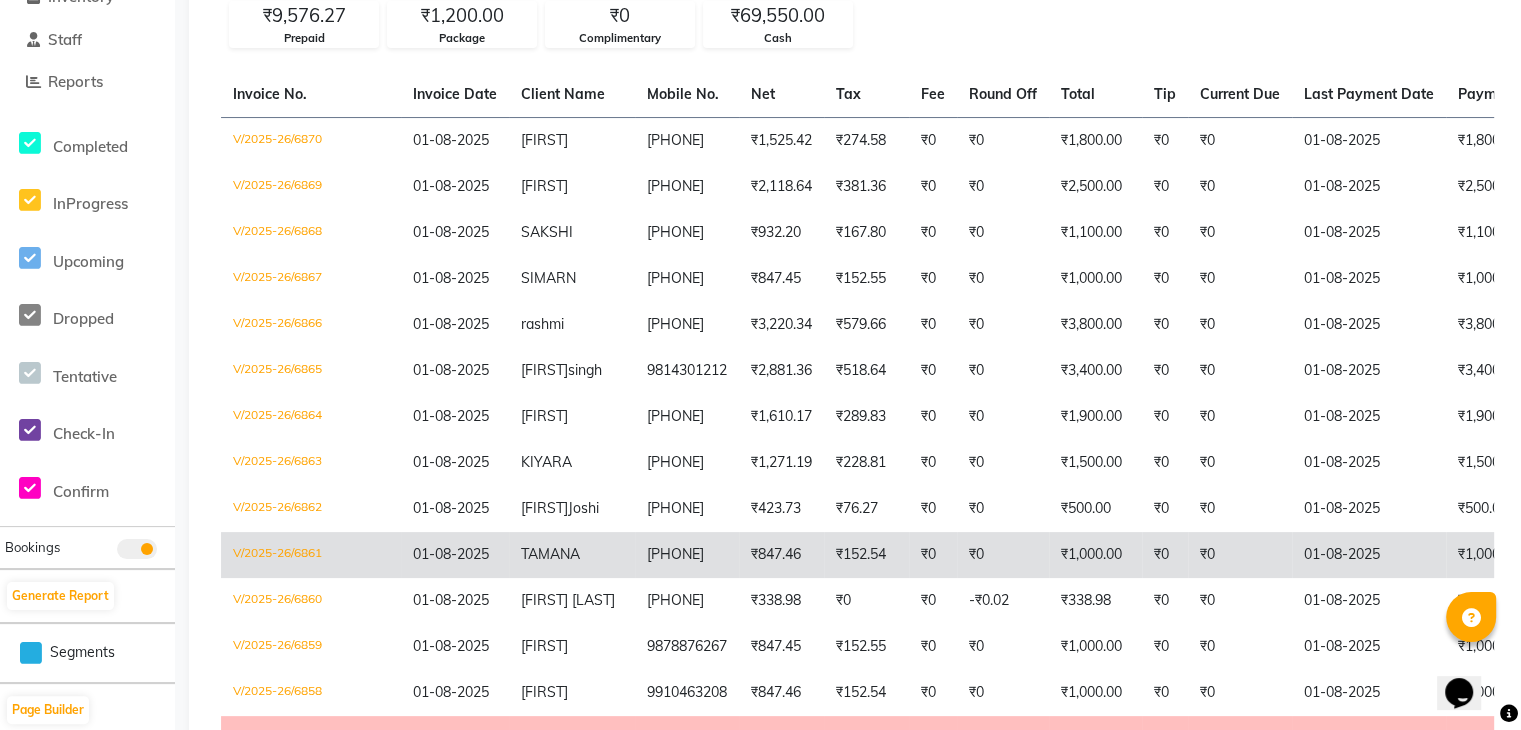 scroll, scrollTop: 0, scrollLeft: 0, axis: both 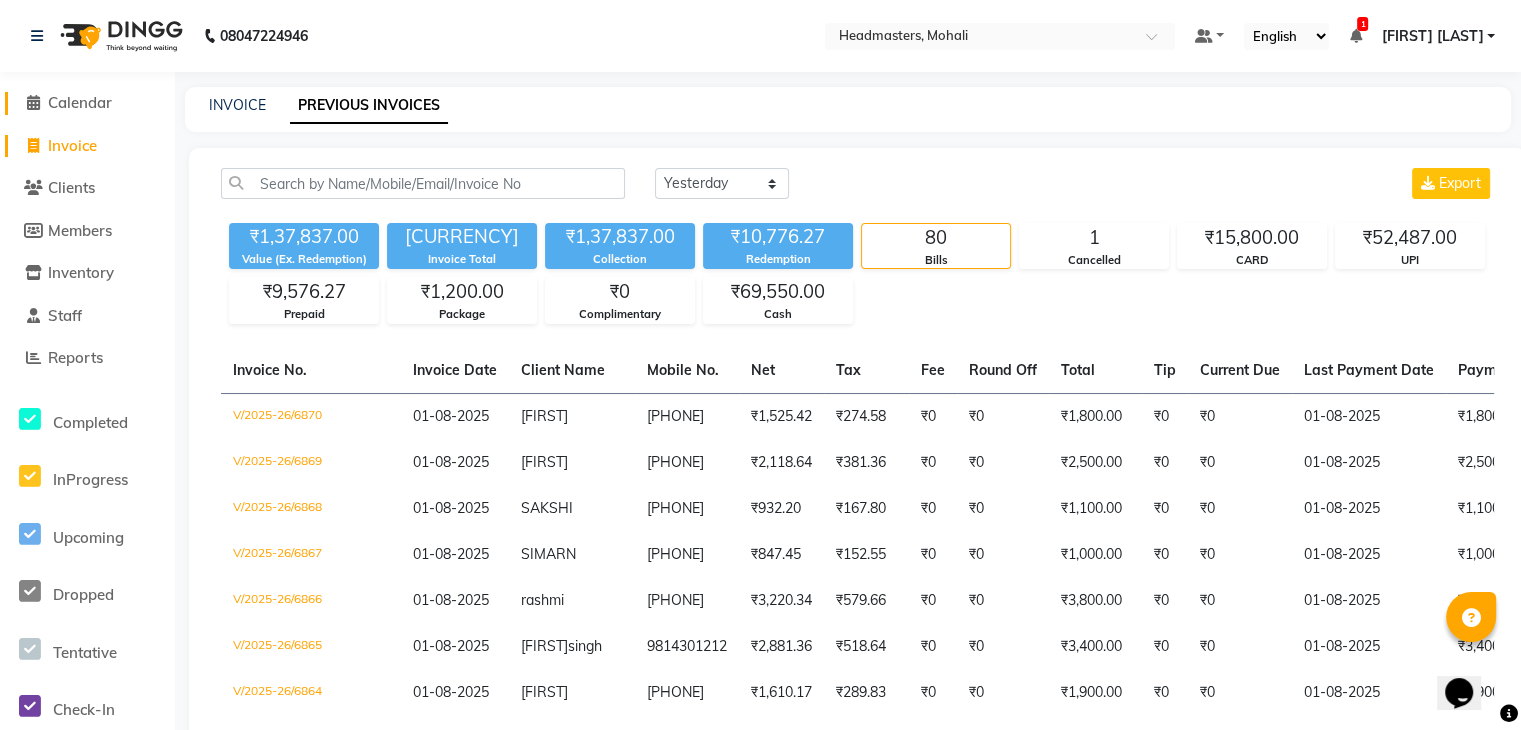 click on "Calendar" 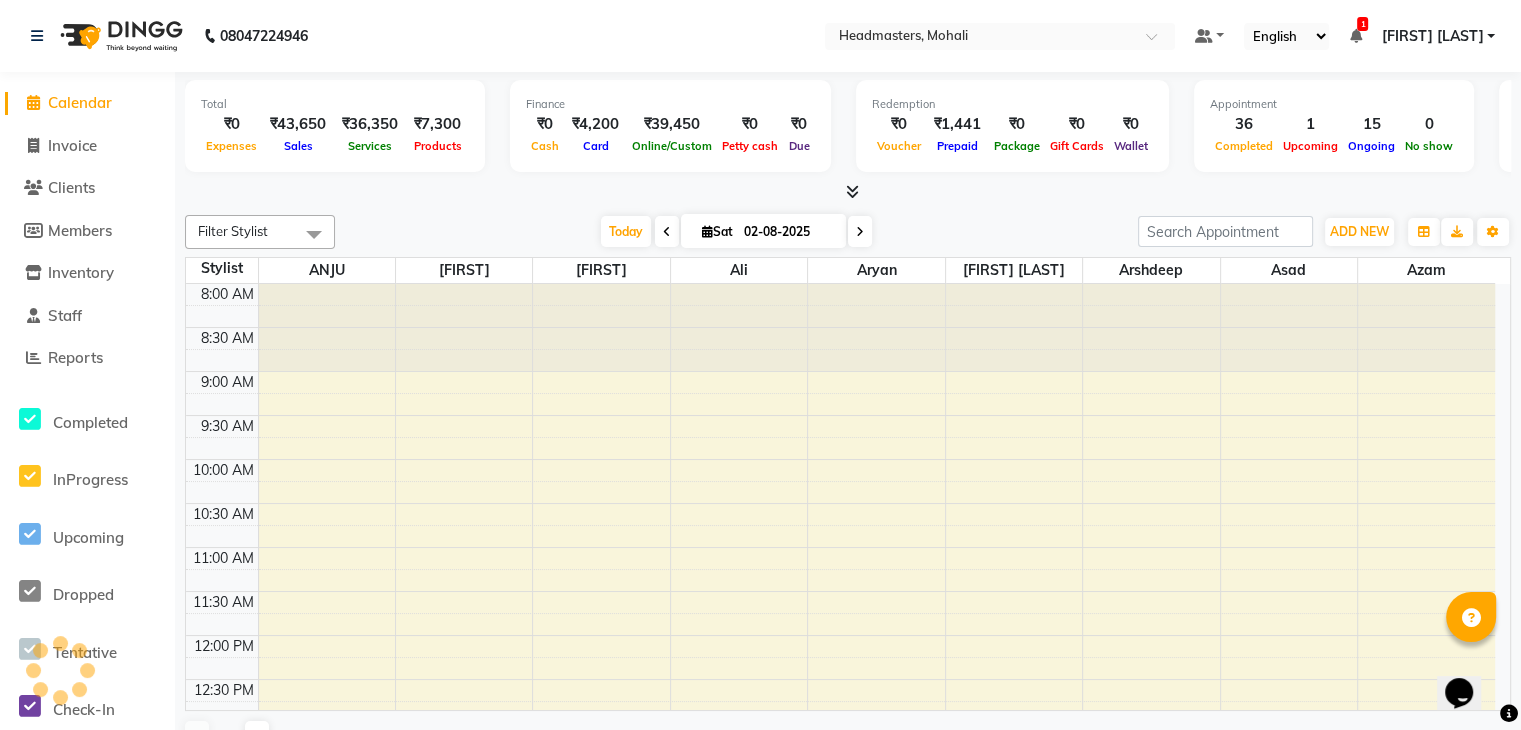 scroll, scrollTop: 0, scrollLeft: 0, axis: both 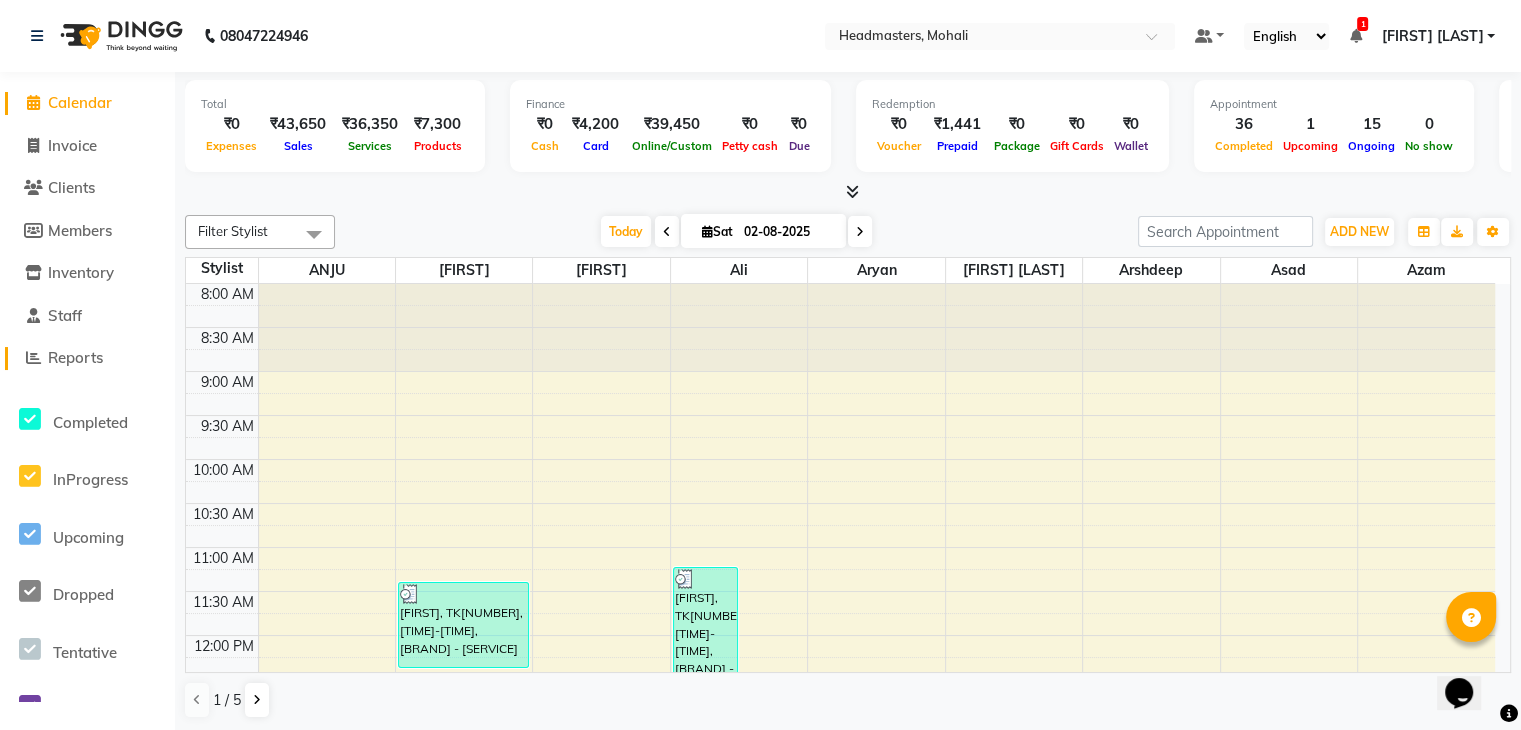 click on "Reports" 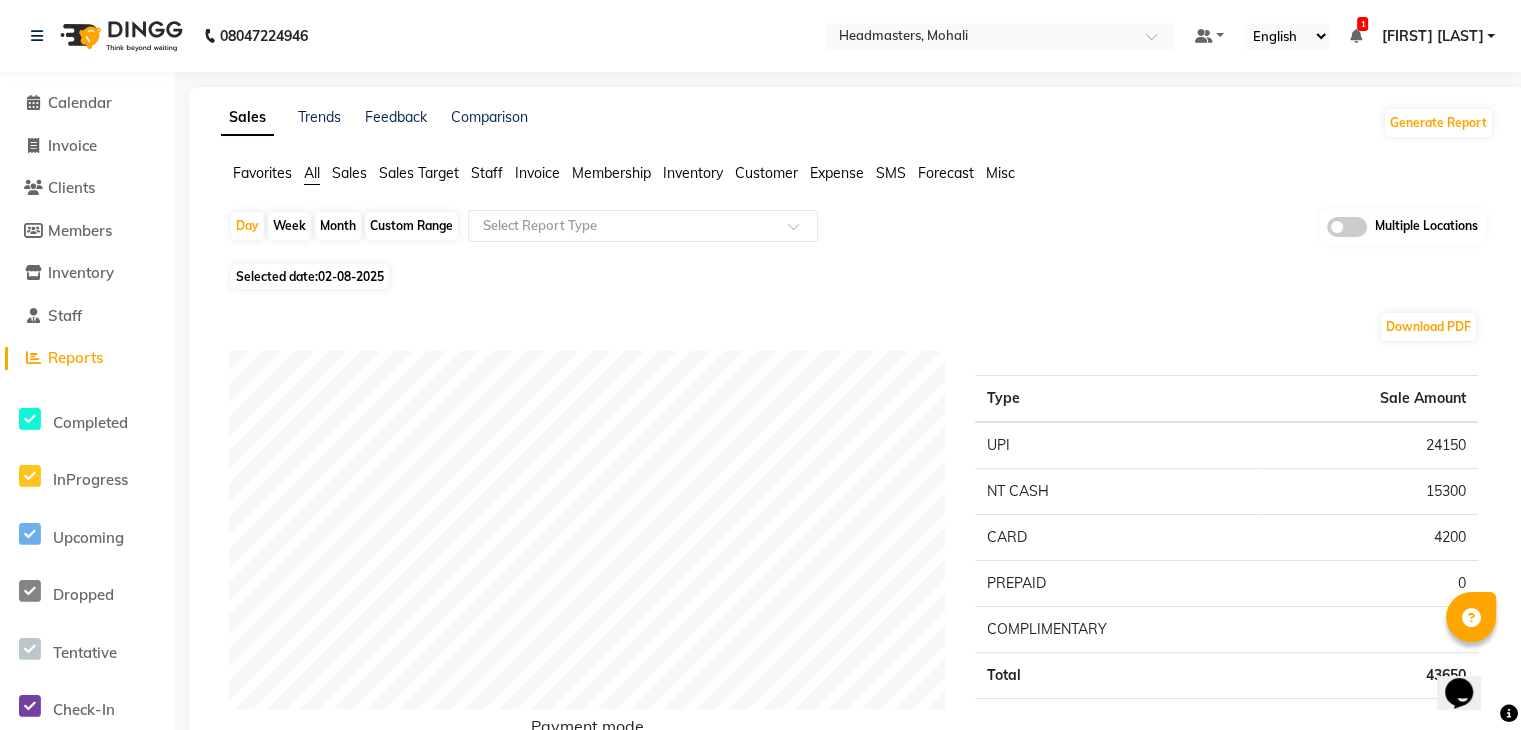 click on "Sales" 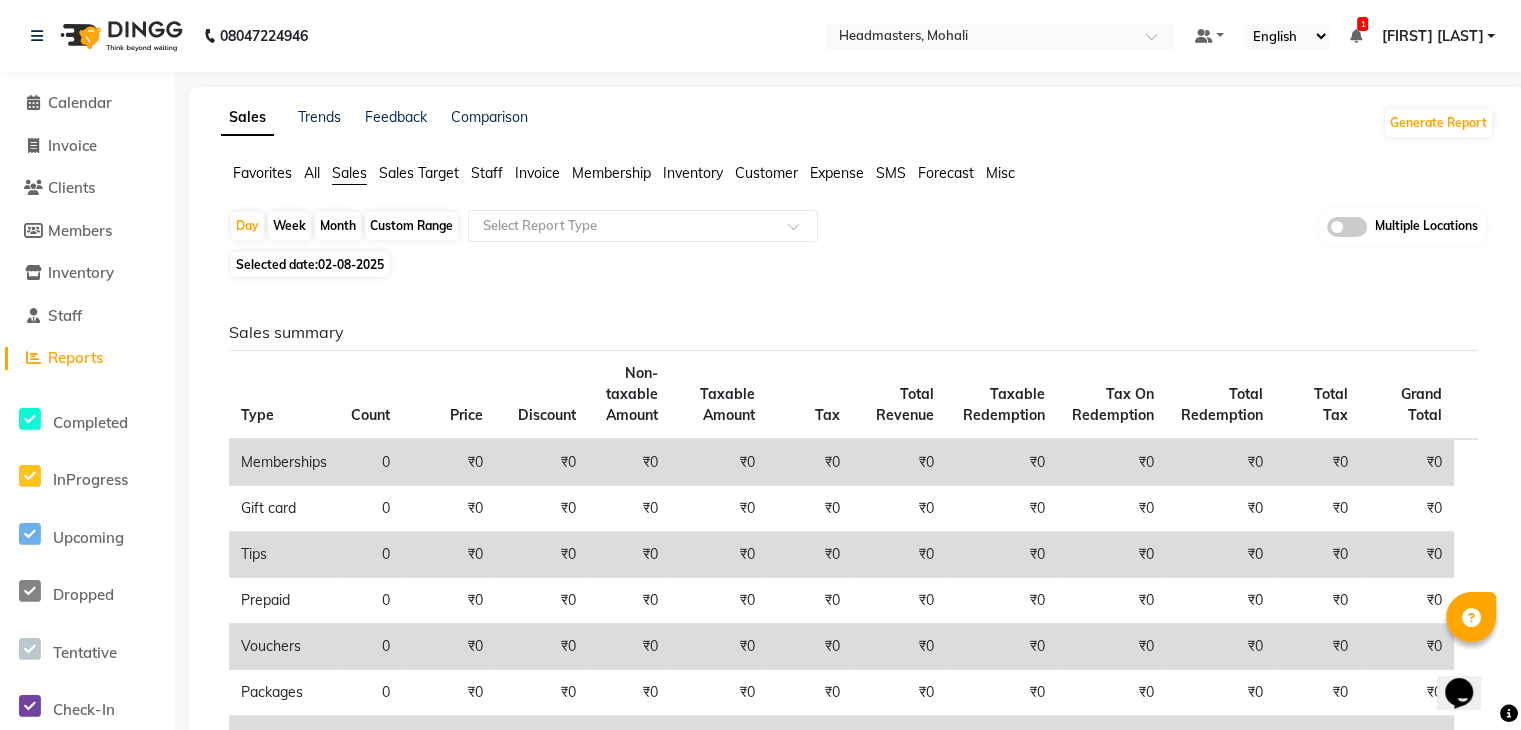 click on "02-08-2025" 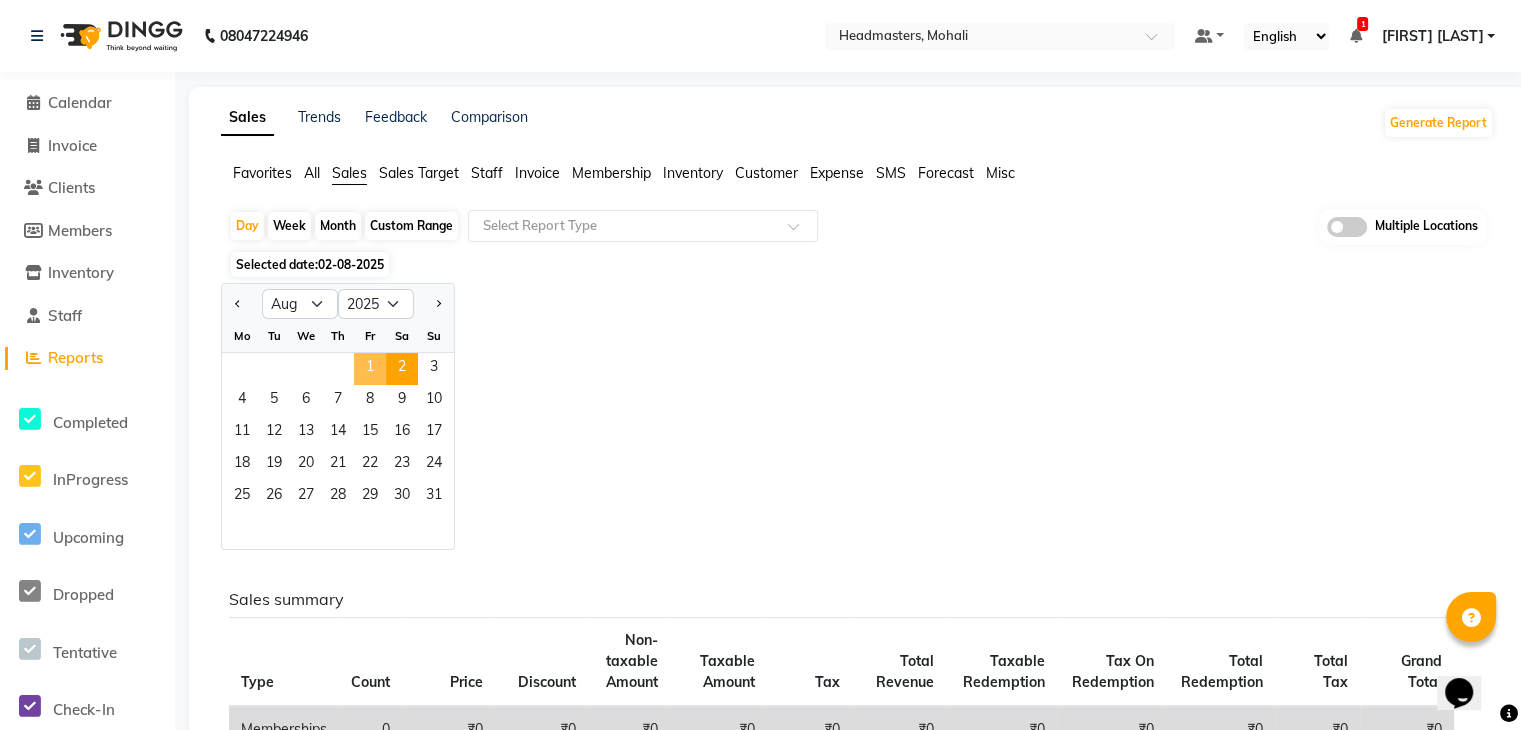 click on "1" 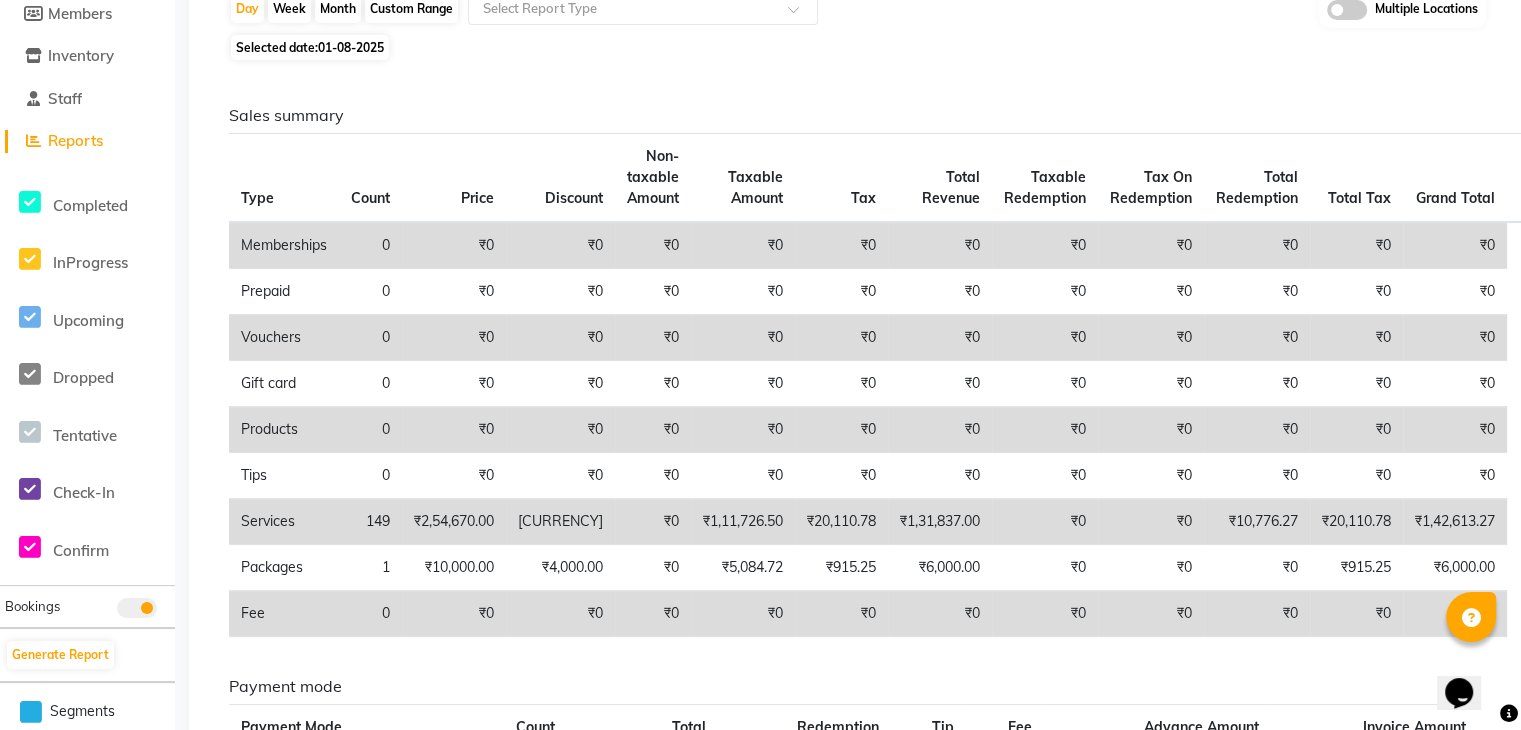 scroll, scrollTop: 0, scrollLeft: 0, axis: both 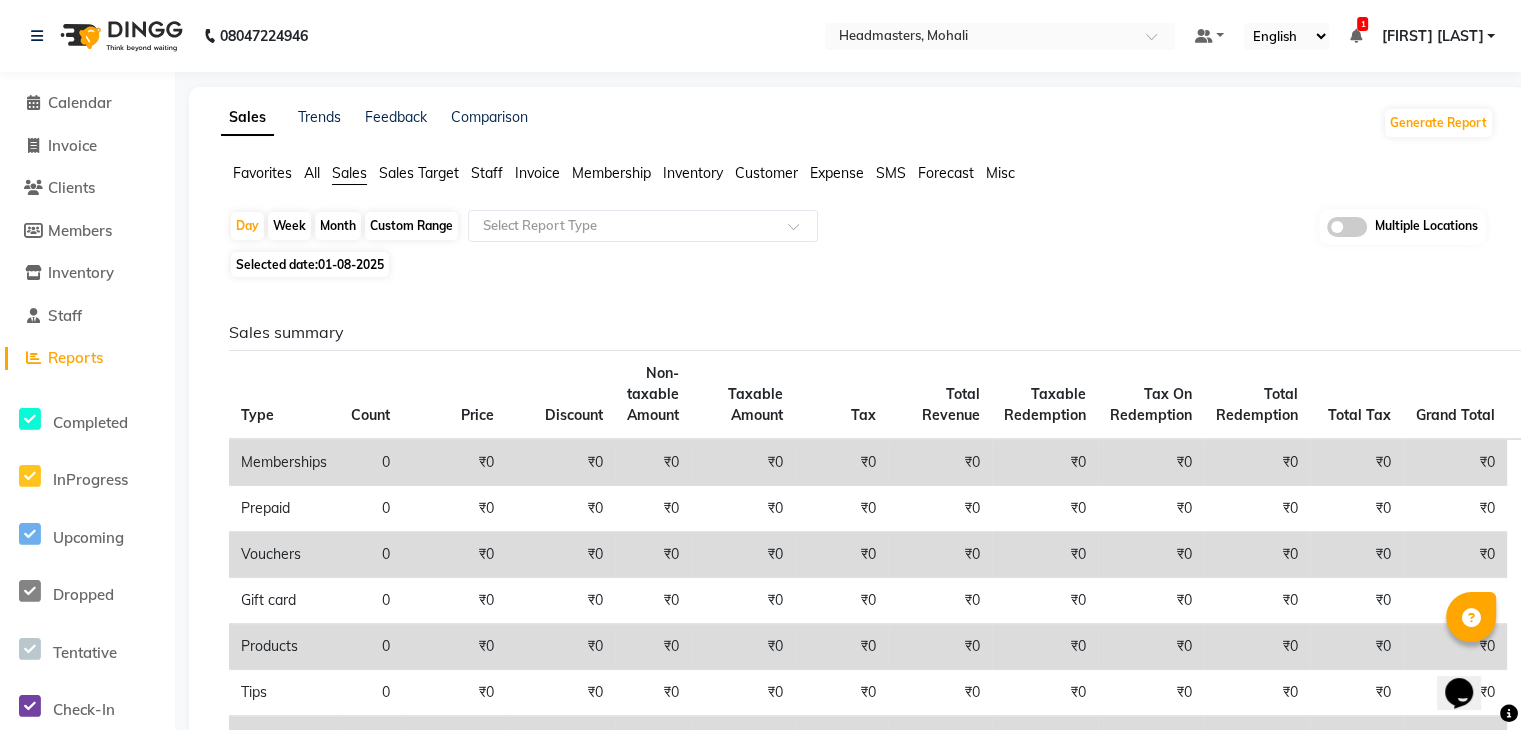 click on "Reports" 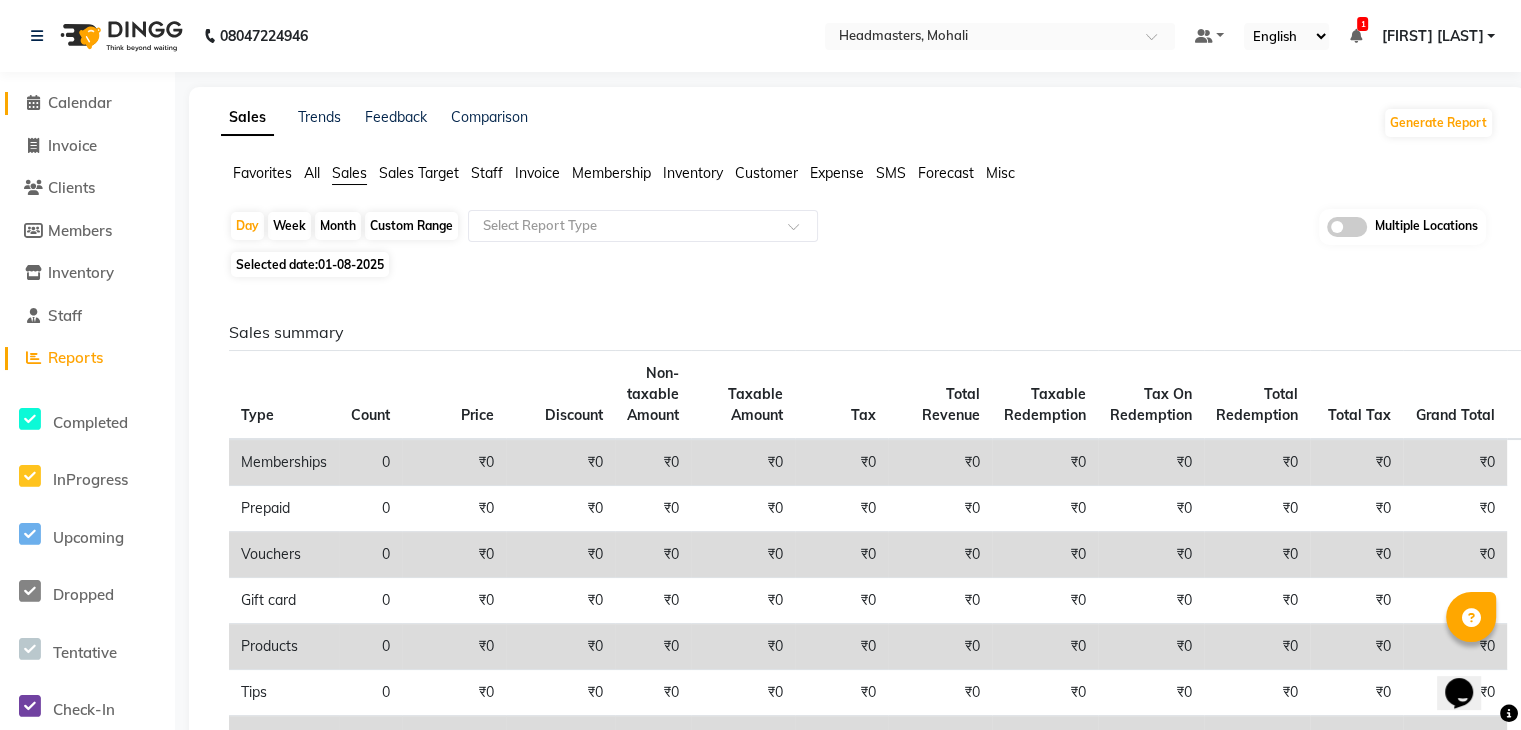 click on "Calendar" 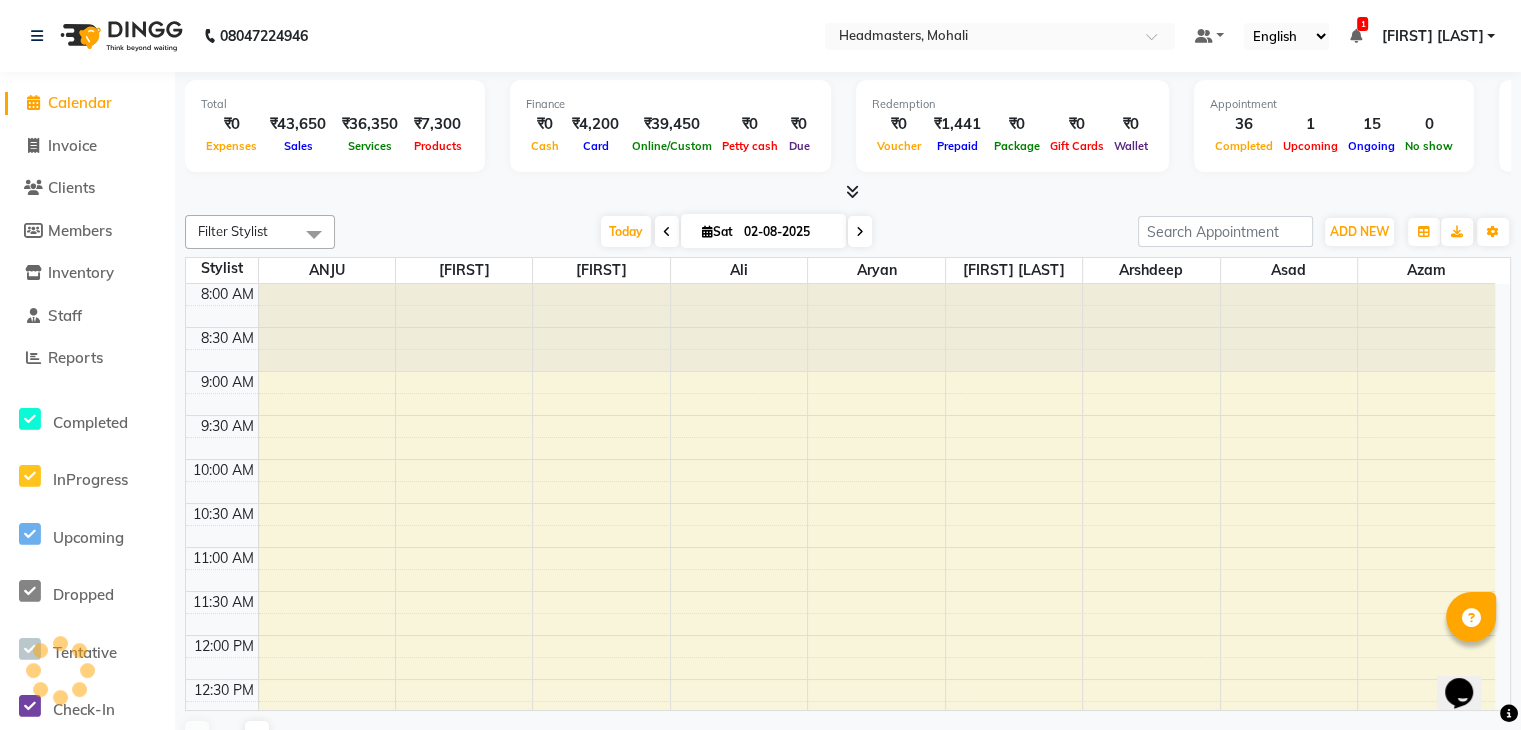 scroll, scrollTop: 0, scrollLeft: 0, axis: both 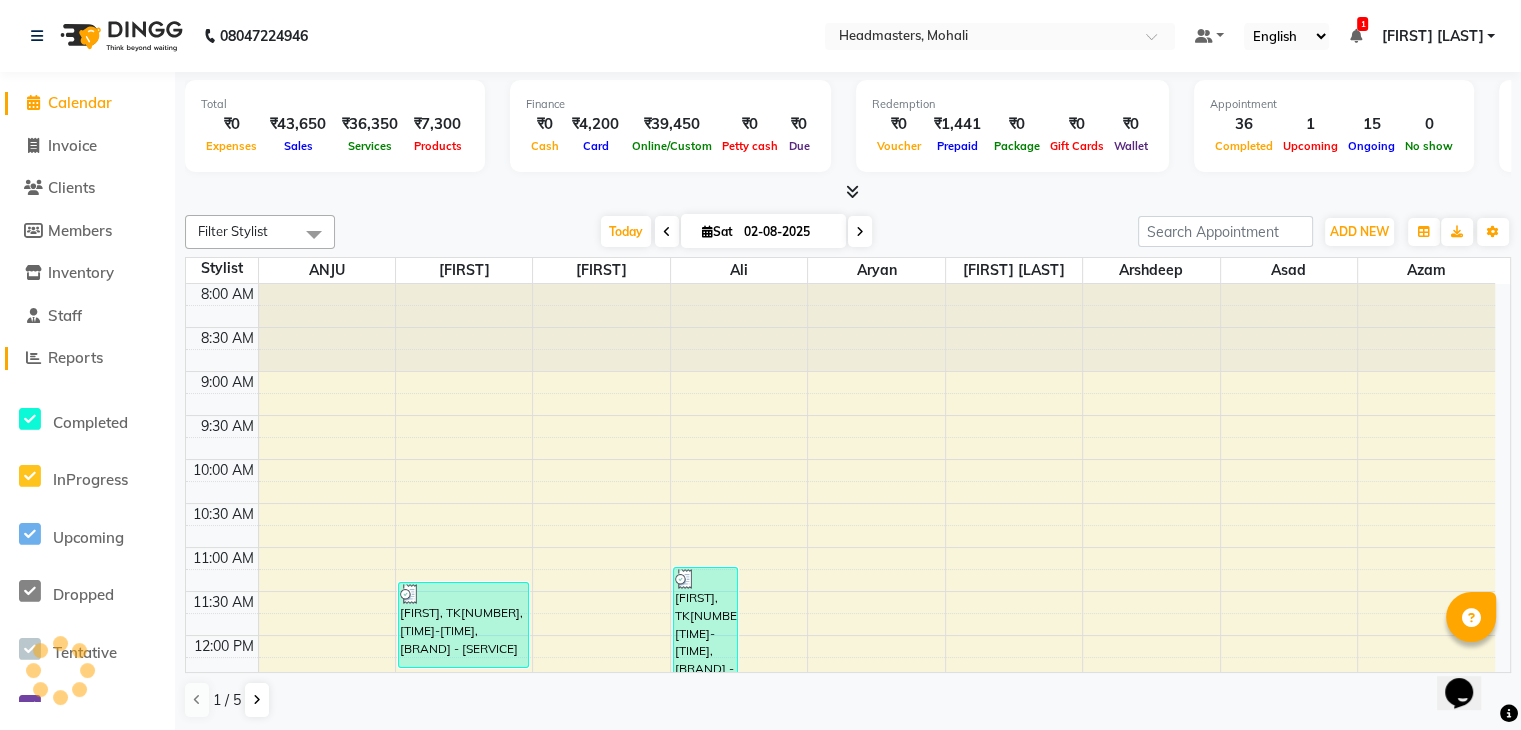 click on "Reports" 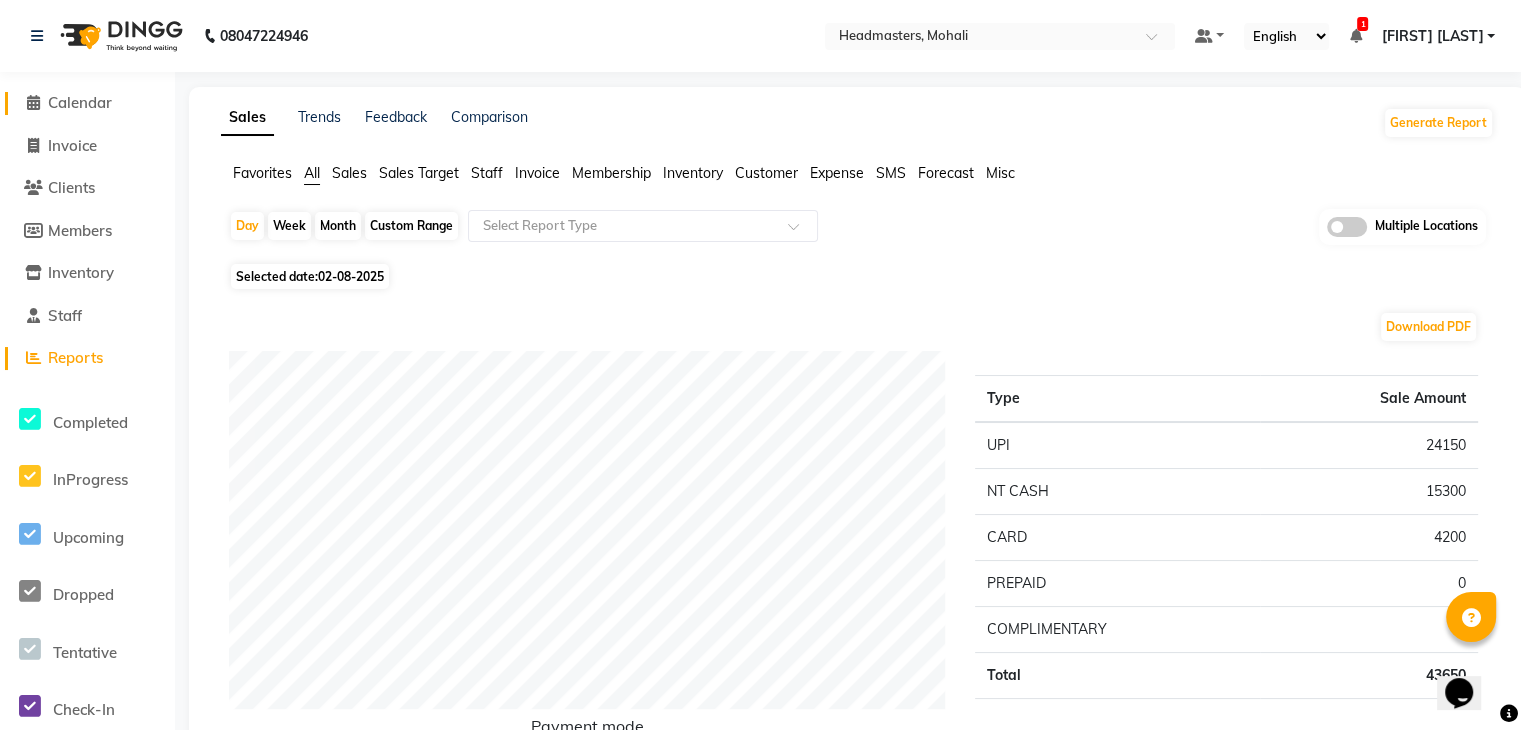 click on "Calendar" 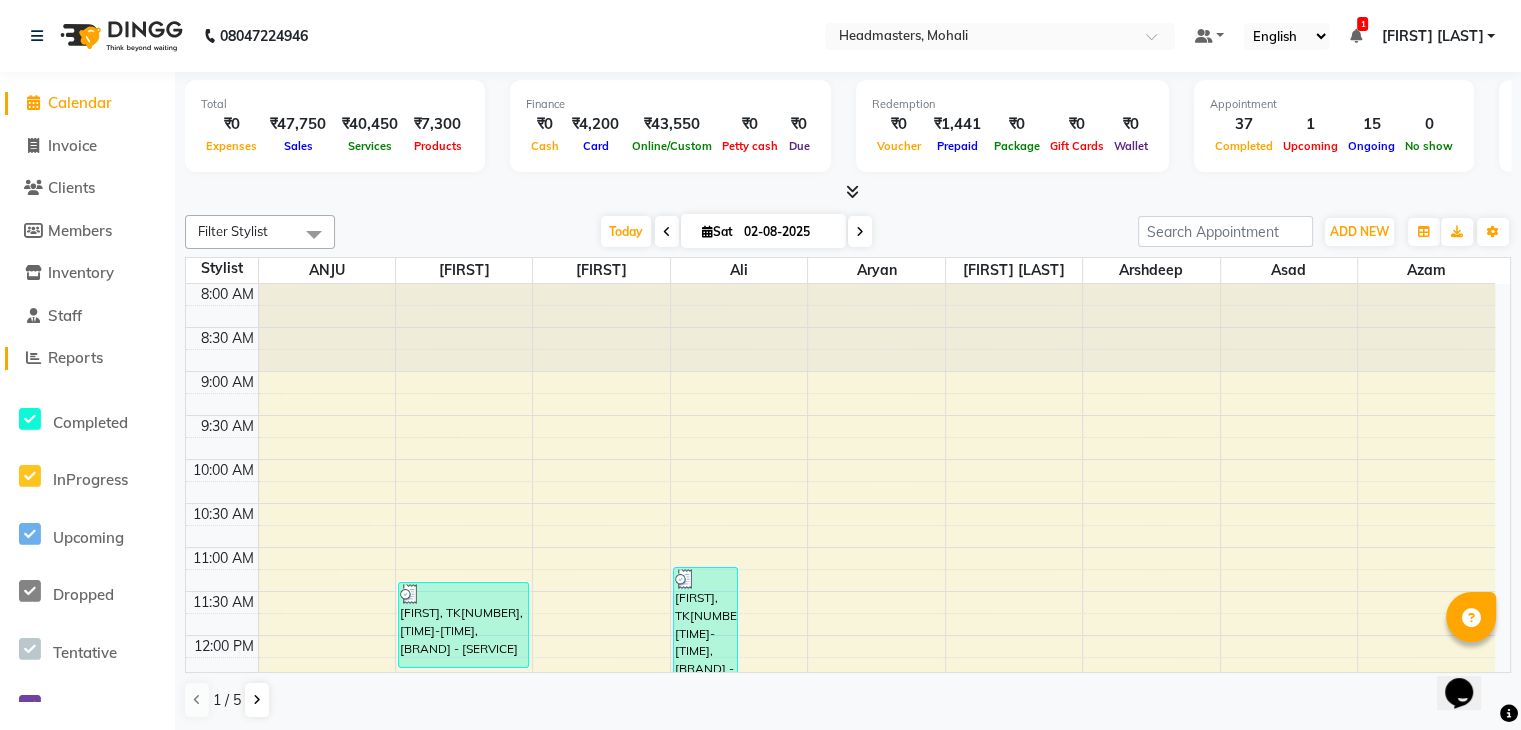 click on "Reports" 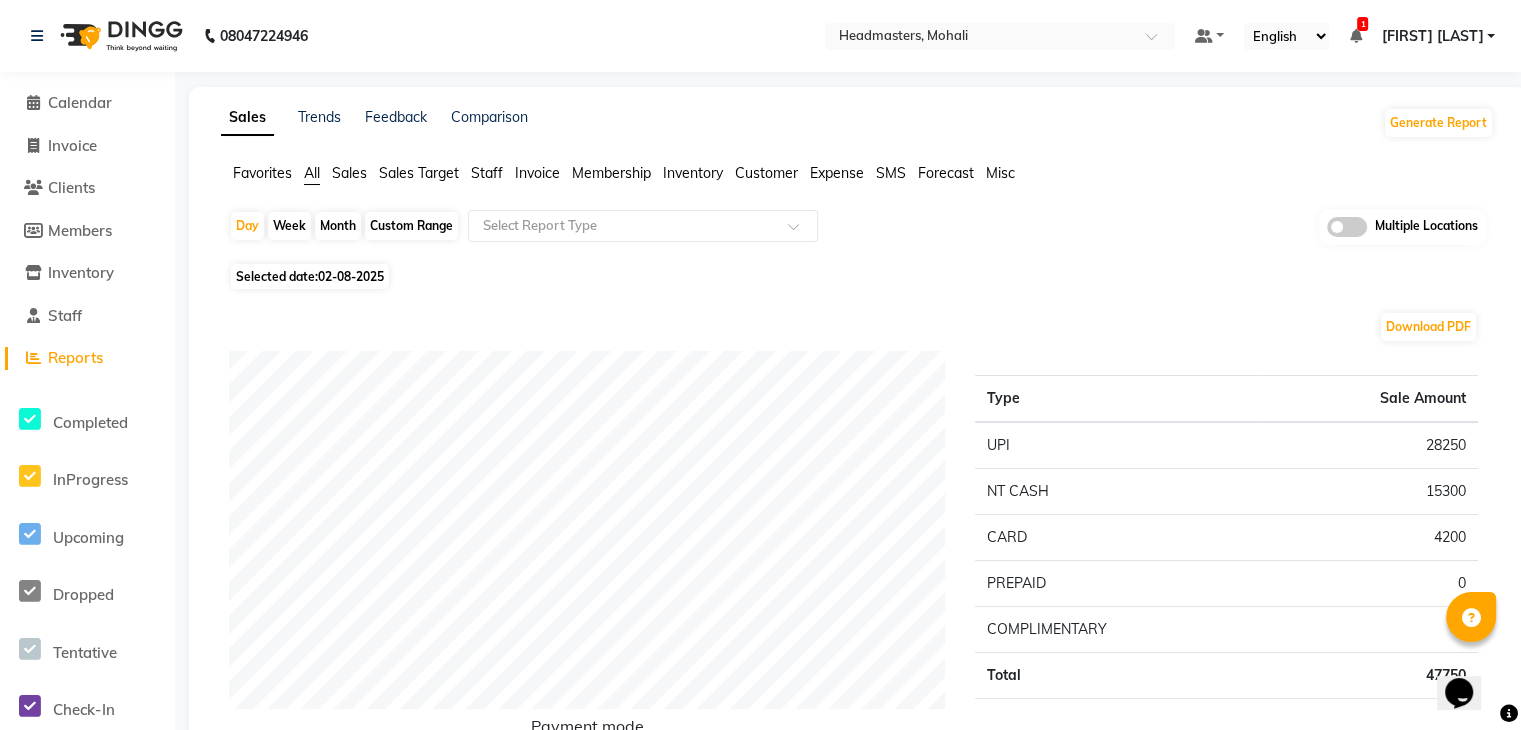 click on "Sales" 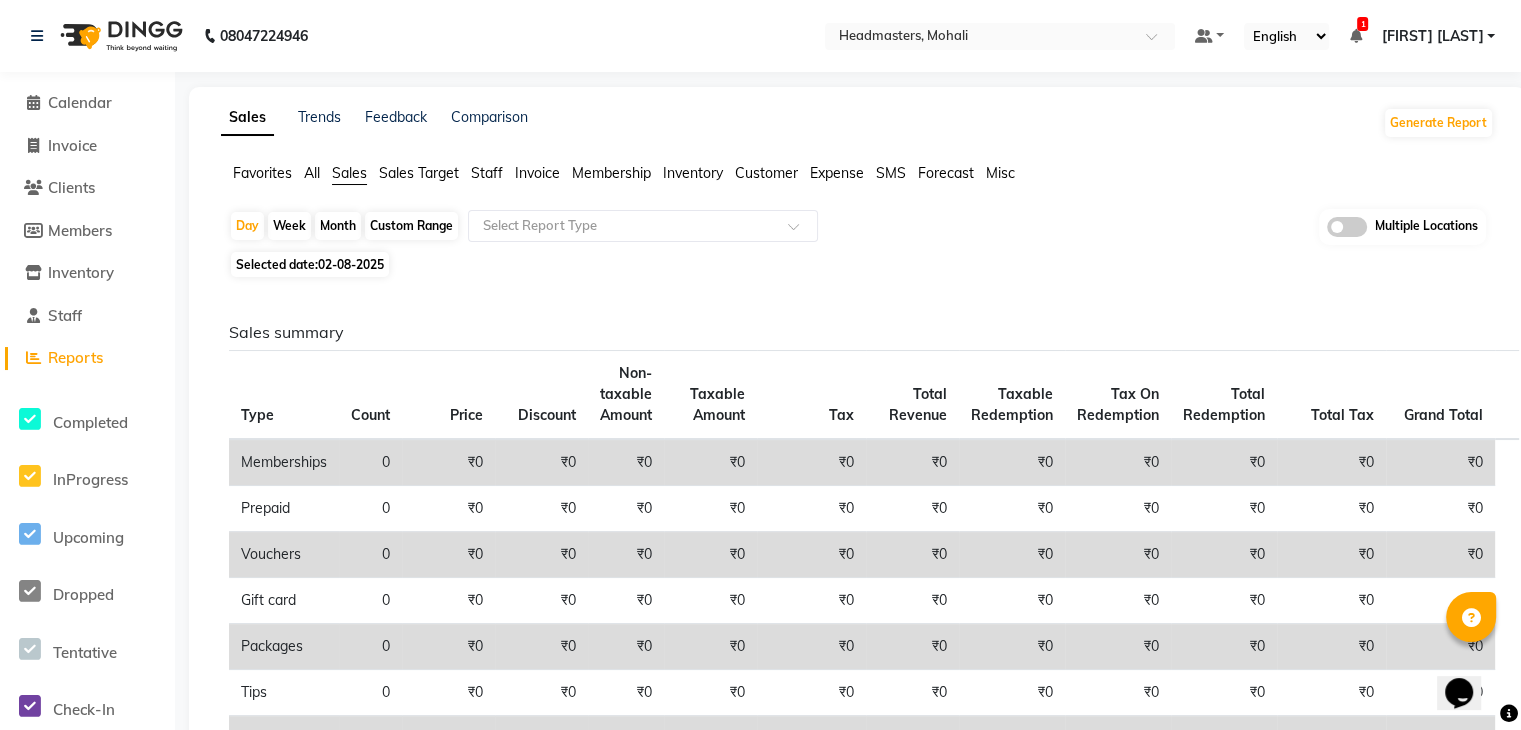 click on "02-08-2025" 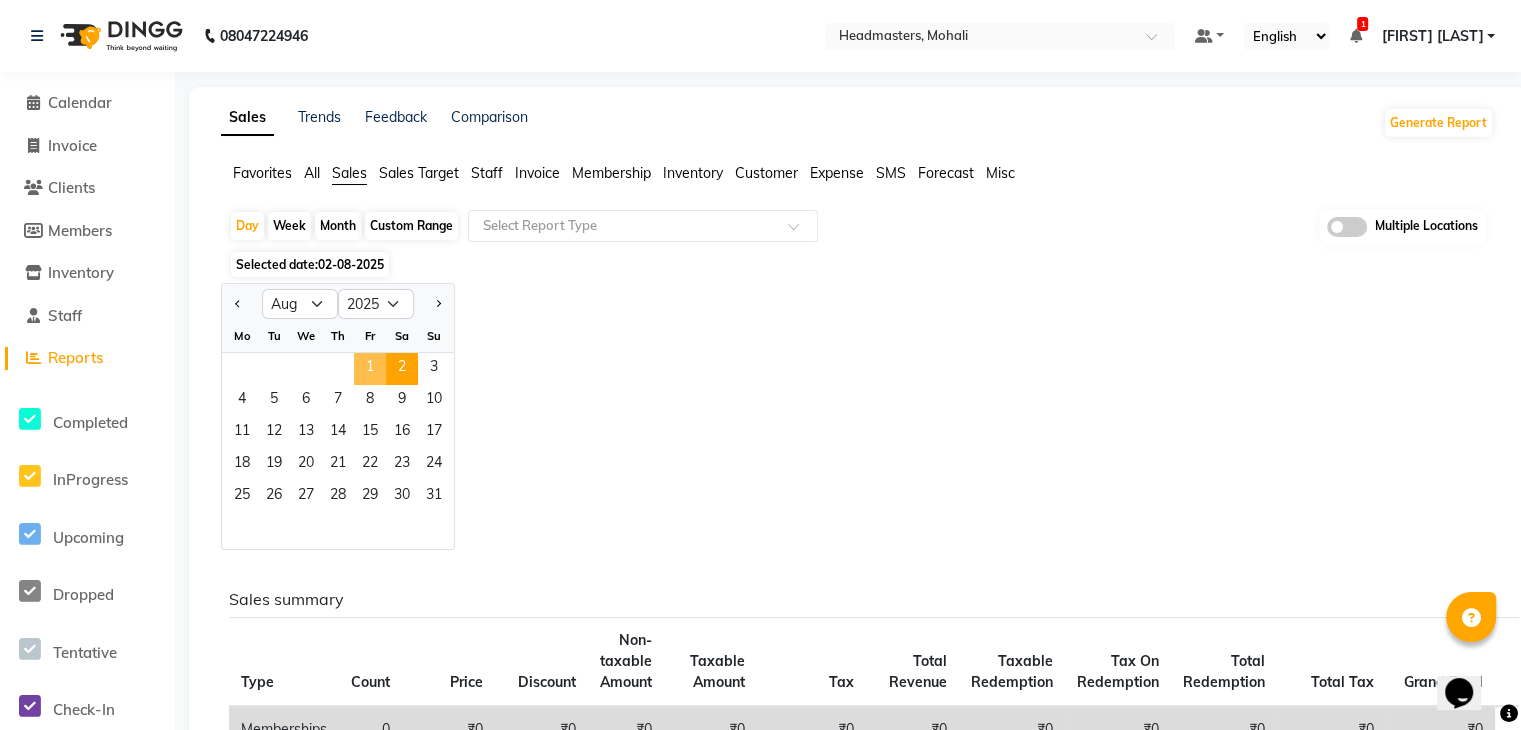 click on "1" 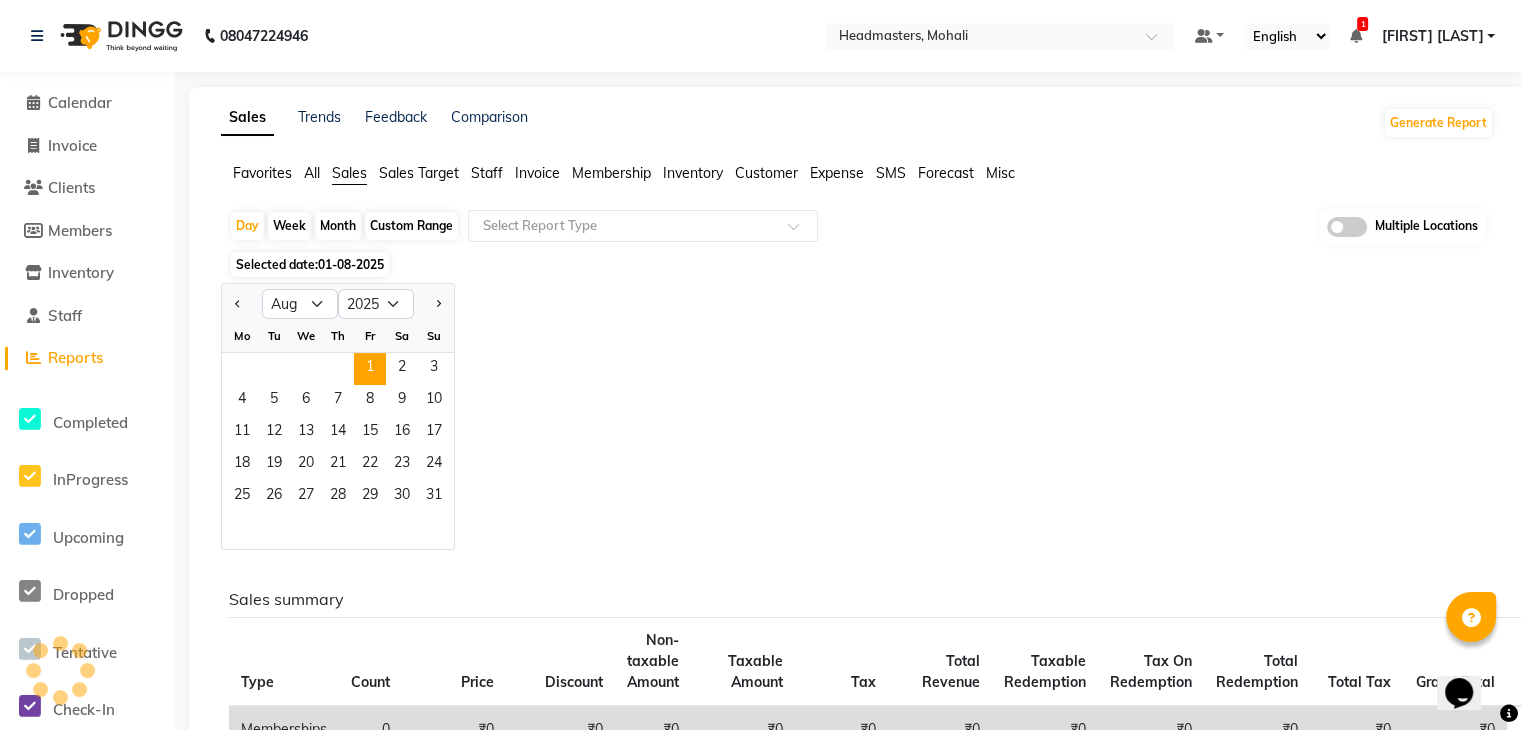 click on "Selected date:  01-08-2025" 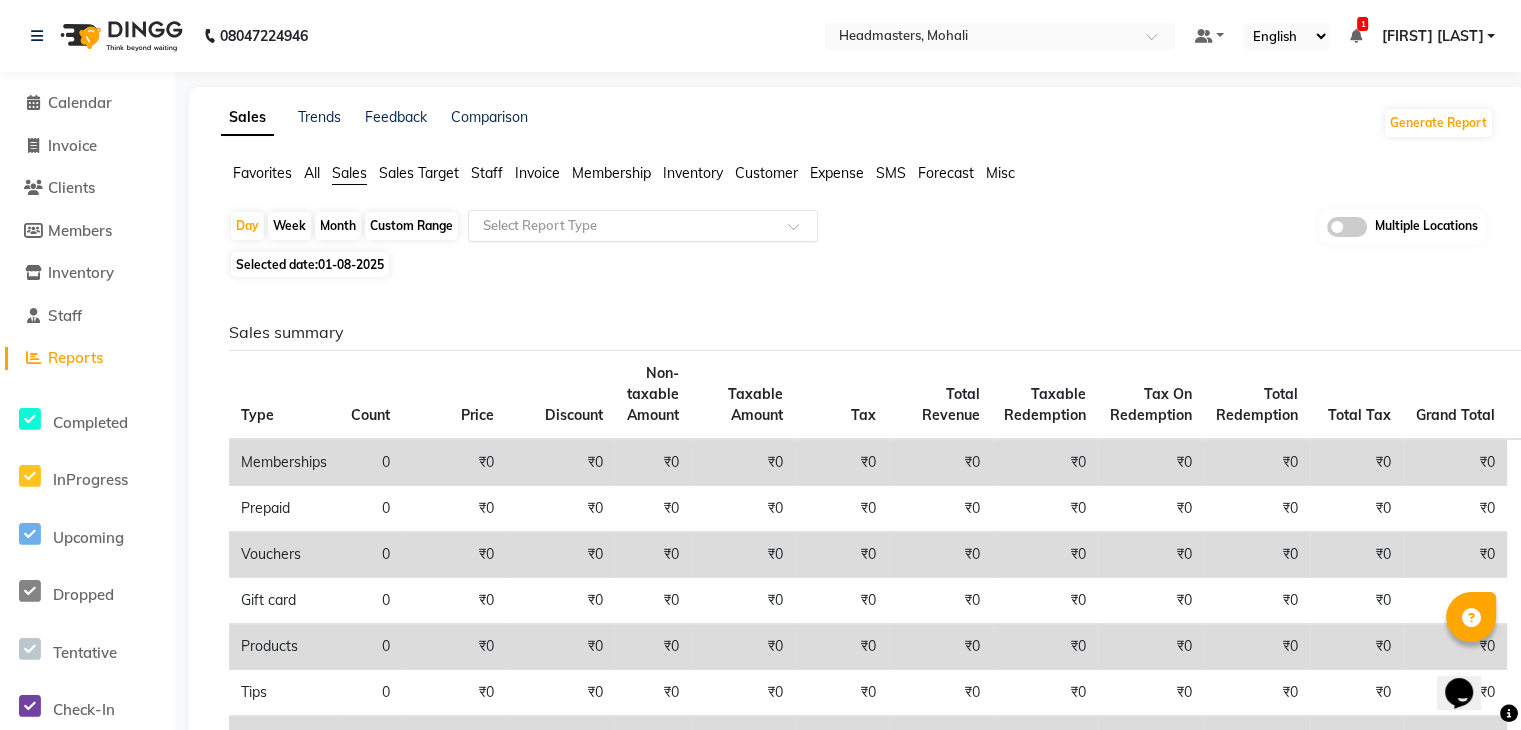 click 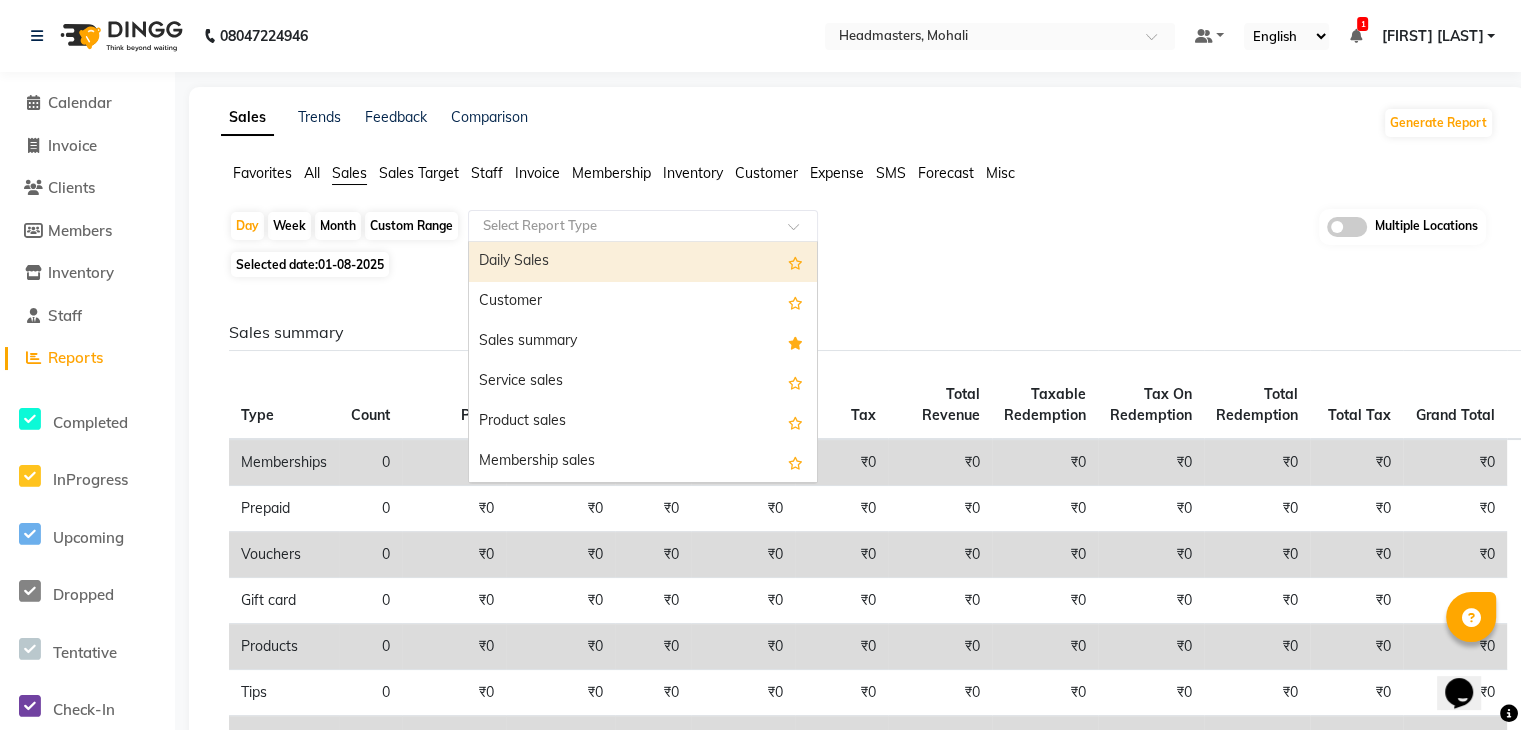 click on "Daily Sales" at bounding box center (643, 262) 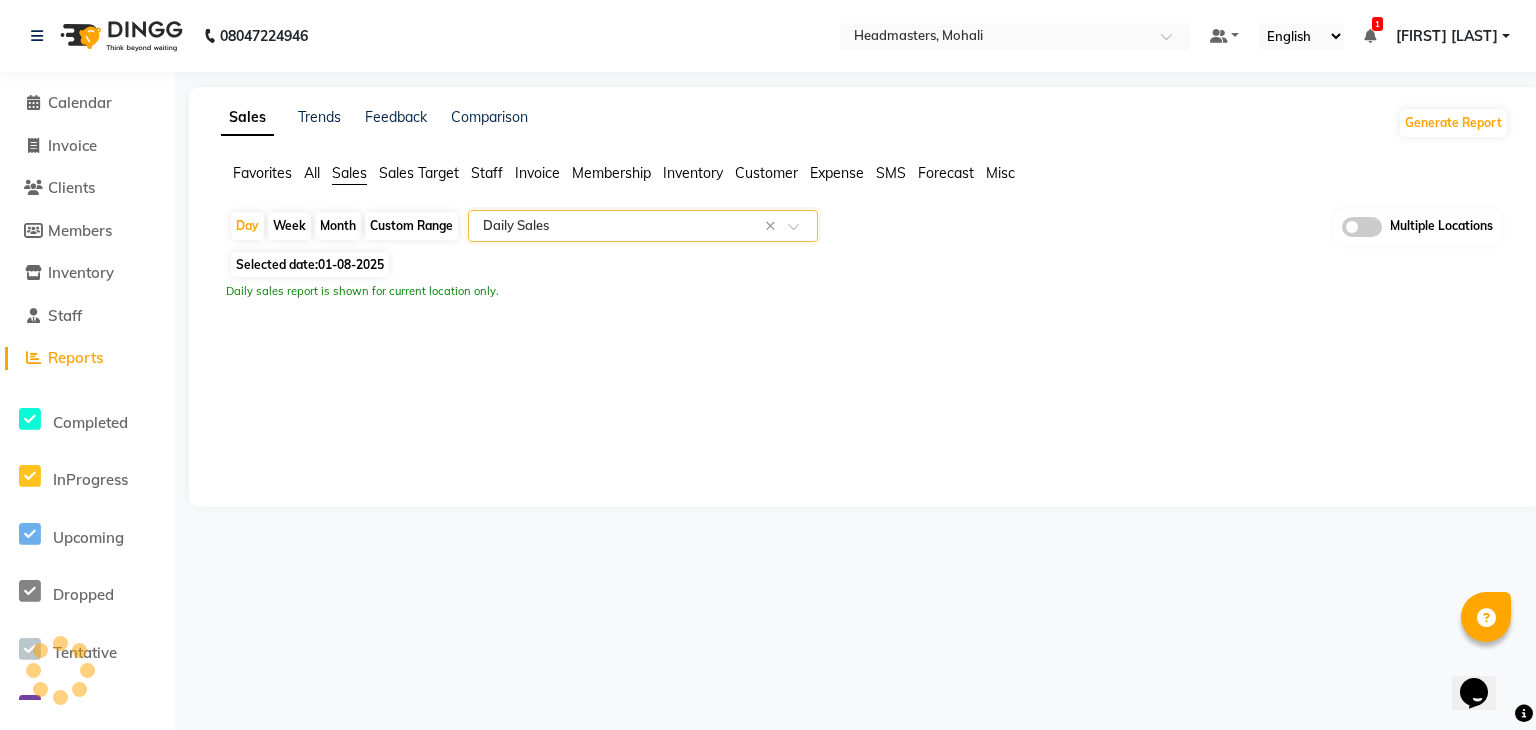 select on "full_report" 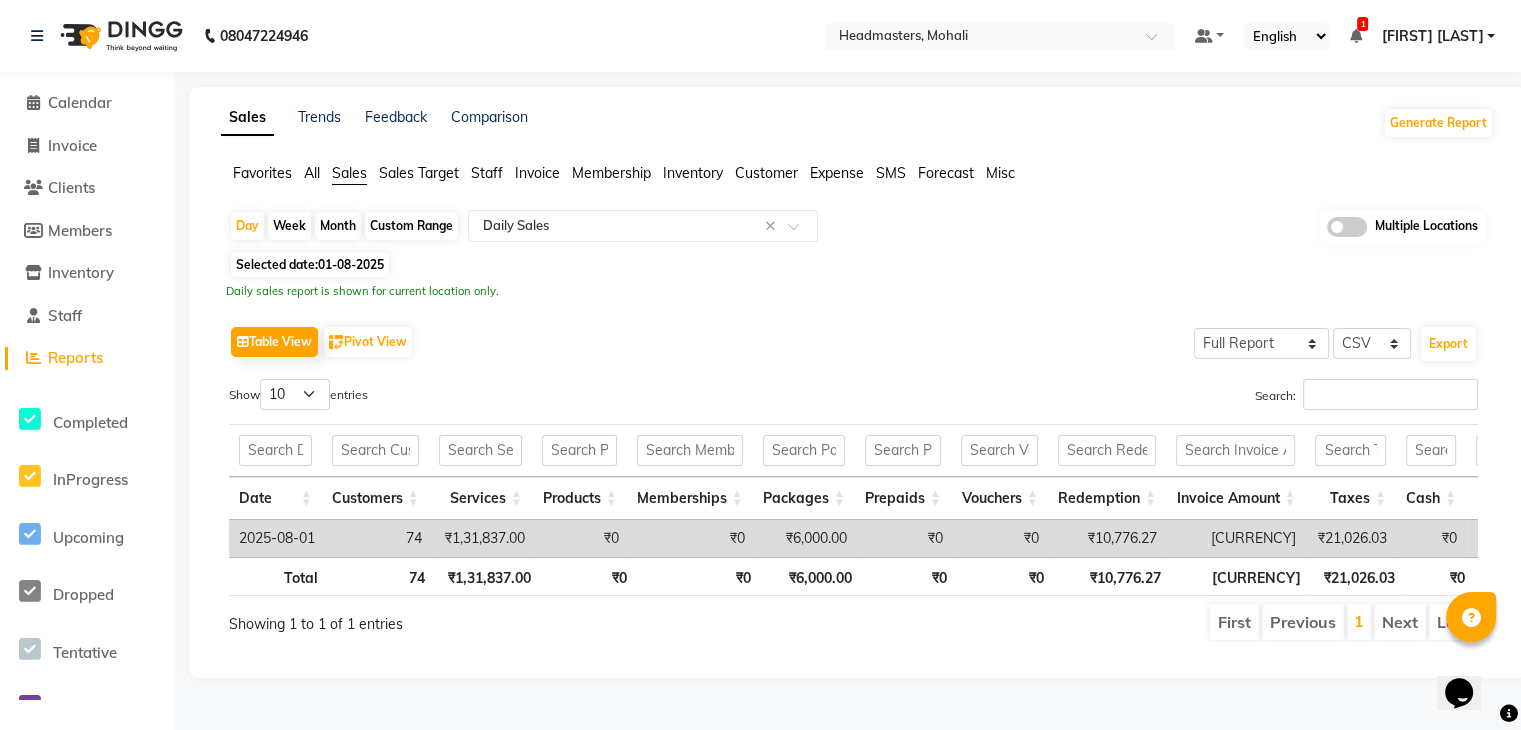 click on "Staff" 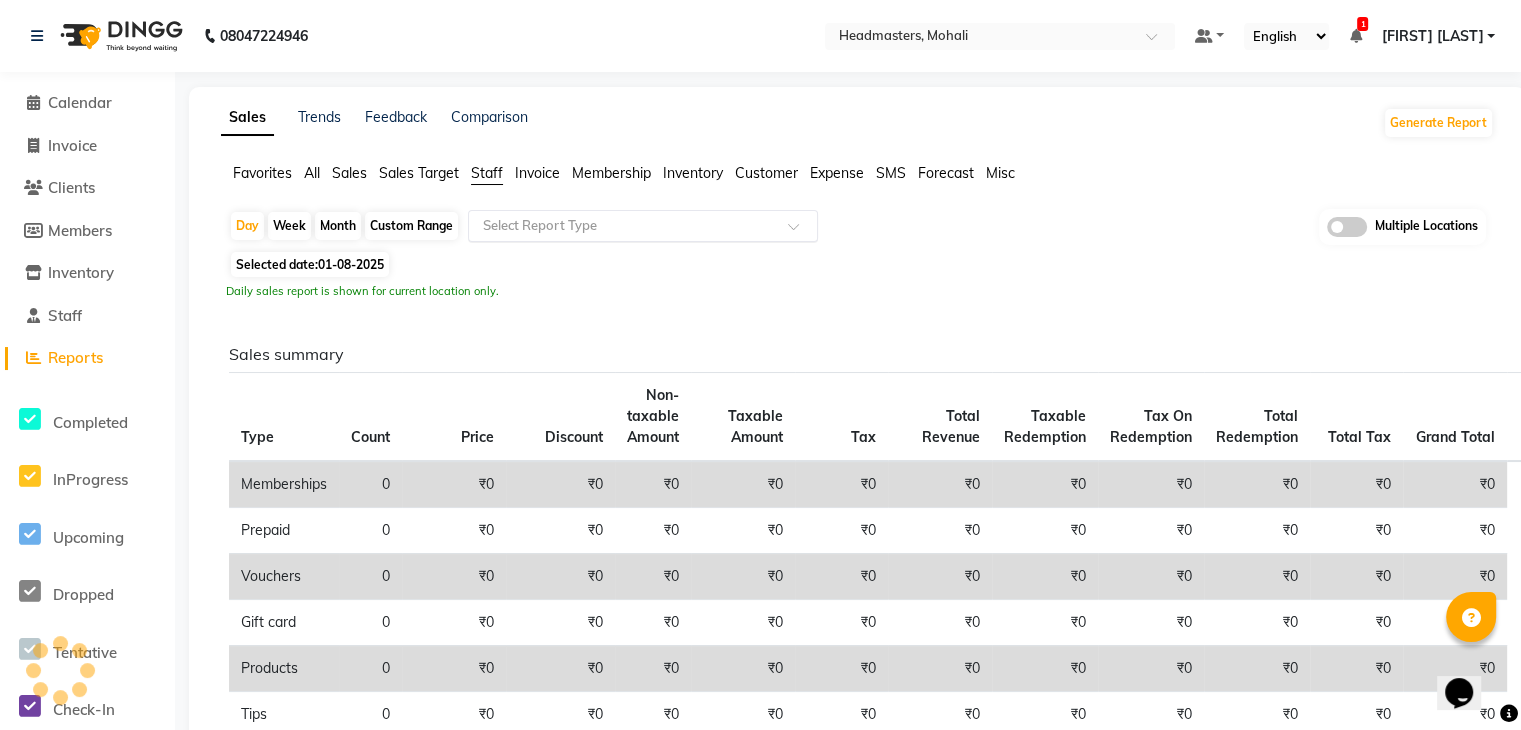 click 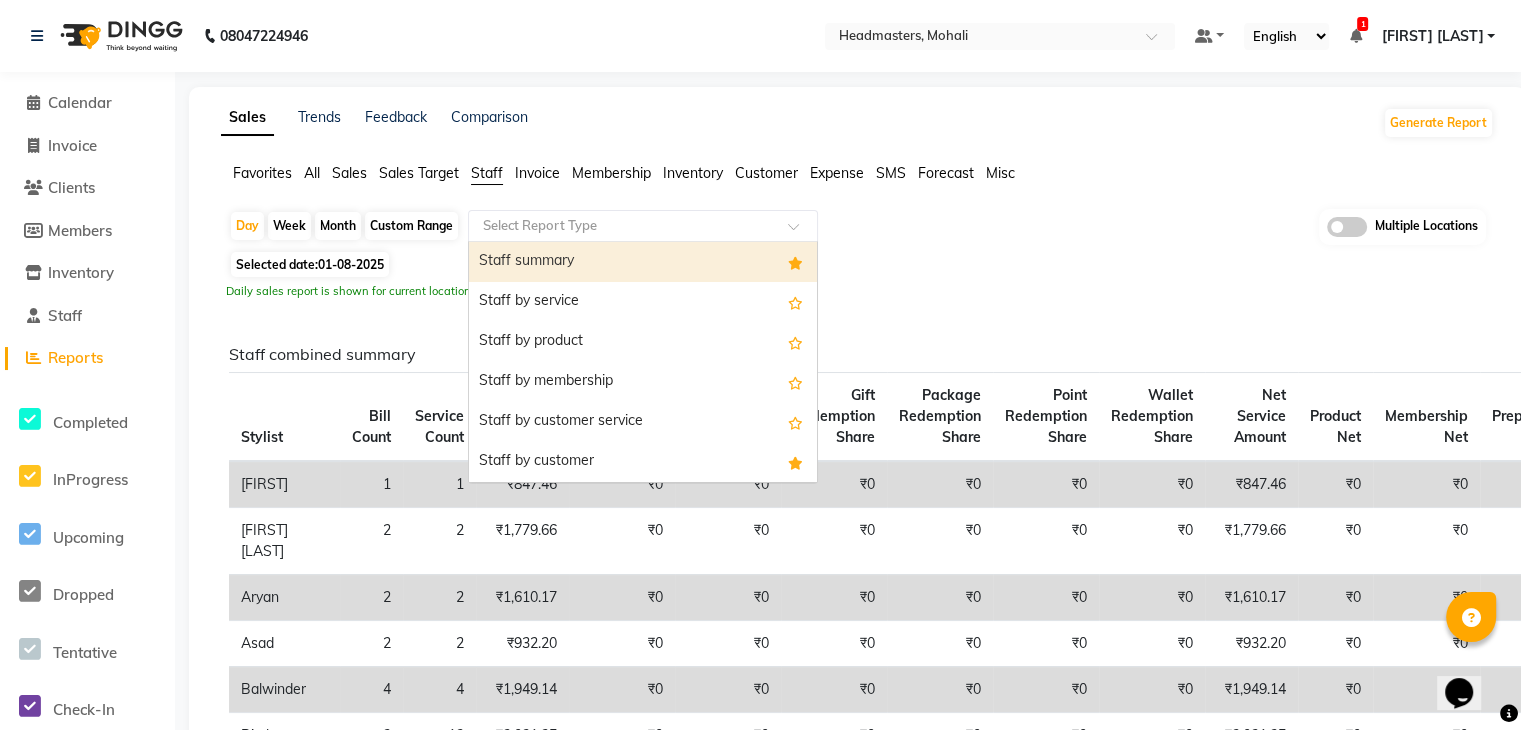 click on "Staff summary" at bounding box center (643, 262) 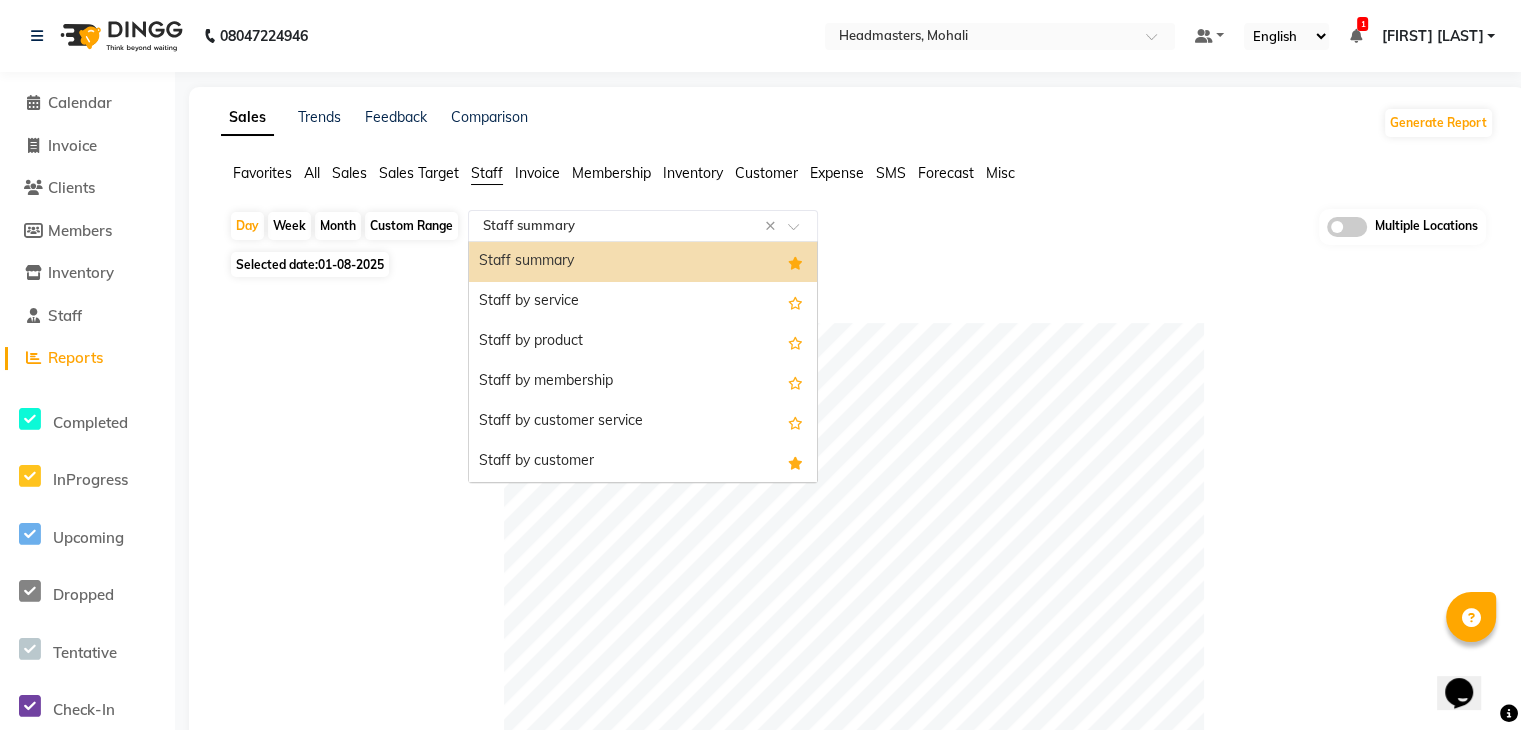 click 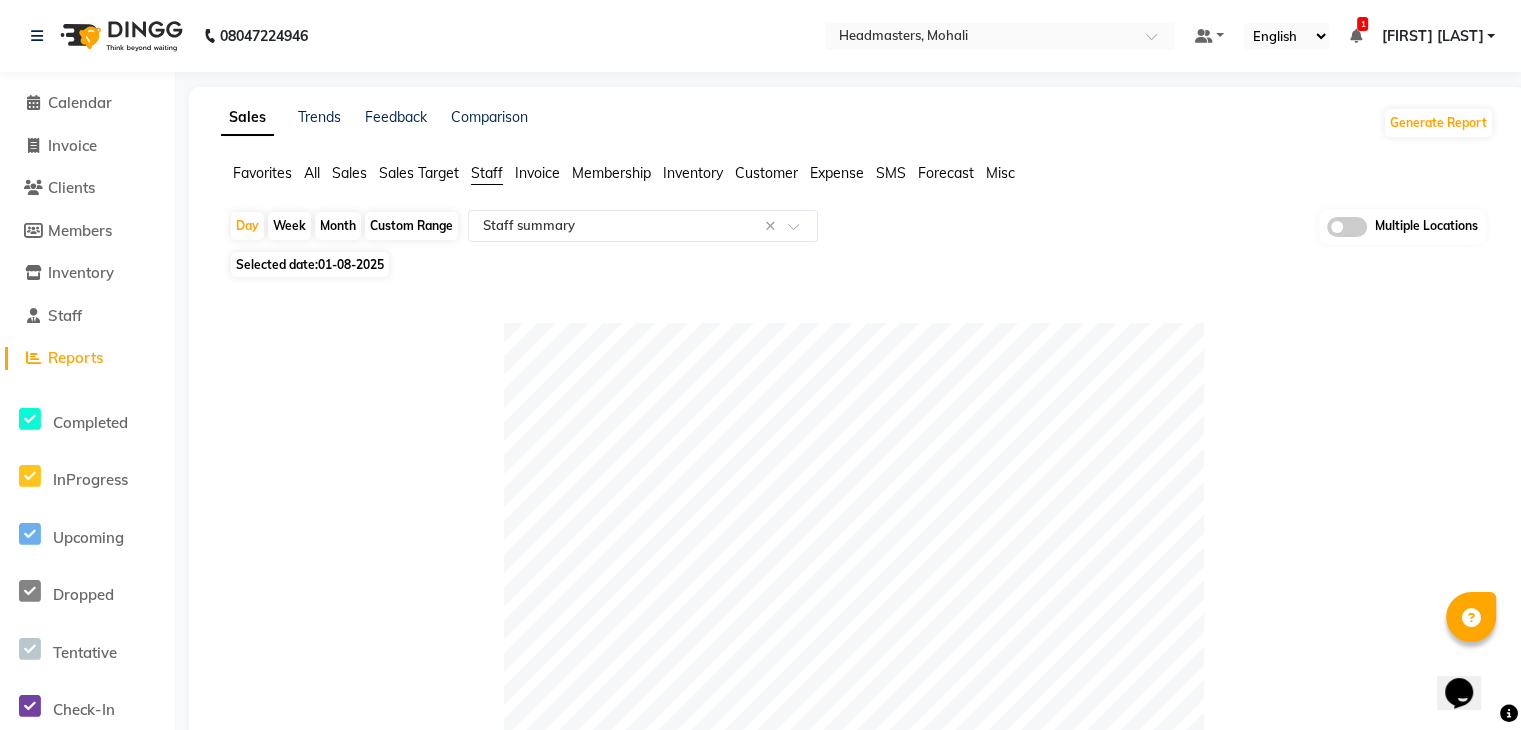click on "Table View   Pivot View  Pie Chart Bar Chart Select Full Report Filtered Report Select CSV PDF  Export  Show  10 25 50 100  entries Search: Location Stylist Customer Invoices Services Services W/o Tax Memberships Products Packages Vouchers Prepaid Gifts Average Total Total W/o Tax Payment Redemption Redemption Share Emp Code Location Stylist Customer Invoices Services Services W/o Tax Memberships Products Packages Vouchers Prepaid Gifts Average Total Total W/o Tax Payment Redemption Redemption Share Emp Code Total 107 109 ₹1,42,613.27 ₹1,22,502.49 ₹0 ₹0 ₹6,000.00 ₹0 ₹0 ₹0 ₹37,210.65 ₹1,48,613.27 ₹1,27,587.24 ₹1,37,837.00 ₹10,776.27 ₹6,850.00 Headmasters, Mohali Shahzad 6 6 ₹22,000.00 ₹18,644.07 ₹0 ₹0 ₹0 ₹0 ₹0 ₹0 ₹3,666.67 ₹22,000.00 ₹18,644.07 ₹22,000.00 ₹0 ₹0 e2897-08 Headmasters, Mohali Saif 5 5 ₹12,900.00 ₹10,932.21 ₹0 ₹0 ₹0 ₹0 ₹0 ₹0 ₹2,580.00 ₹12,900.00 ₹10,932.21 ₹12,900.00 ₹0 ₹0 e2897-09 Headmasters, Mohali Ravi 6 7 3" 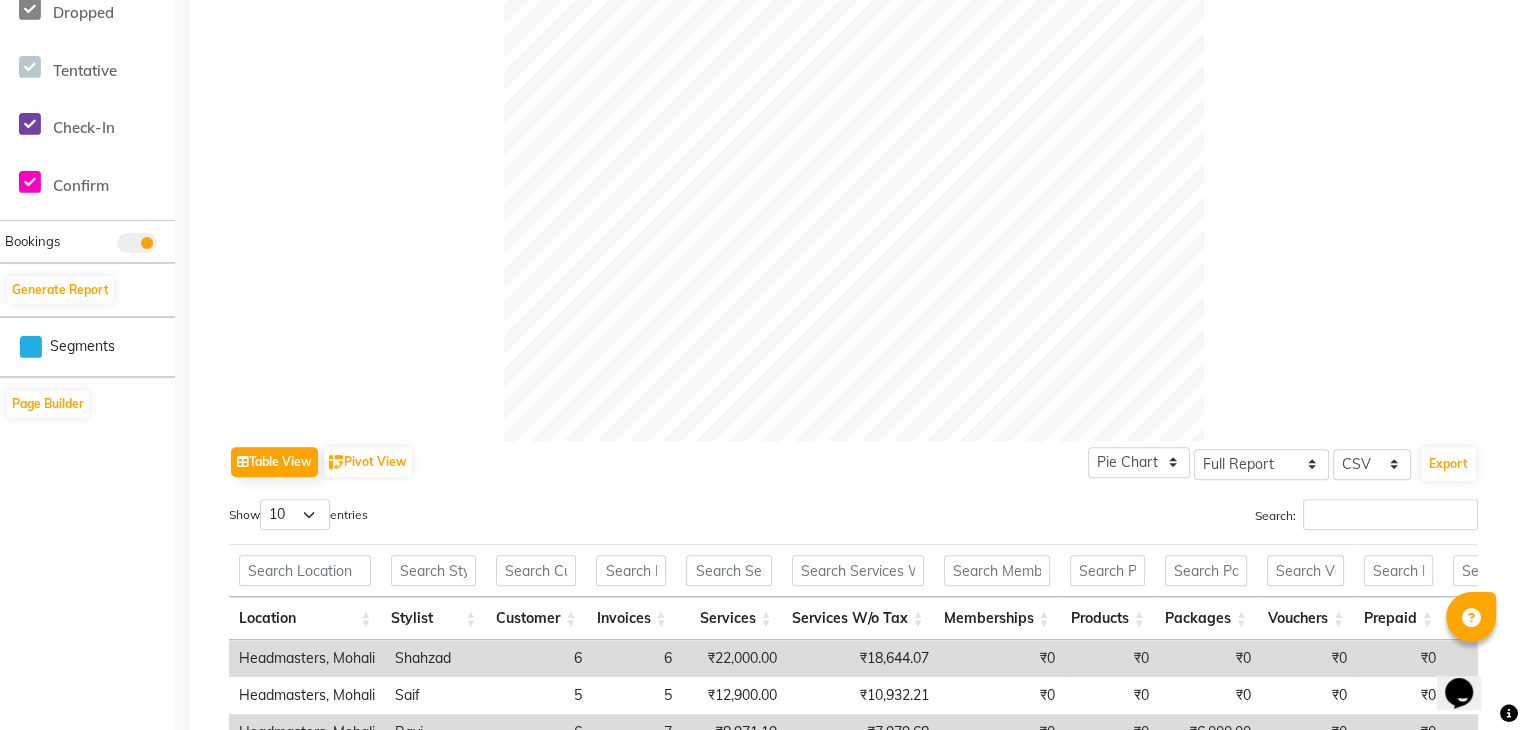 scroll, scrollTop: 700, scrollLeft: 0, axis: vertical 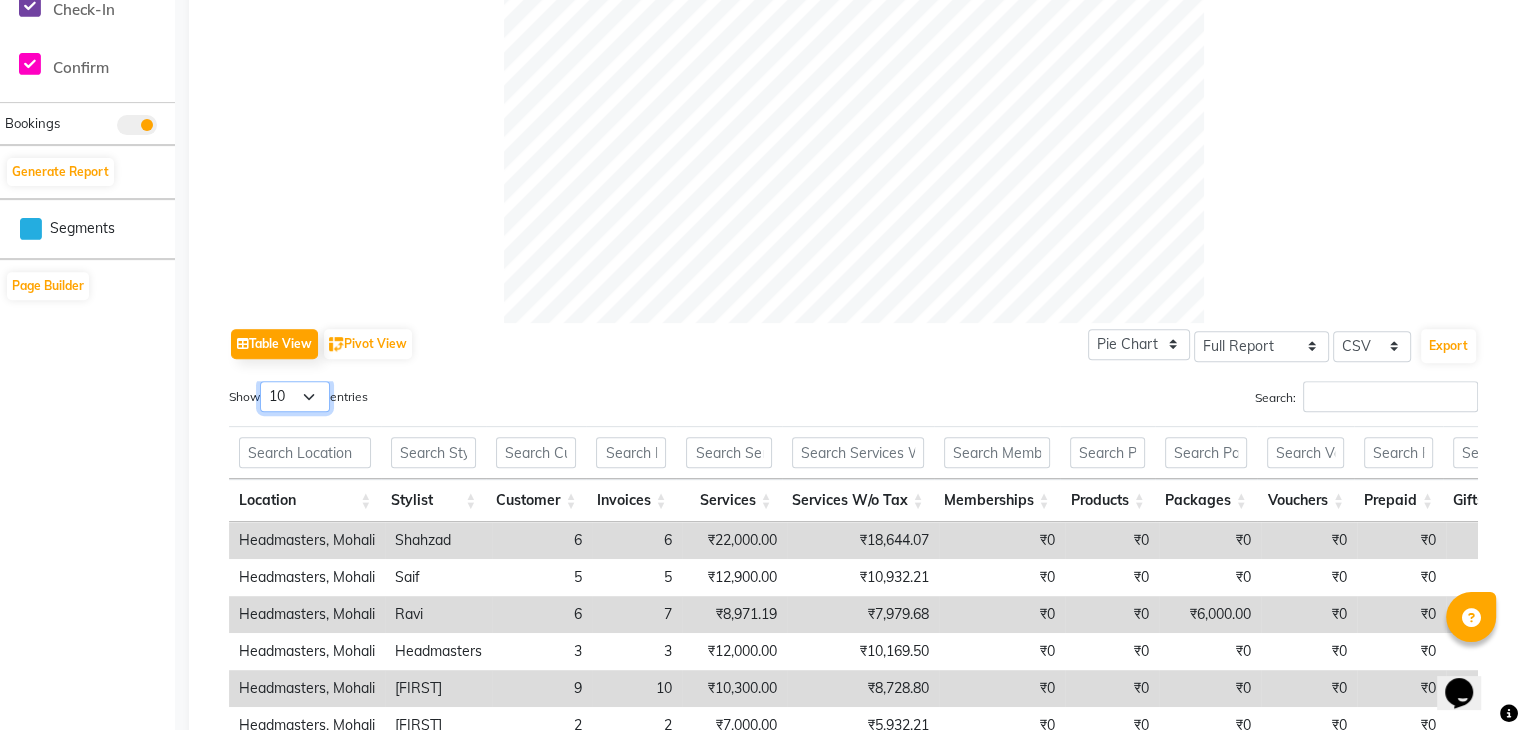 click on "10 25 50 100" at bounding box center (295, 396) 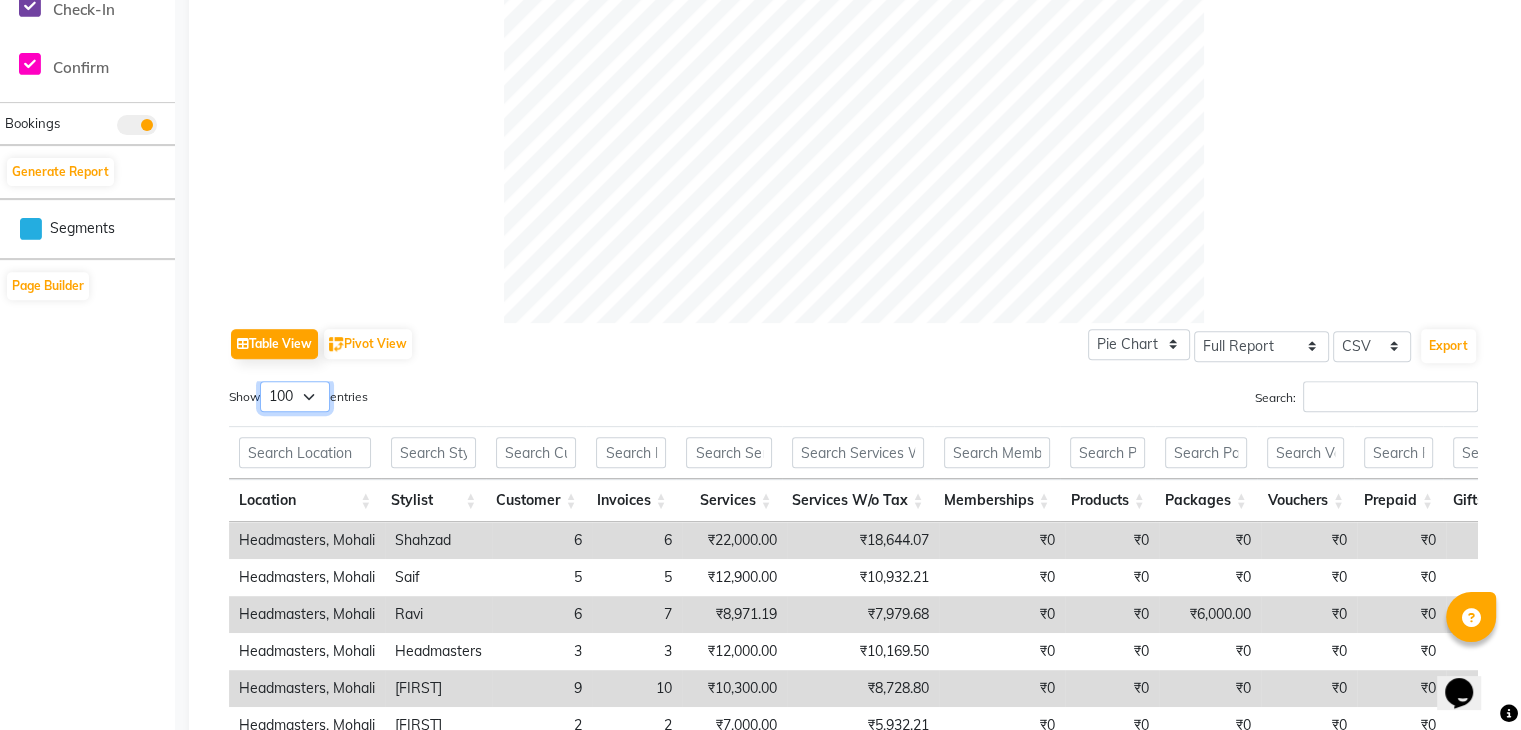 click on "10 25 50 100" at bounding box center (295, 396) 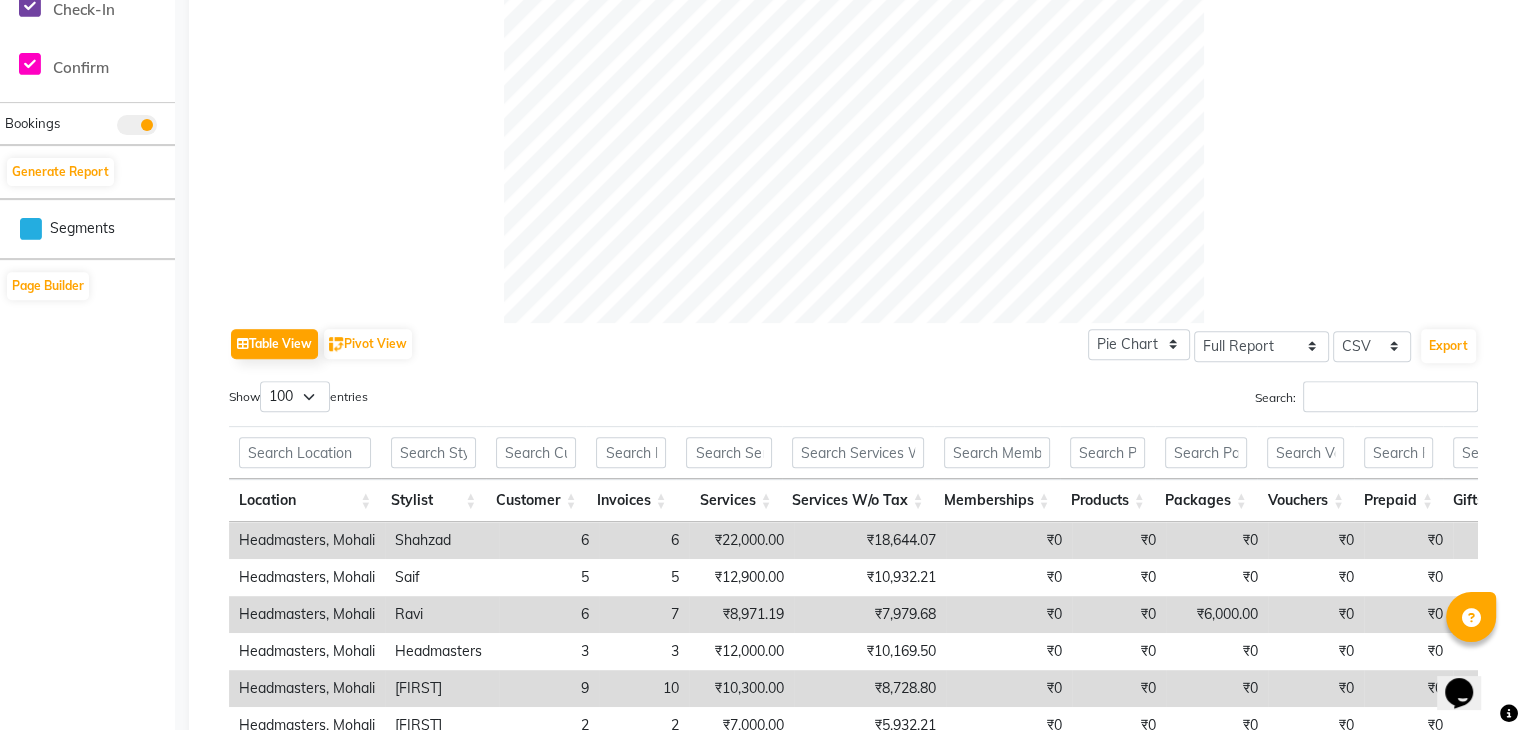 click on "Table View   Pivot View  Pie Chart Bar Chart Select Full Report Filtered Report Select CSV PDF  Export" 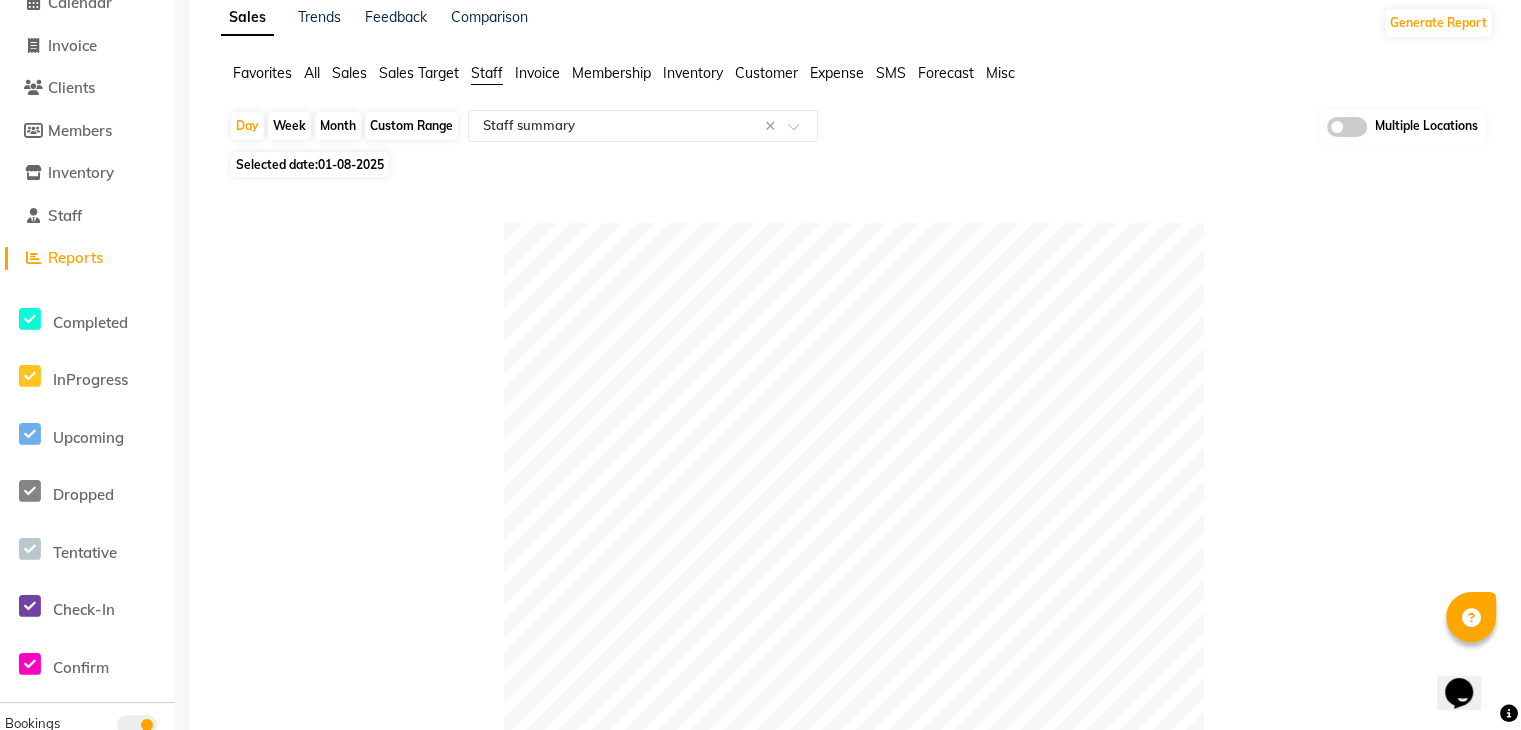 scroll, scrollTop: 0, scrollLeft: 0, axis: both 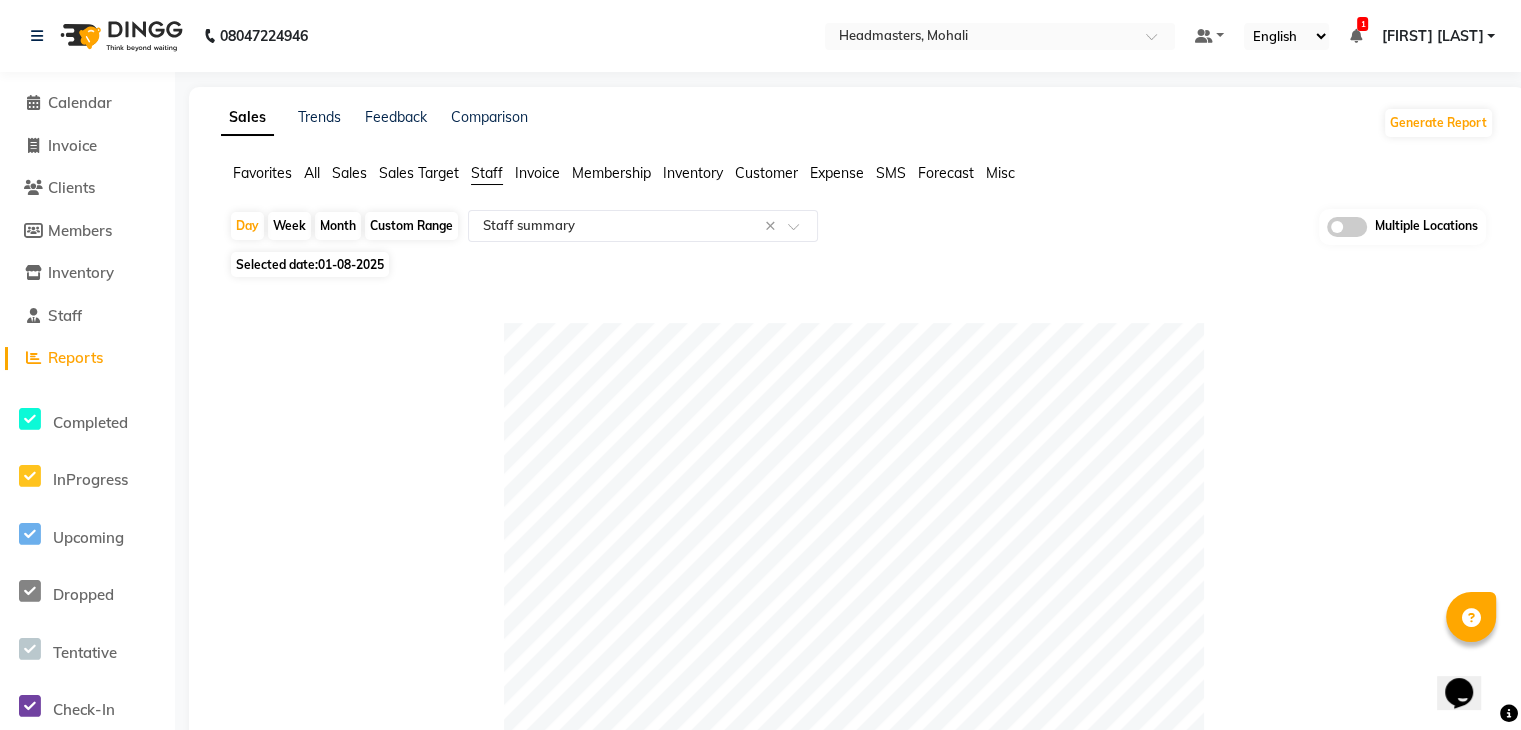 click 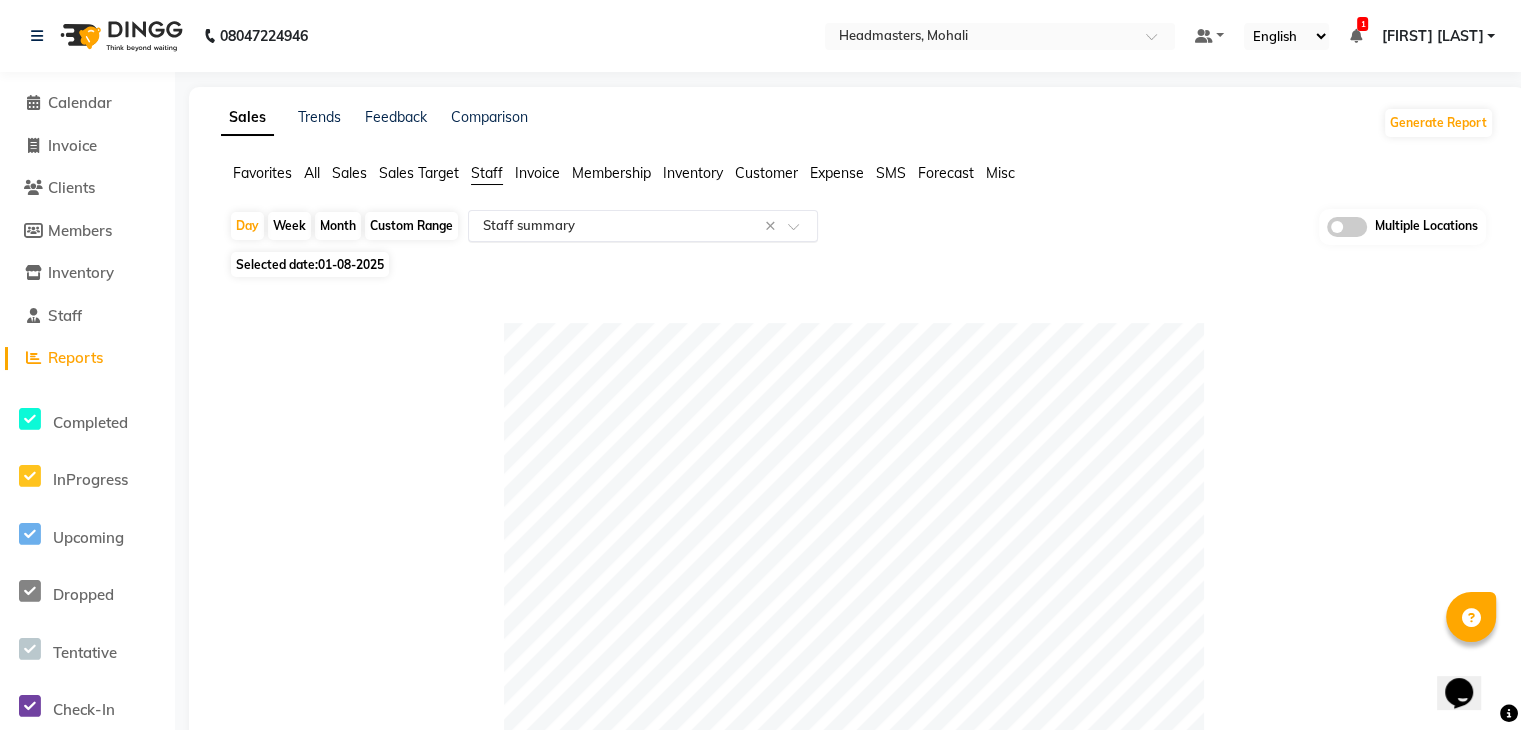 click 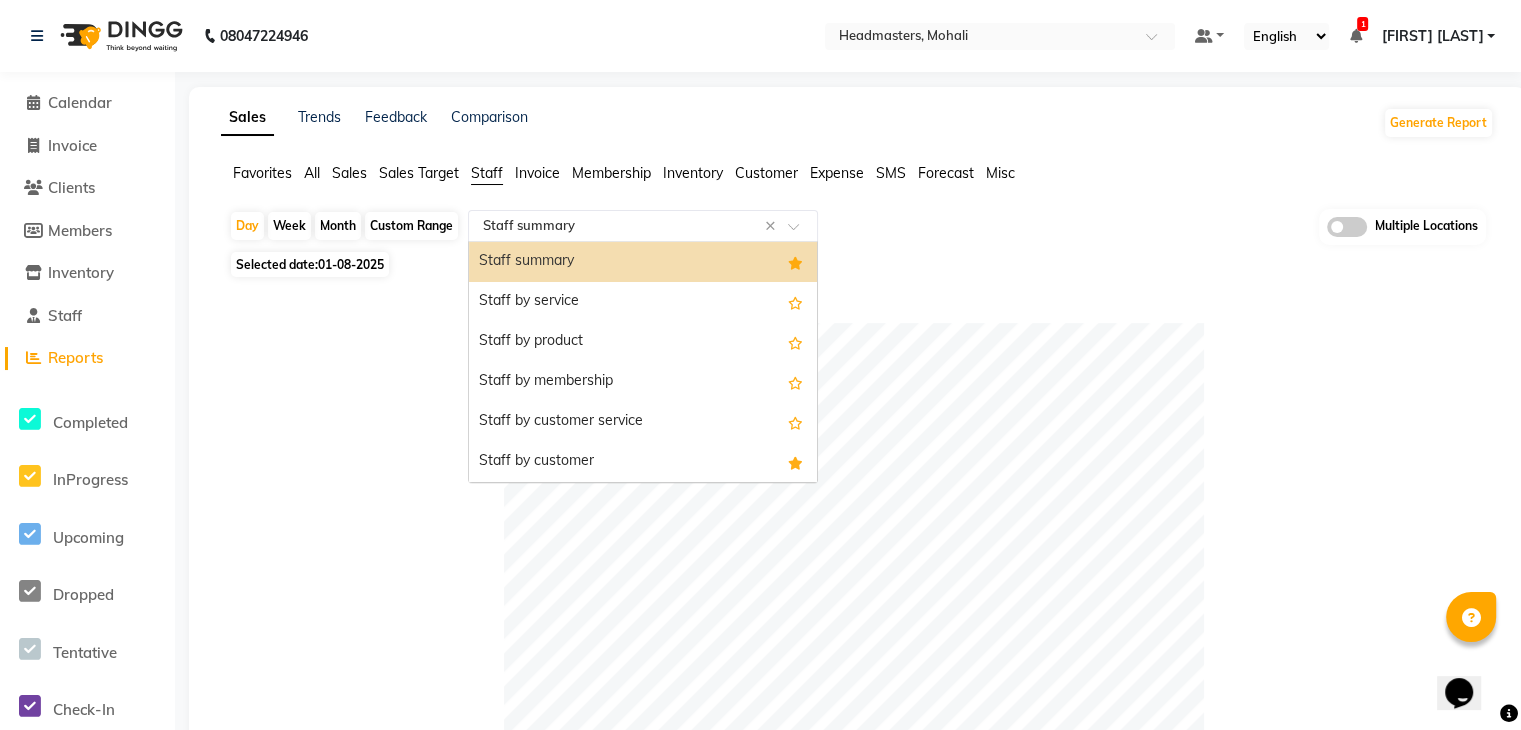 click on "Staff summary" at bounding box center [643, 262] 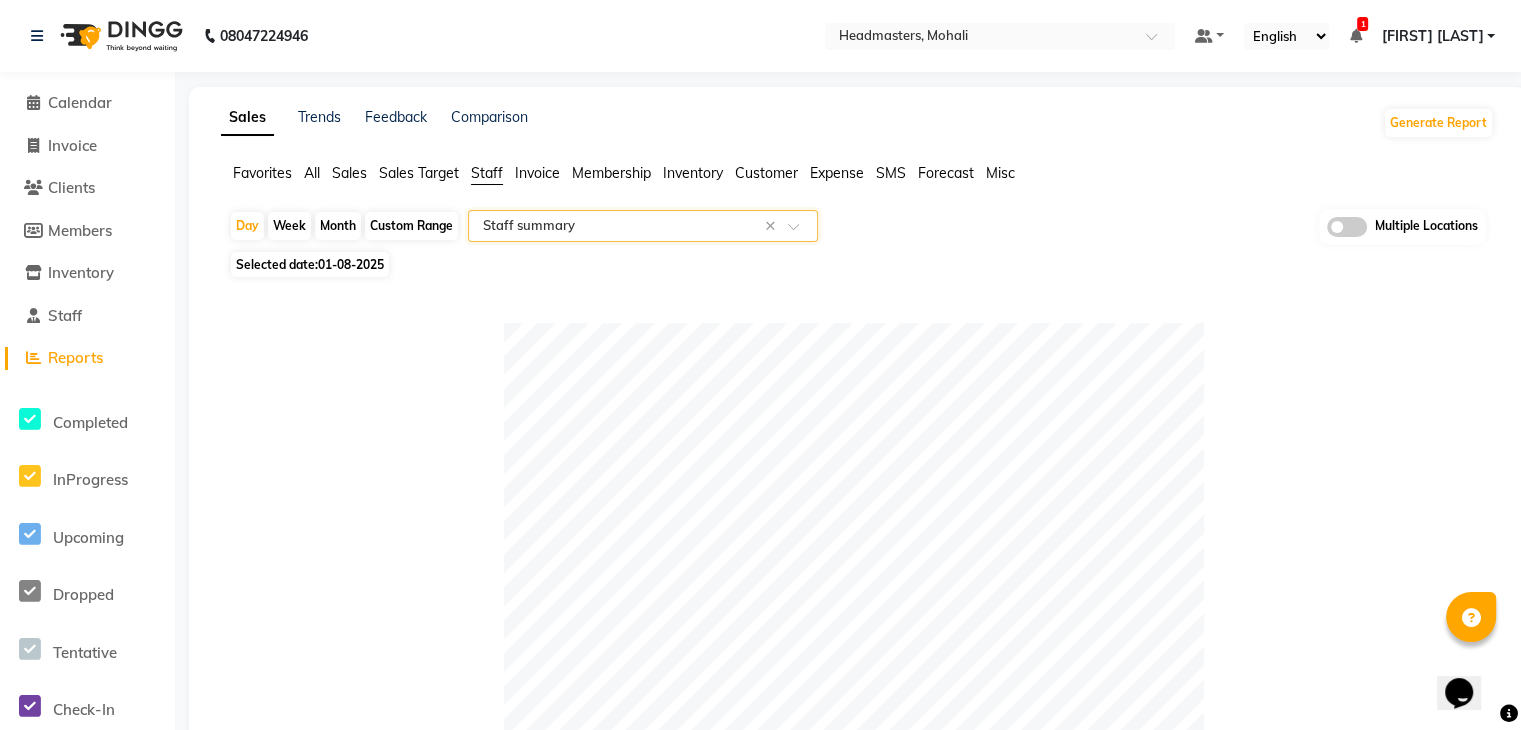 click on "Day   Week   Month   Custom Range  Select Report Type × Staff summary × Multiple Locations Selected date:  01-08-2025   Table View   Pivot View  Pie Chart Bar Chart Select Full Report Filtered Report Select CSV PDF  Export  Show  10 25 50 100  entries Search: Location Stylist Customer Invoices Services Services W/o Tax Memberships Products Packages Vouchers Prepaid Gifts Average Total Total W/o Tax Payment Redemption Redemption Share Emp Code Location Stylist Customer Invoices Services Services W/o Tax Memberships Products Packages Vouchers Prepaid Gifts Average Total Total W/o Tax Payment Redemption Redemption Share Emp Code Total 107 109 ₹1,42,613.27 ₹1,22,502.49 ₹0 ₹0 ₹6,000.00 ₹0 ₹0 ₹0 ₹37,210.65 ₹1,48,613.27 ₹1,27,587.24 ₹1,37,837.00 ₹10,776.27 ₹6,850.00 Headmasters, Mohali Shahzad 6 6 ₹22,000.00 ₹18,644.07 ₹0 ₹0 ₹0 ₹0 ₹0 ₹0 ₹3,666.67 ₹22,000.00 ₹18,644.07 ₹22,000.00 ₹0 ₹0 e2897-08 Headmasters, Mohali Saif 5 5 ₹12,900.00 ₹10,932.21 ₹0 6 7" 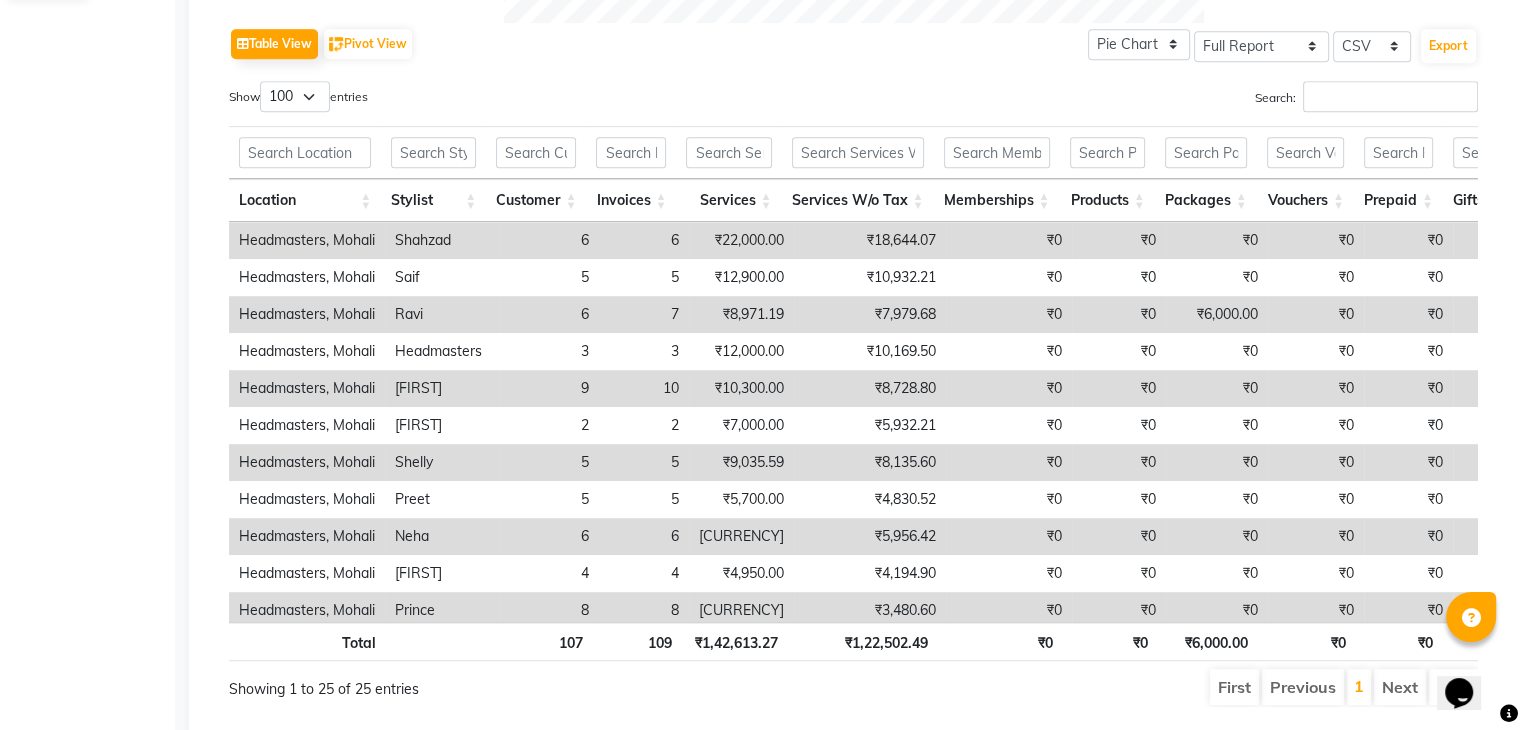 click on "Show  10 25 50 100  entries" at bounding box center (534, 100) 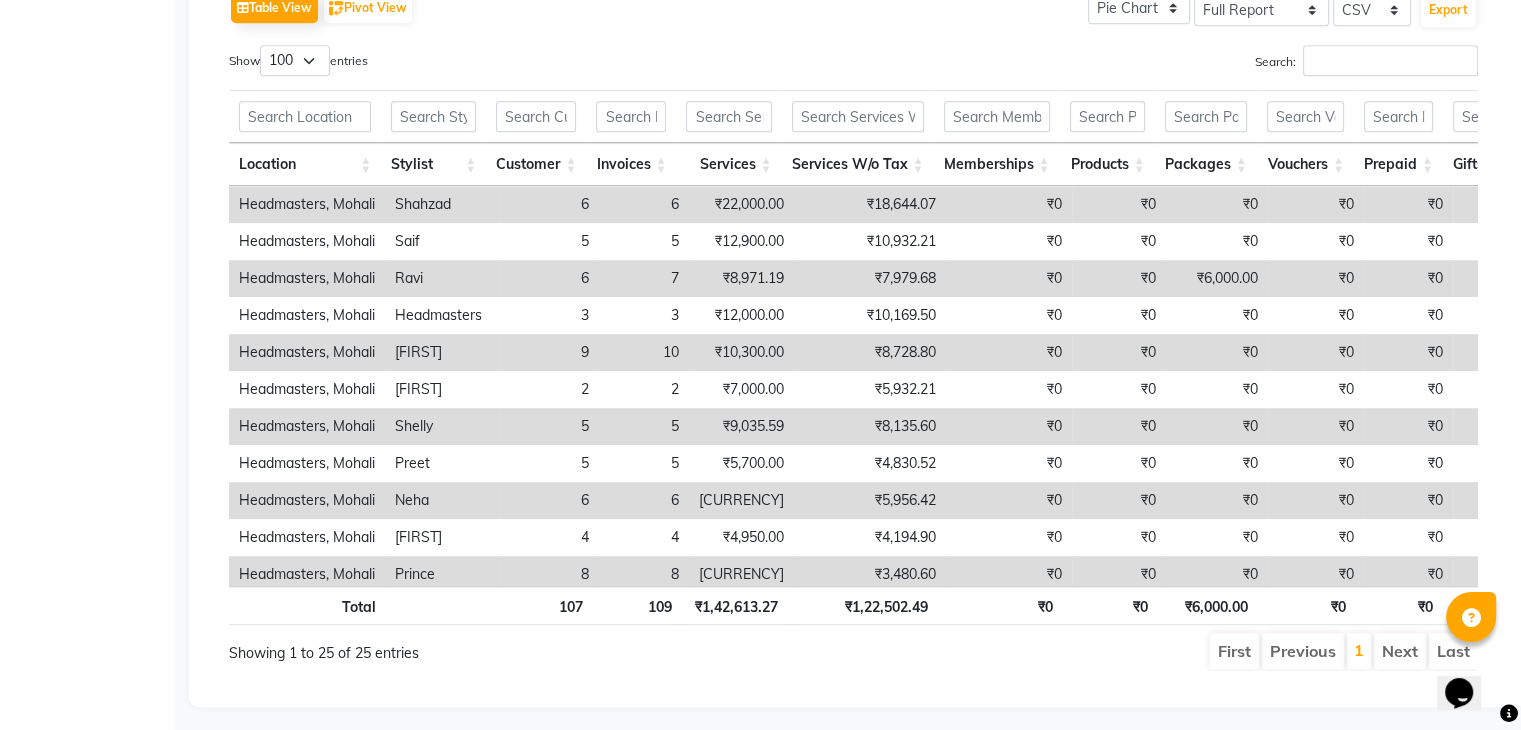 scroll, scrollTop: 1056, scrollLeft: 0, axis: vertical 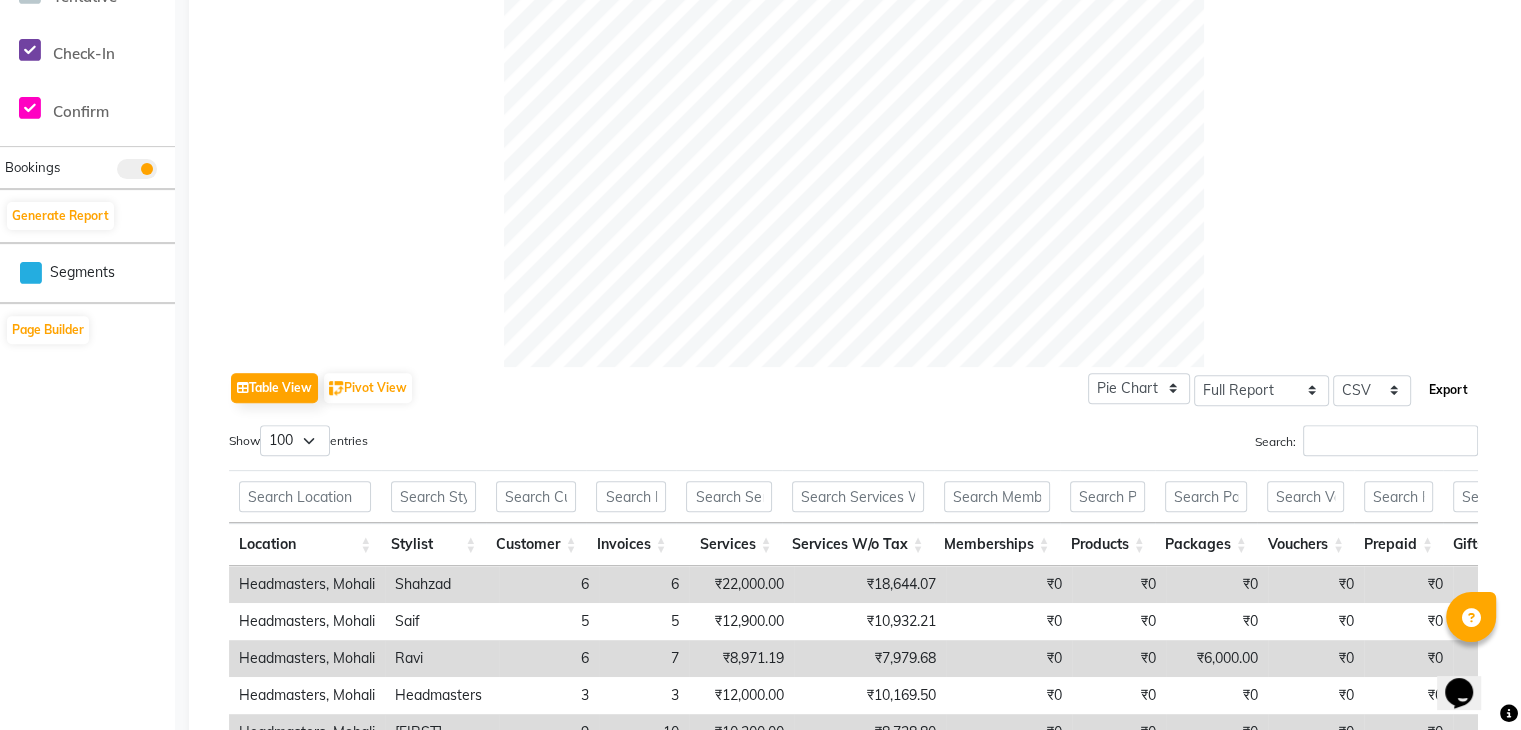 click on "Export" 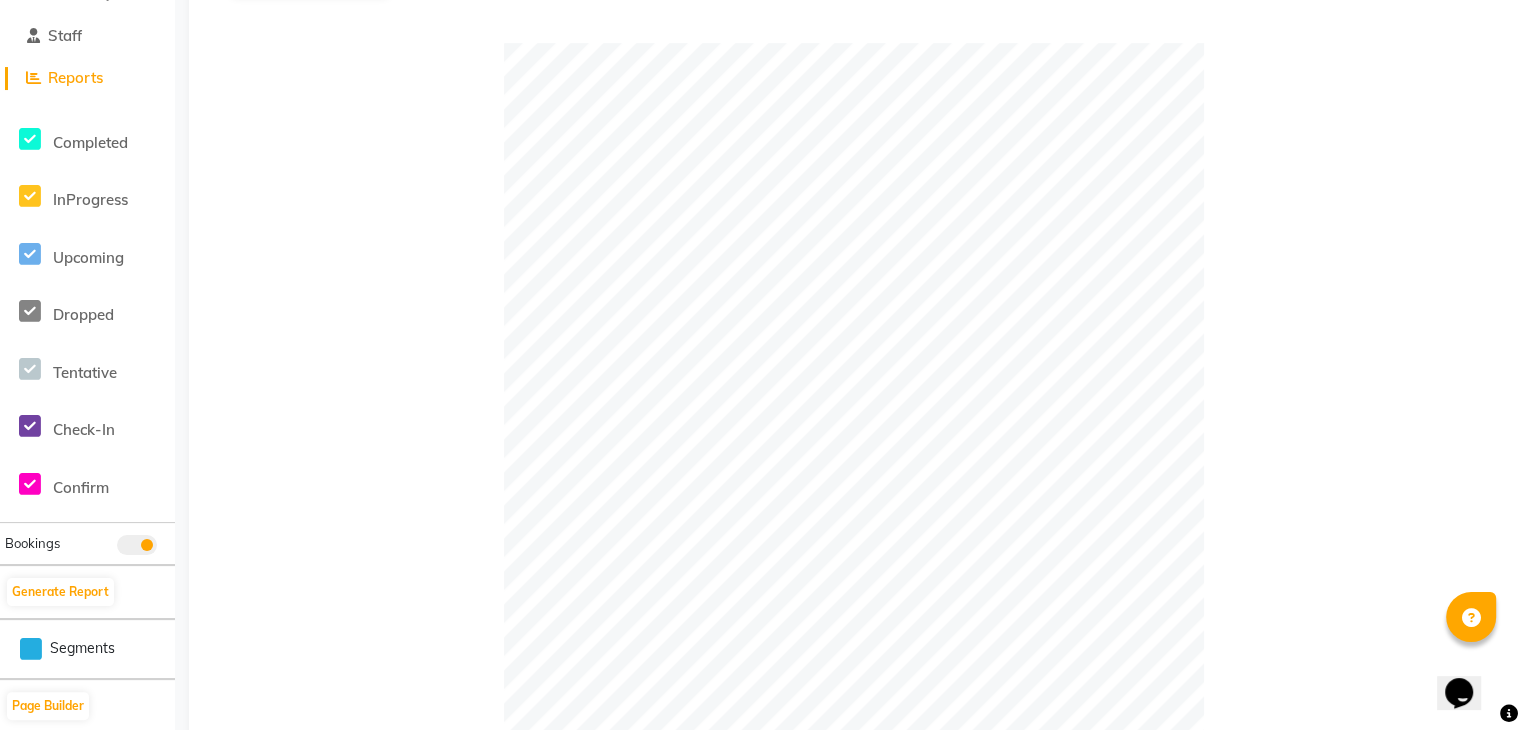 scroll, scrollTop: 0, scrollLeft: 0, axis: both 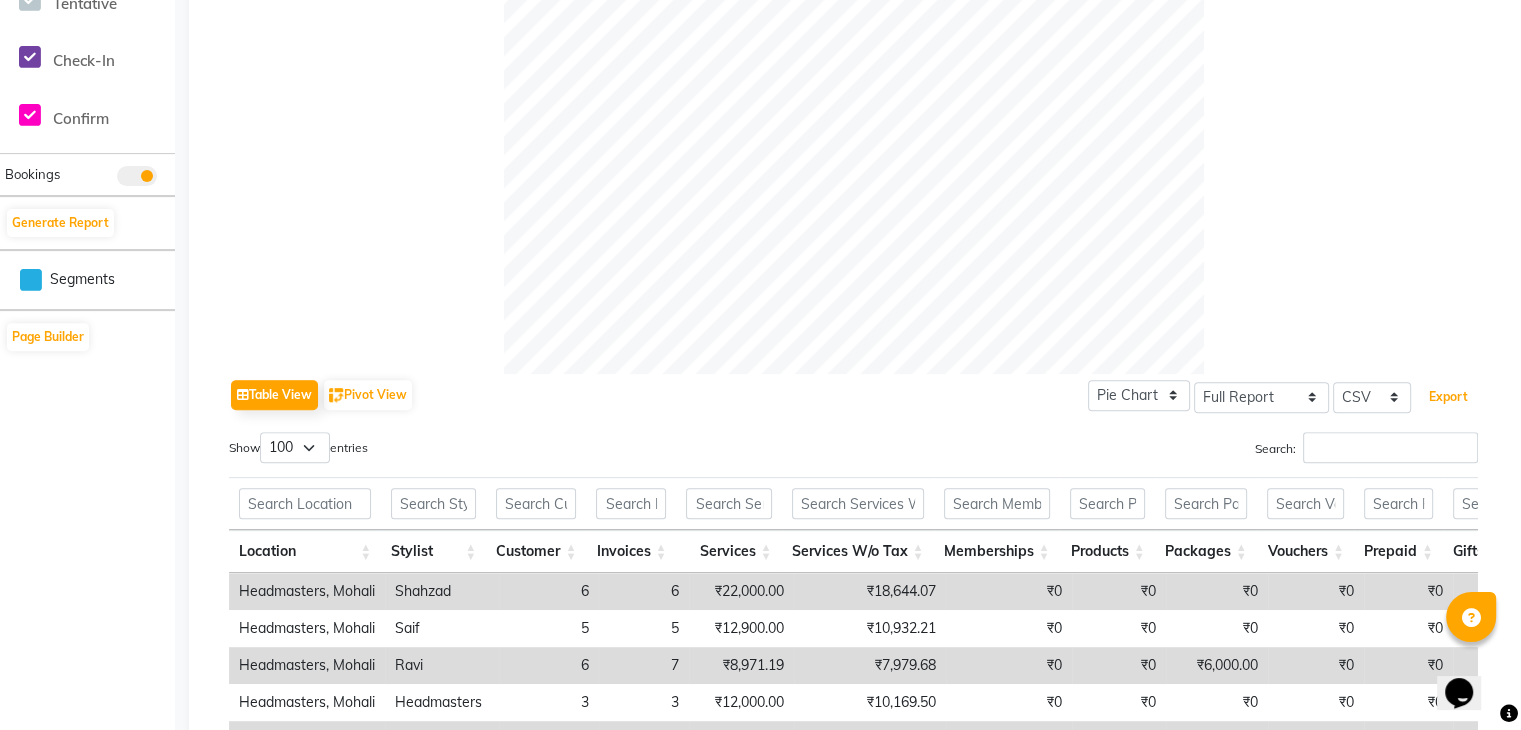 type 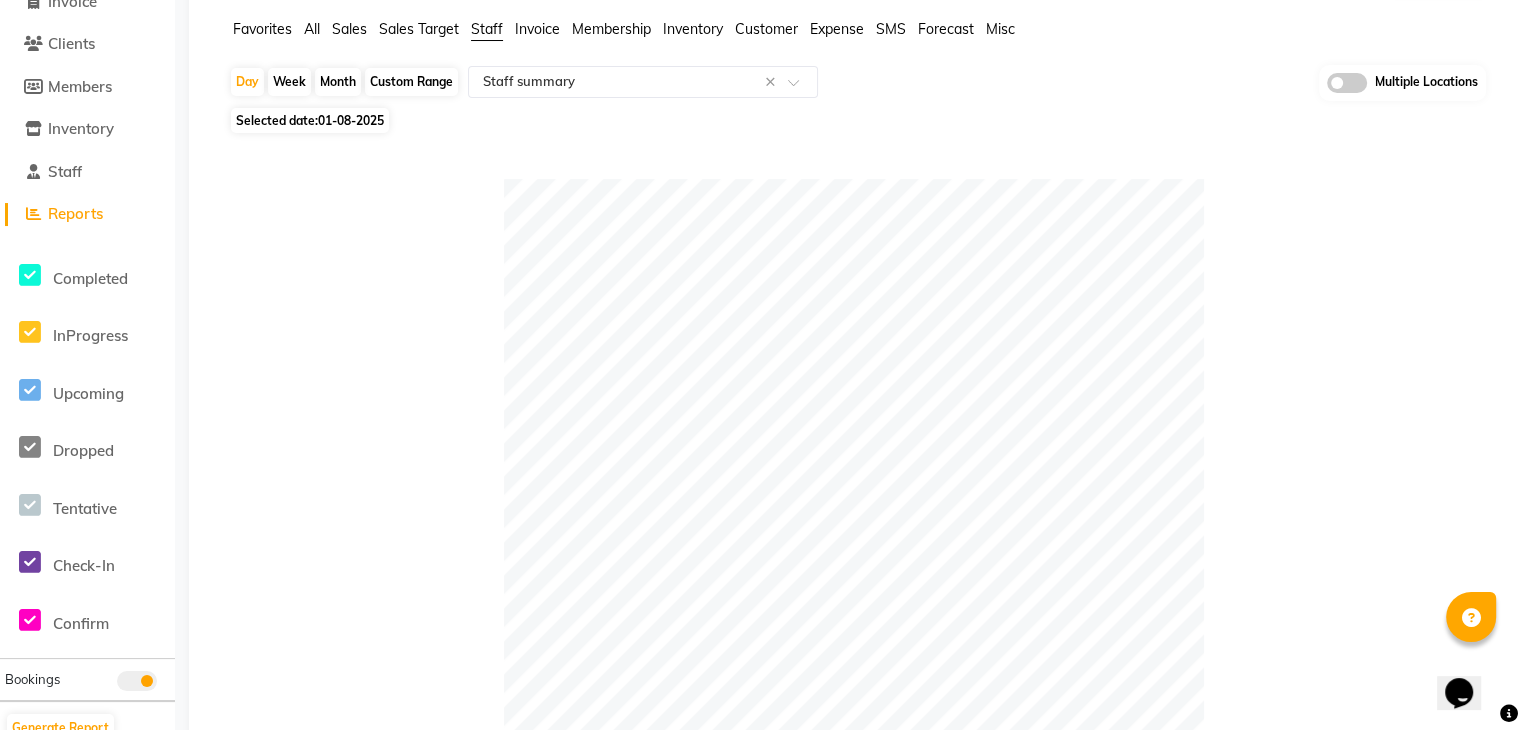 scroll, scrollTop: 0, scrollLeft: 0, axis: both 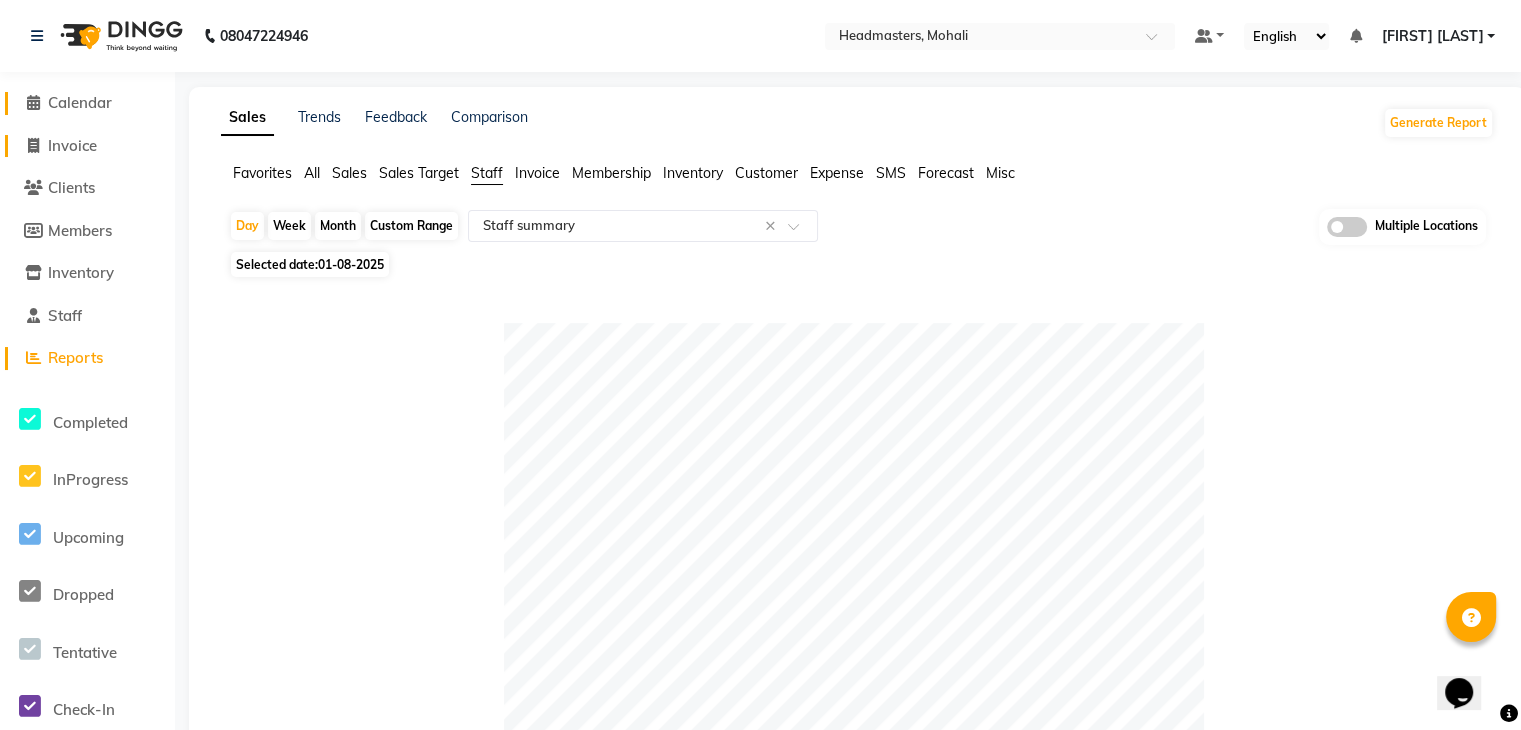 click on "Calendar" 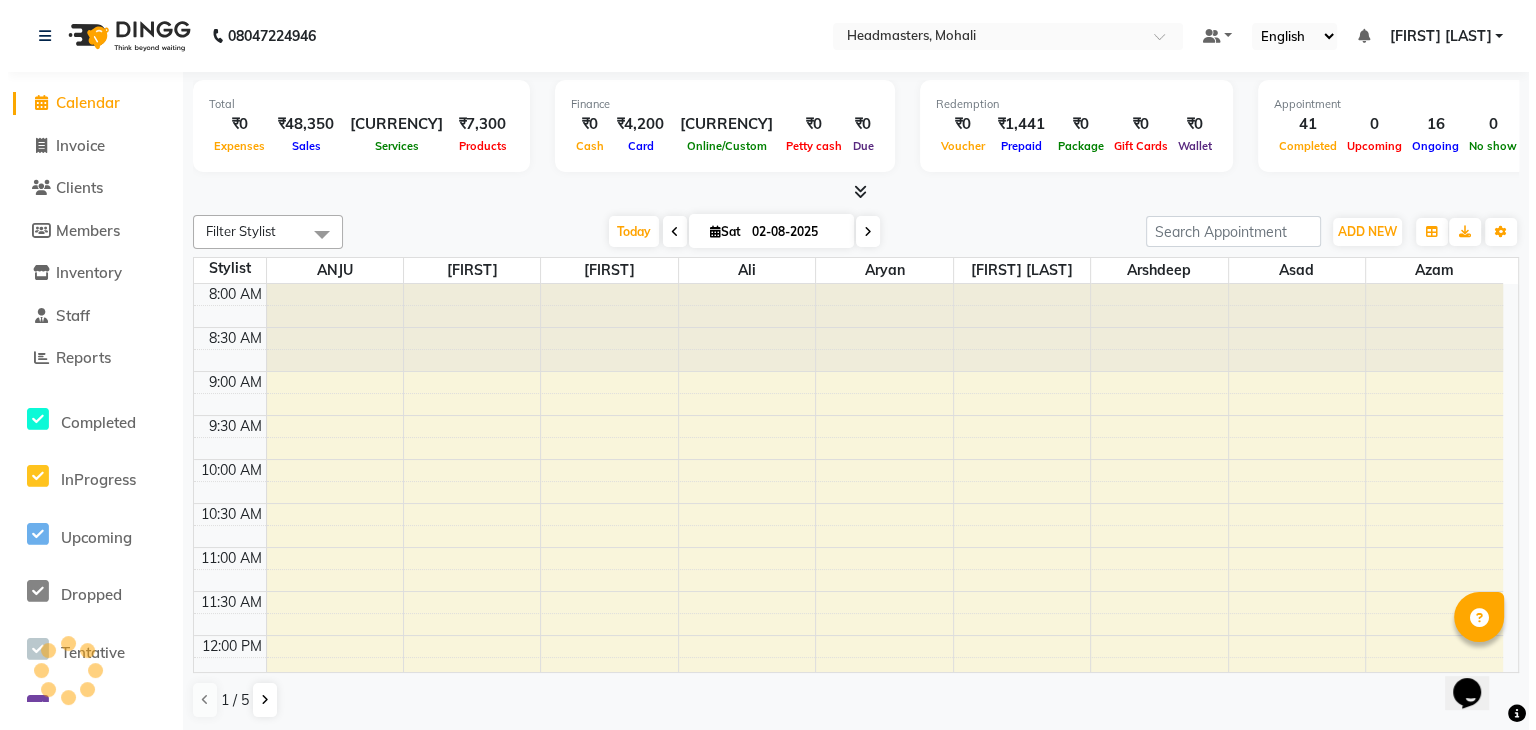 scroll, scrollTop: 699, scrollLeft: 0, axis: vertical 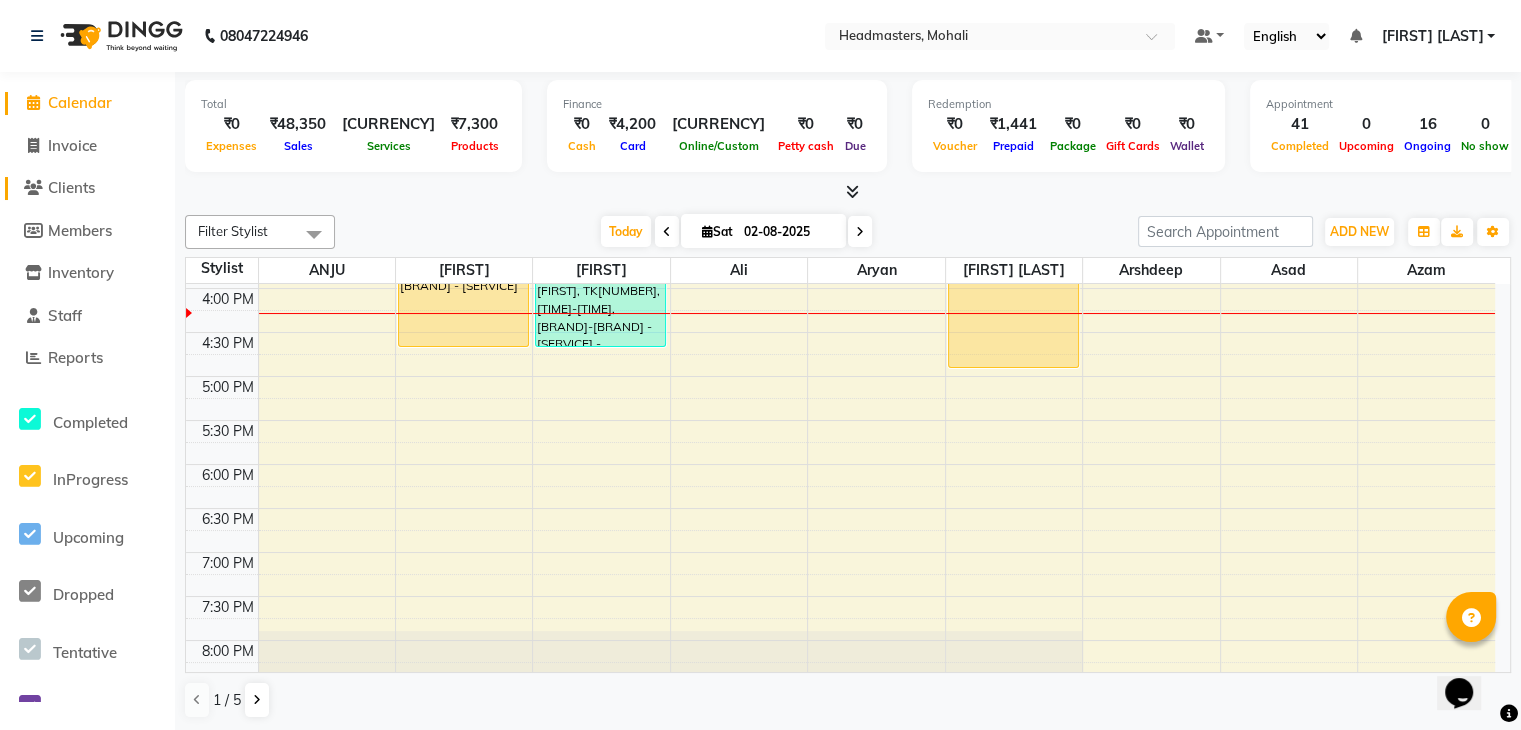 click on "Clients" 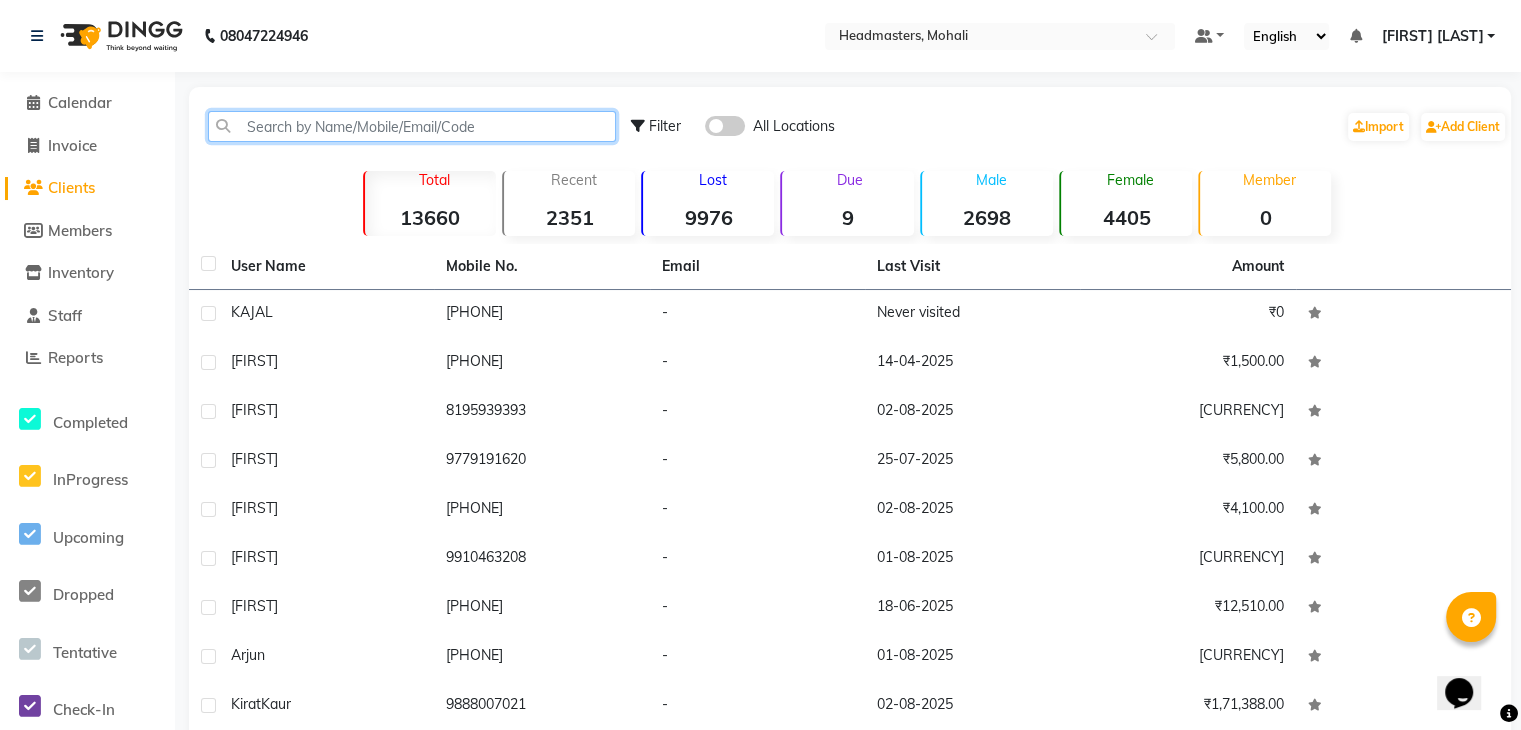click 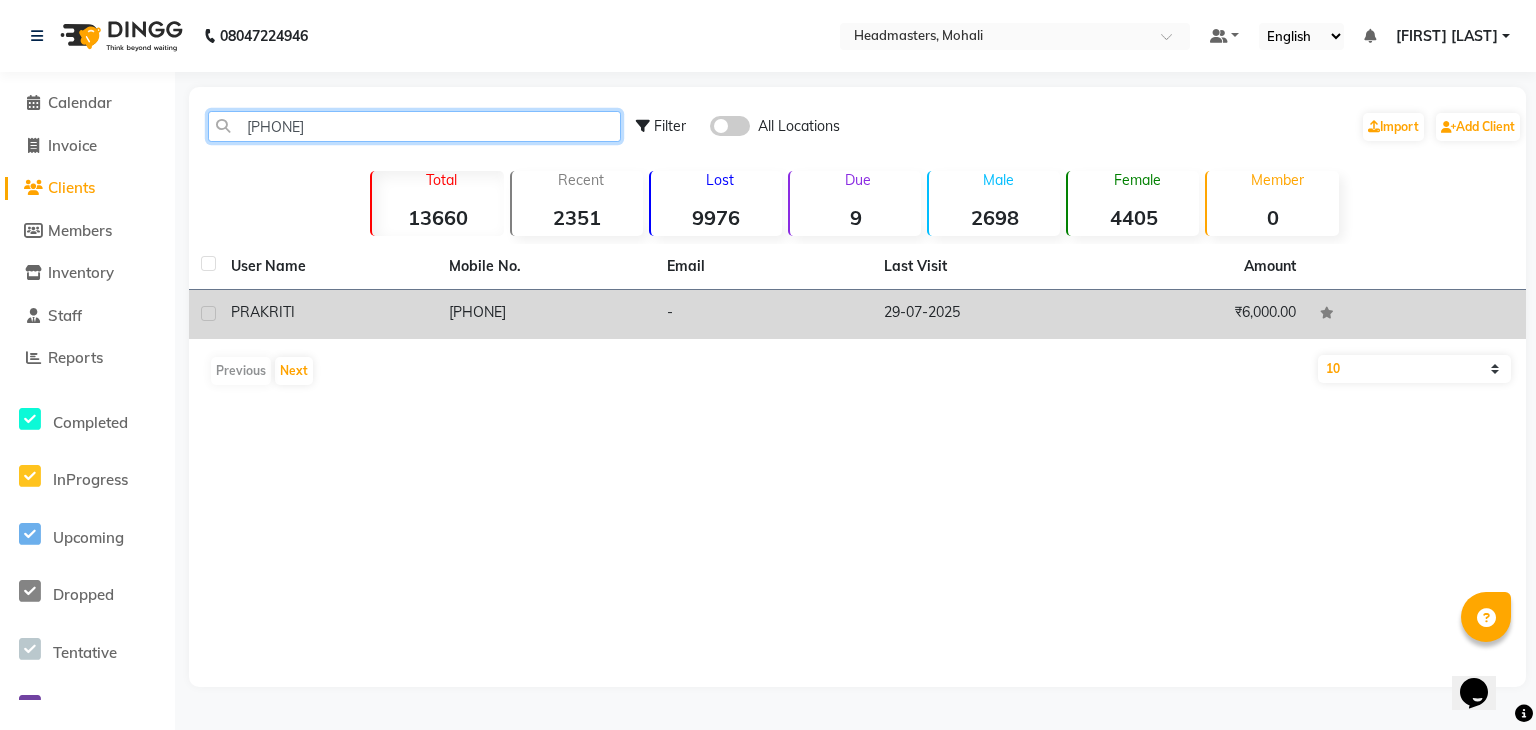 type on "8847506744" 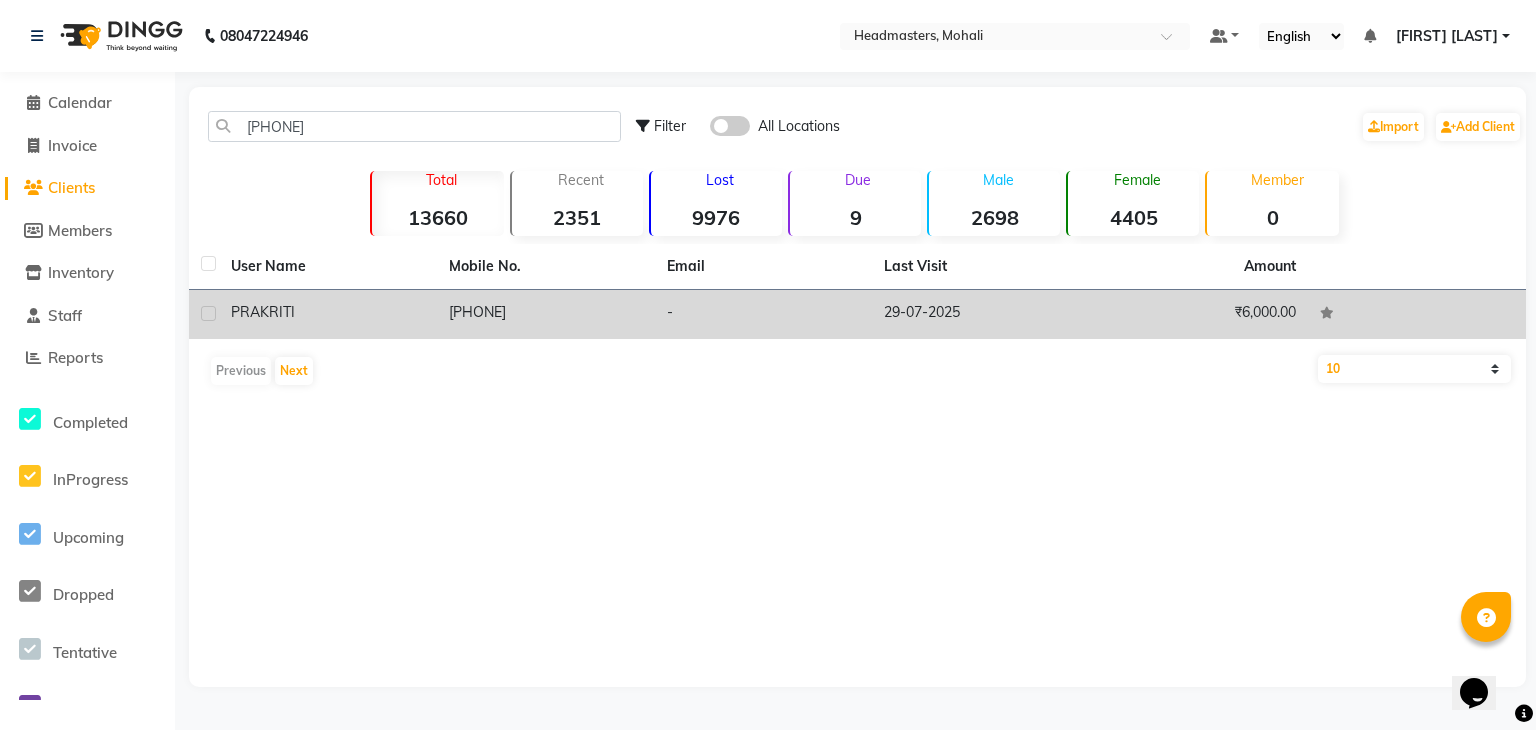 click on "8847506744" 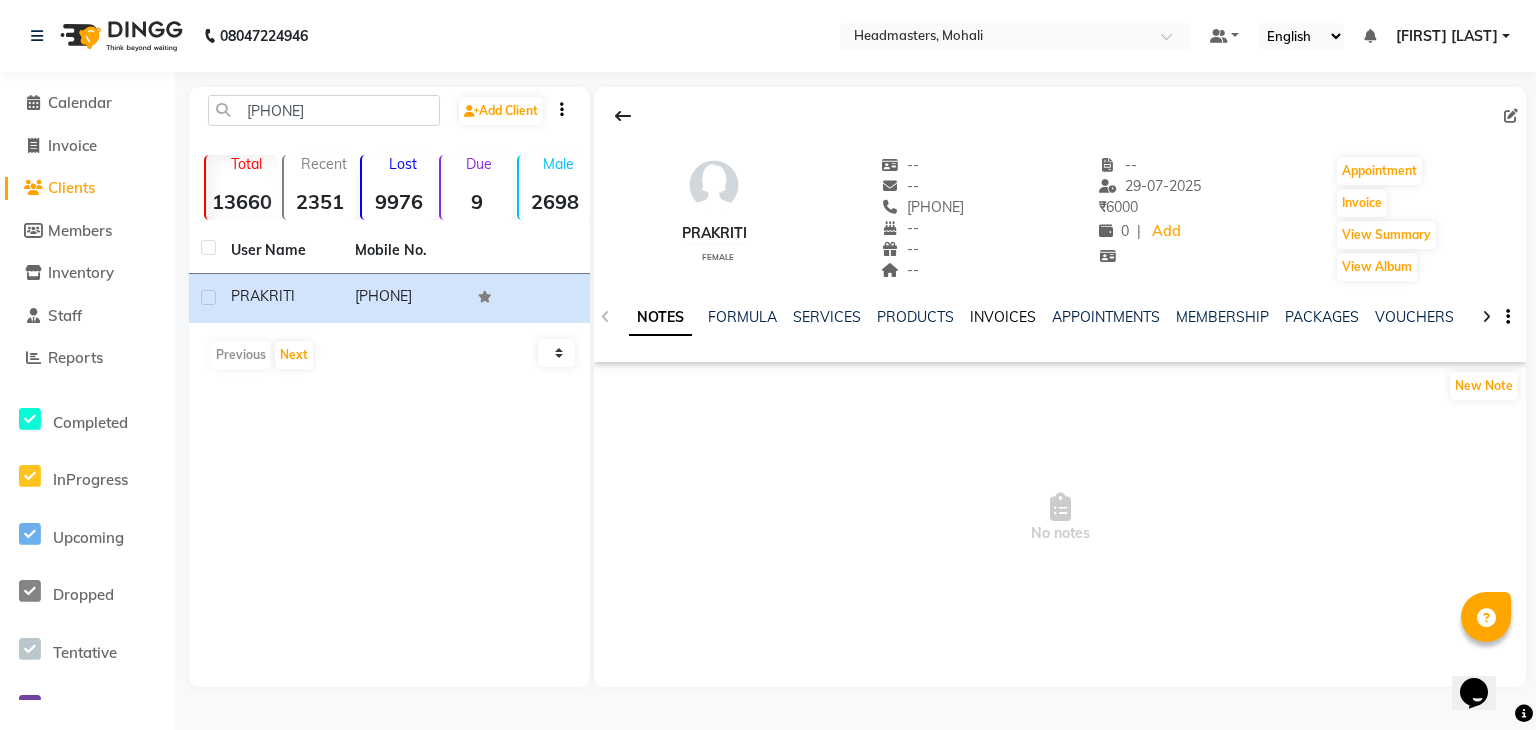 click on "INVOICES" 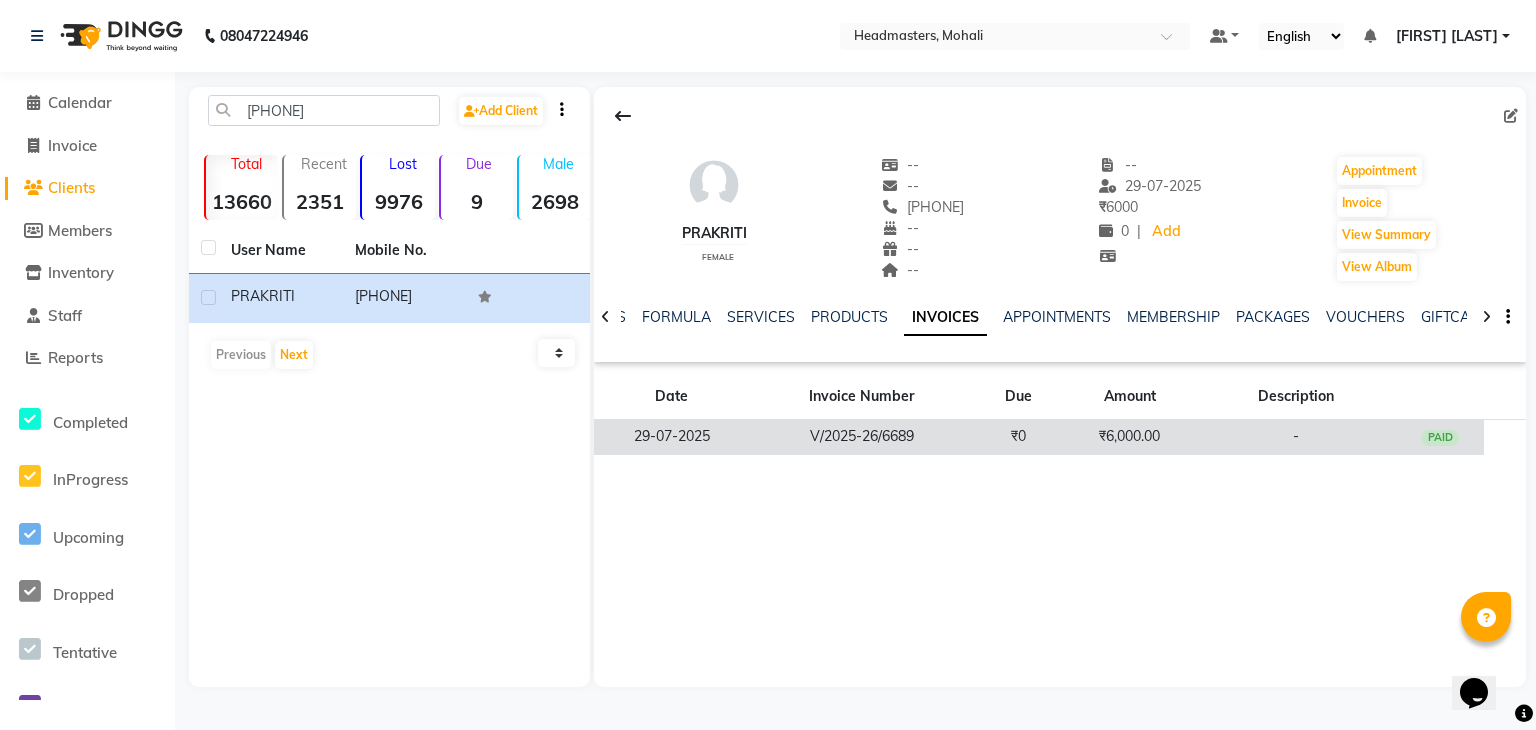 click on "V/2025-26/6689" 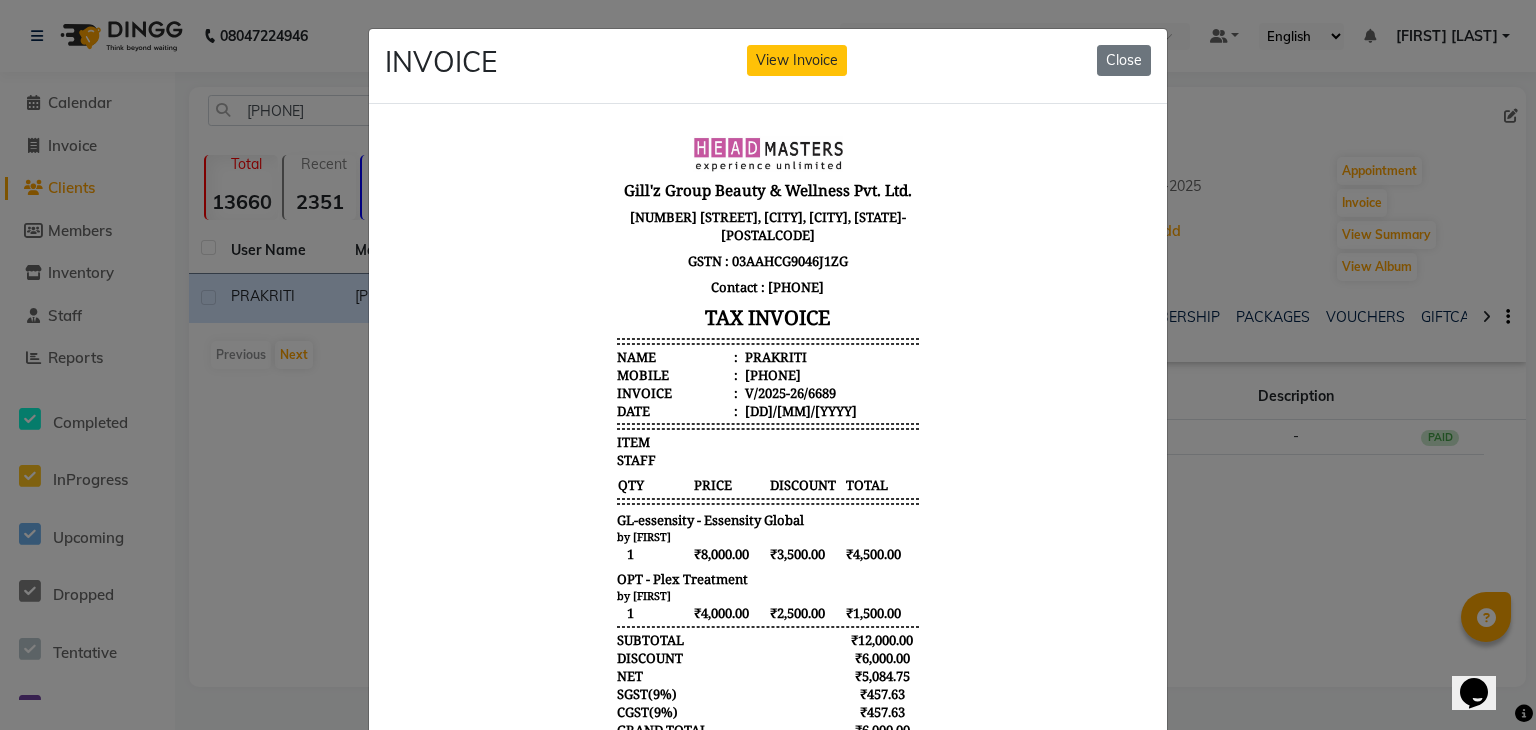 scroll, scrollTop: 15, scrollLeft: 0, axis: vertical 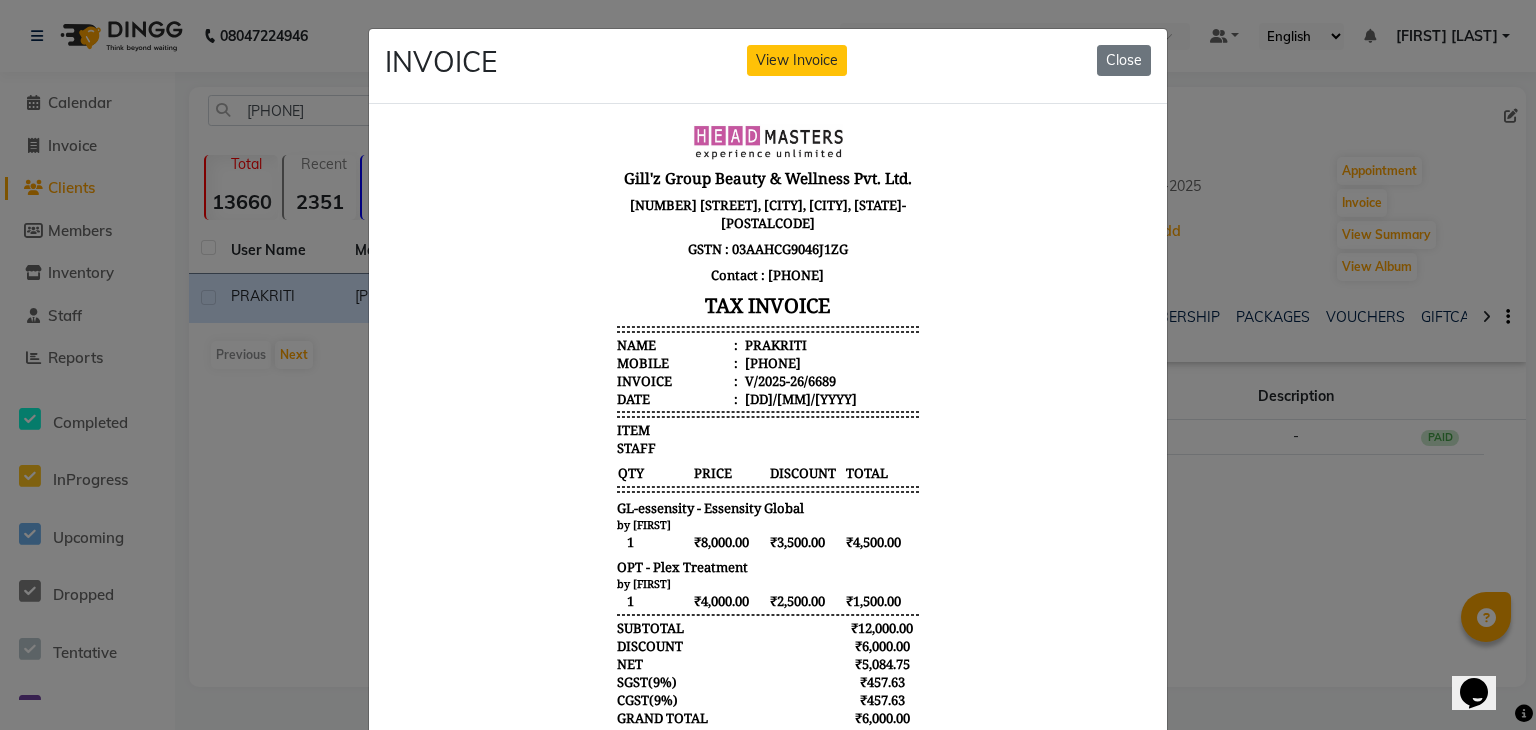 type 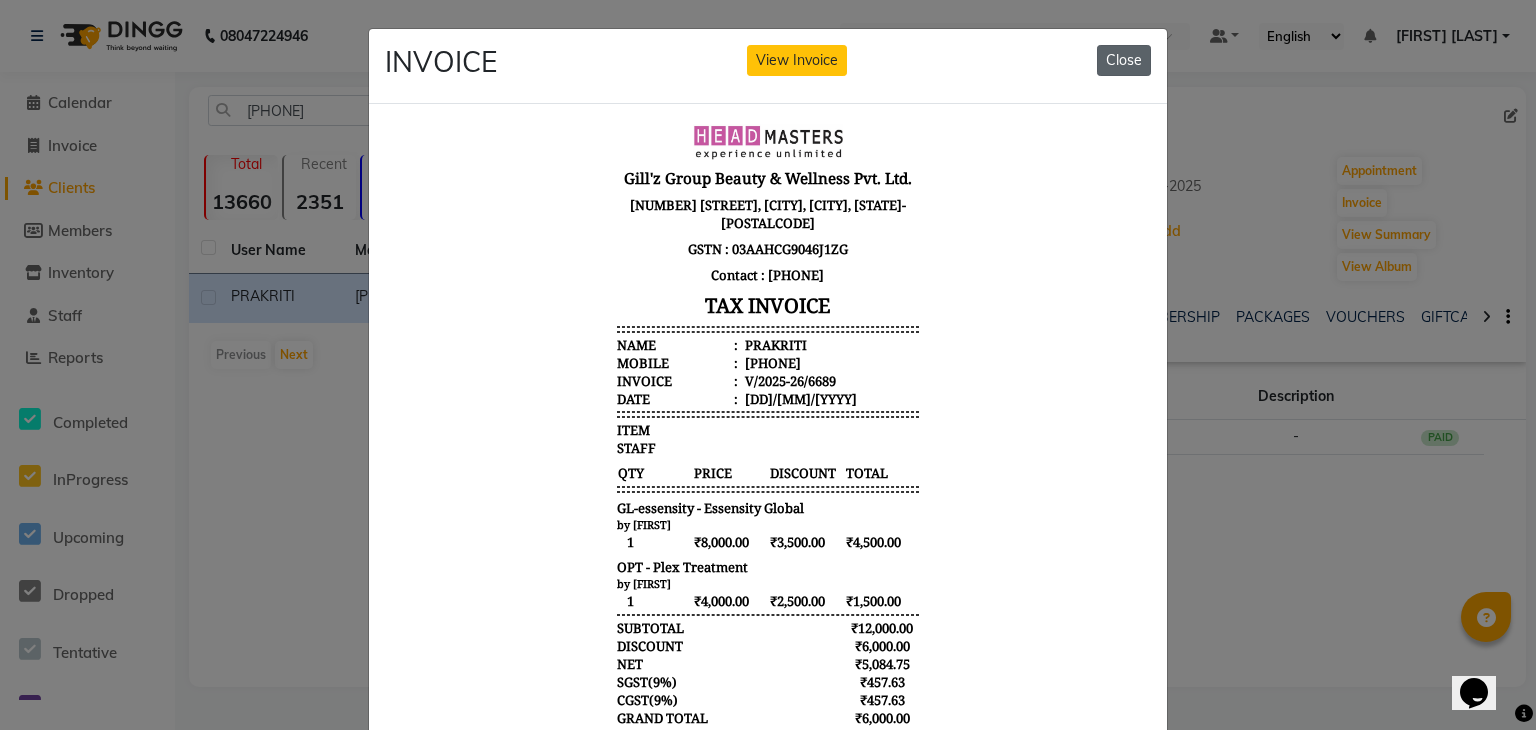 click on "Close" 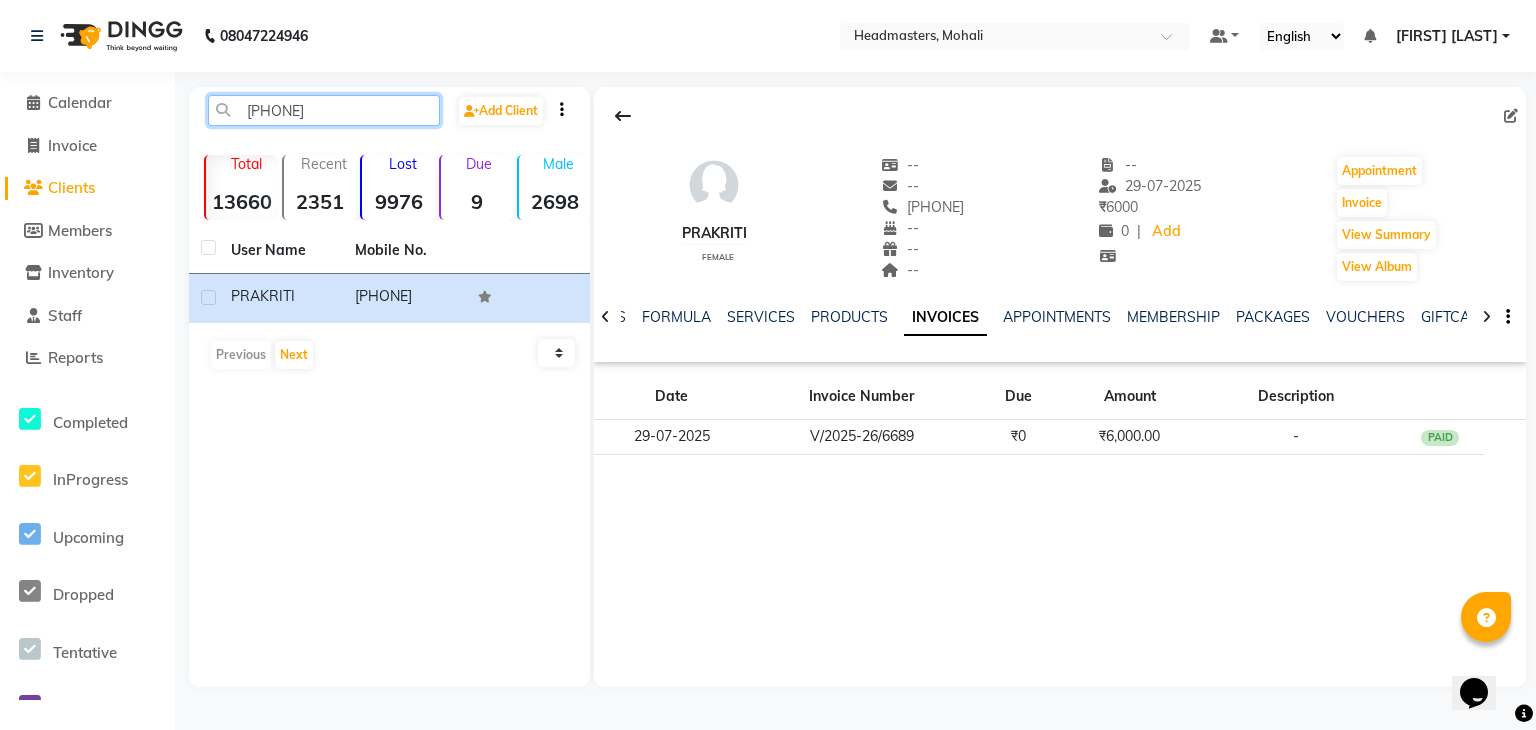 drag, startPoint x: 337, startPoint y: 114, endPoint x: 229, endPoint y: 133, distance: 109.65856 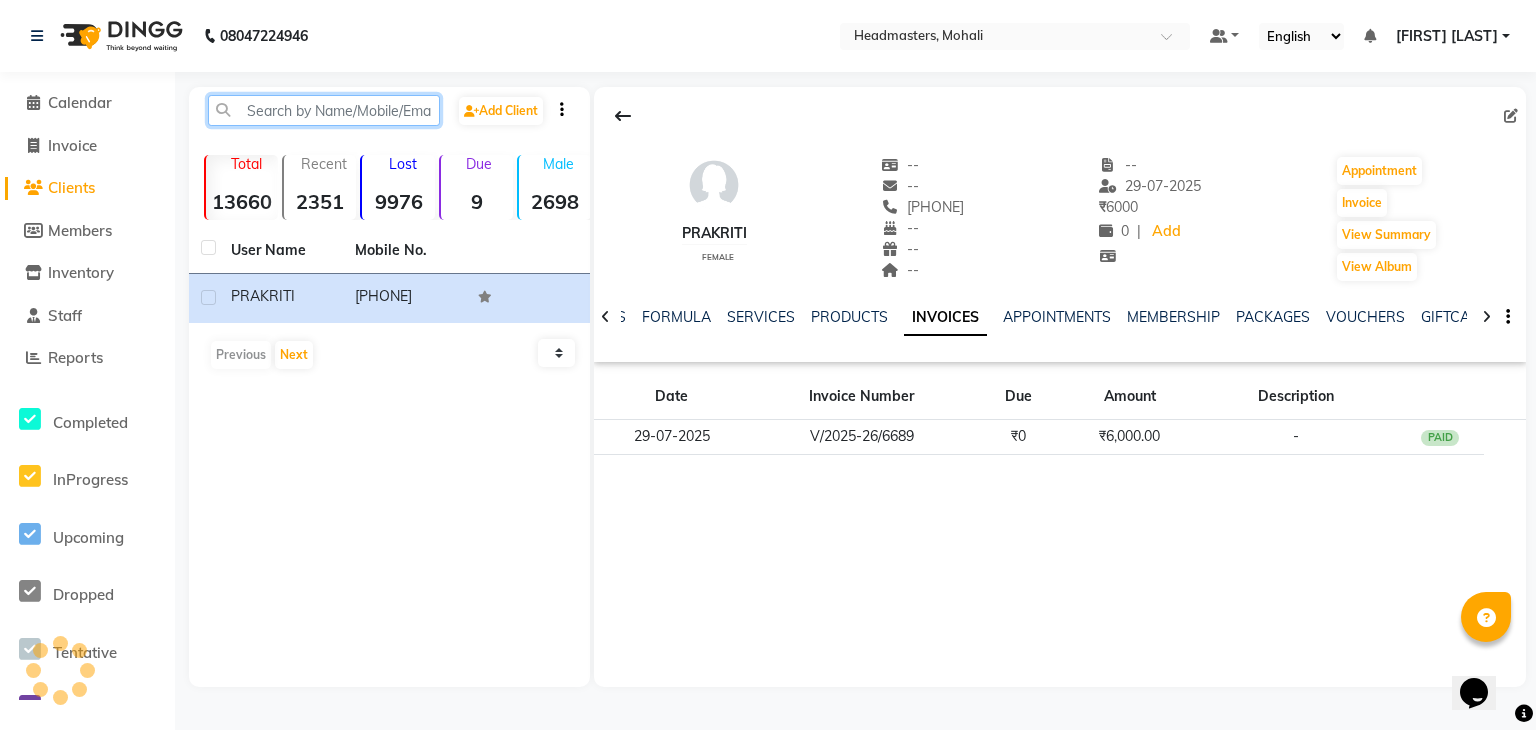 paste on "9815085777" 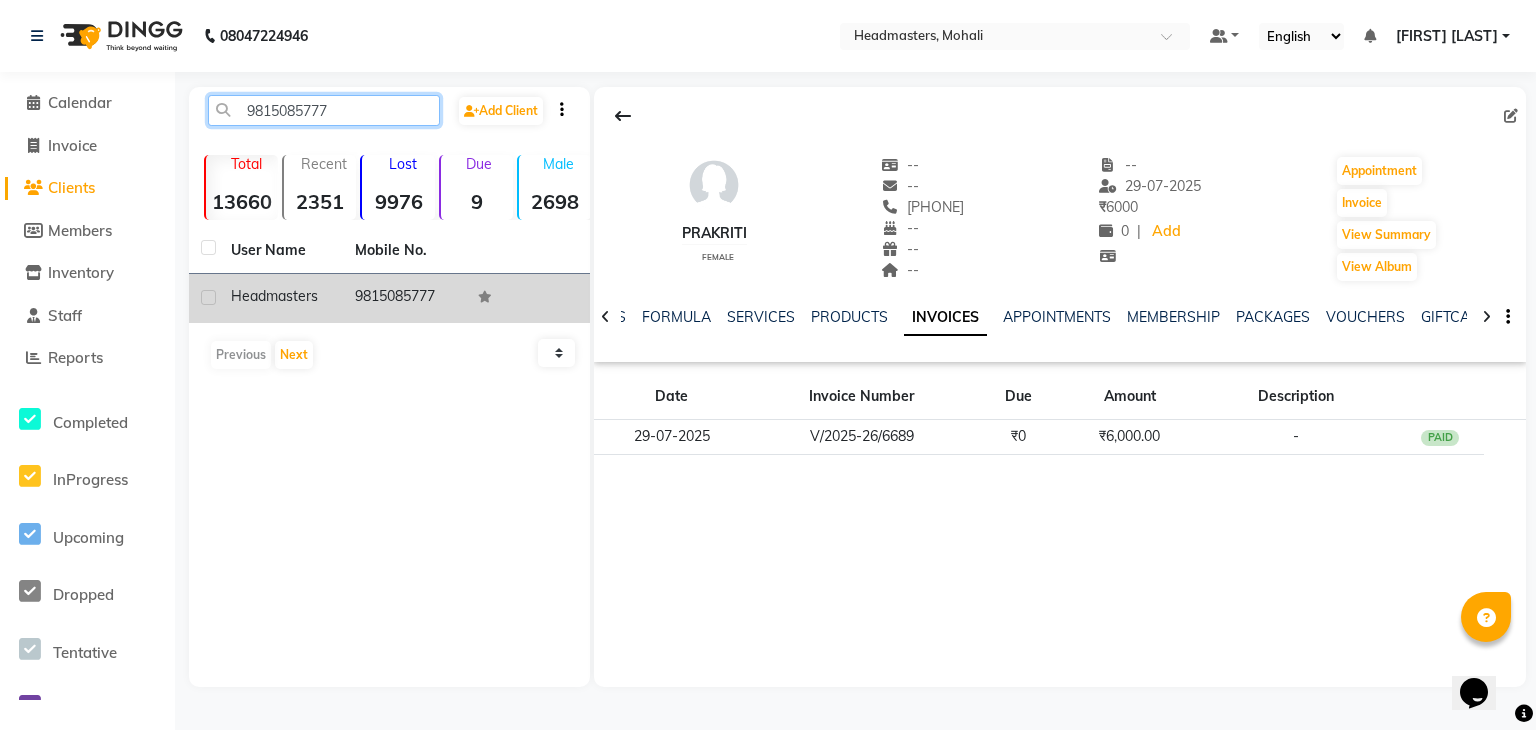type on "9815085777" 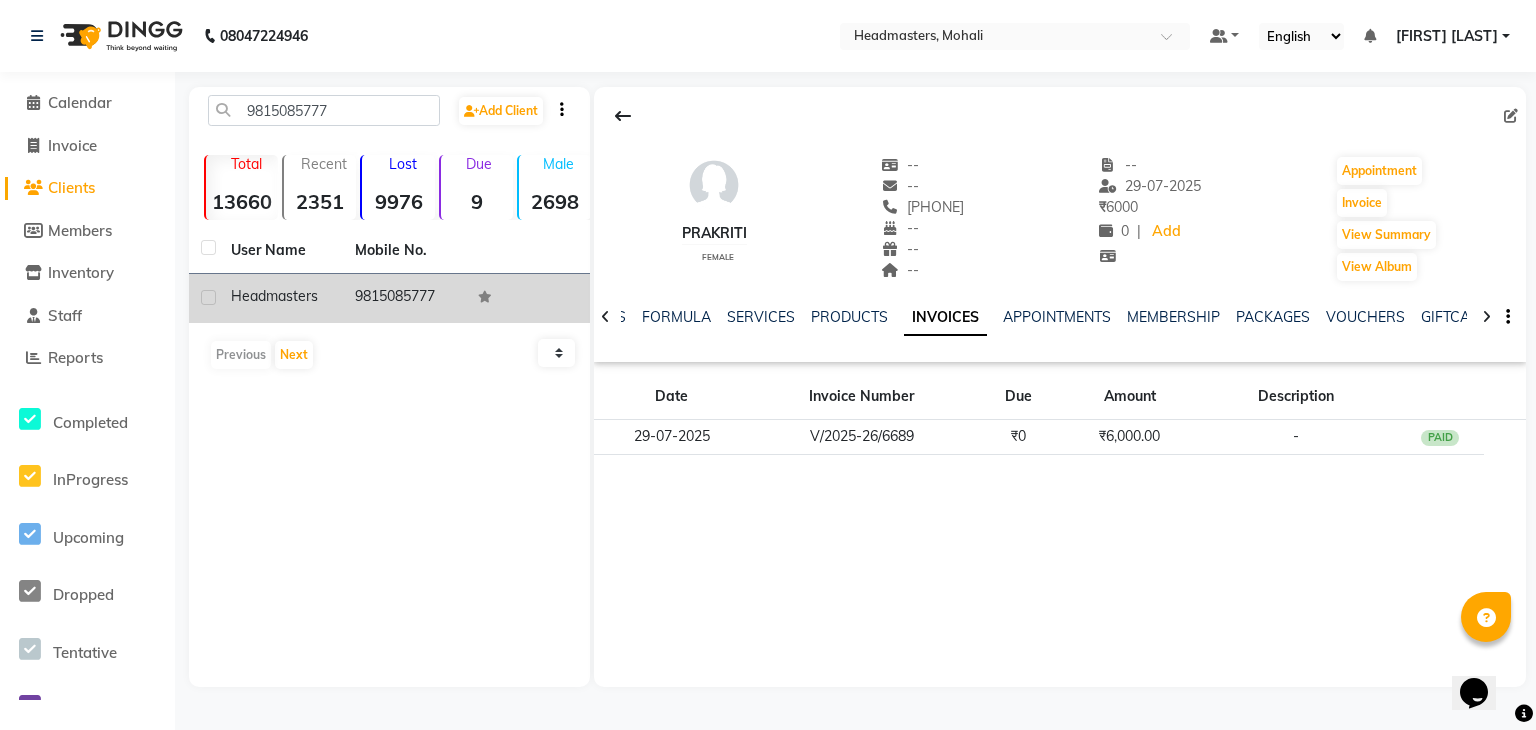 click on "9815085777" 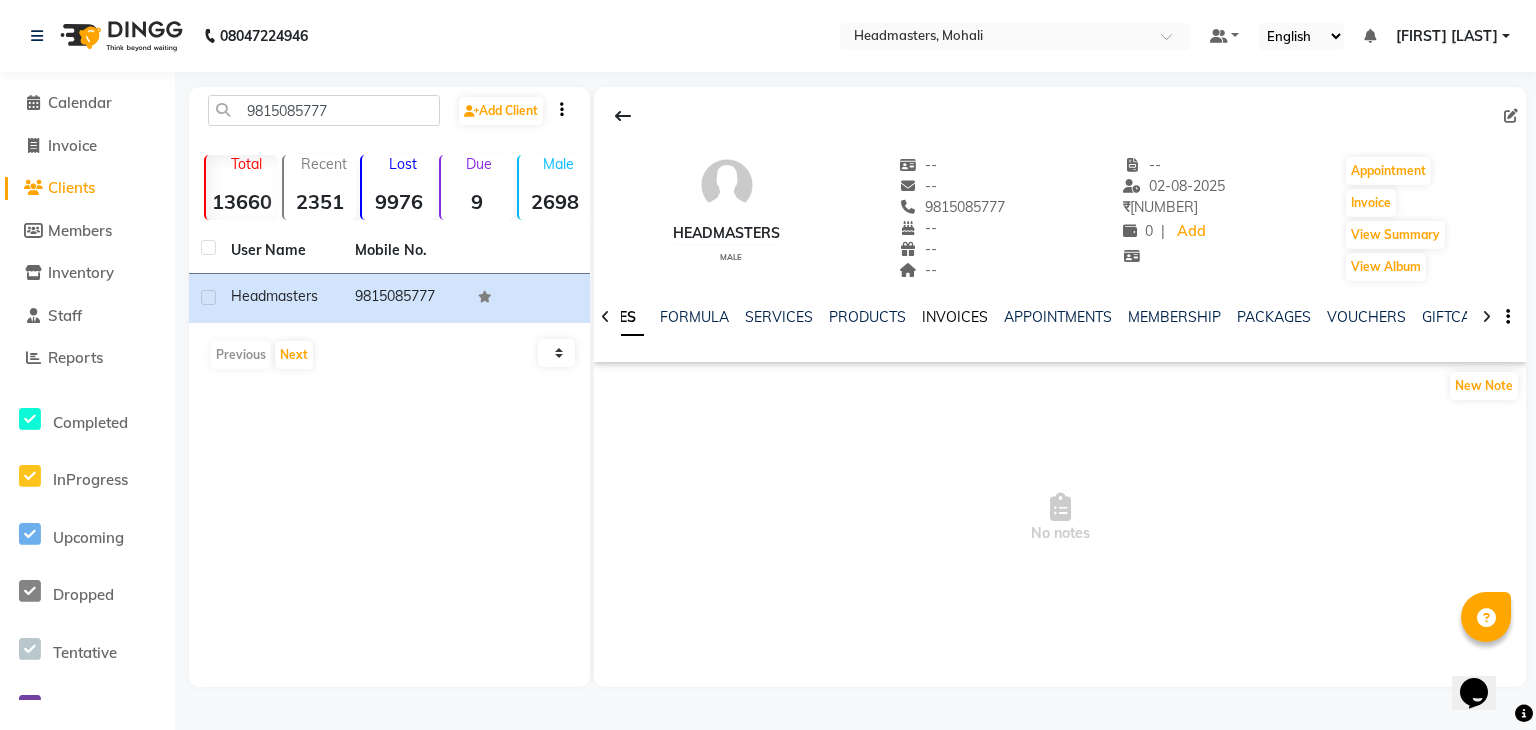 click on "INVOICES" 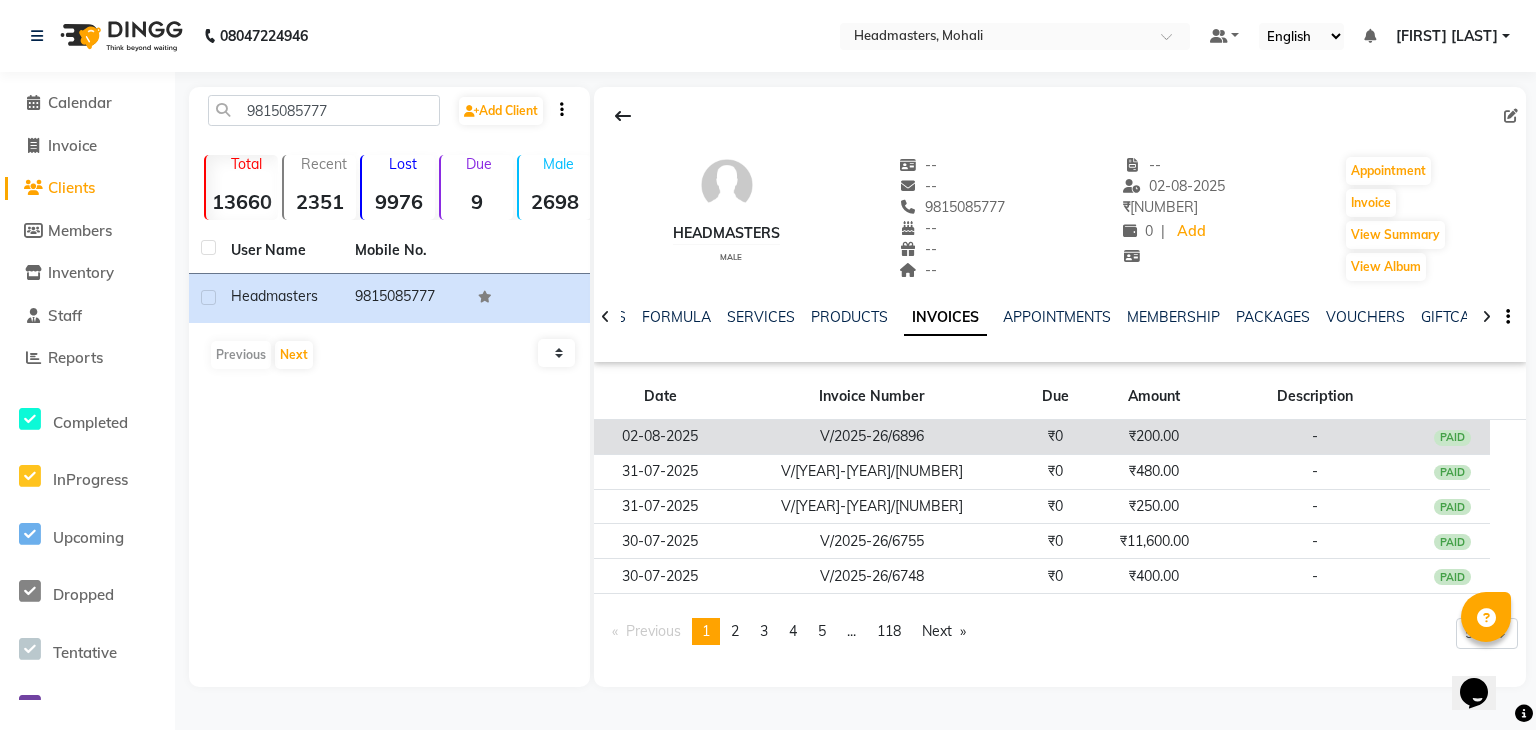 click on "V/2025-26/6896" 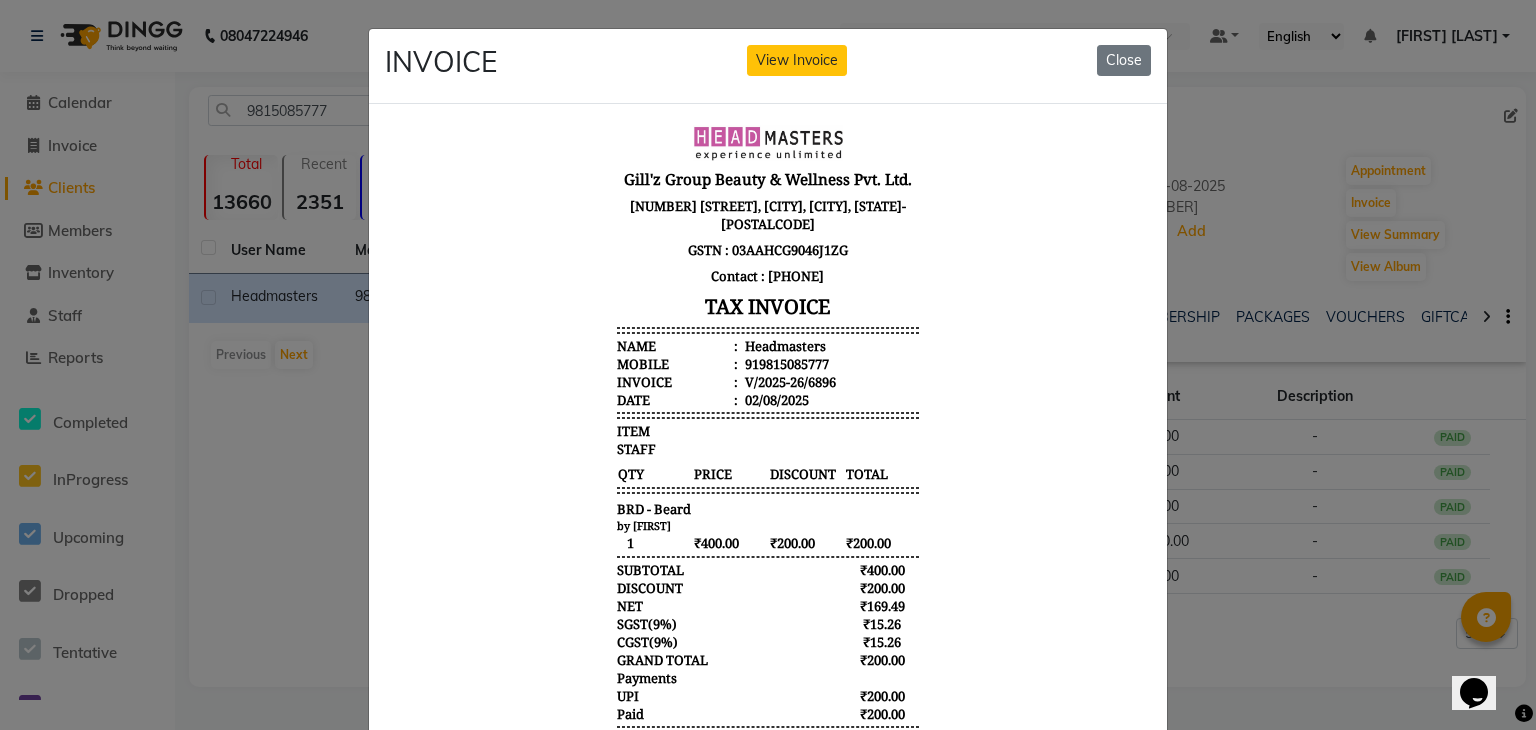 scroll, scrollTop: 16, scrollLeft: 0, axis: vertical 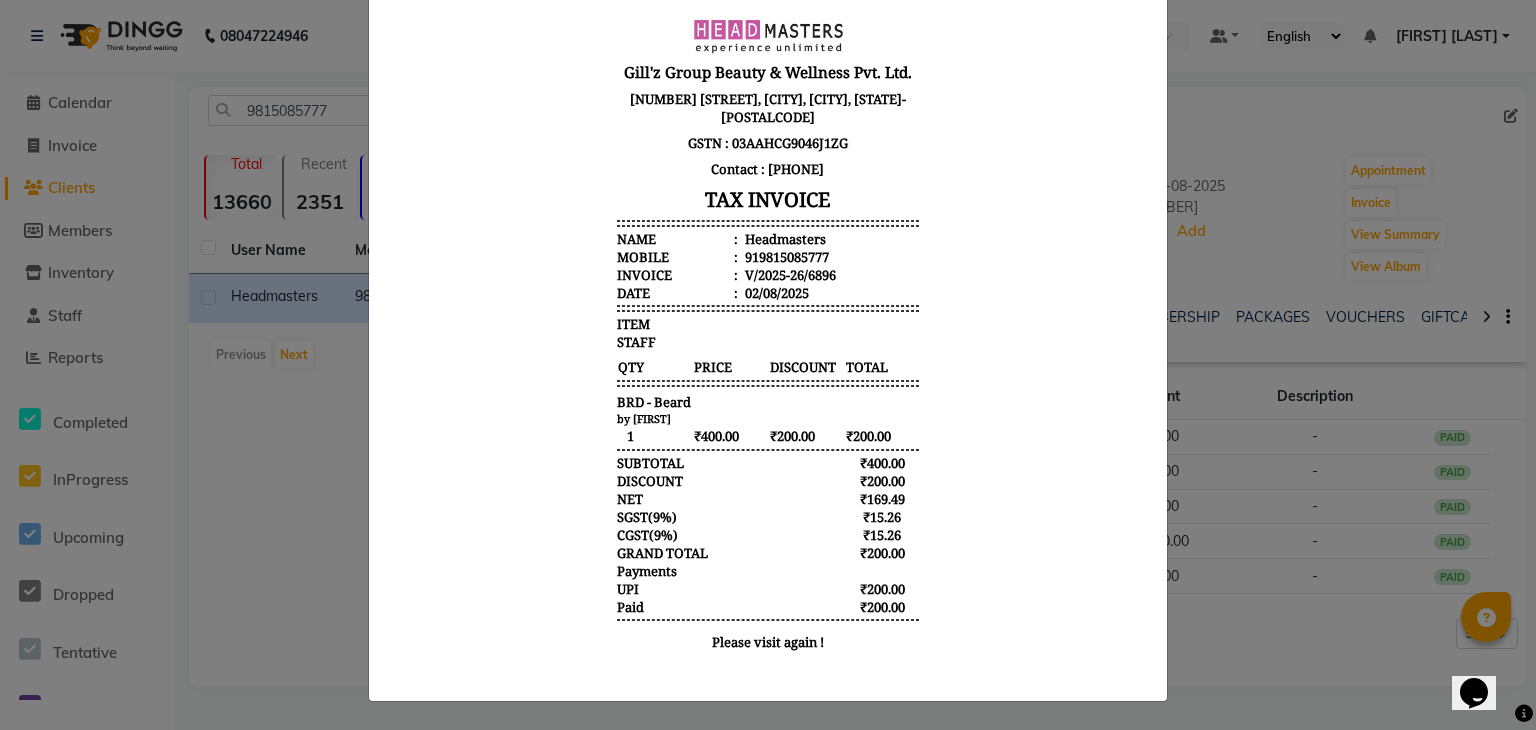 type 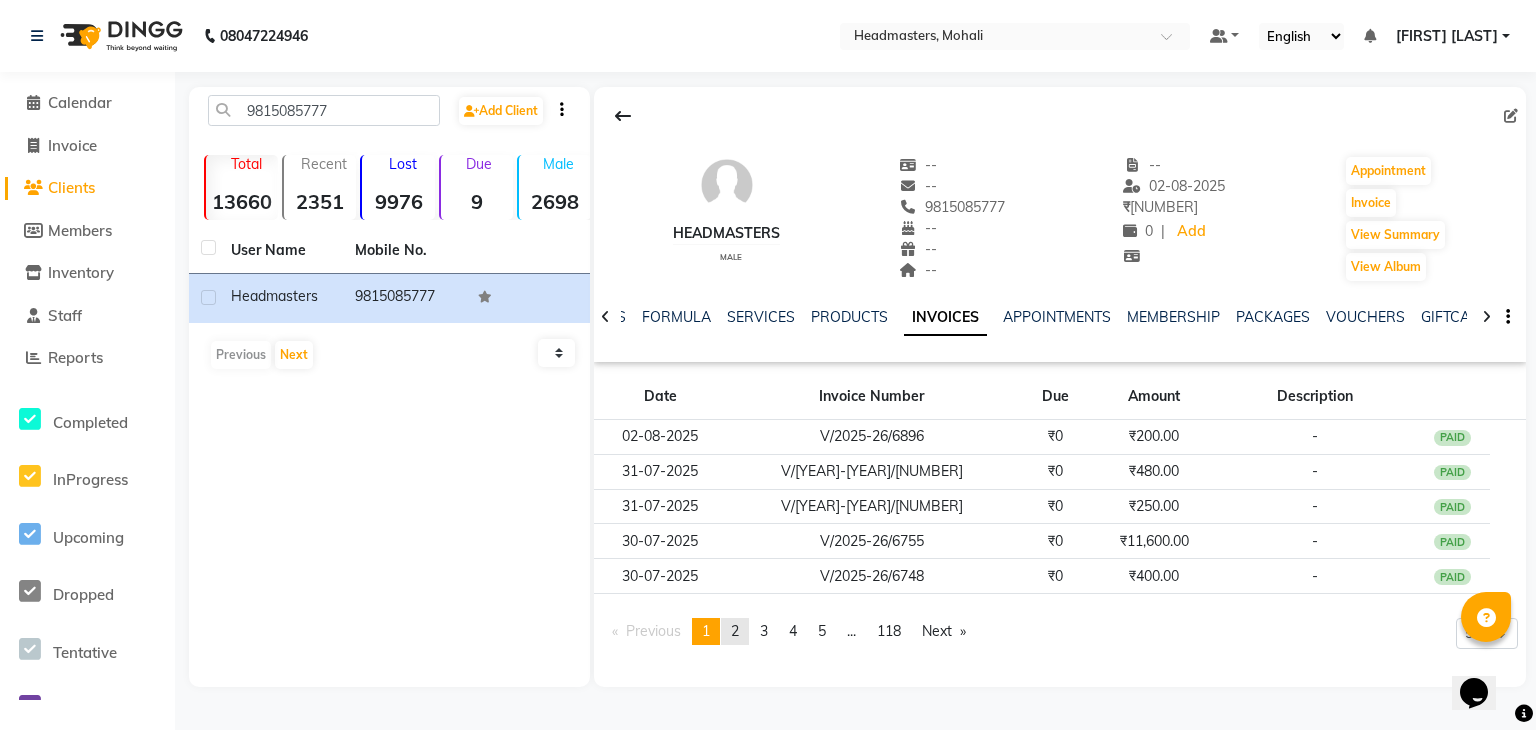 click on "2" 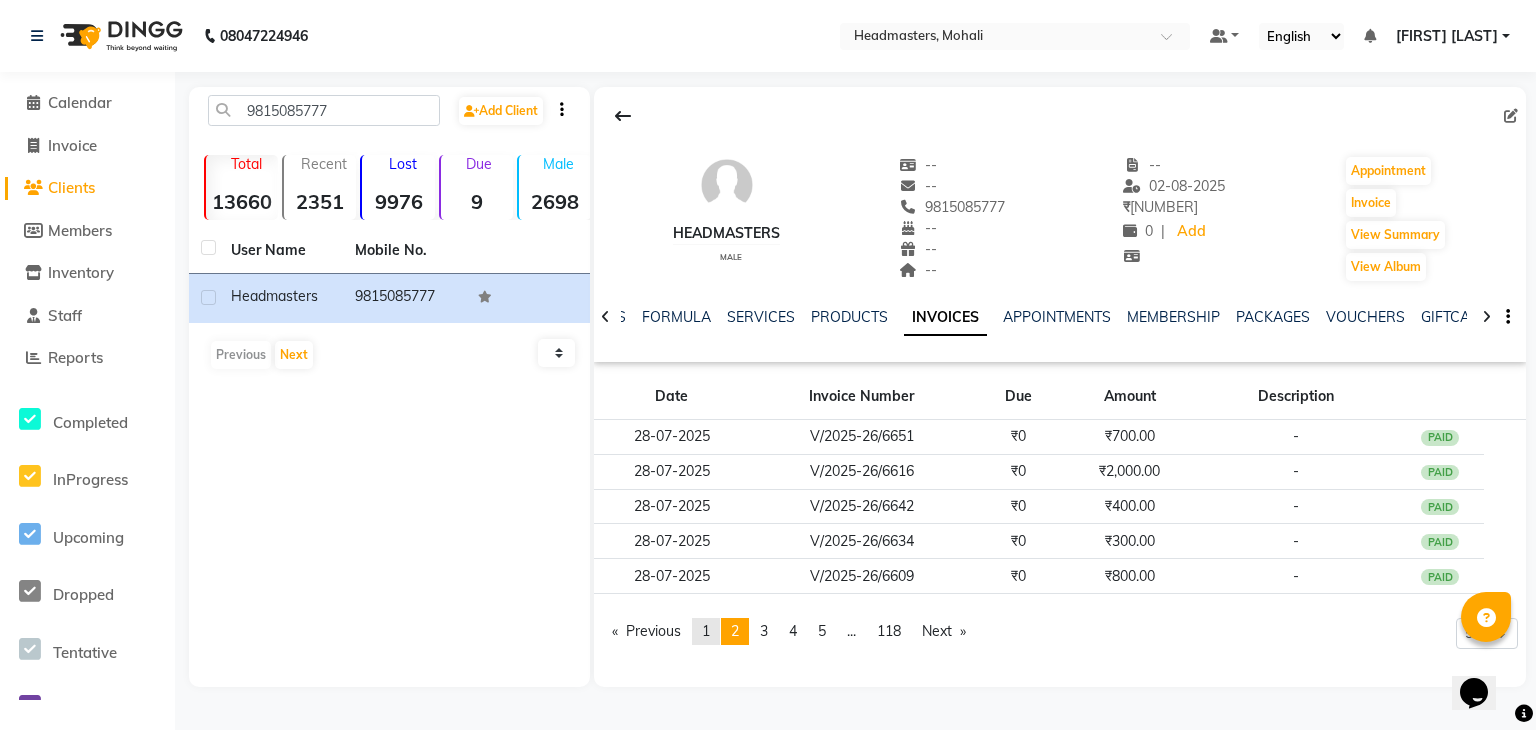 click on "page  1" 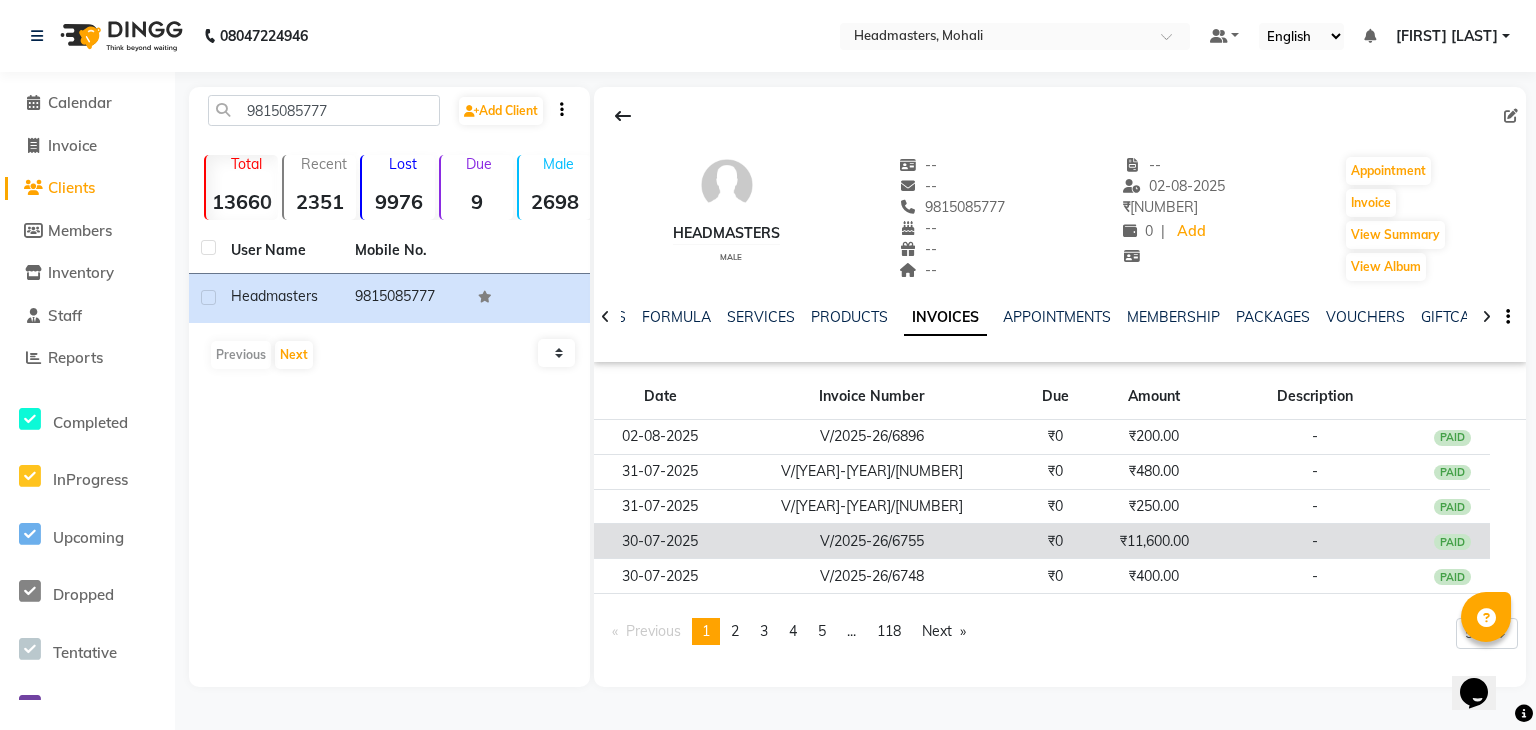 click on "V/2025-26/6755" 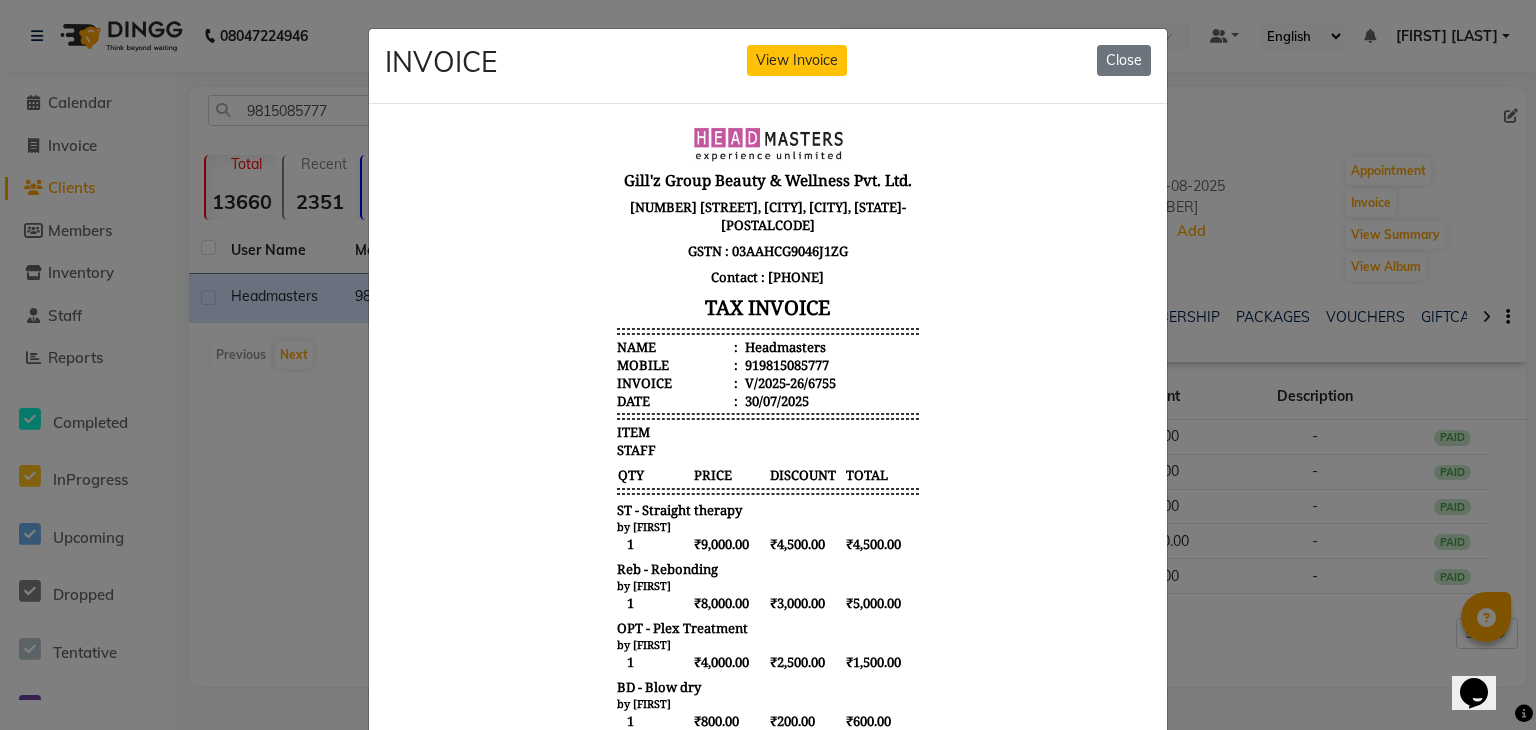 scroll, scrollTop: 16, scrollLeft: 0, axis: vertical 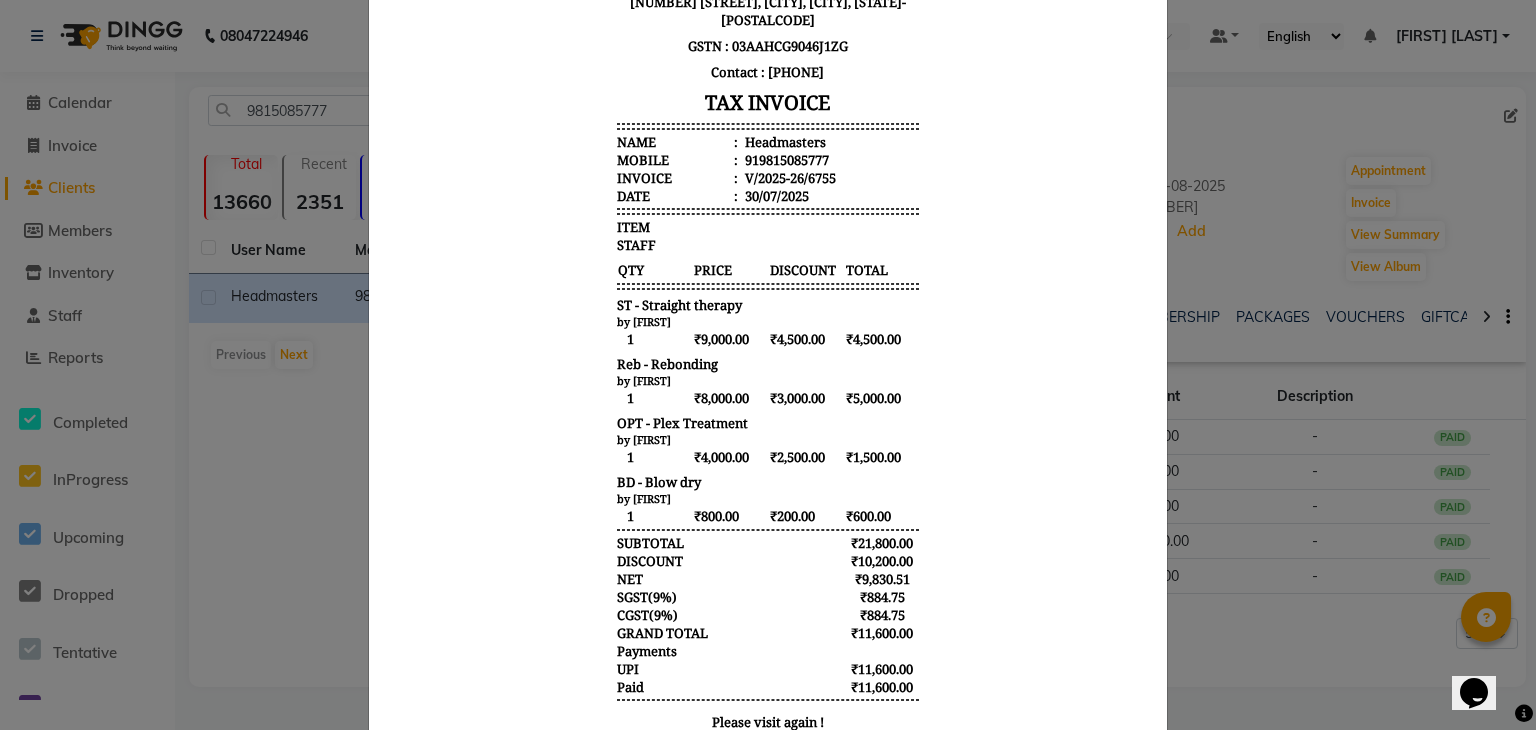 type 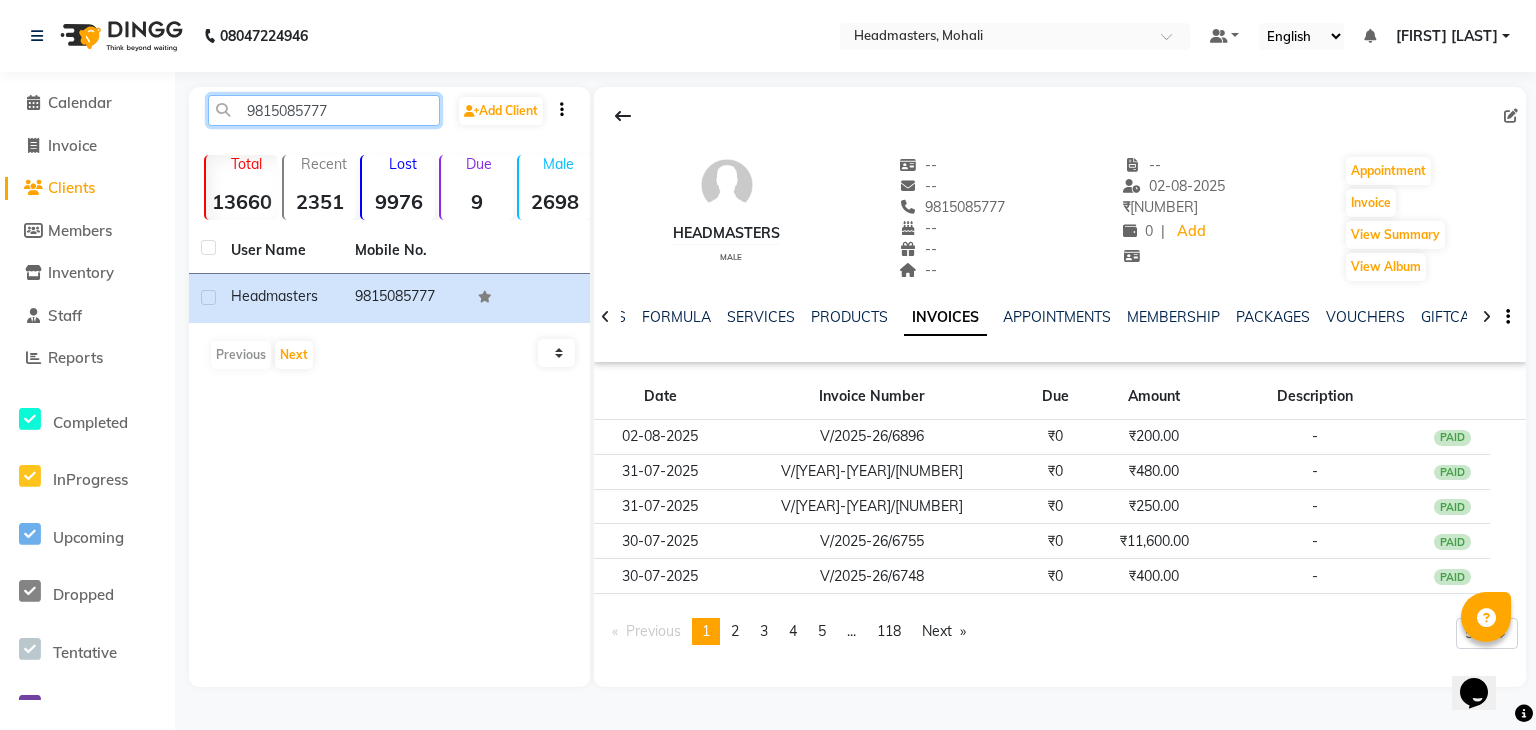 drag, startPoint x: 352, startPoint y: 114, endPoint x: 236, endPoint y: 120, distance: 116.15507 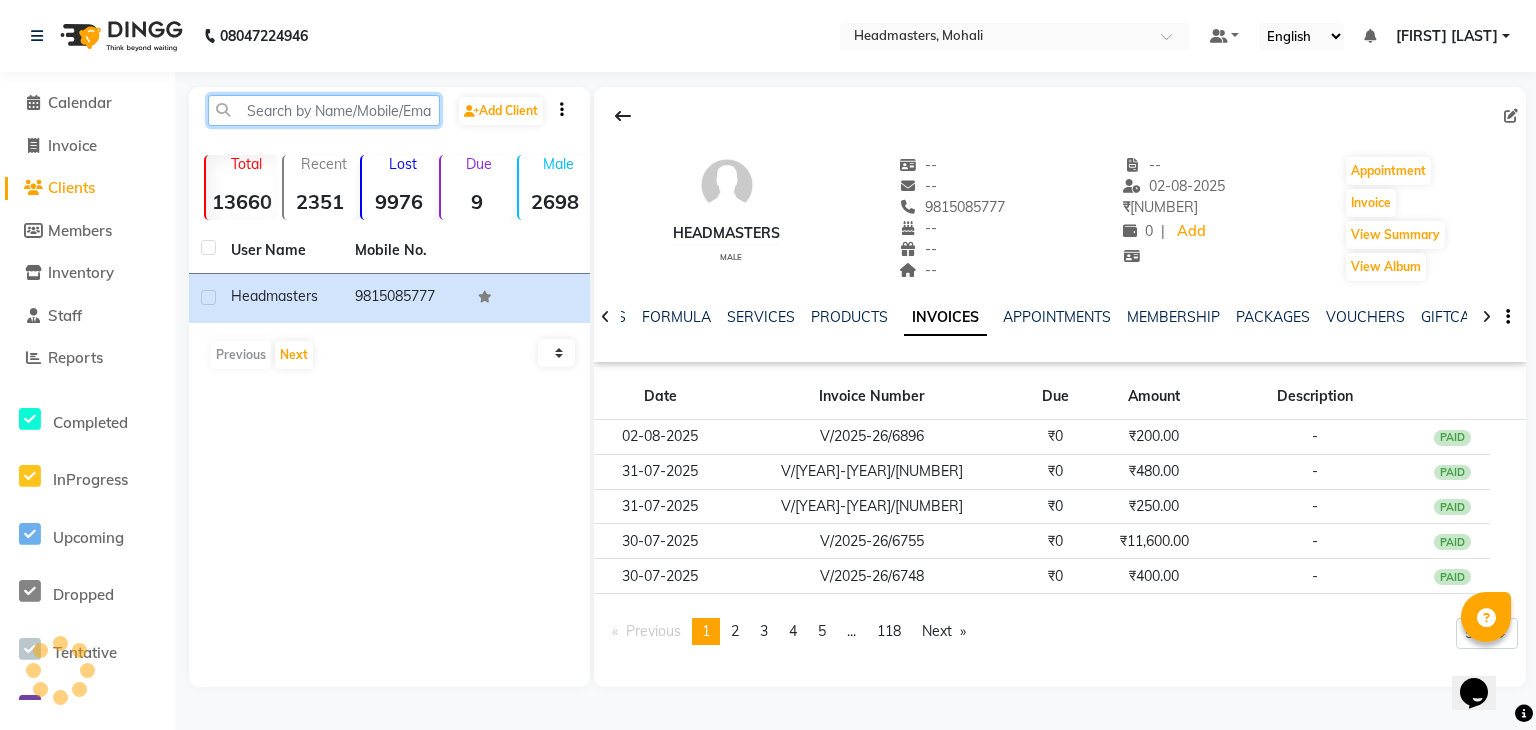 paste on "9650312439" 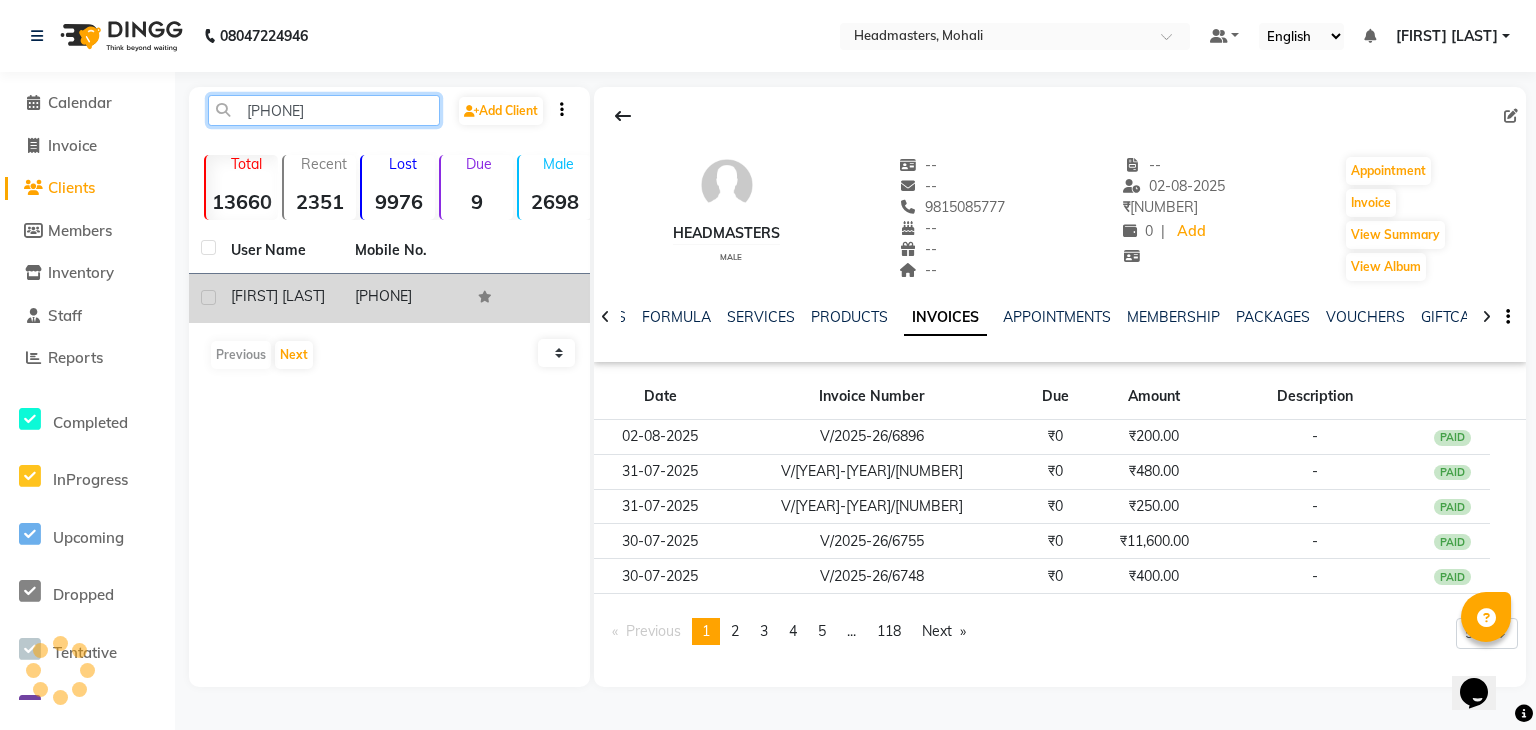 type on "9650312439" 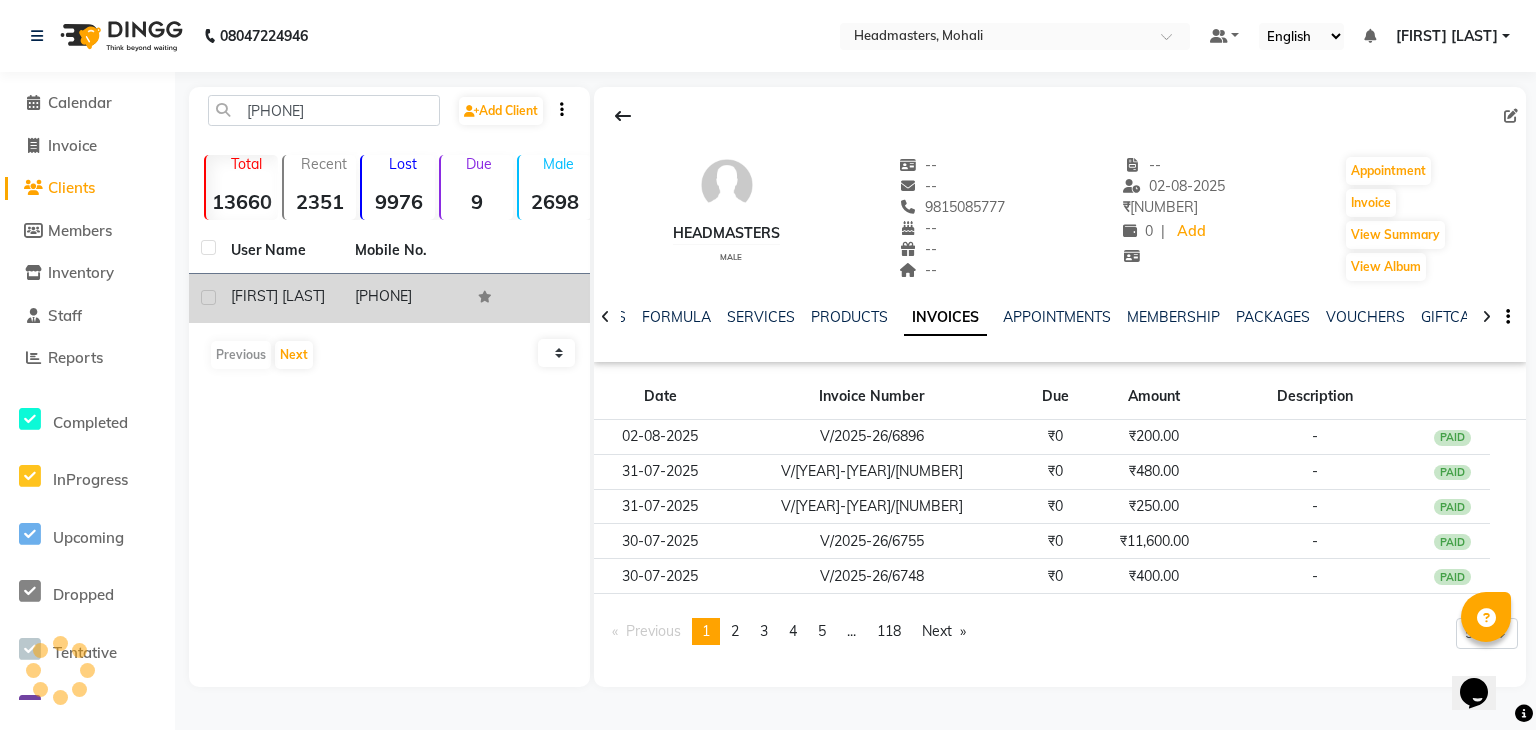 click on "9650312439" 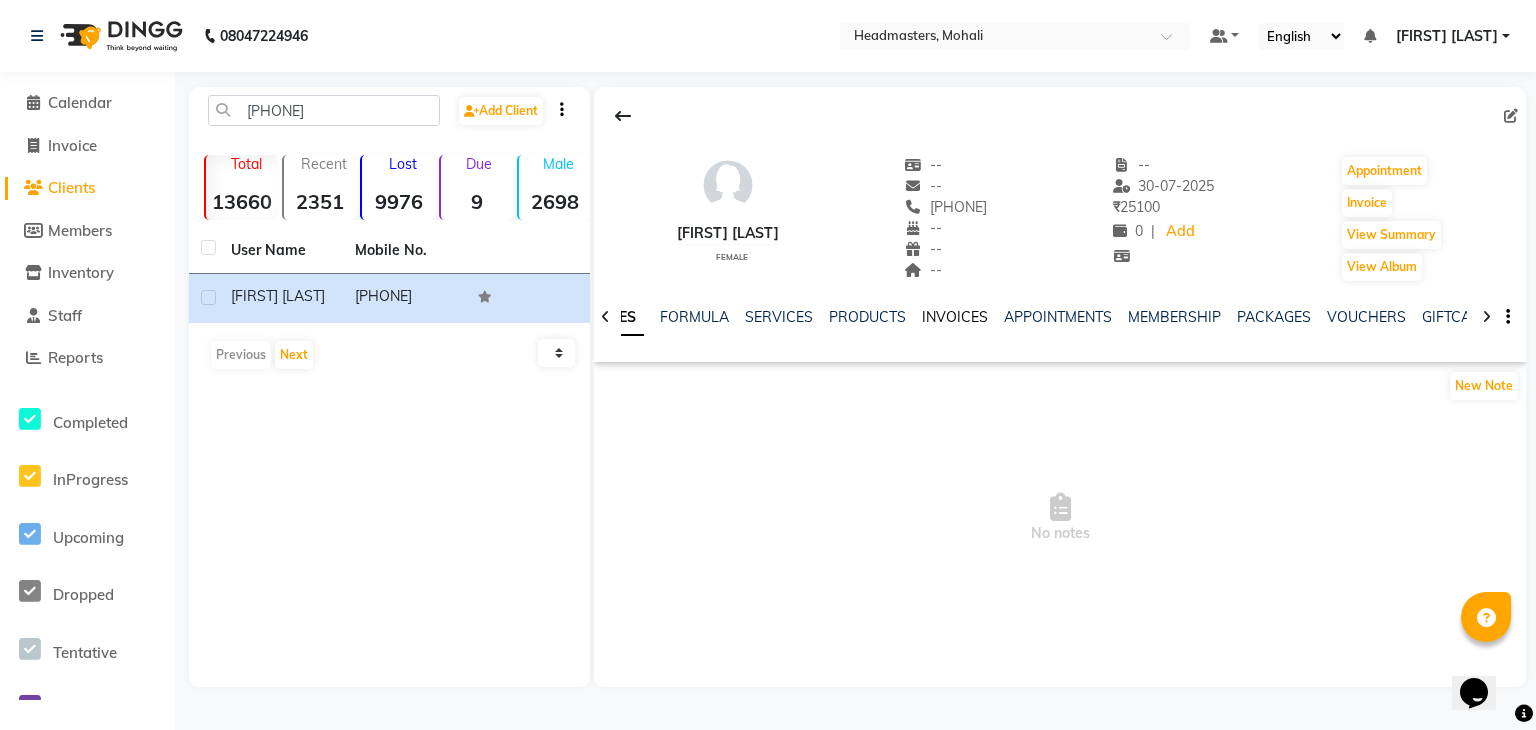 click on "INVOICES" 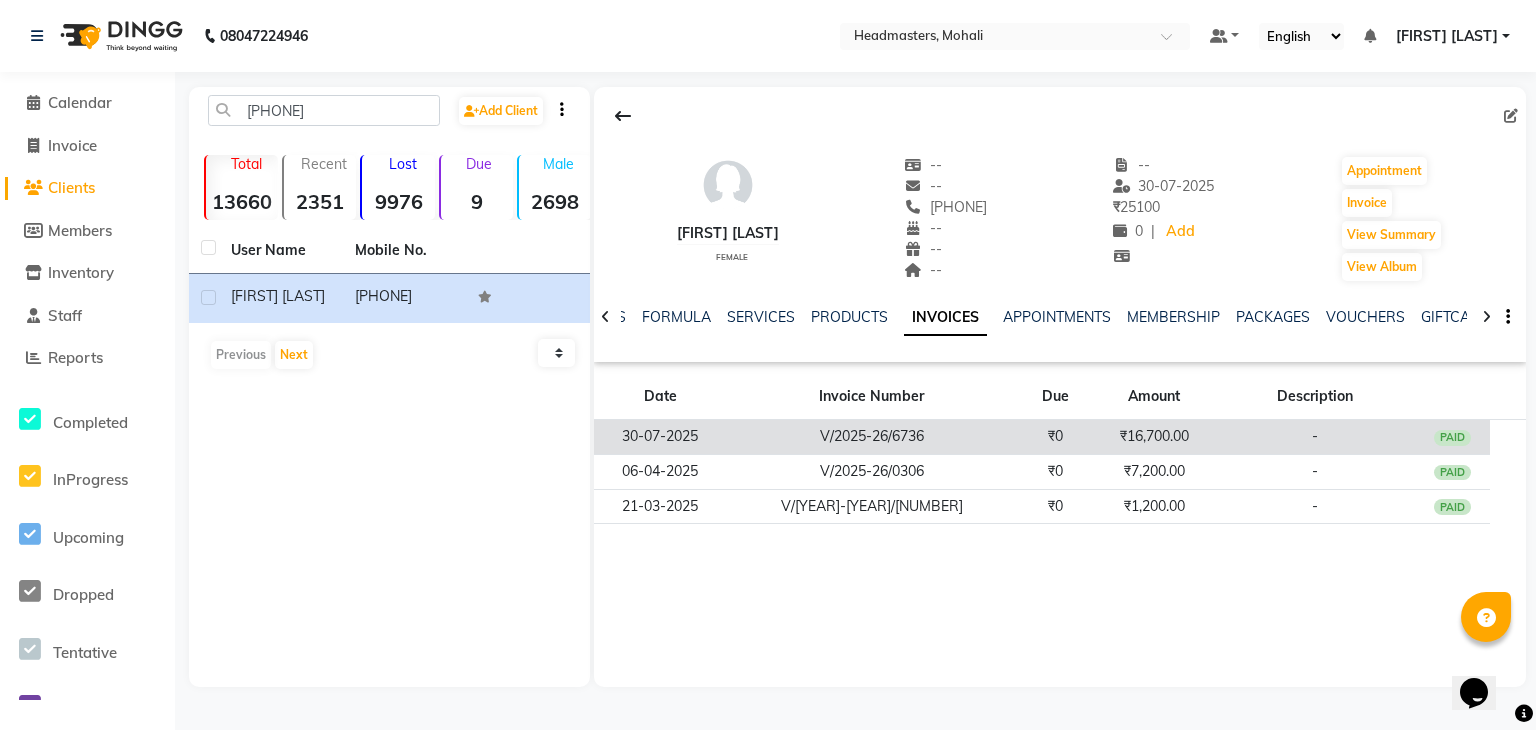 click on "V/2025-26/6736" 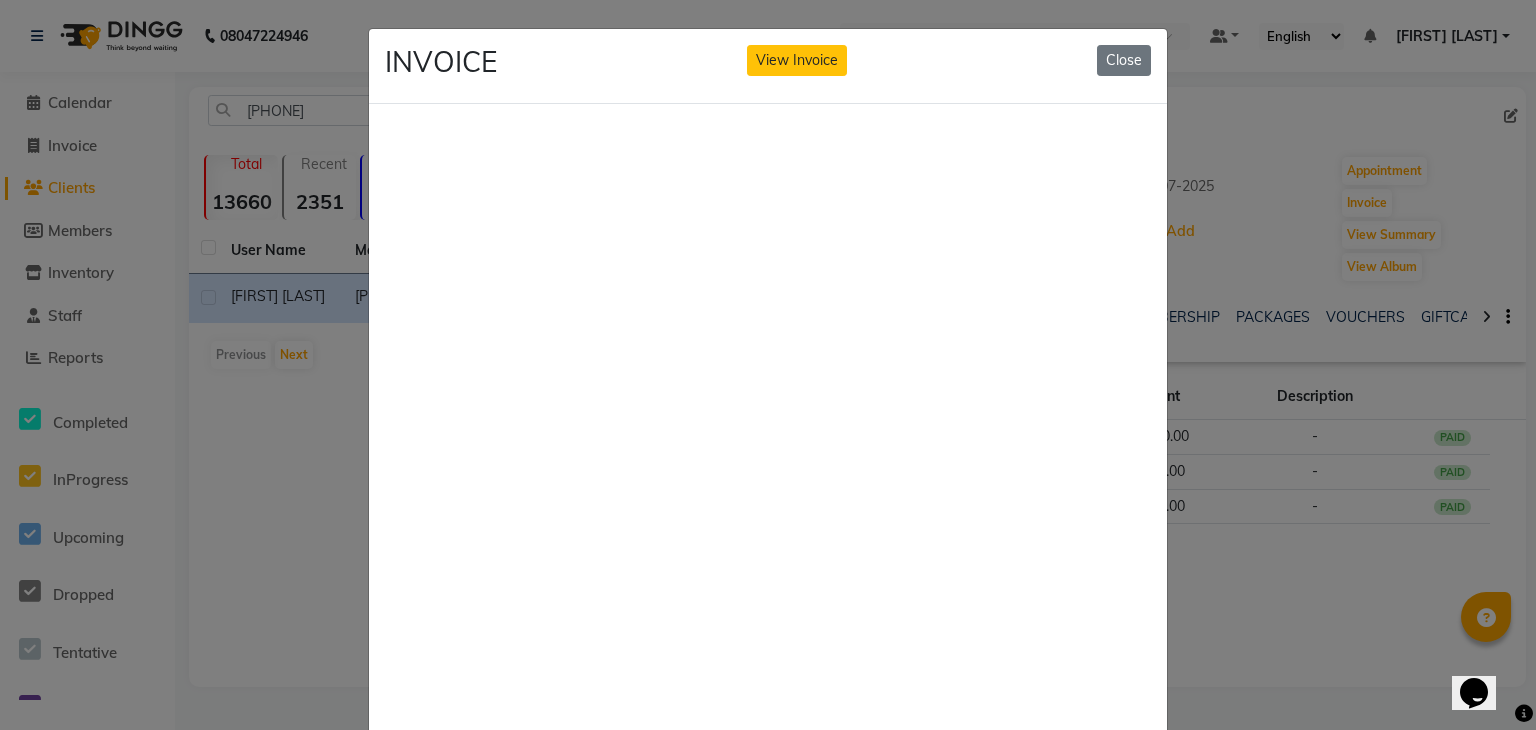 scroll, scrollTop: 100, scrollLeft: 0, axis: vertical 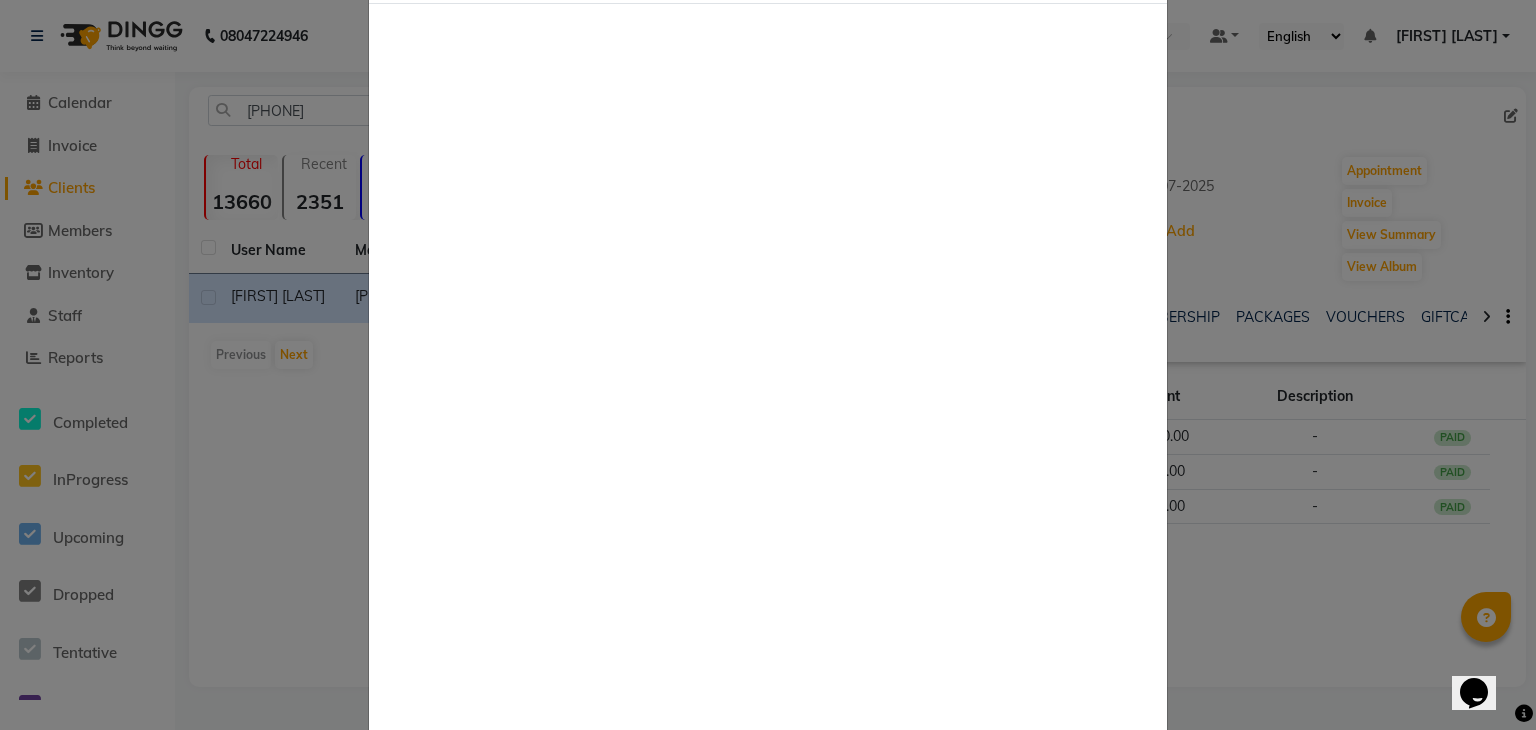 type 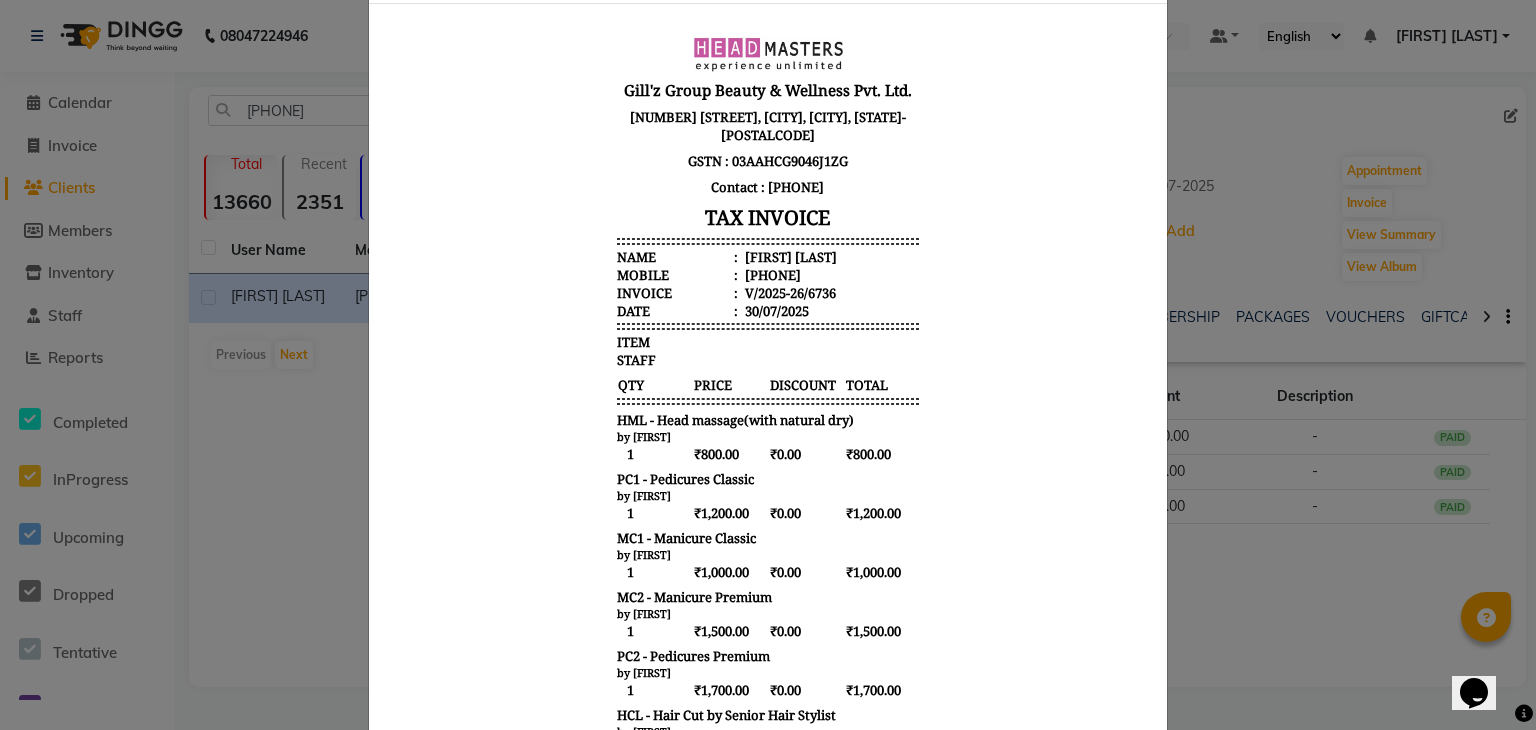 scroll, scrollTop: 16, scrollLeft: 0, axis: vertical 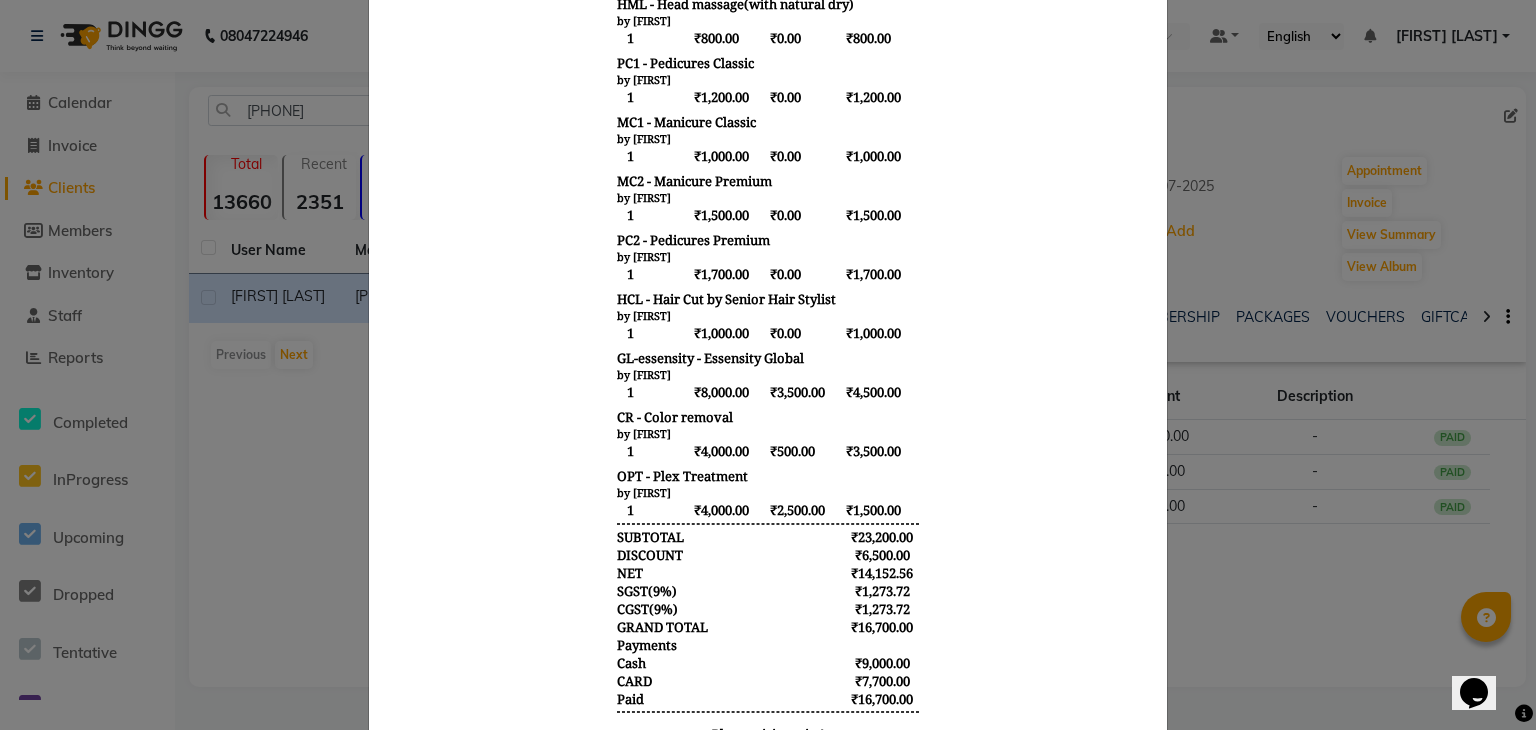 click on "INVOICE View Invoice Close" 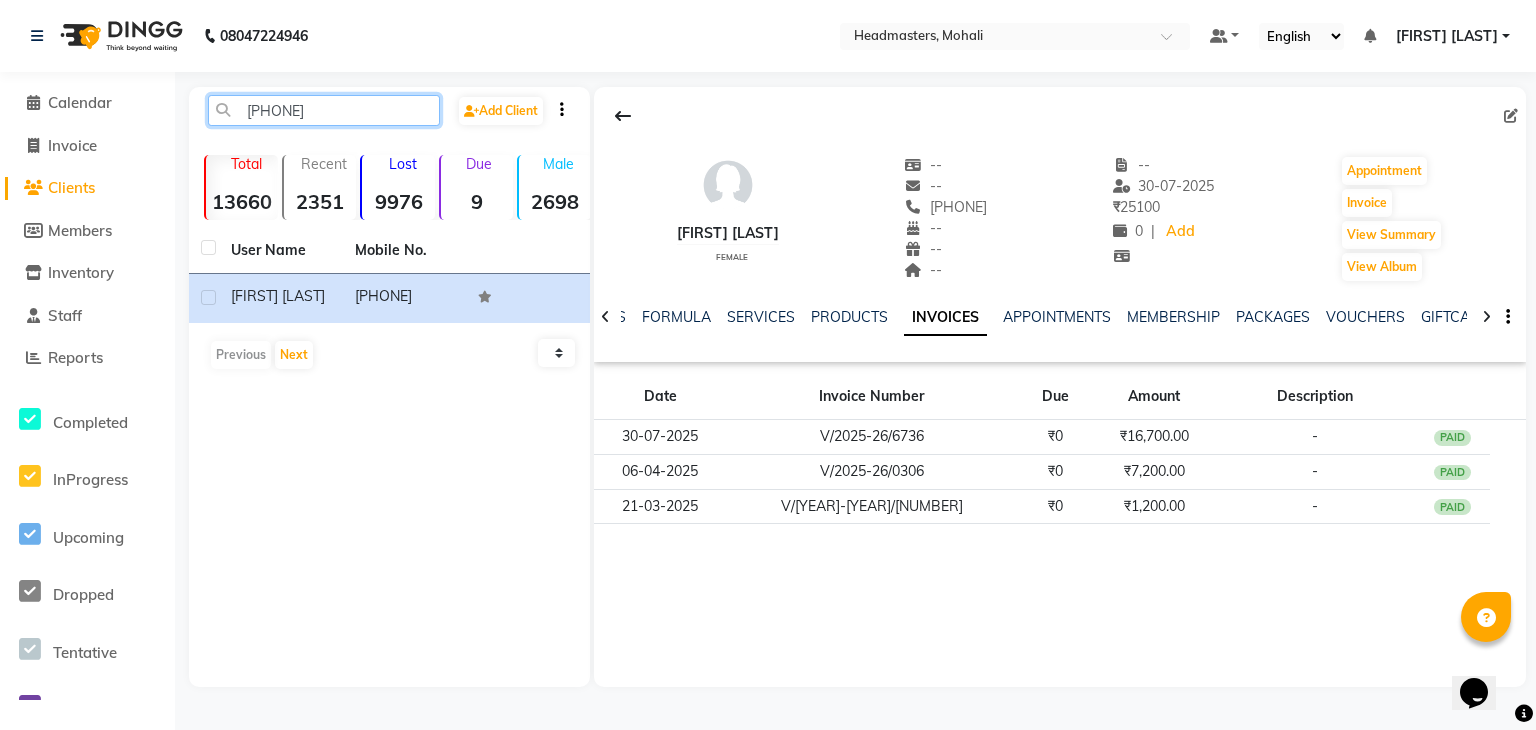 drag, startPoint x: 356, startPoint y: 119, endPoint x: 211, endPoint y: 121, distance: 145.0138 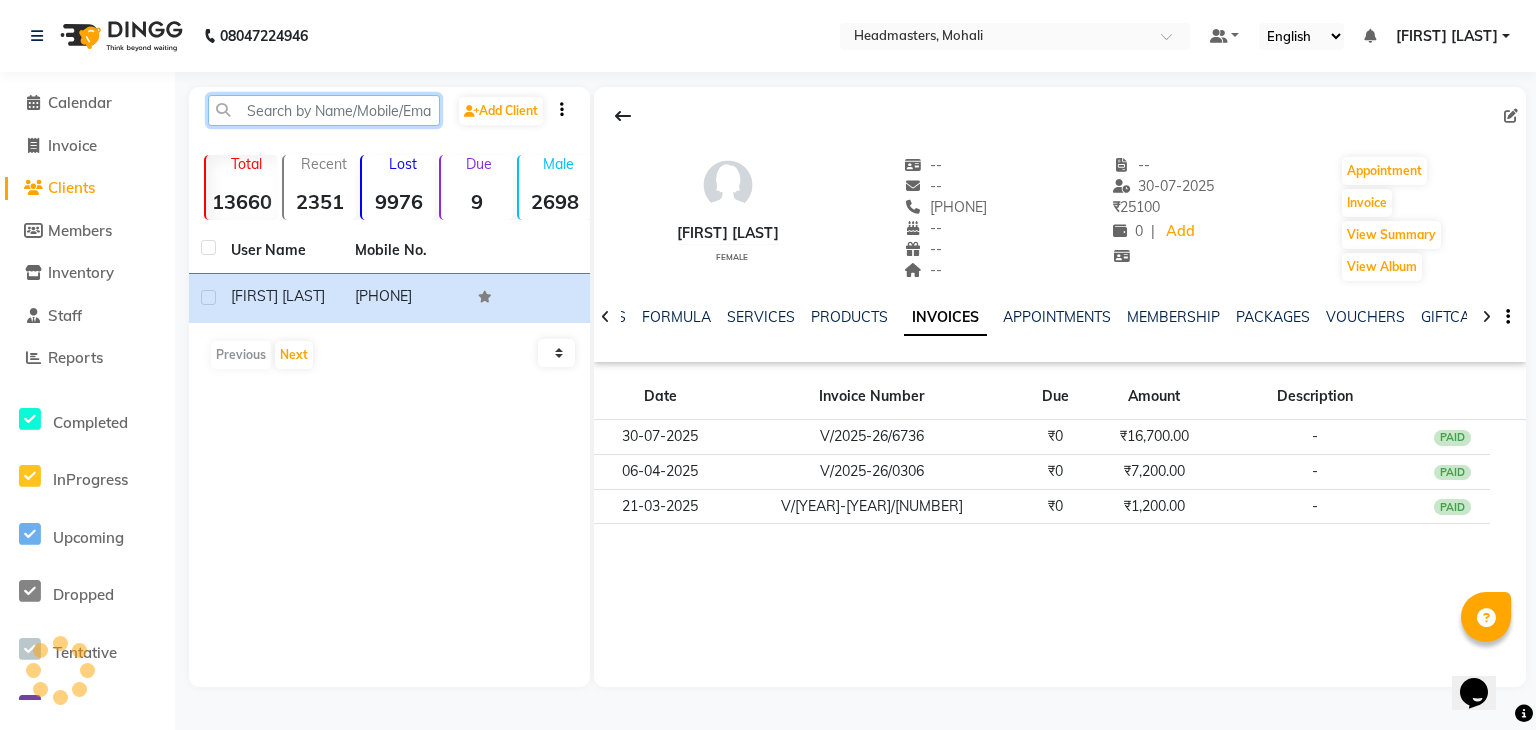 paste on "9899053681" 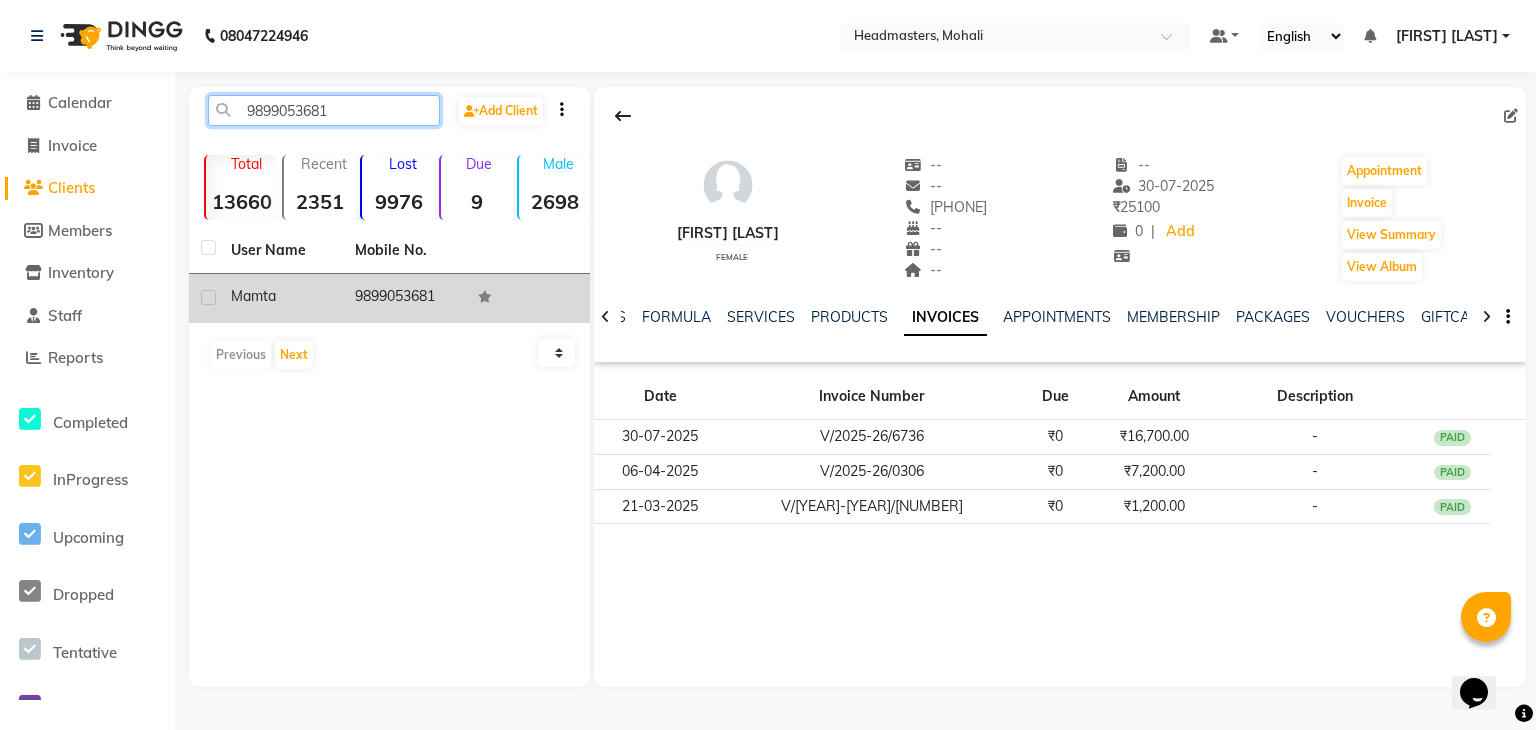 type on "9899053681" 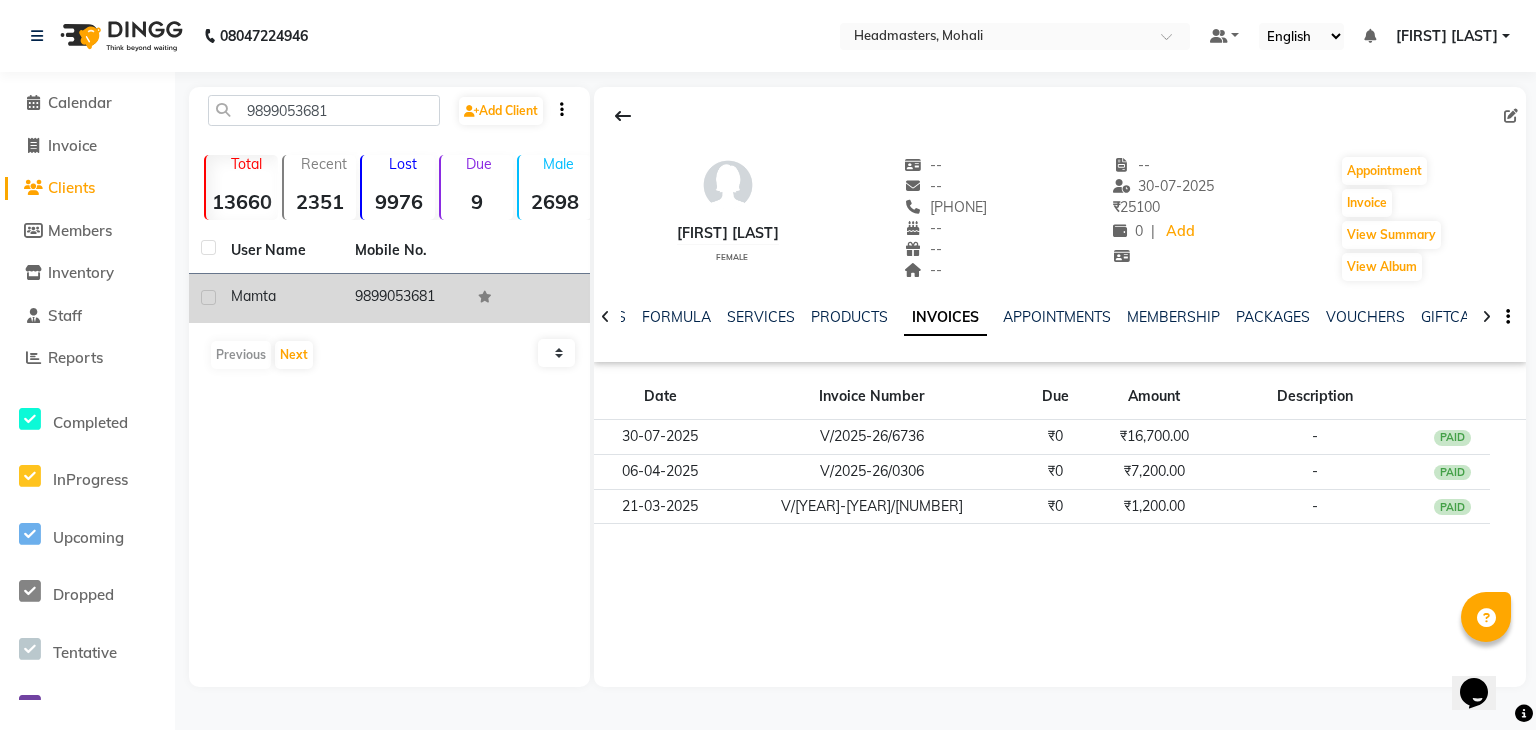click on "9899053681" 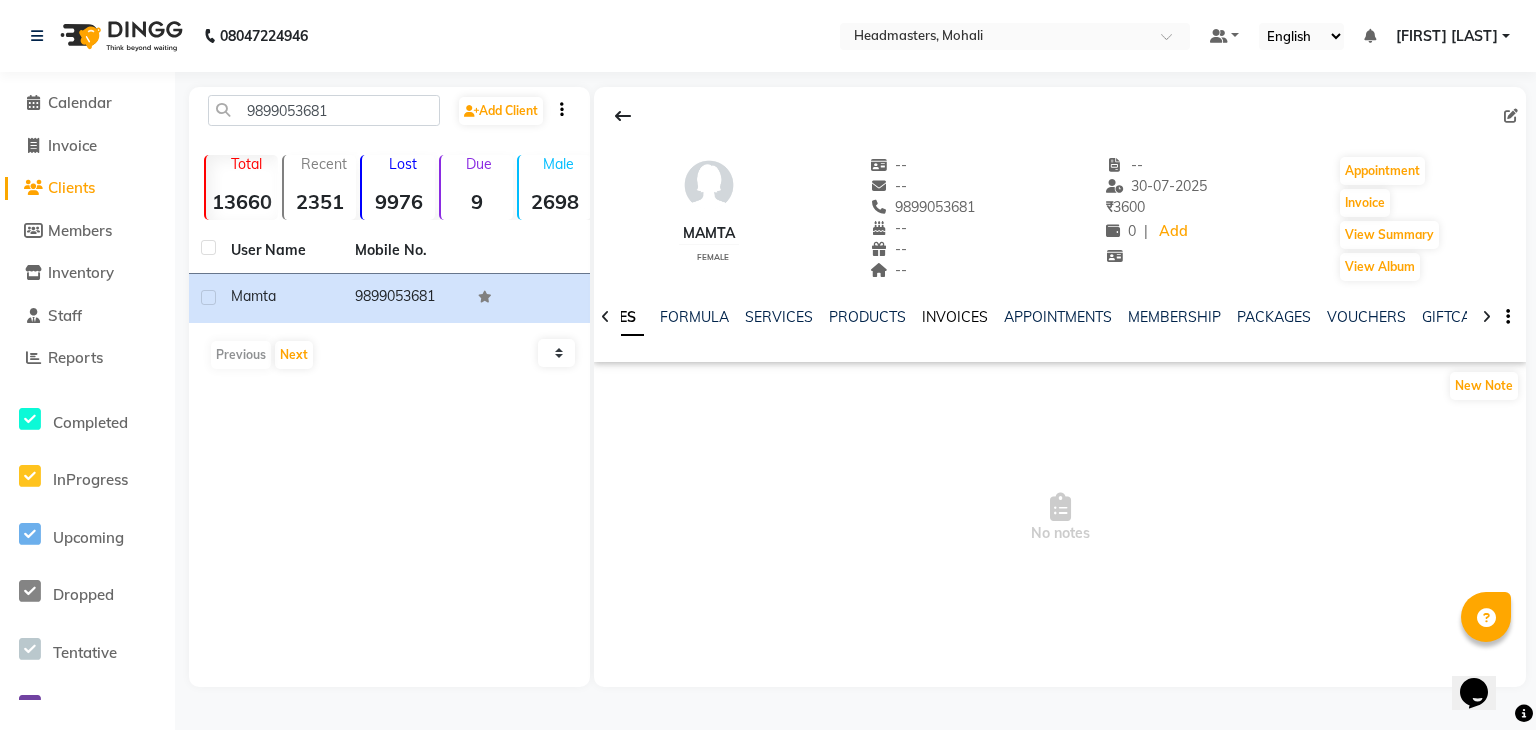 click on "INVOICES" 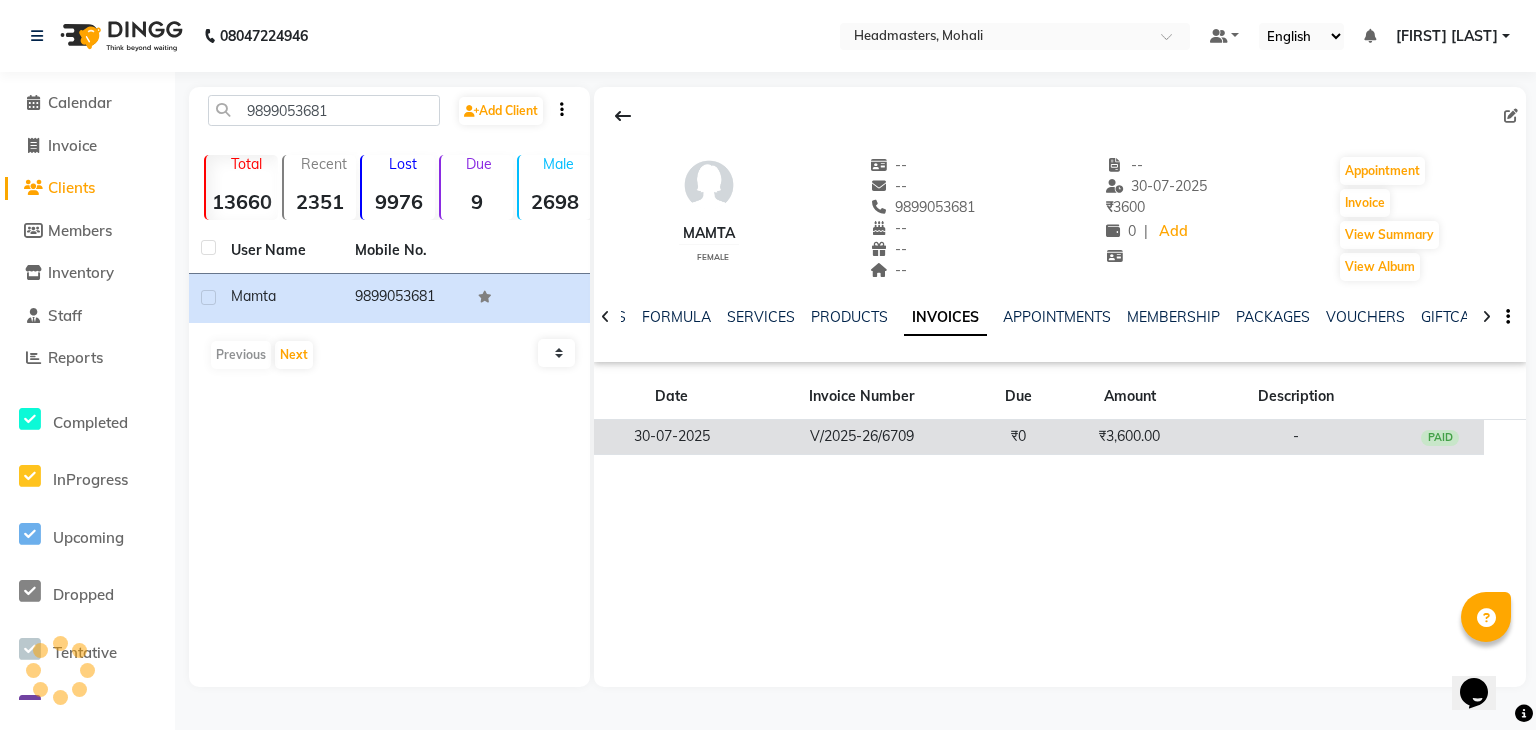 click on "V/2025-26/6709" 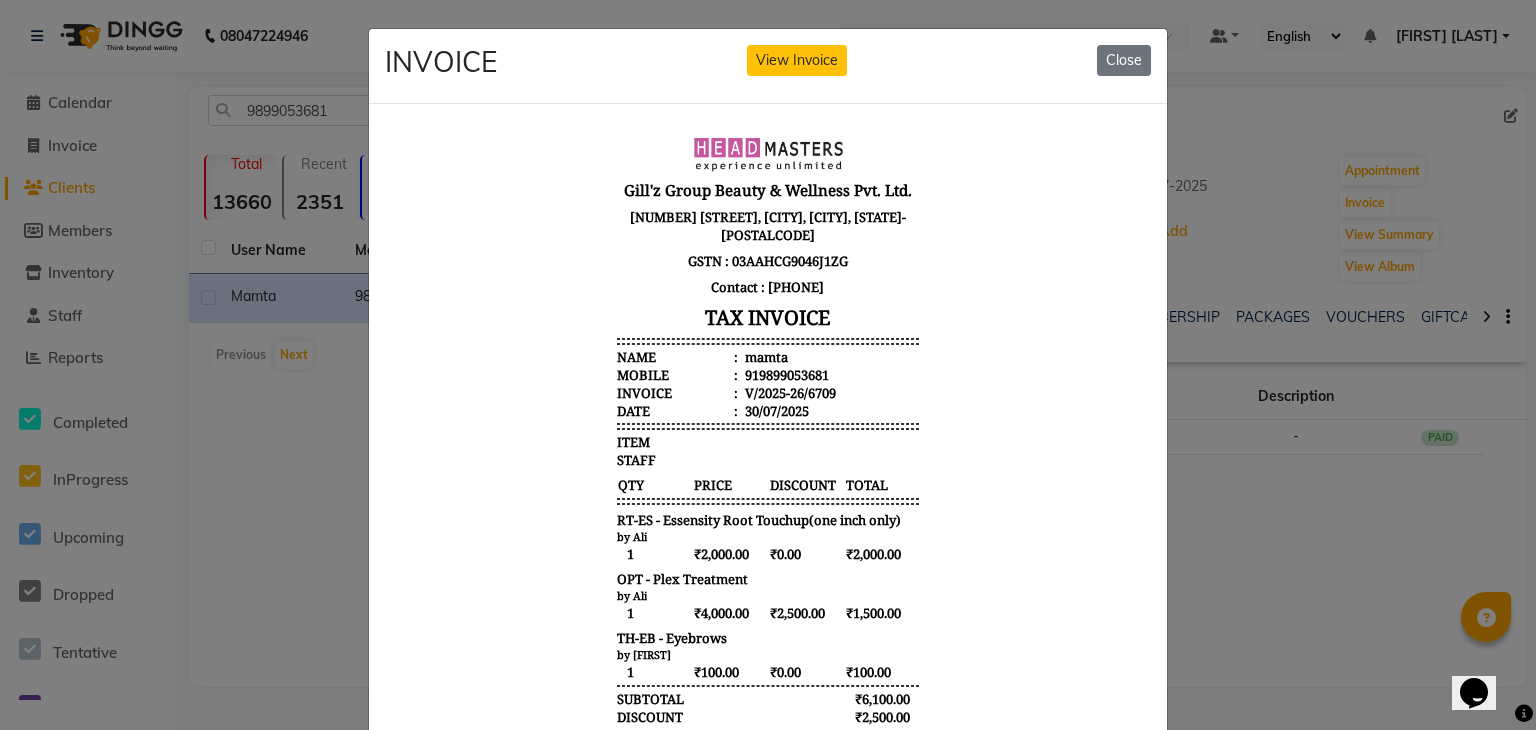 scroll, scrollTop: 16, scrollLeft: 0, axis: vertical 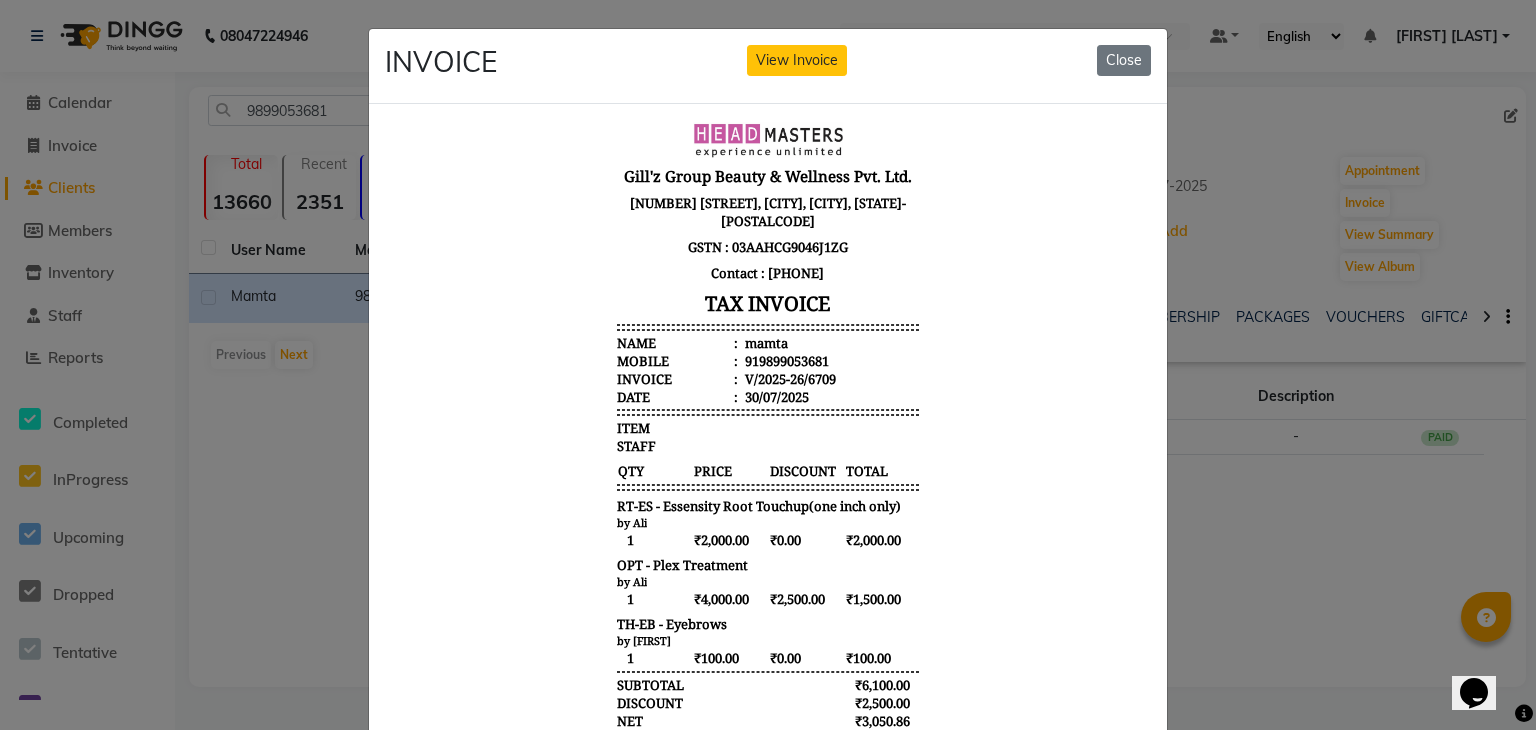 type 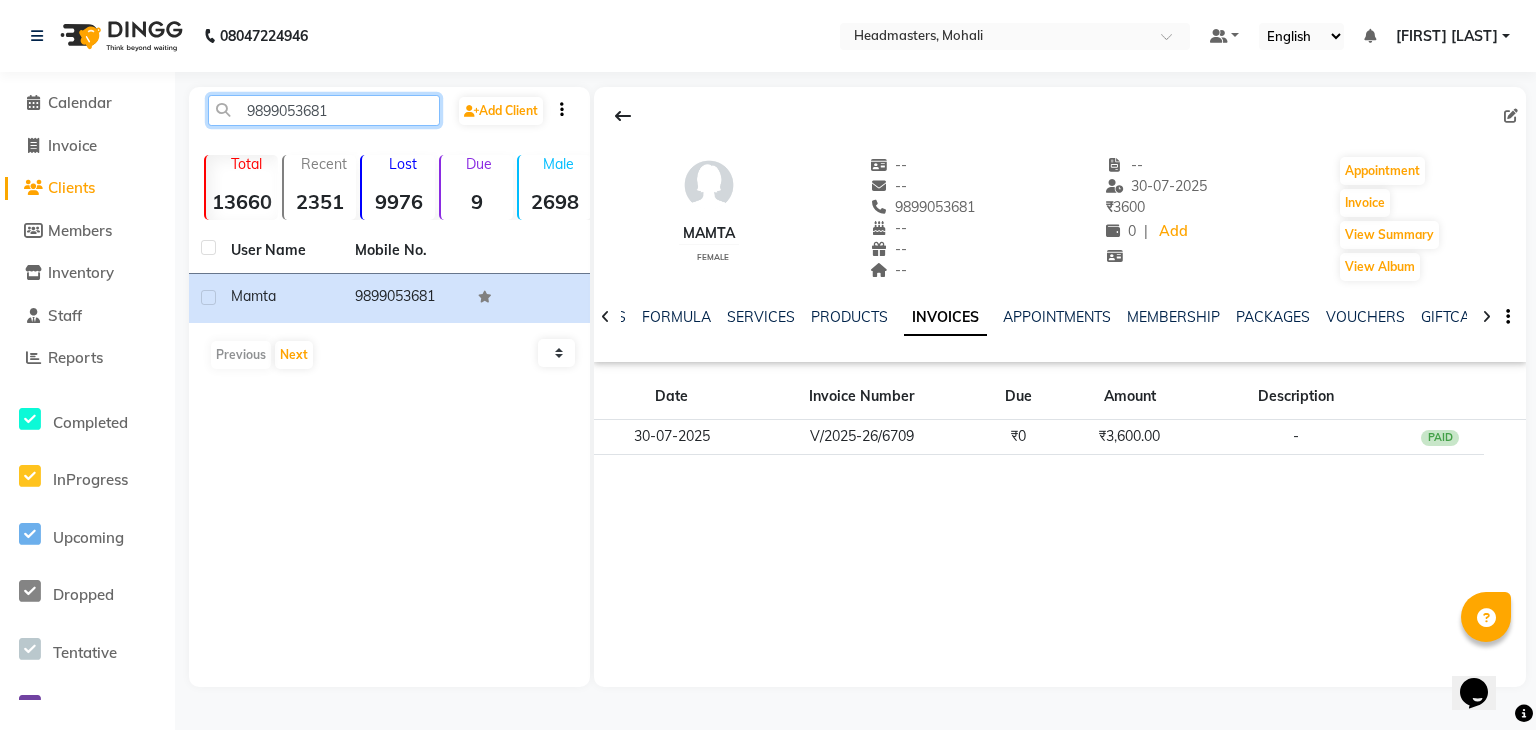 drag, startPoint x: 368, startPoint y: 103, endPoint x: 230, endPoint y: 129, distance: 140.42792 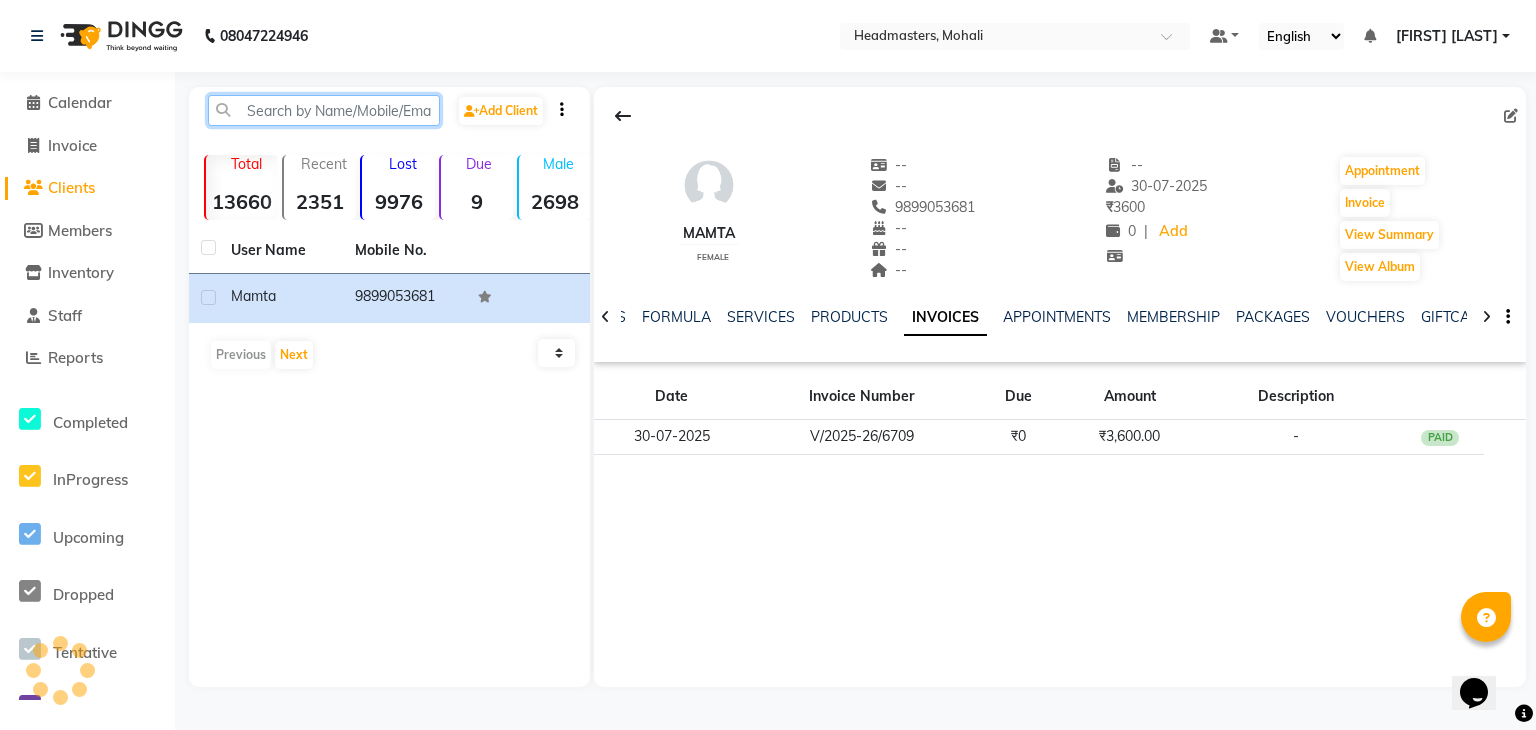 paste on "8288909235" 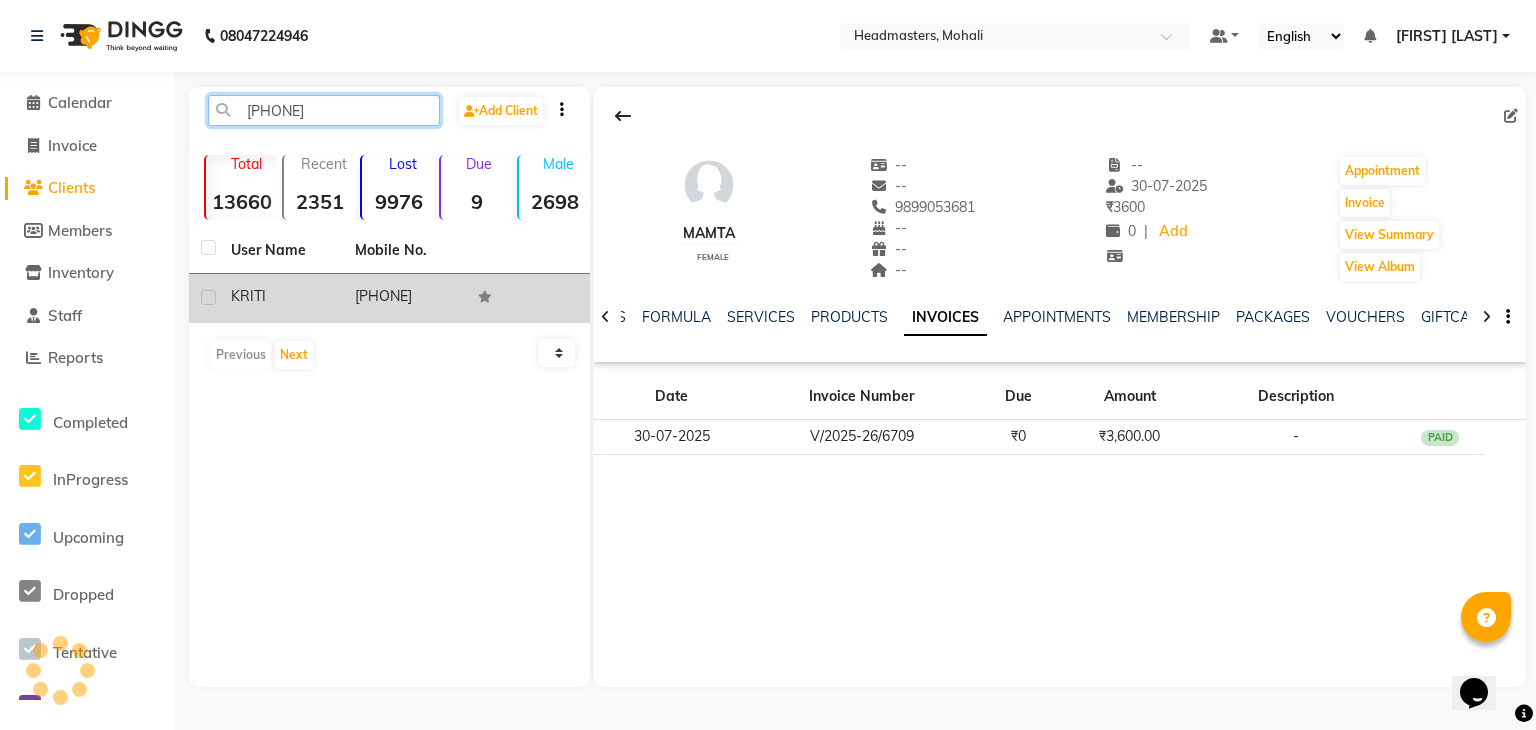 type on "8288909235" 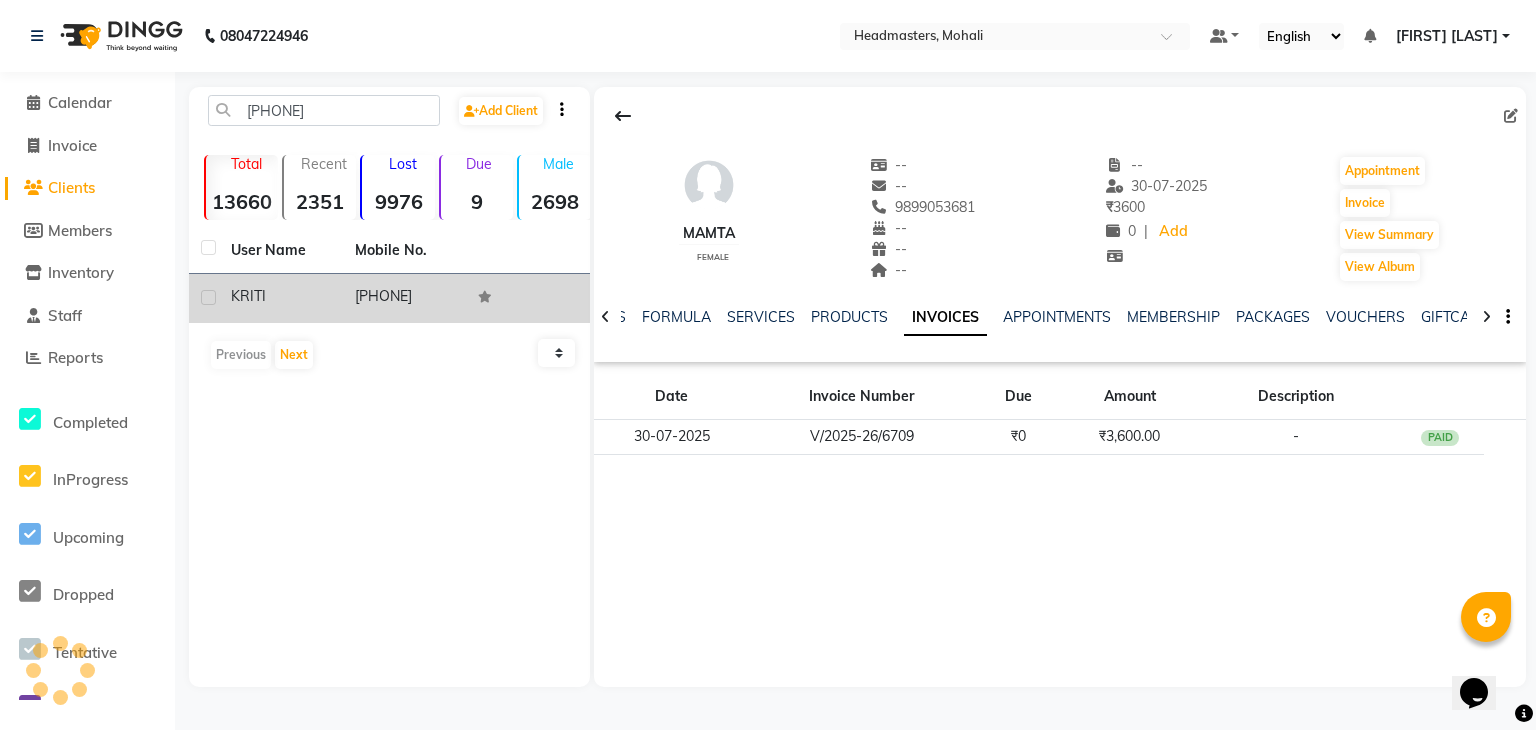click on "8288909235" 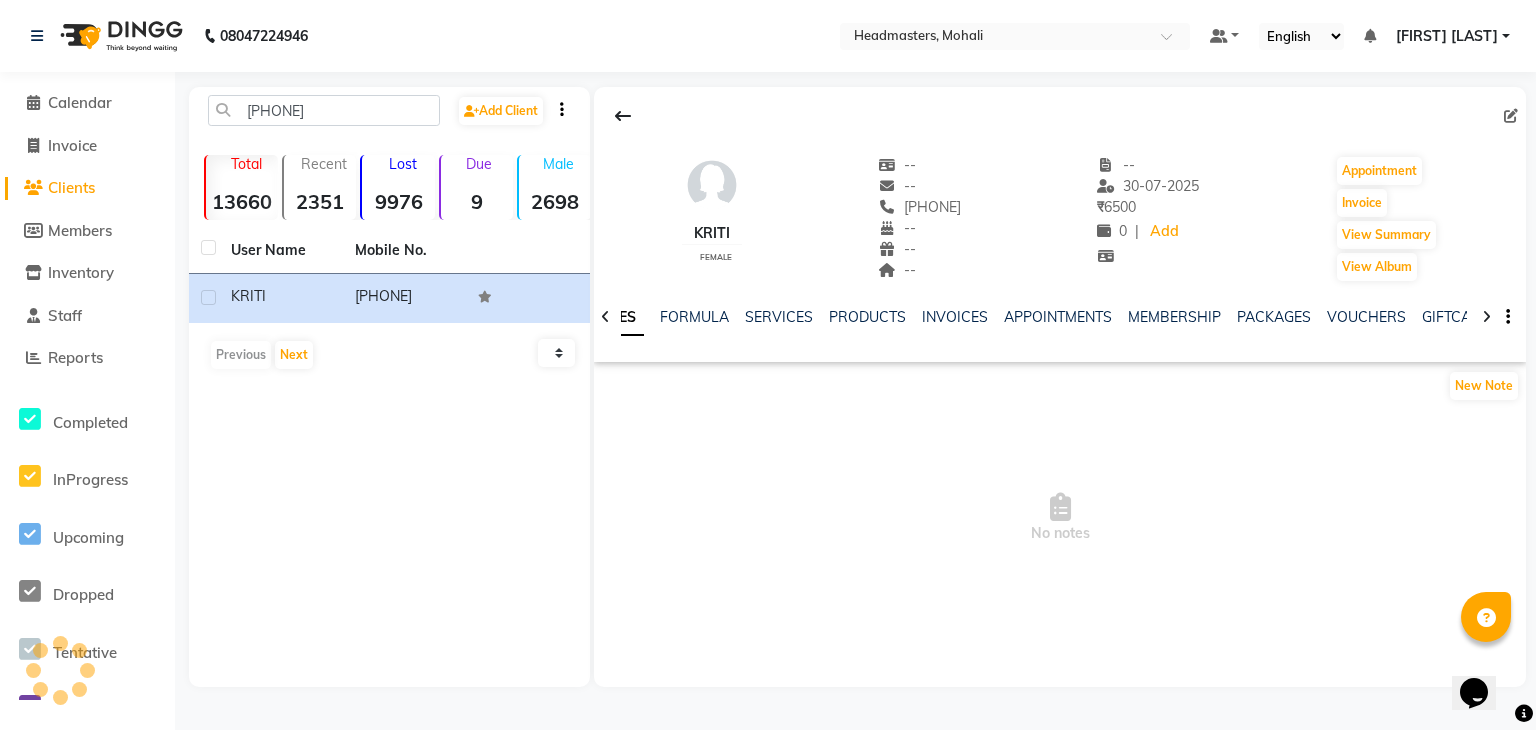 click on "INVOICES" 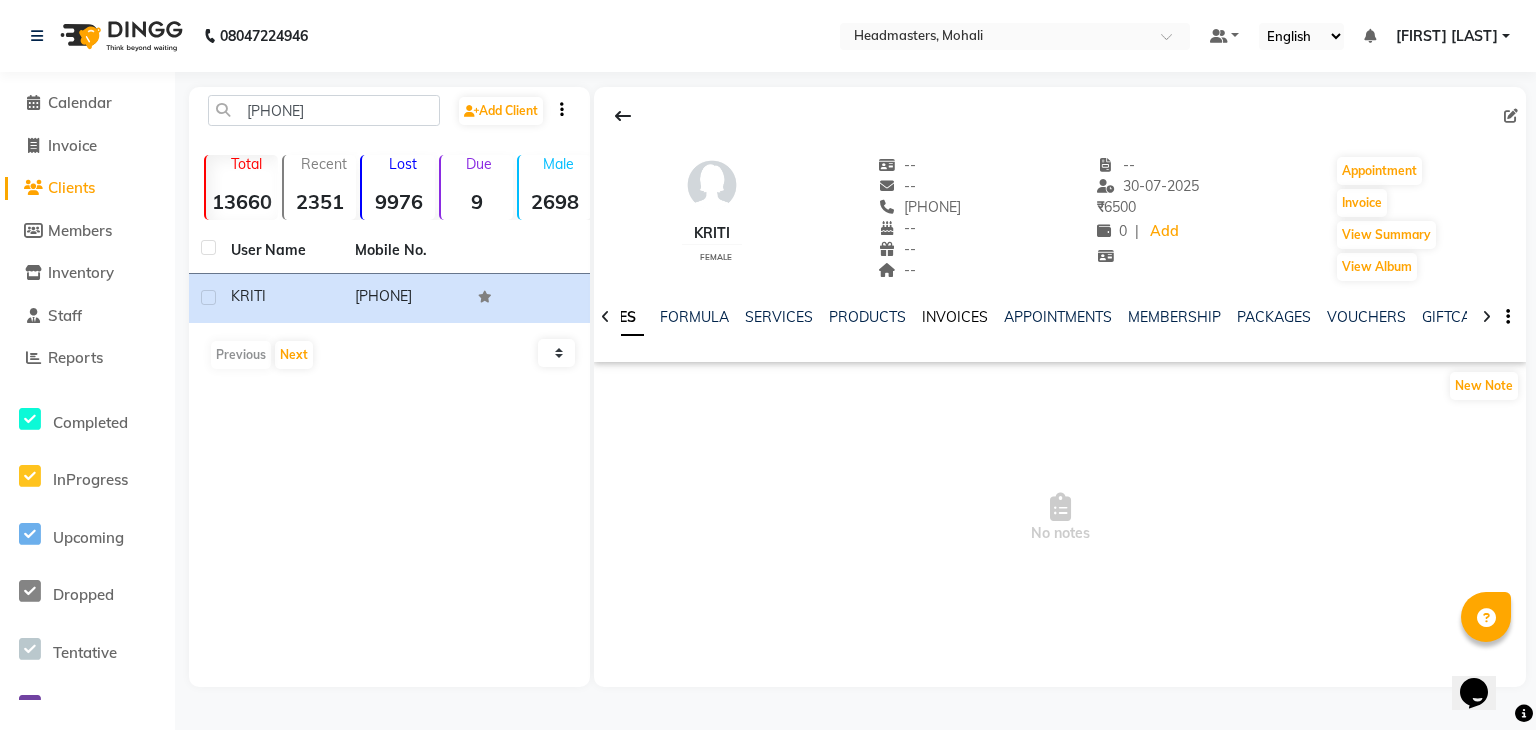 click on "INVOICES" 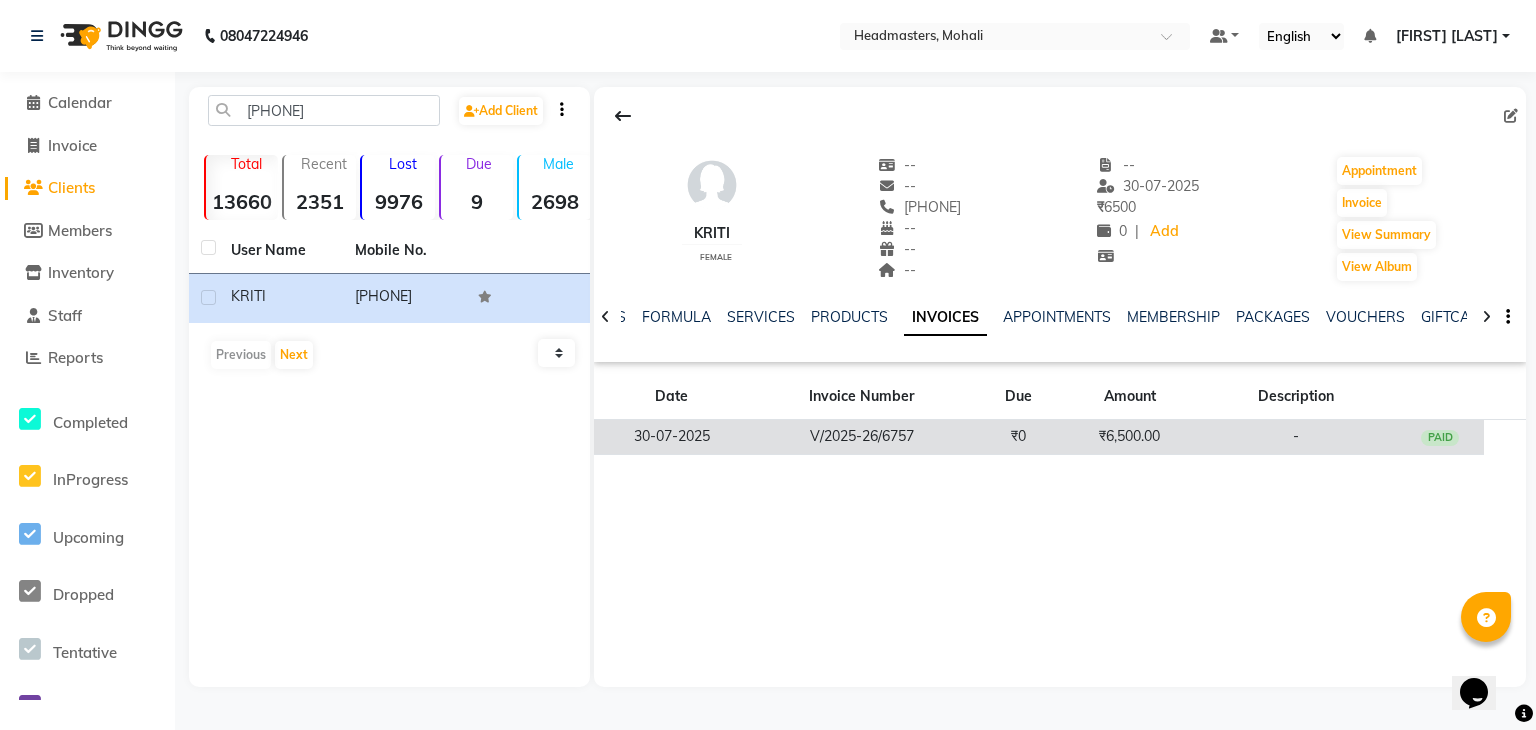 click on "V/2025-26/6757" 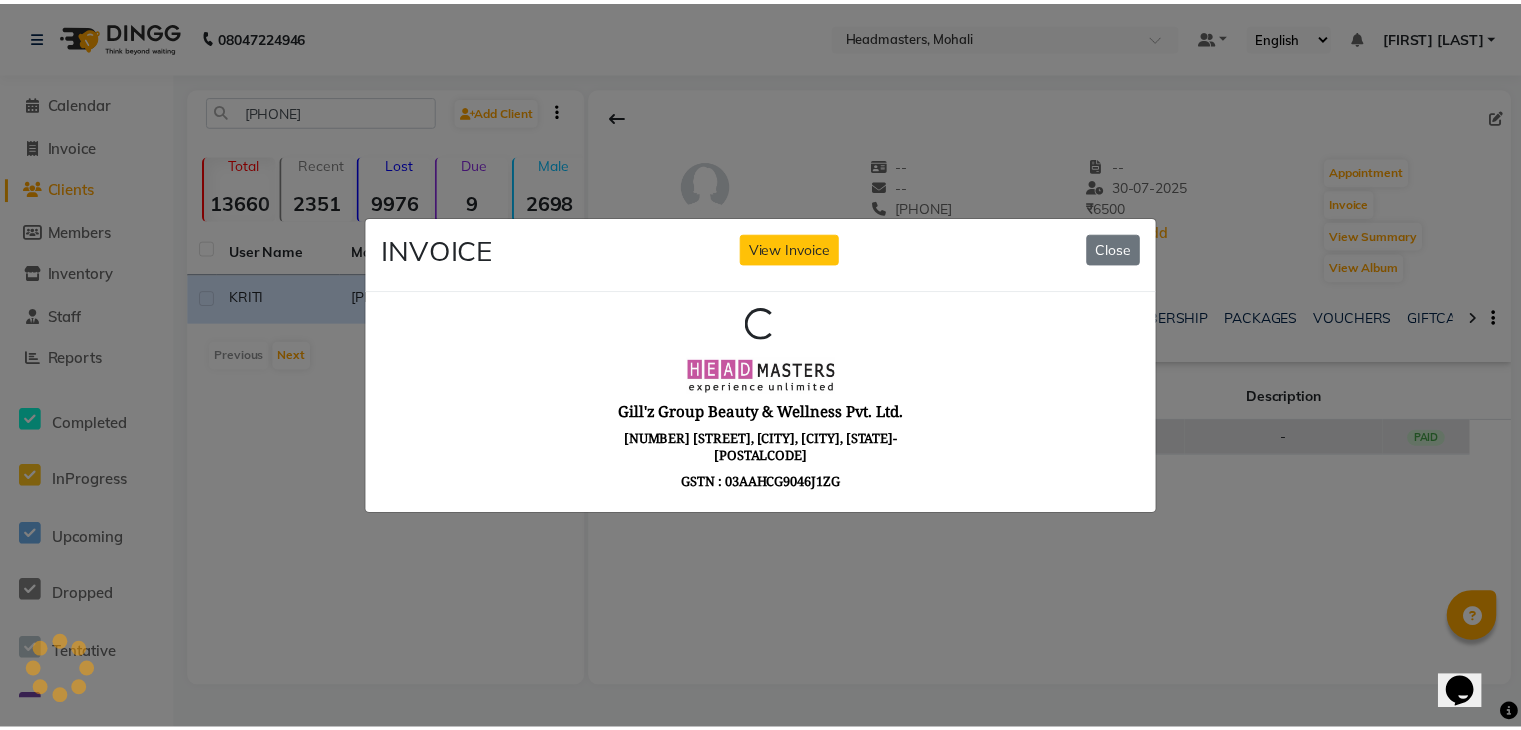 scroll, scrollTop: 0, scrollLeft: 0, axis: both 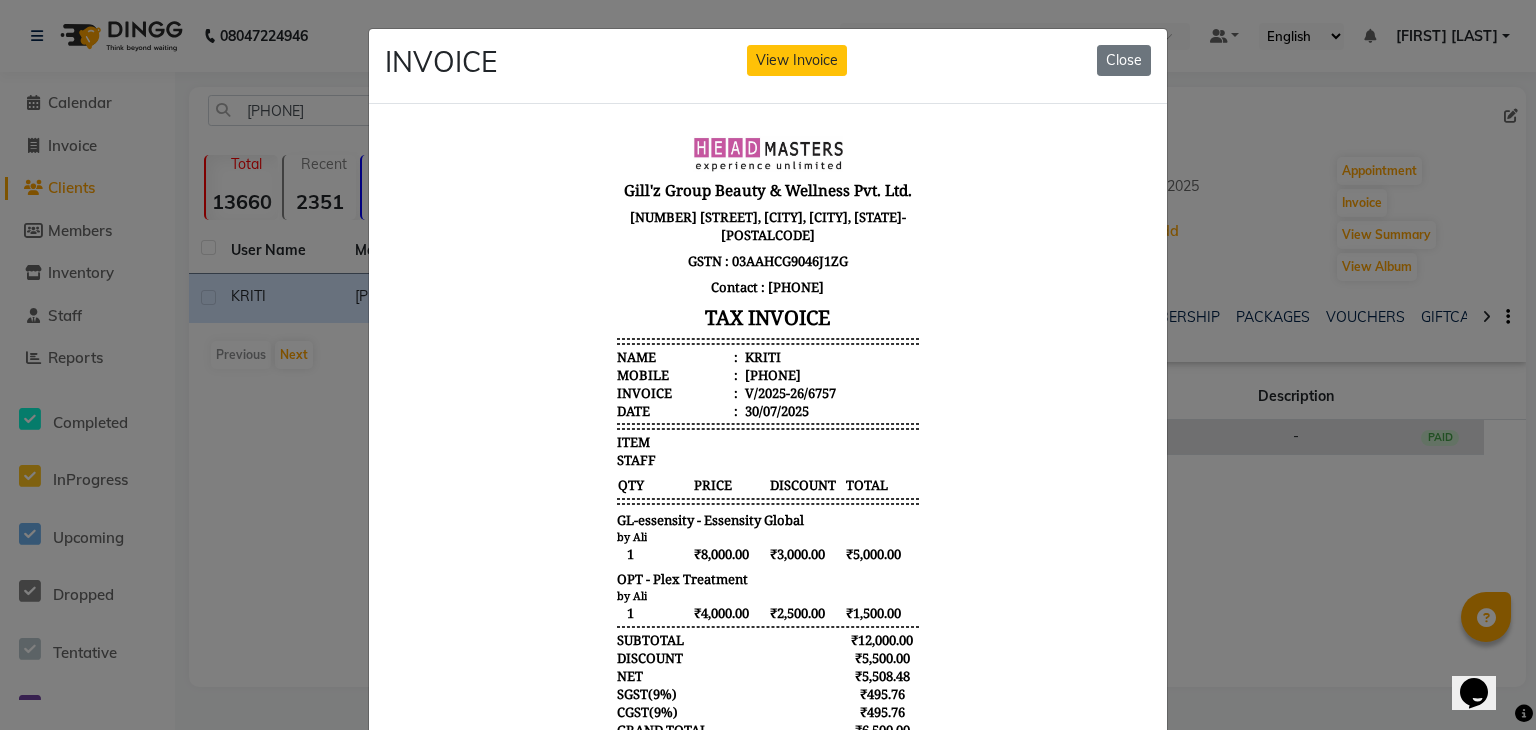 type 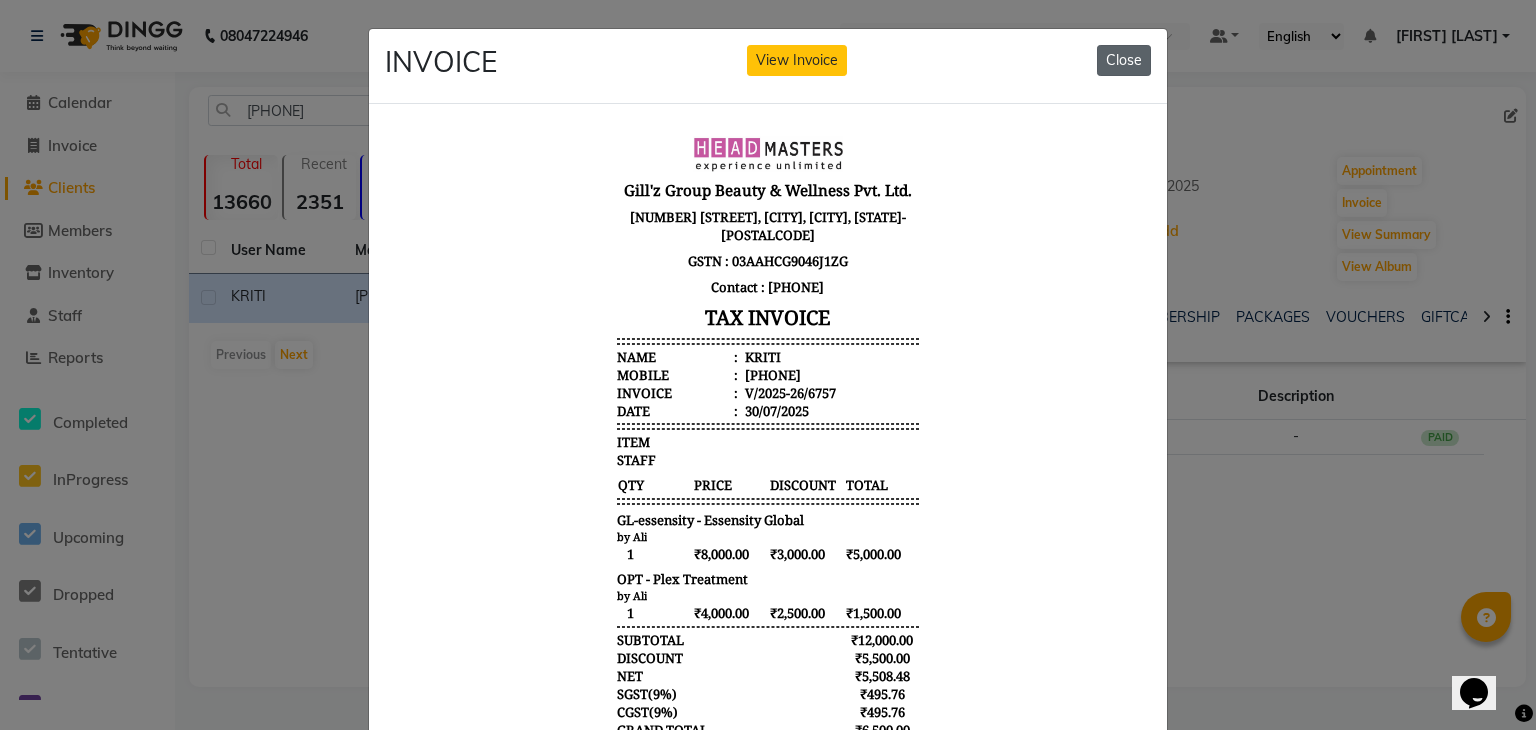 click on "Close" 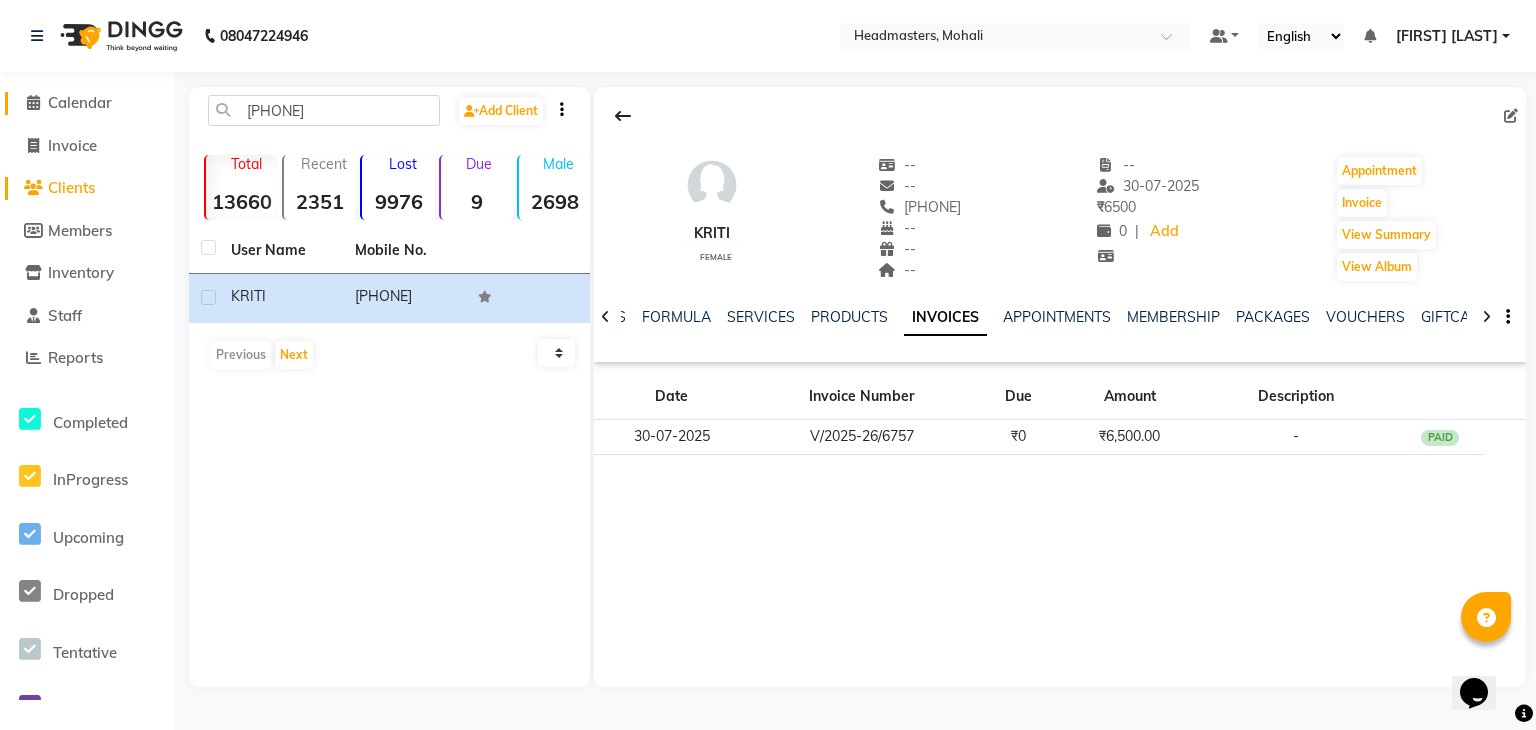 click on "Calendar" 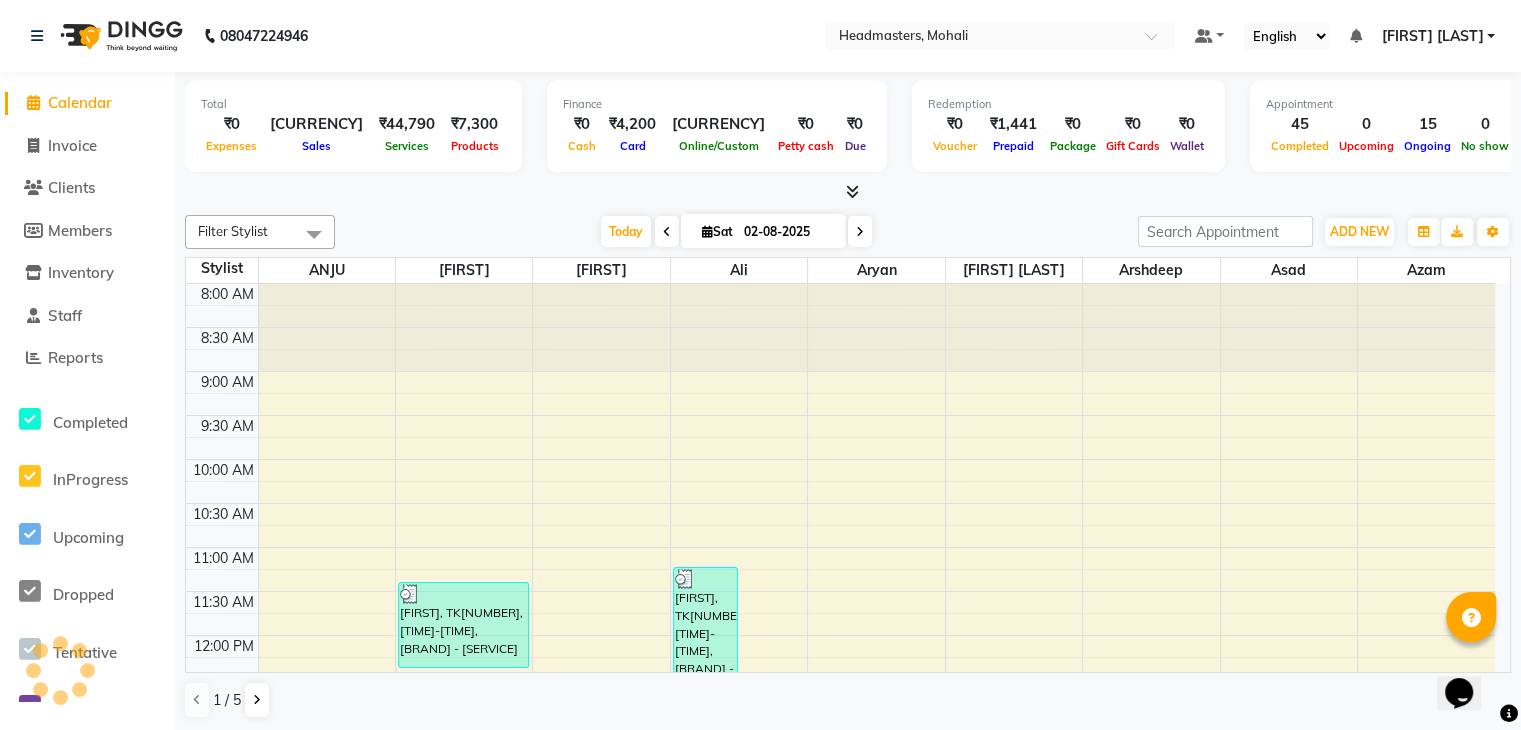 scroll, scrollTop: 699, scrollLeft: 0, axis: vertical 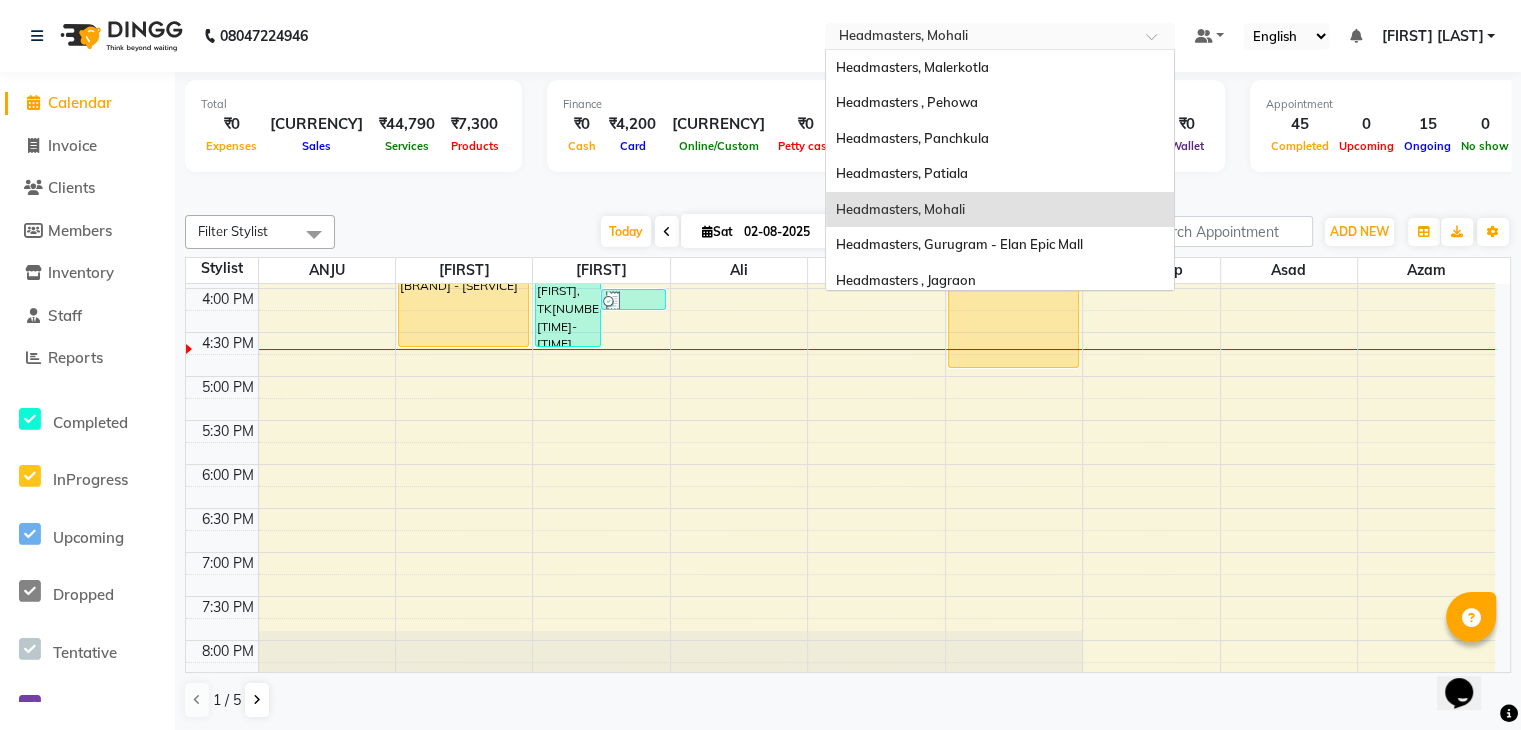 click at bounding box center [980, 38] 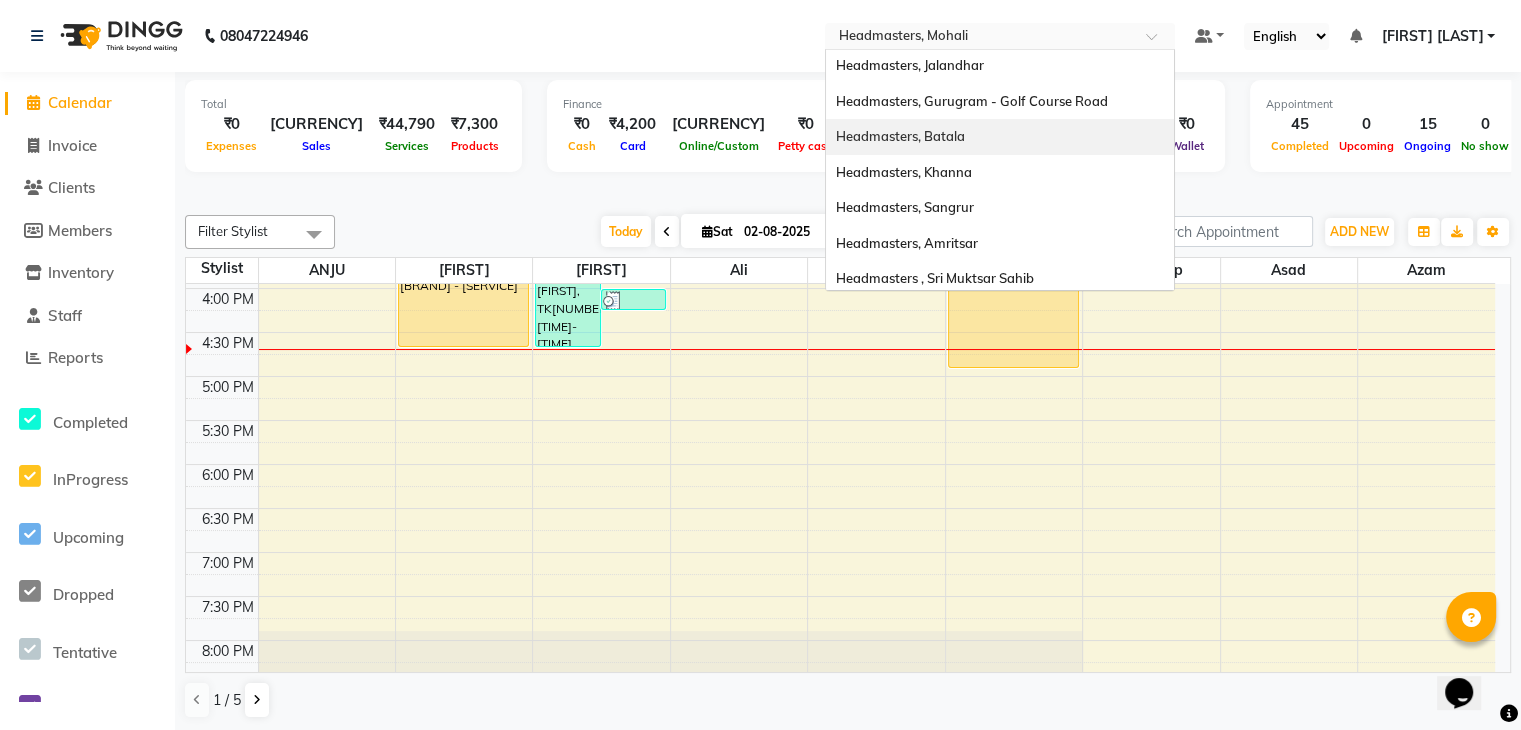 scroll, scrollTop: 328, scrollLeft: 0, axis: vertical 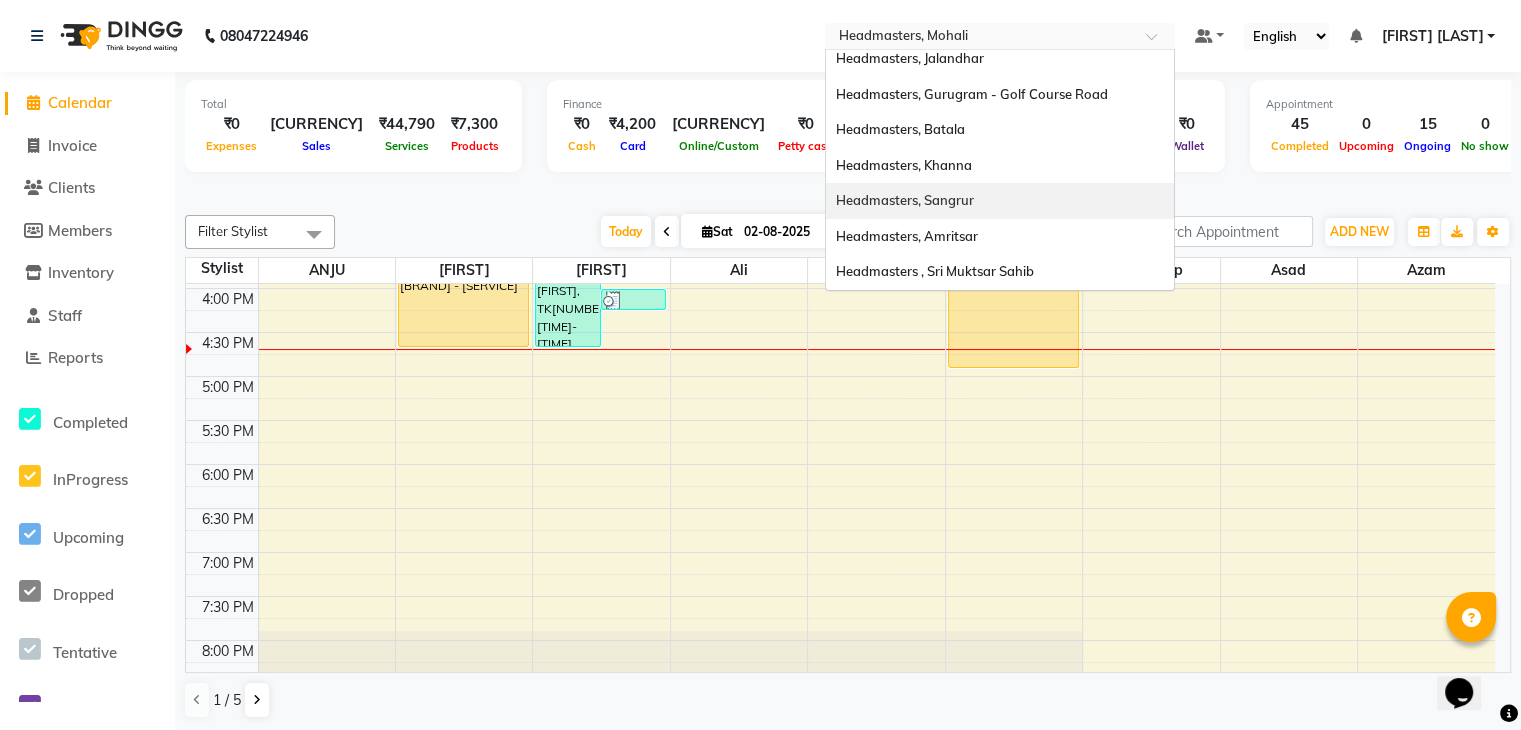 click on "Headmasters, Sangrur" at bounding box center (1000, 201) 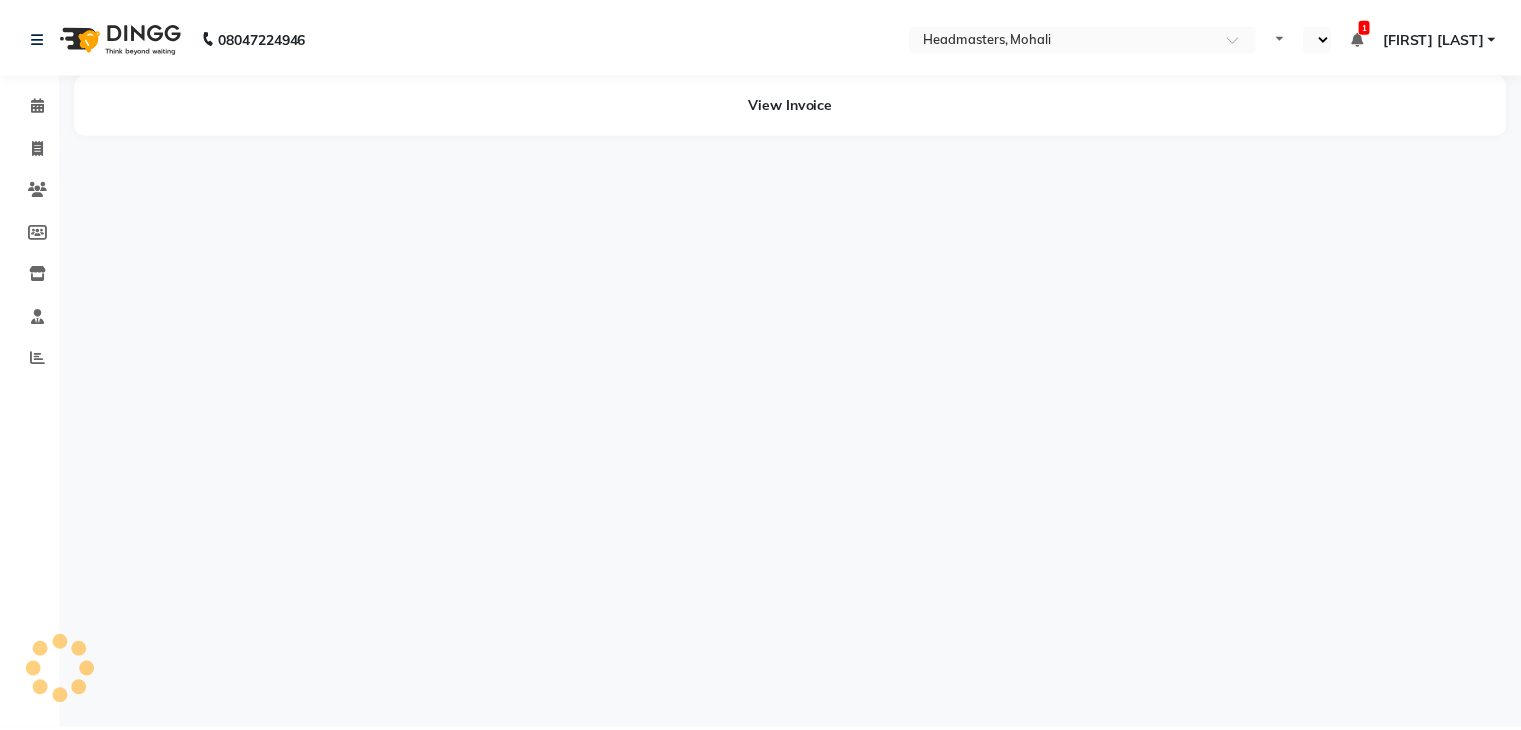 scroll, scrollTop: 0, scrollLeft: 0, axis: both 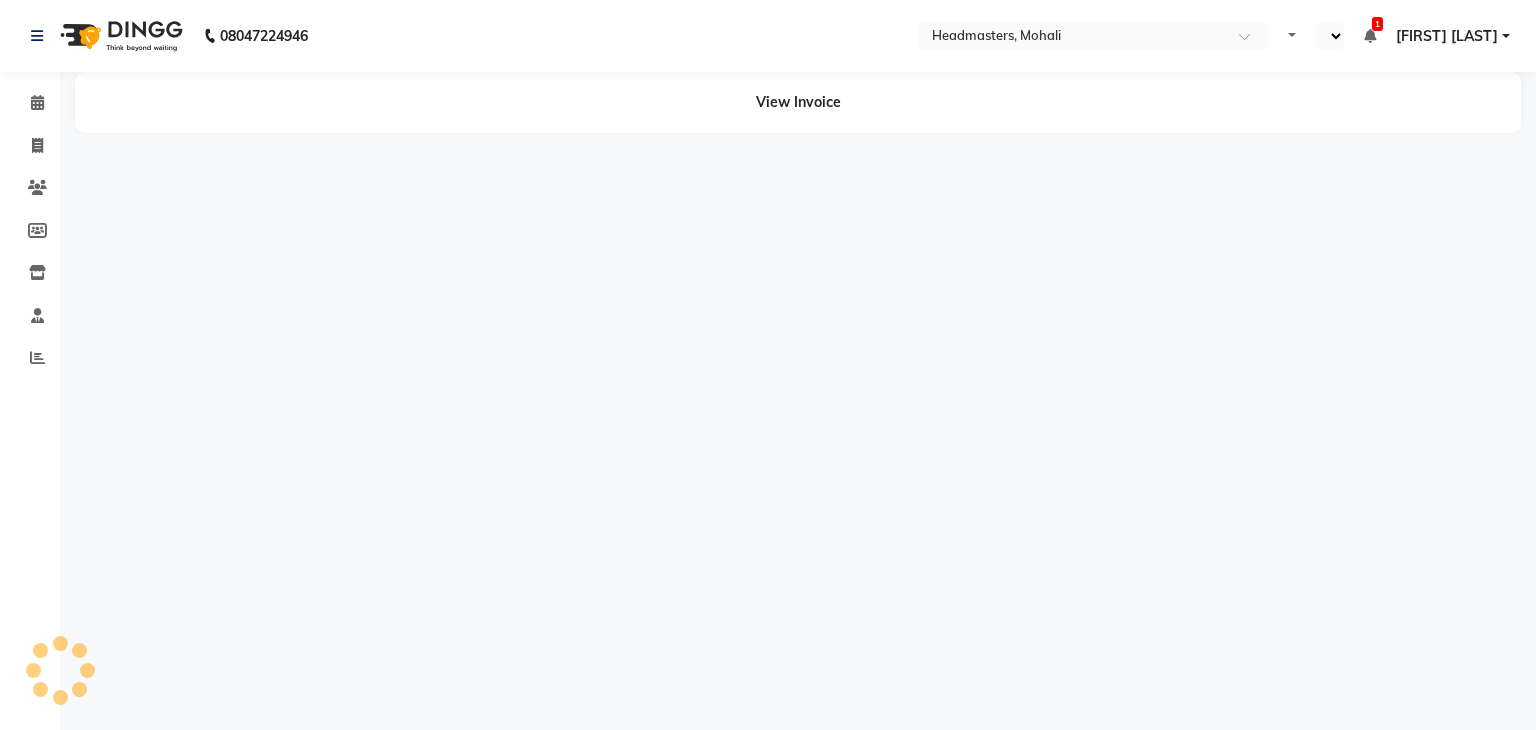 select on "en" 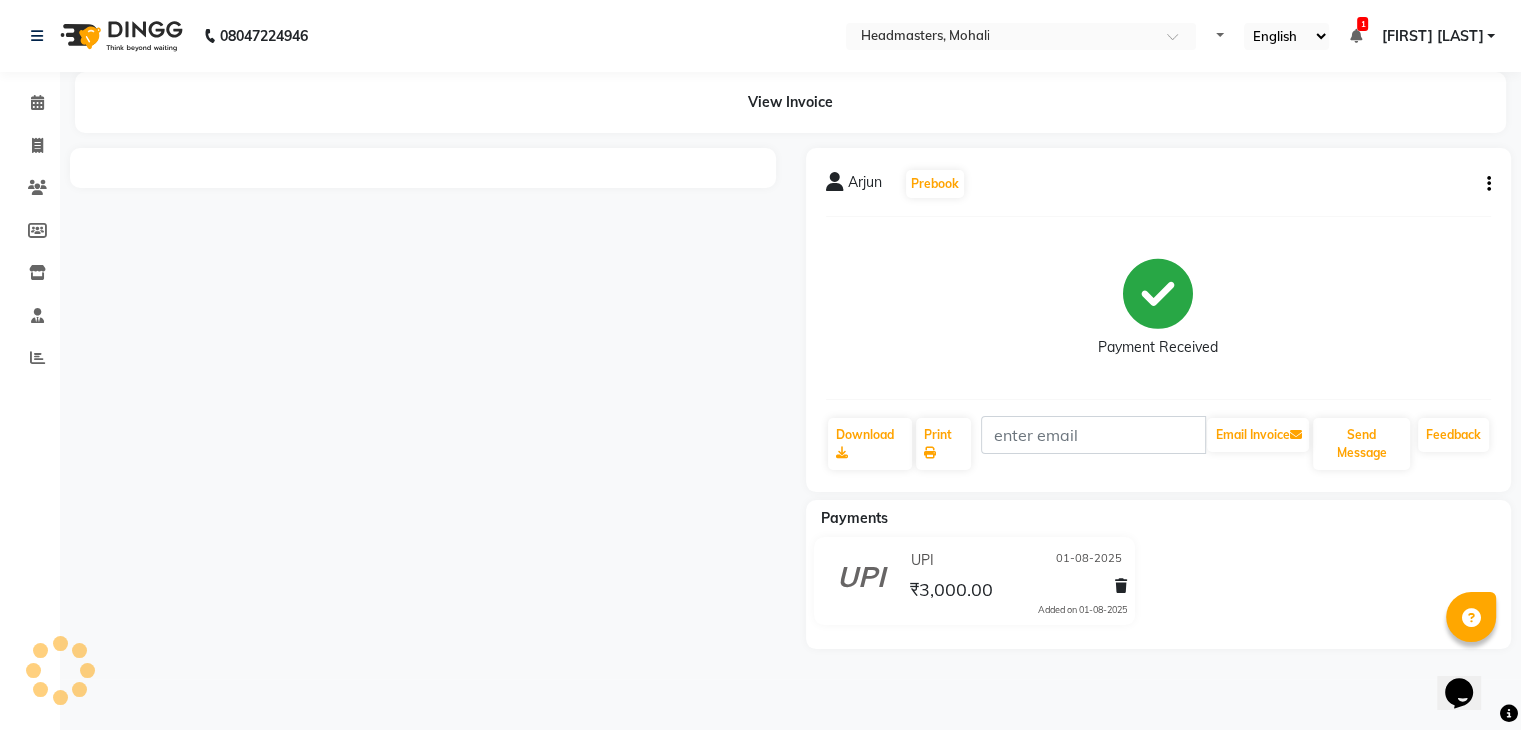 scroll, scrollTop: 0, scrollLeft: 0, axis: both 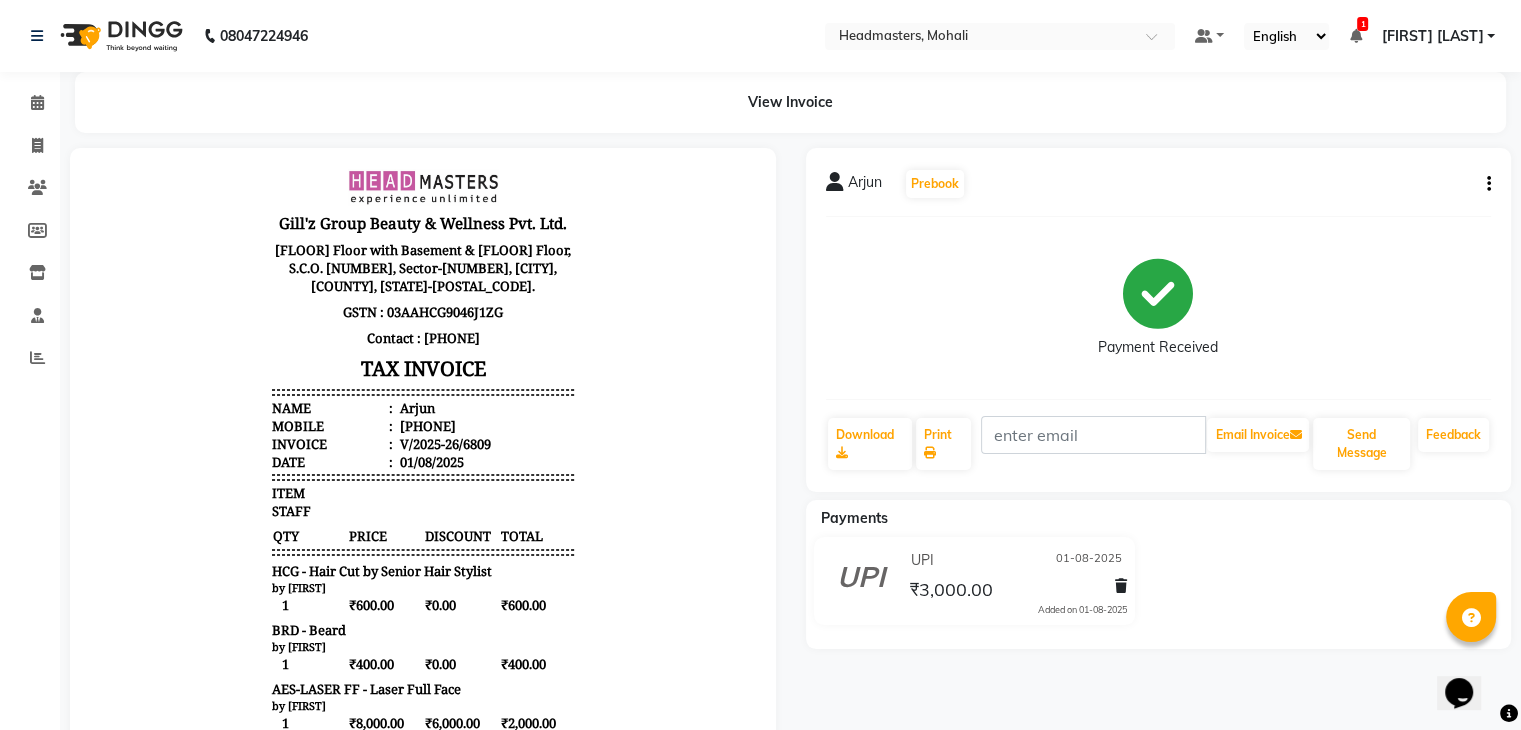 click 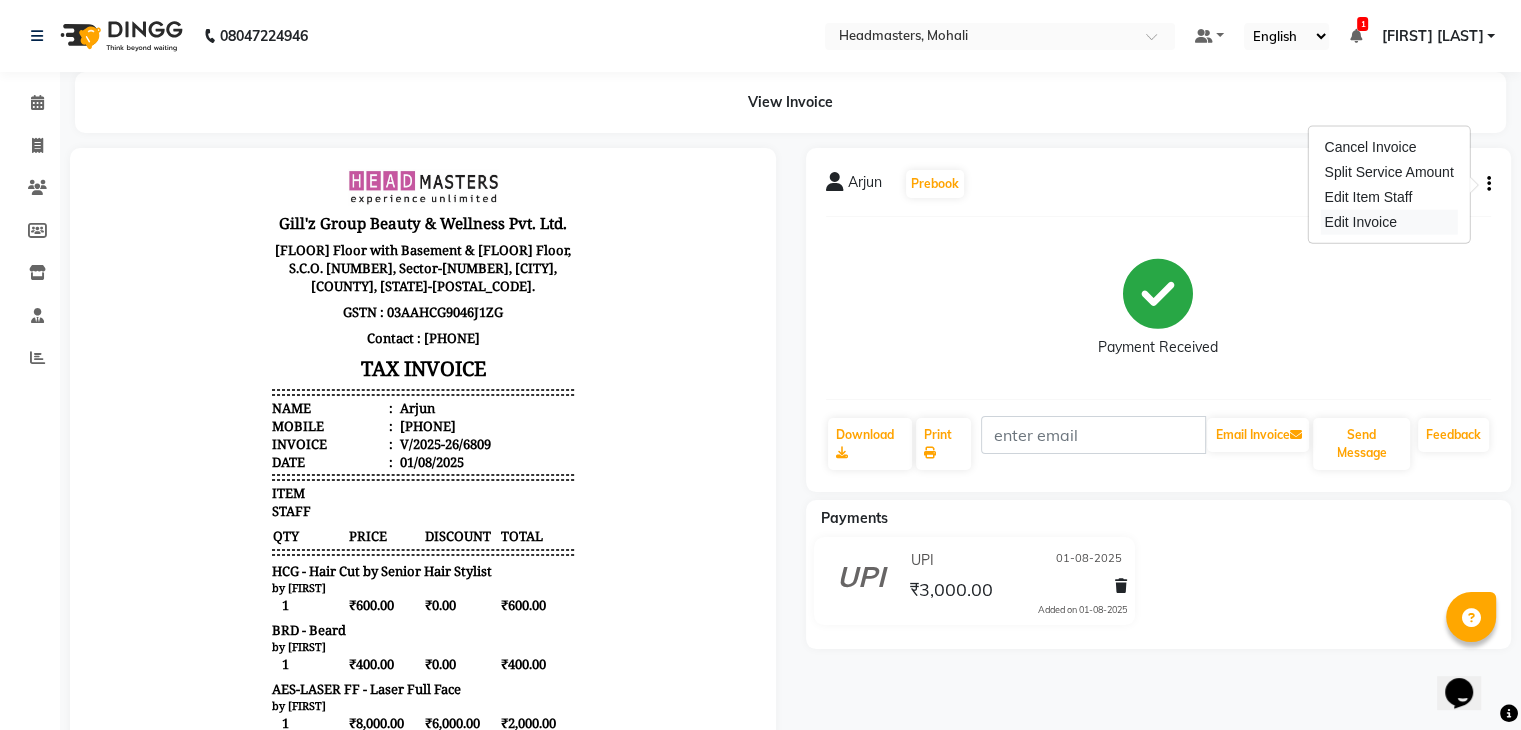 click on "Edit Invoice" at bounding box center (1388, 222) 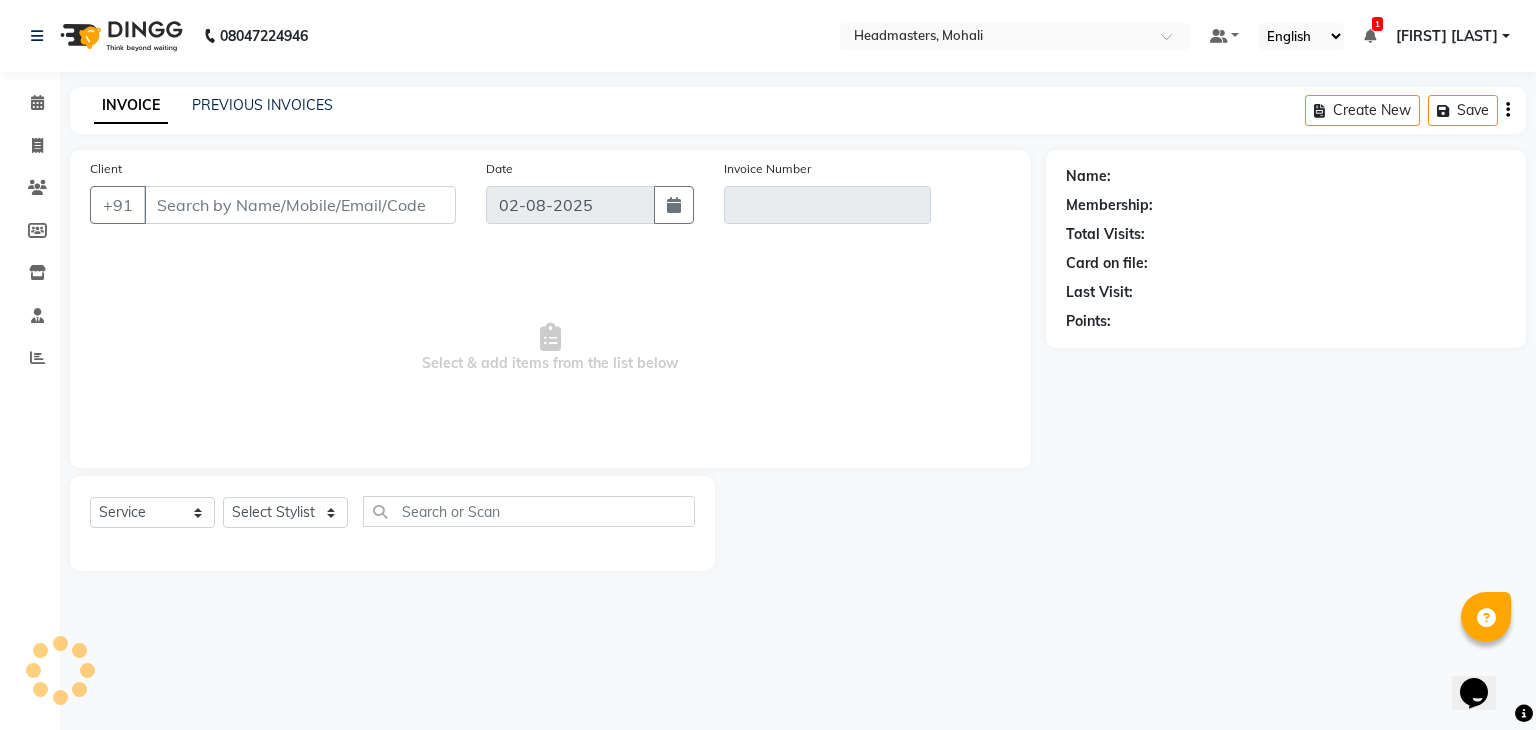 type on "[PHONE]" 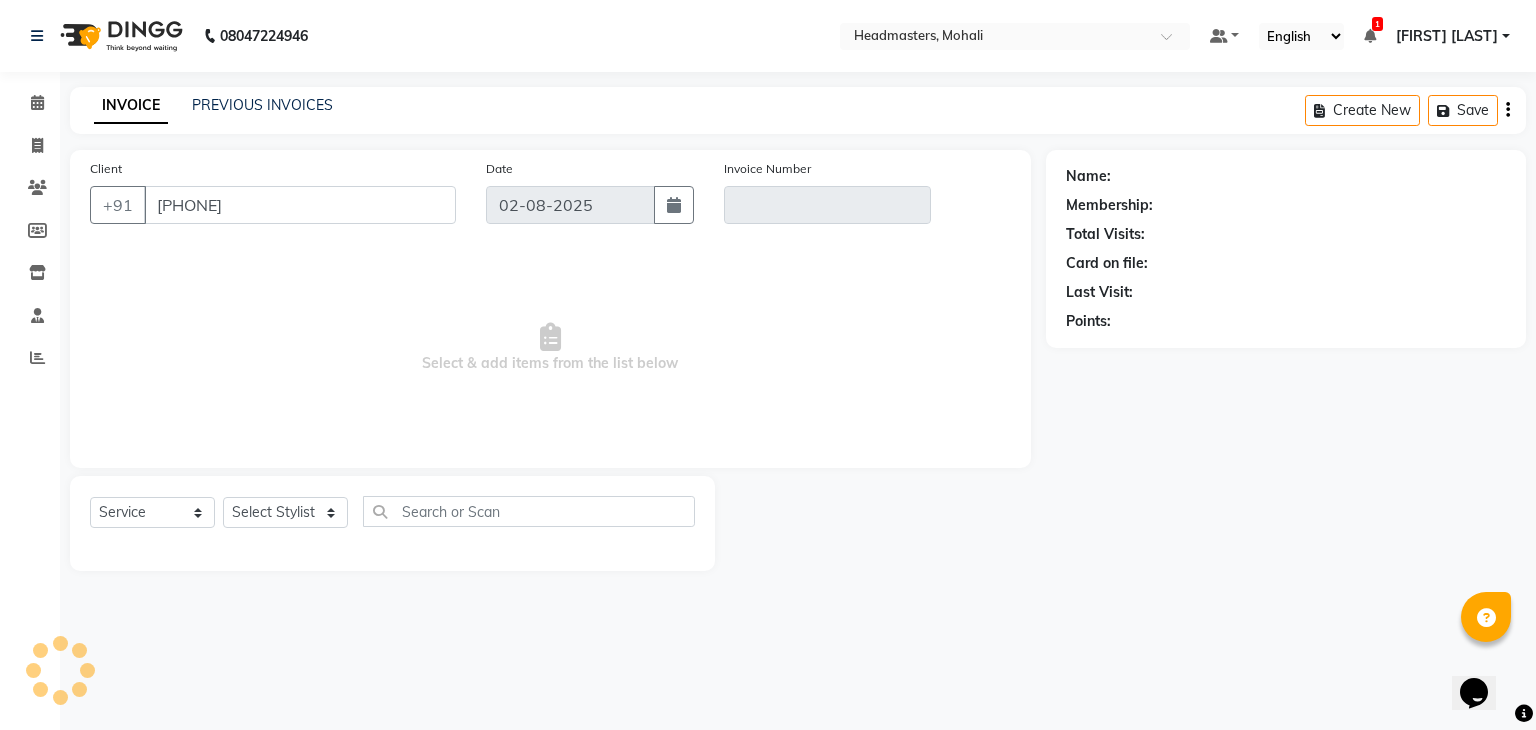 type on "V/2025-26/6809" 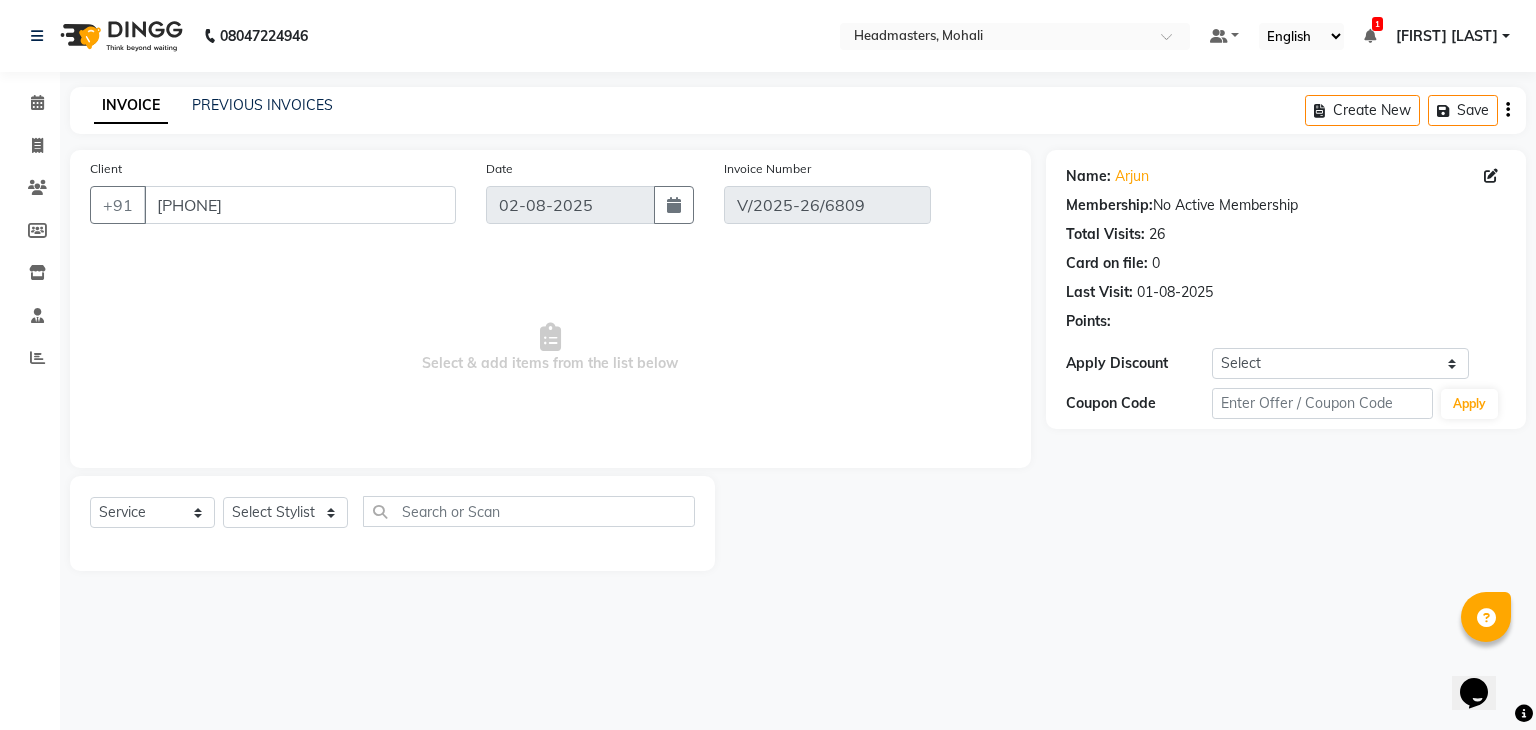 type on "01-08-2025" 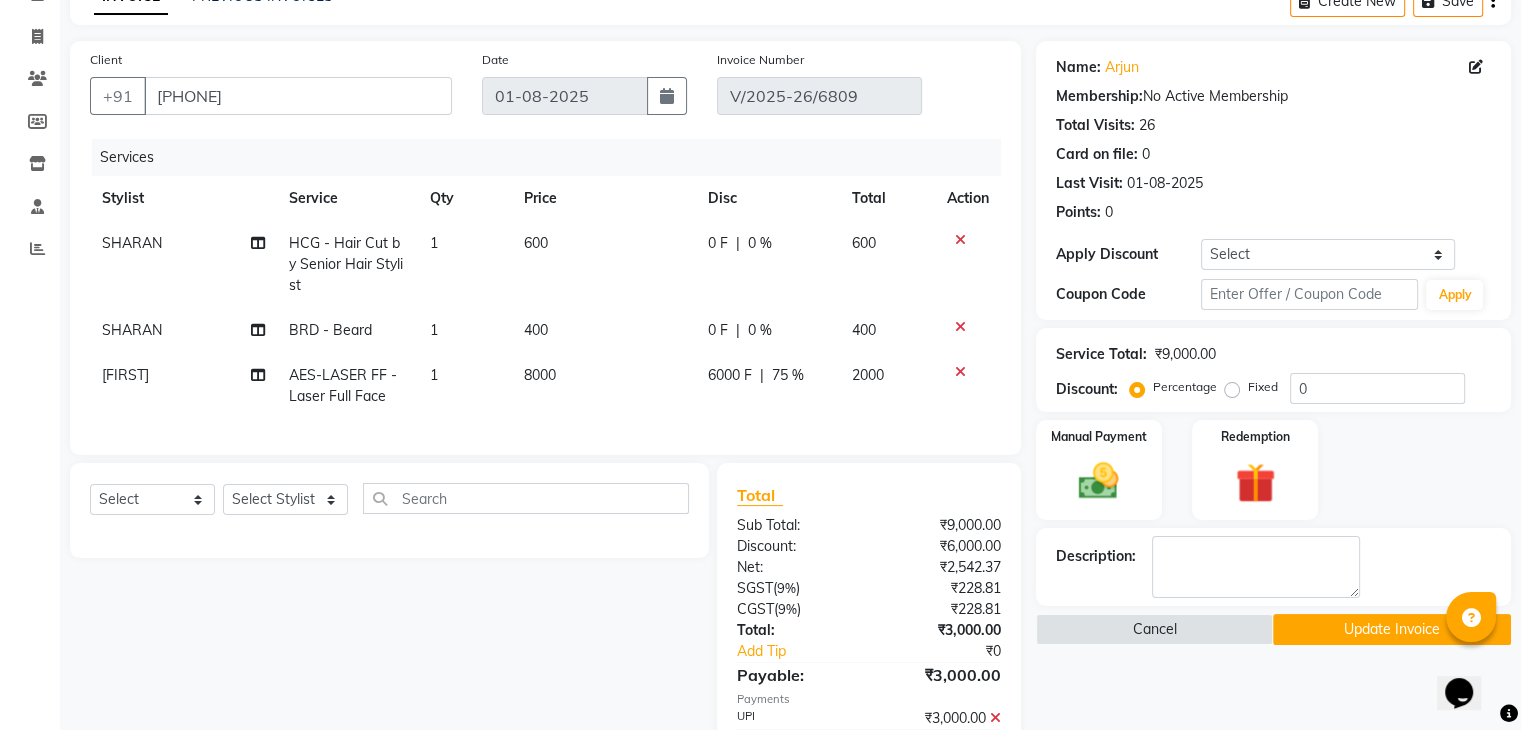 scroll, scrollTop: 203, scrollLeft: 0, axis: vertical 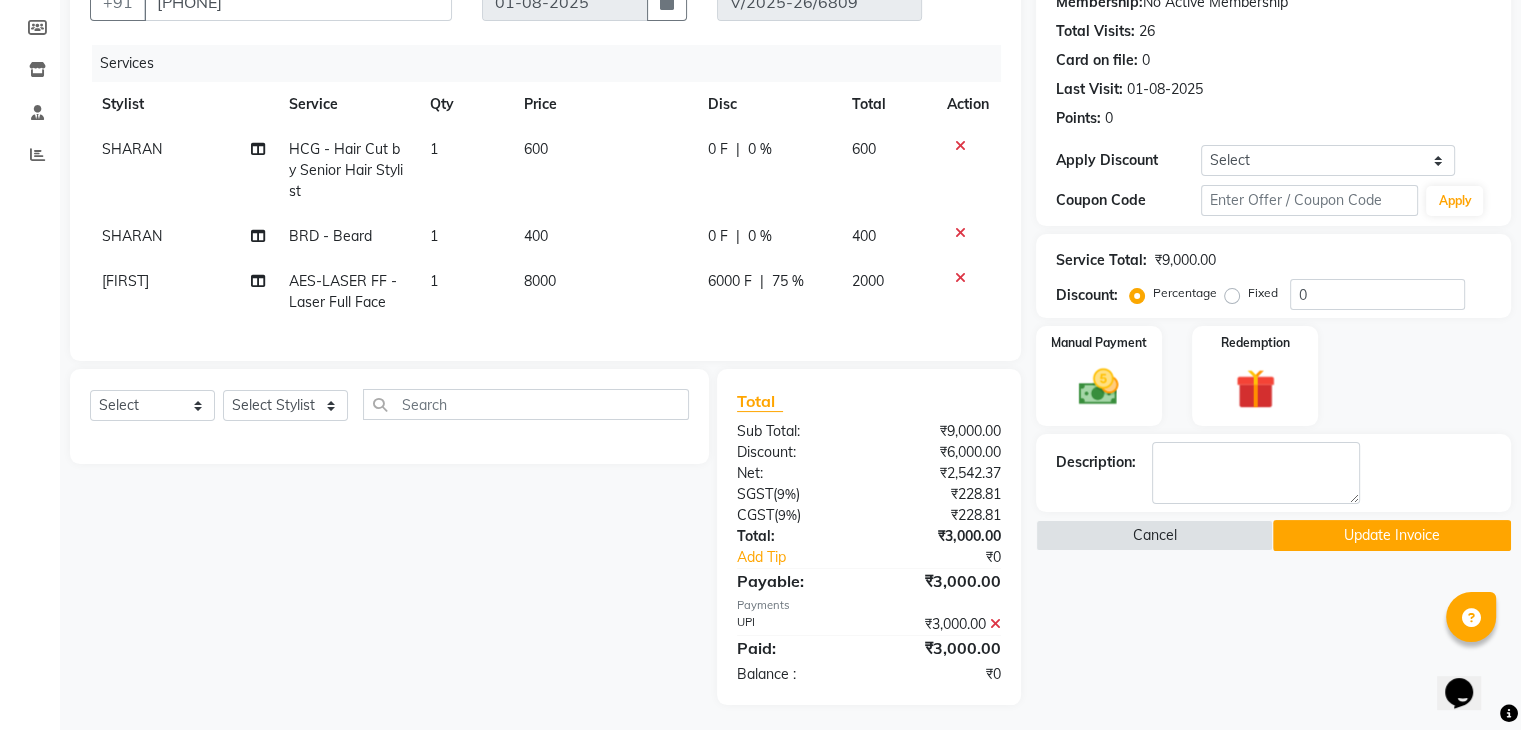 click 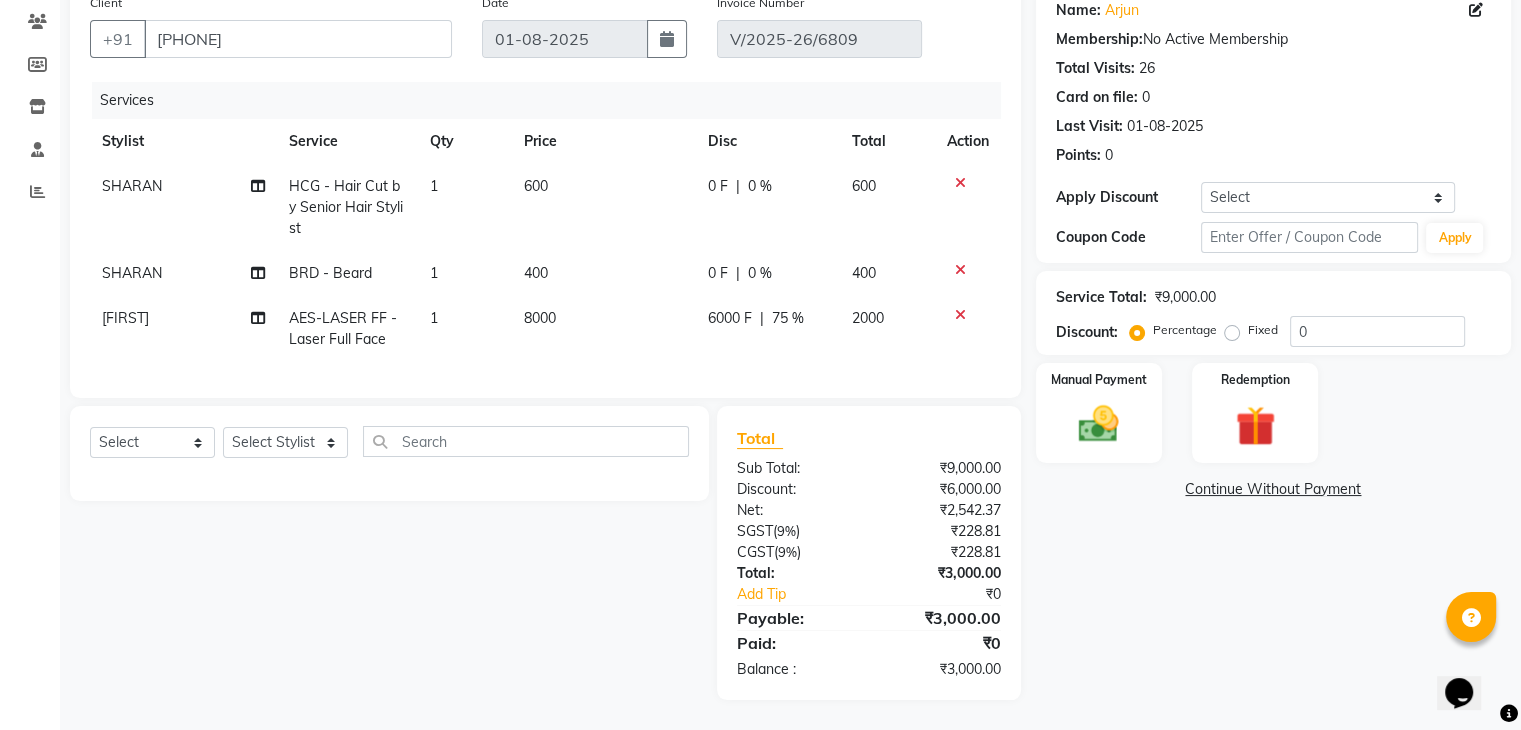 scroll, scrollTop: 161, scrollLeft: 0, axis: vertical 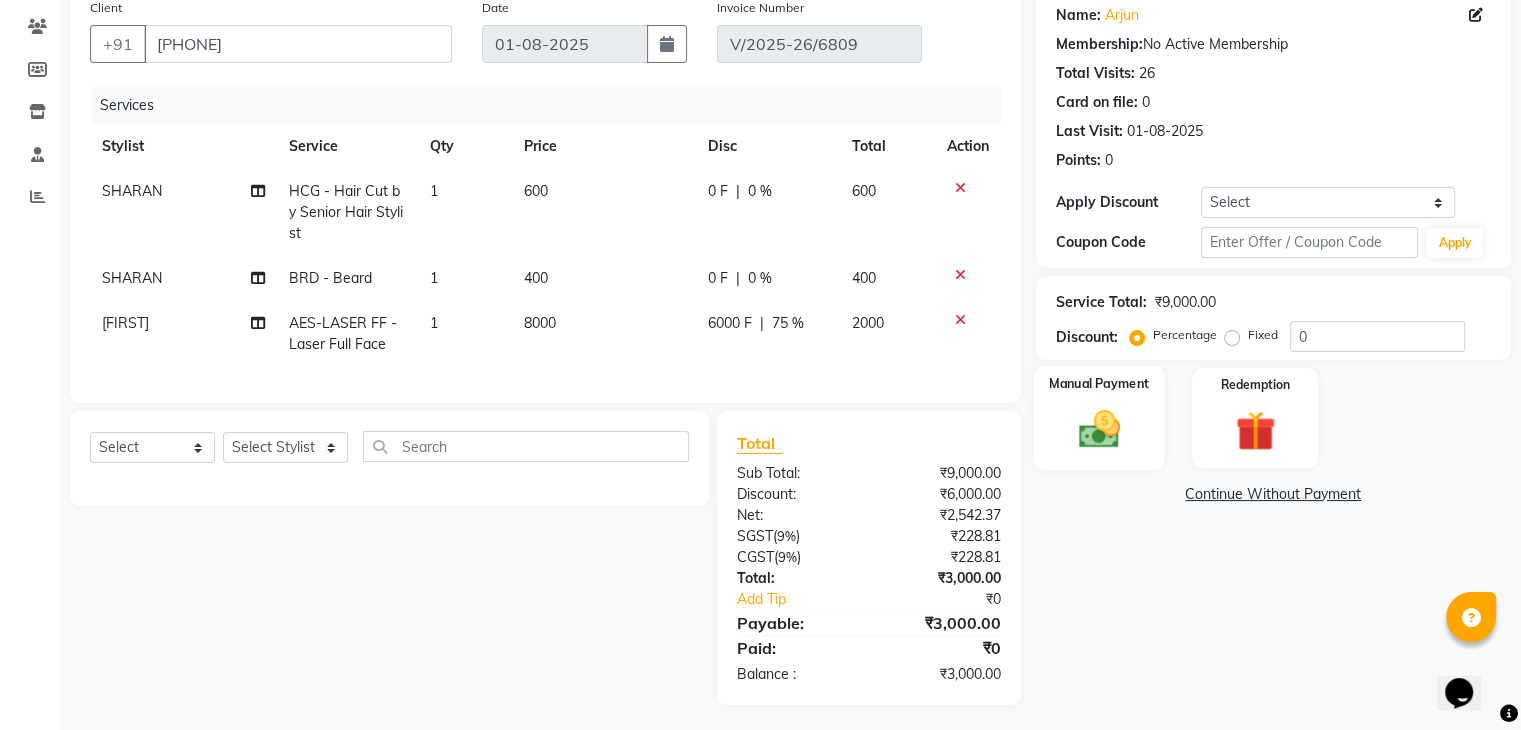click 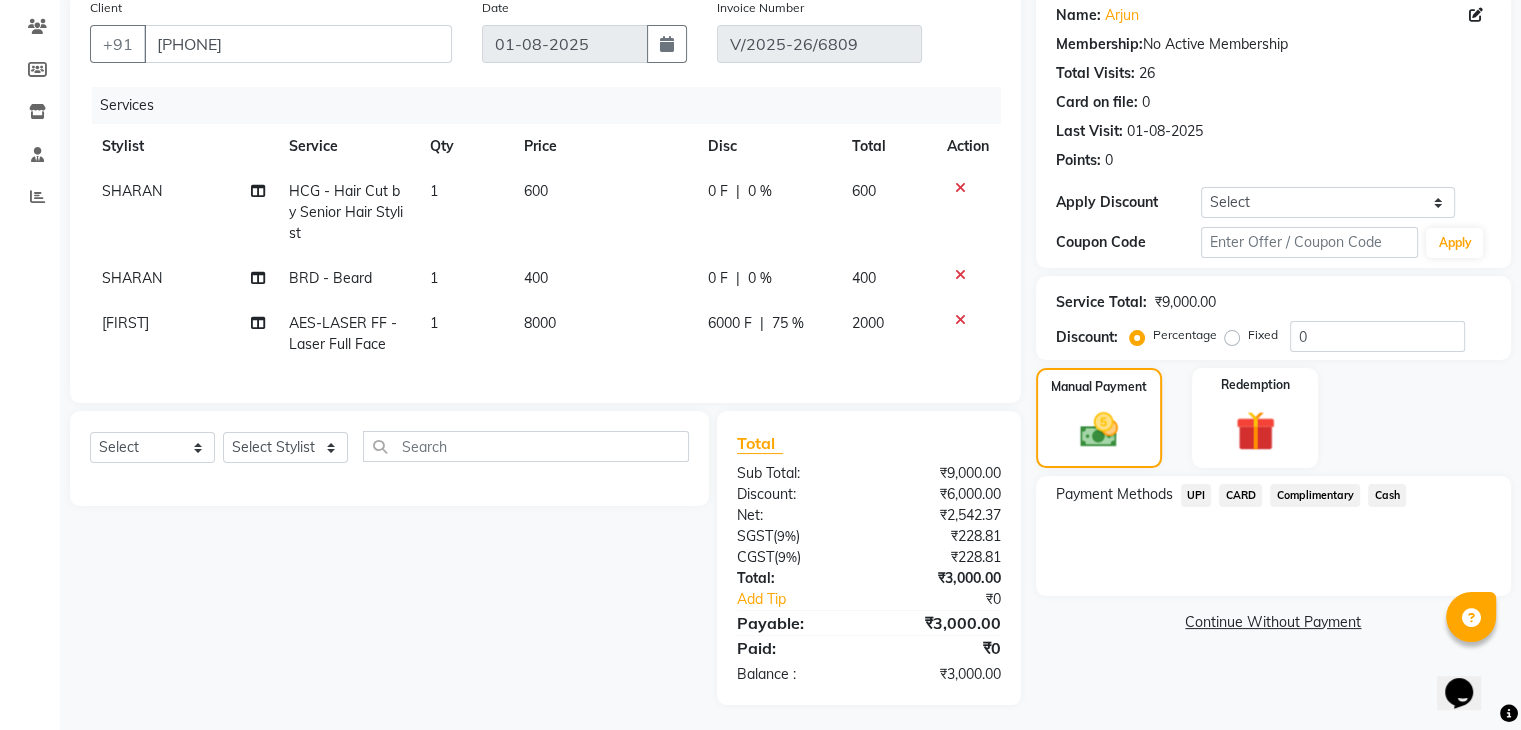 click on "CARD" 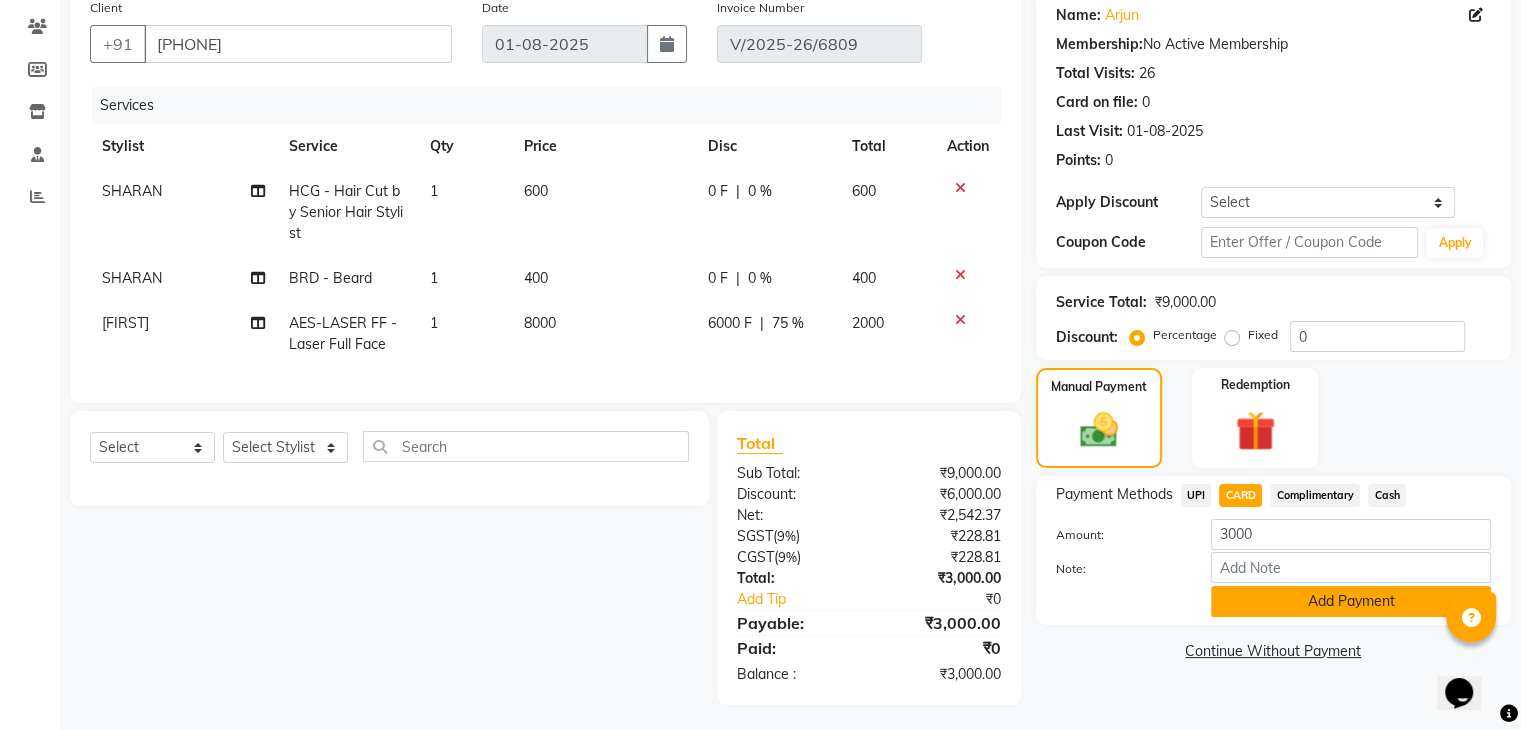 click on "Add Payment" 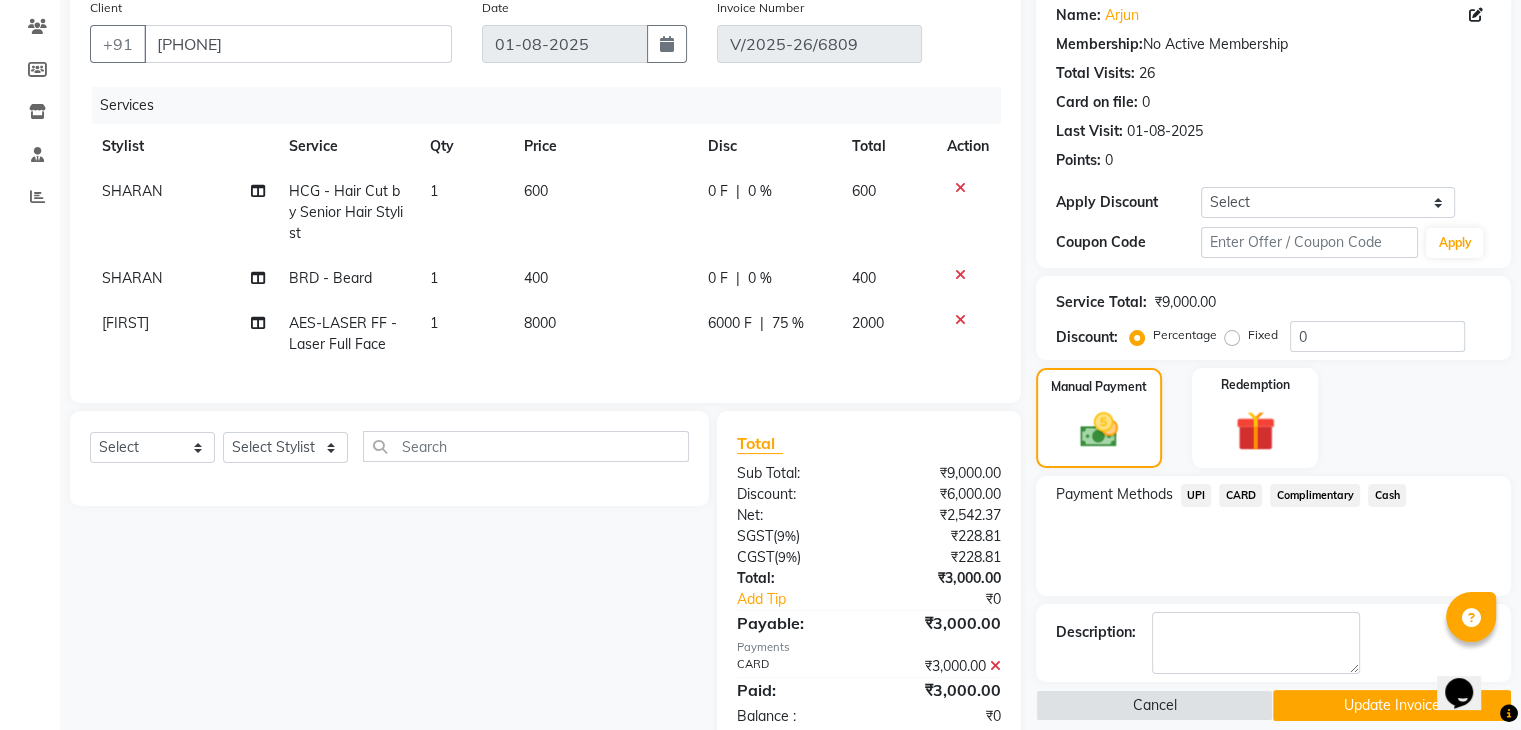scroll, scrollTop: 203, scrollLeft: 0, axis: vertical 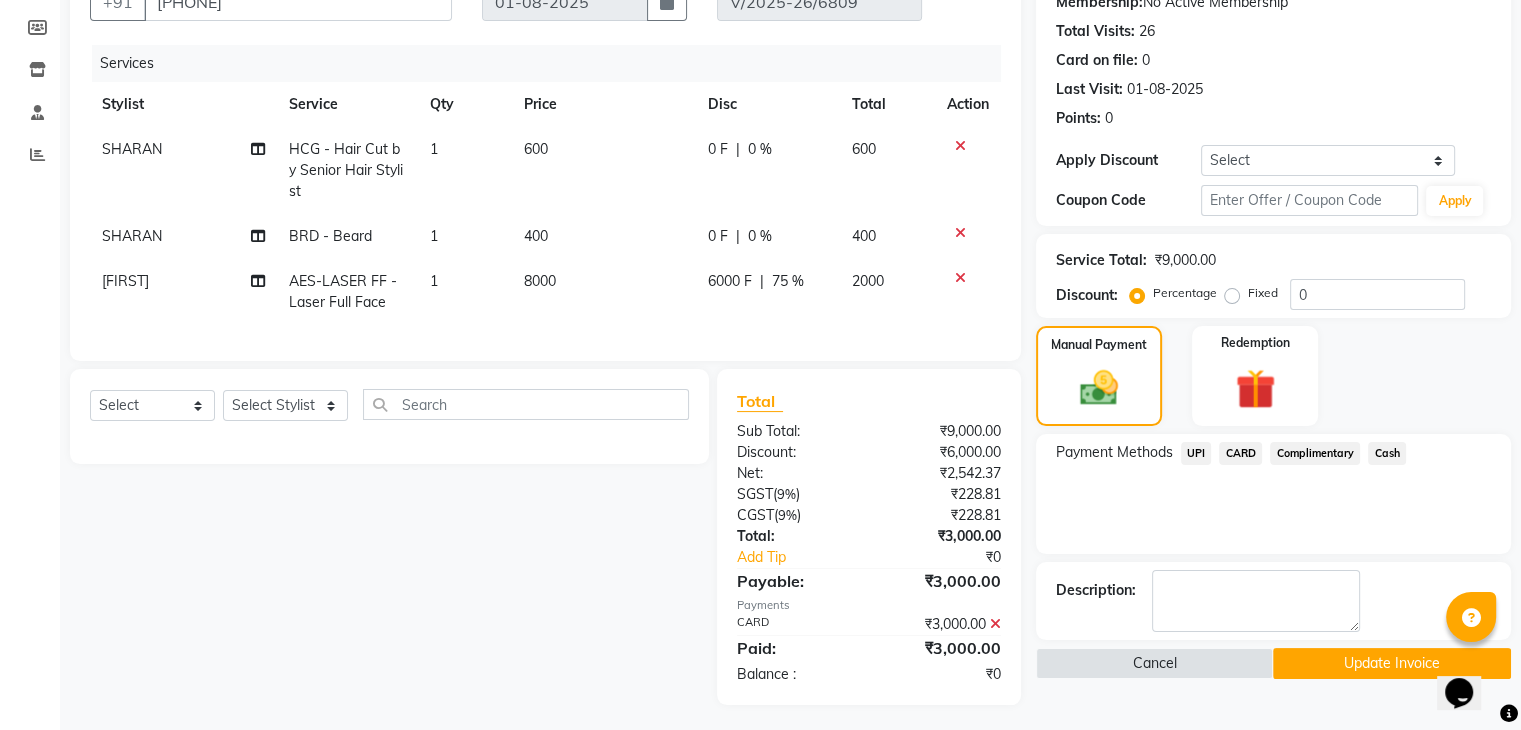 click on "Update Invoice" 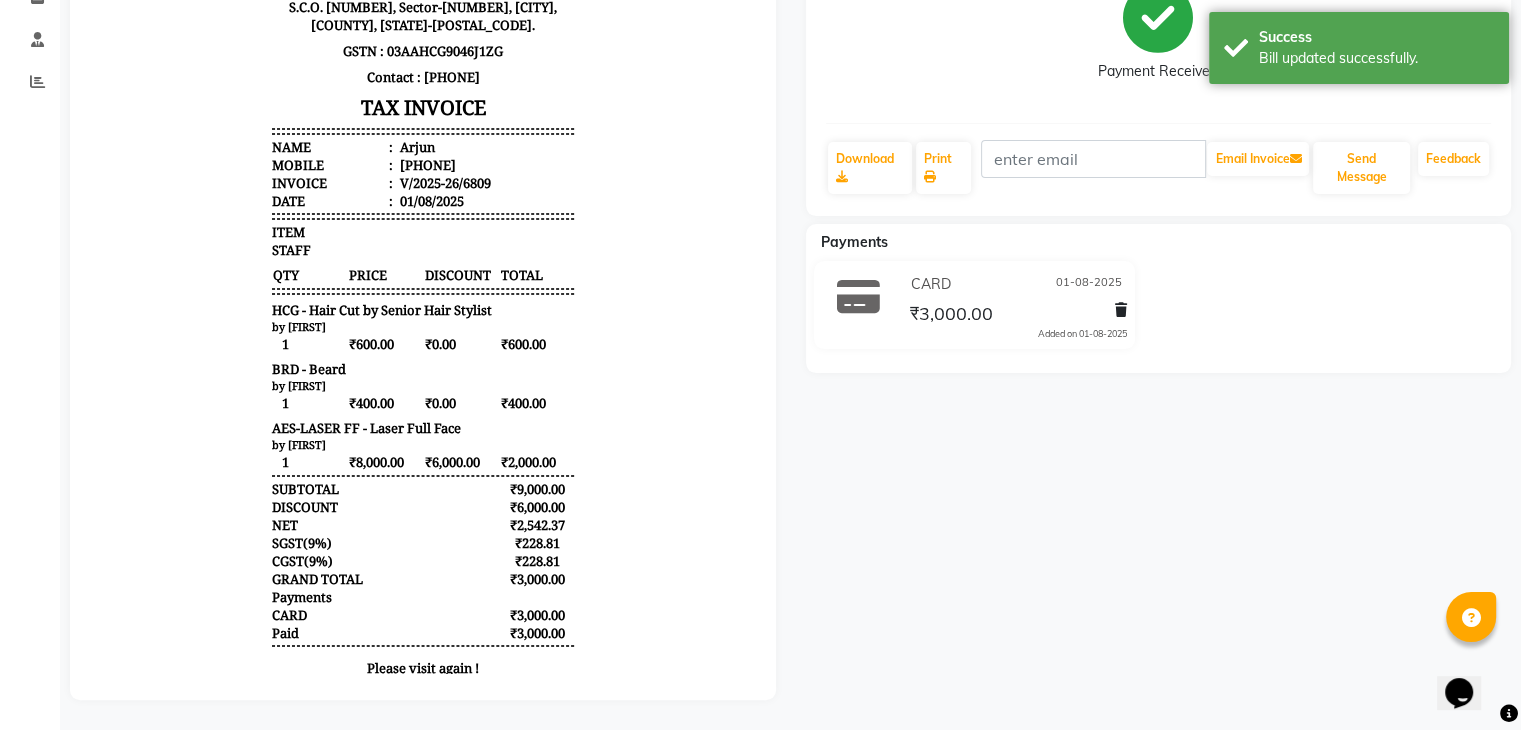 scroll, scrollTop: 0, scrollLeft: 0, axis: both 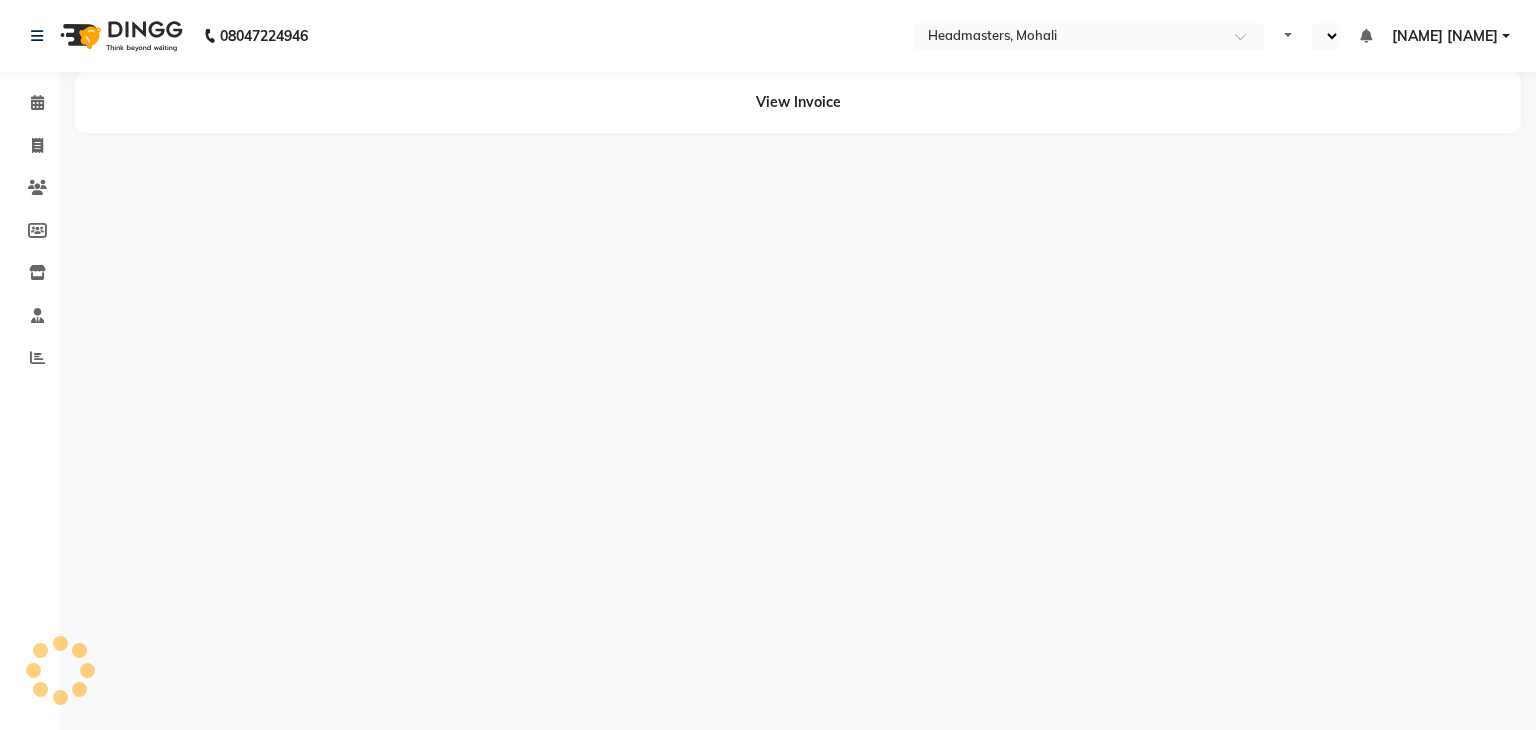 select on "en" 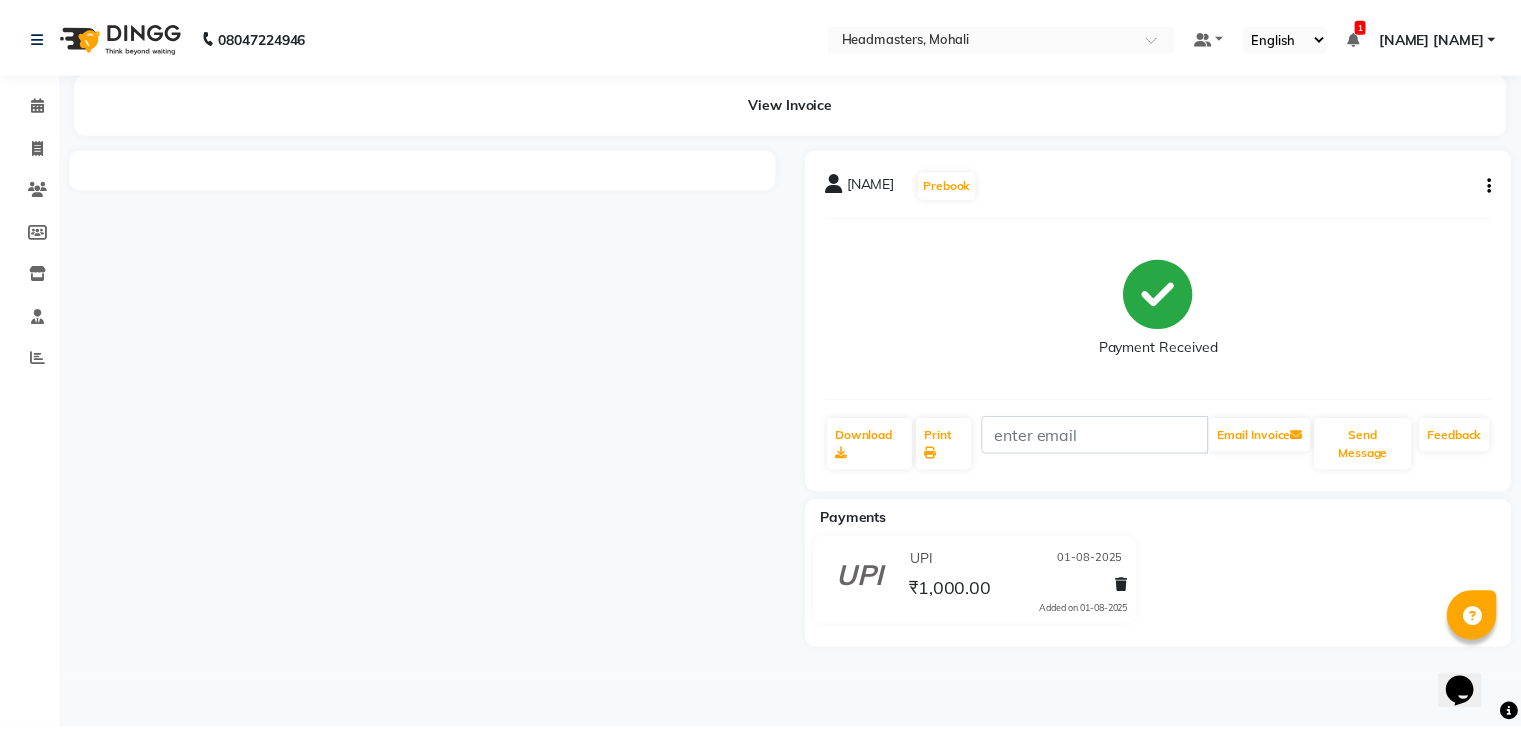scroll, scrollTop: 0, scrollLeft: 0, axis: both 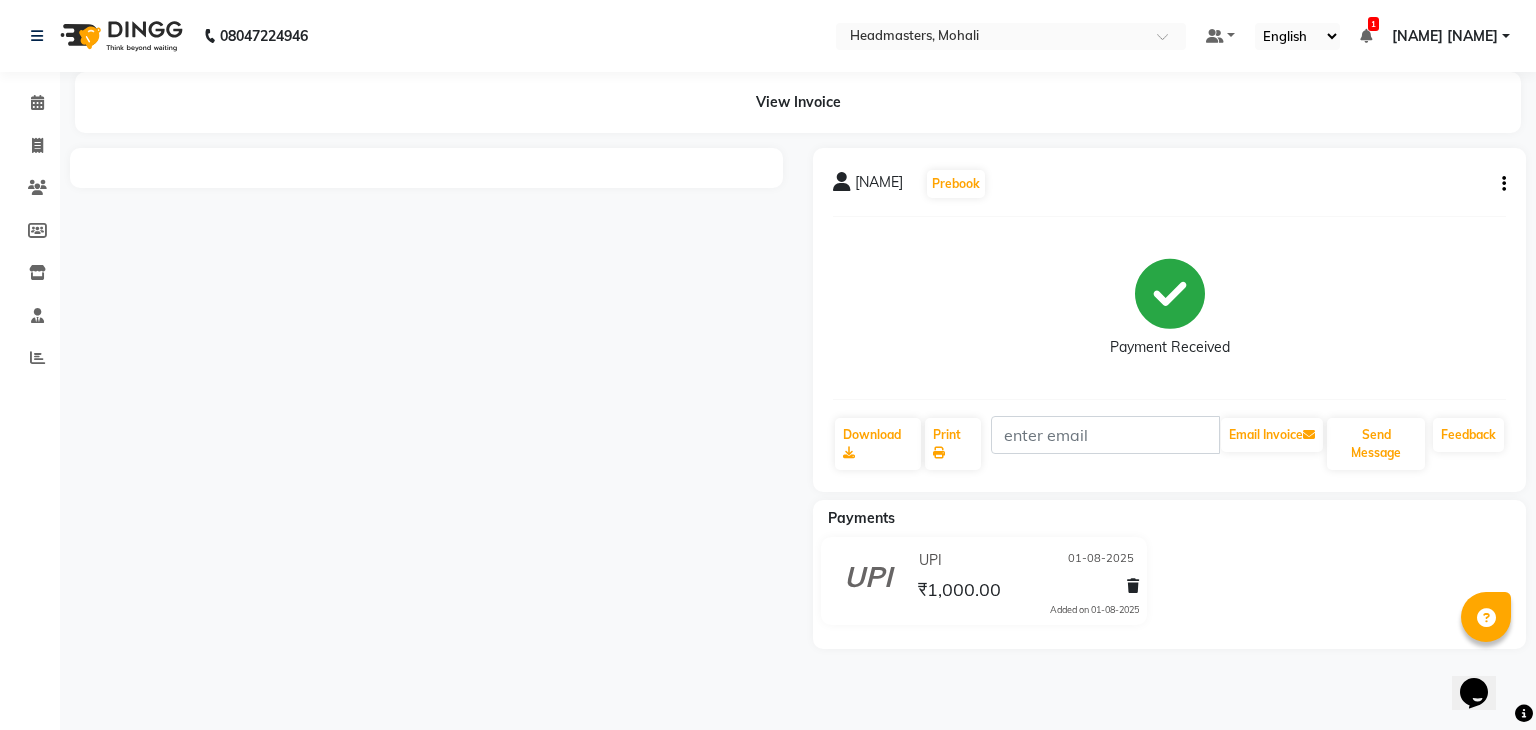 click 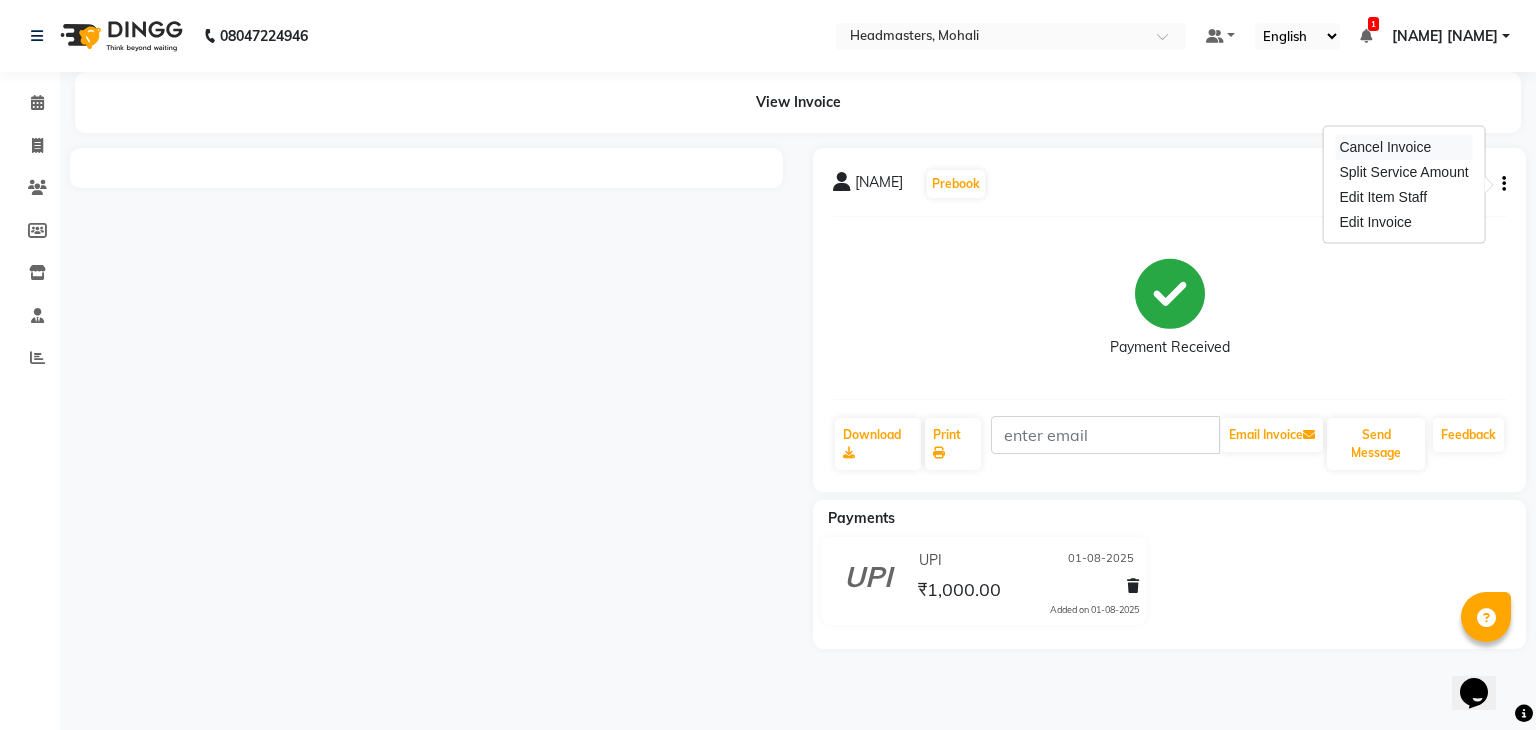 click on "Cancel Invoice" at bounding box center (1403, 147) 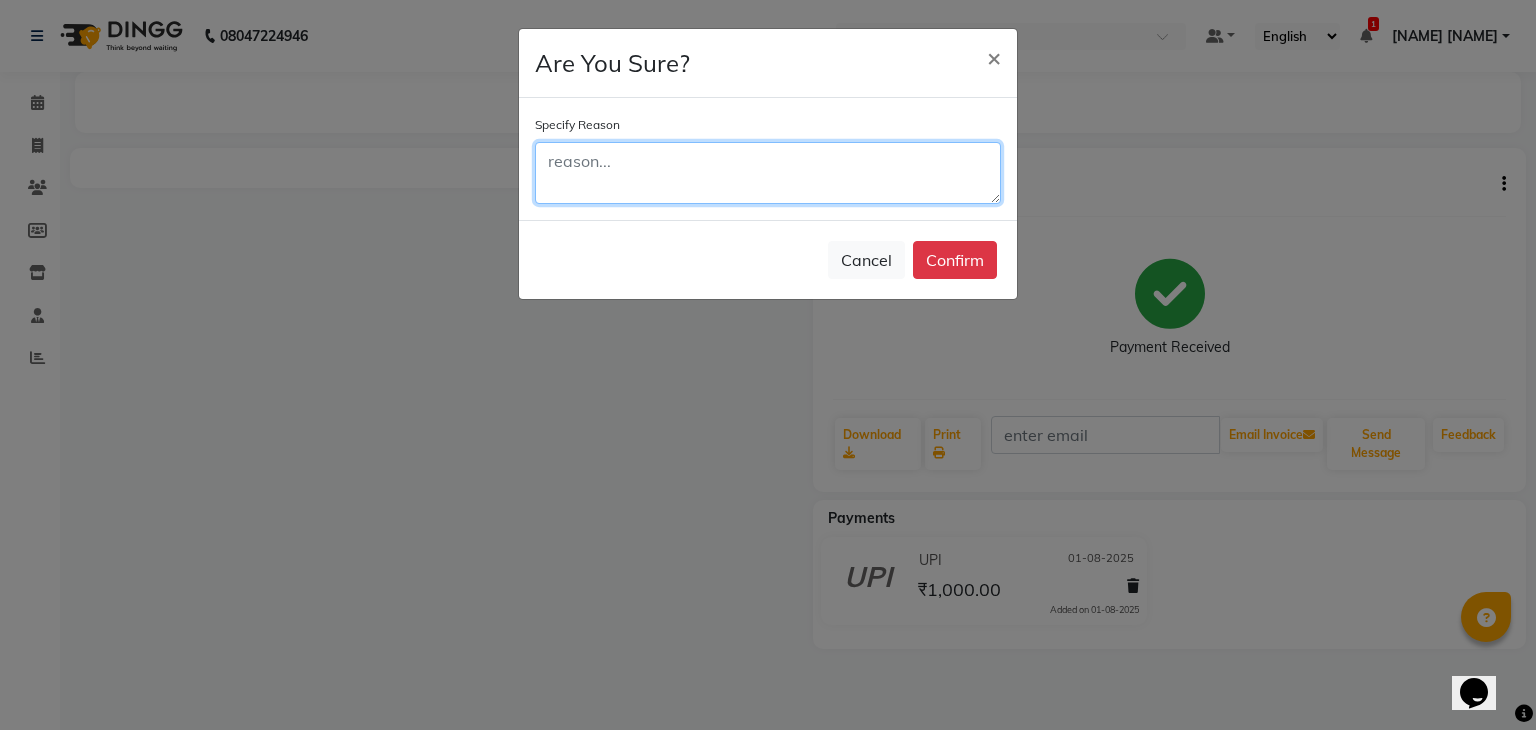 click 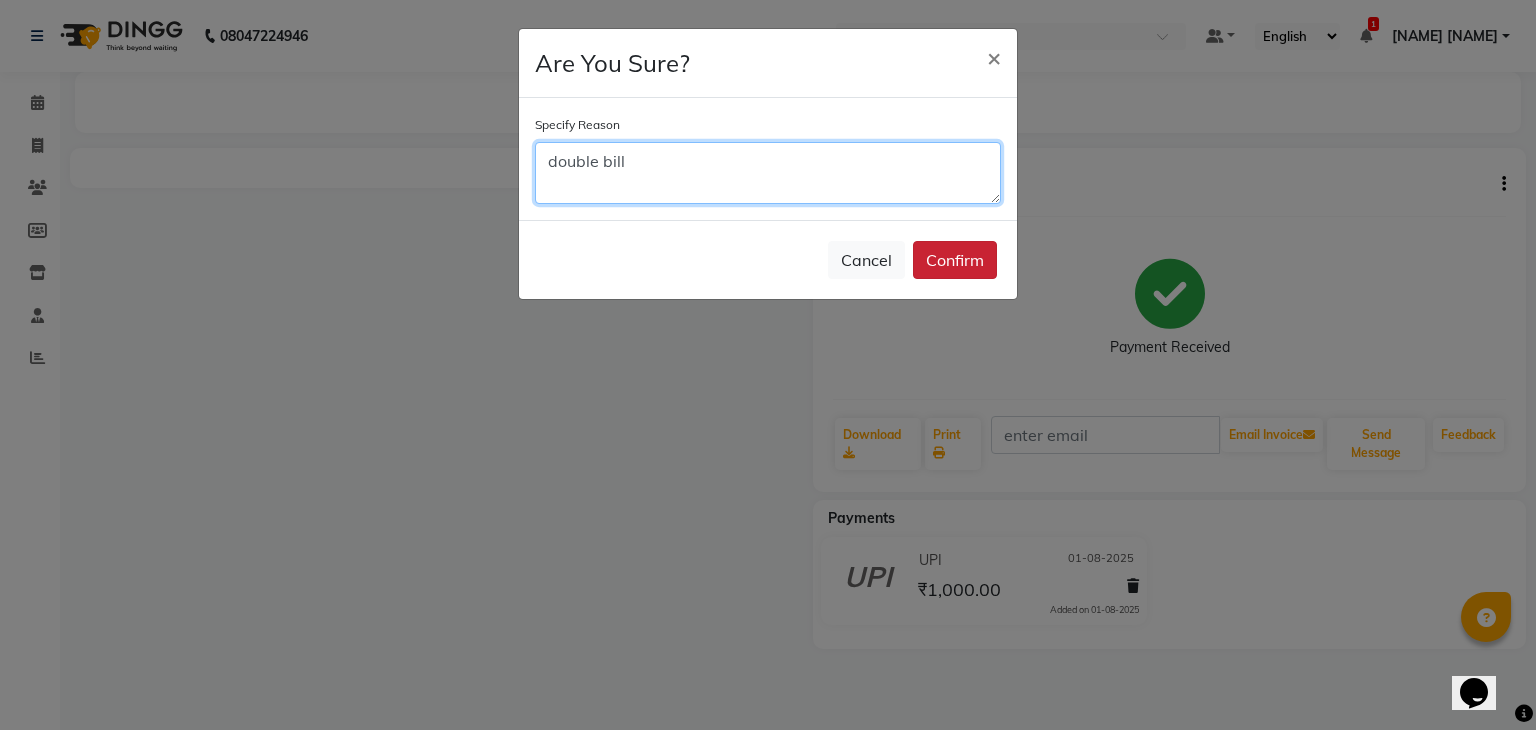 type on "double bill" 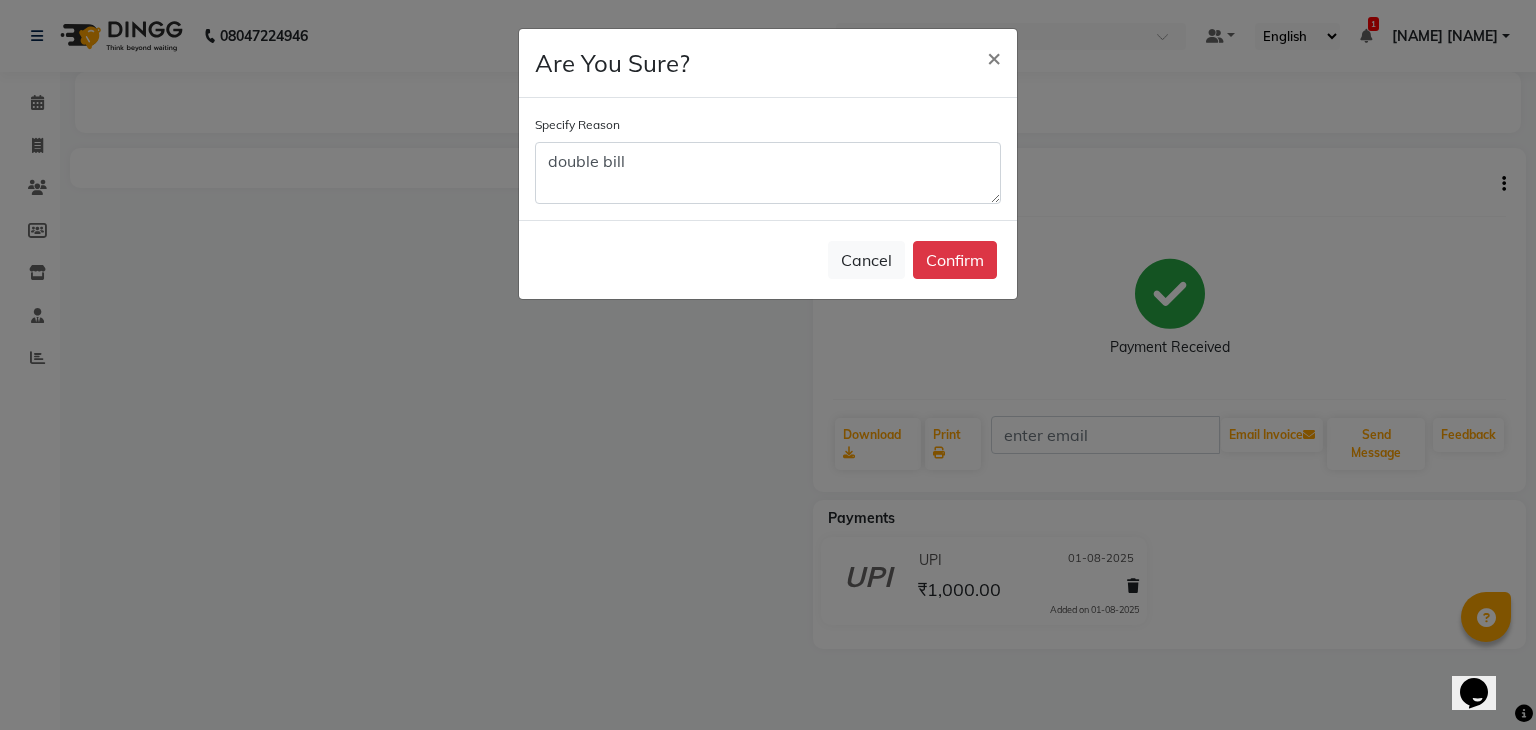 click on "Confirm" 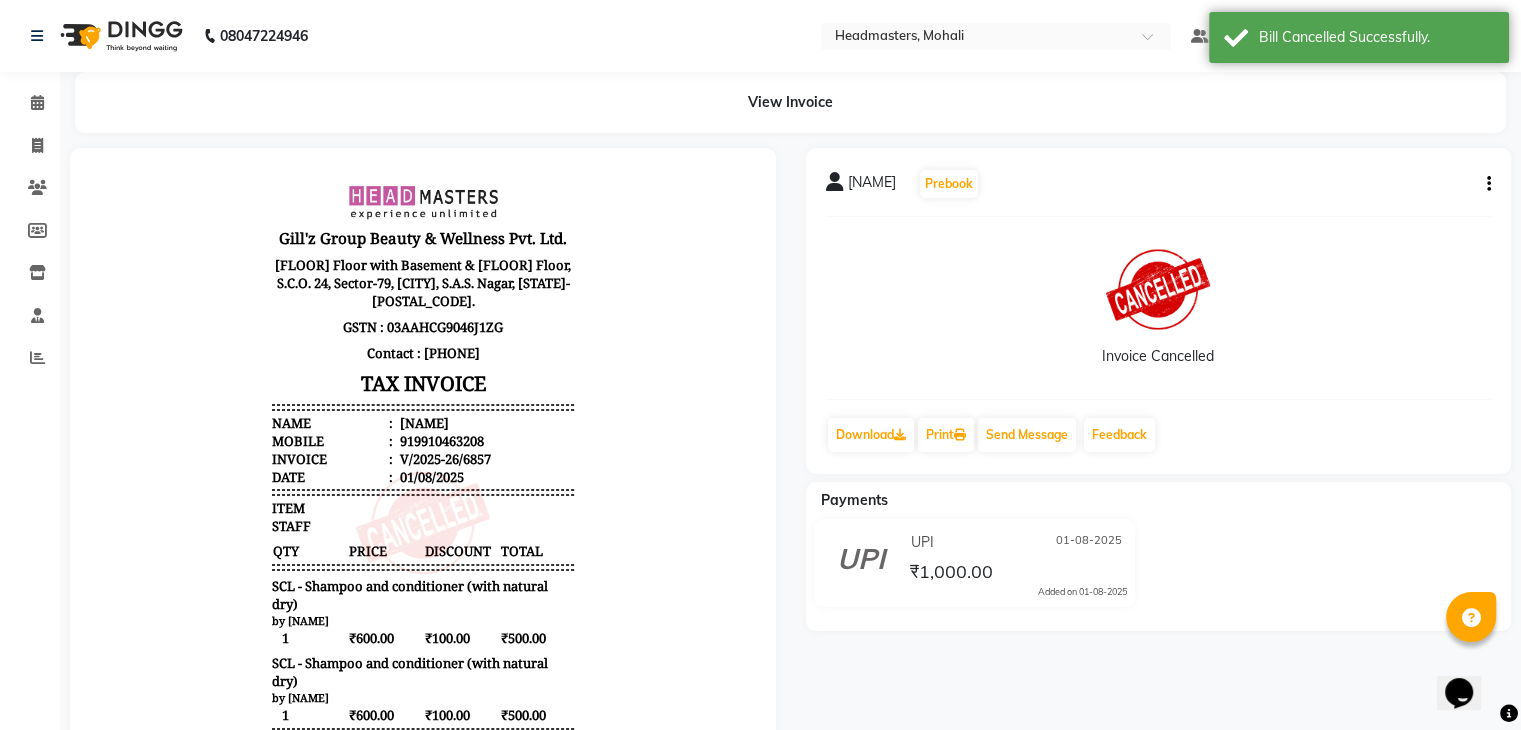 scroll, scrollTop: 0, scrollLeft: 0, axis: both 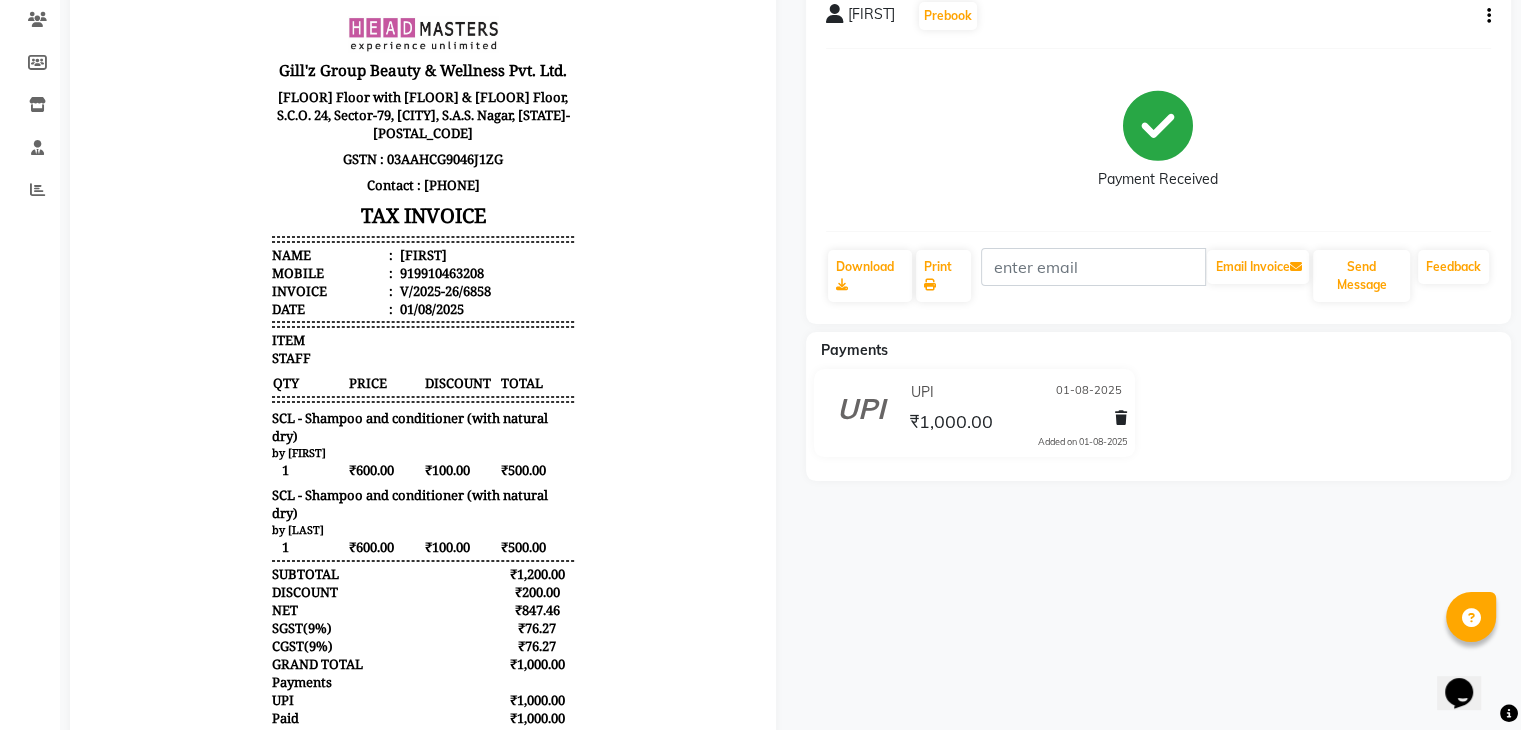 click 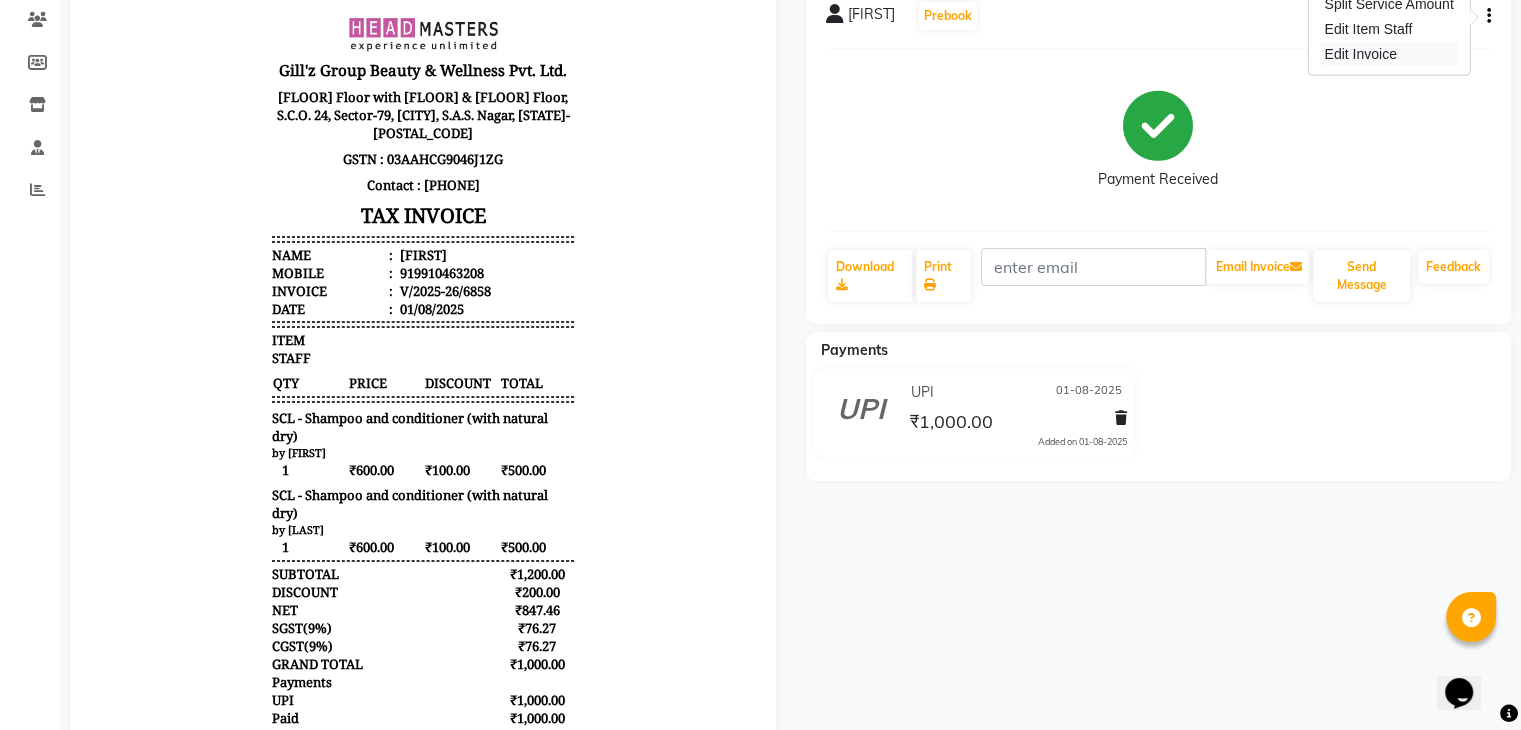 click on "Edit Invoice" at bounding box center (1388, 54) 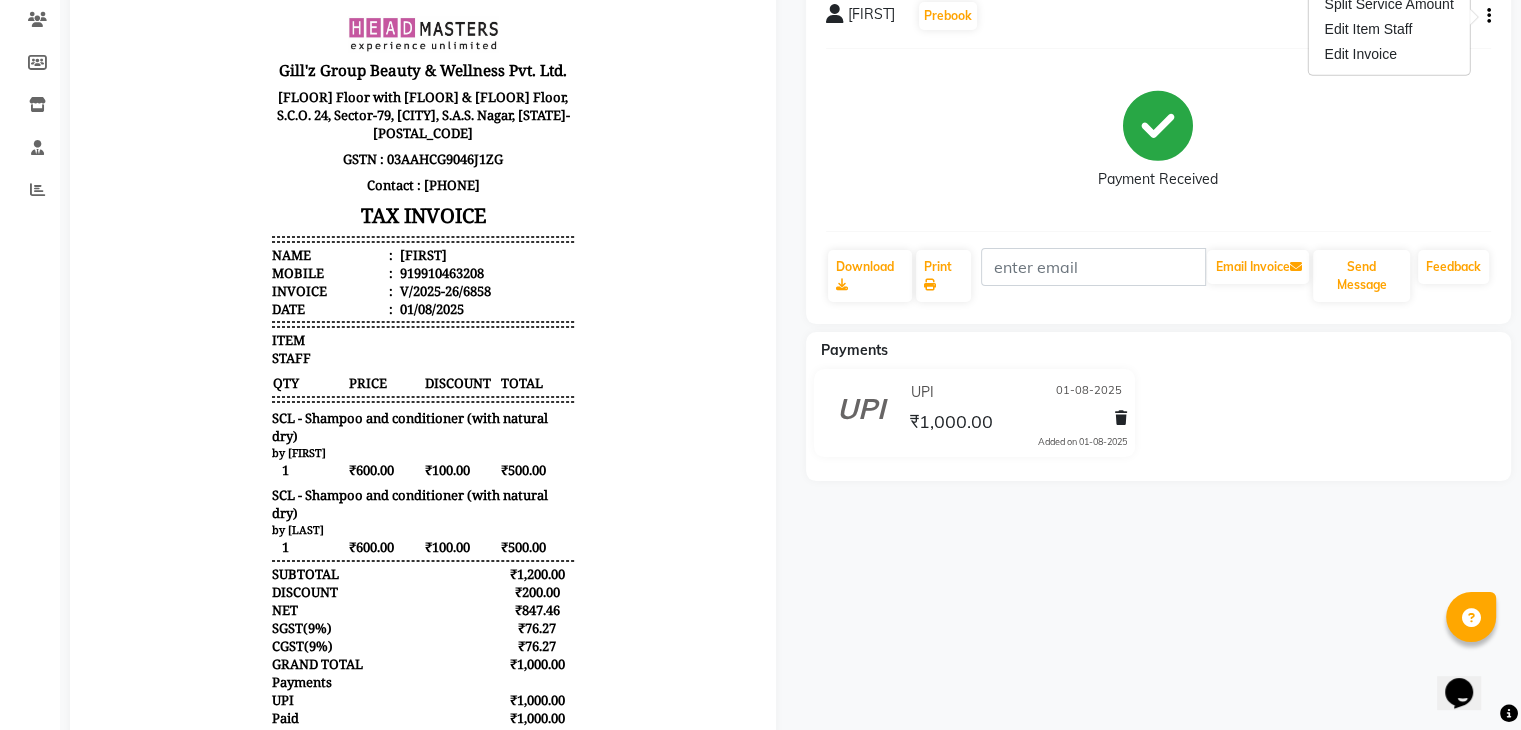 scroll, scrollTop: 0, scrollLeft: 0, axis: both 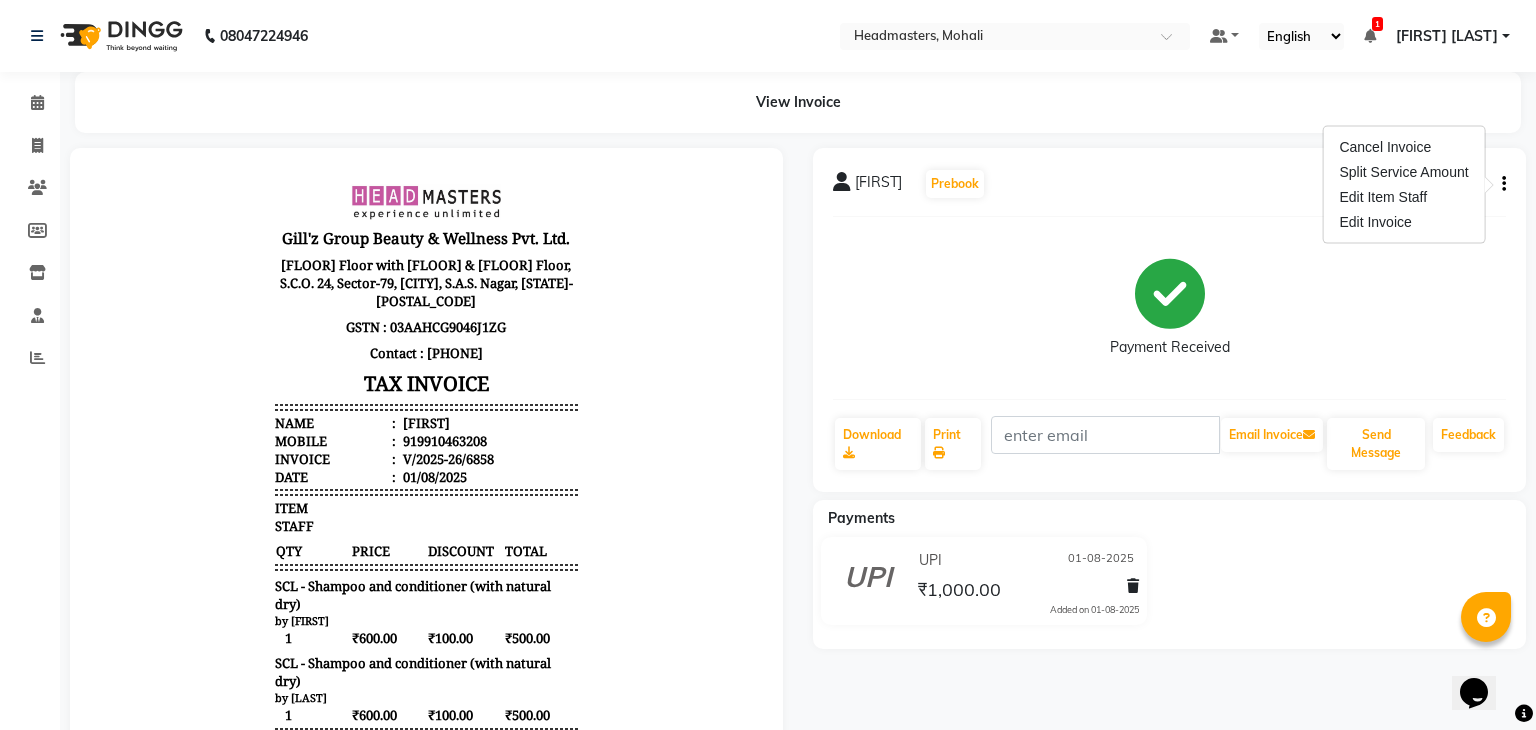 select on "service" 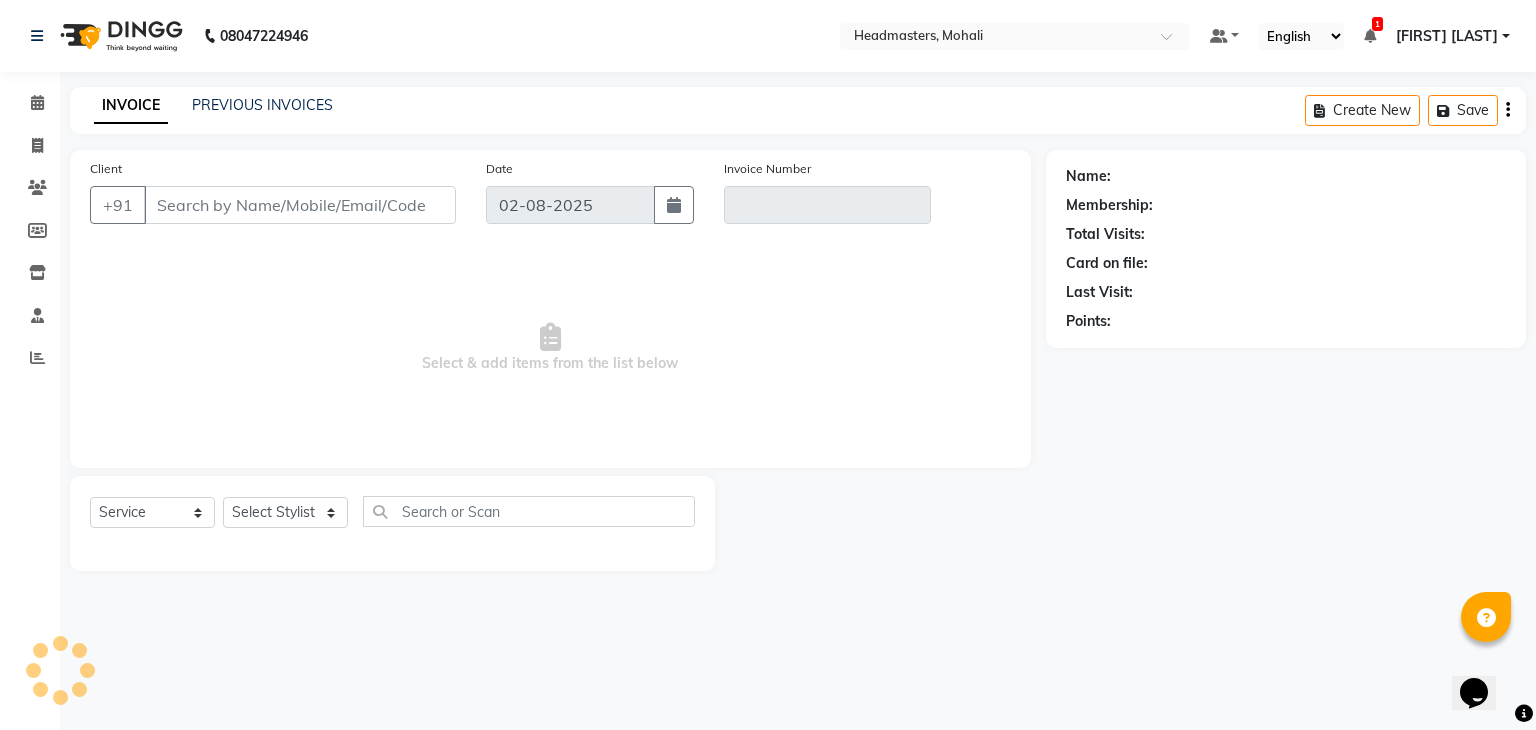 type on "9910463208" 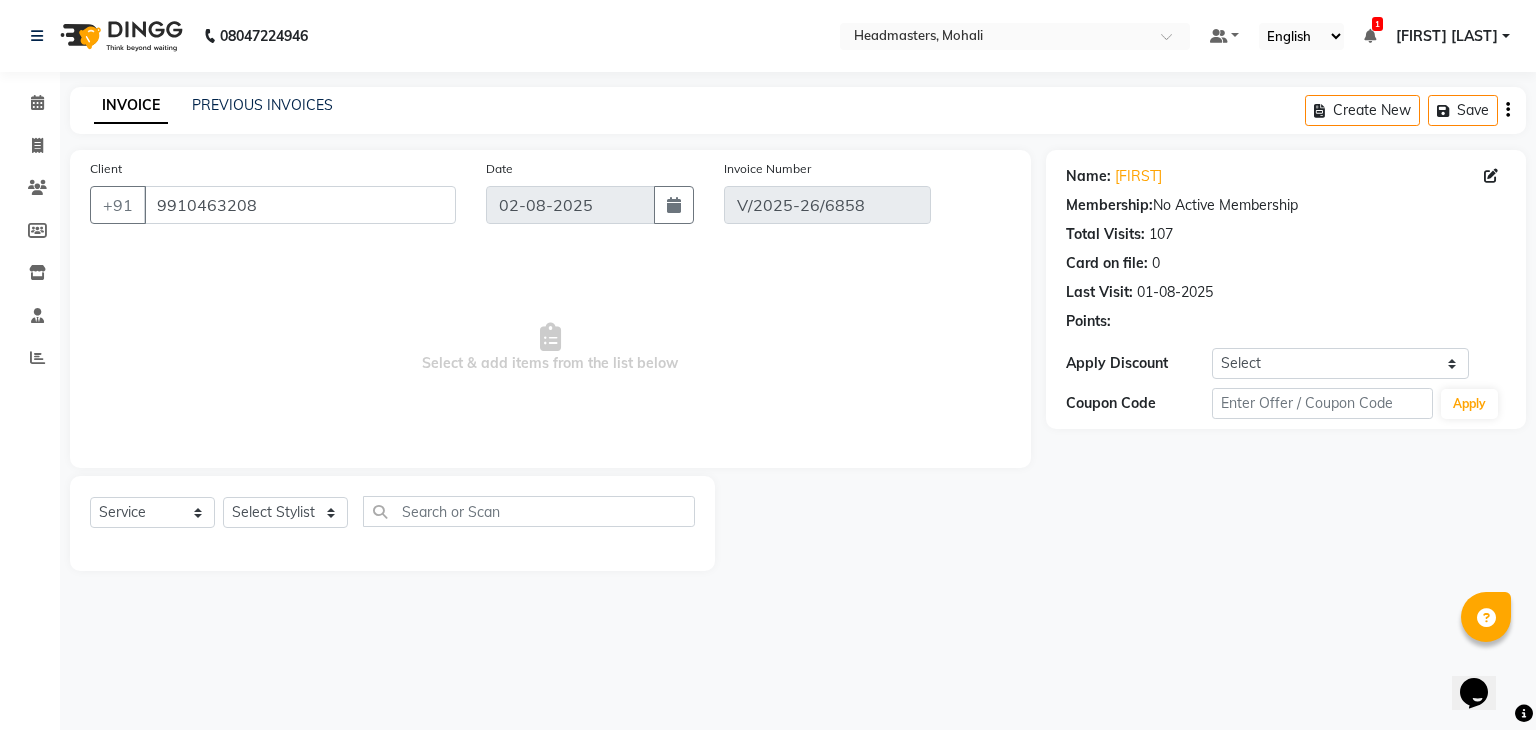 type on "01-08-2025" 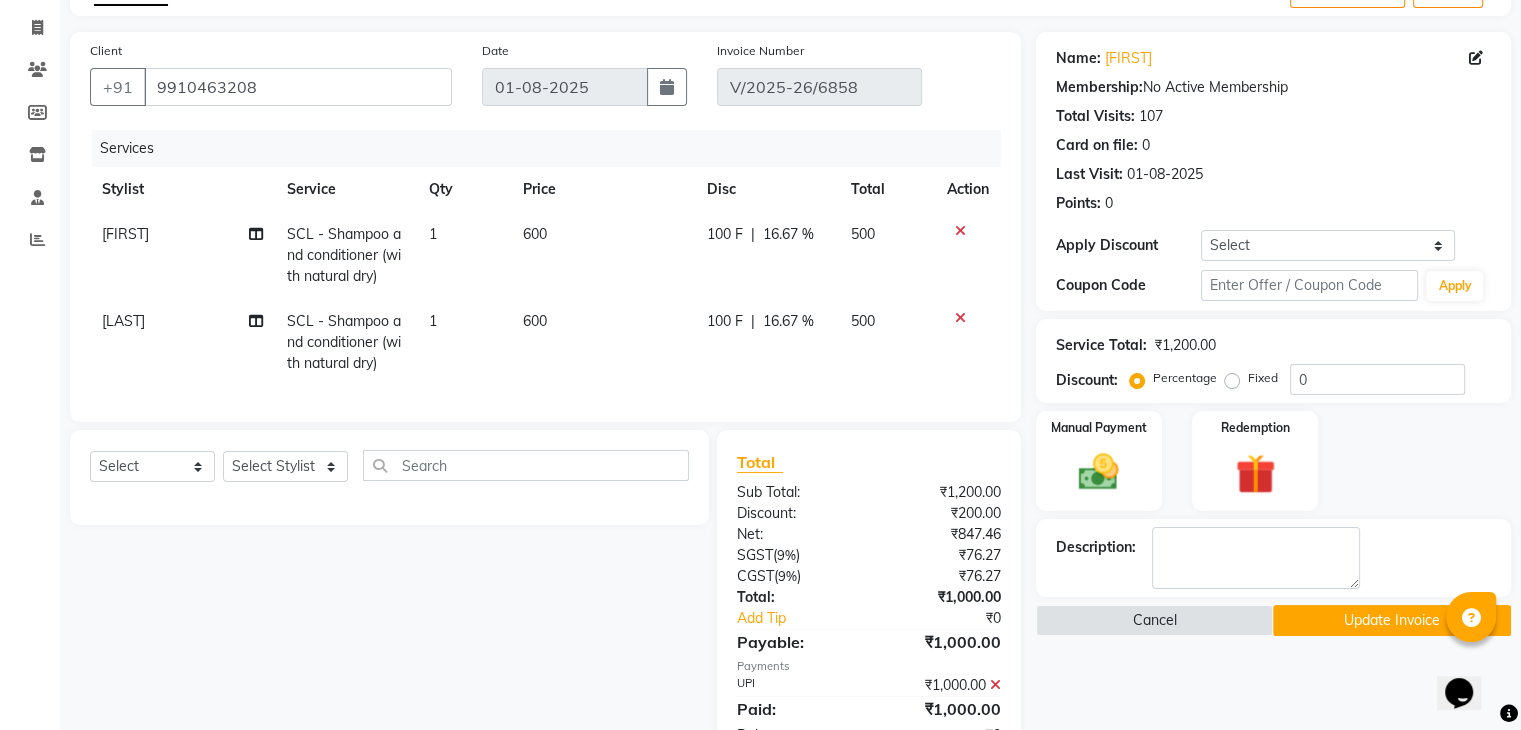 scroll, scrollTop: 200, scrollLeft: 0, axis: vertical 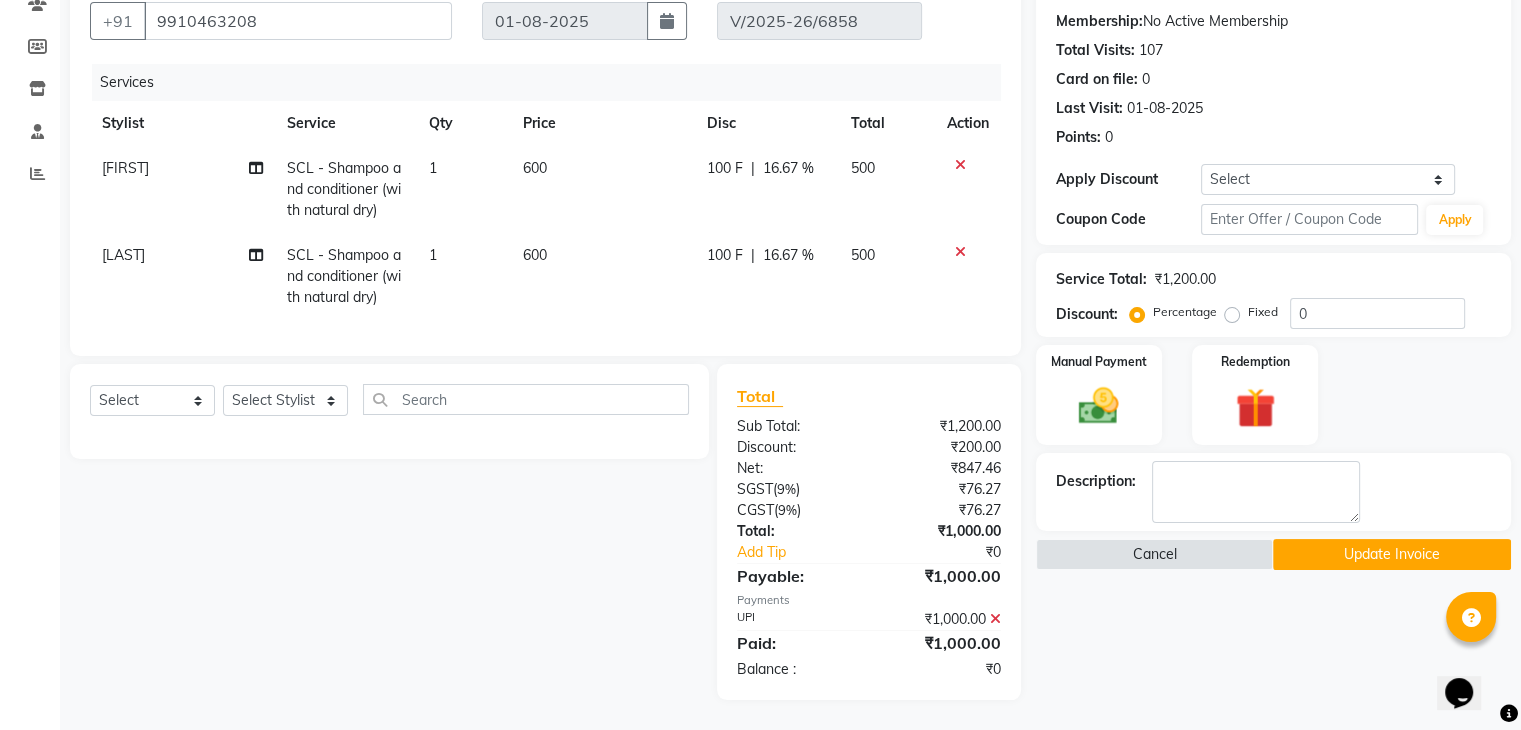 click 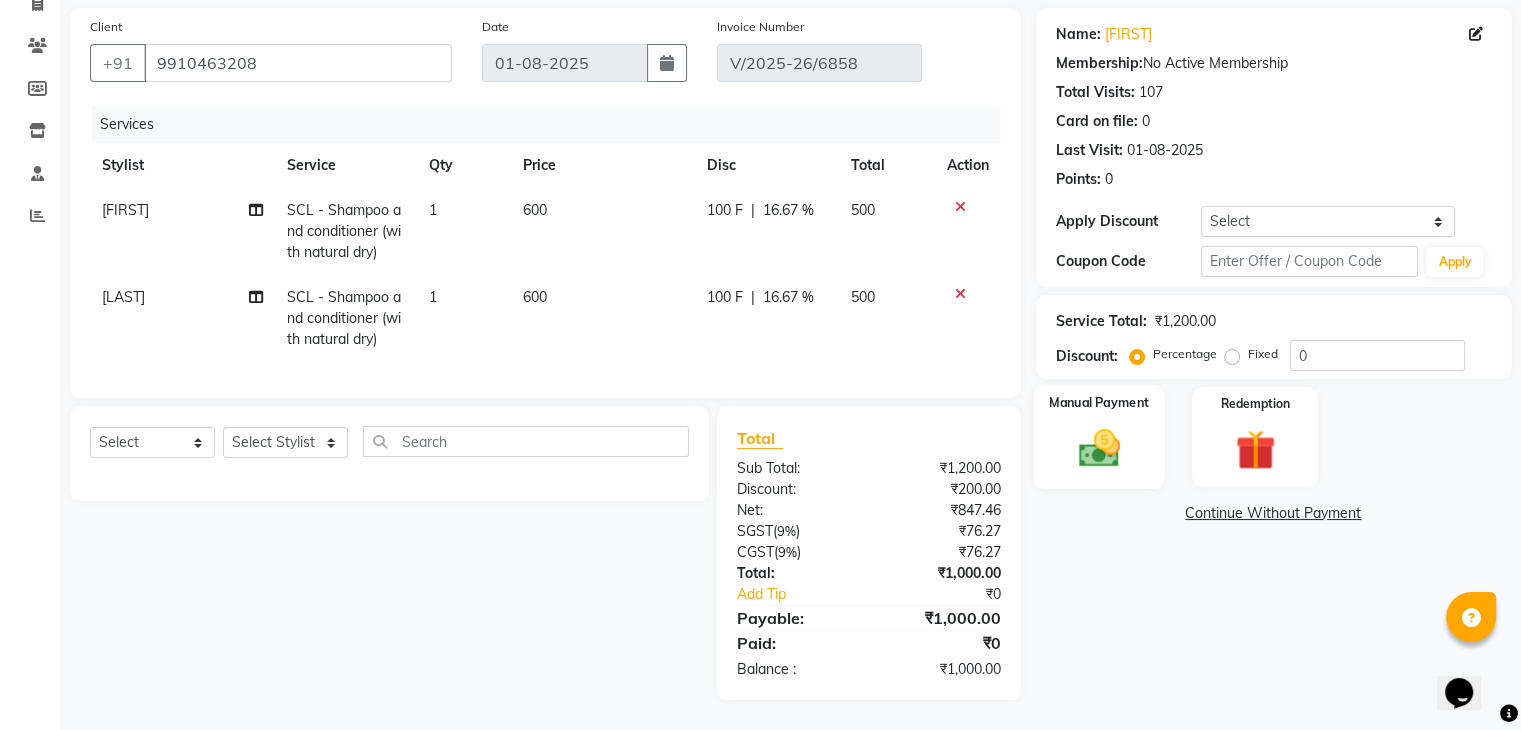 click 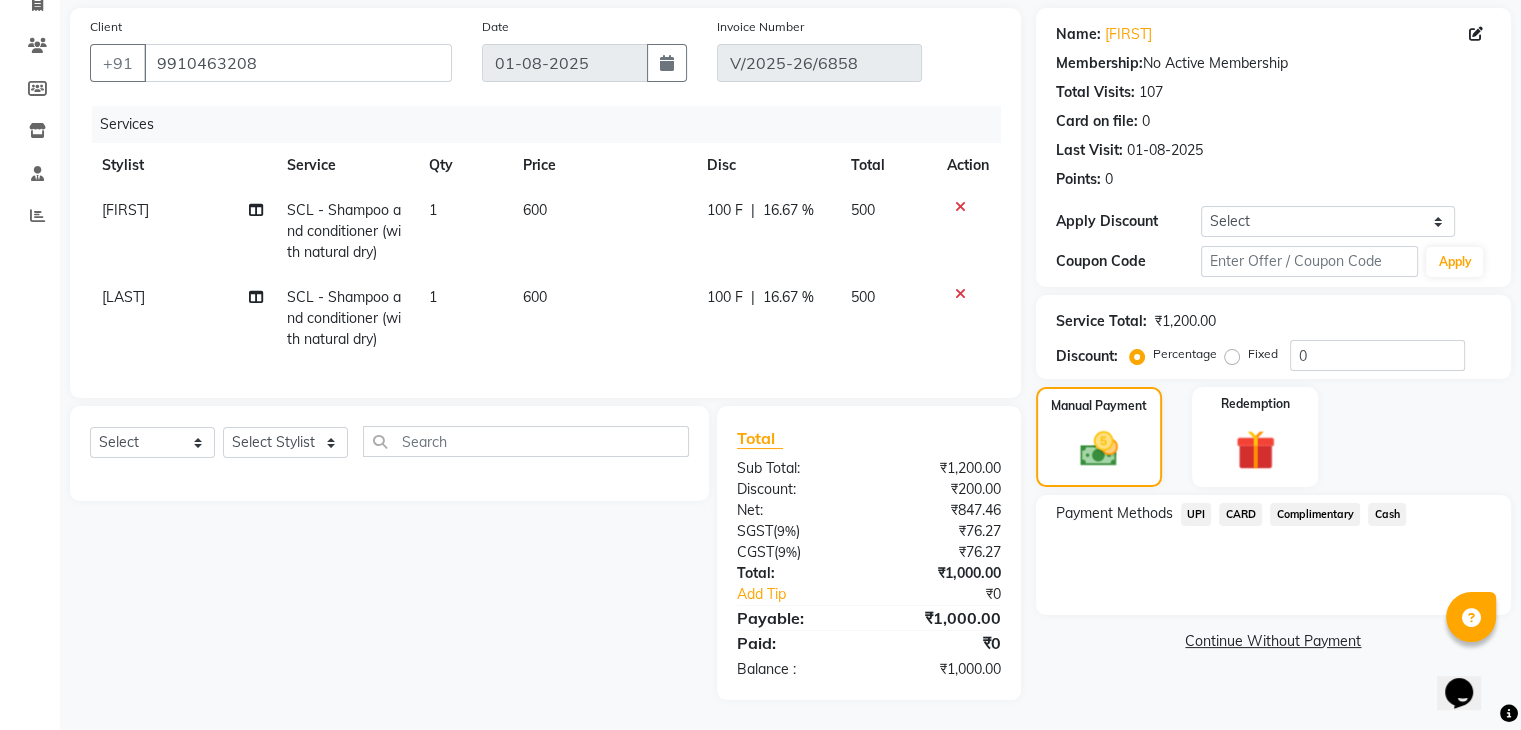click on "CARD" 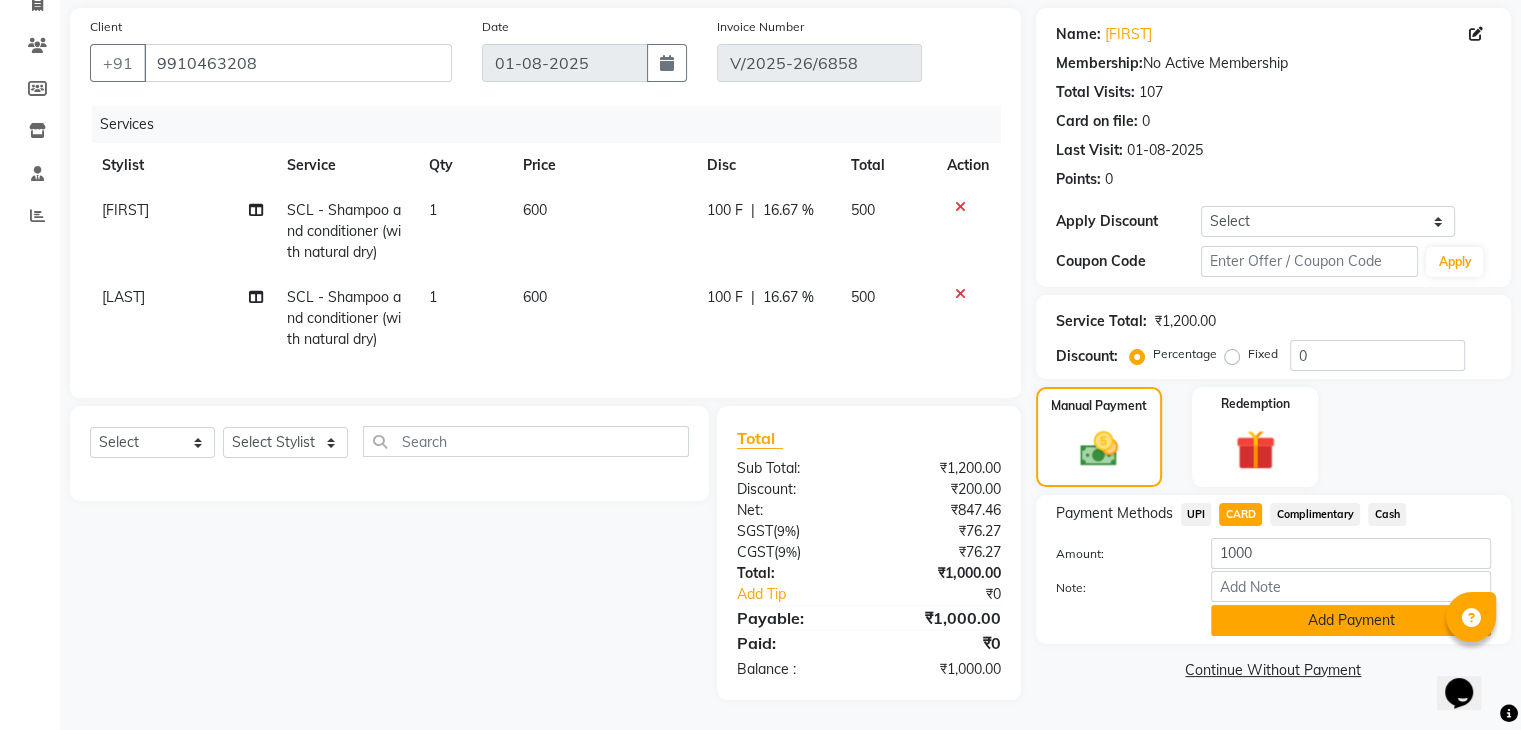 click on "Add Payment" 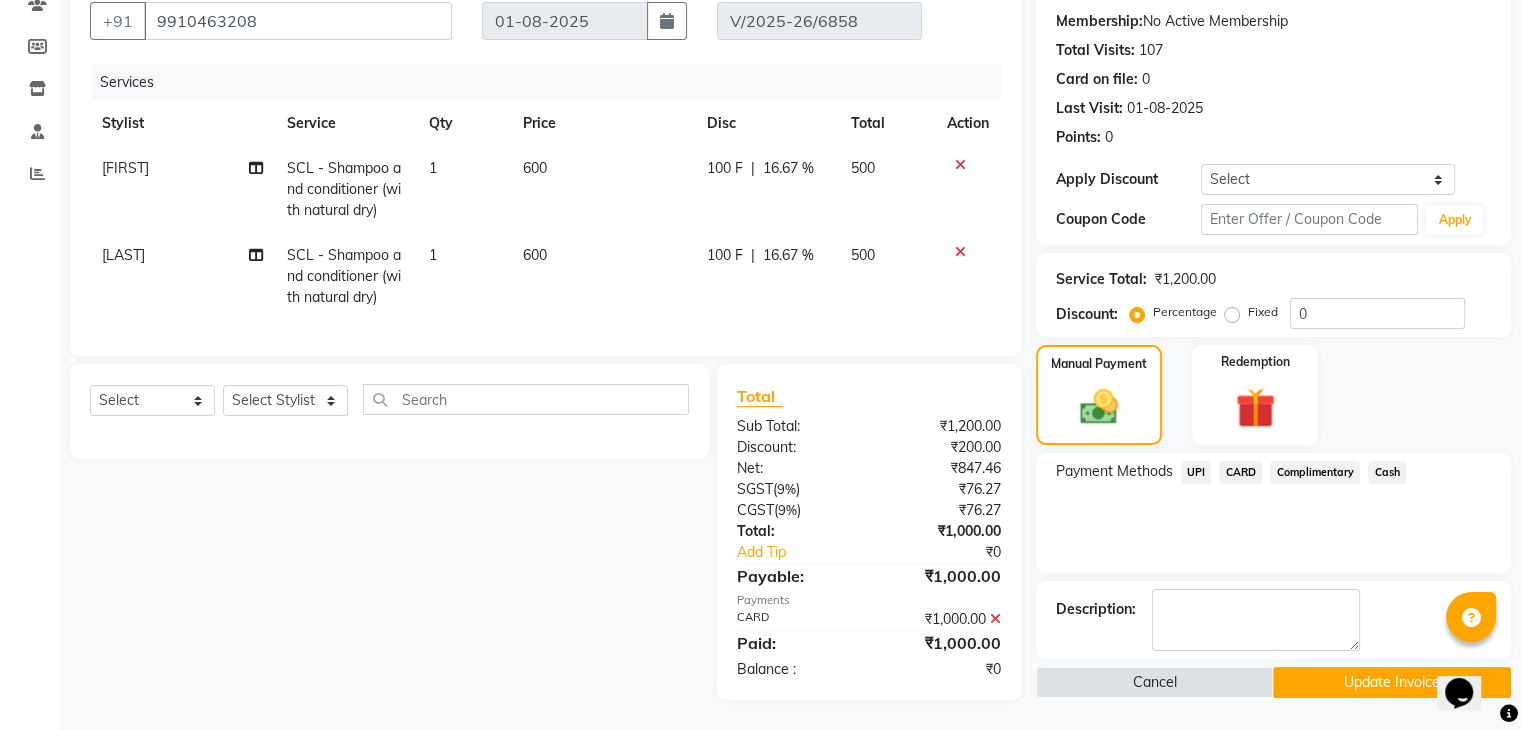 scroll, scrollTop: 200, scrollLeft: 0, axis: vertical 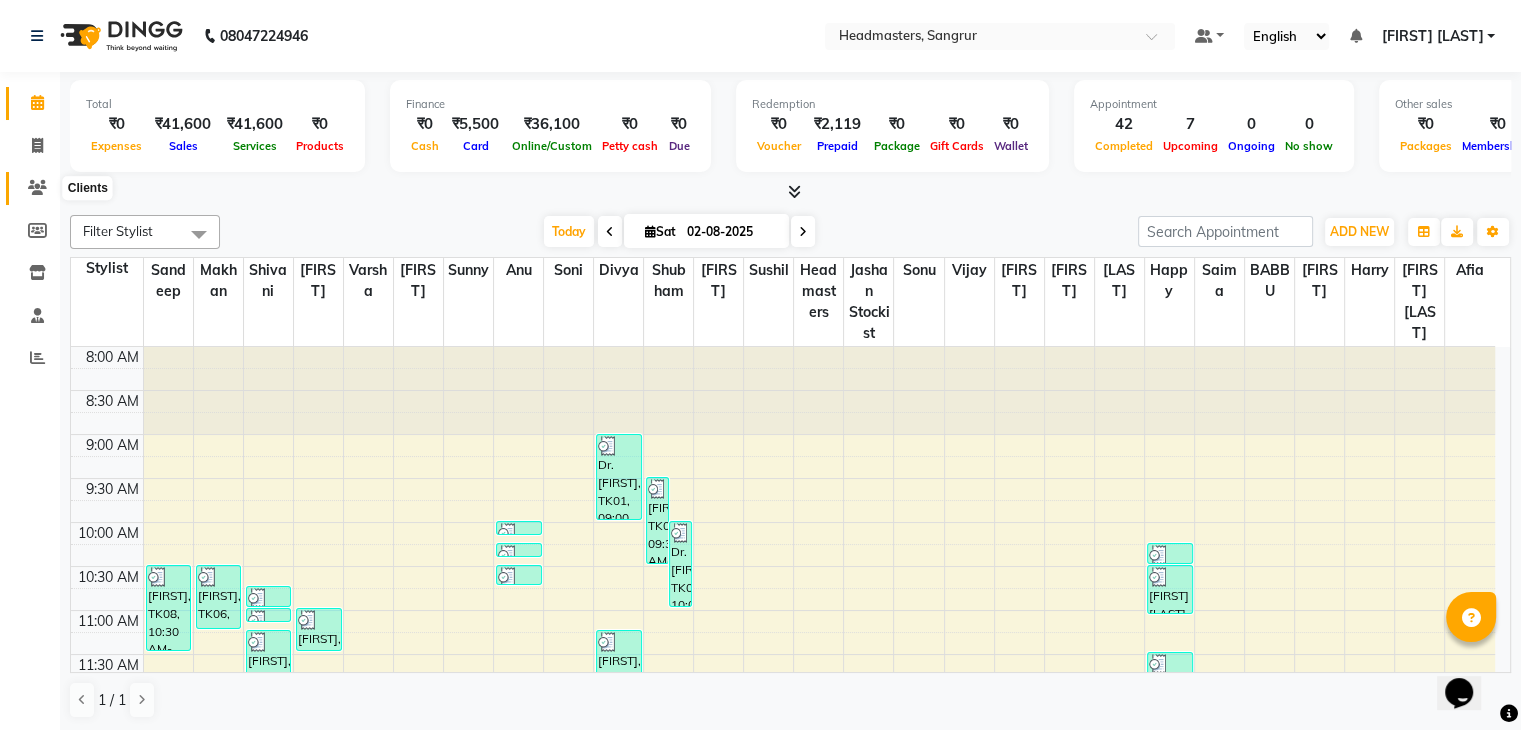 click 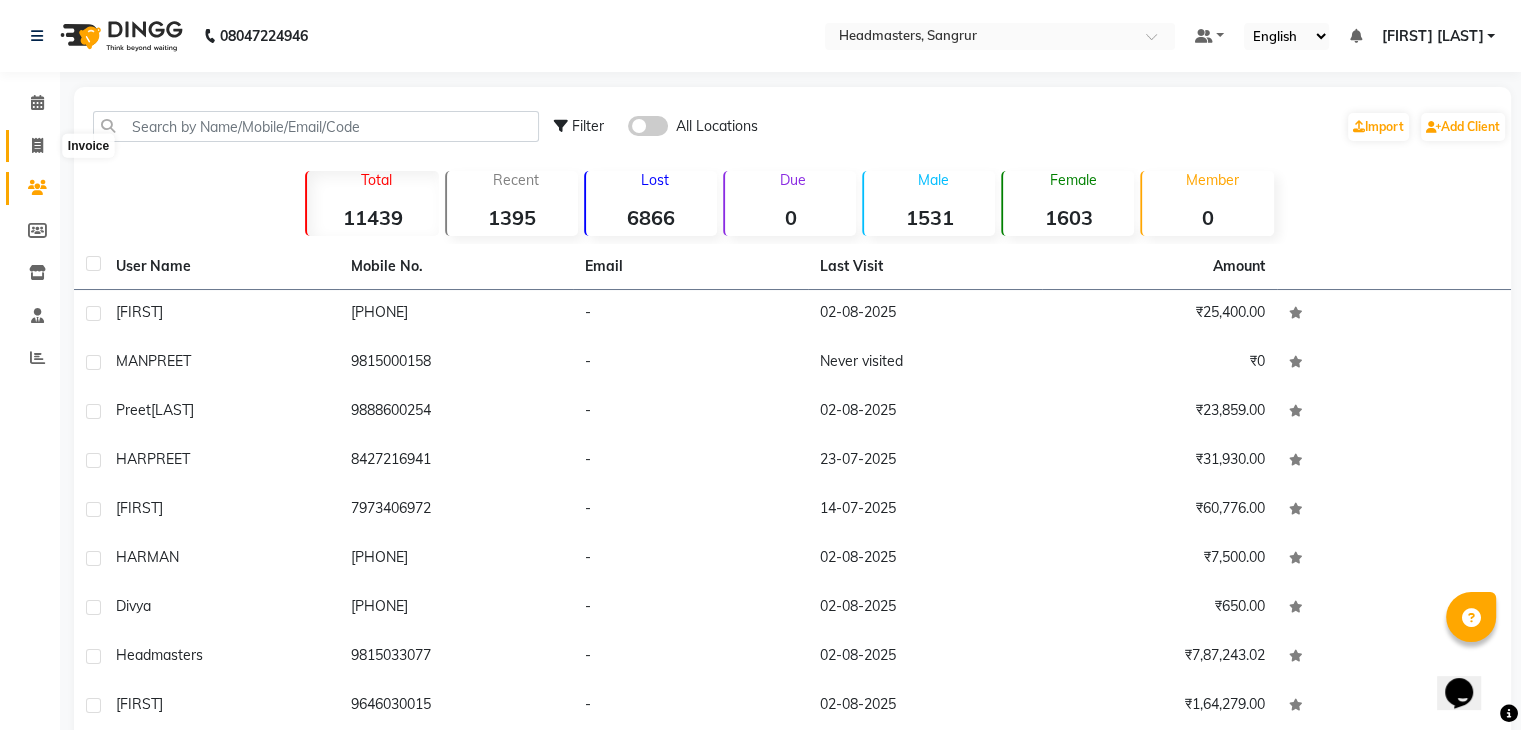 click 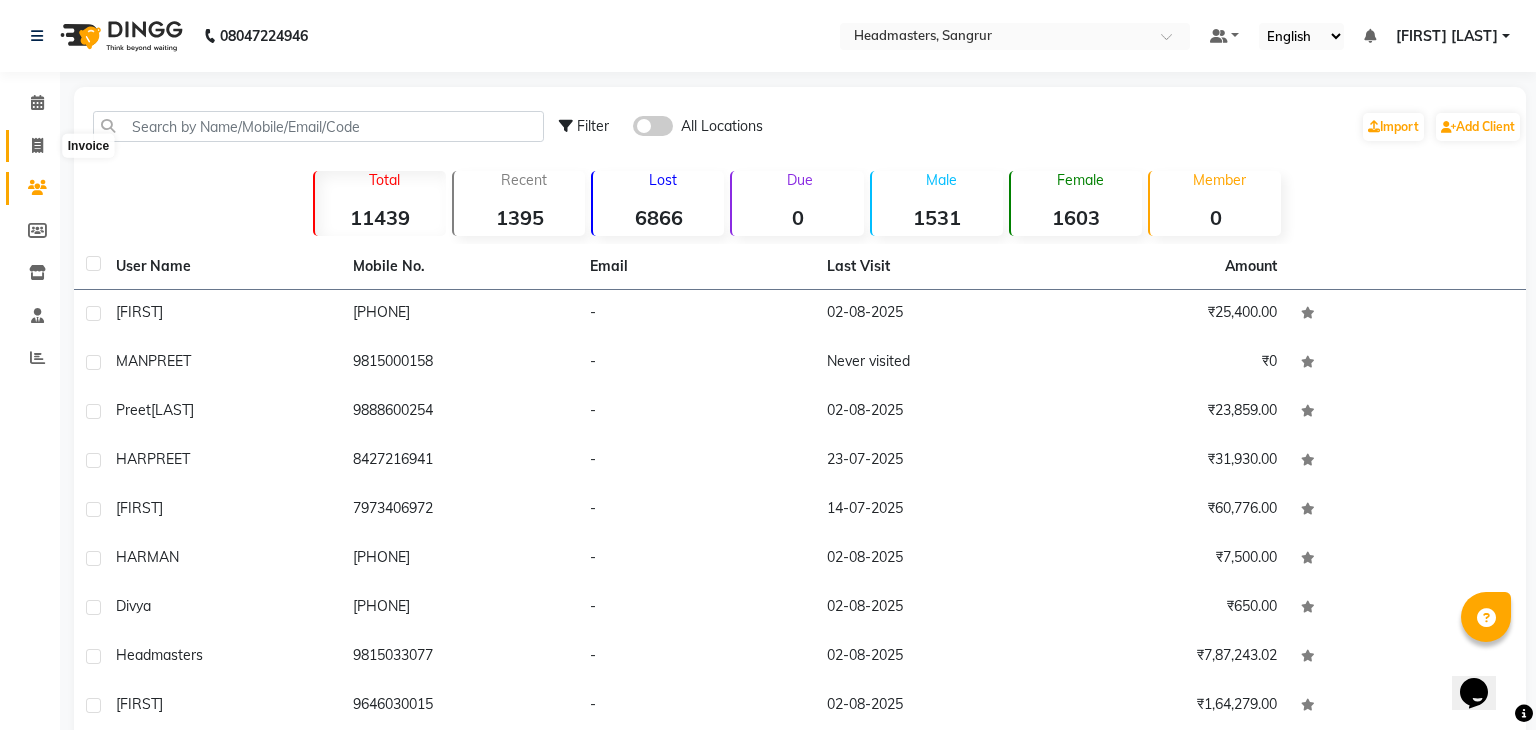 select on "service" 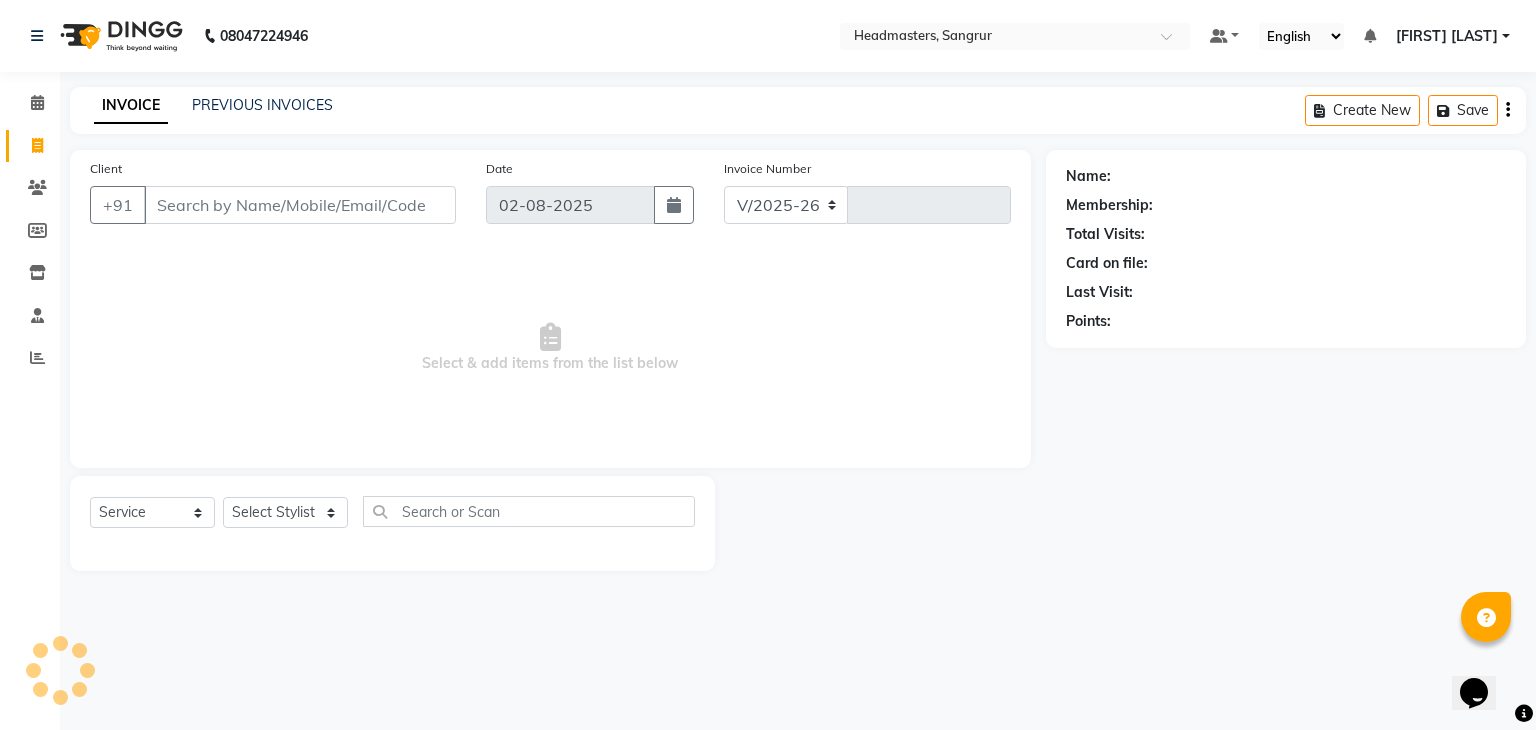 select on "7140" 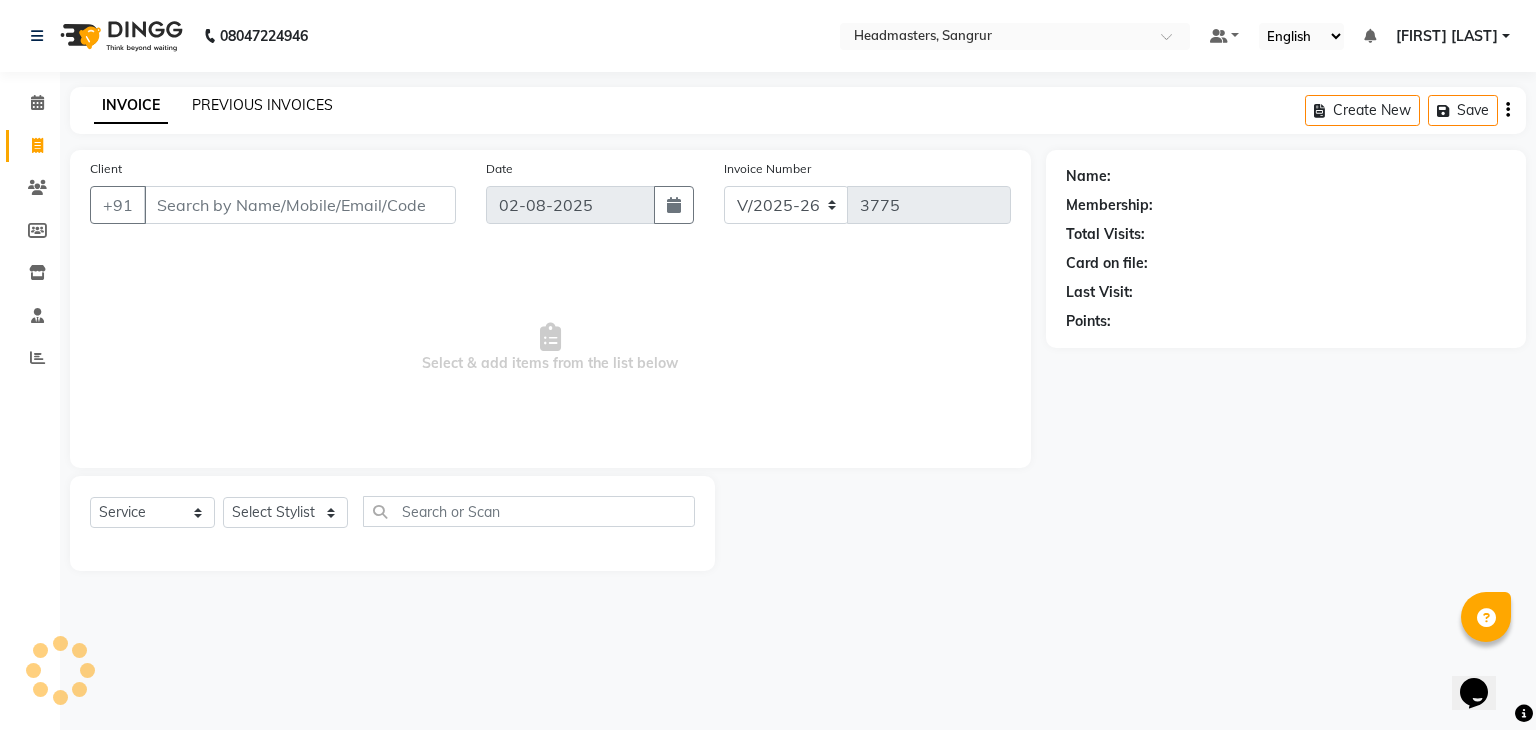 click on "PREVIOUS INVOICES" 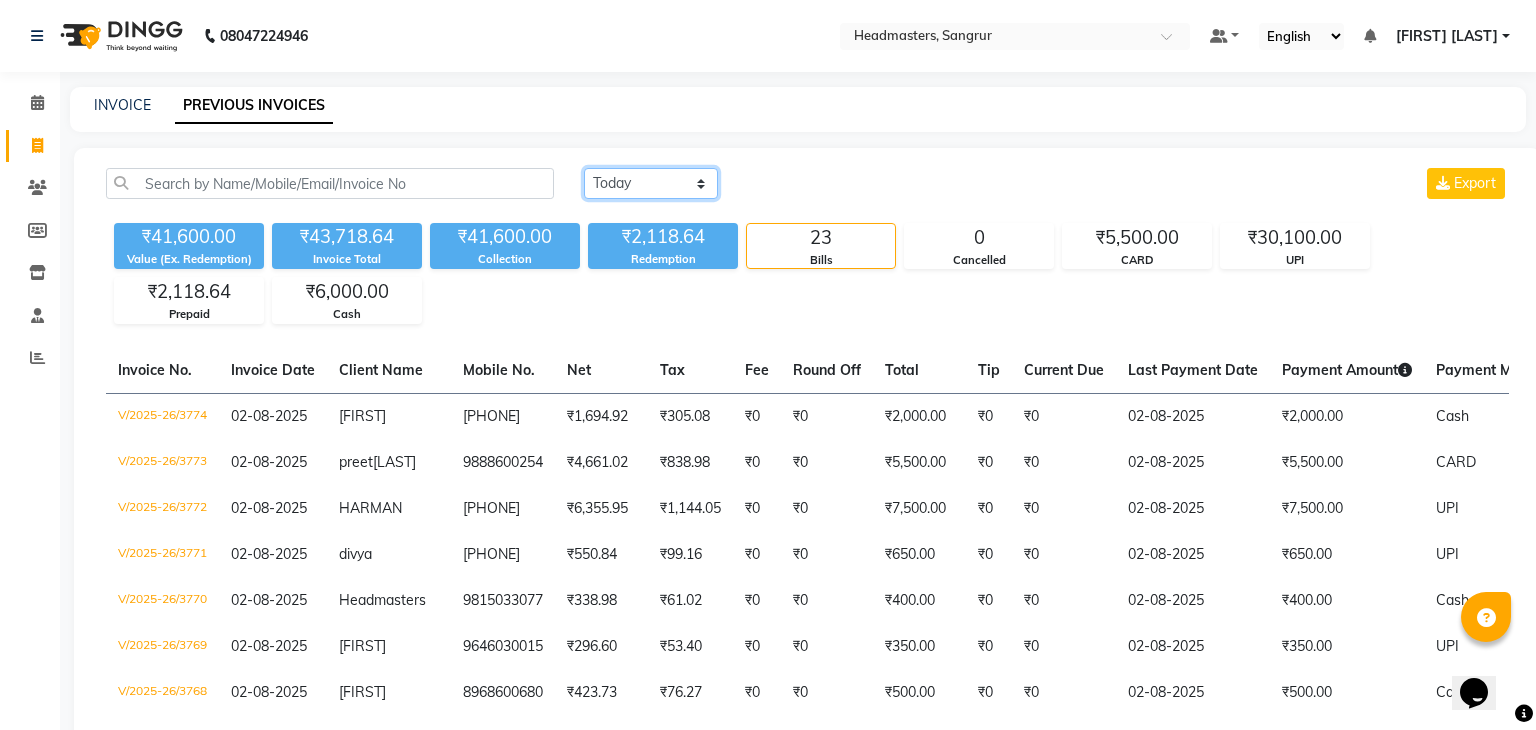 click on "Today Yesterday Custom Range" 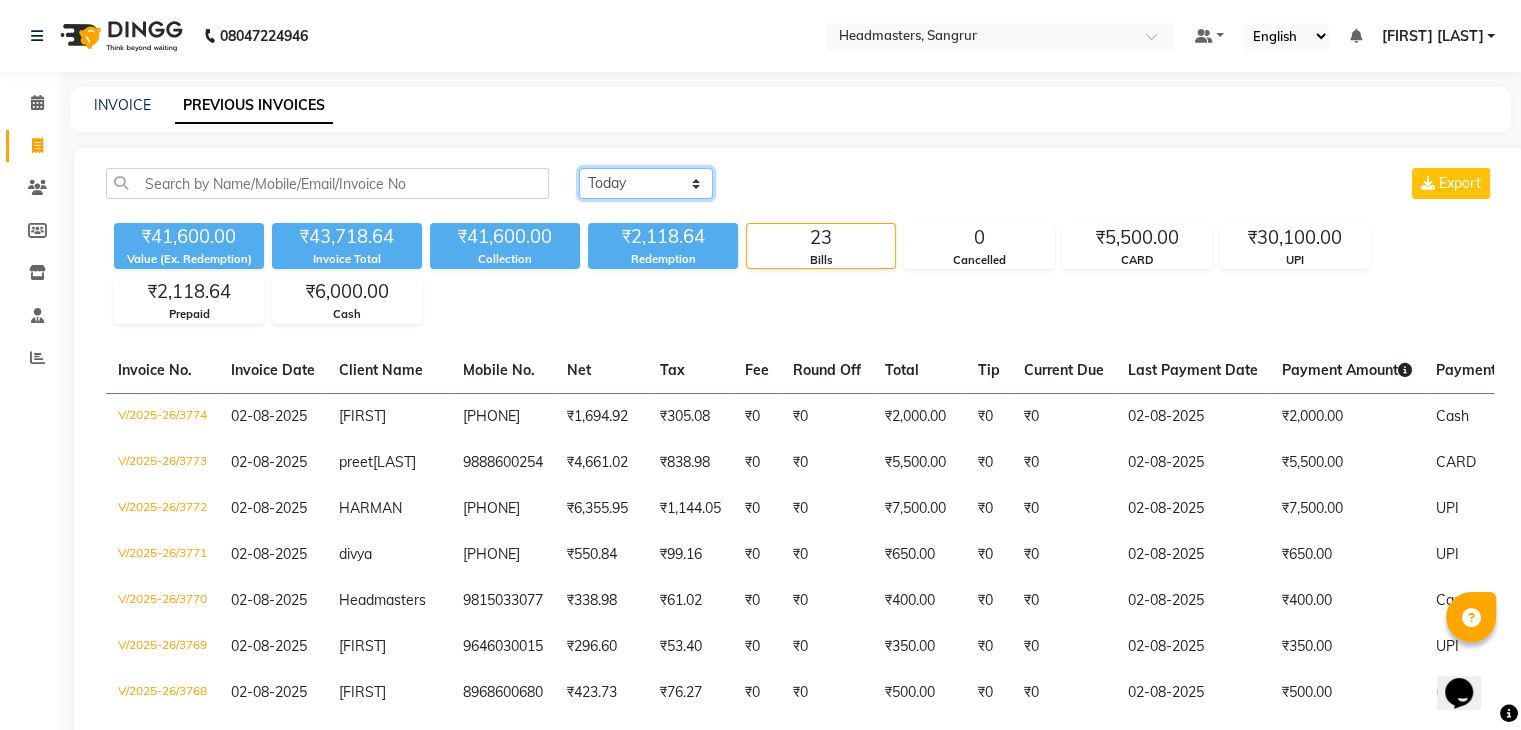 select on "yesterday" 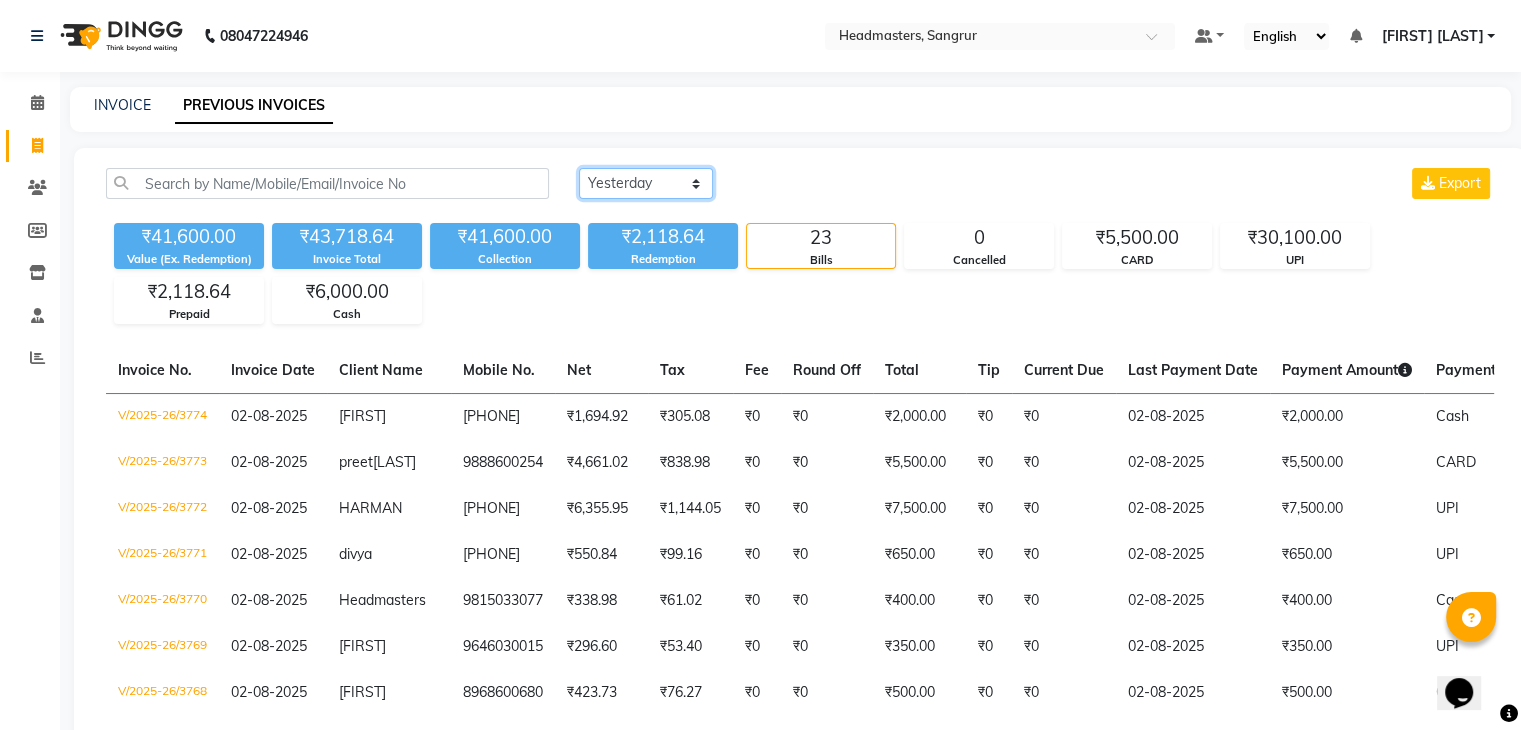 click on "Today Yesterday Custom Range" 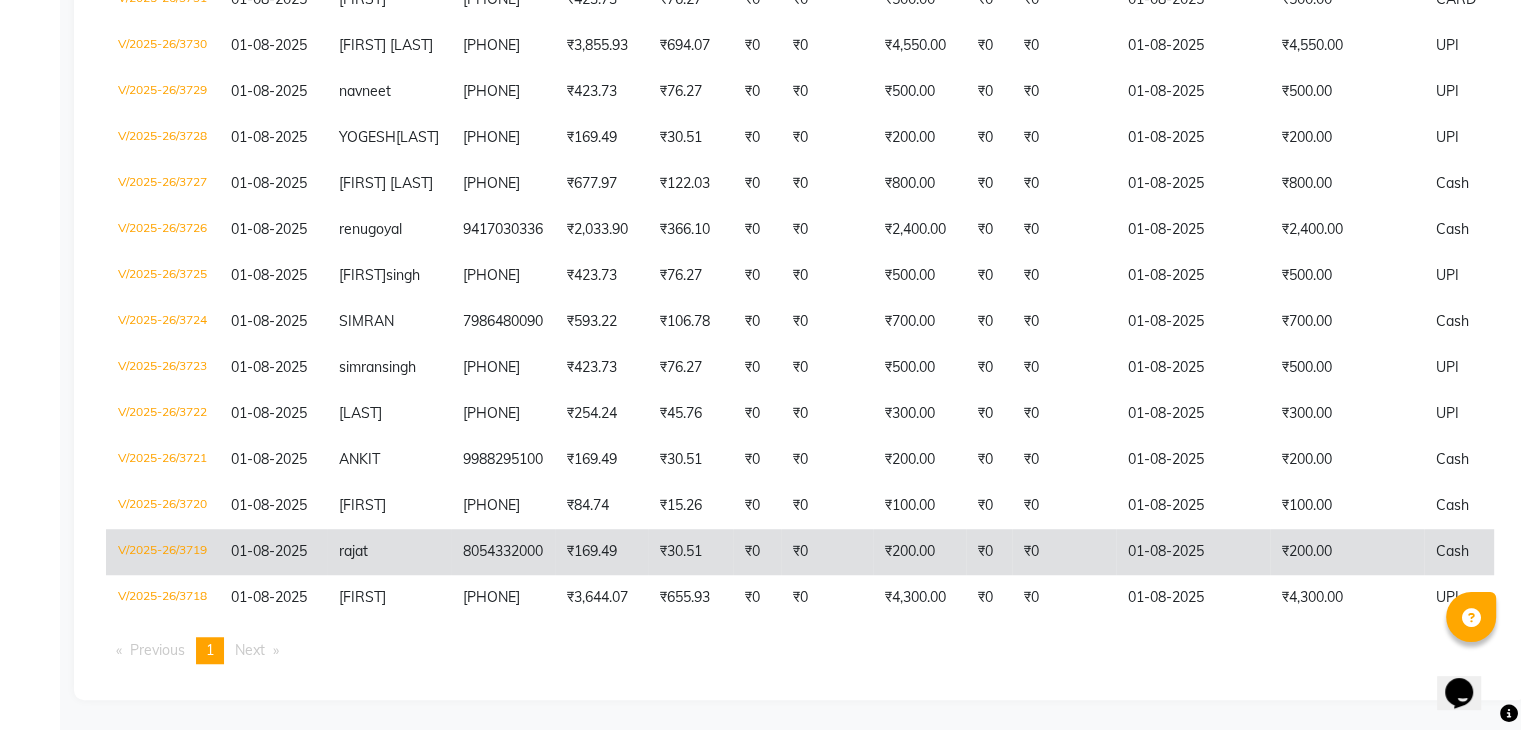 scroll, scrollTop: 1437, scrollLeft: 0, axis: vertical 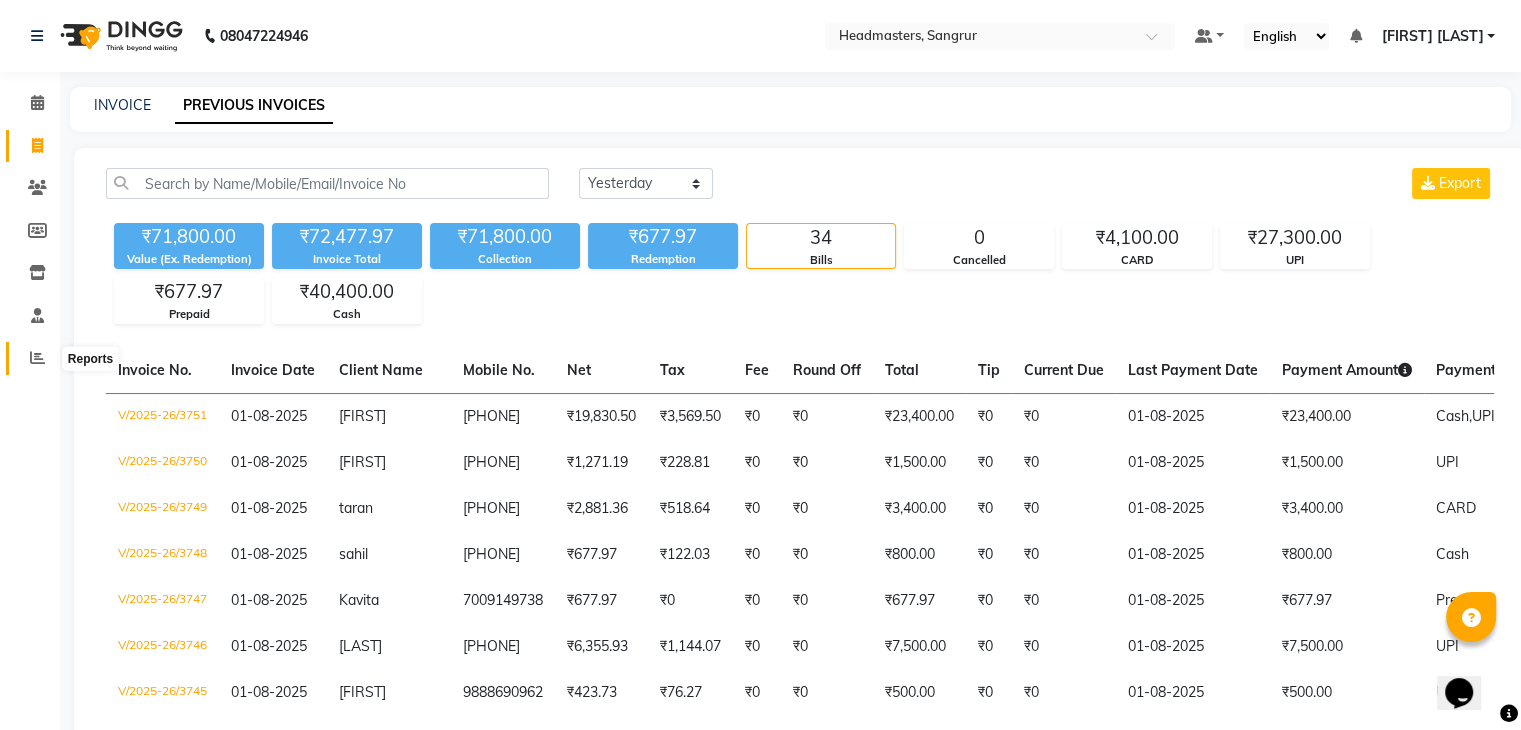 click 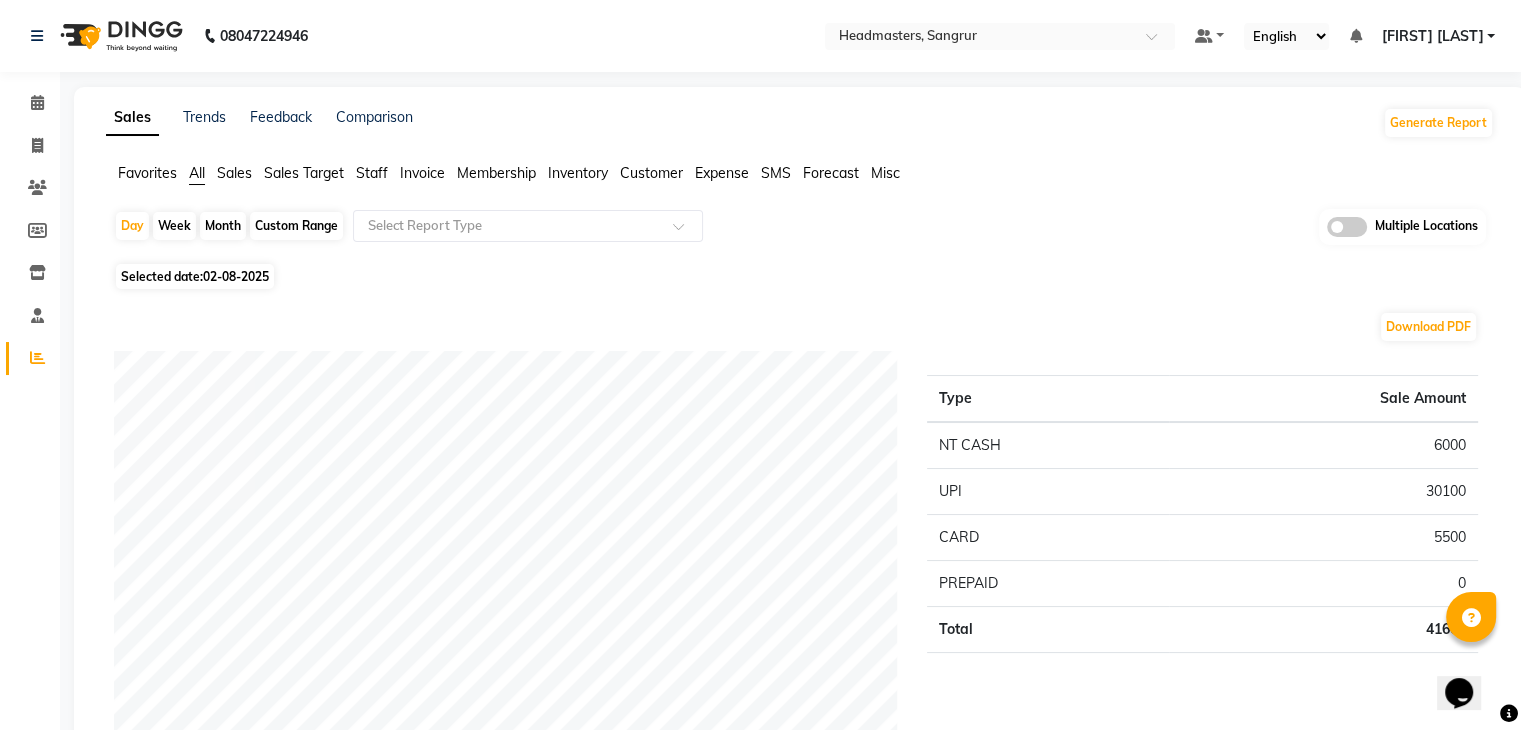 click on "Staff" 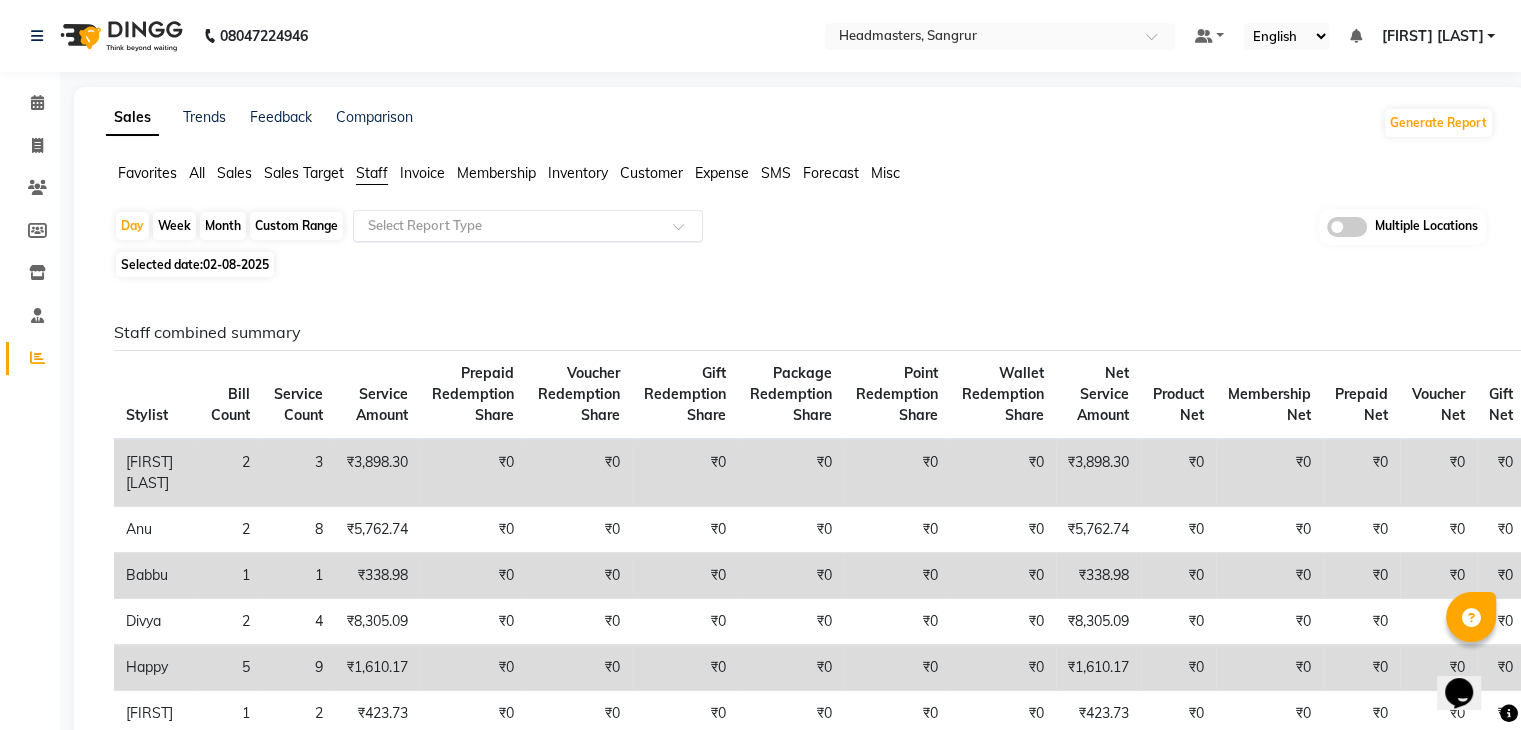 click 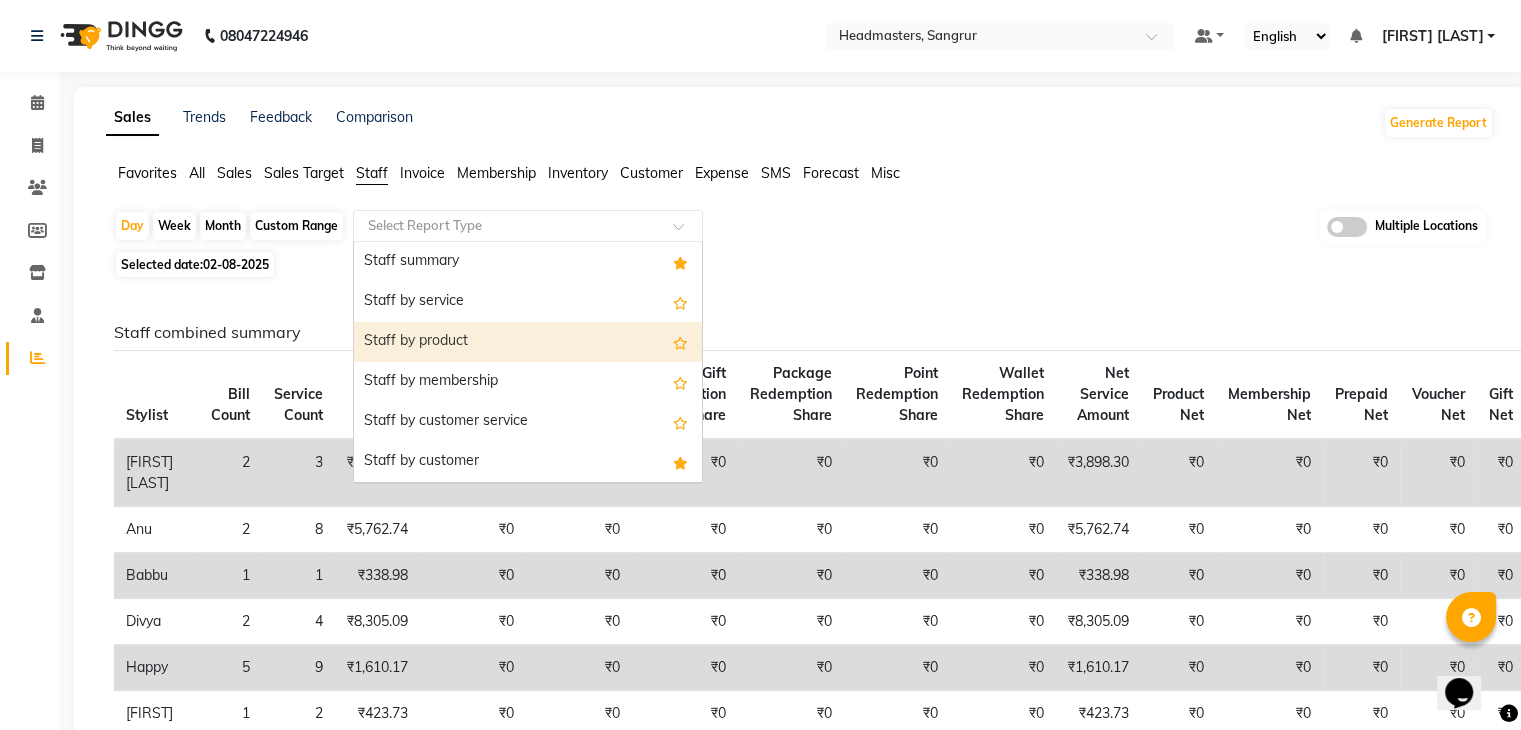 click on "Staff by product" at bounding box center [528, 342] 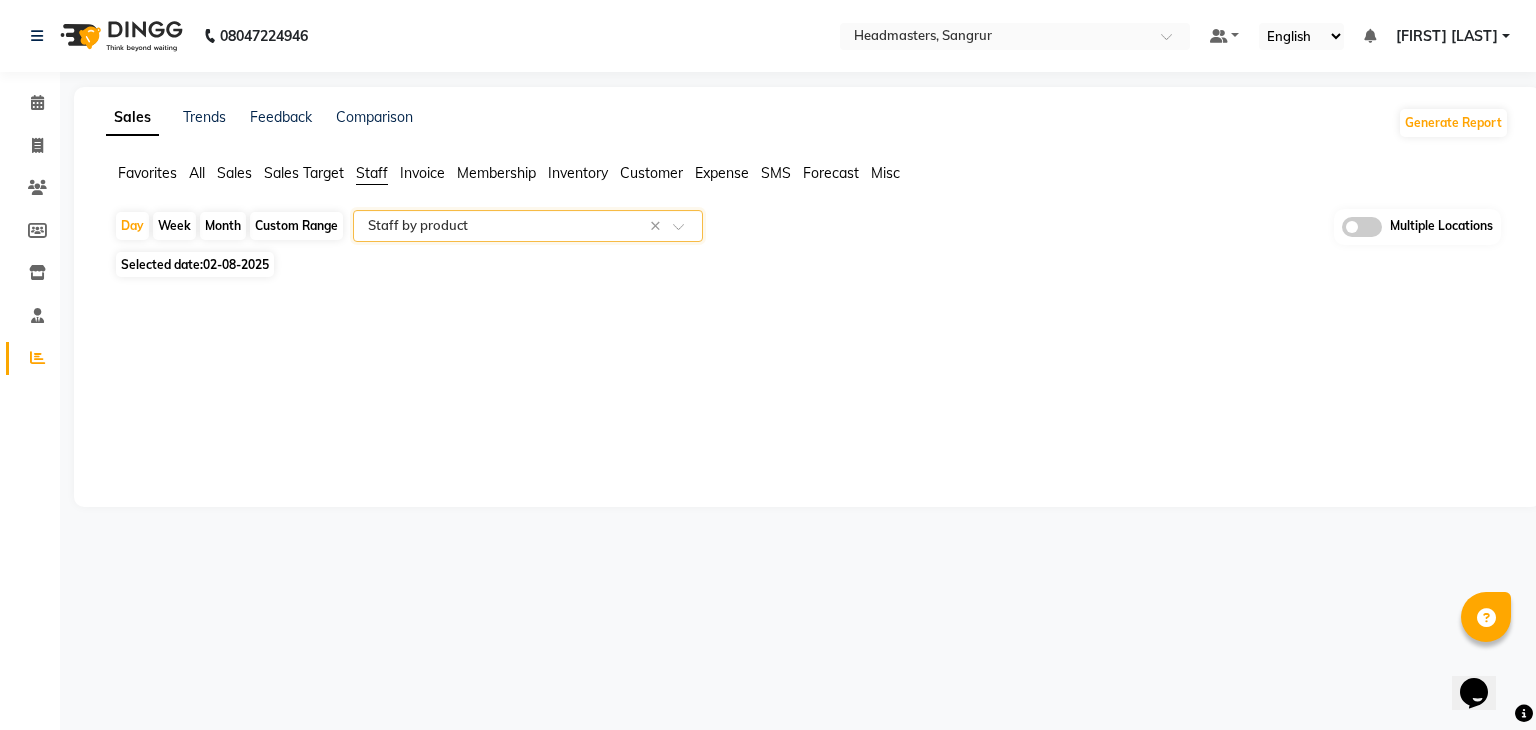 click on "Selected date:  02-08-2025" 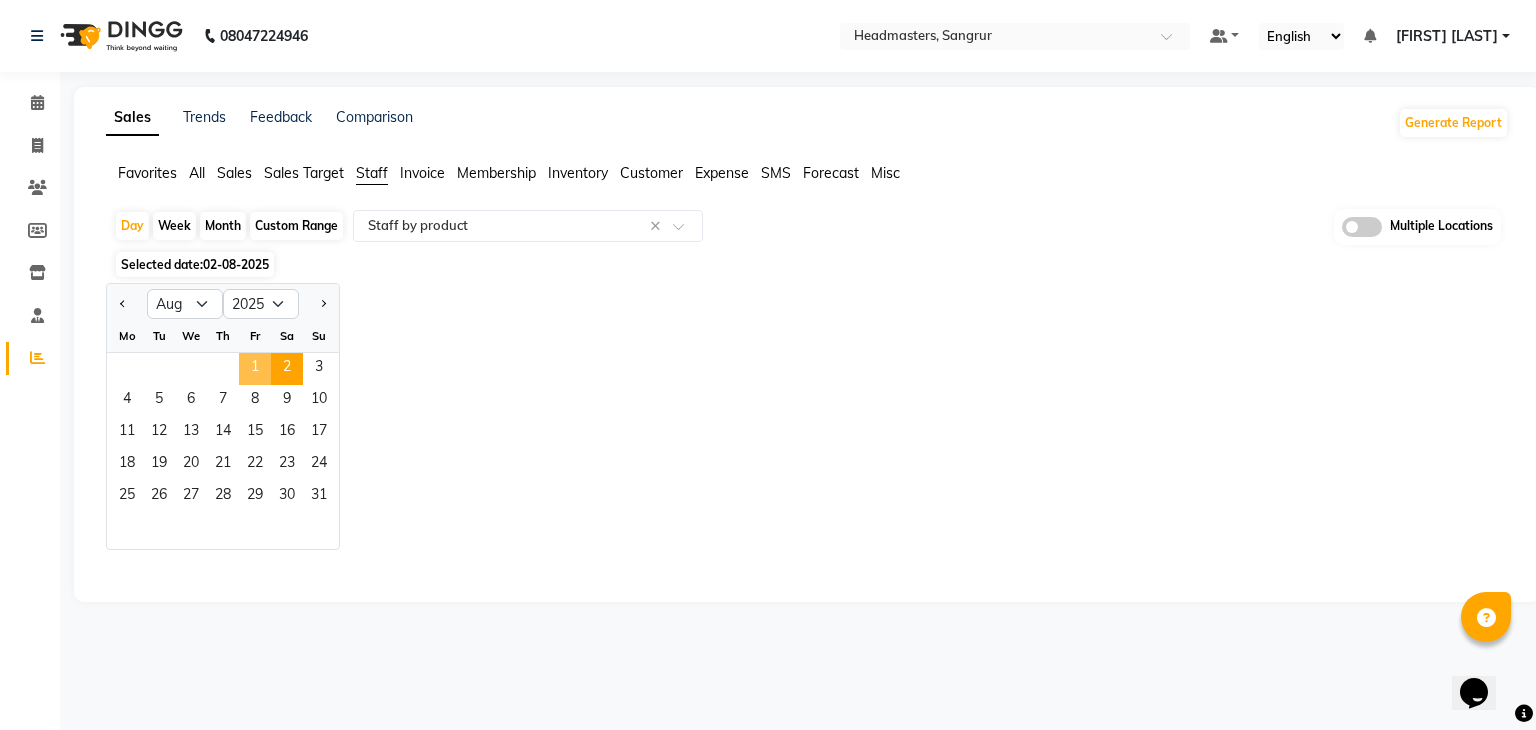 click on "1" 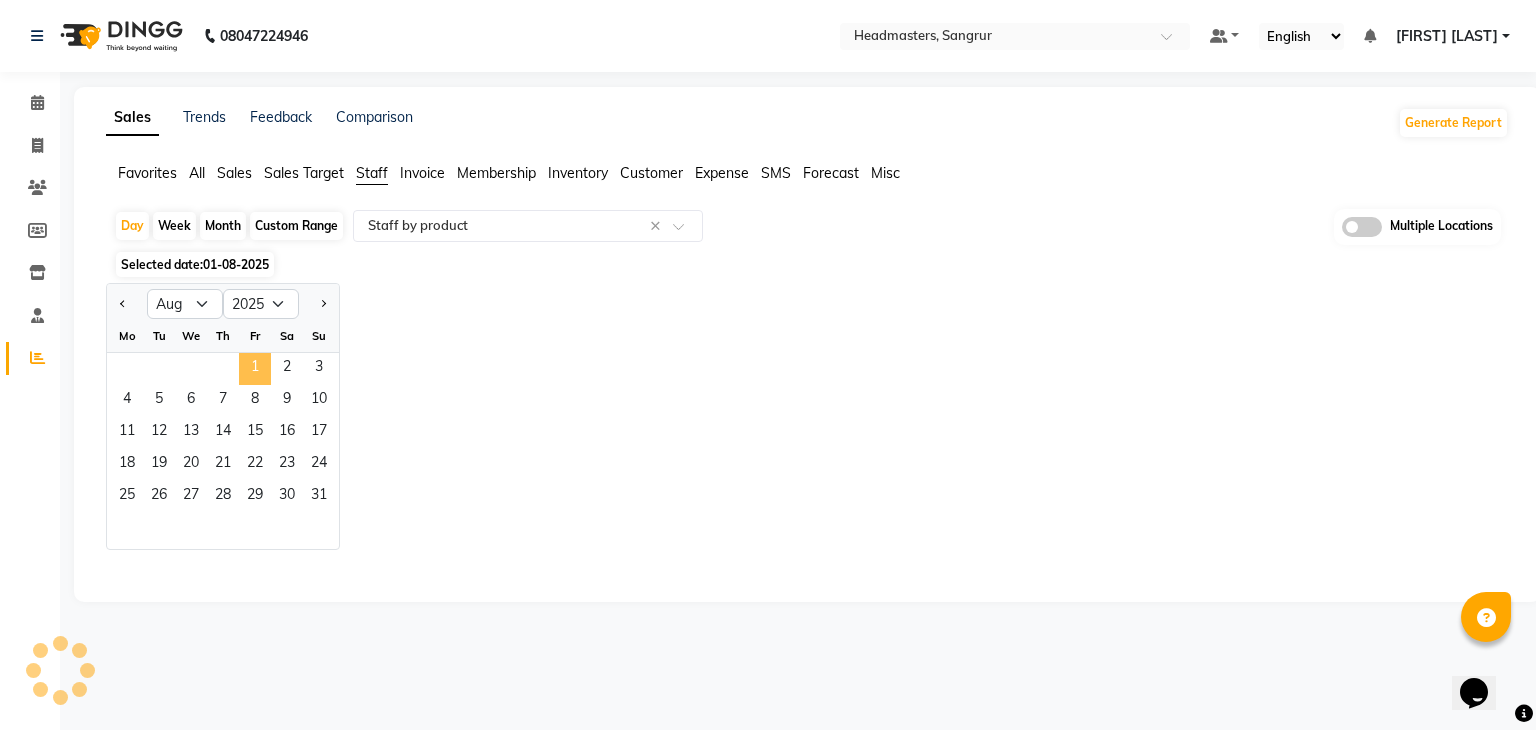 select on "full_report" 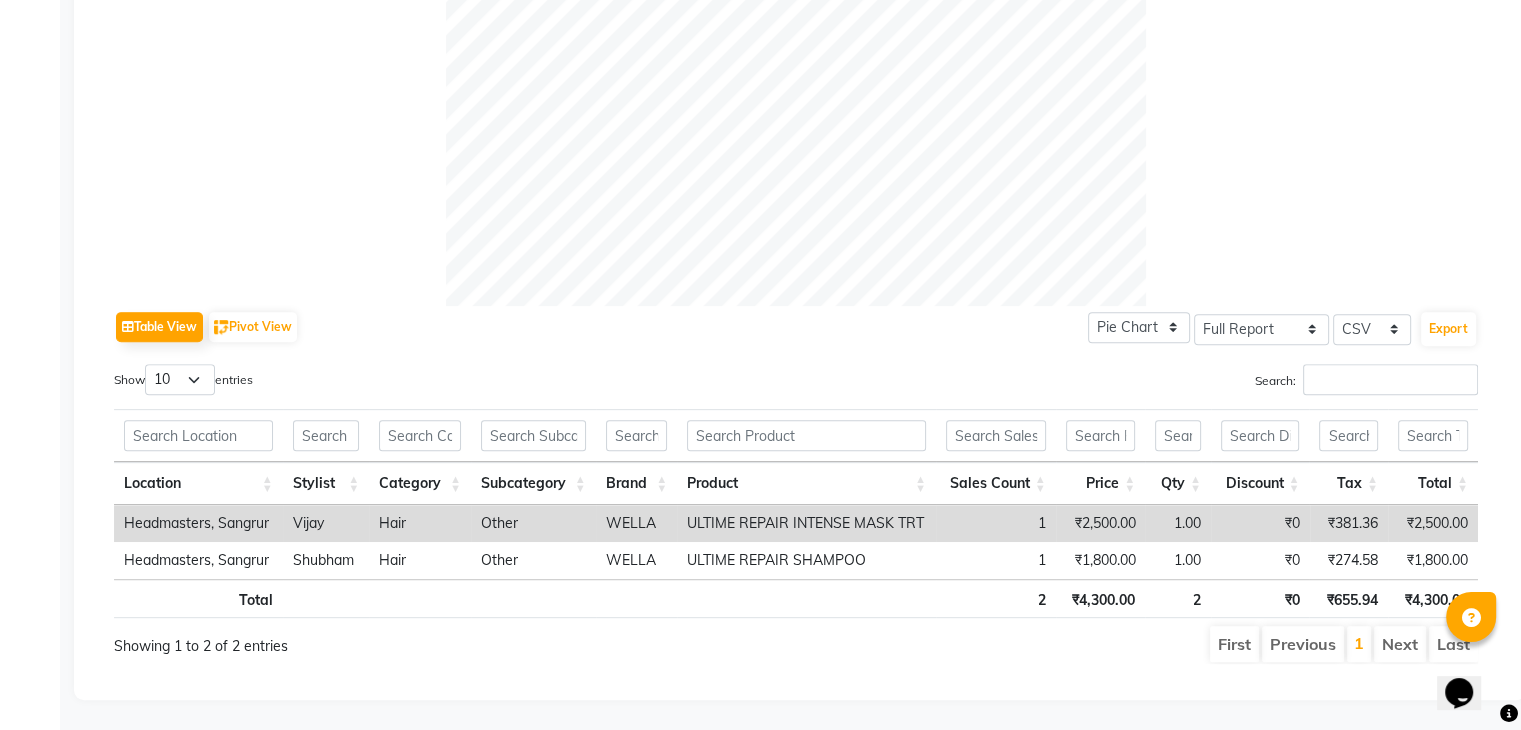 scroll, scrollTop: 730, scrollLeft: 0, axis: vertical 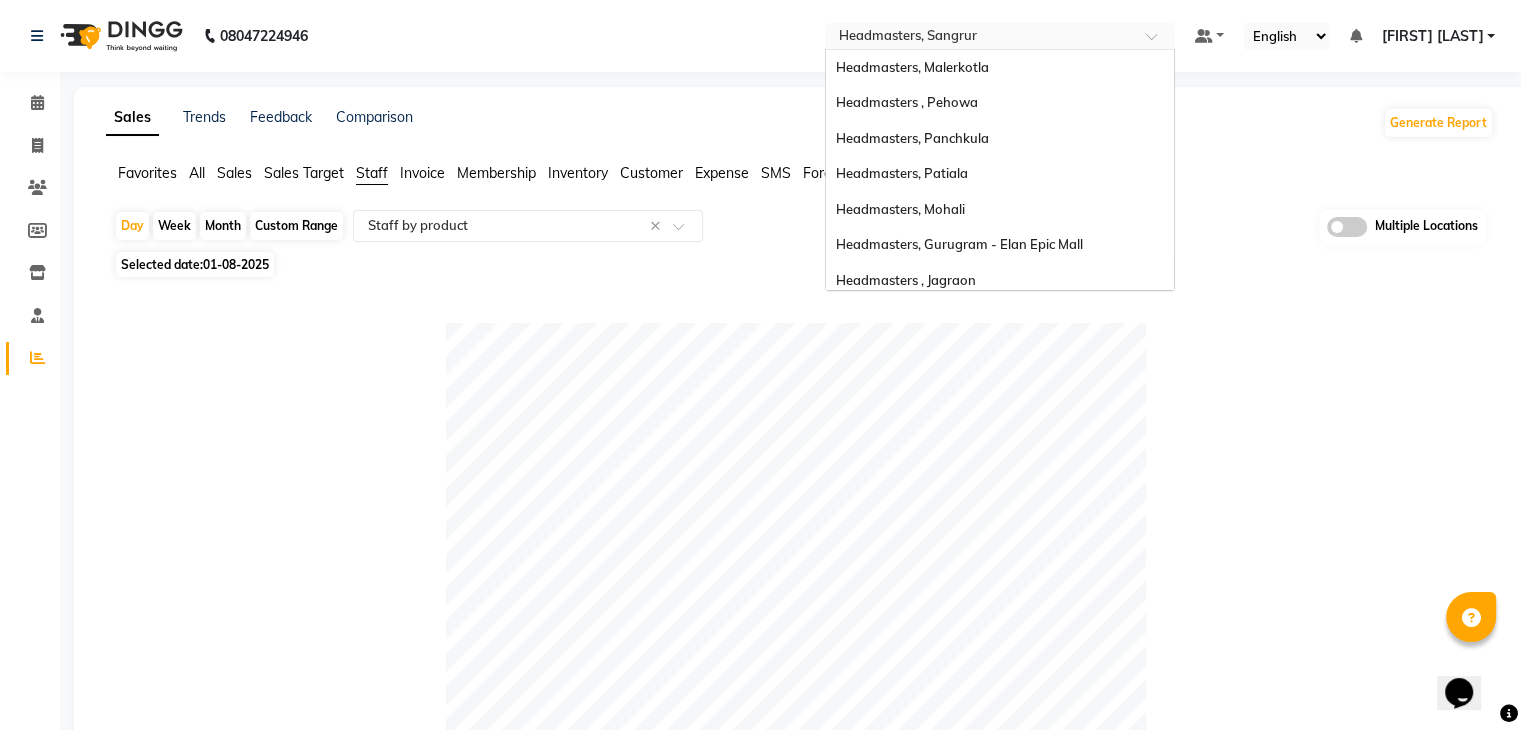 click at bounding box center [980, 38] 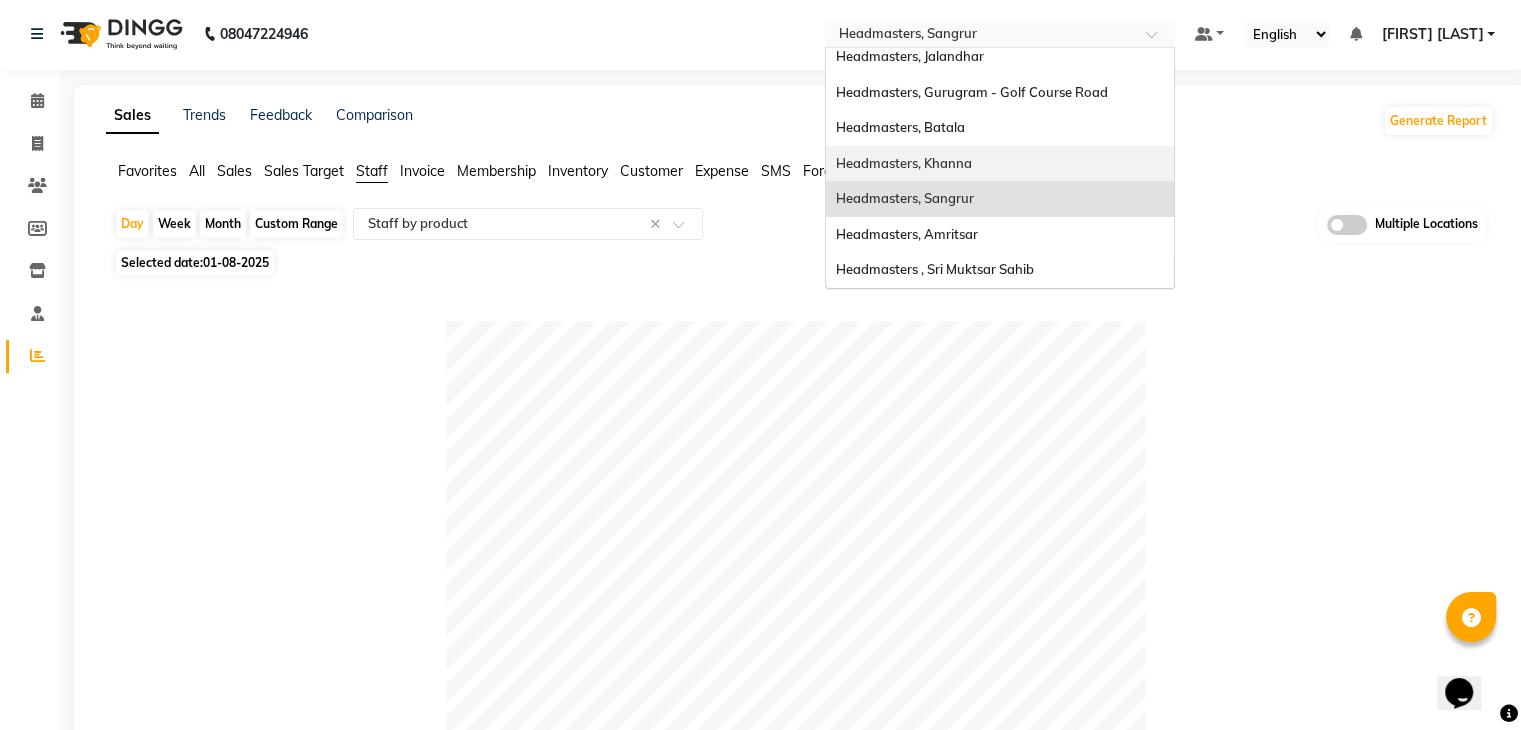 scroll, scrollTop: 0, scrollLeft: 0, axis: both 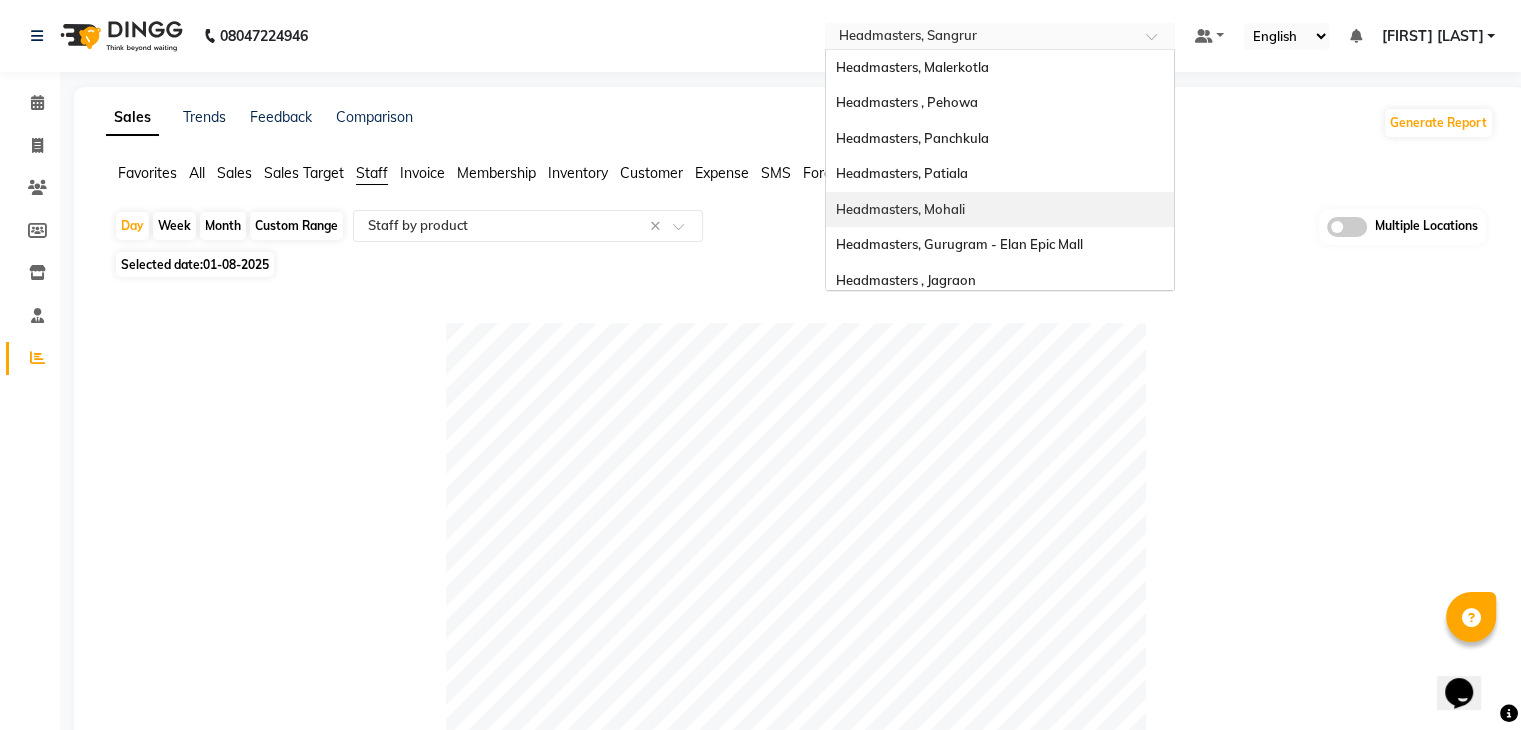 click on "Headmasters, Mohali" at bounding box center [900, 209] 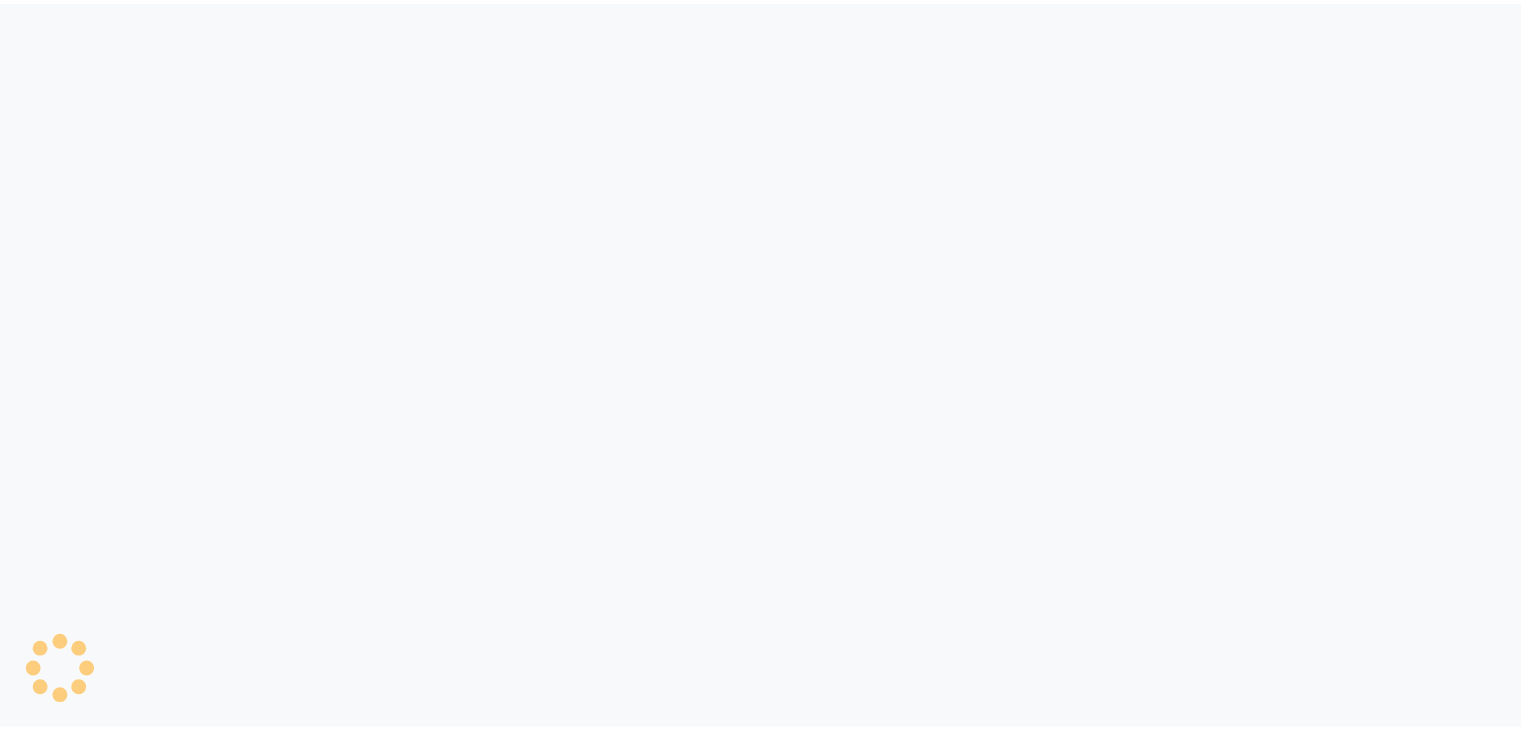 scroll, scrollTop: 0, scrollLeft: 0, axis: both 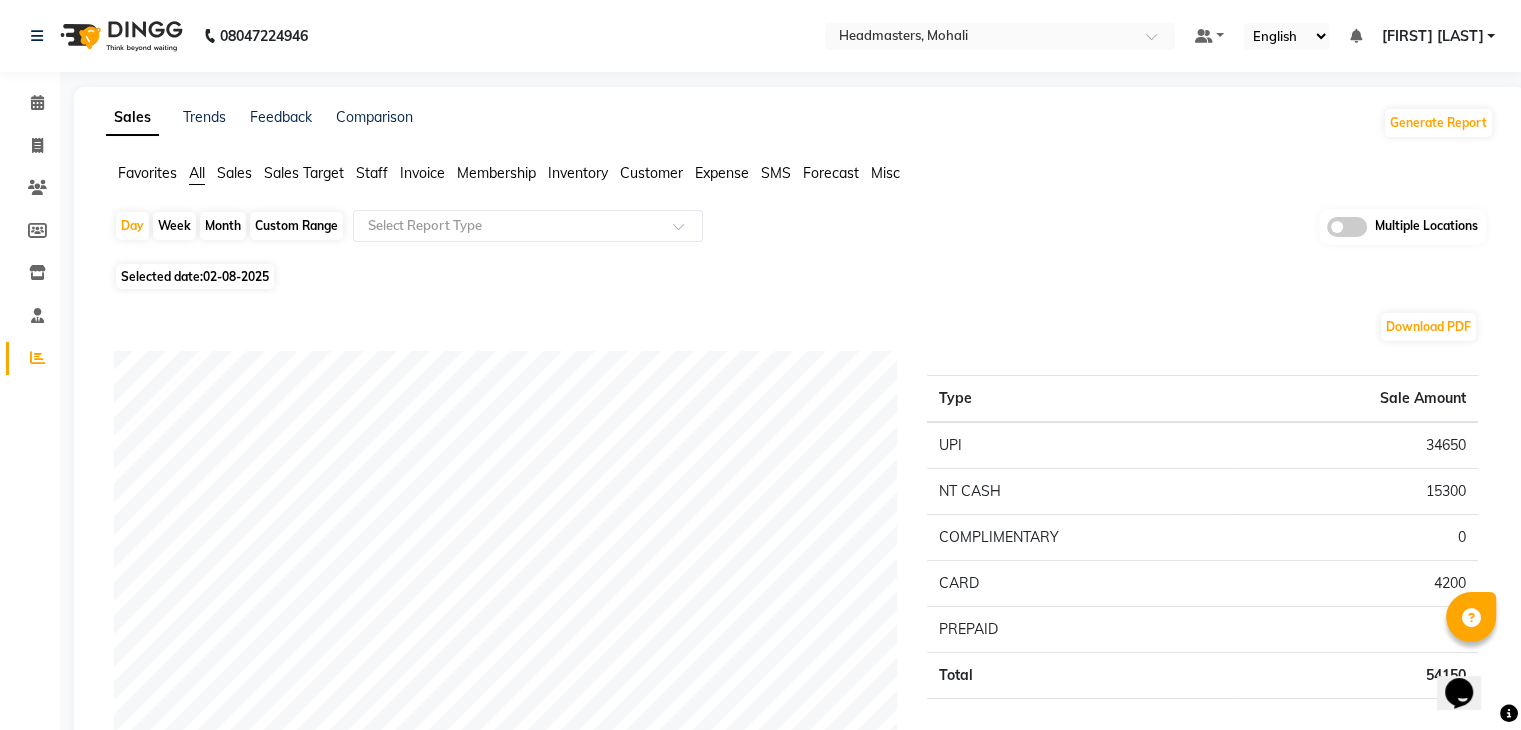 click on "02-08-2025" 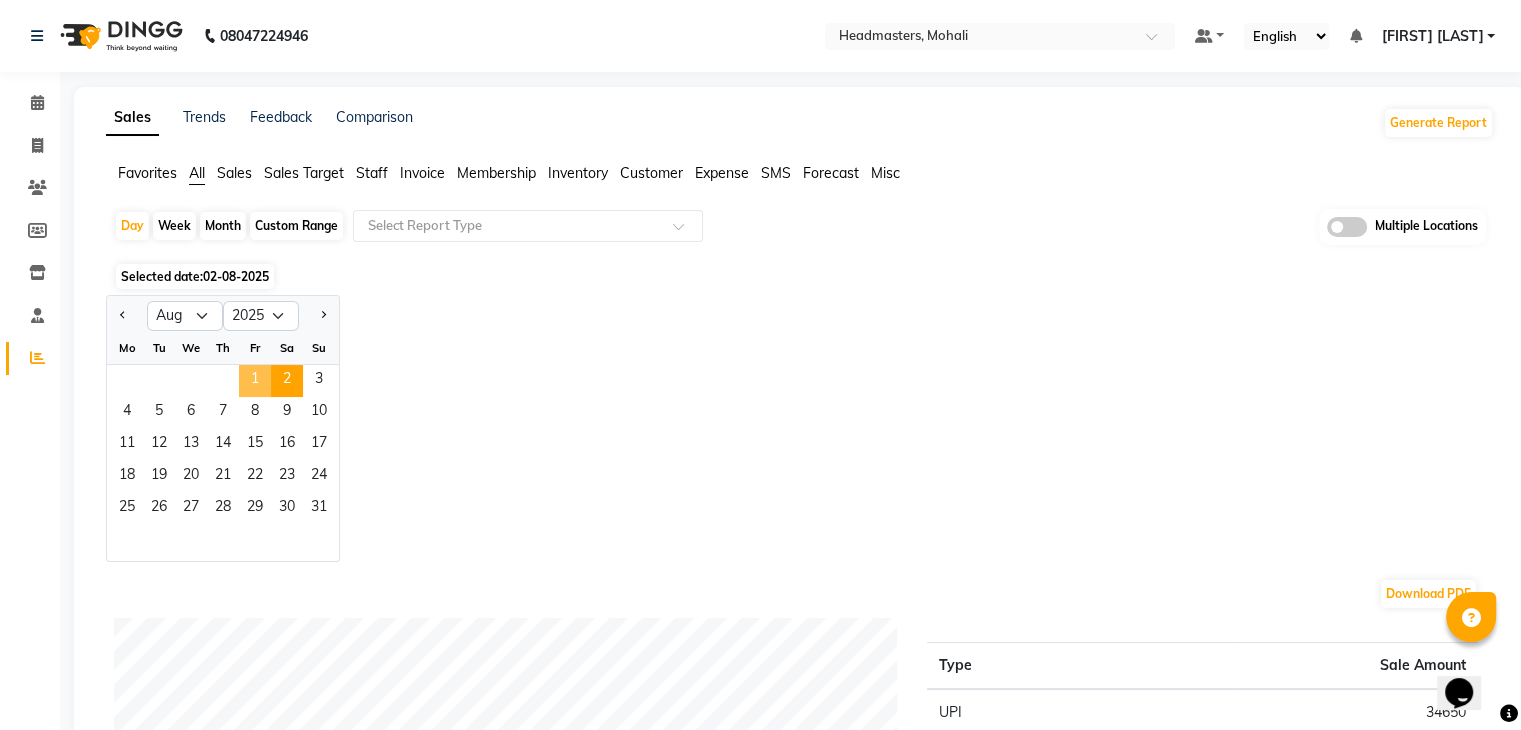 click on "1" 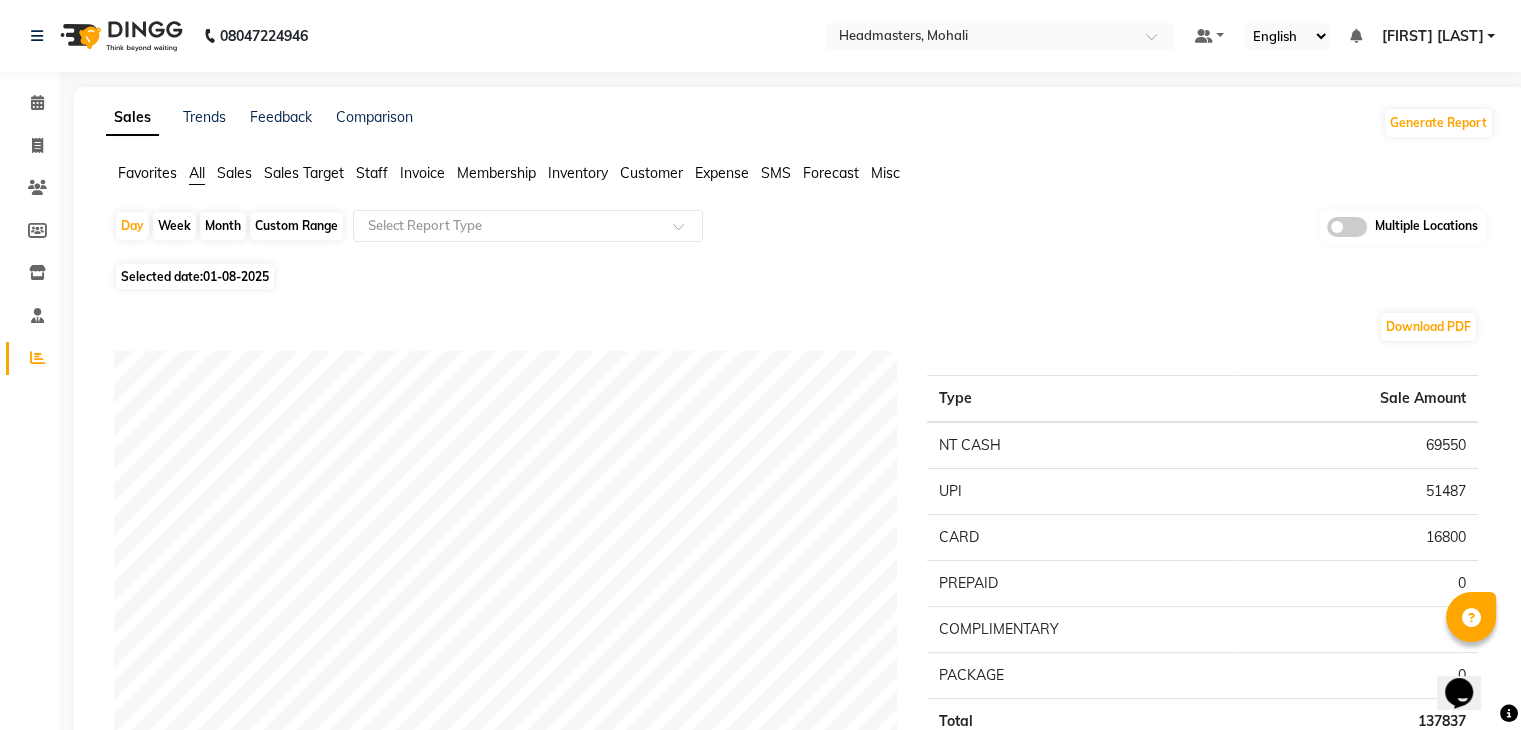 click on "Staff" 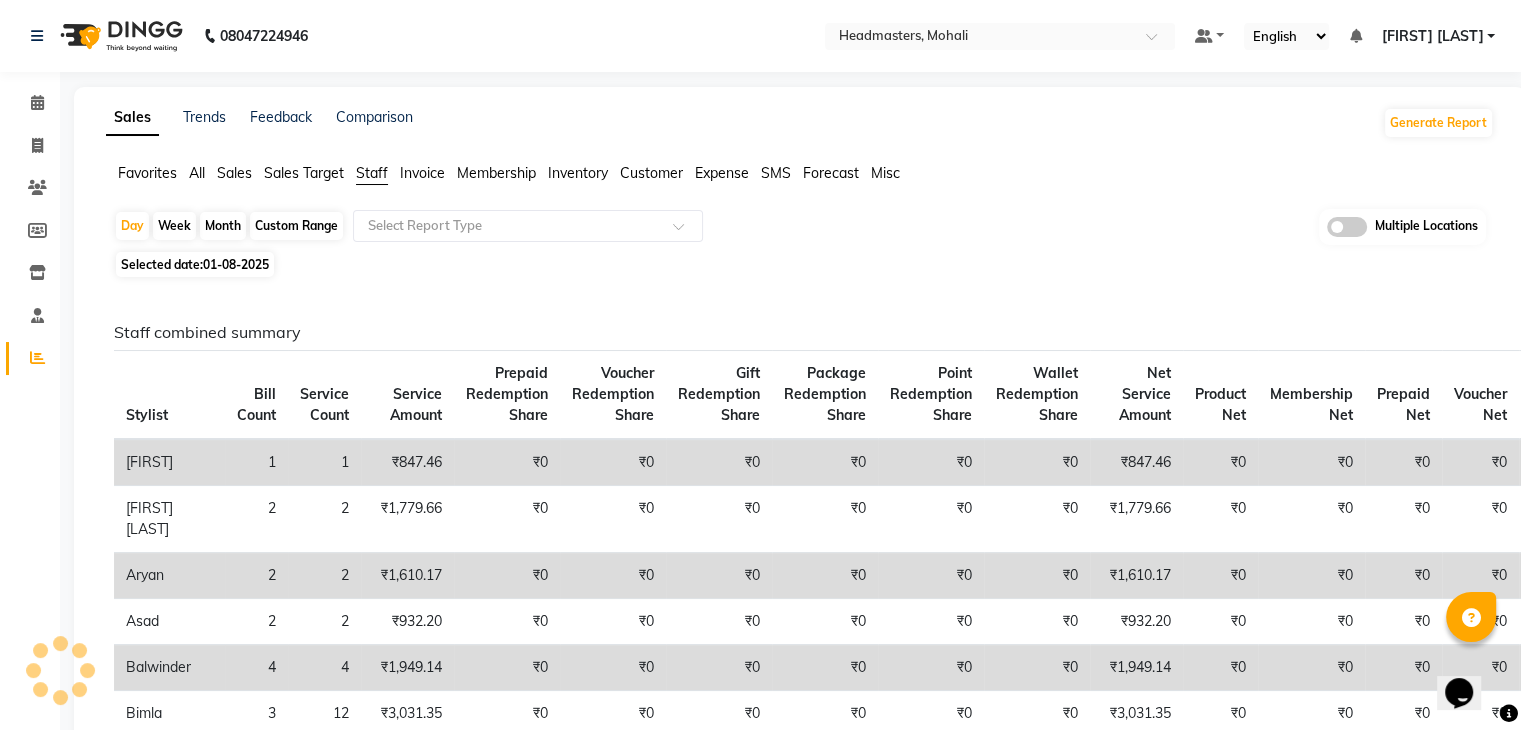click on "Sales" 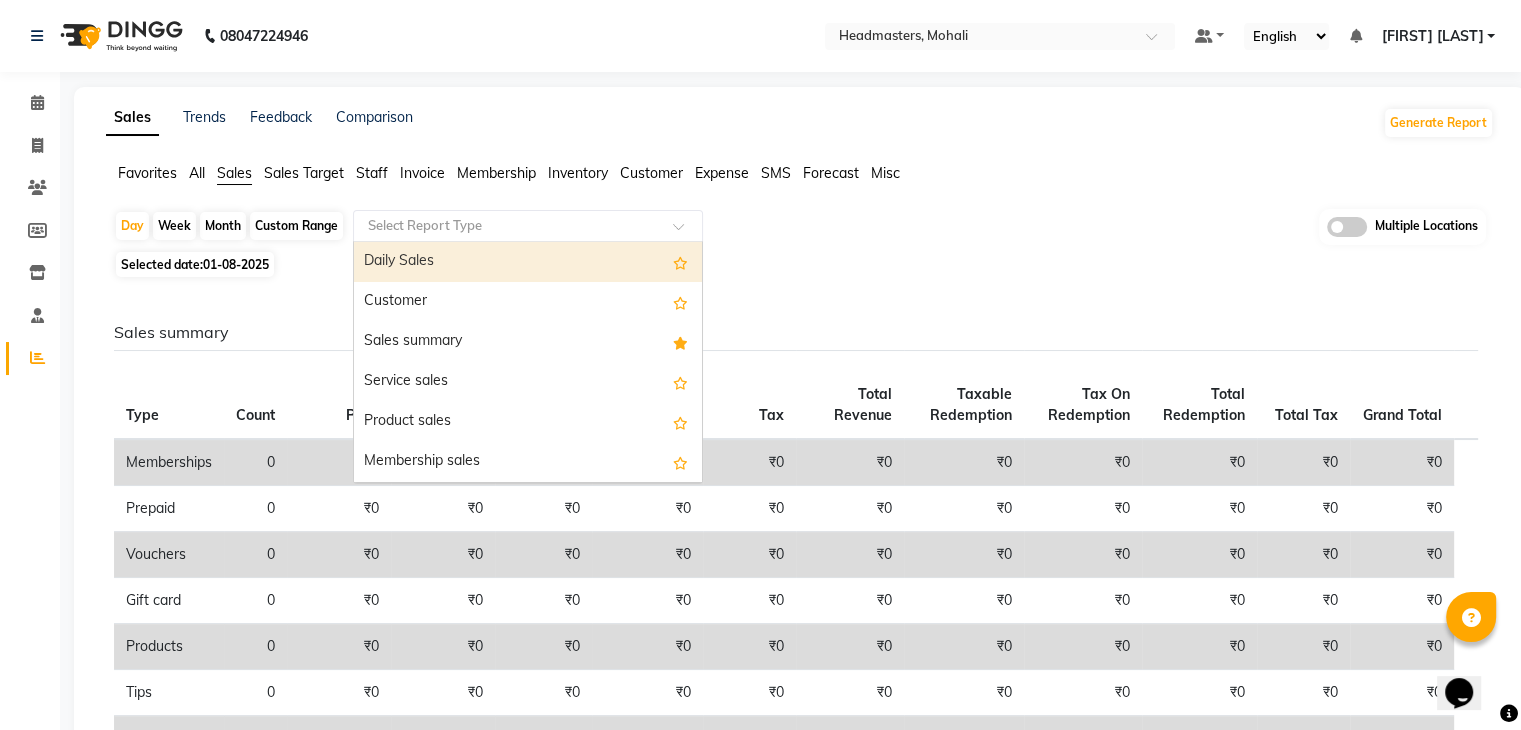 click 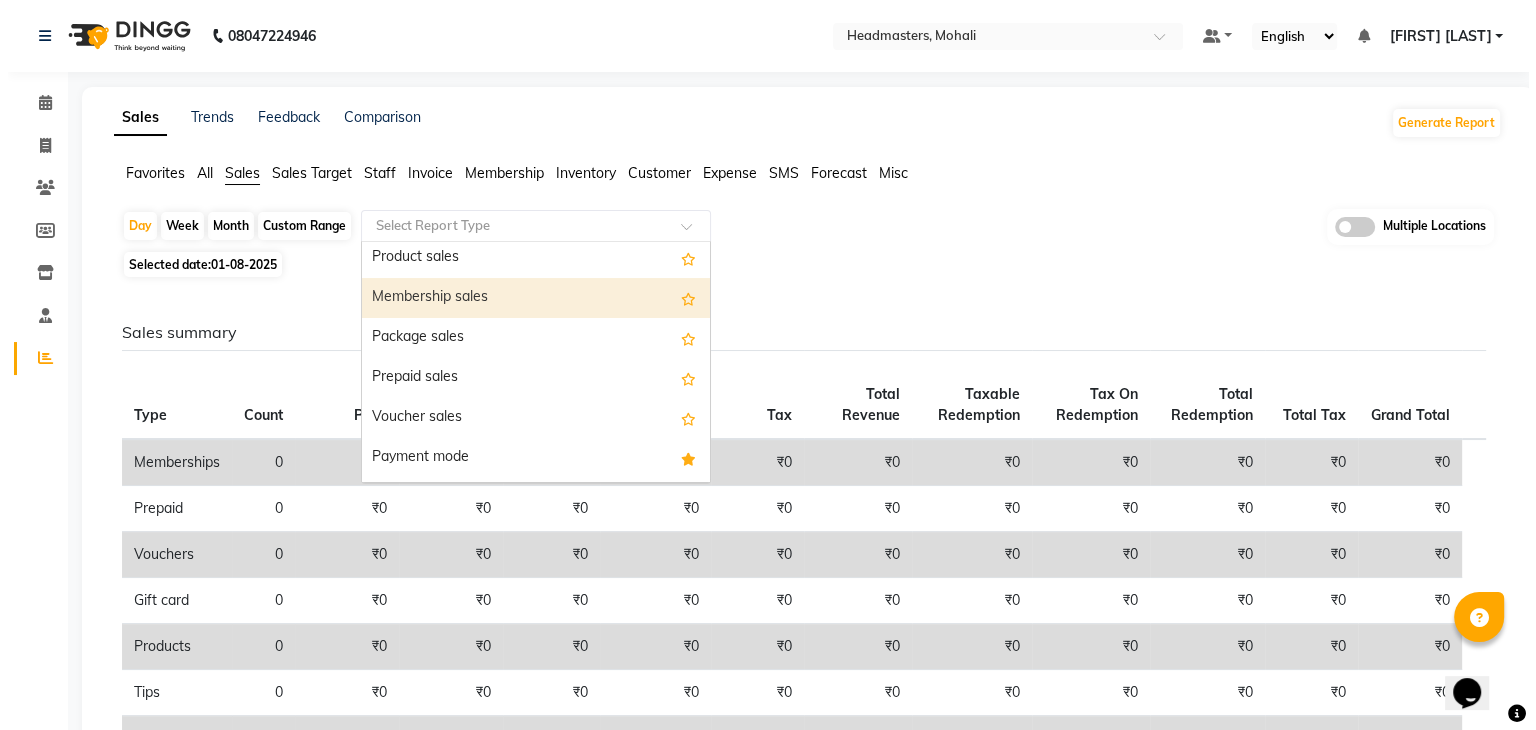 scroll, scrollTop: 200, scrollLeft: 0, axis: vertical 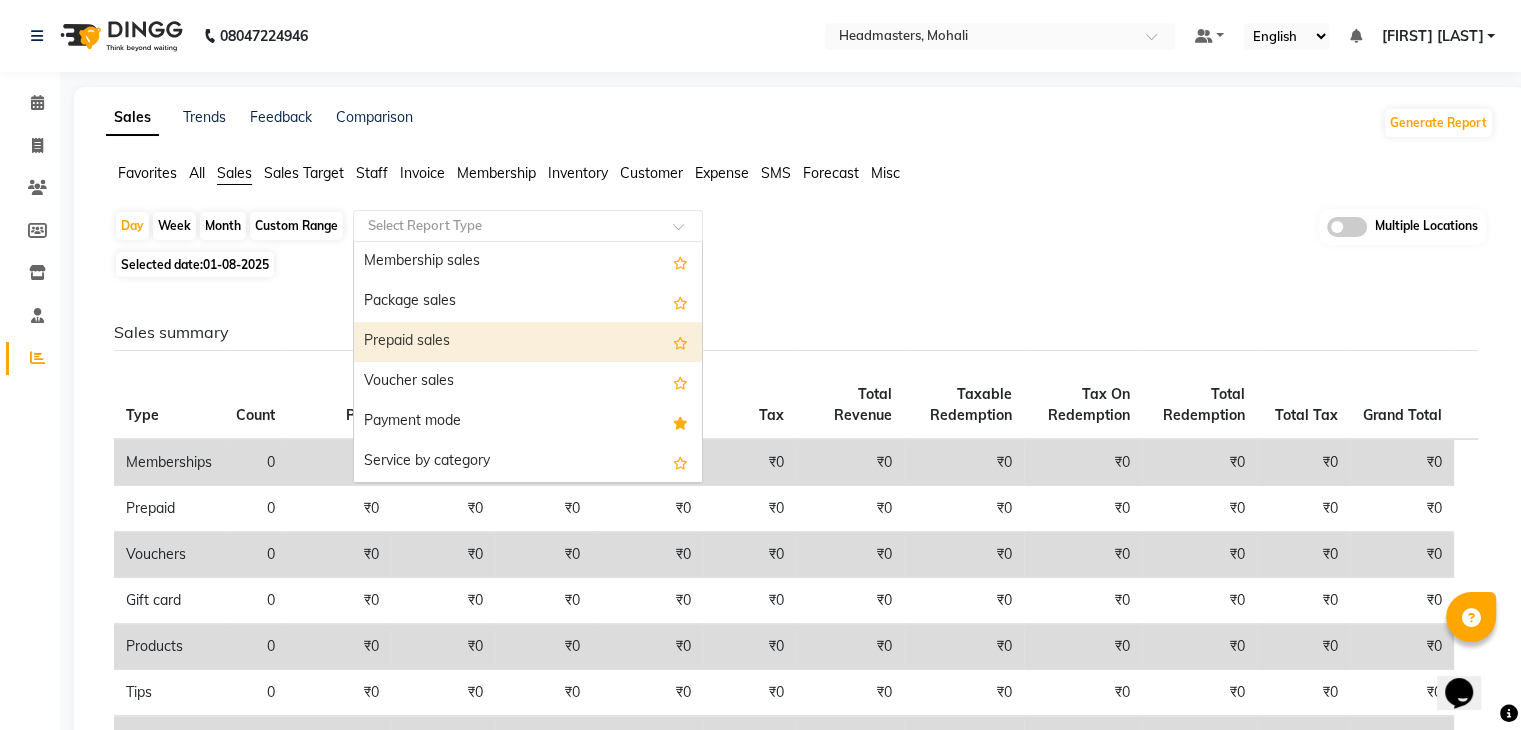 click on "Prepaid sales" at bounding box center [528, 342] 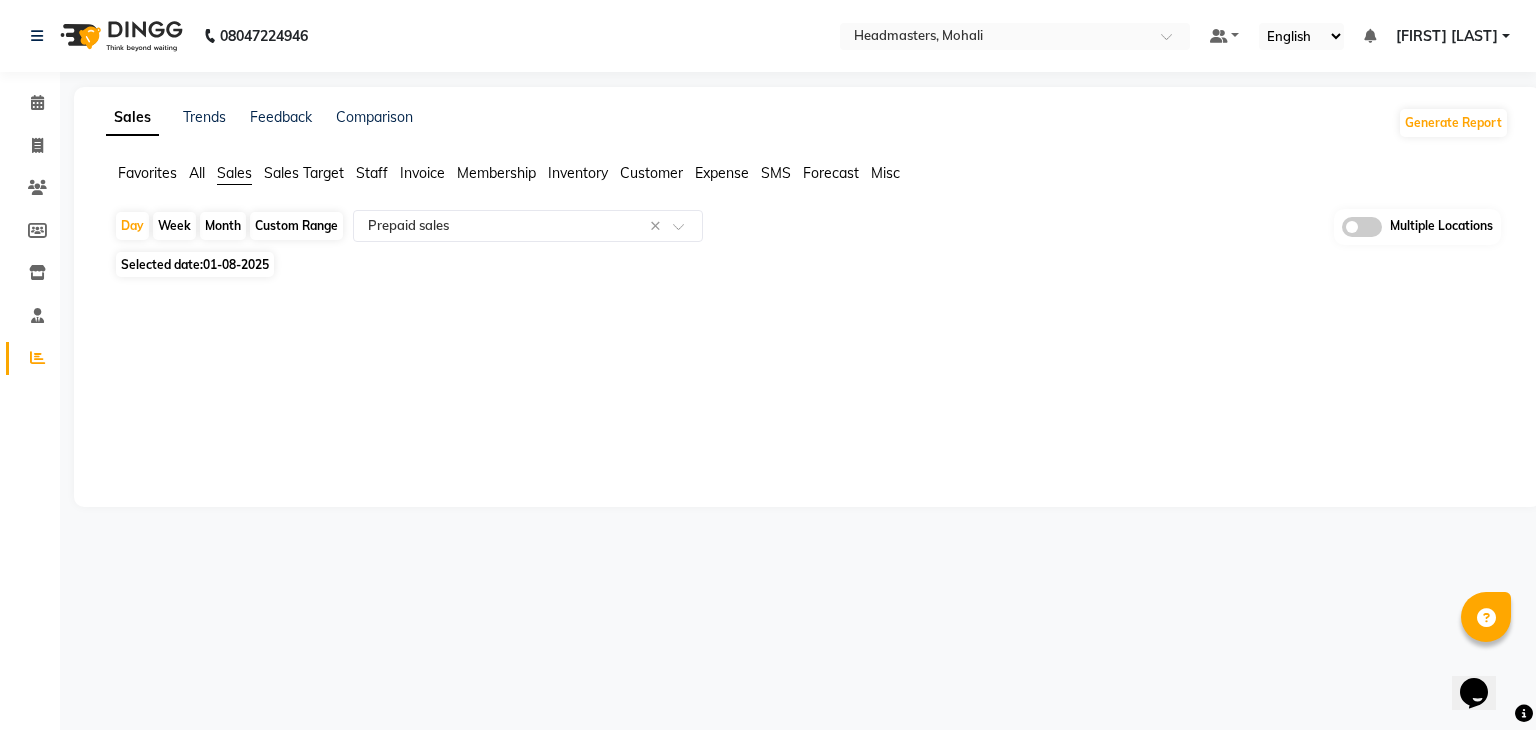 click on "Sales Trends Feedback Comparison Generate Report Favorites All Sales Sales Target Staff Invoice Membership Inventory Customer Expense SMS Forecast Misc  Day   Week   Month   Custom Range  Select Report Type × Prepaid sales × Multiple Locations Selected date:  [DATE]  ★ Mark as Favorite  Choose how you'd like to save "" report to favorites  Save to Personal Favorites:   Only you can see this report in your favorites tab.  Share with Organization:   Everyone in your organization can see this report in their favorites tab.  Save to Favorites" 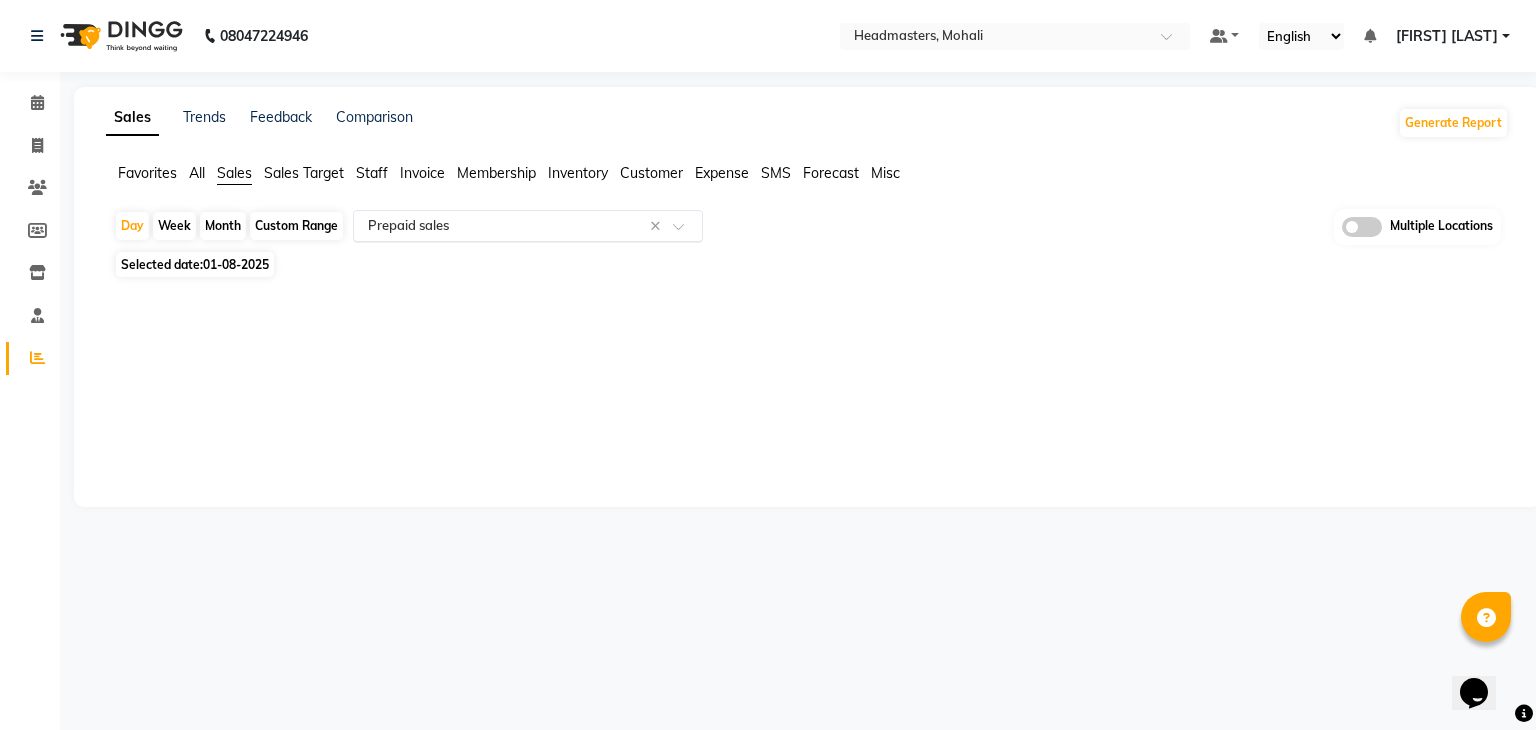 click 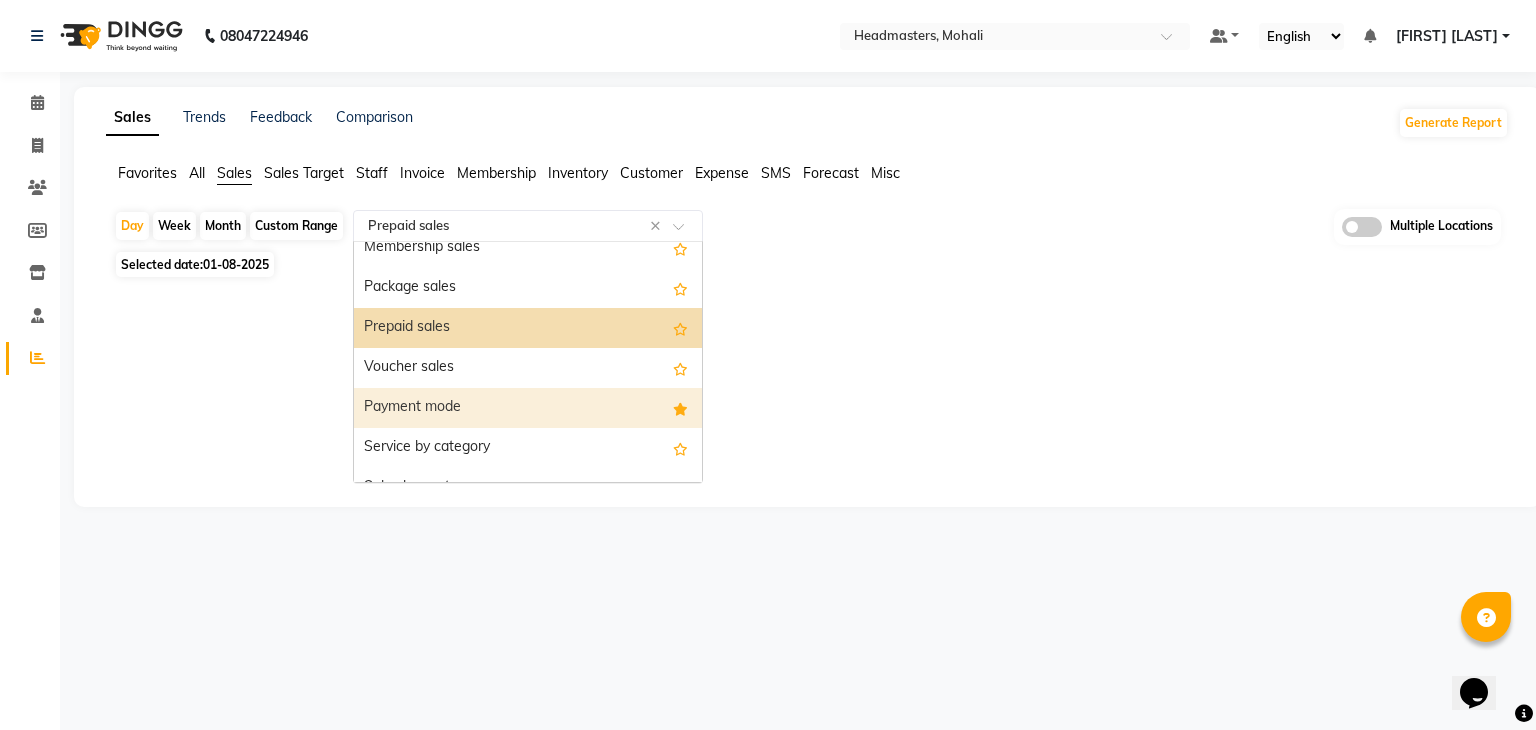 scroll, scrollTop: 180, scrollLeft: 0, axis: vertical 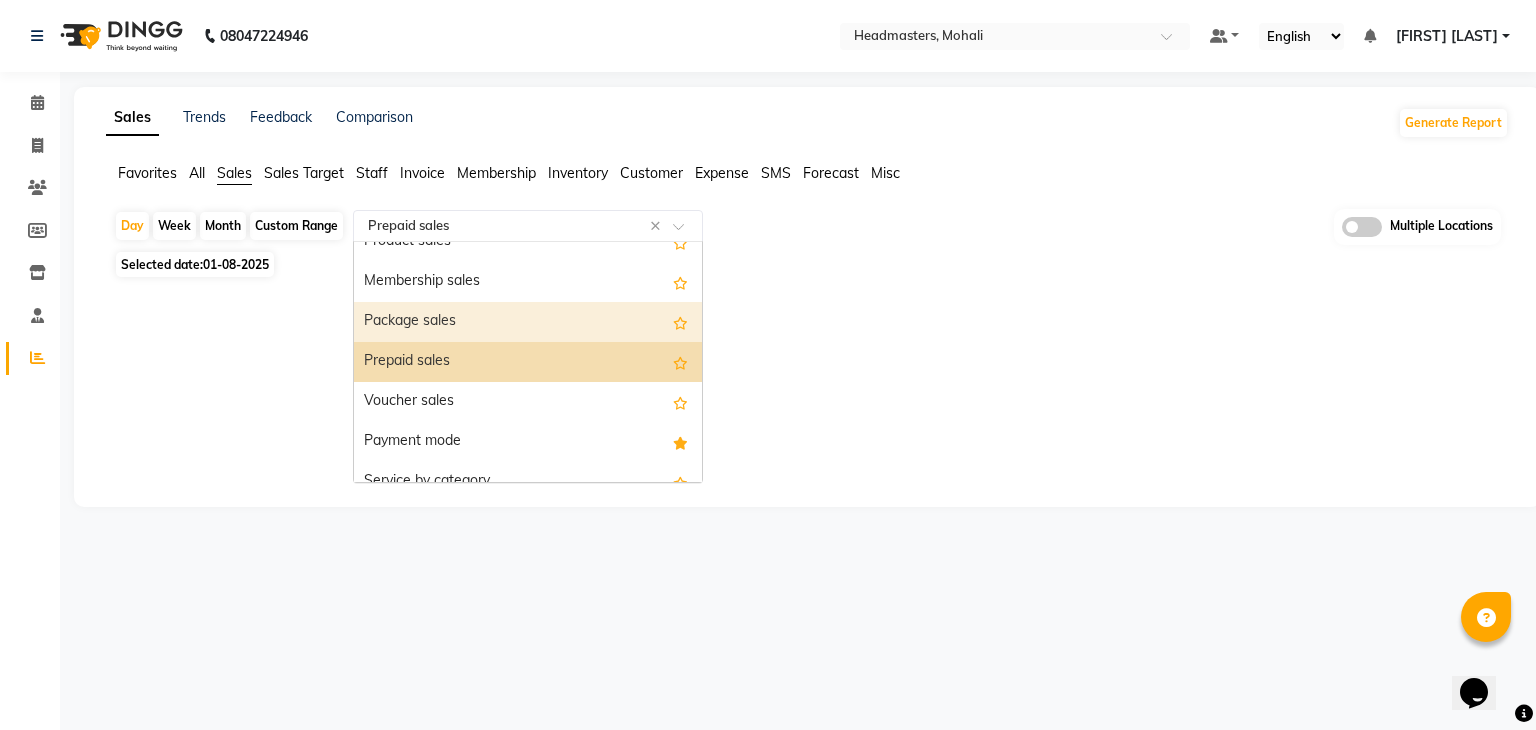 click on "Package sales" at bounding box center [528, 322] 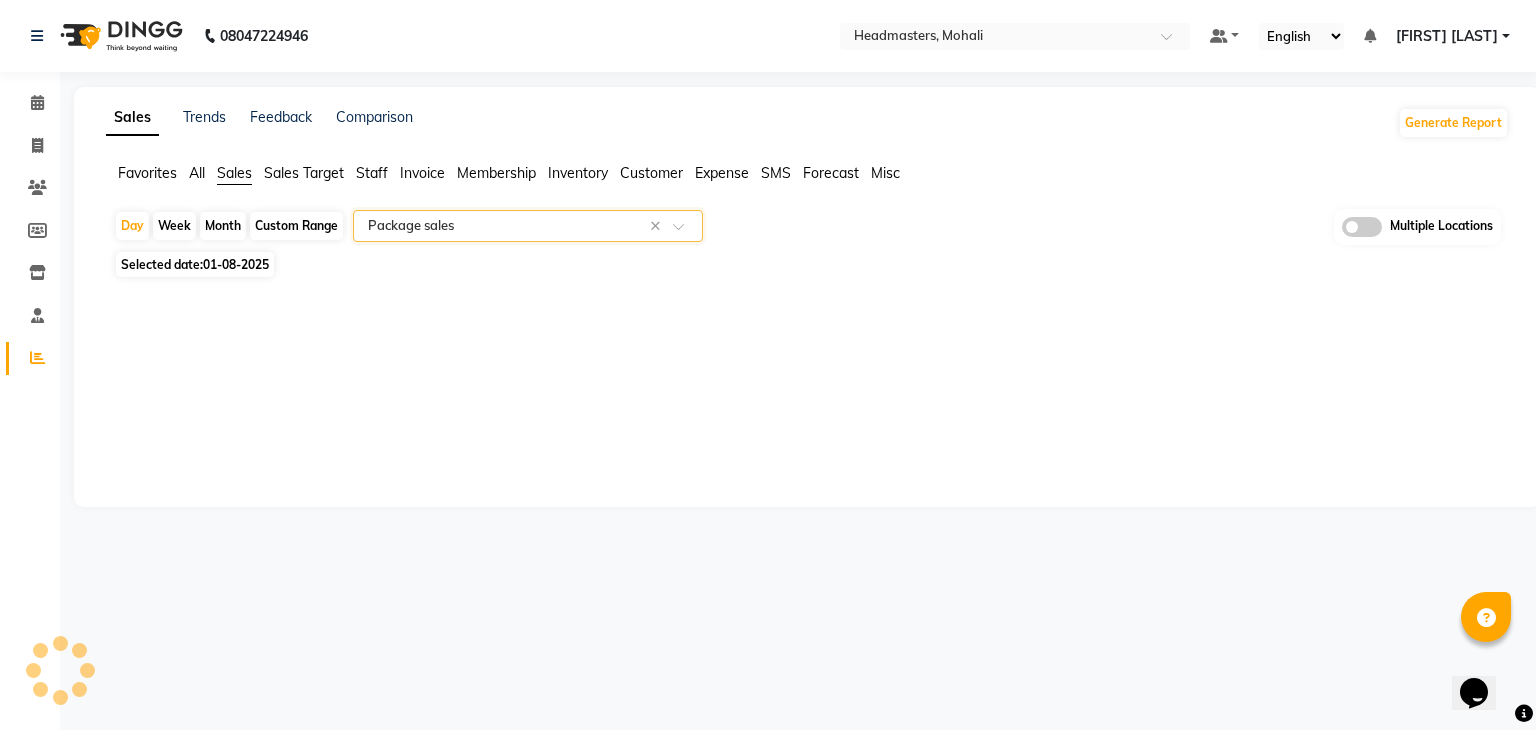 select on "full_report" 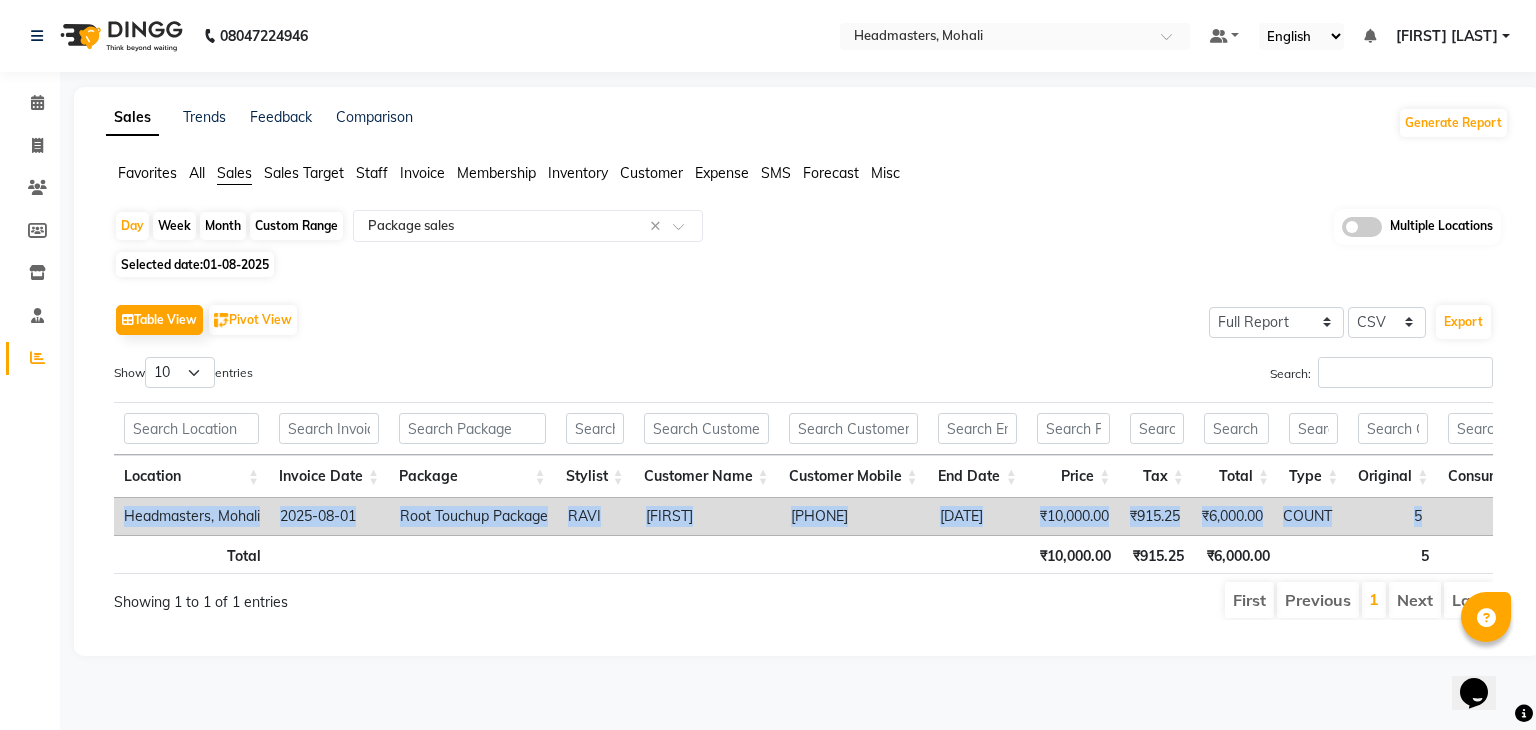 scroll, scrollTop: 0, scrollLeft: 132, axis: horizontal 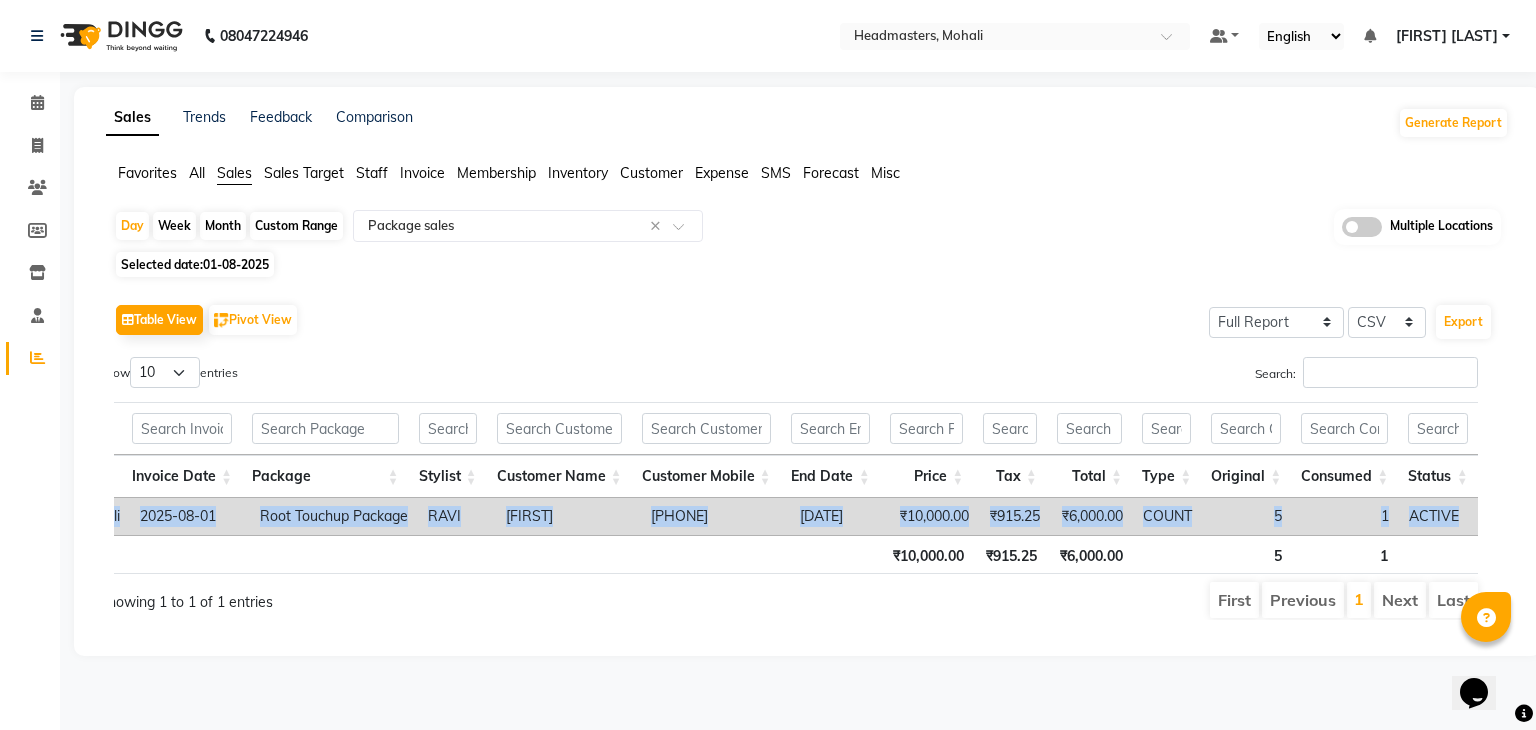 drag, startPoint x: 128, startPoint y: 517, endPoint x: 1470, endPoint y: 514, distance: 1342.0033 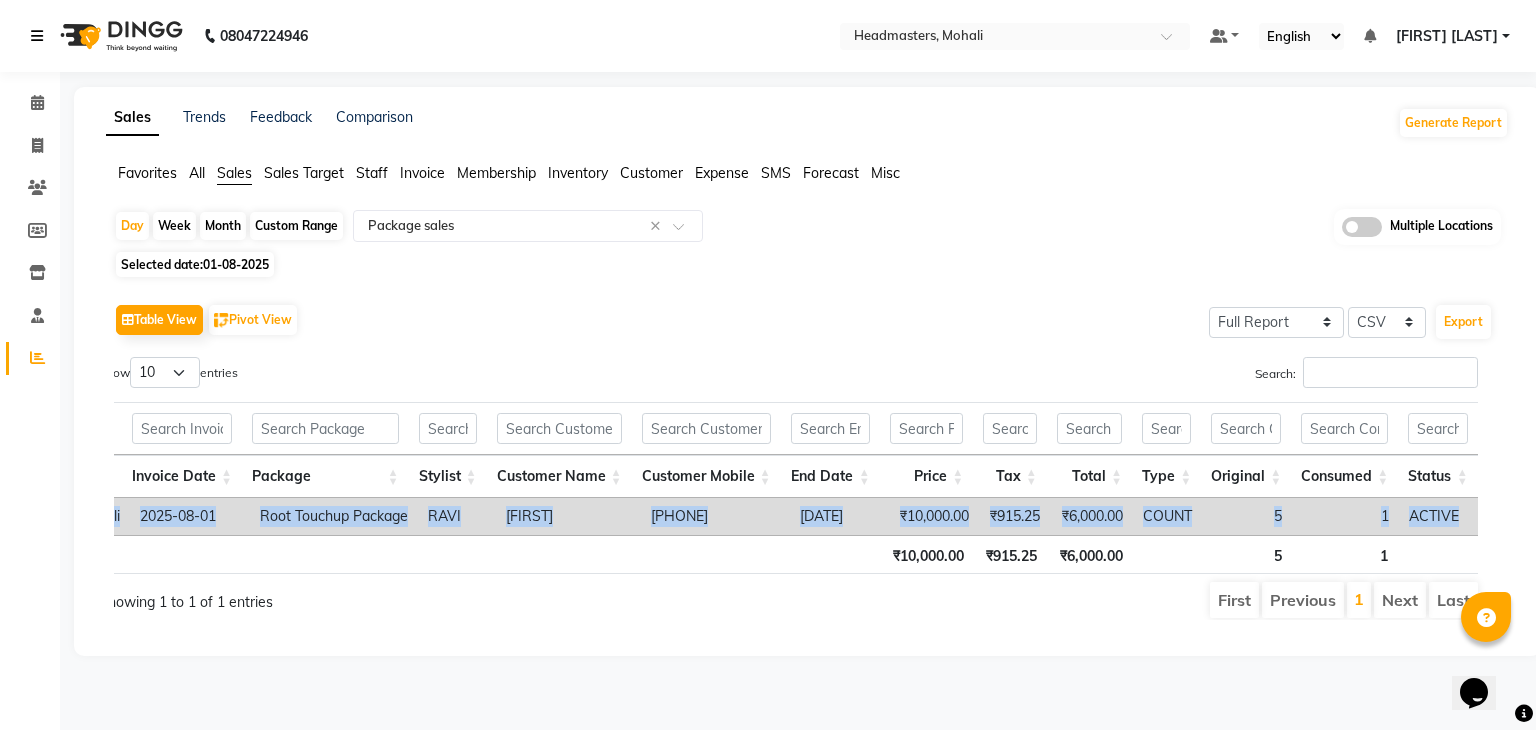 click at bounding box center [37, 36] 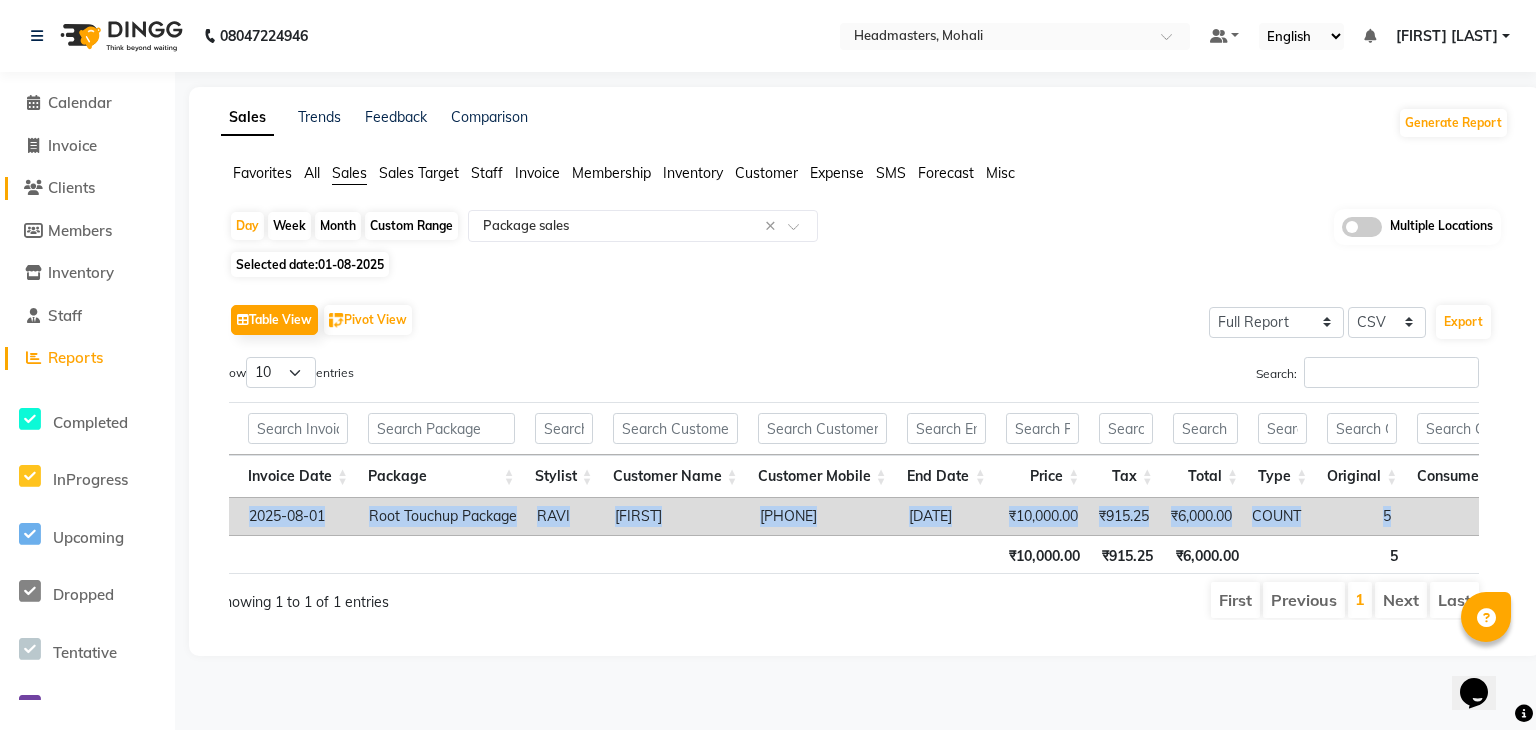click on "Clients" 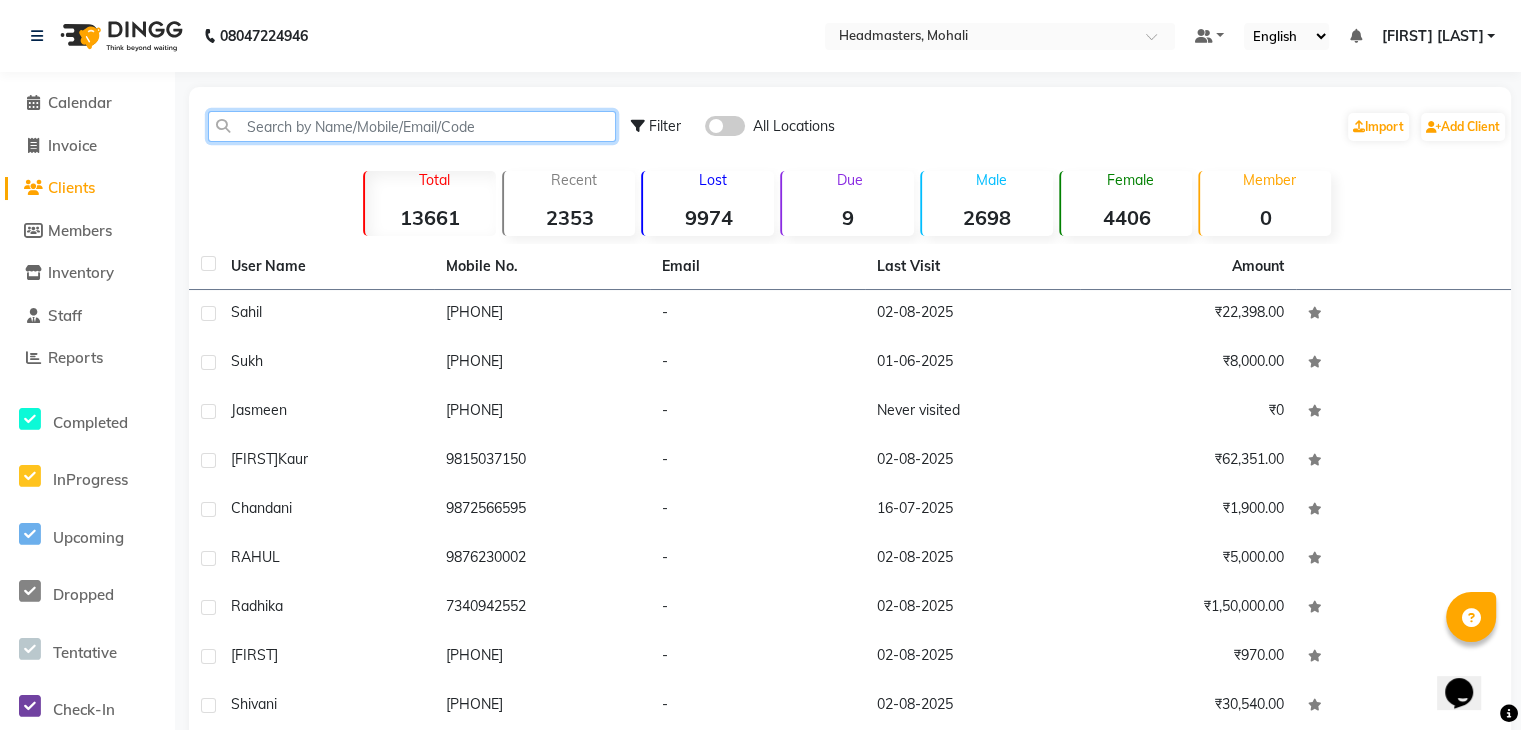 click 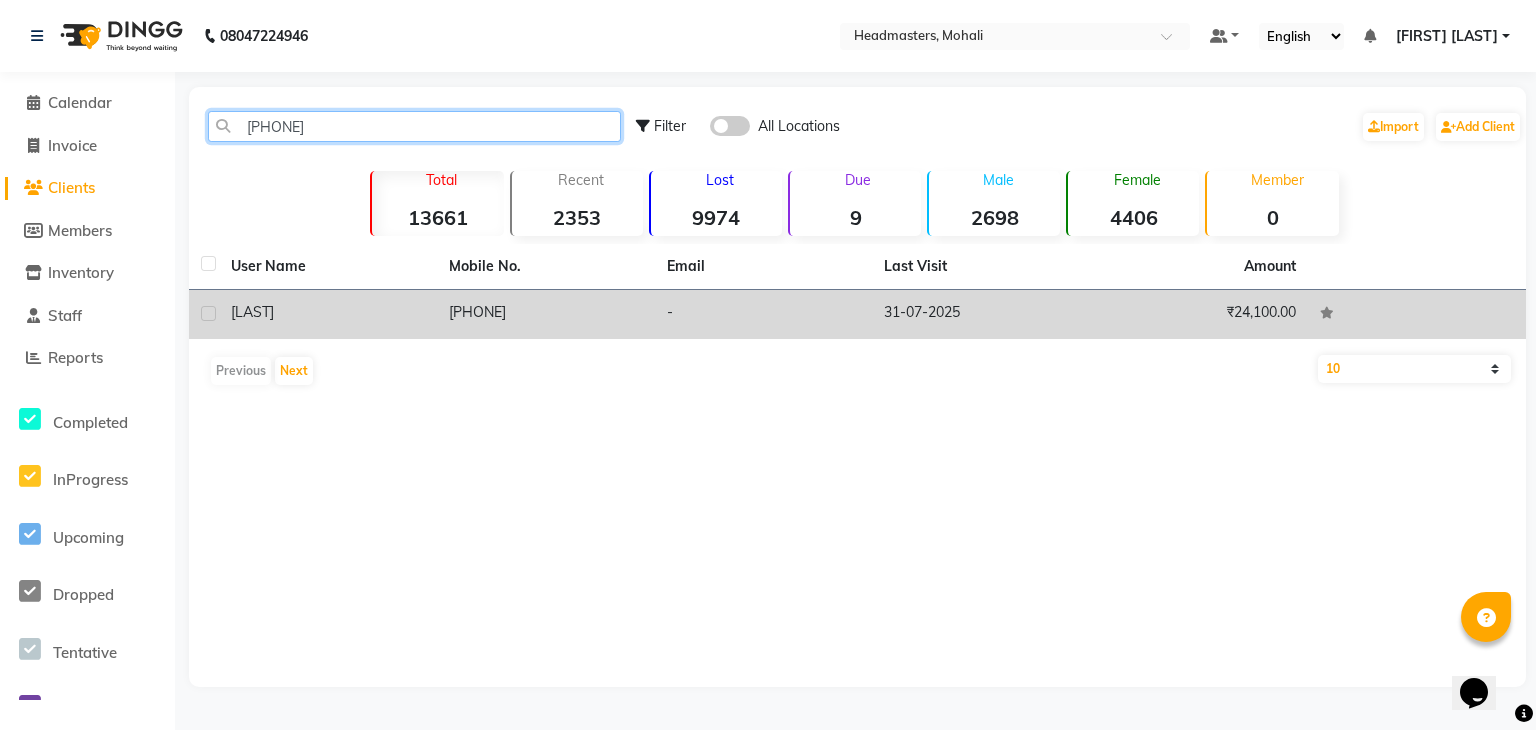 type on "[PHONE]" 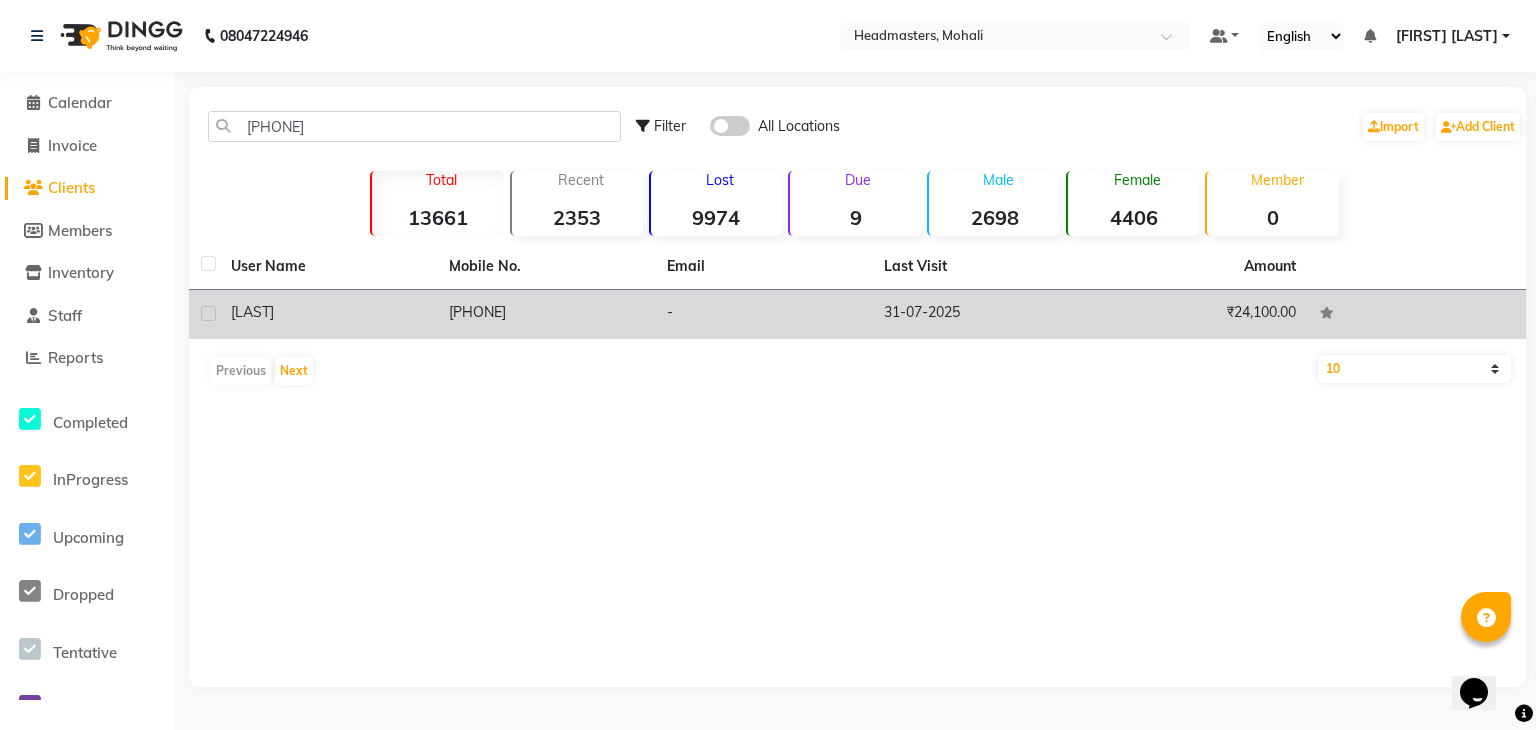 click on "[PHONE]" 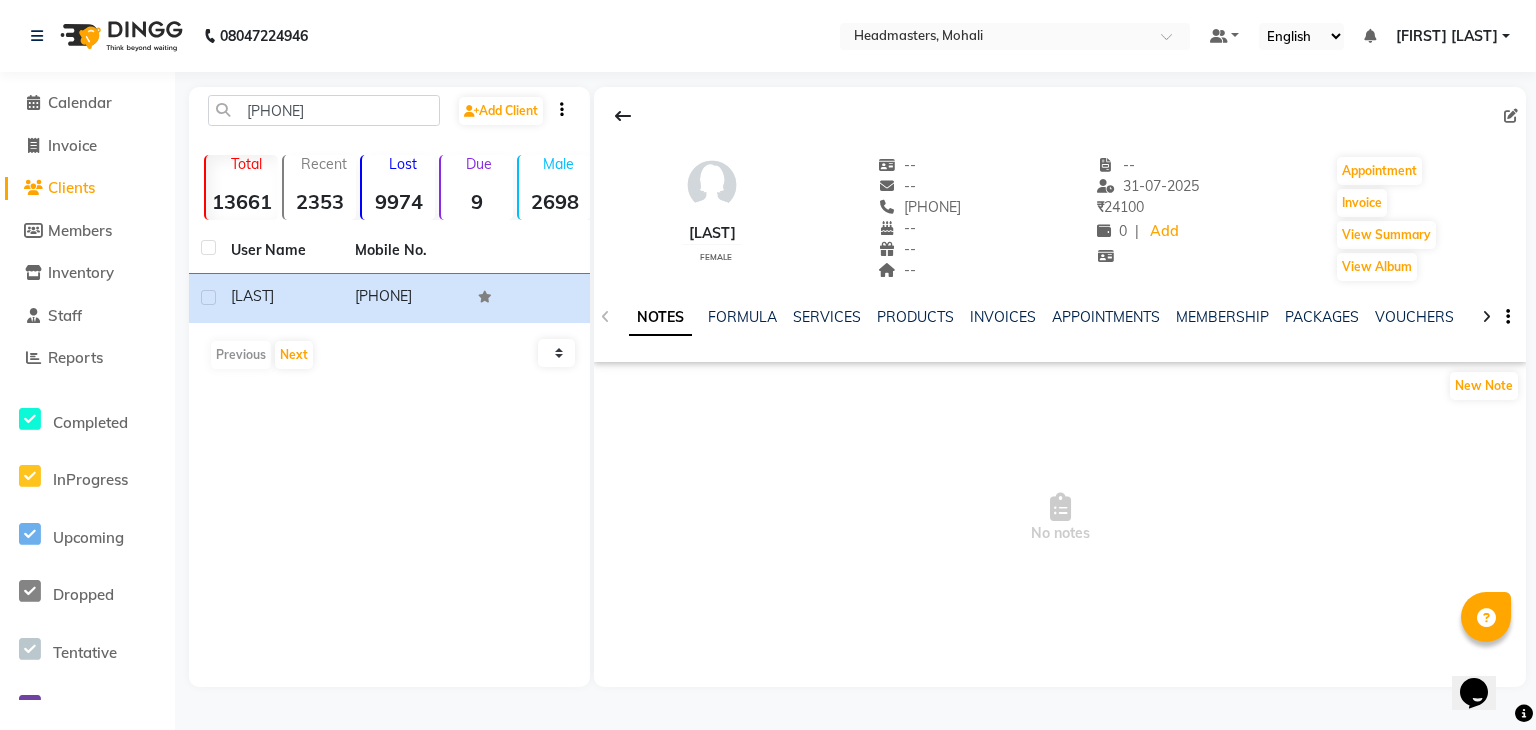click on "NOTES FORMULA SERVICES PRODUCTS INVOICES APPOINTMENTS MEMBERSHIP PACKAGES VOUCHERS GIFTCARDS POINTS FORMS FAMILY CARDS WALLET" 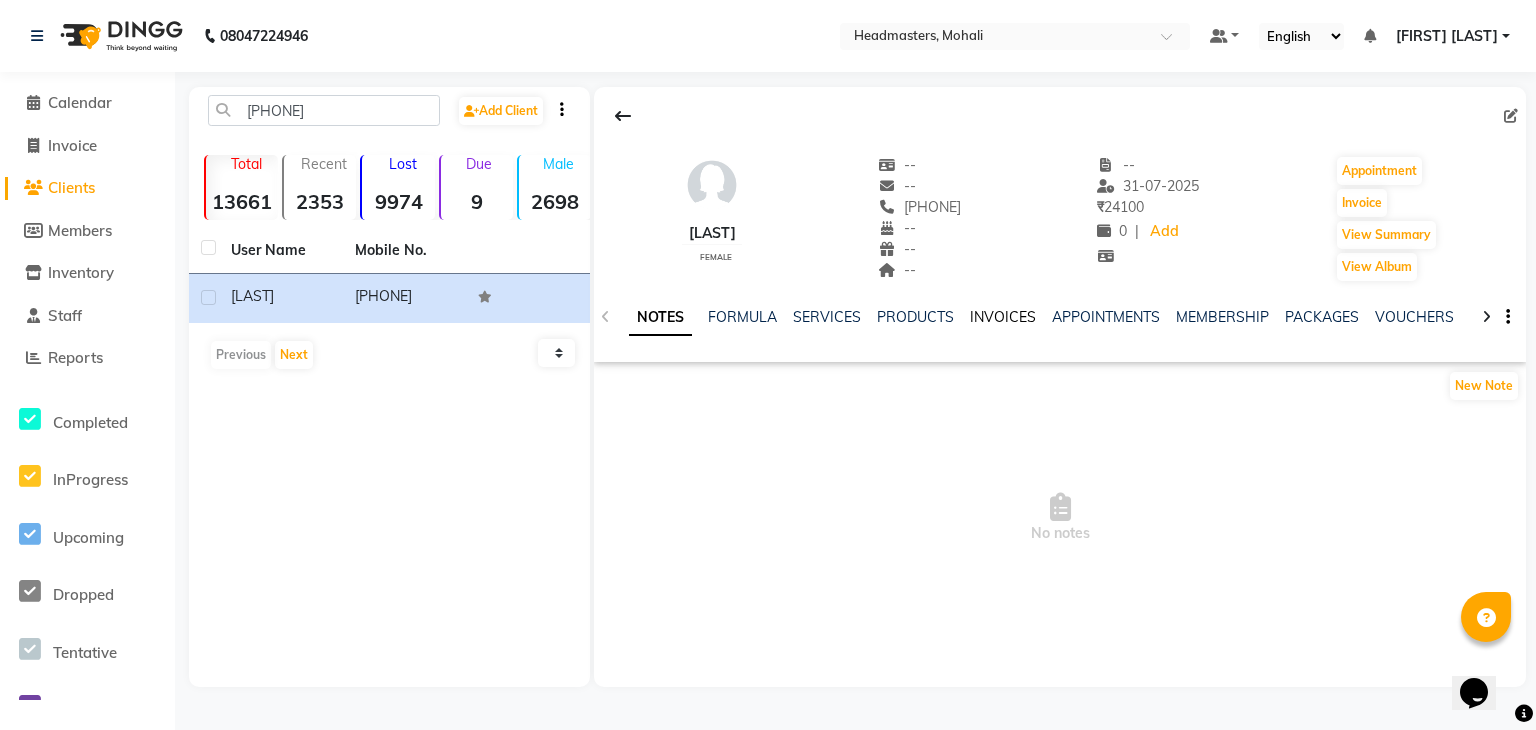 click on "INVOICES" 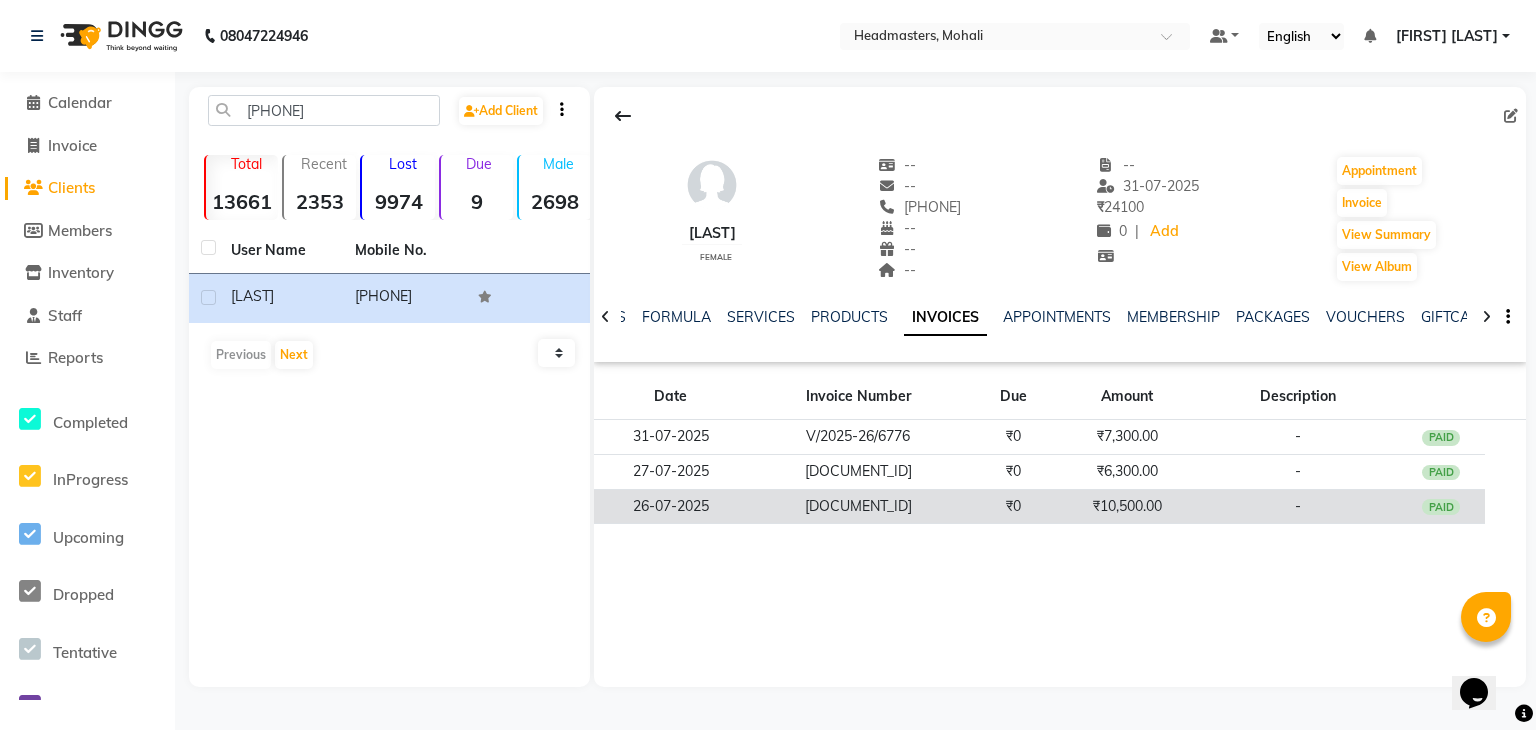 click on "[DOCUMENT_ID]" 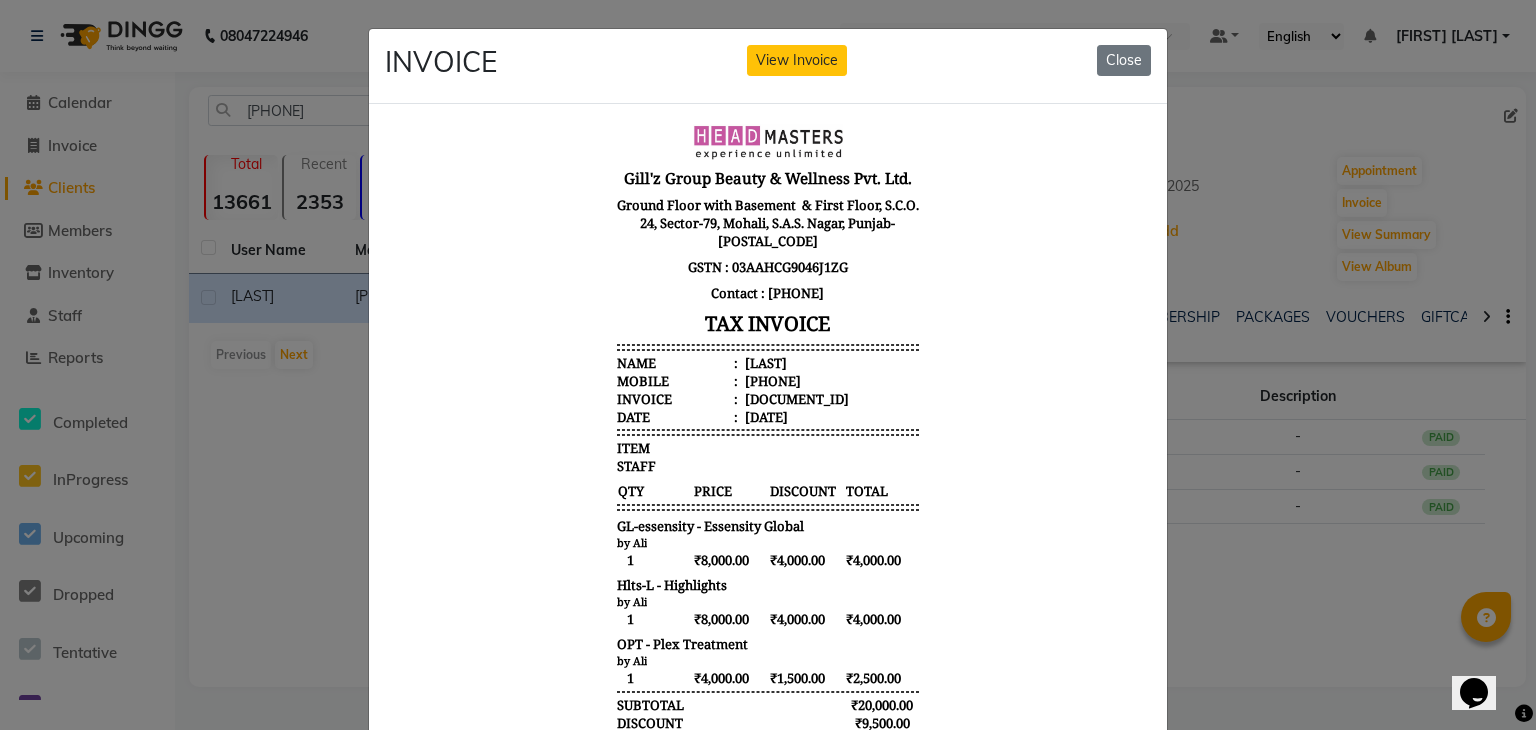 scroll, scrollTop: 15, scrollLeft: 0, axis: vertical 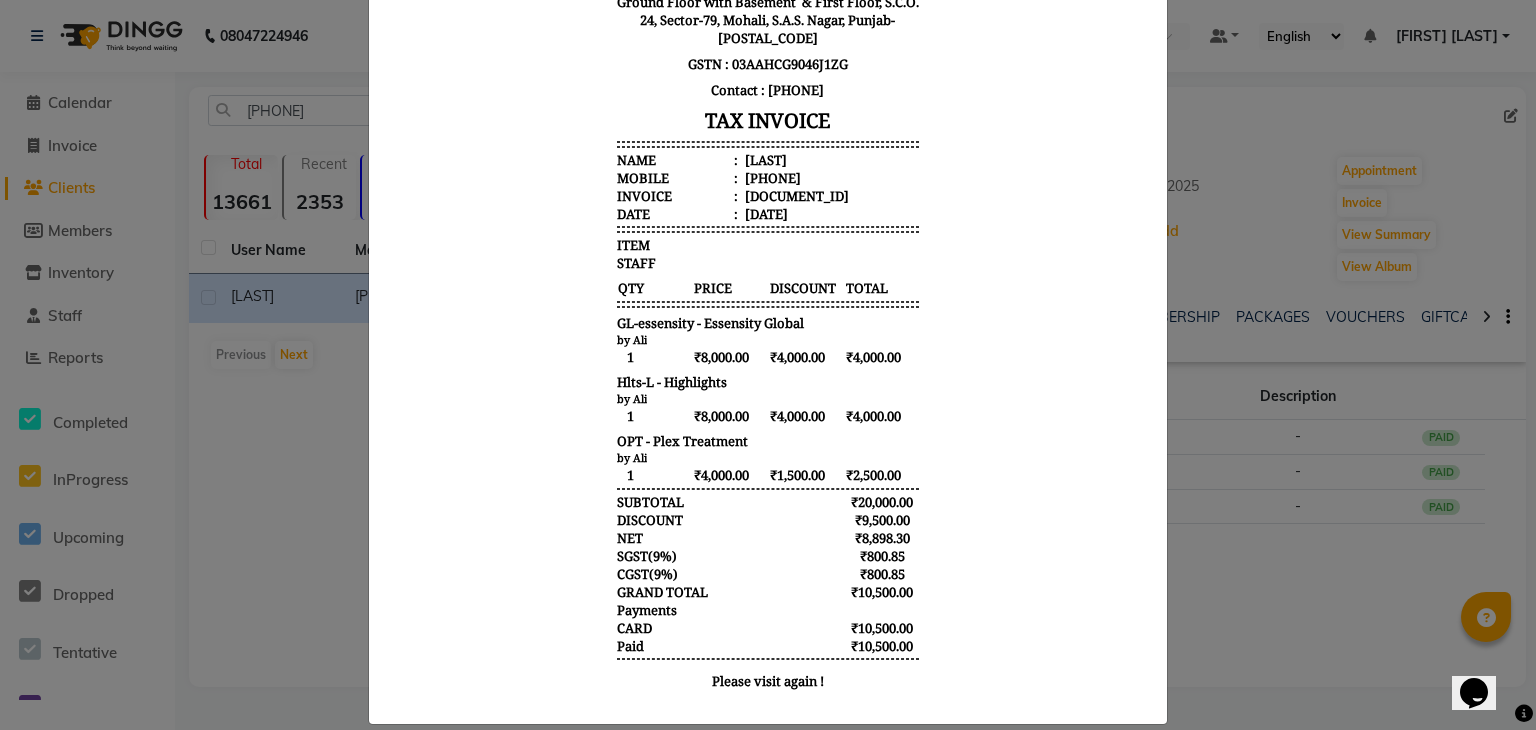 click on "INVOICE View Invoice Close" 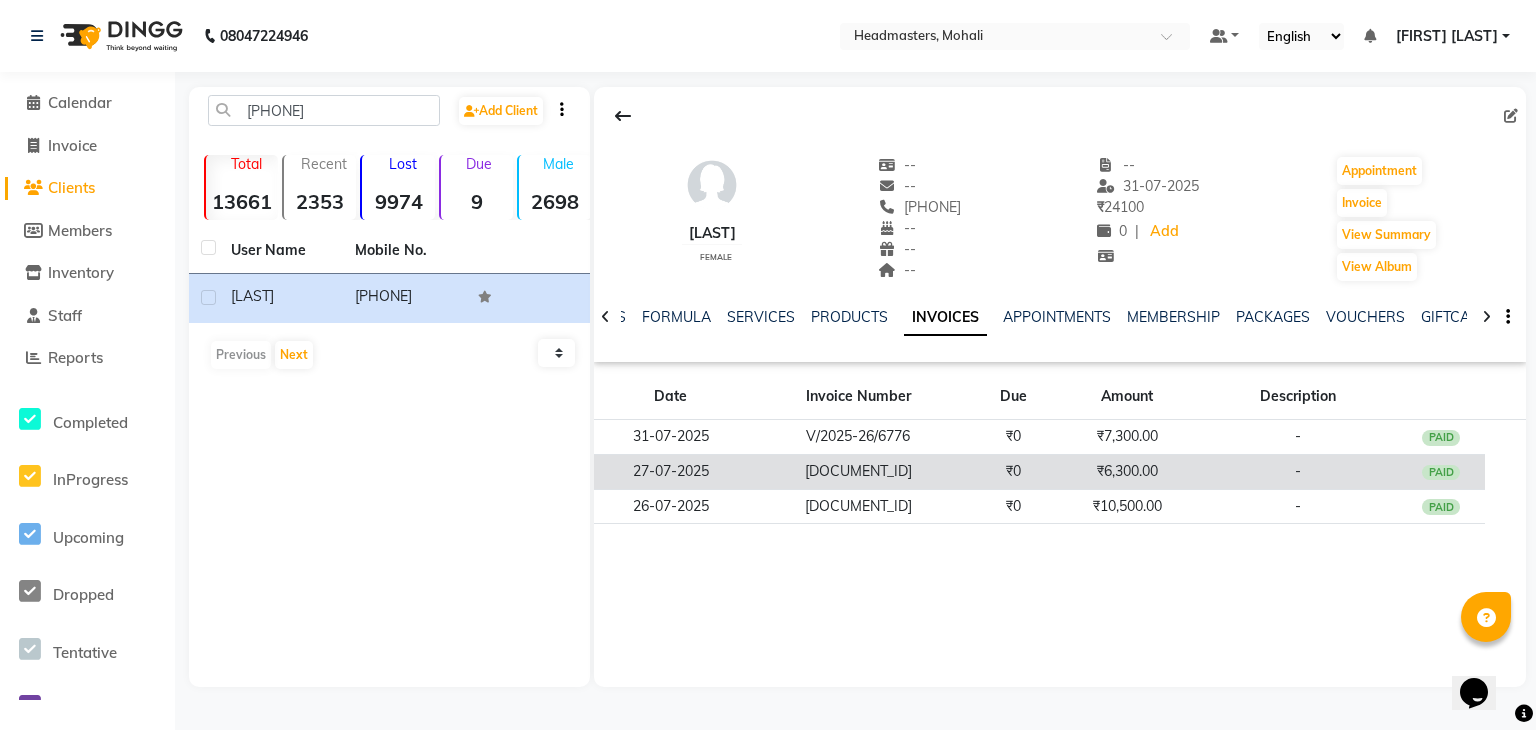 click on "₹6,300.00" 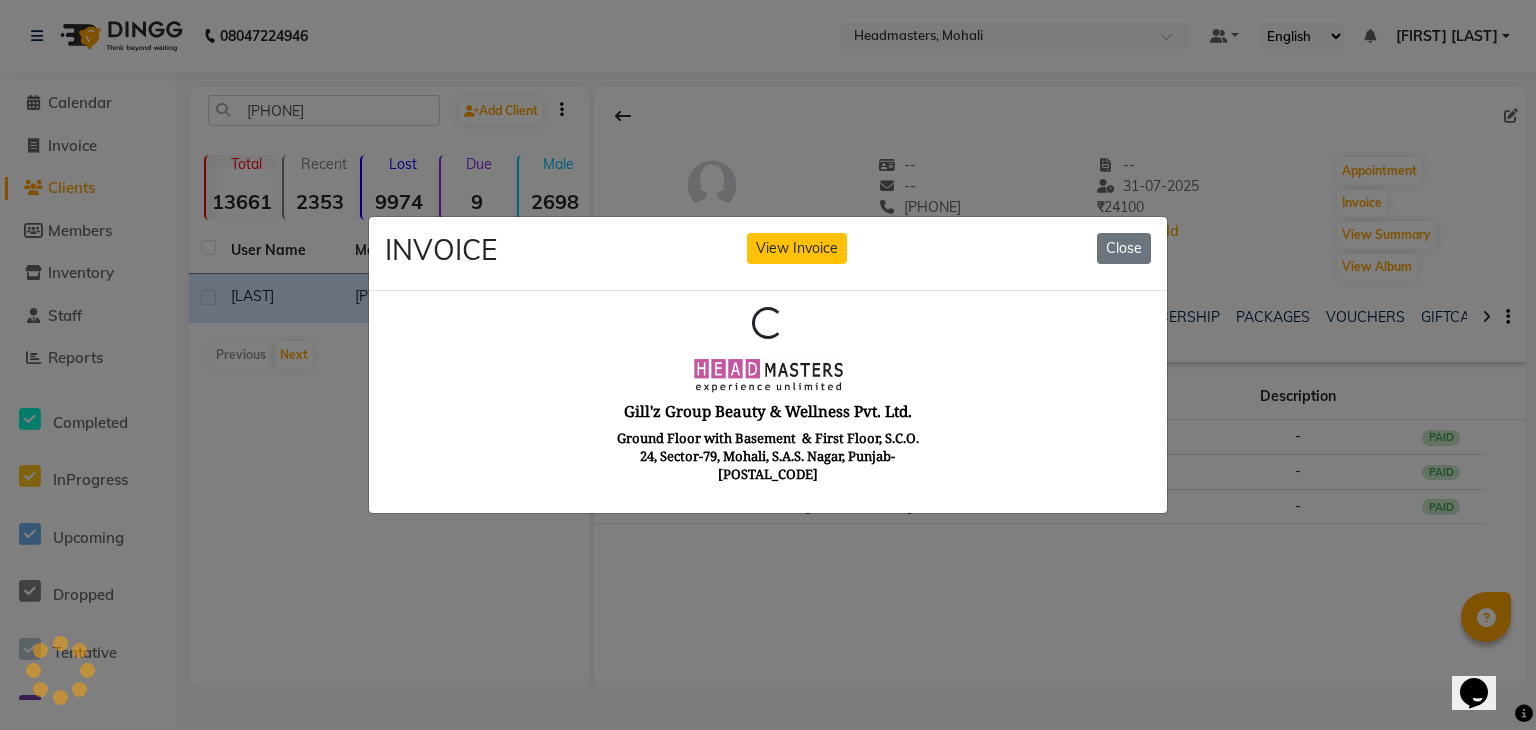 scroll, scrollTop: 0, scrollLeft: 0, axis: both 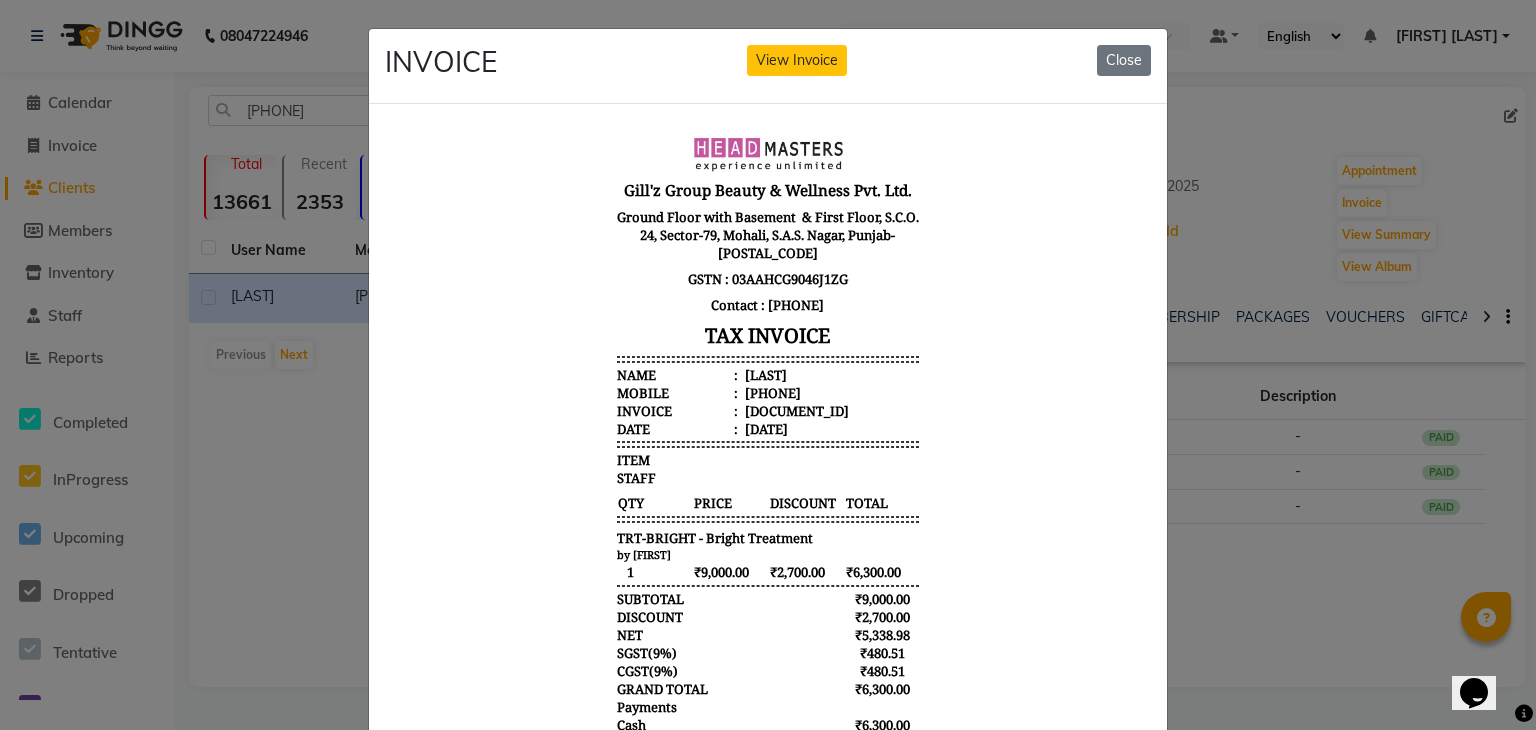 click on "INVOICE View Invoice Close" 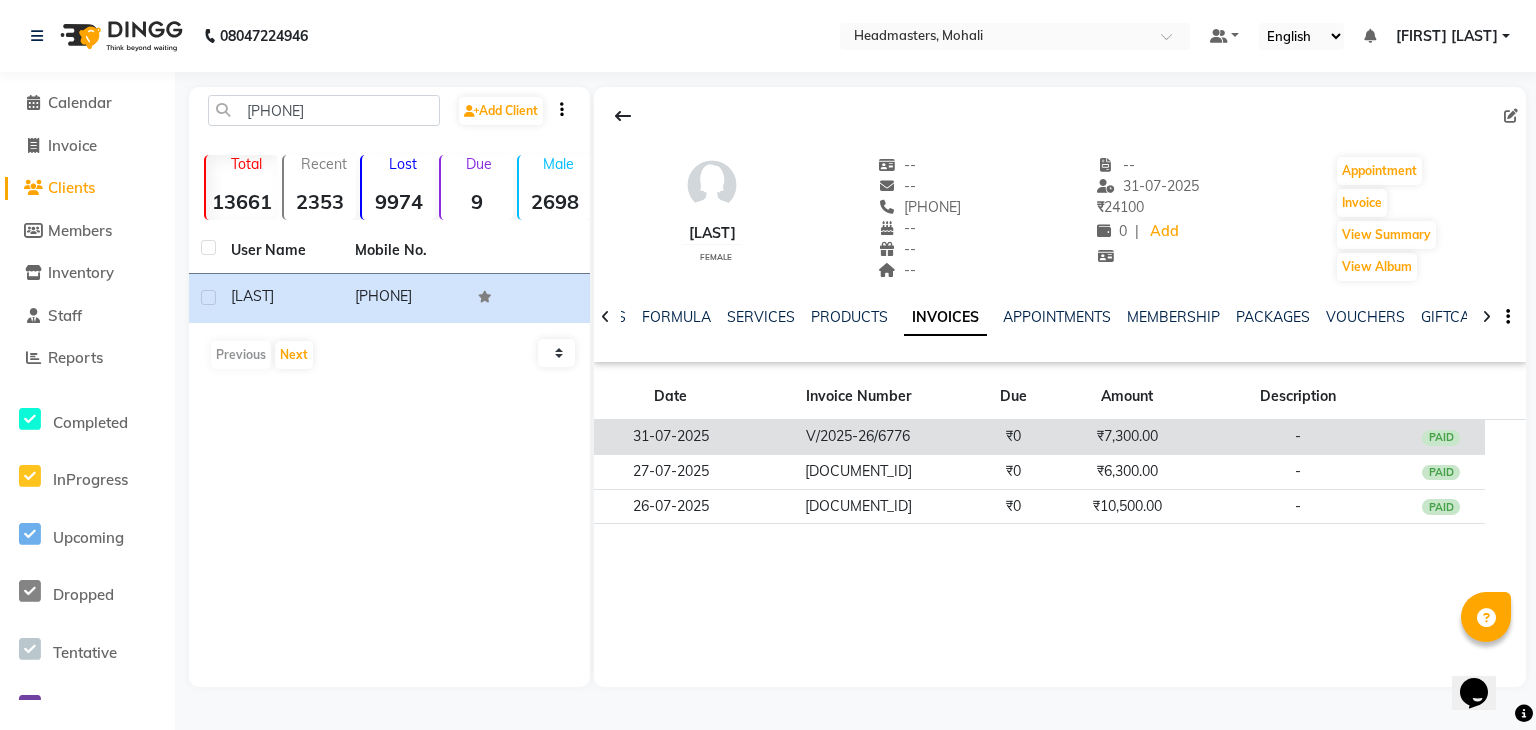 click on "₹7,300.00" 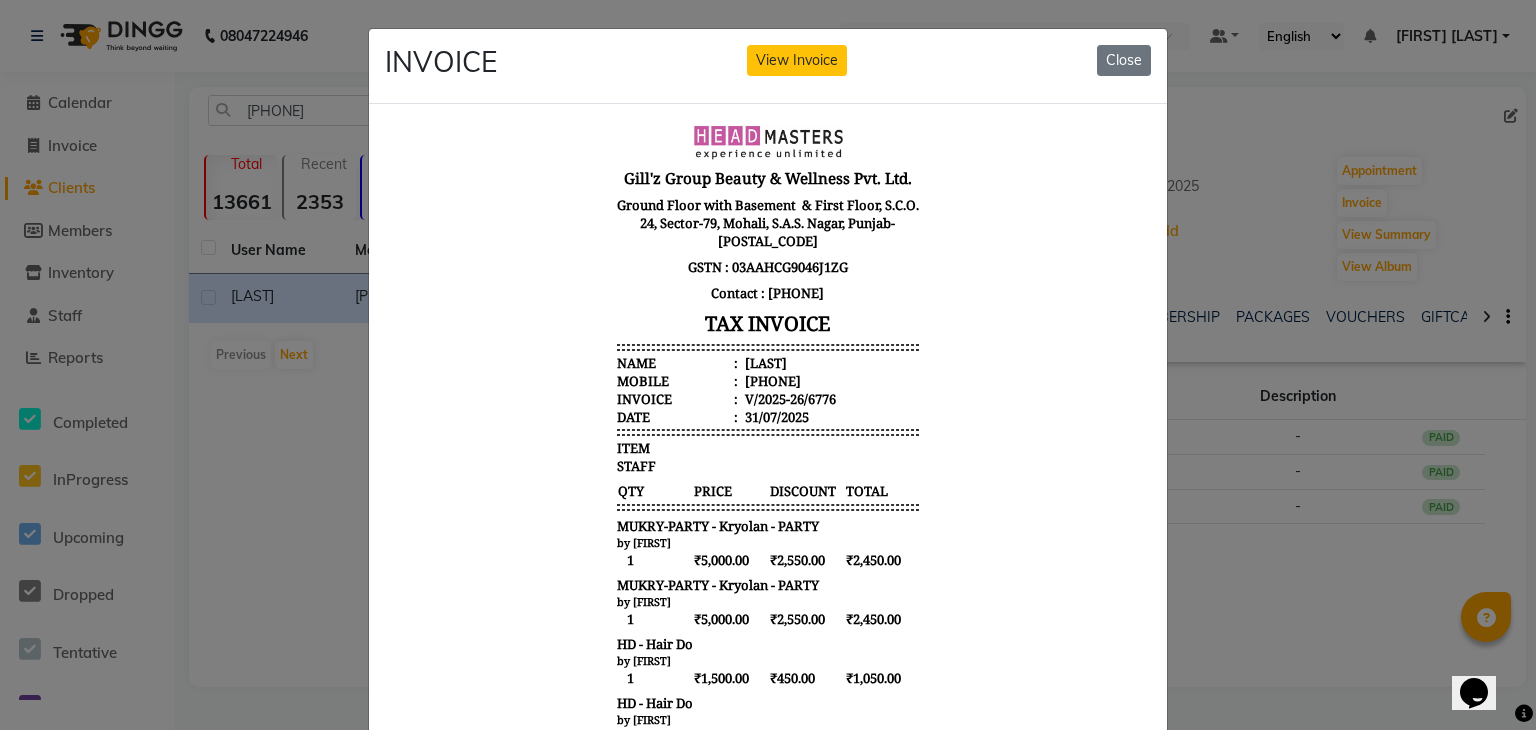 scroll, scrollTop: 16, scrollLeft: 0, axis: vertical 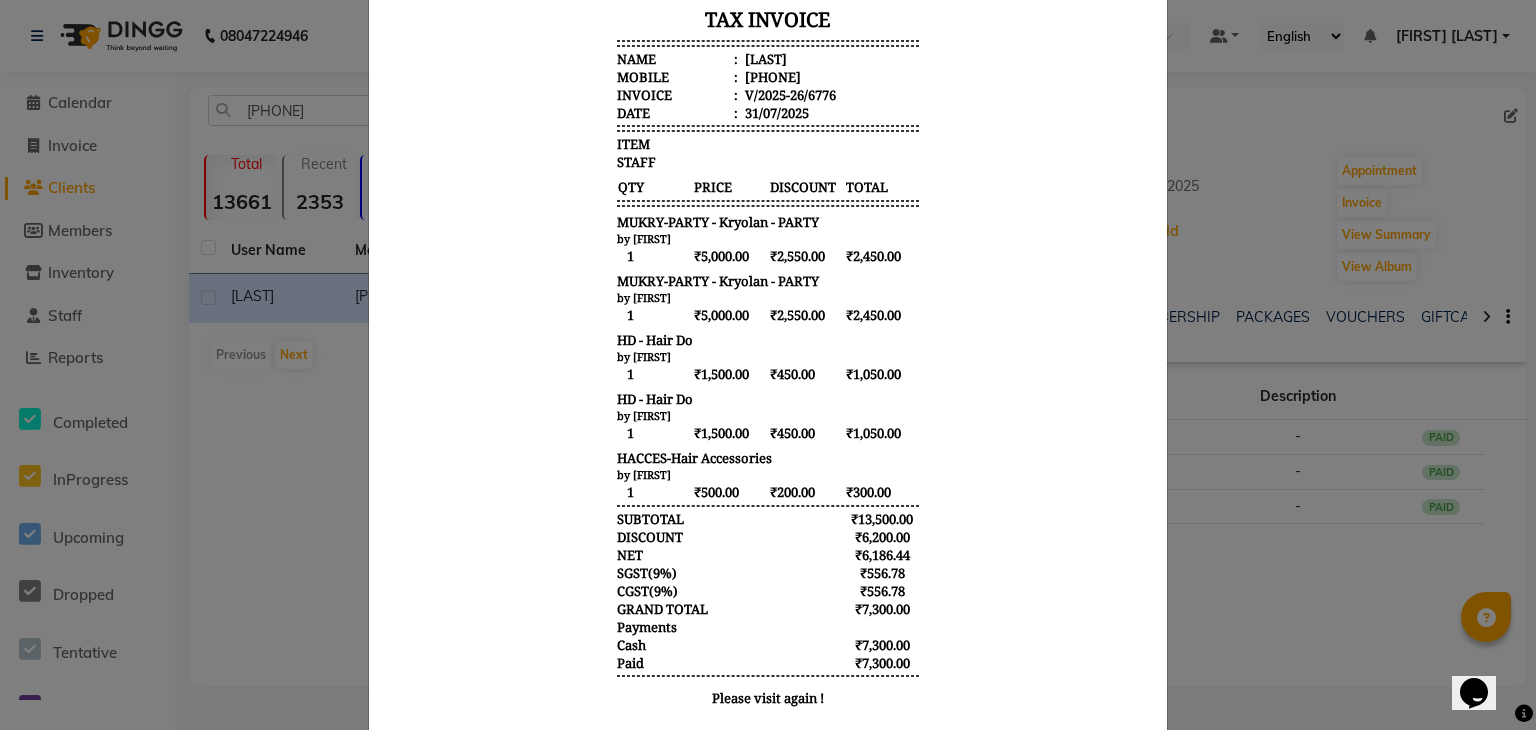 click on "INVOICE View Invoice Close" 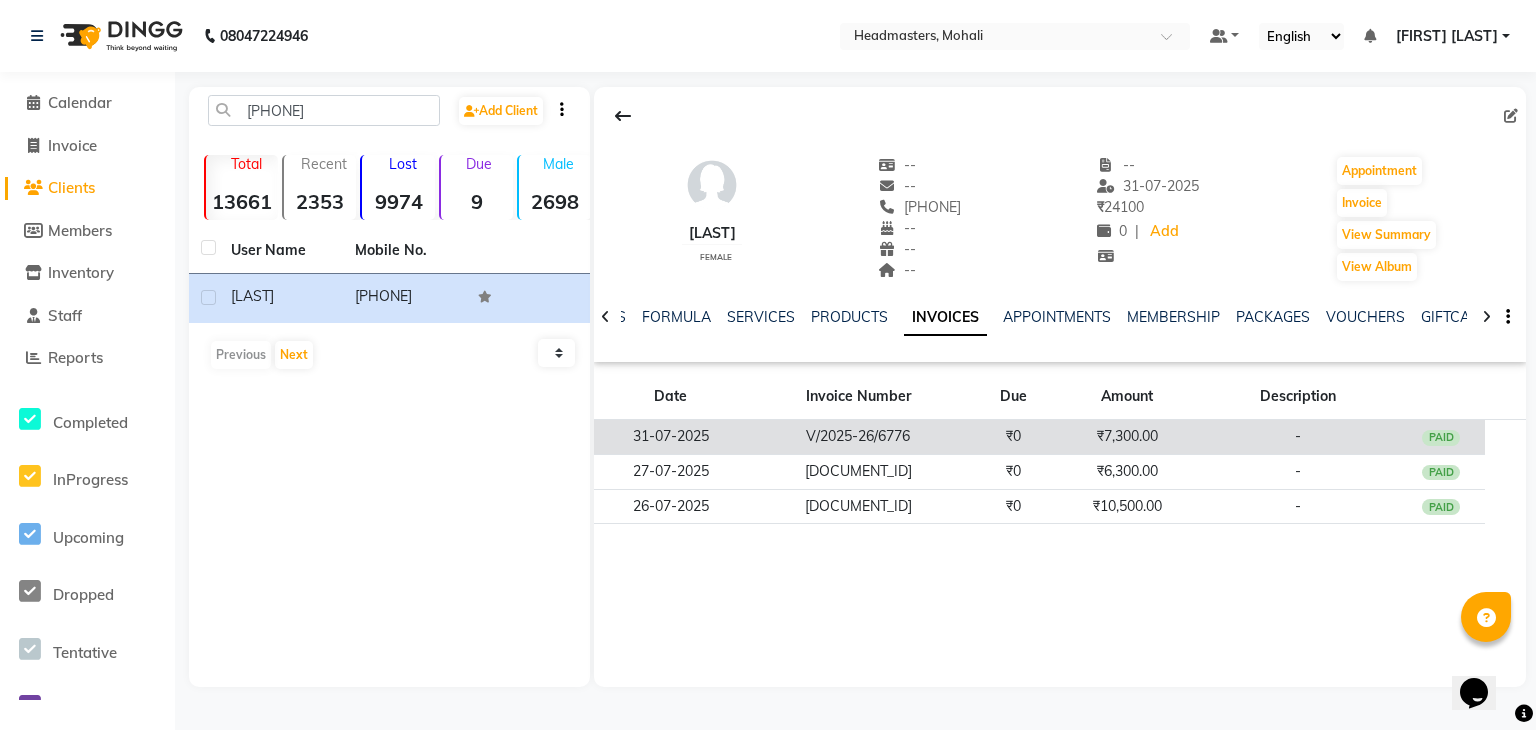 click on "₹7,300.00" 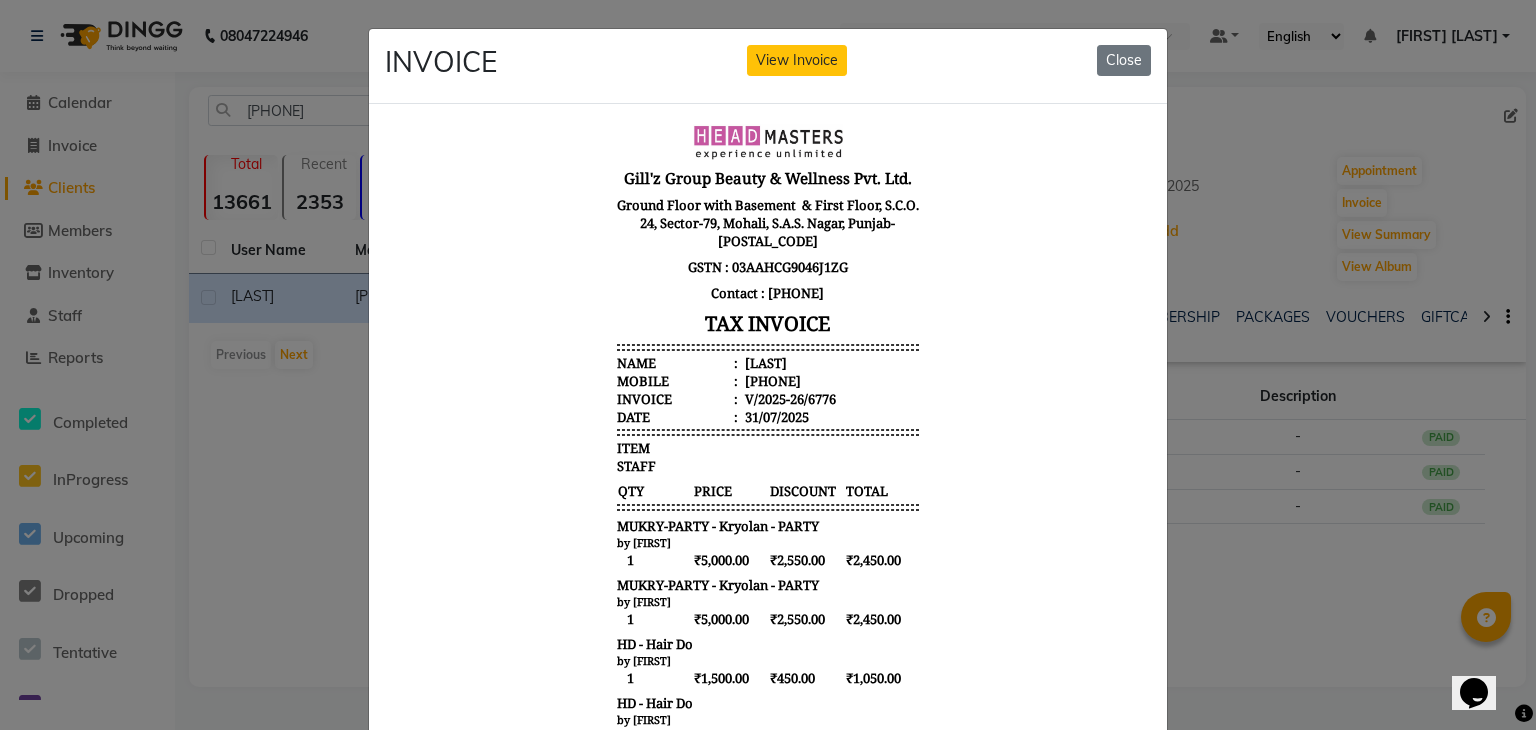 scroll, scrollTop: 16, scrollLeft: 0, axis: vertical 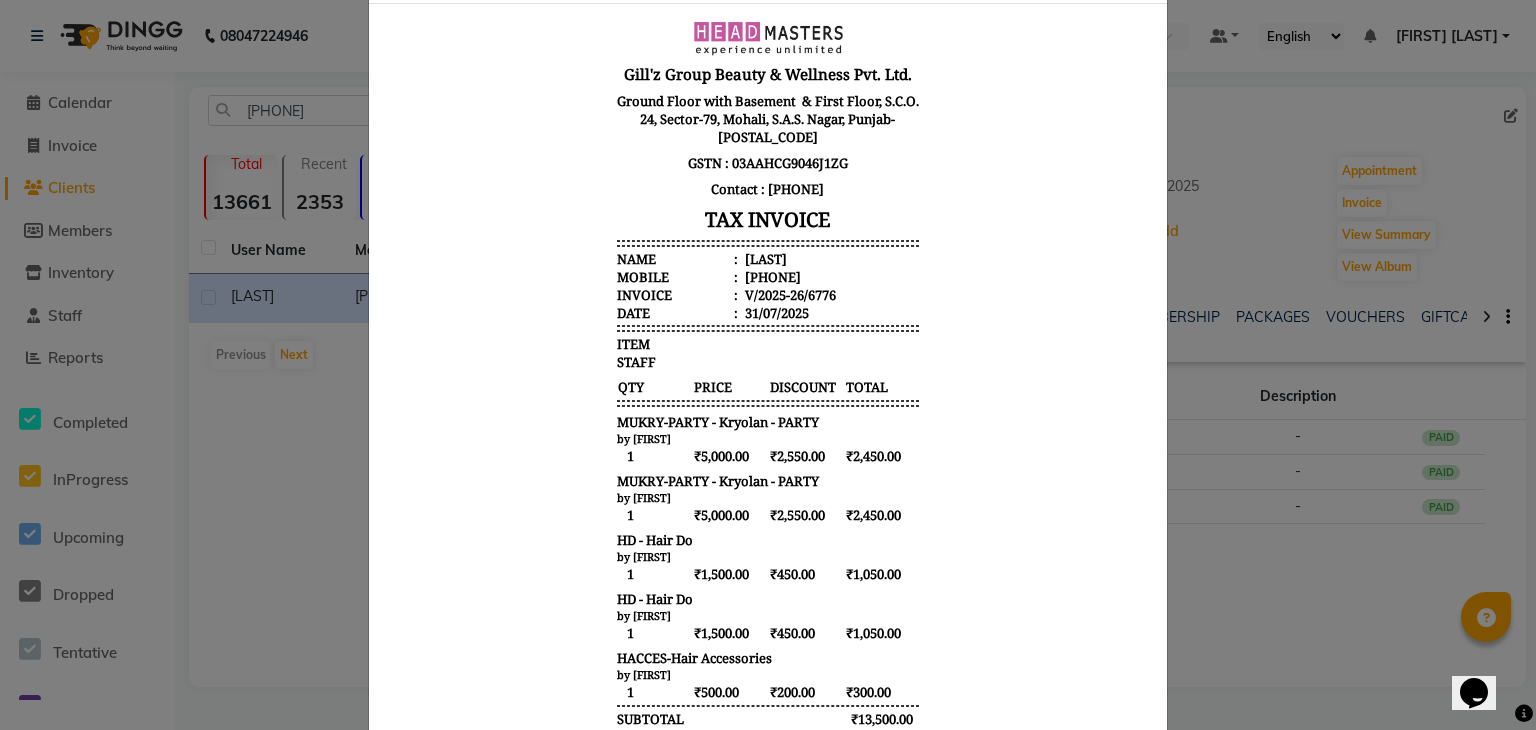 click on "INVOICE View Invoice Close" 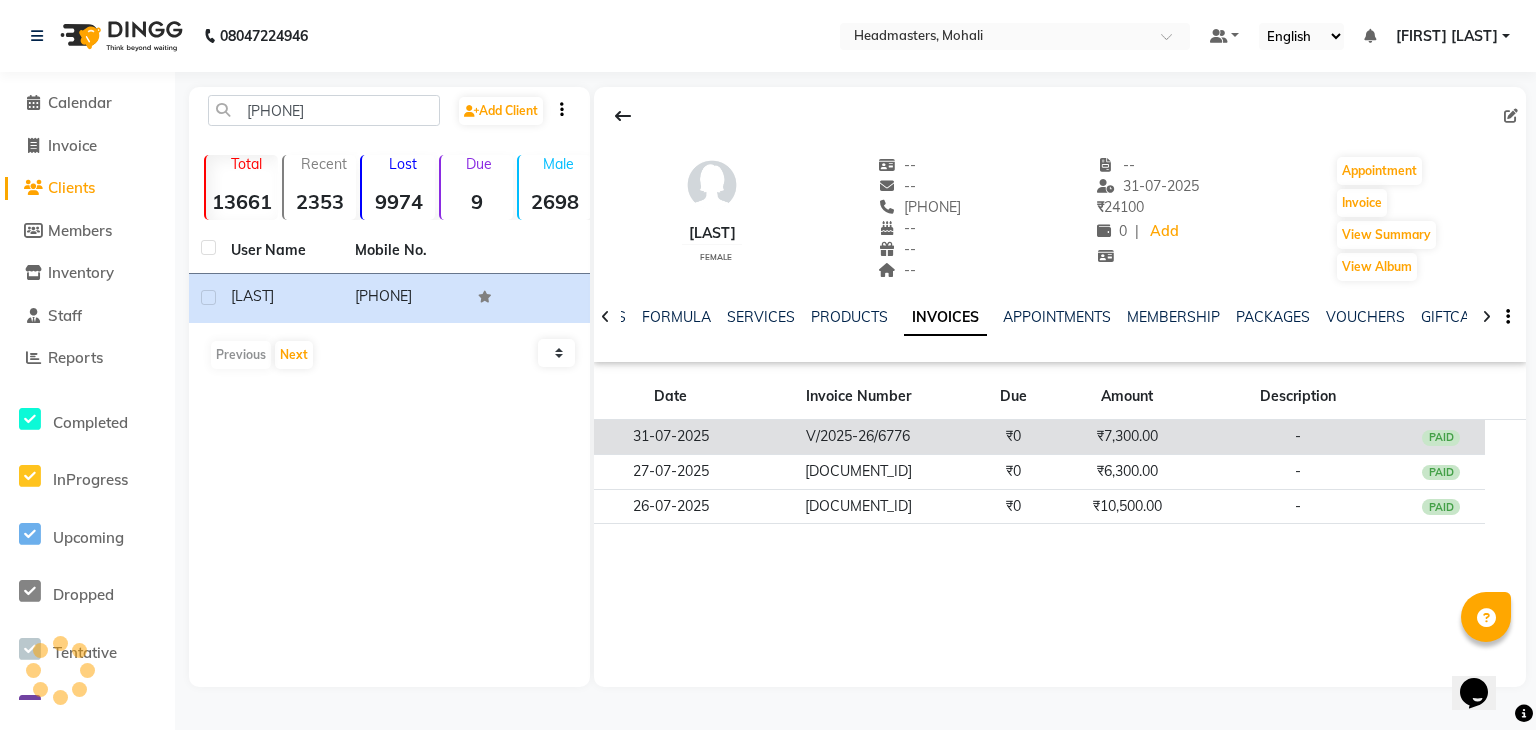 click on "V/2025-26/6776" 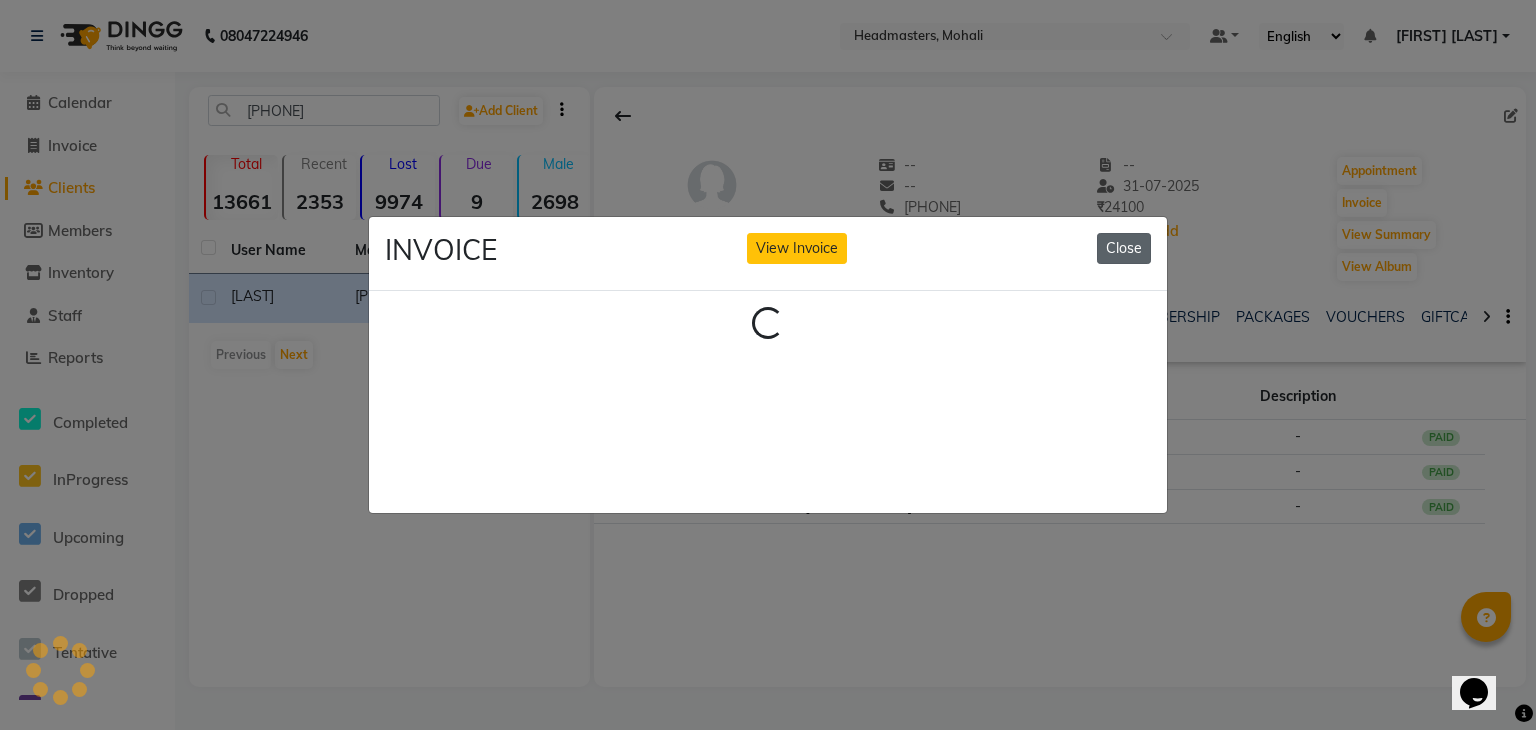 click on "Close" 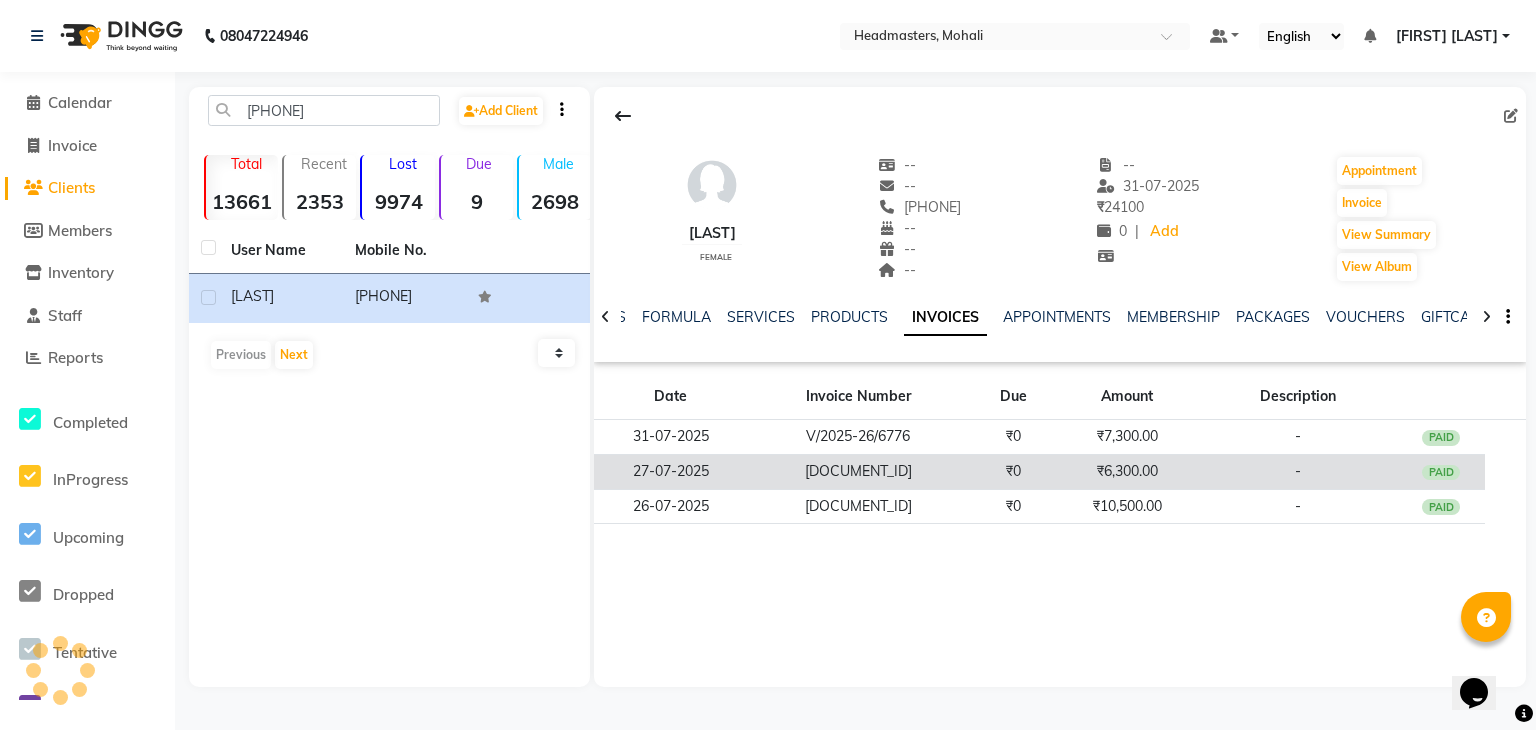 click on "₹6,300.00" 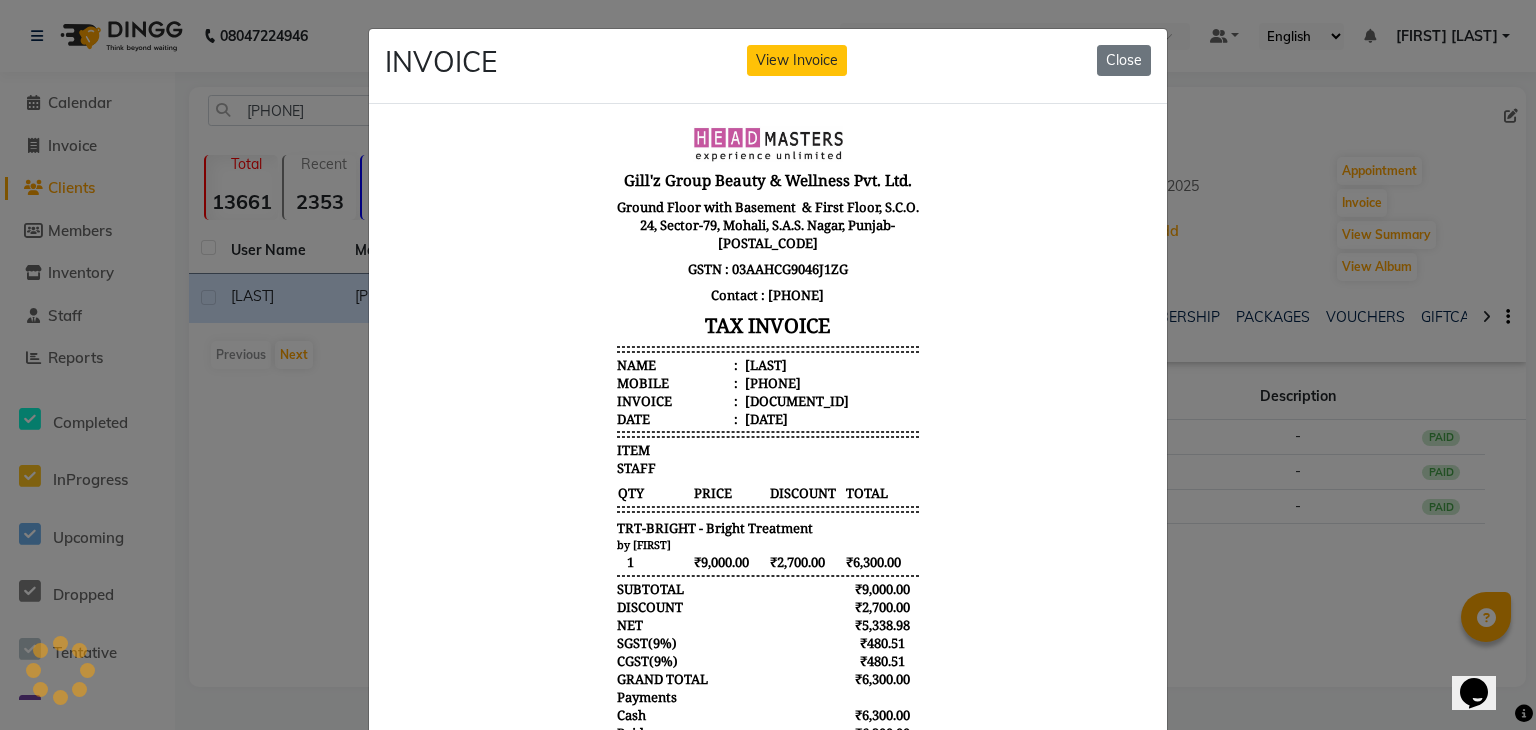 scroll, scrollTop: 16, scrollLeft: 0, axis: vertical 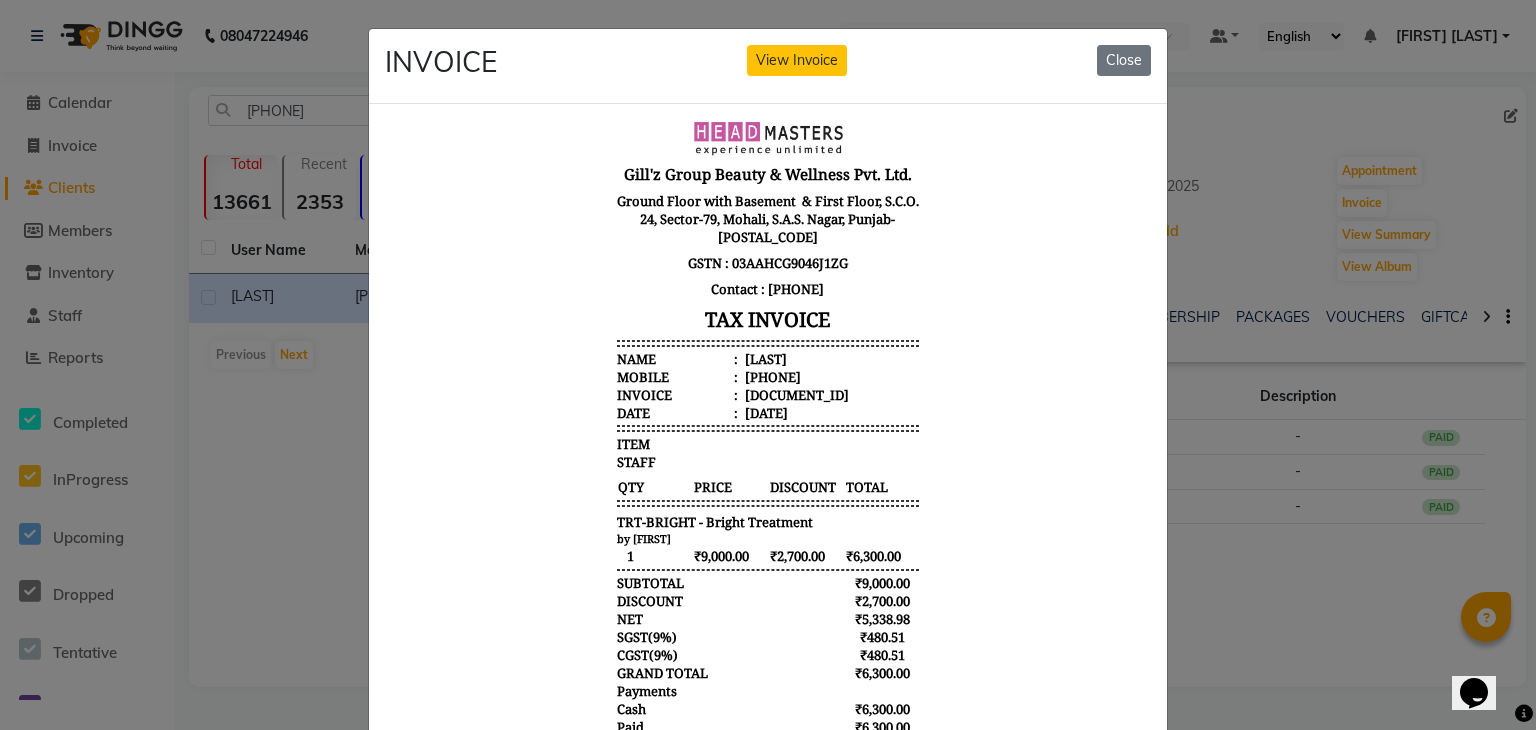 click on "INVOICE View Invoice Close" 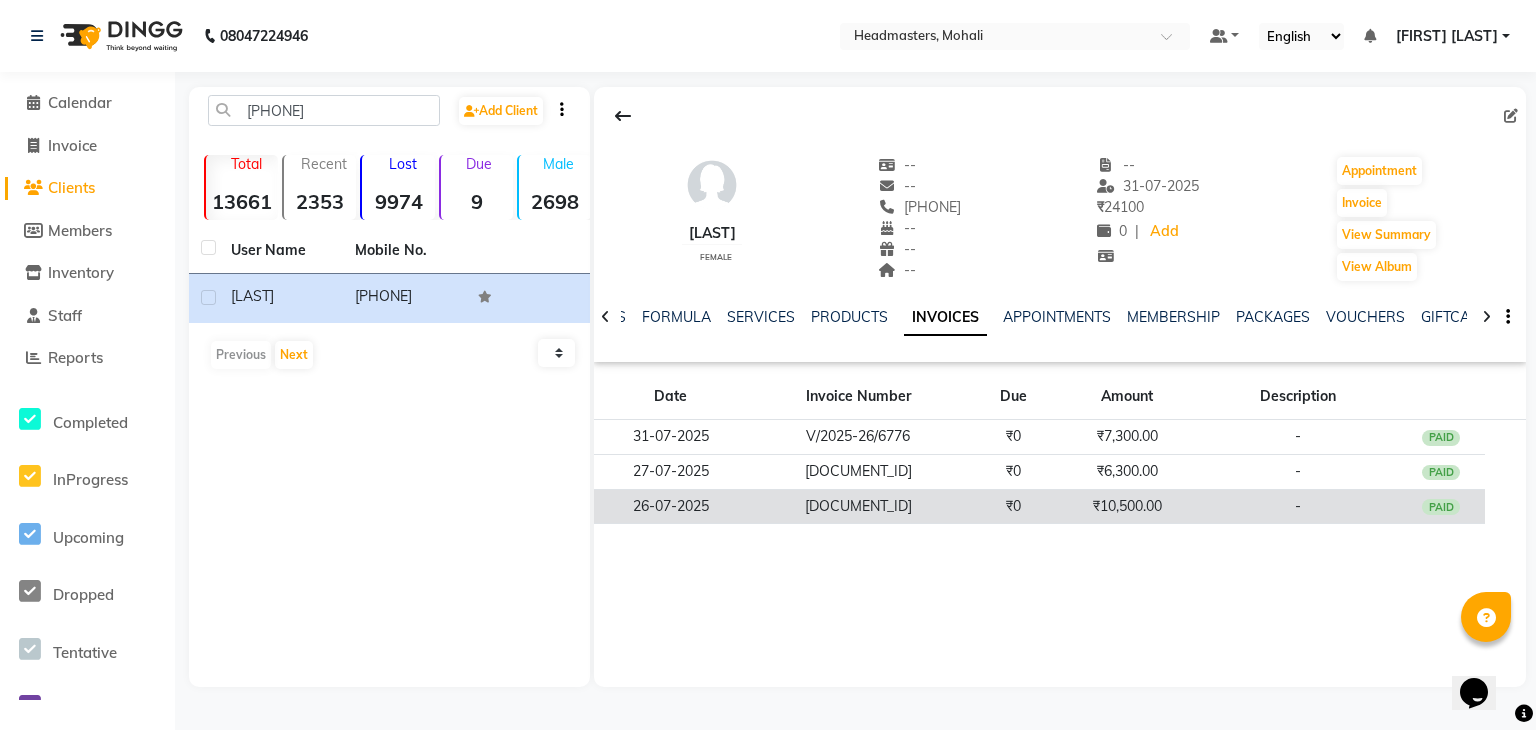 click on "₹10,500.00" 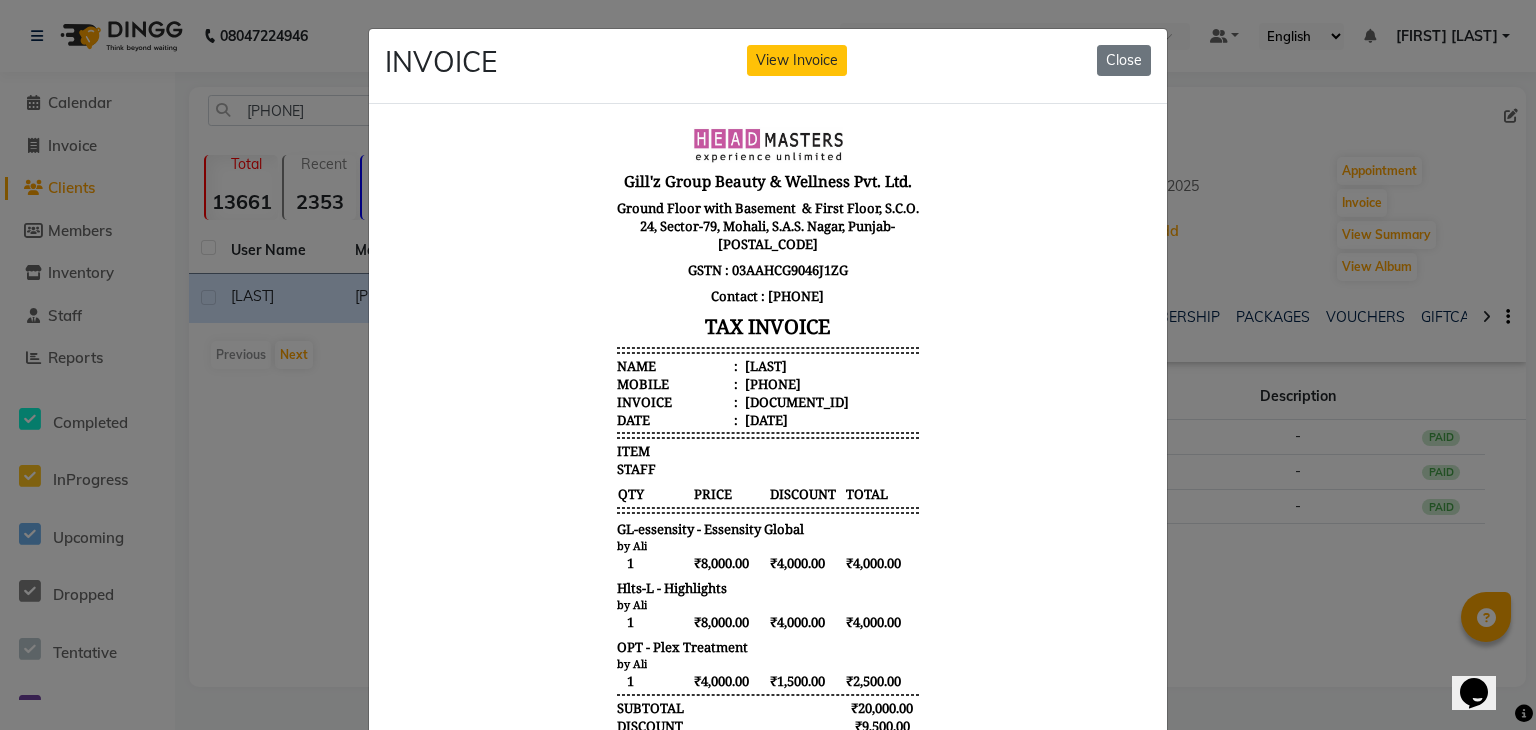 scroll, scrollTop: 15, scrollLeft: 0, axis: vertical 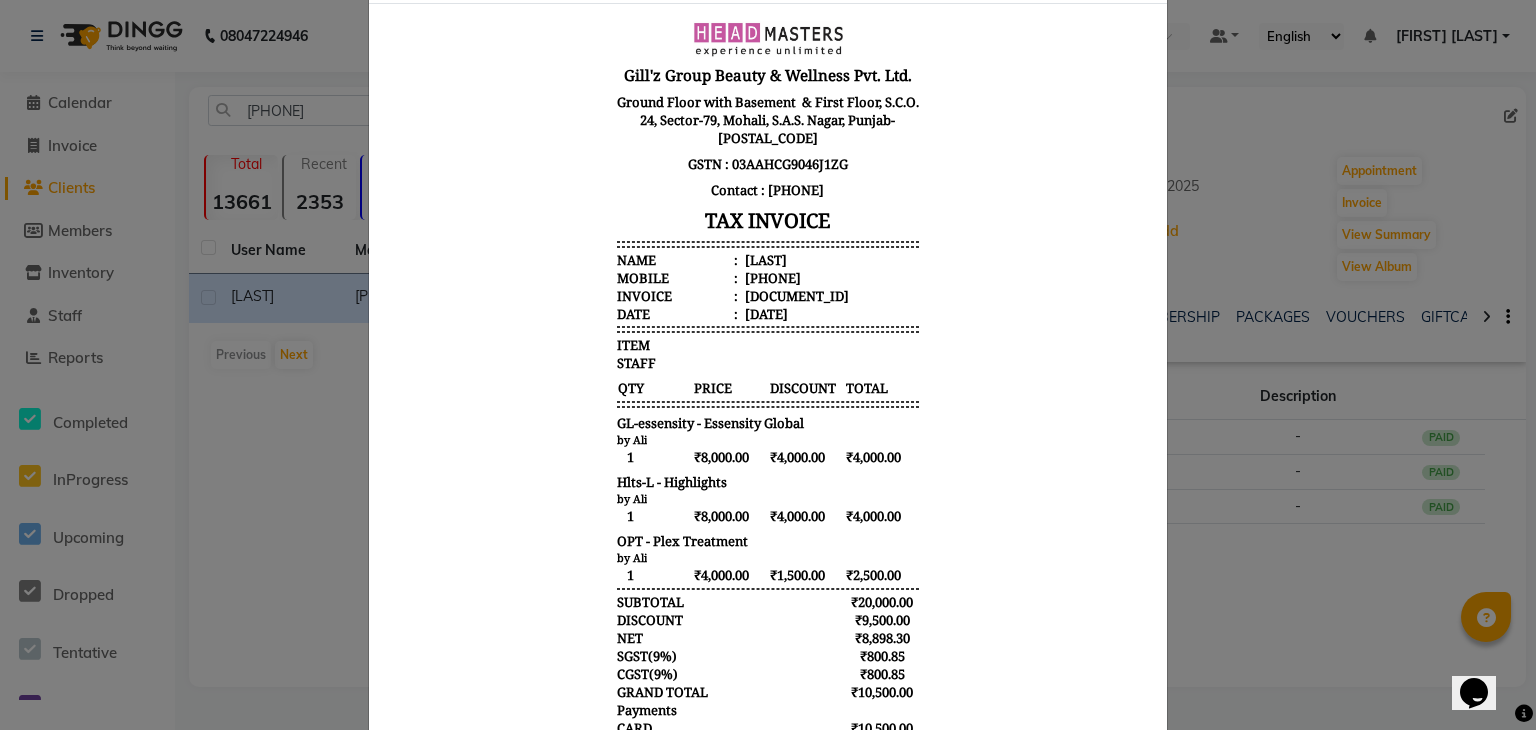click on "INVOICE View Invoice Close" 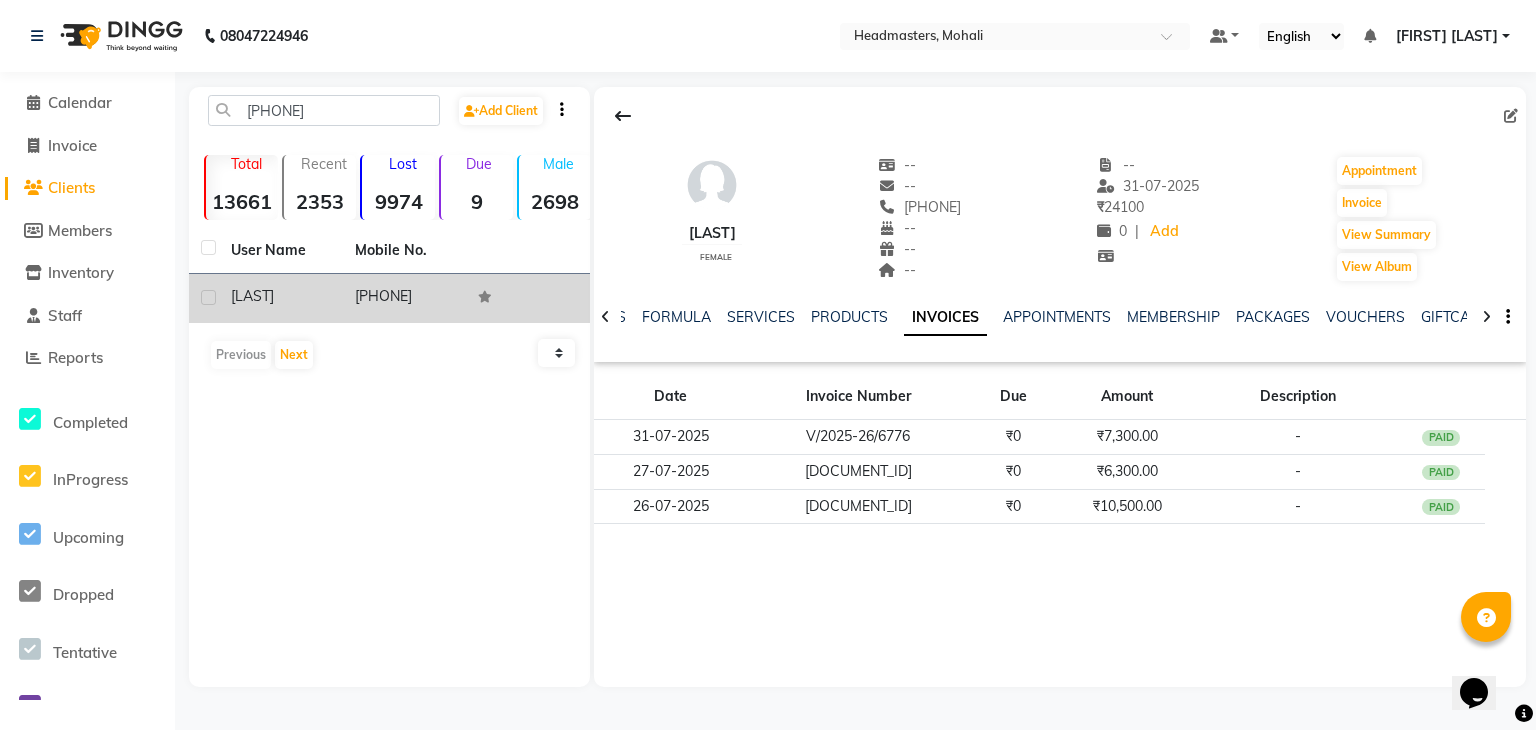 click on "[PHONE]" 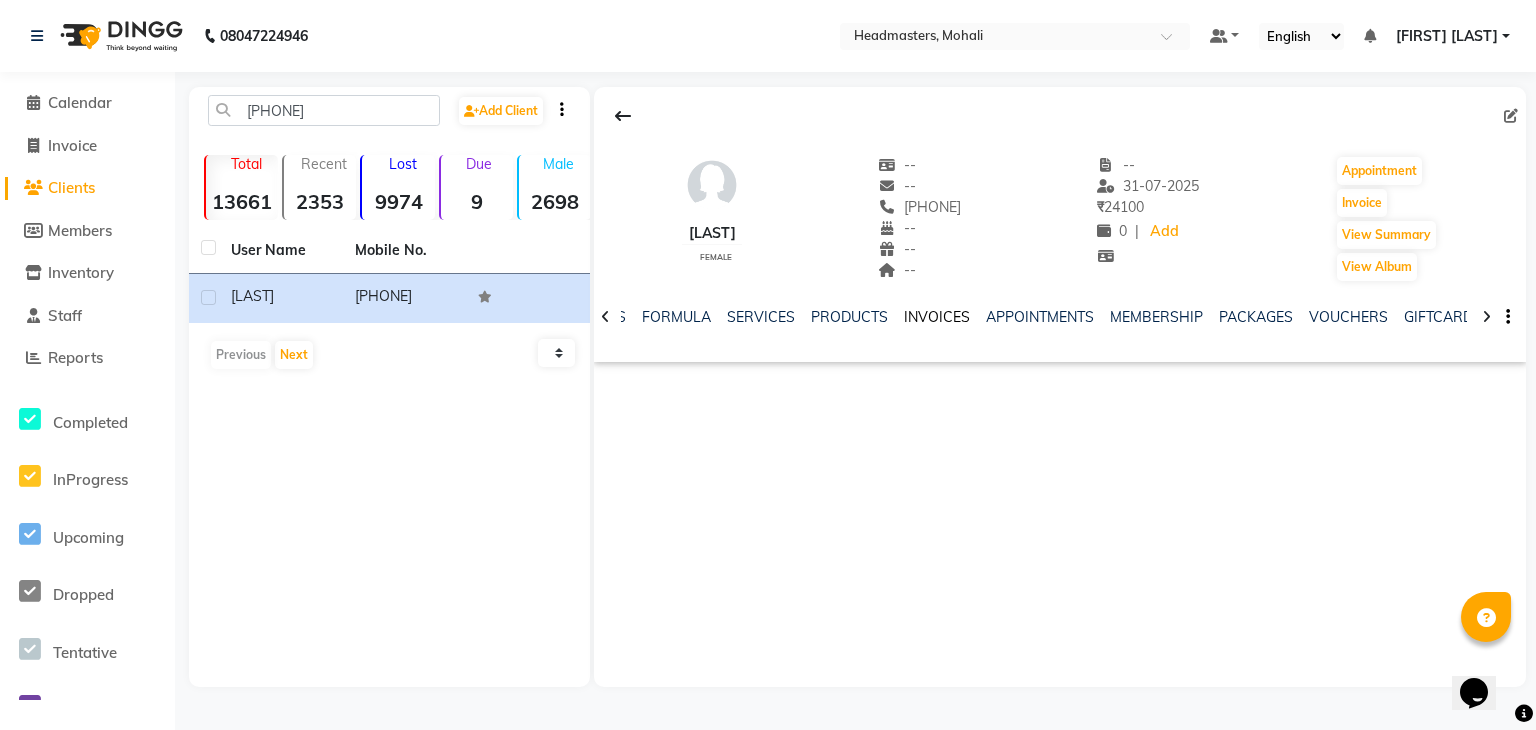 click on "INVOICES" 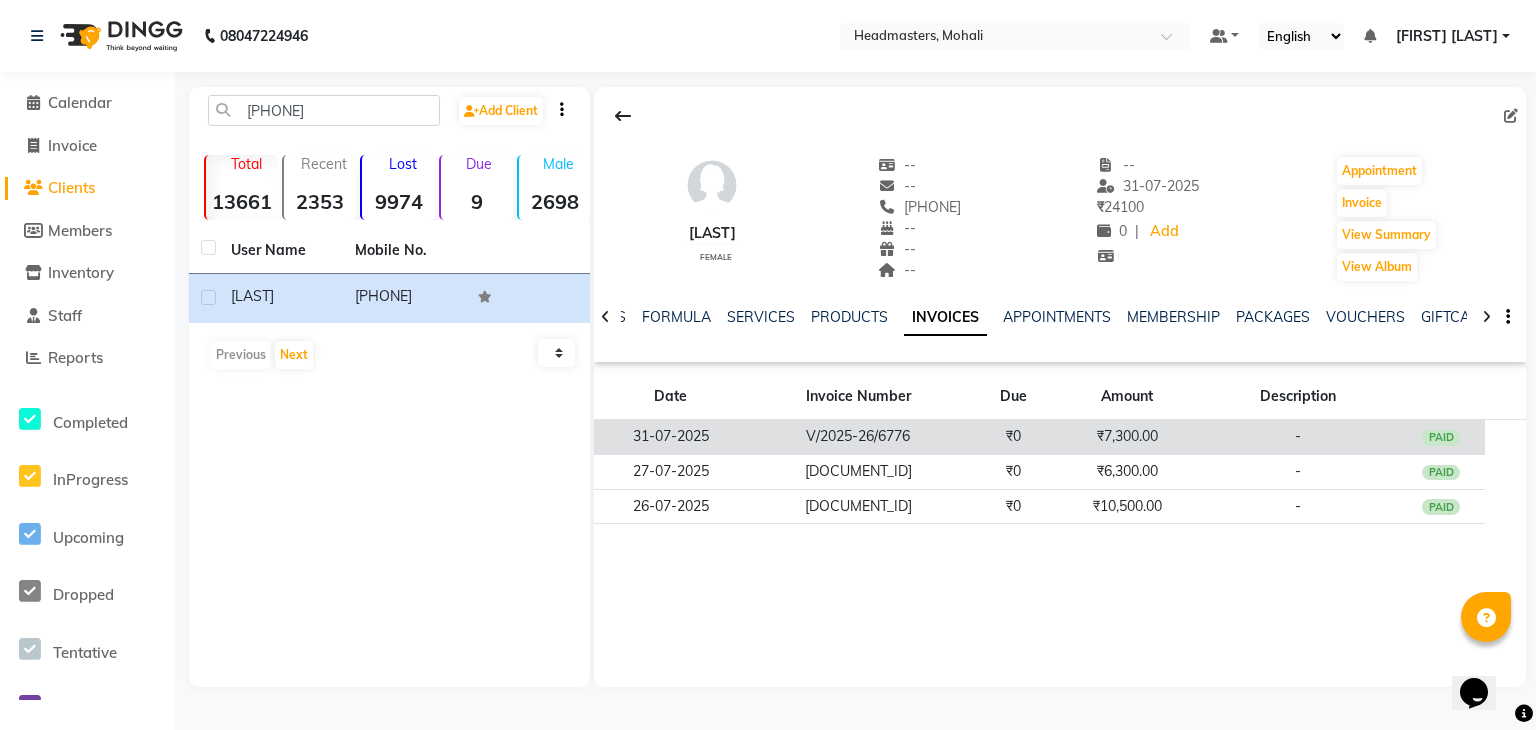 click on "₹0" 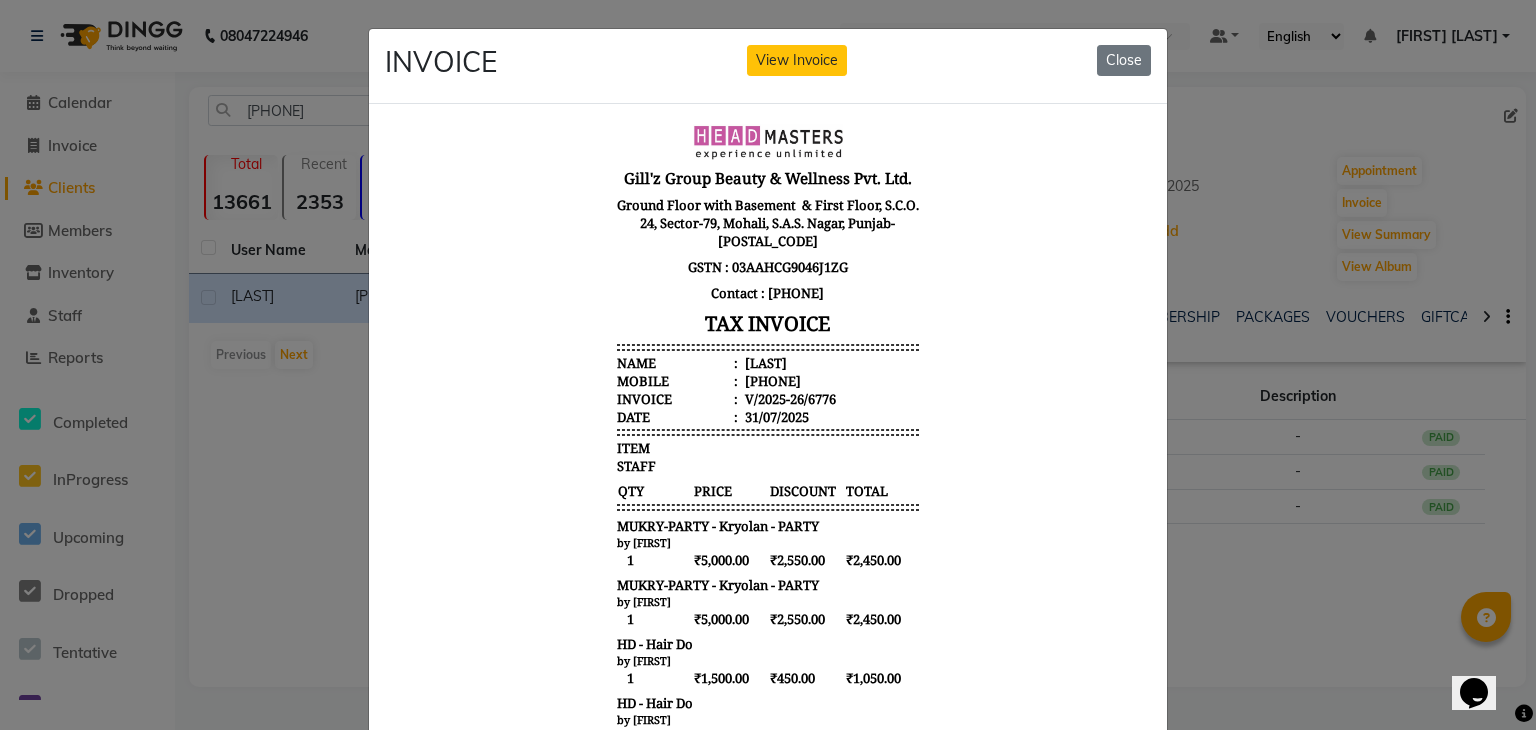 scroll, scrollTop: 16, scrollLeft: 0, axis: vertical 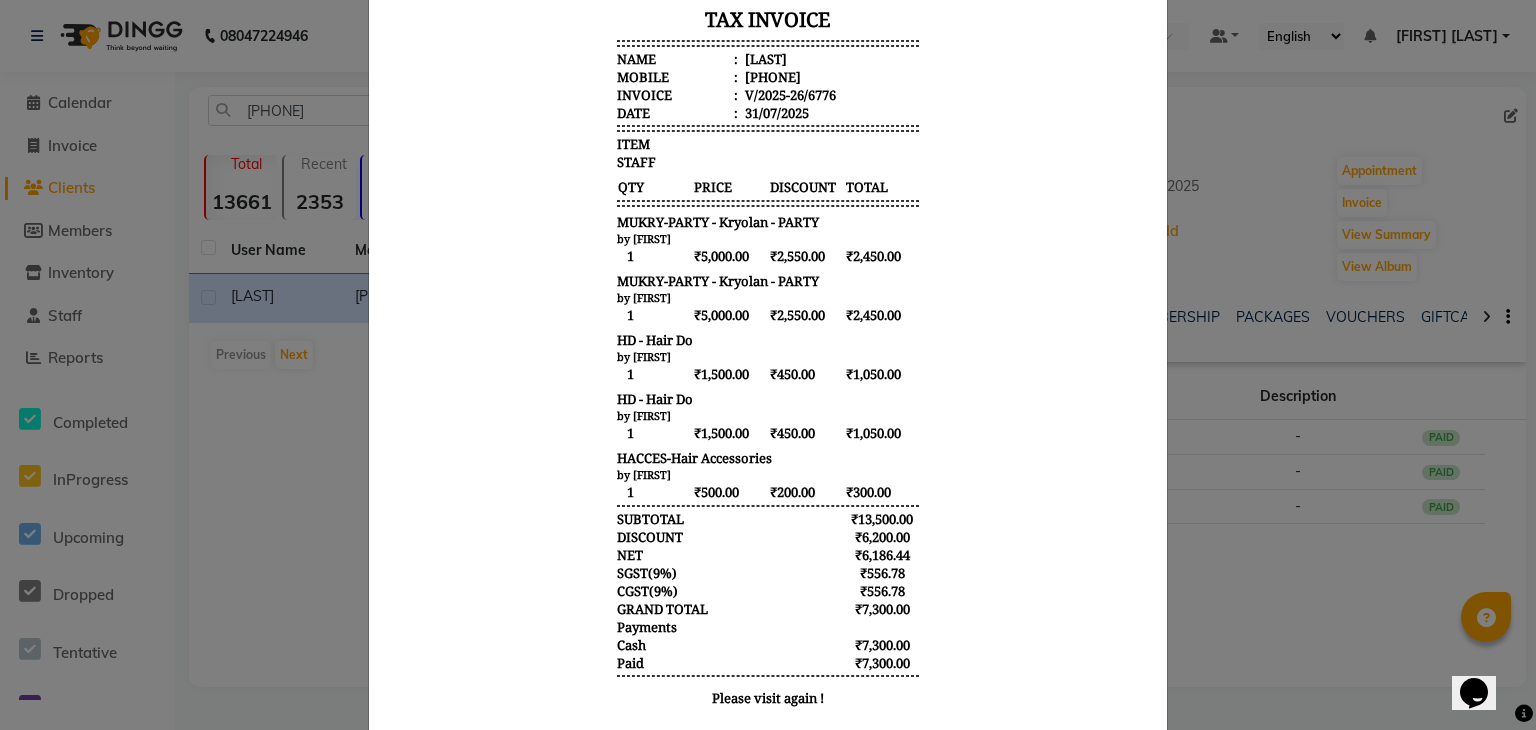 drag, startPoint x: 896, startPoint y: 539, endPoint x: 834, endPoint y: 537, distance: 62.03225 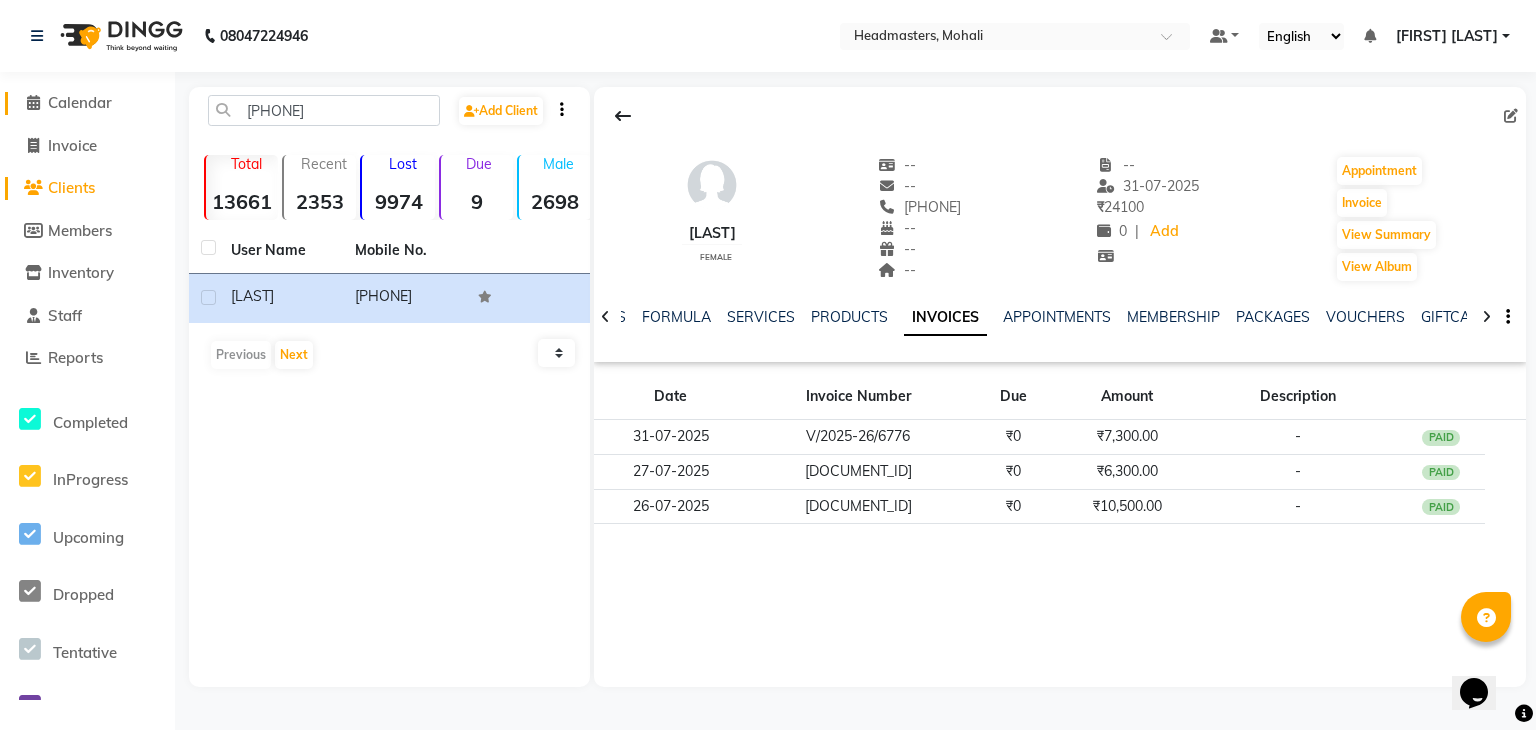 drag, startPoint x: 108, startPoint y: 103, endPoint x: 95, endPoint y: 206, distance: 103.81715 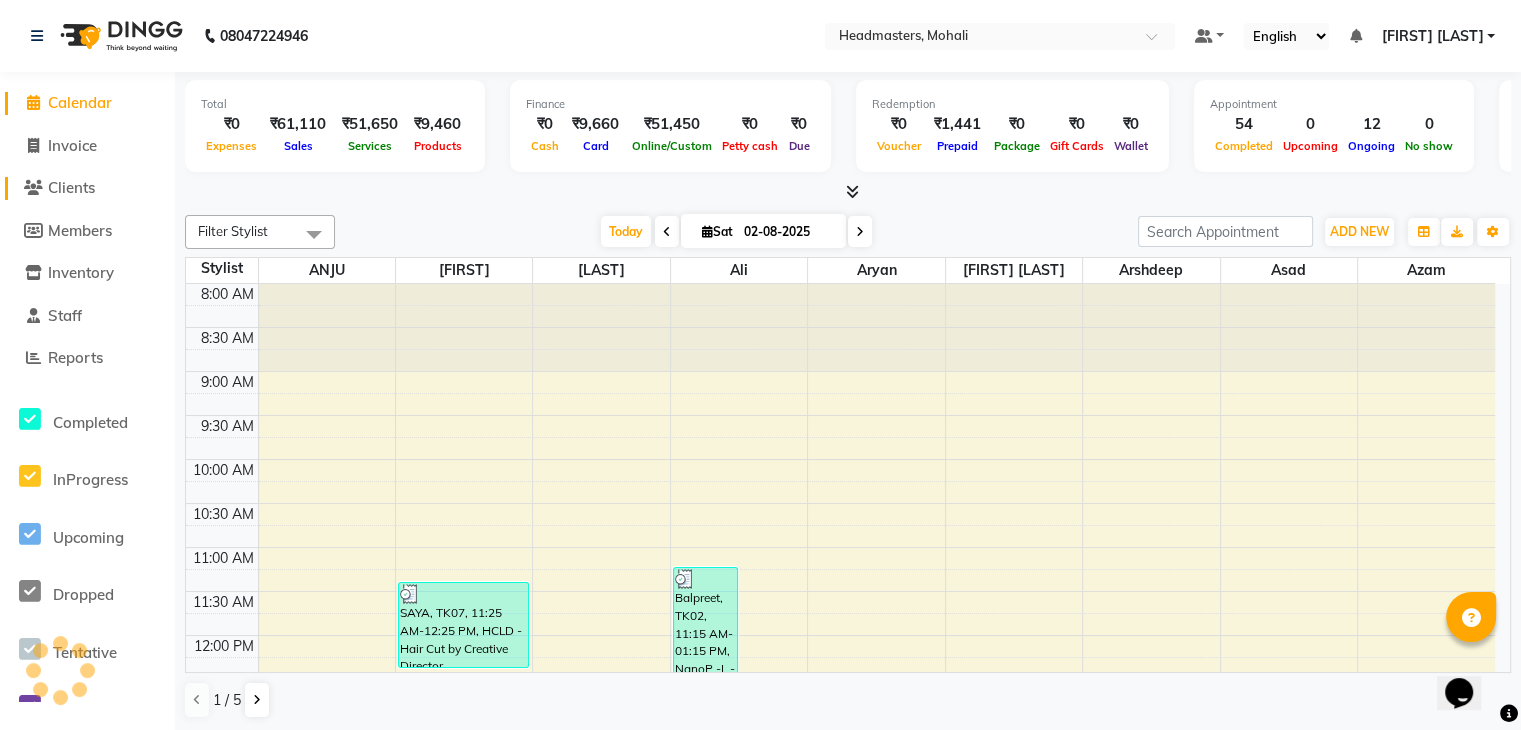 click on "Clients" 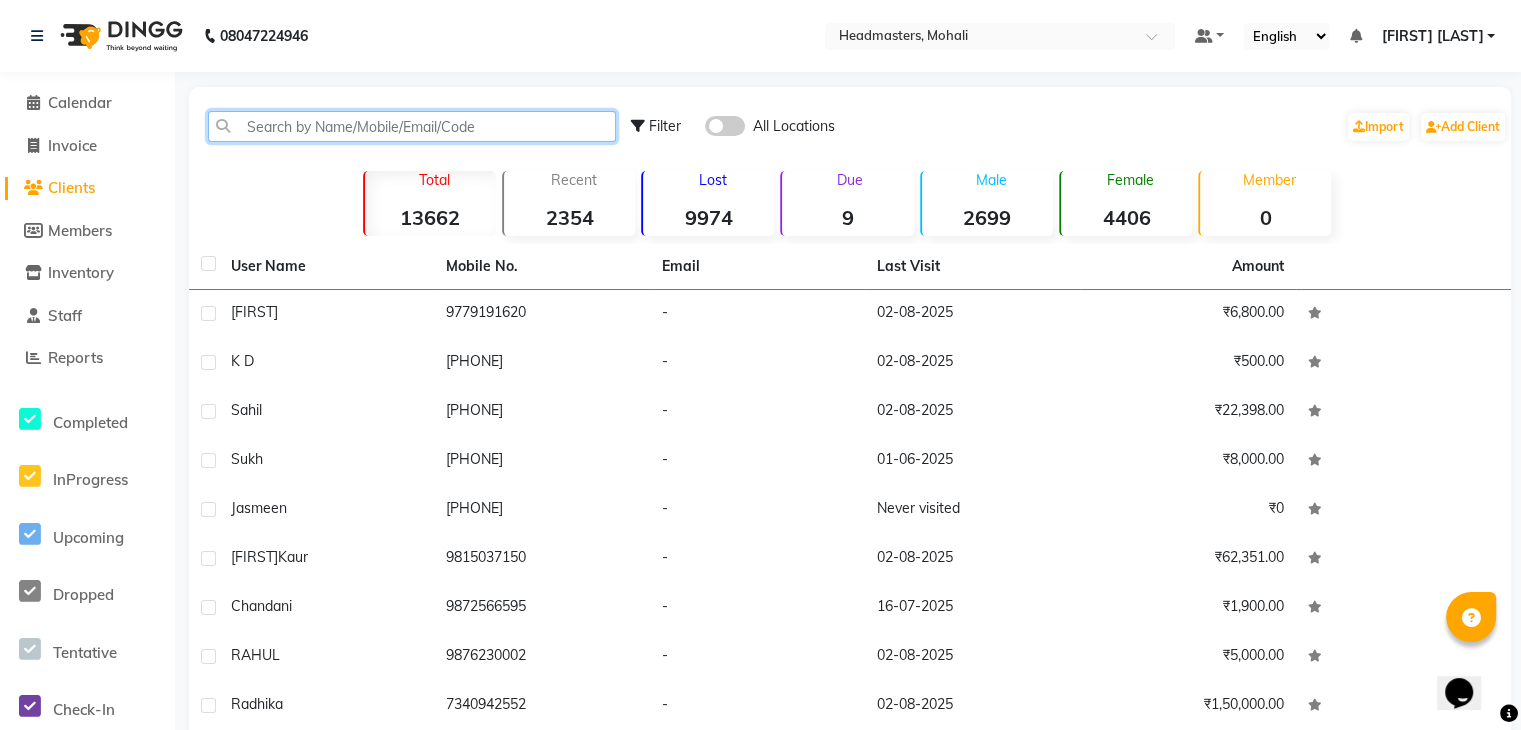 click 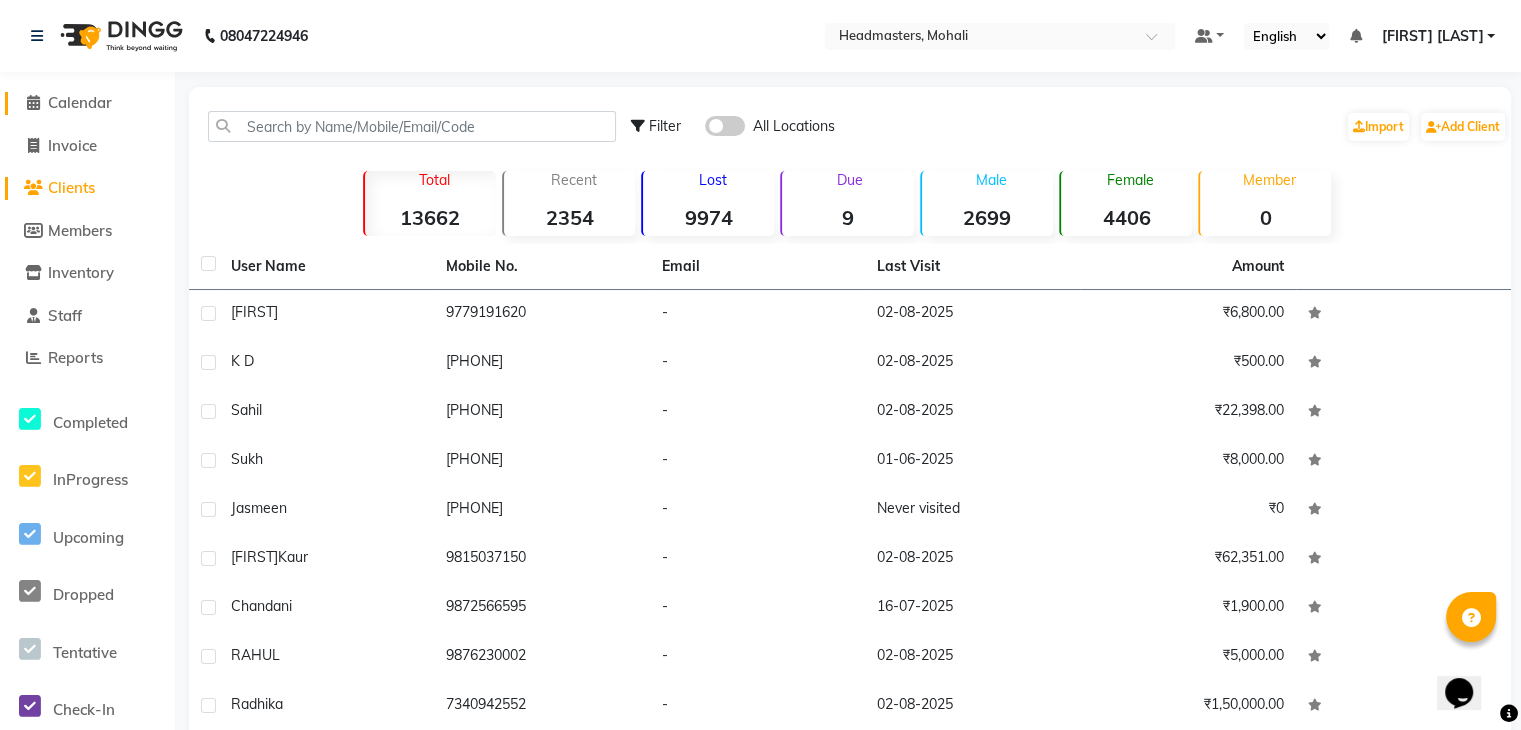 click on "Calendar" 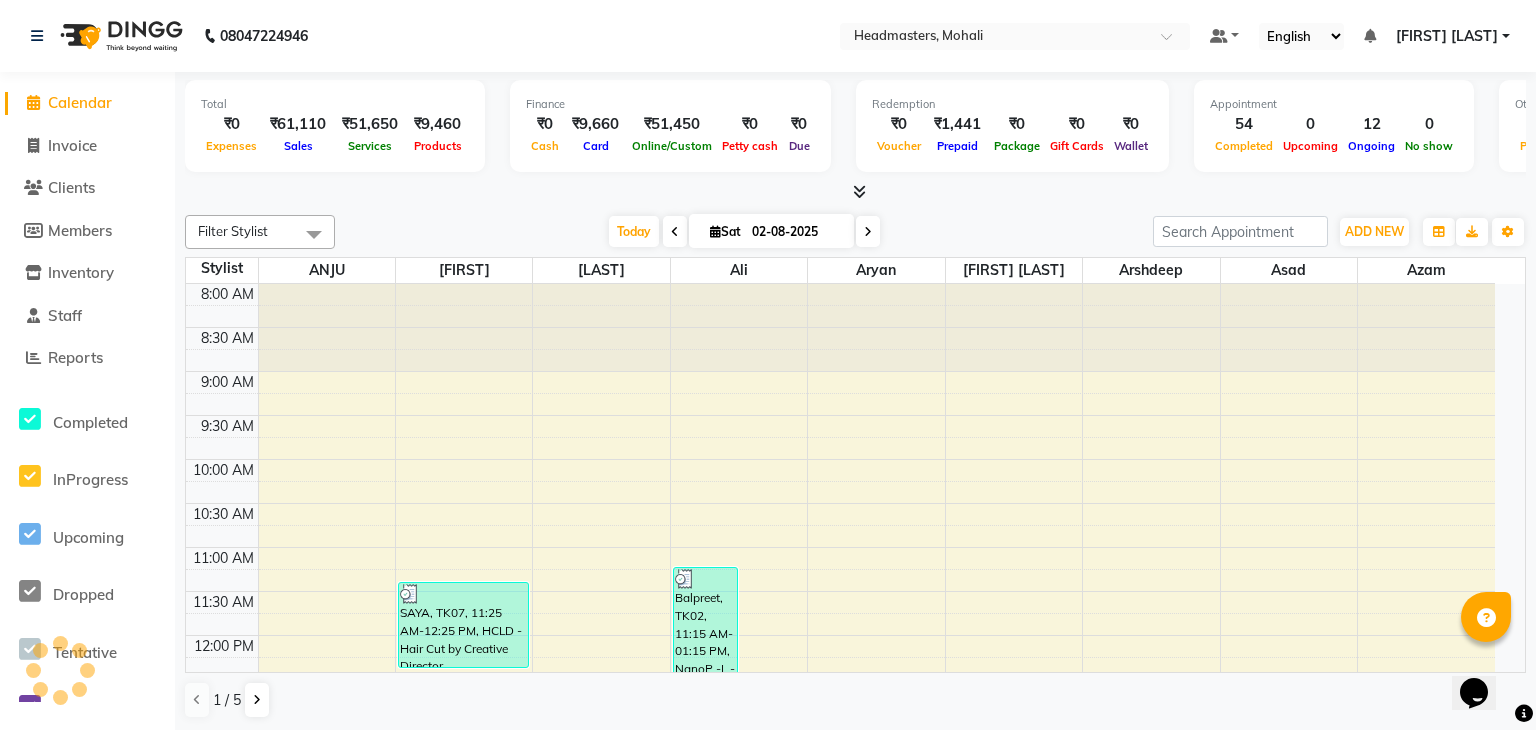 scroll, scrollTop: 0, scrollLeft: 0, axis: both 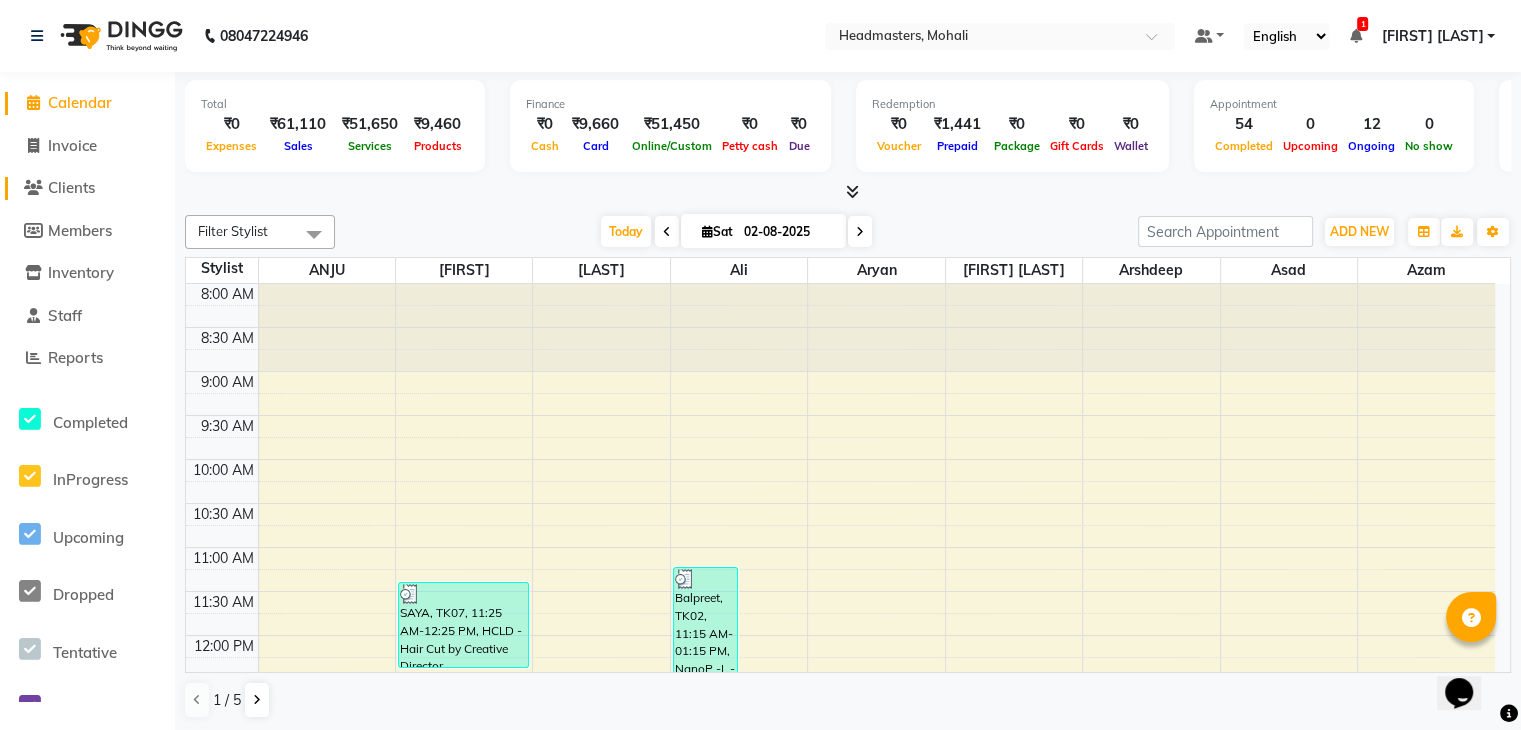 click on "Clients" 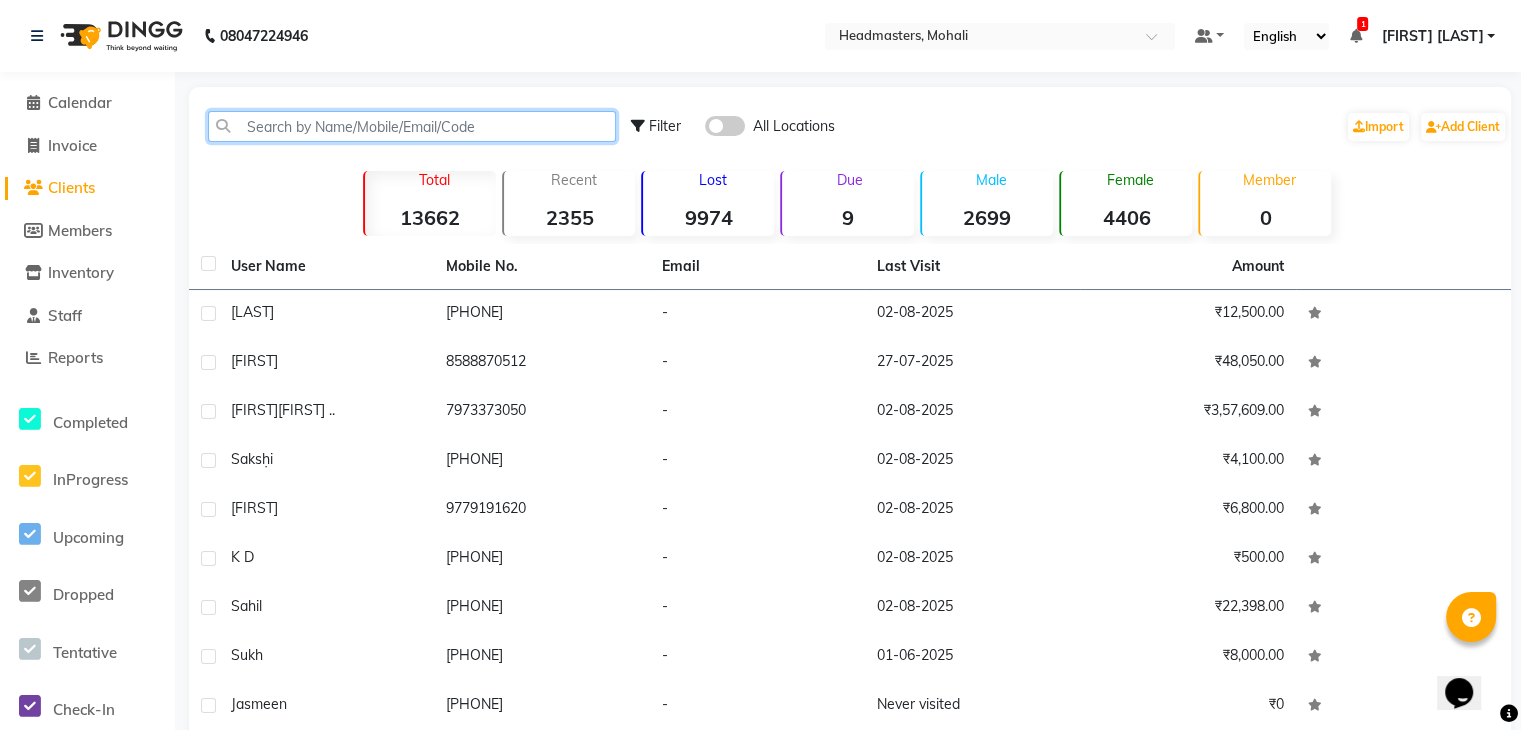 click 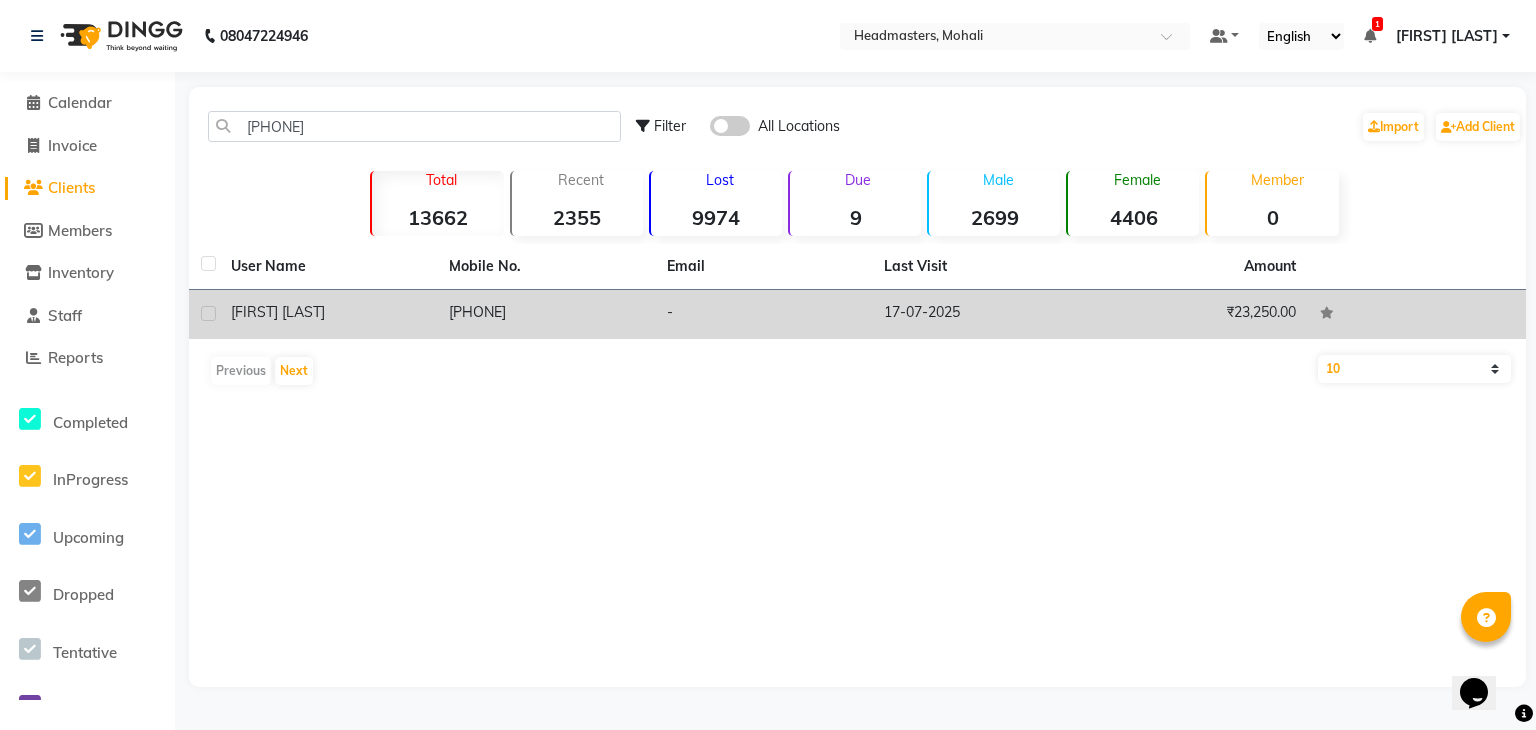 click on "[PHONE]" 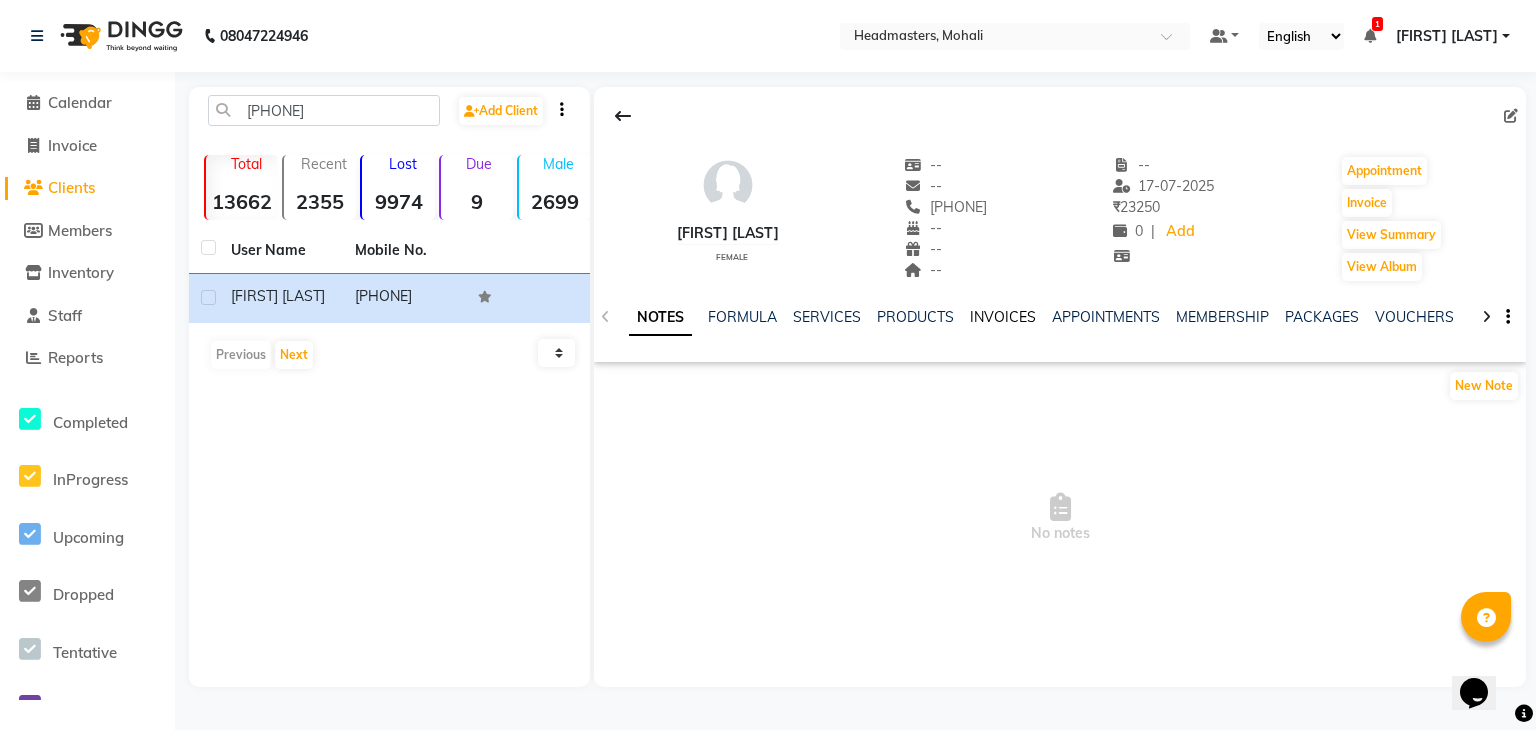 click on "INVOICES" 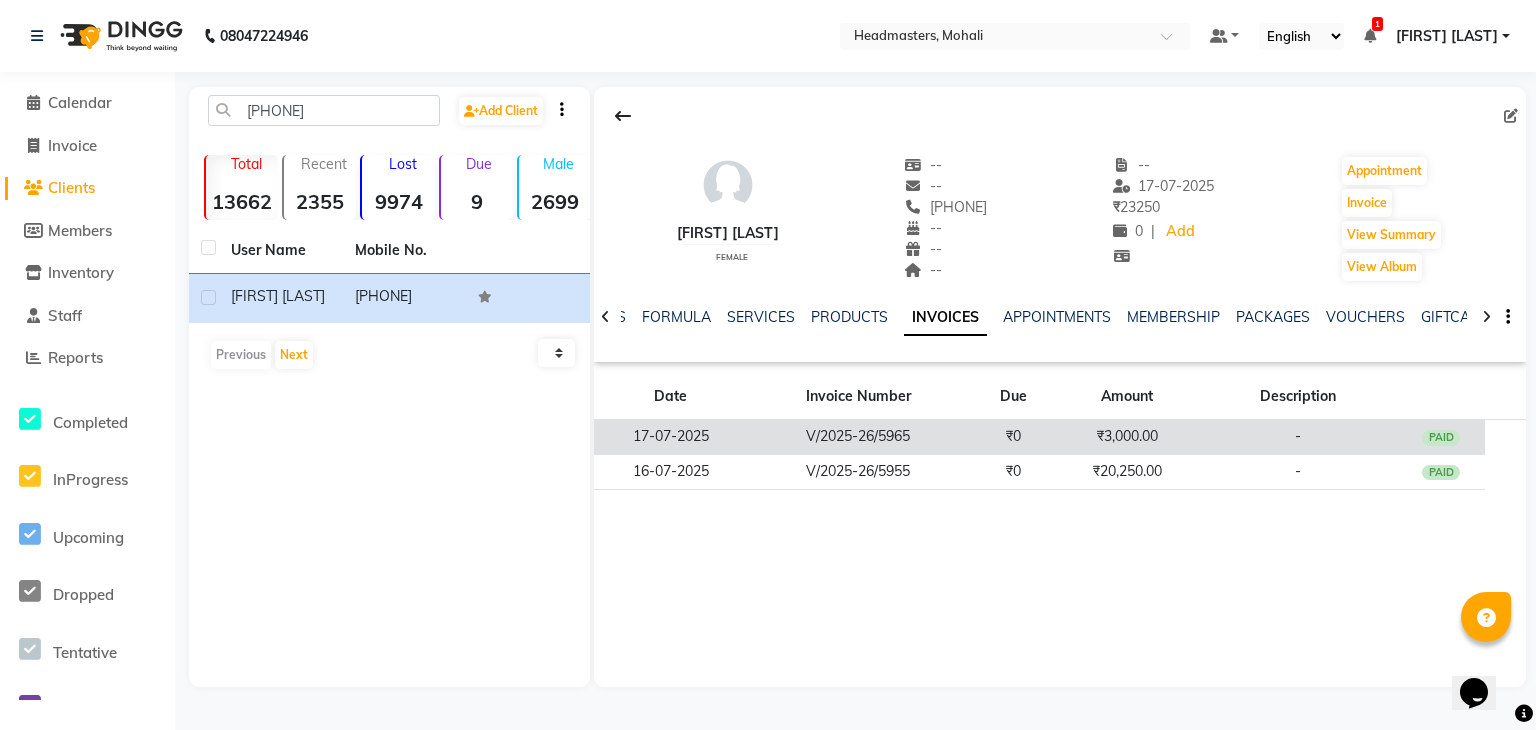 click on "V/2025-26/5965" 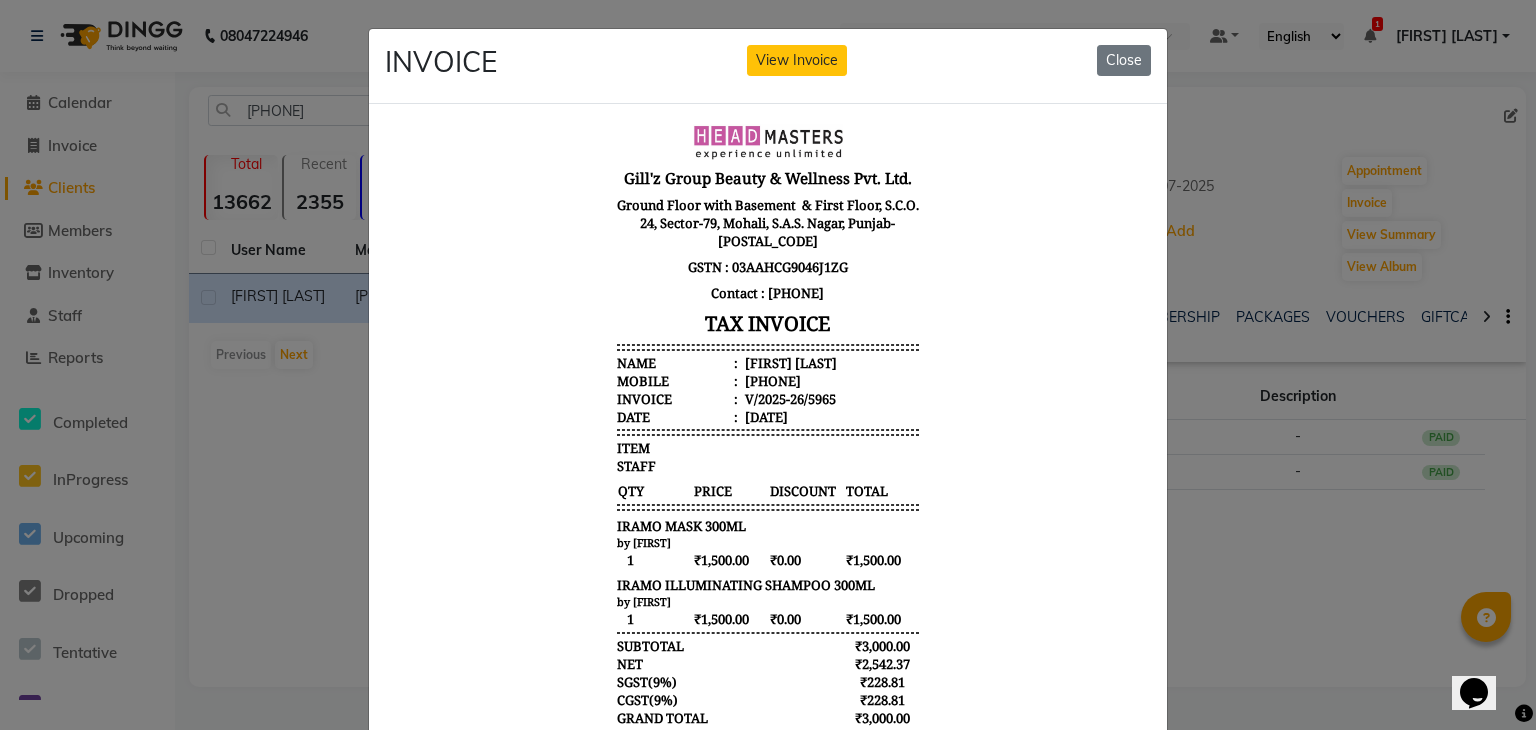 scroll, scrollTop: 16, scrollLeft: 0, axis: vertical 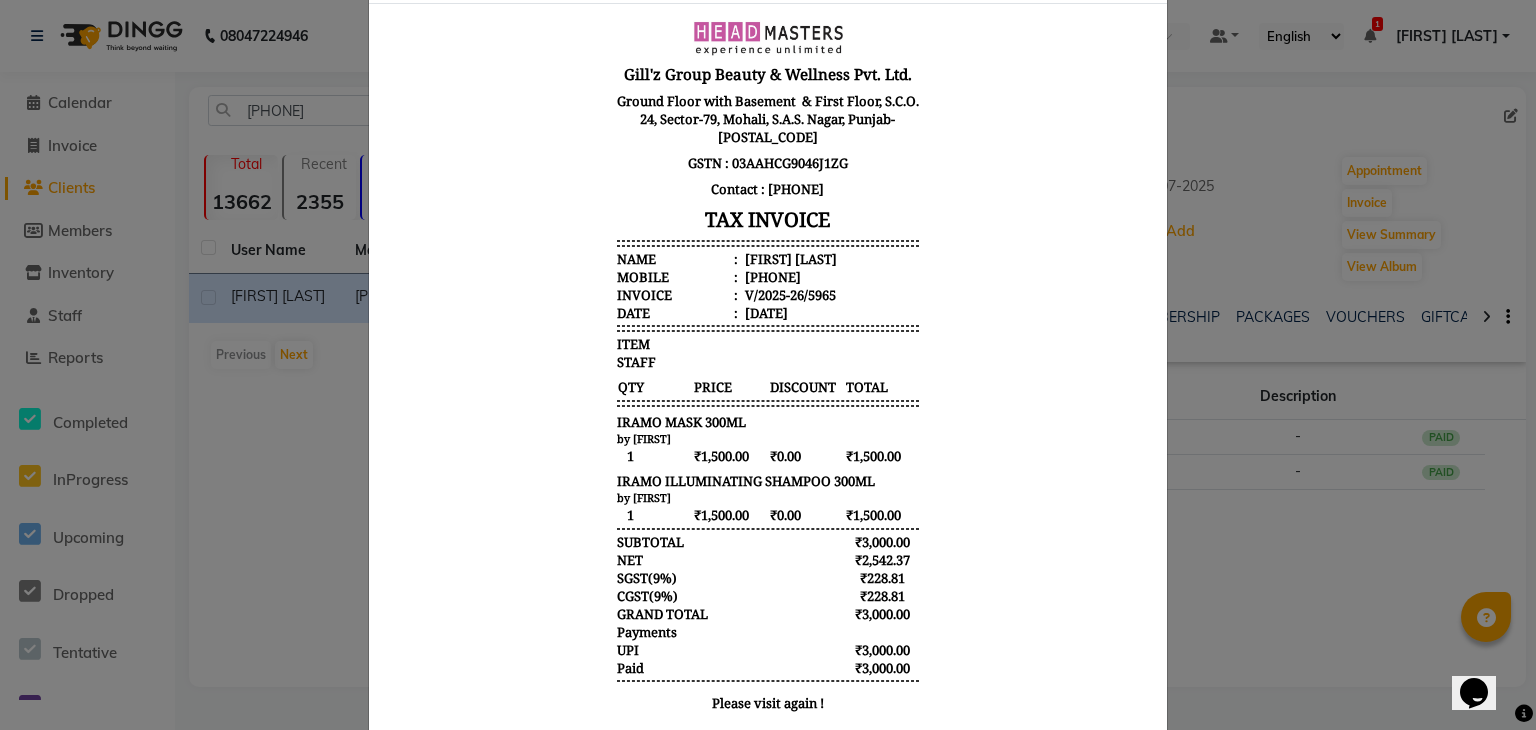 click on "INVOICE View Invoice Close" 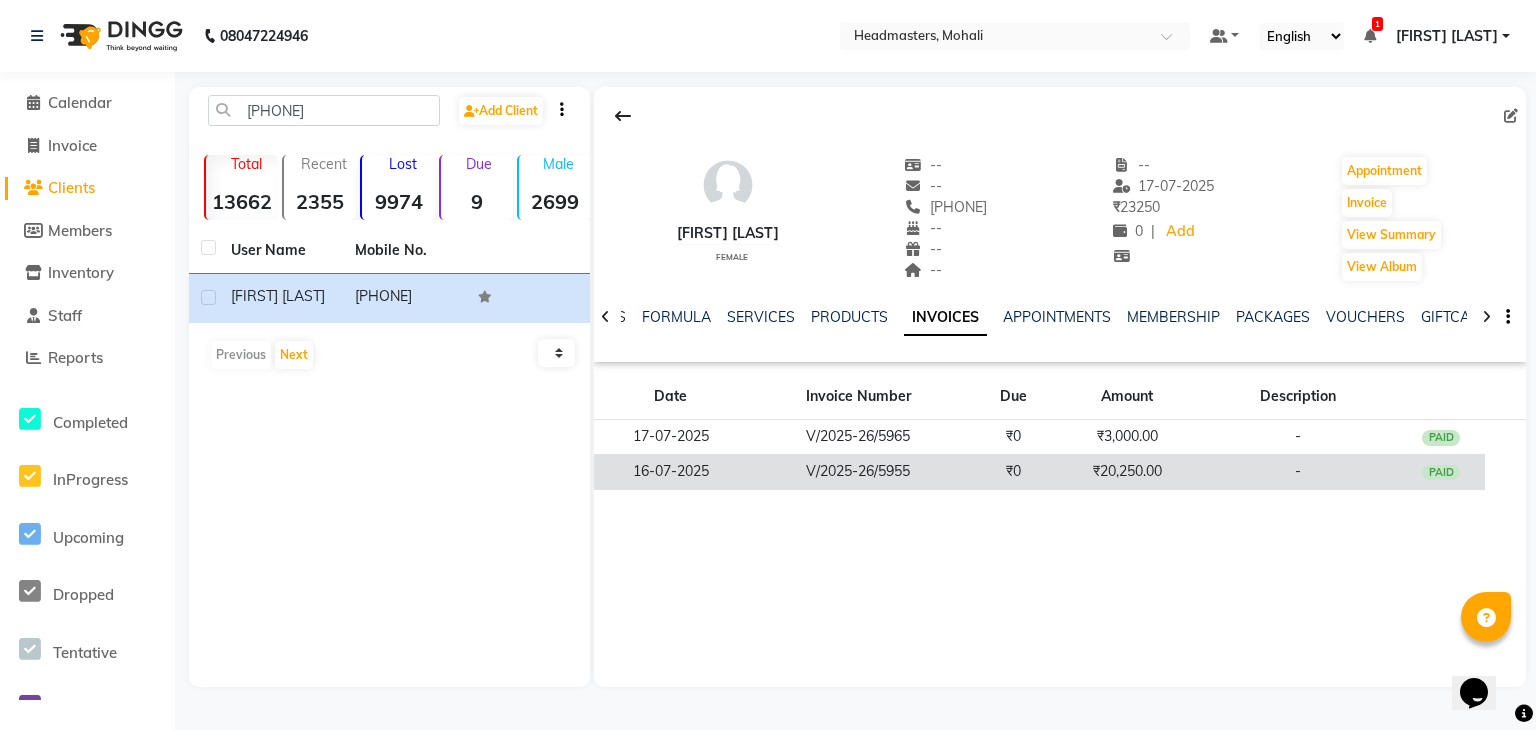 click on "V/2025-26/5955" 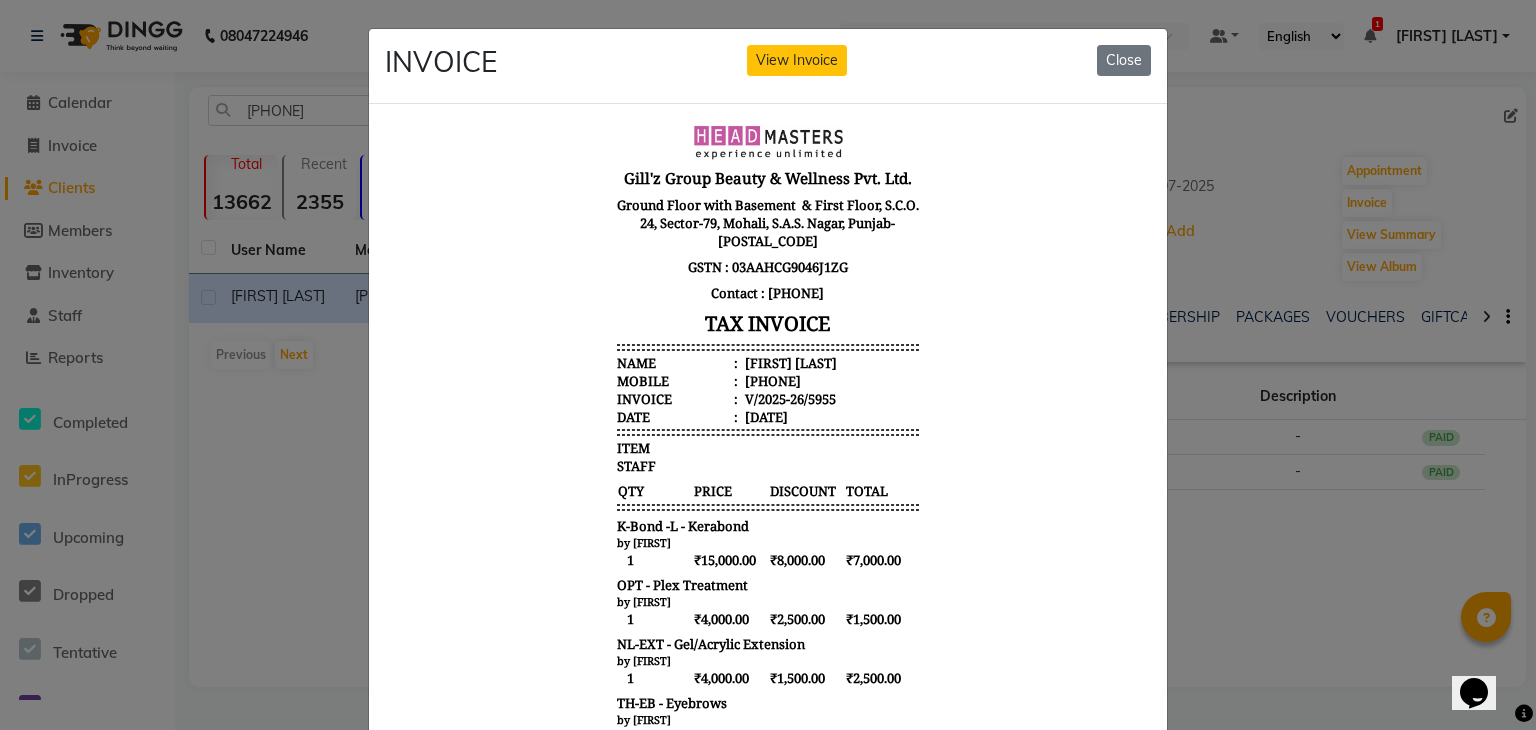 scroll, scrollTop: 15, scrollLeft: 0, axis: vertical 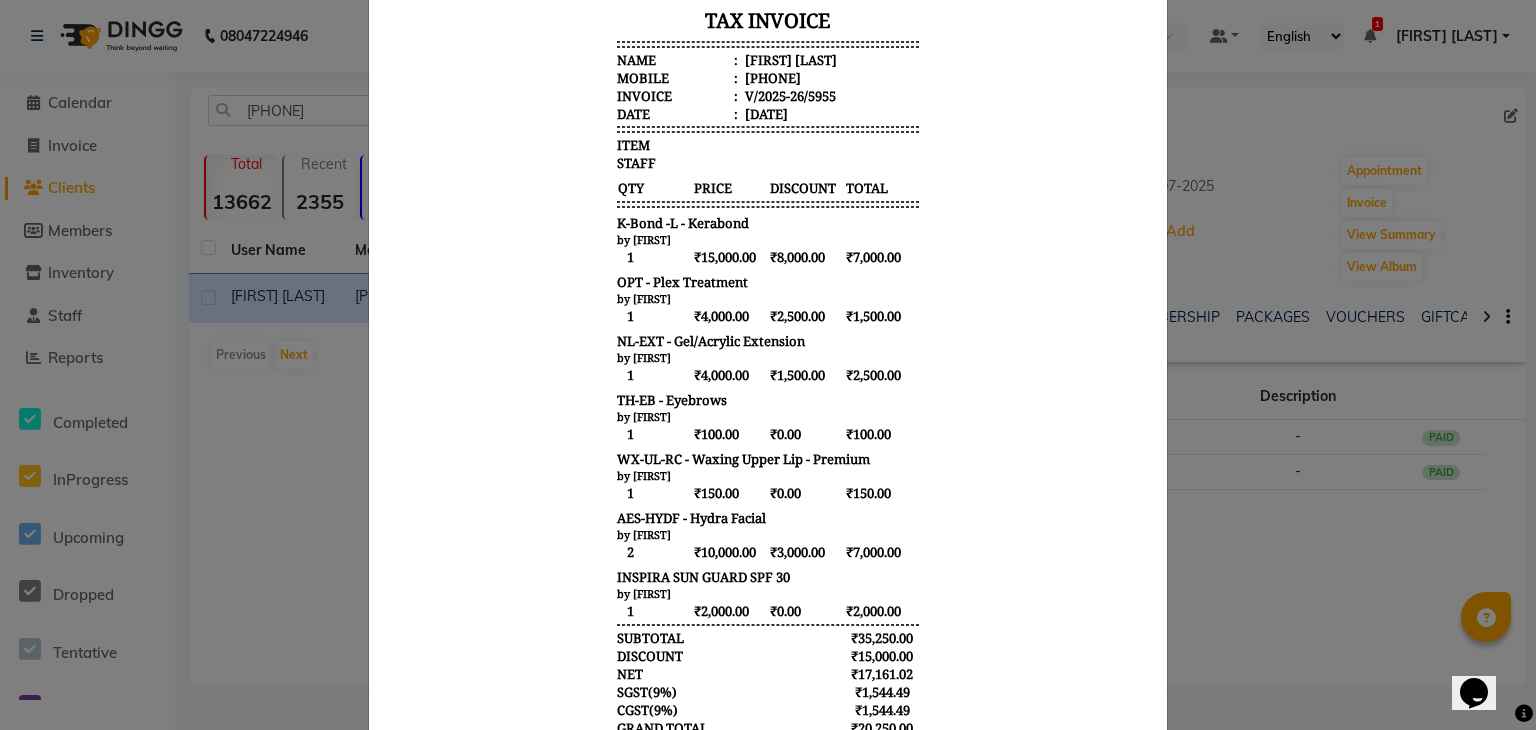 click on "INVOICE View Invoice Close" 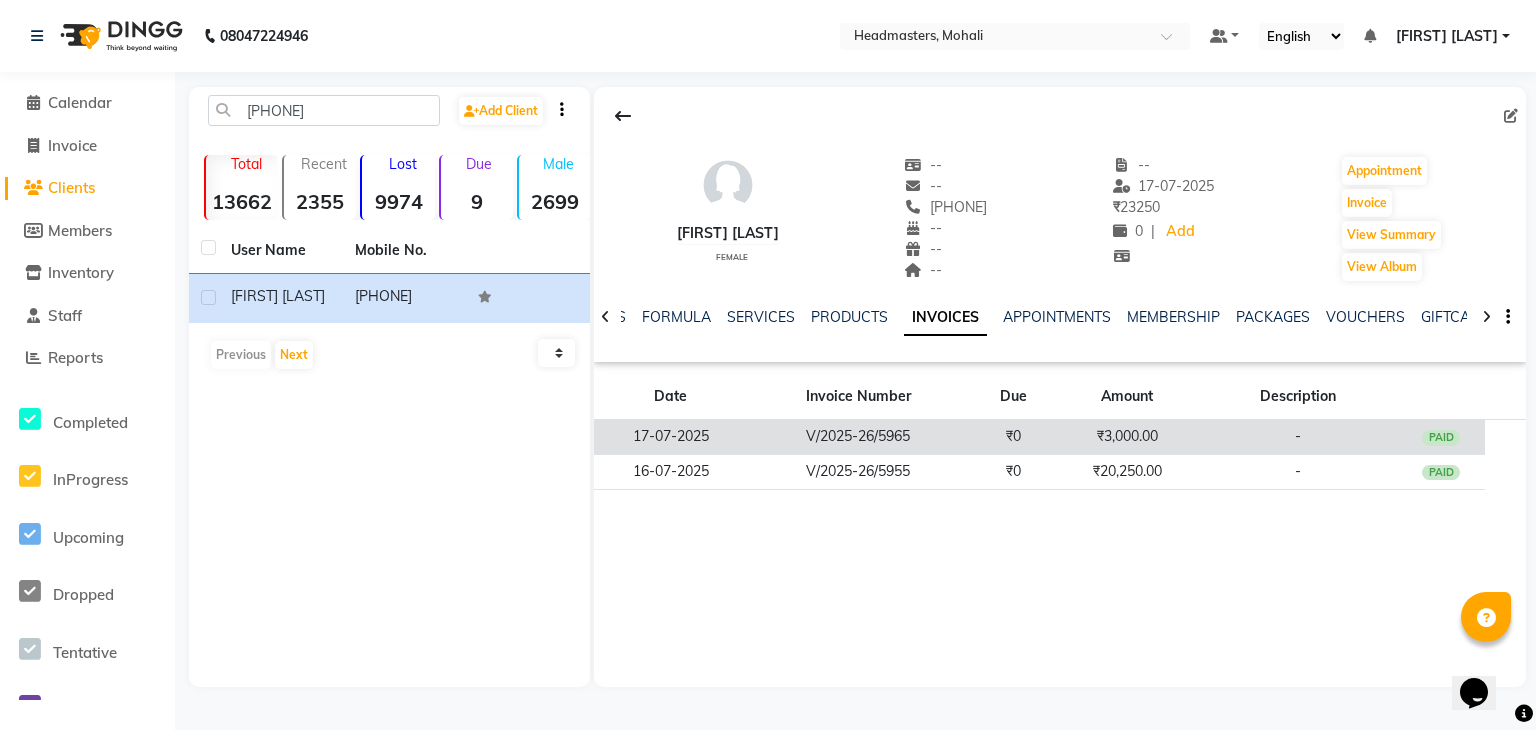 click on "V/2025-26/5965" 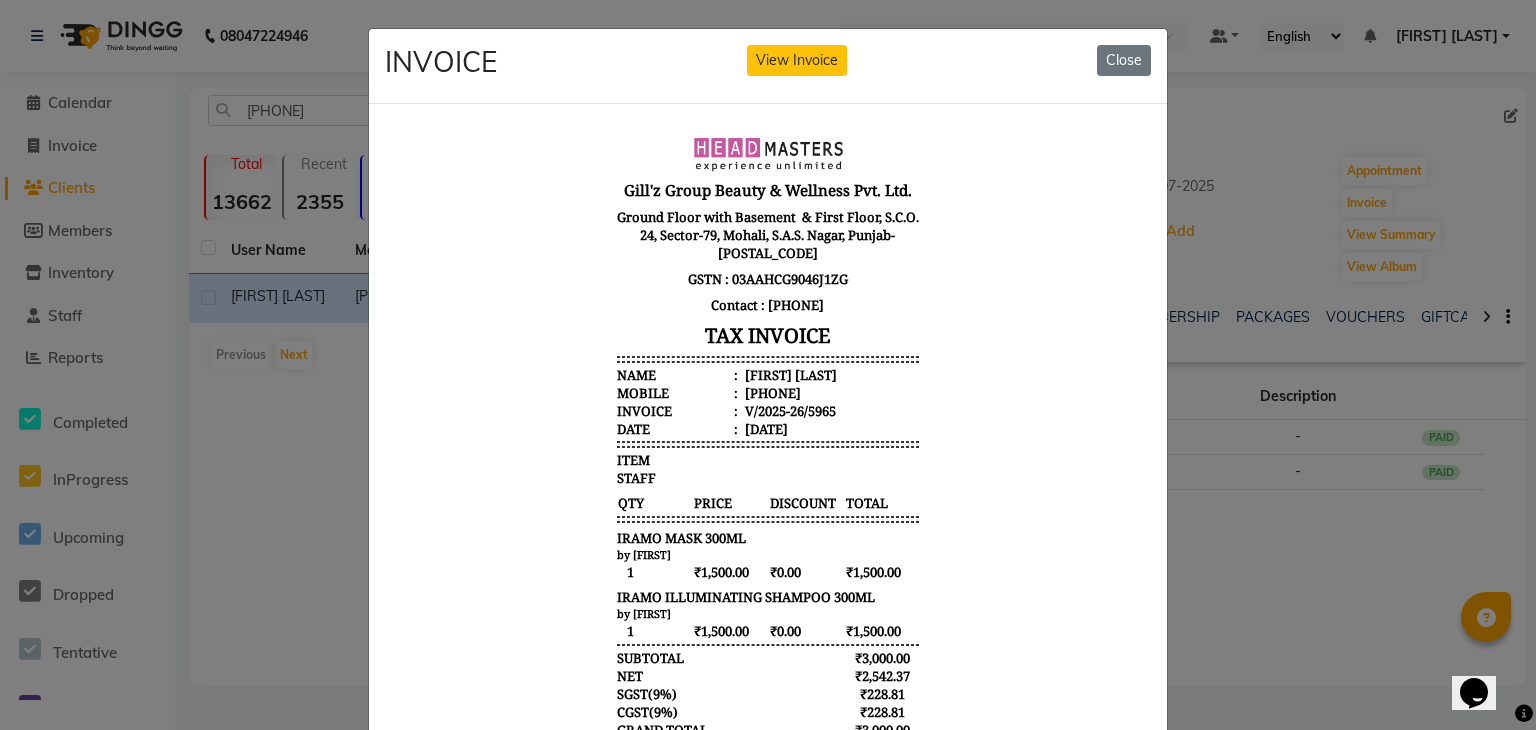 scroll, scrollTop: 16, scrollLeft: 0, axis: vertical 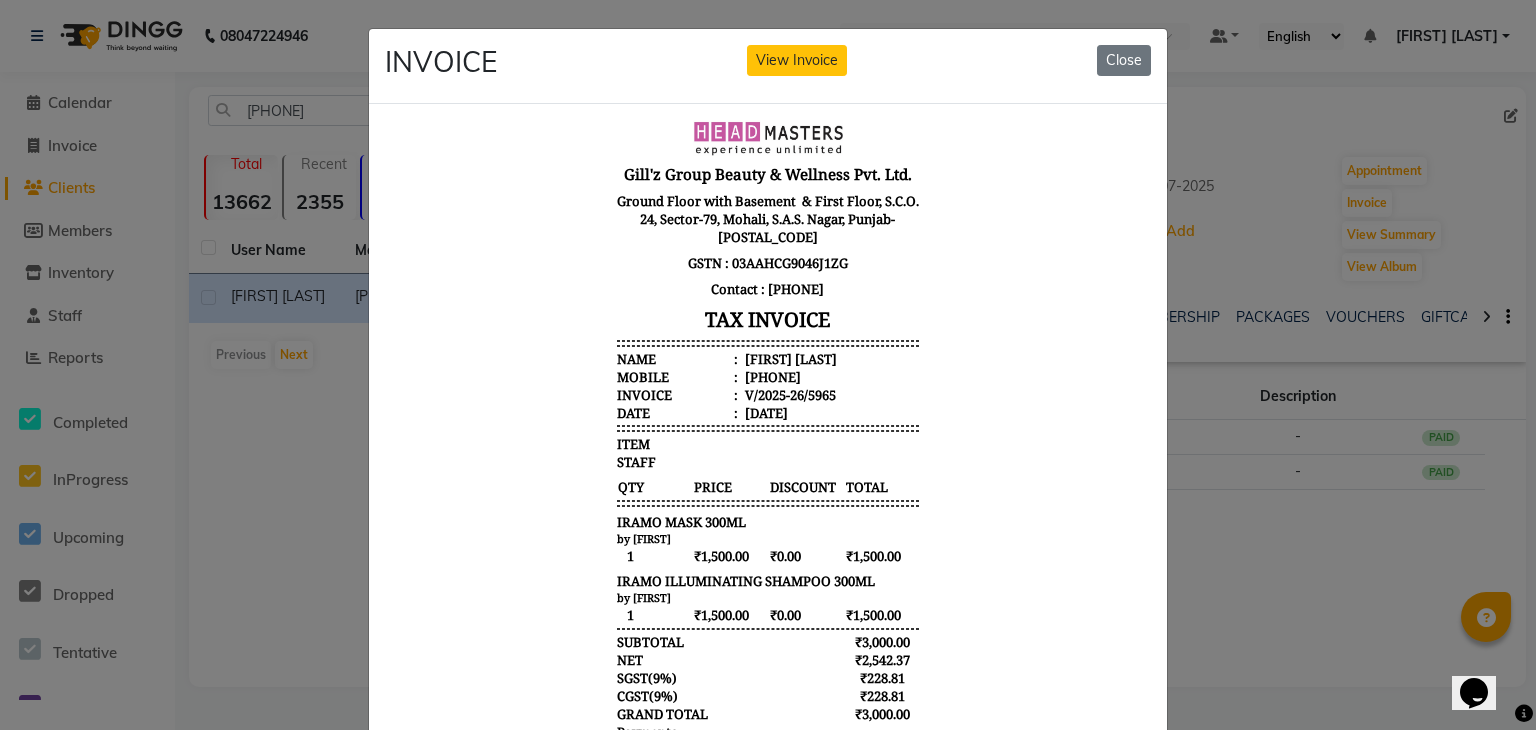 click on "INVOICE View Invoice Close" 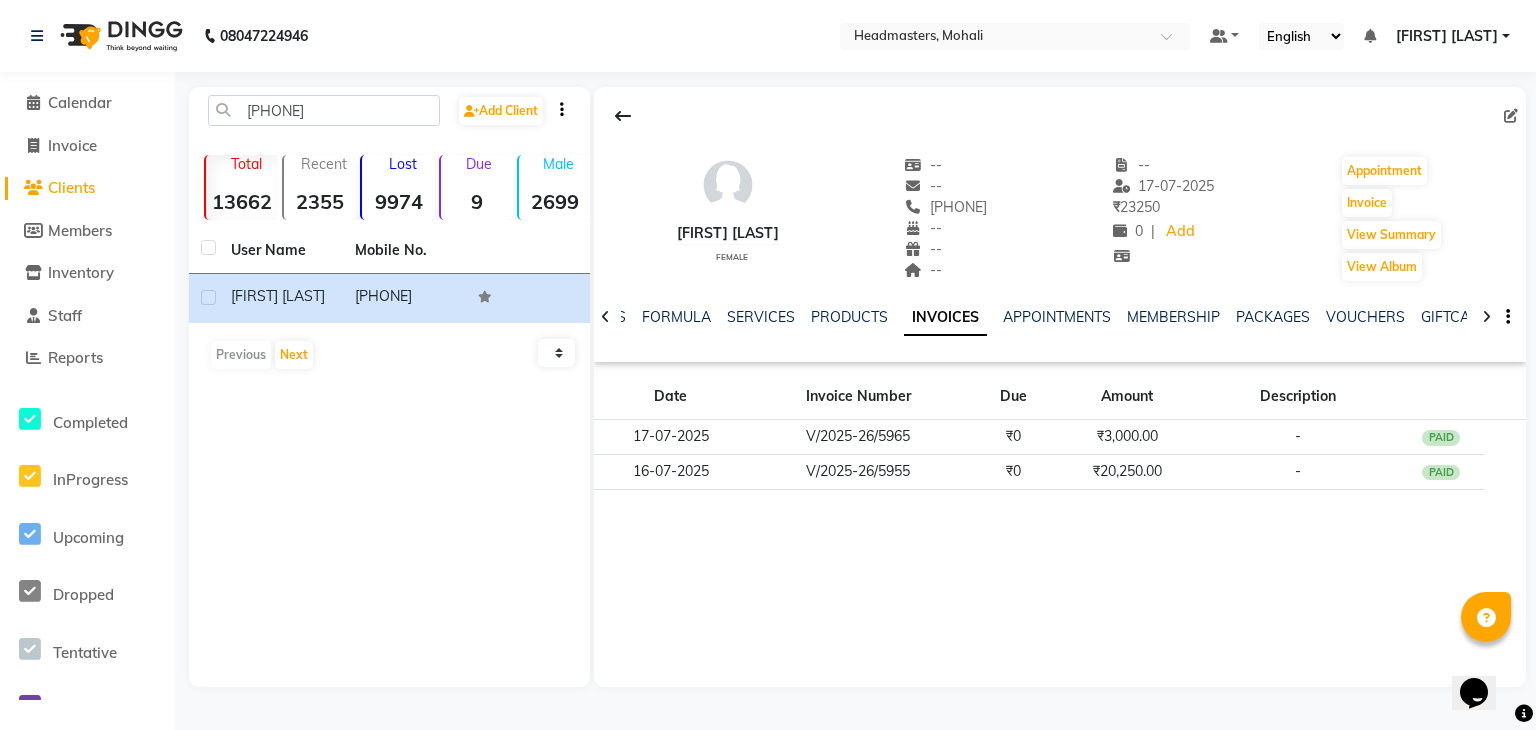 click on "Clients" 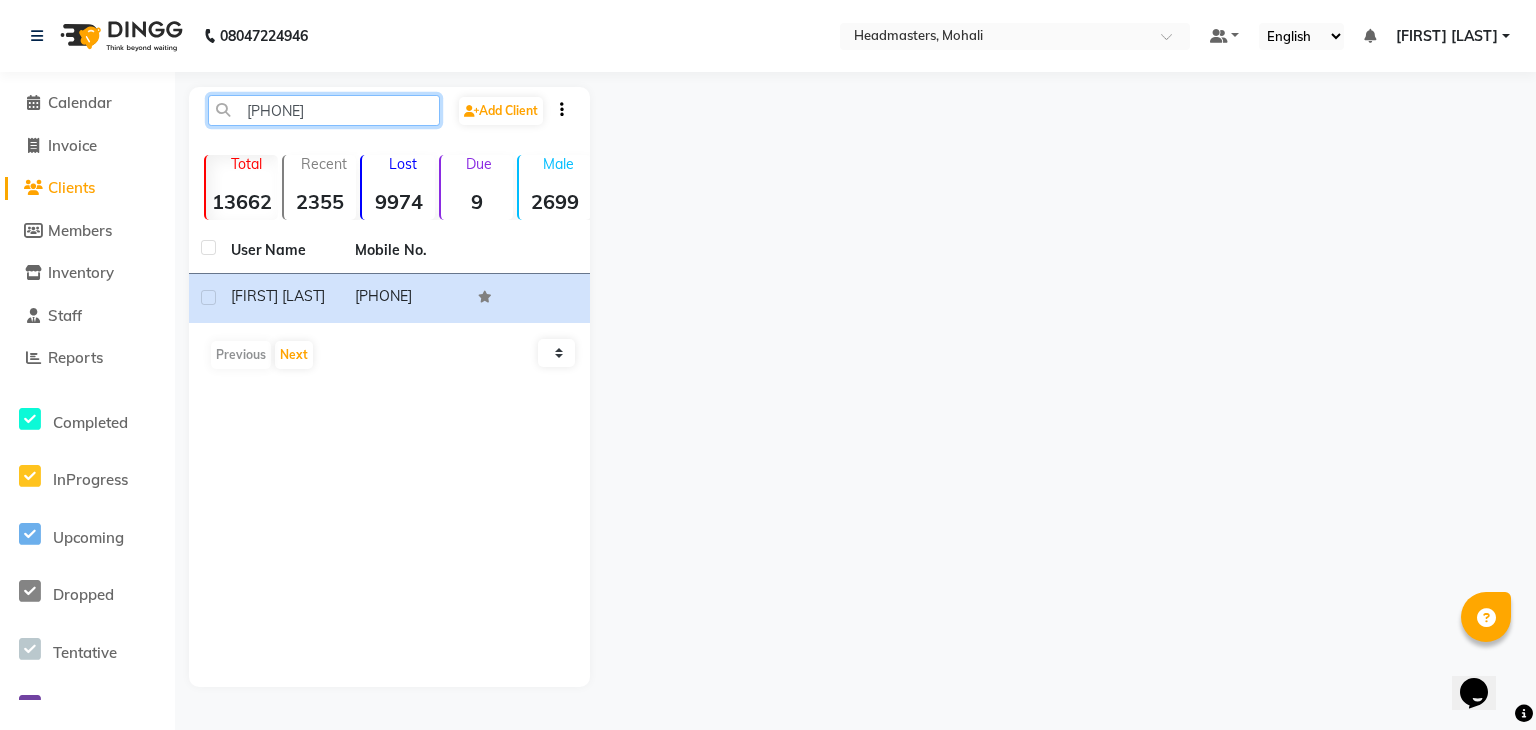click on "[PHONE]" 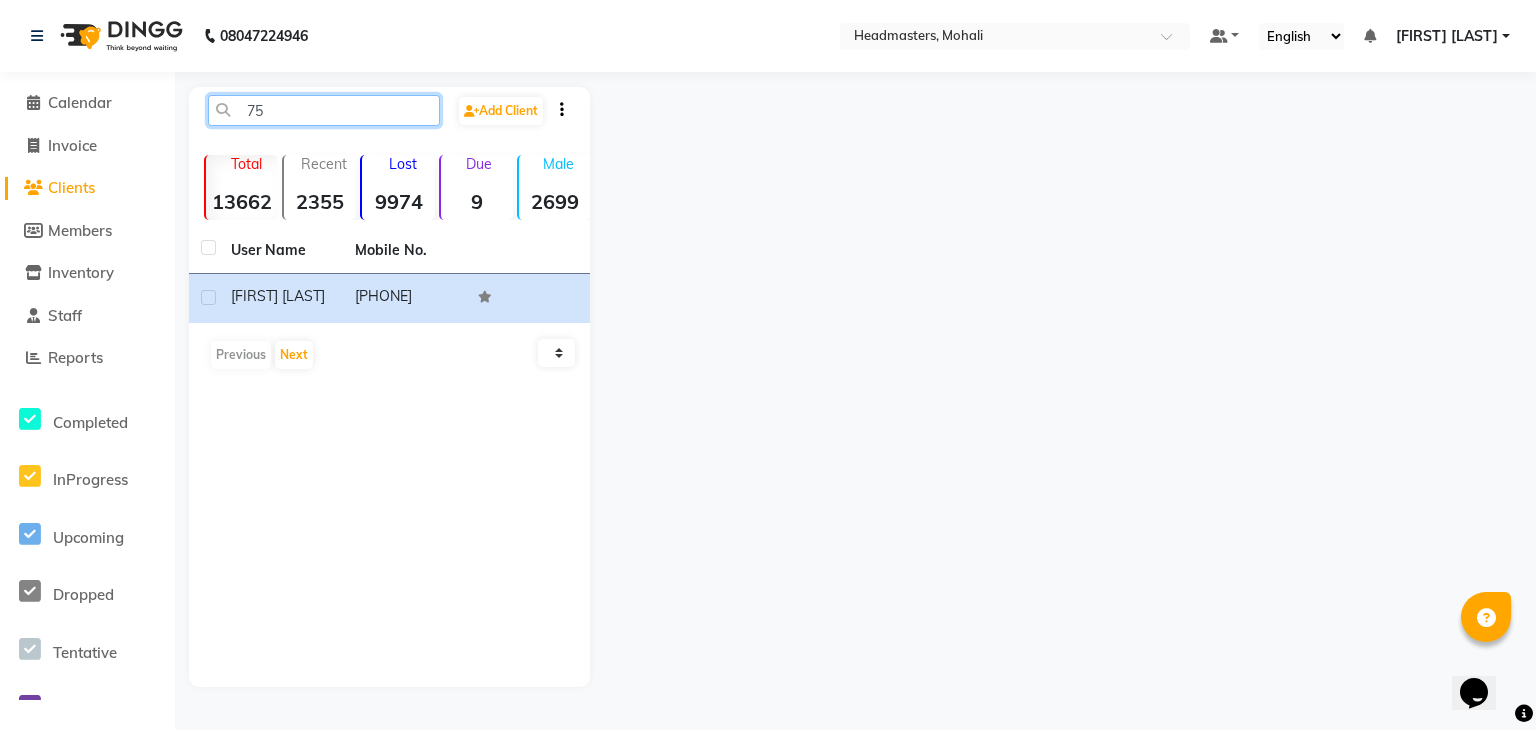 type on "7" 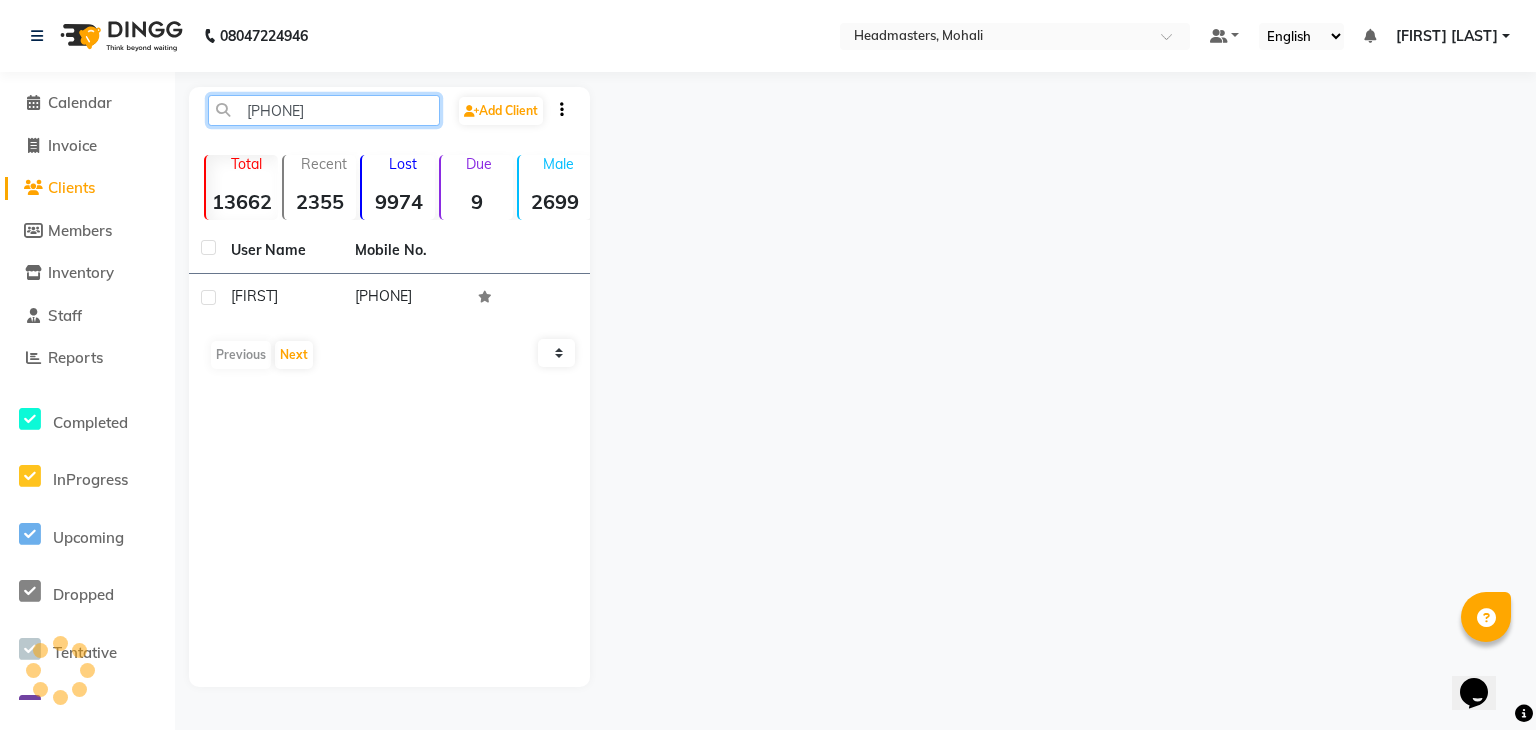 type on "[PHONE]" 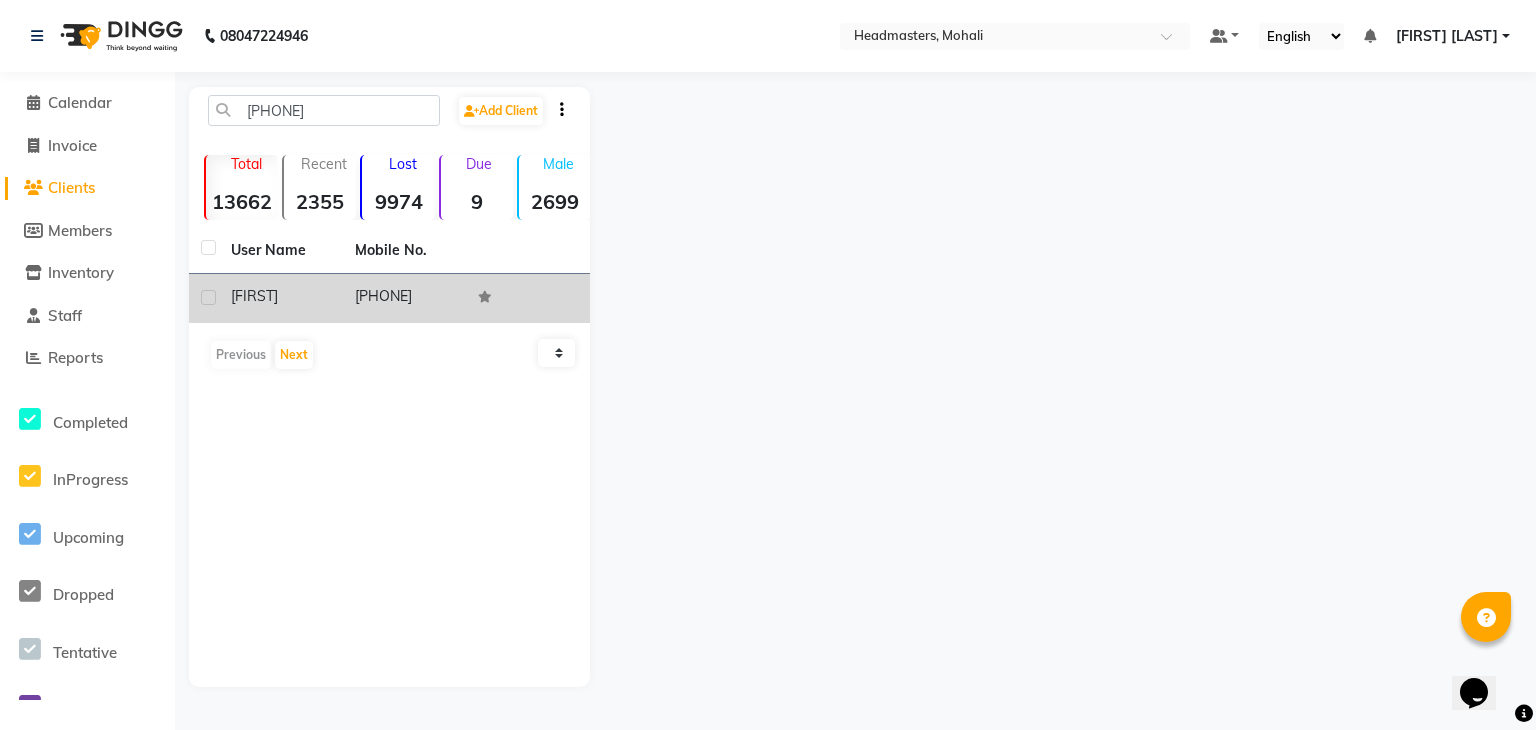 click on "[PHONE]" 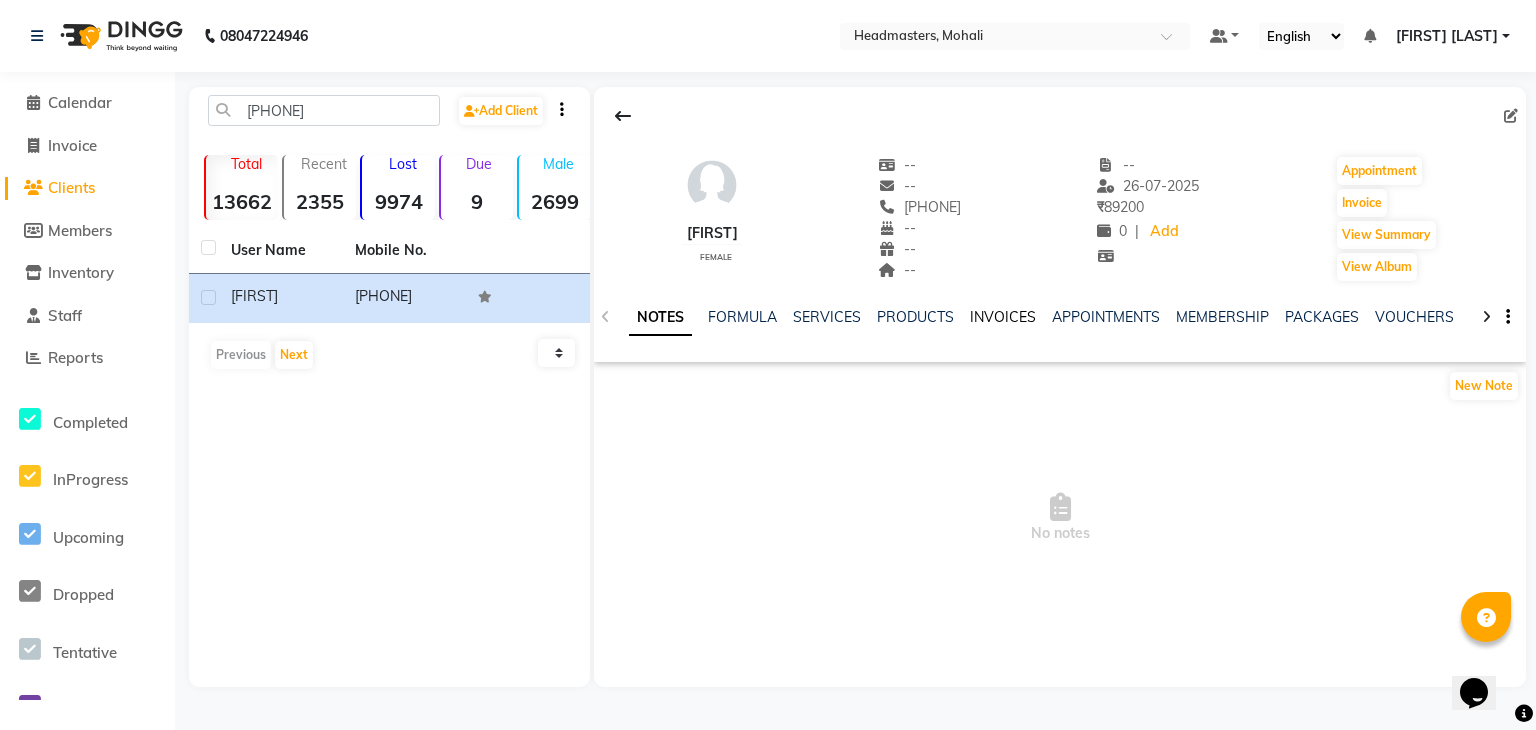click on "INVOICES" 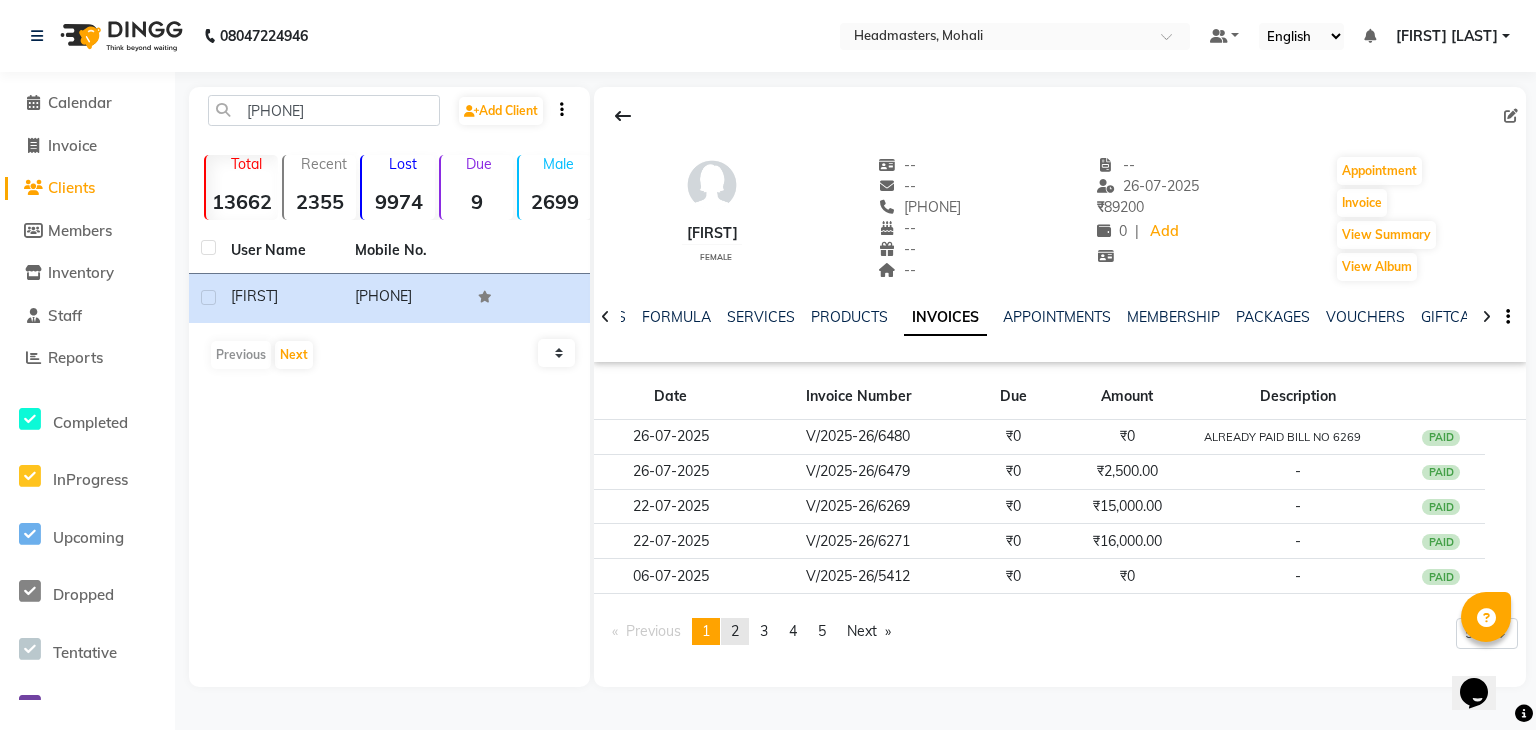 click on "2" 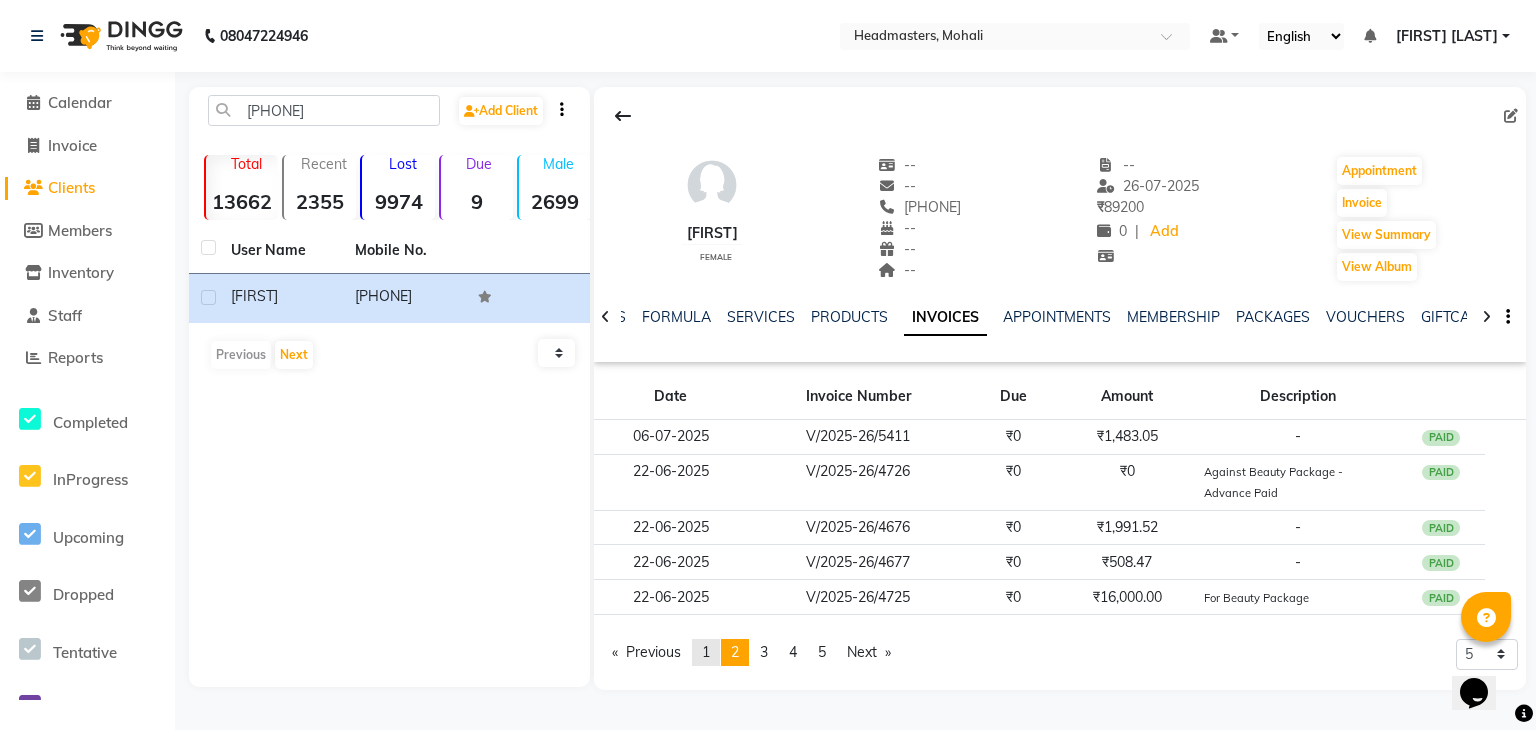 click on "page  1" 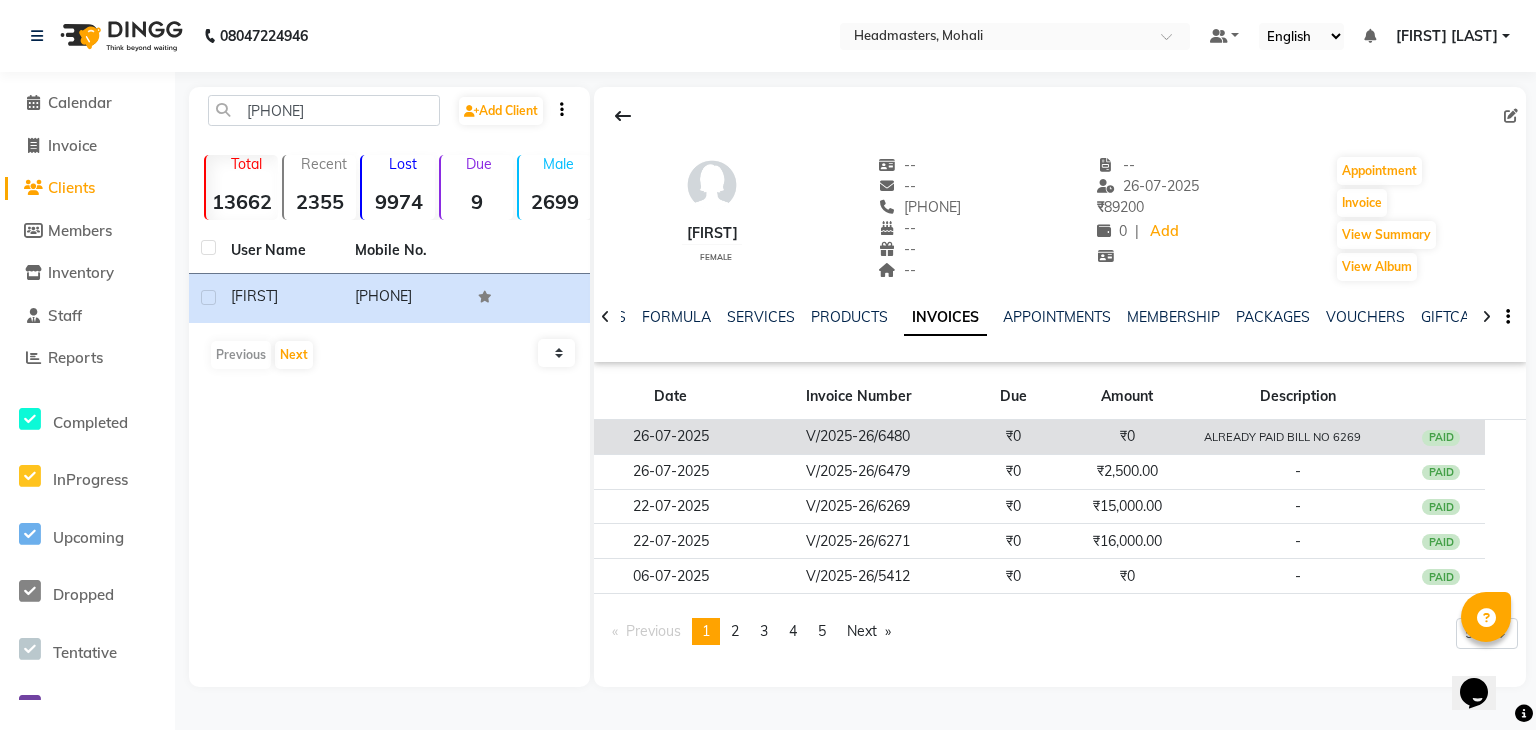 click on "V/2025-26/6480" 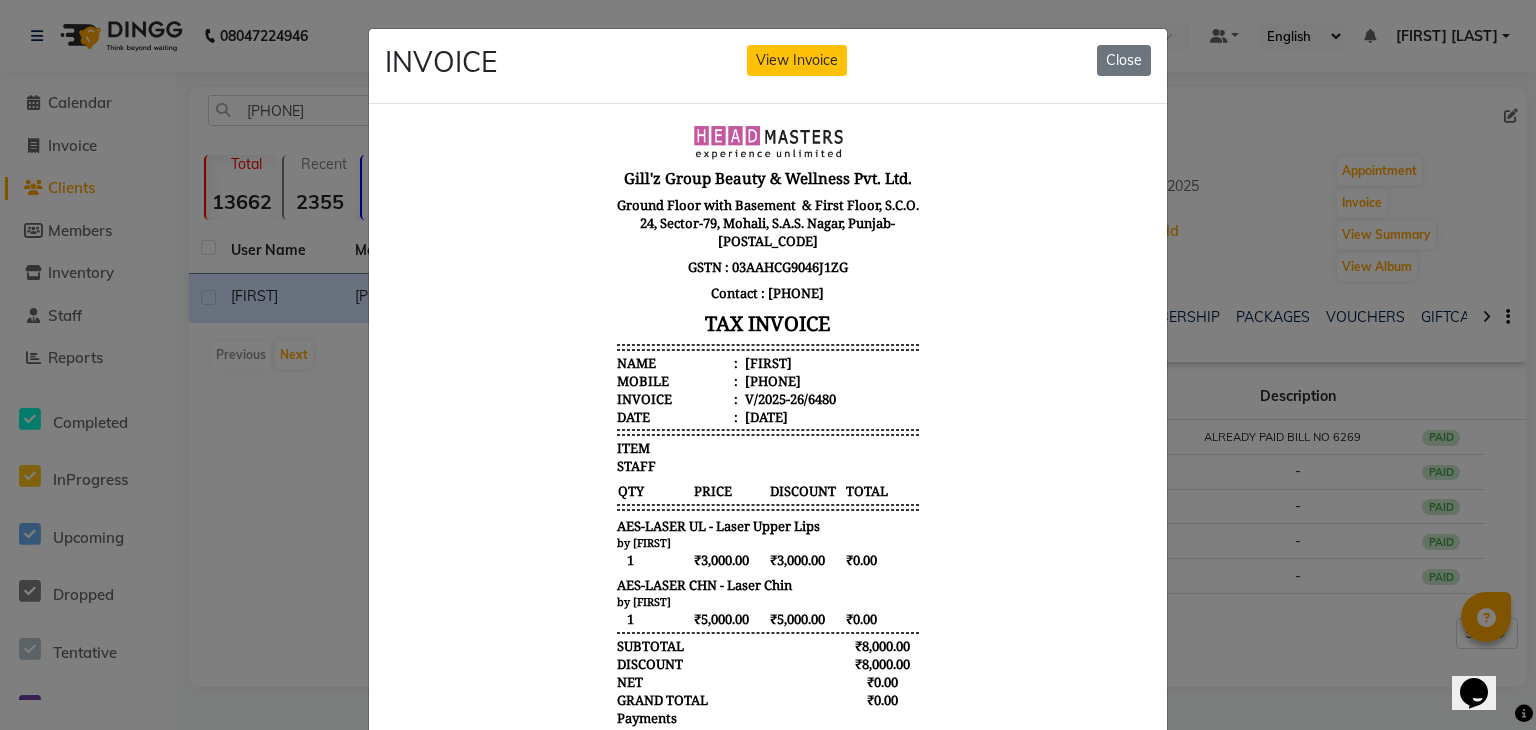 scroll, scrollTop: 15, scrollLeft: 0, axis: vertical 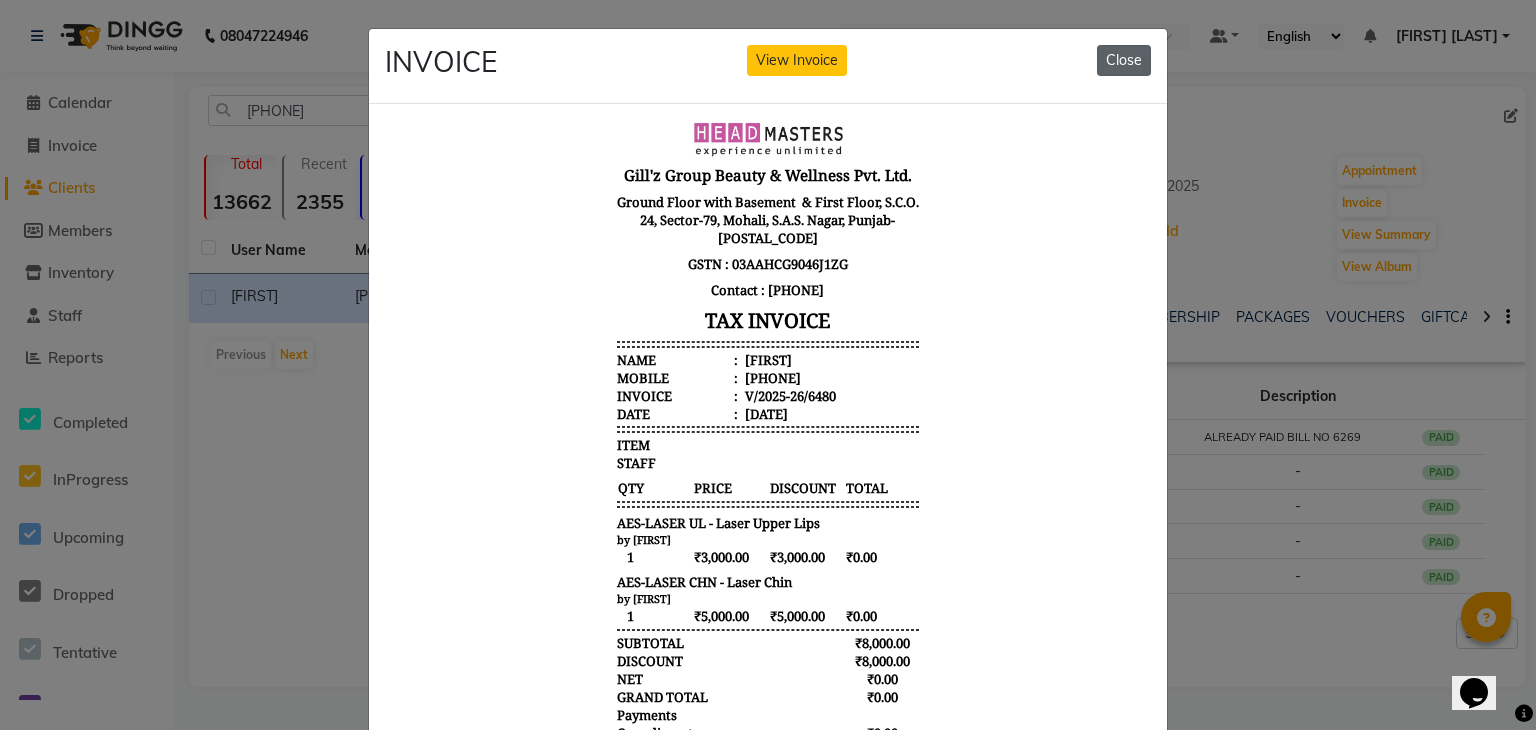 click on "Close" 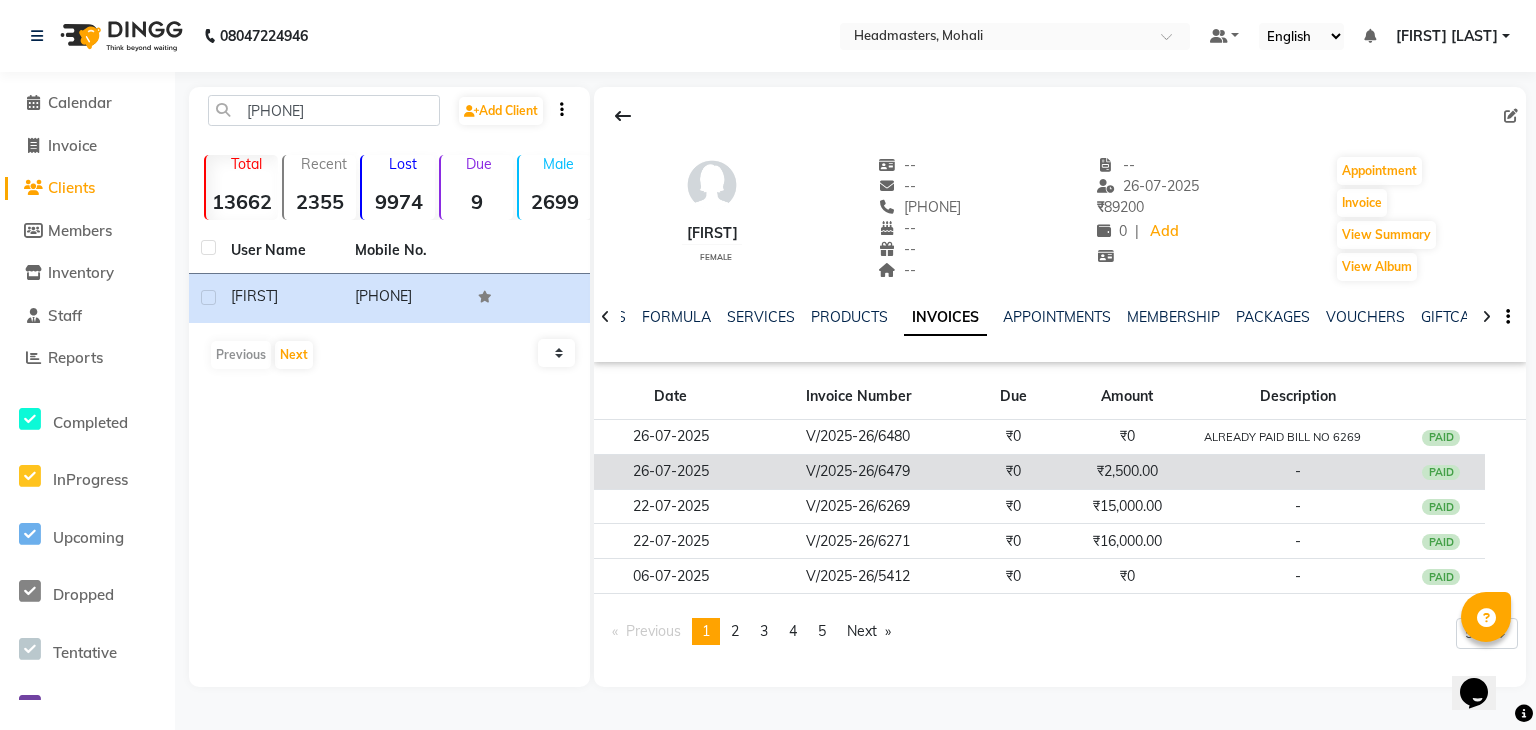 click on "V/2025-26/6479" 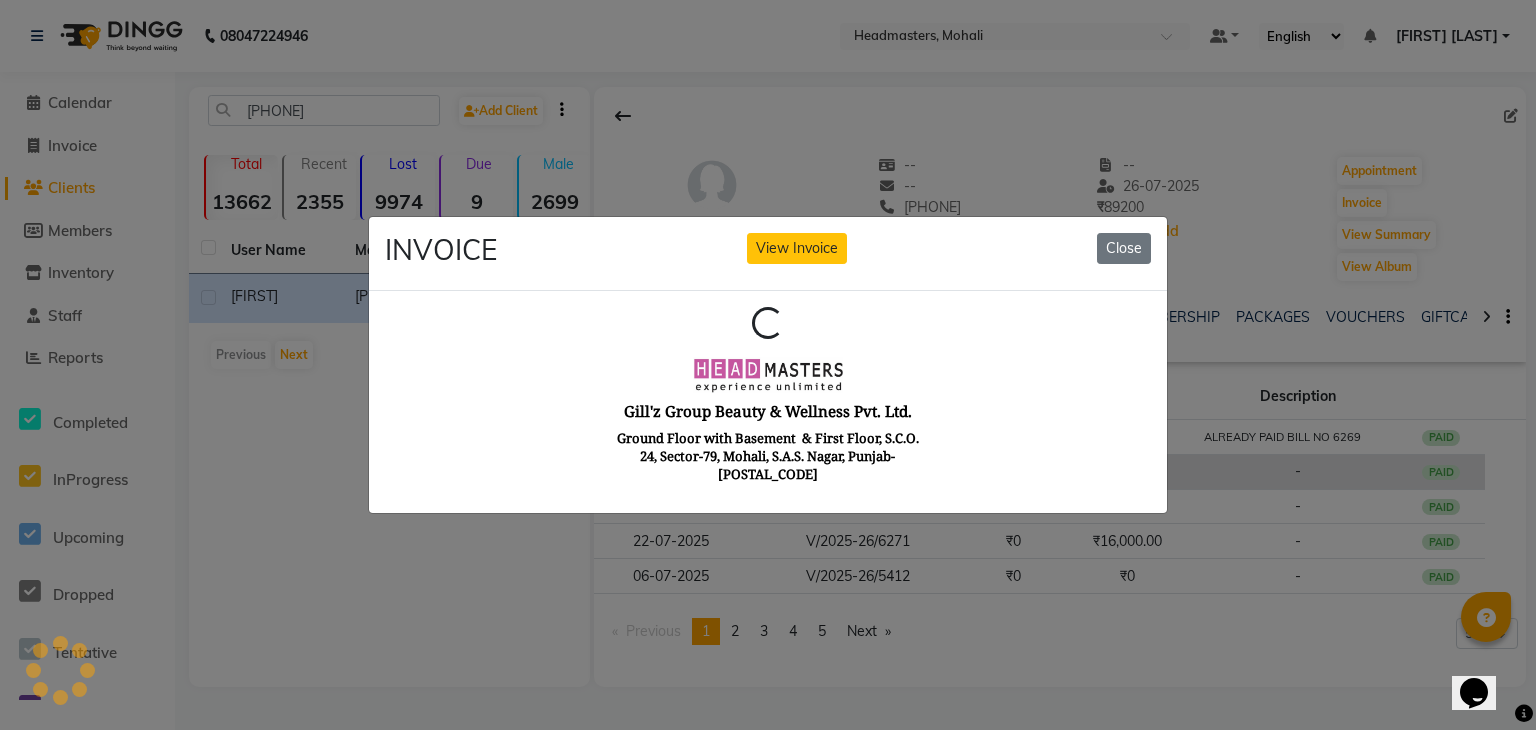 scroll, scrollTop: 0, scrollLeft: 0, axis: both 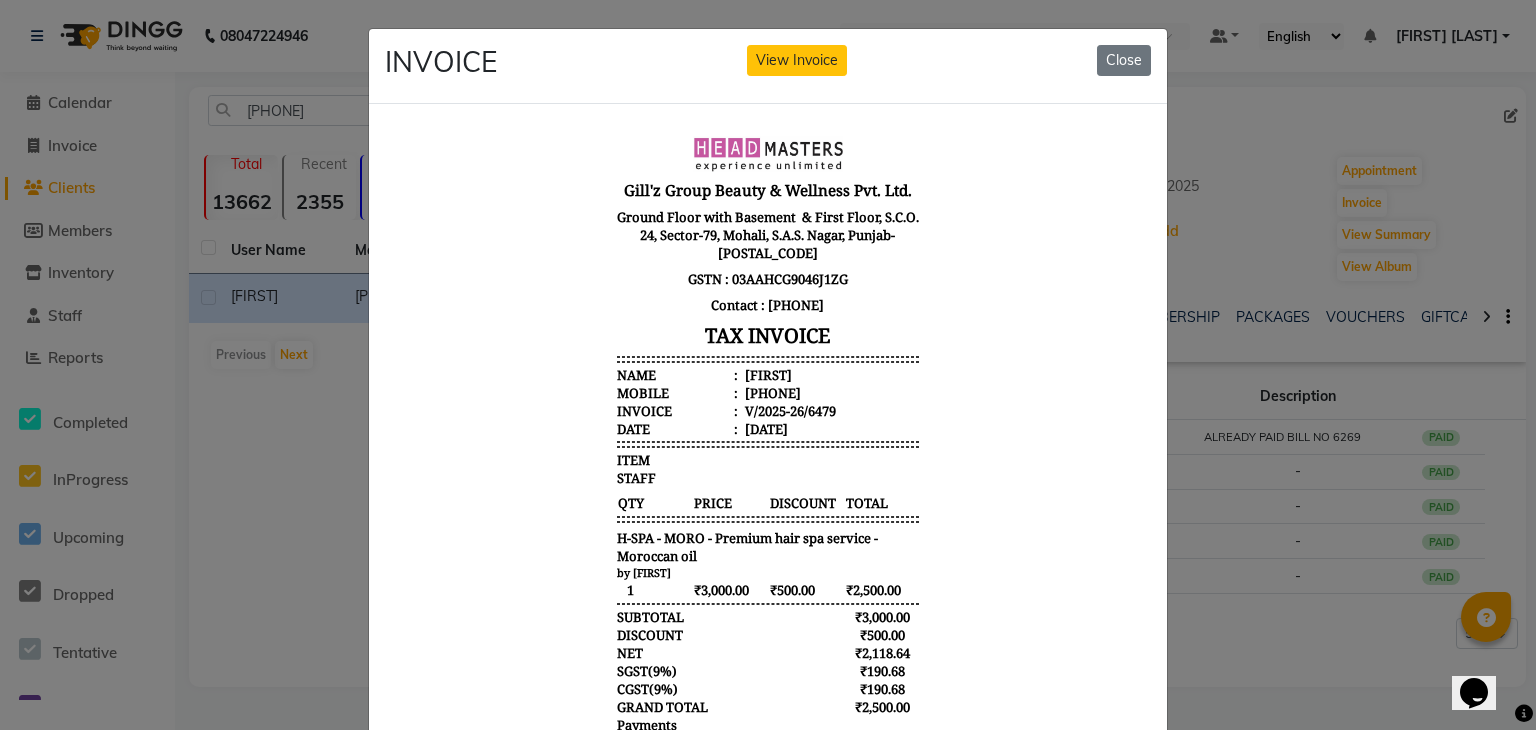 click on "INVOICE View Invoice Close" 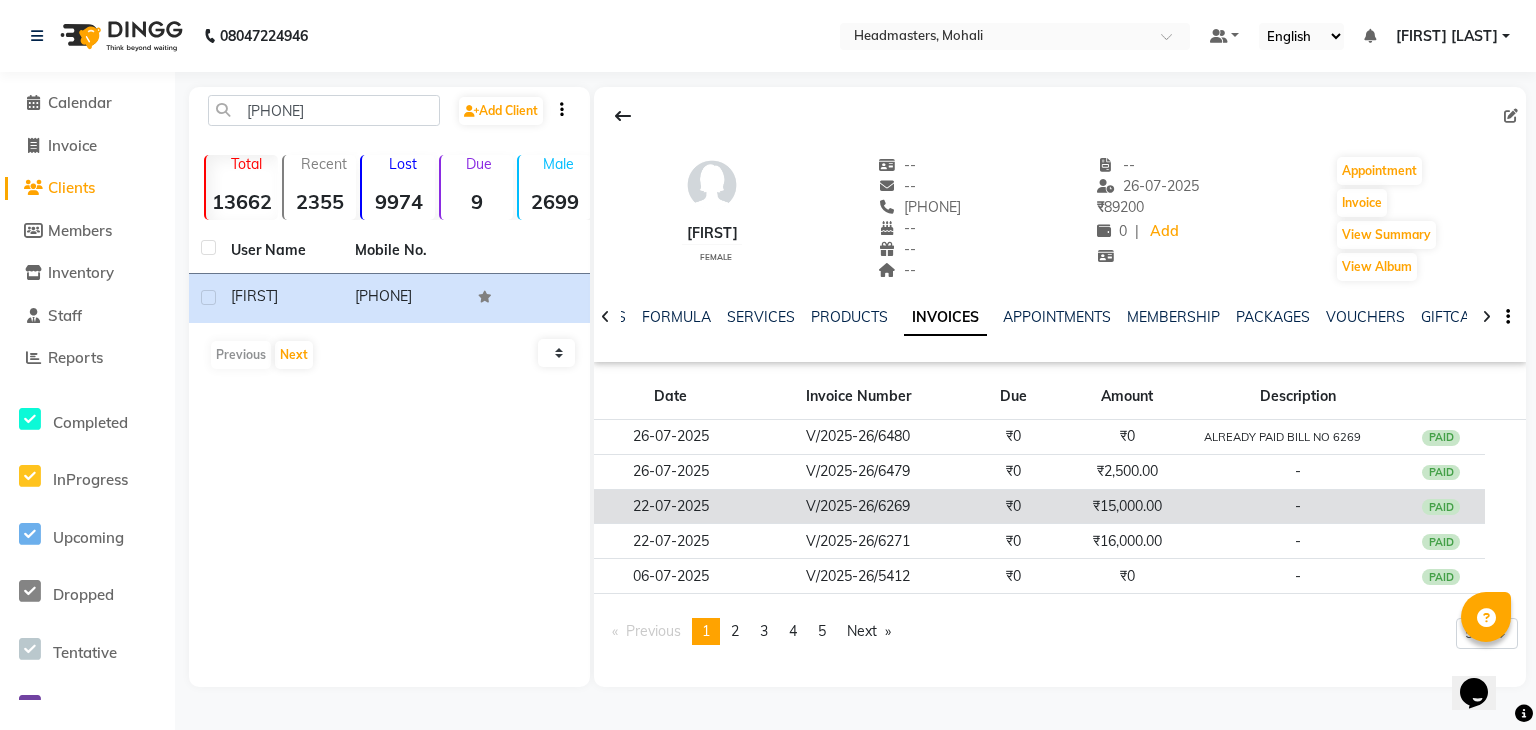 click on "₹15,000.00" 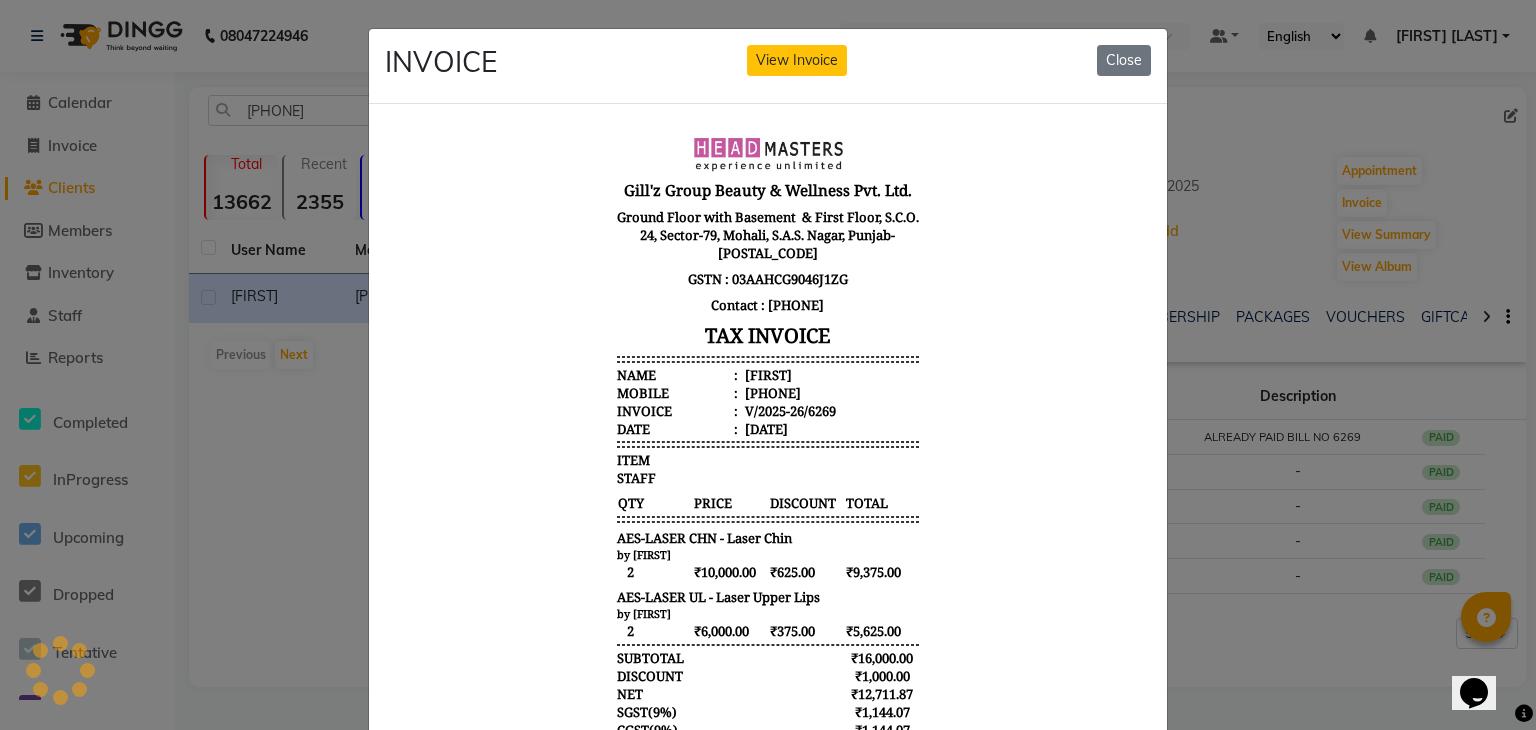 scroll, scrollTop: 0, scrollLeft: 0, axis: both 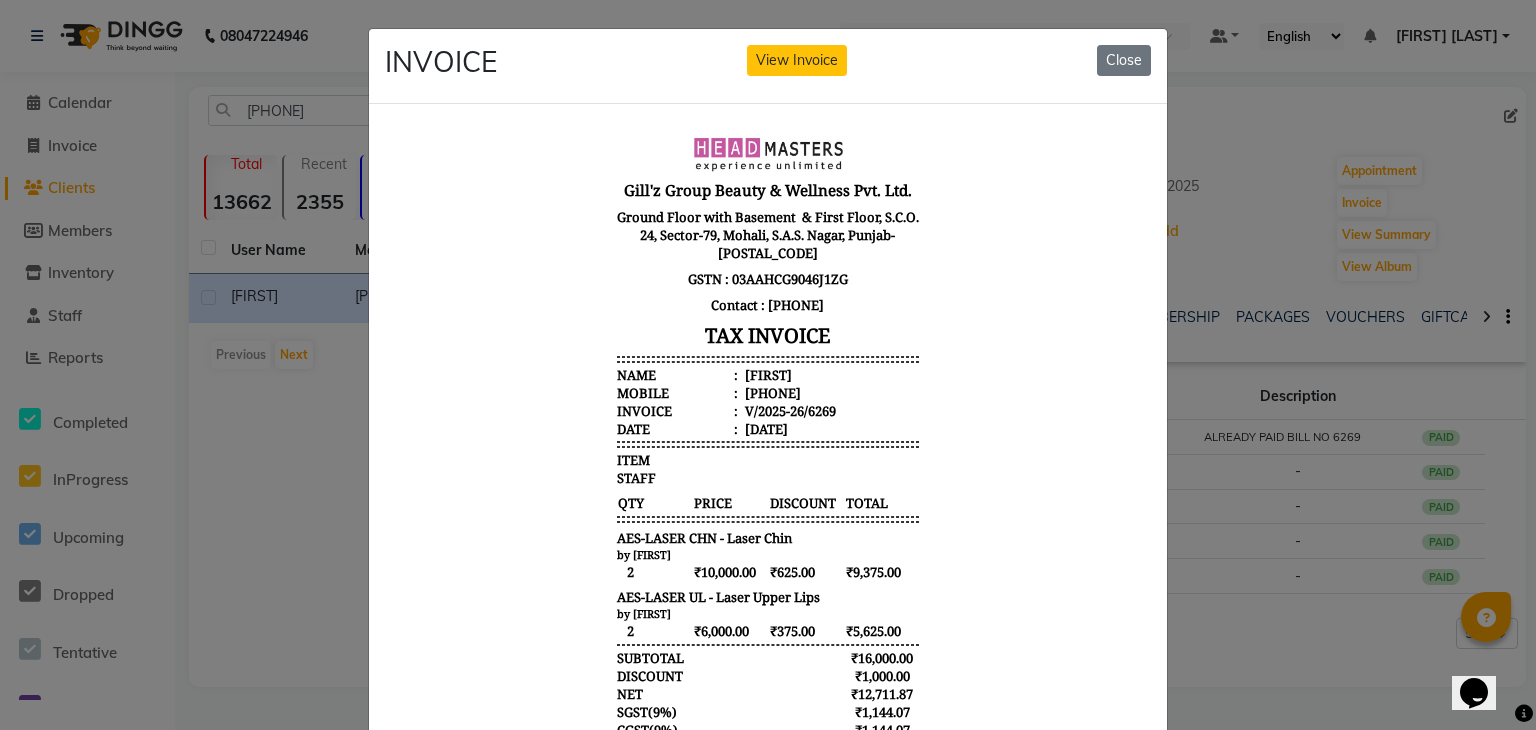 click on "INVOICE View Invoice Close" 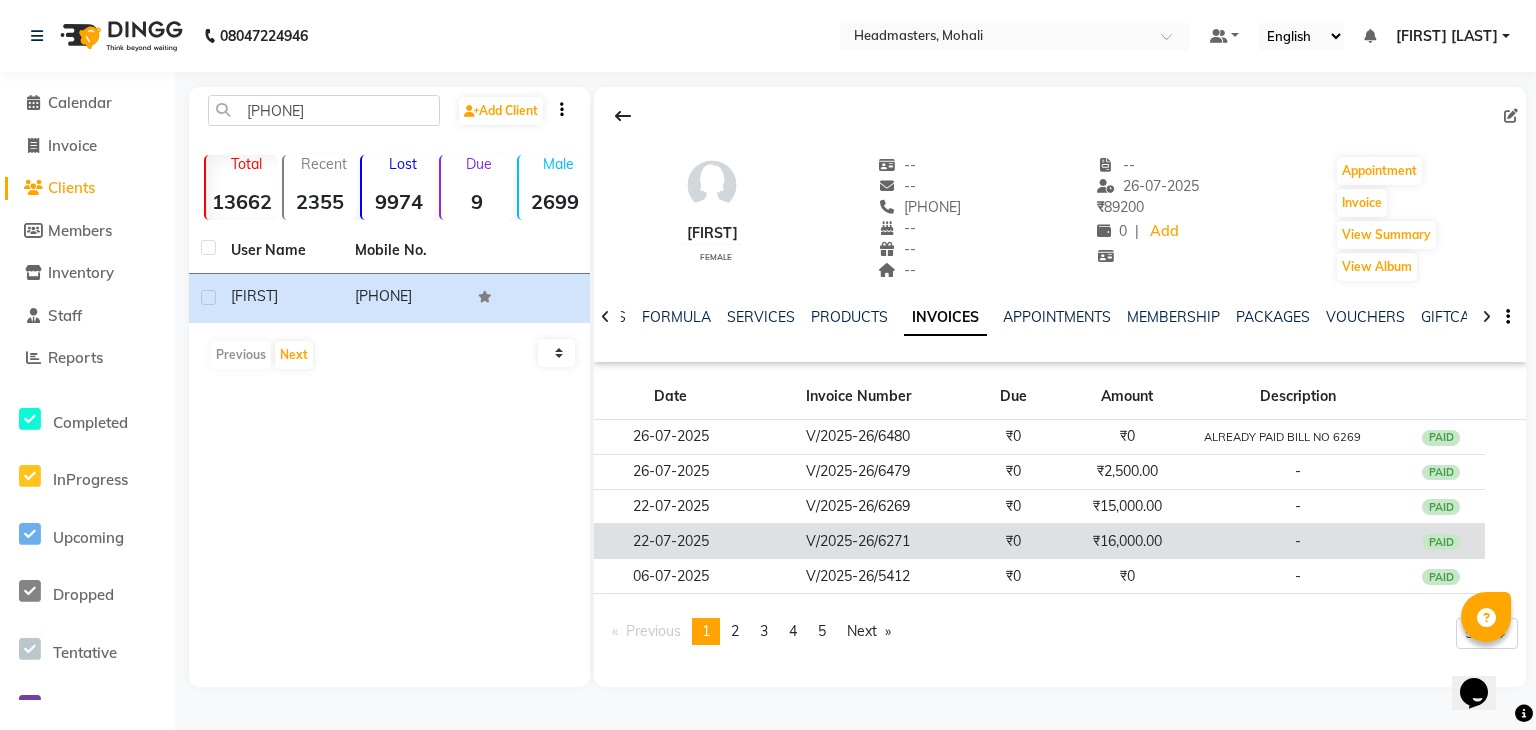 click on "₹16,000.00" 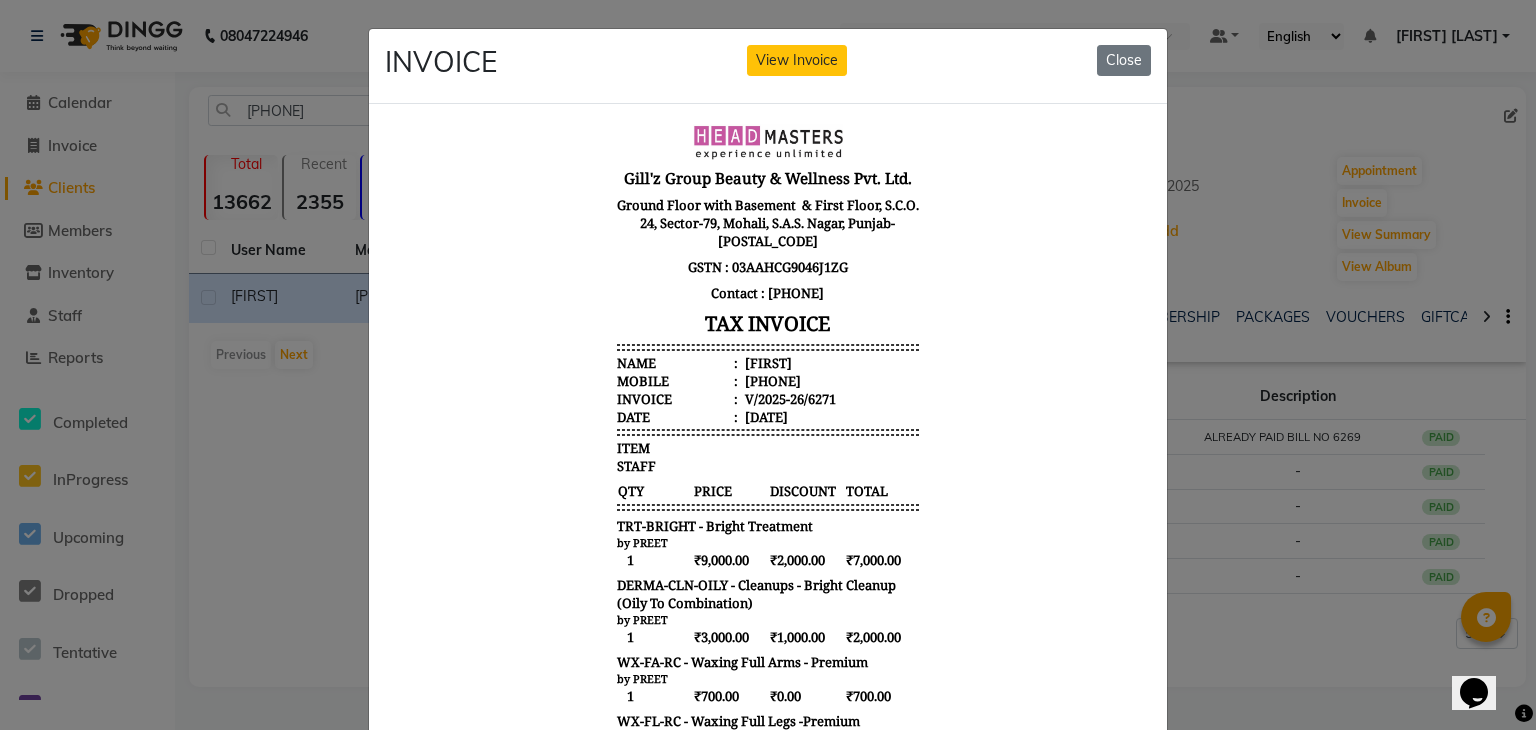 scroll, scrollTop: 16, scrollLeft: 0, axis: vertical 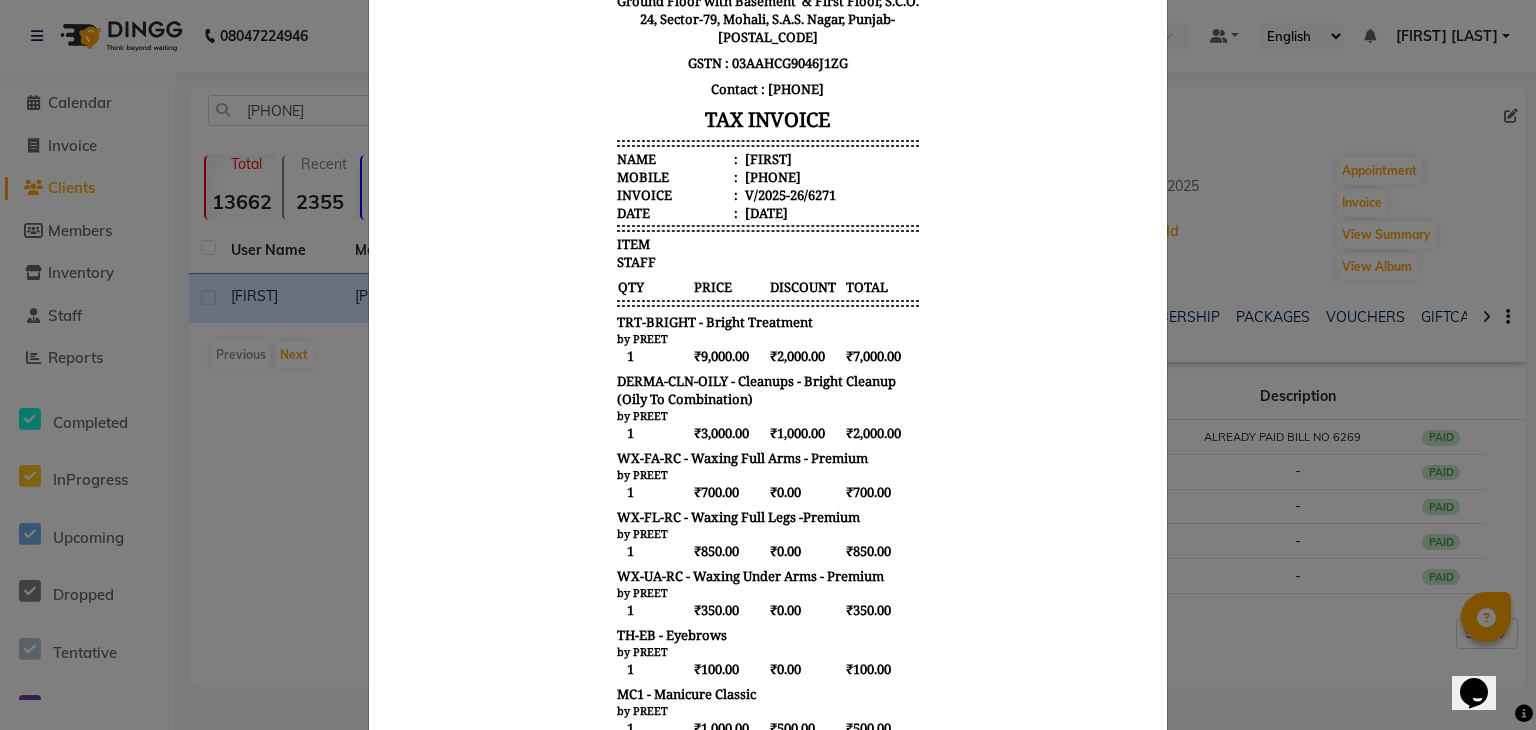 click on "INVOICE View Invoice Close" 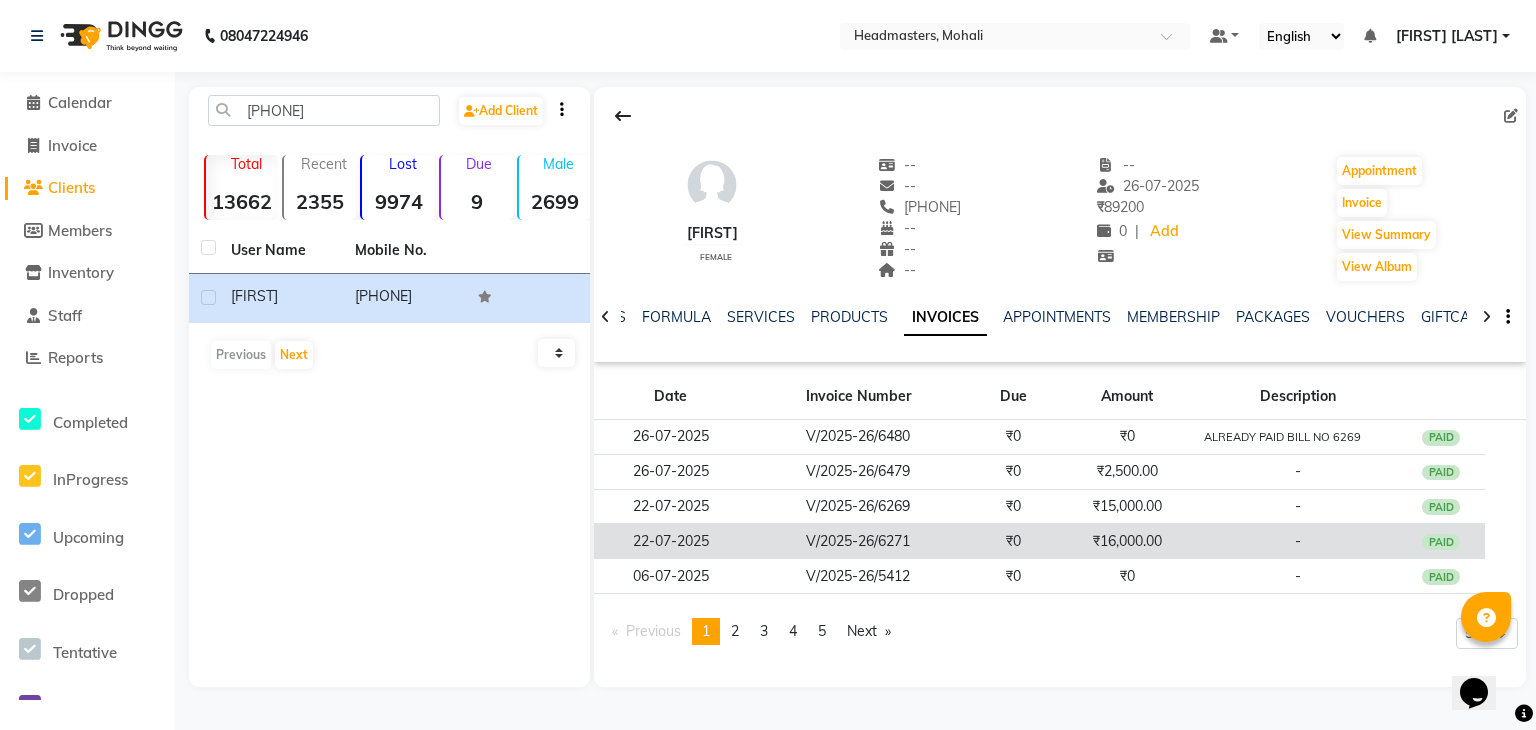 click on "₹16,000.00" 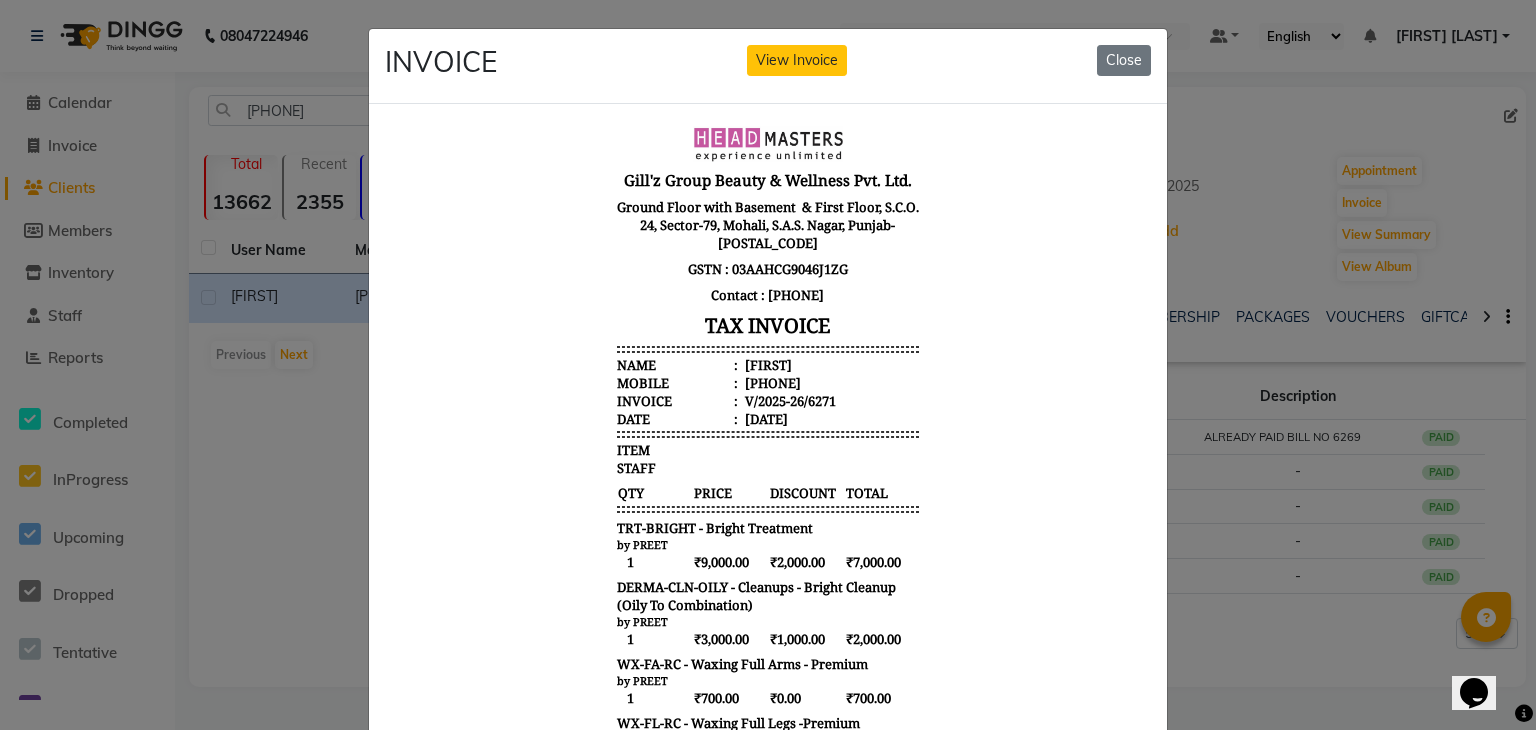 scroll, scrollTop: 16, scrollLeft: 0, axis: vertical 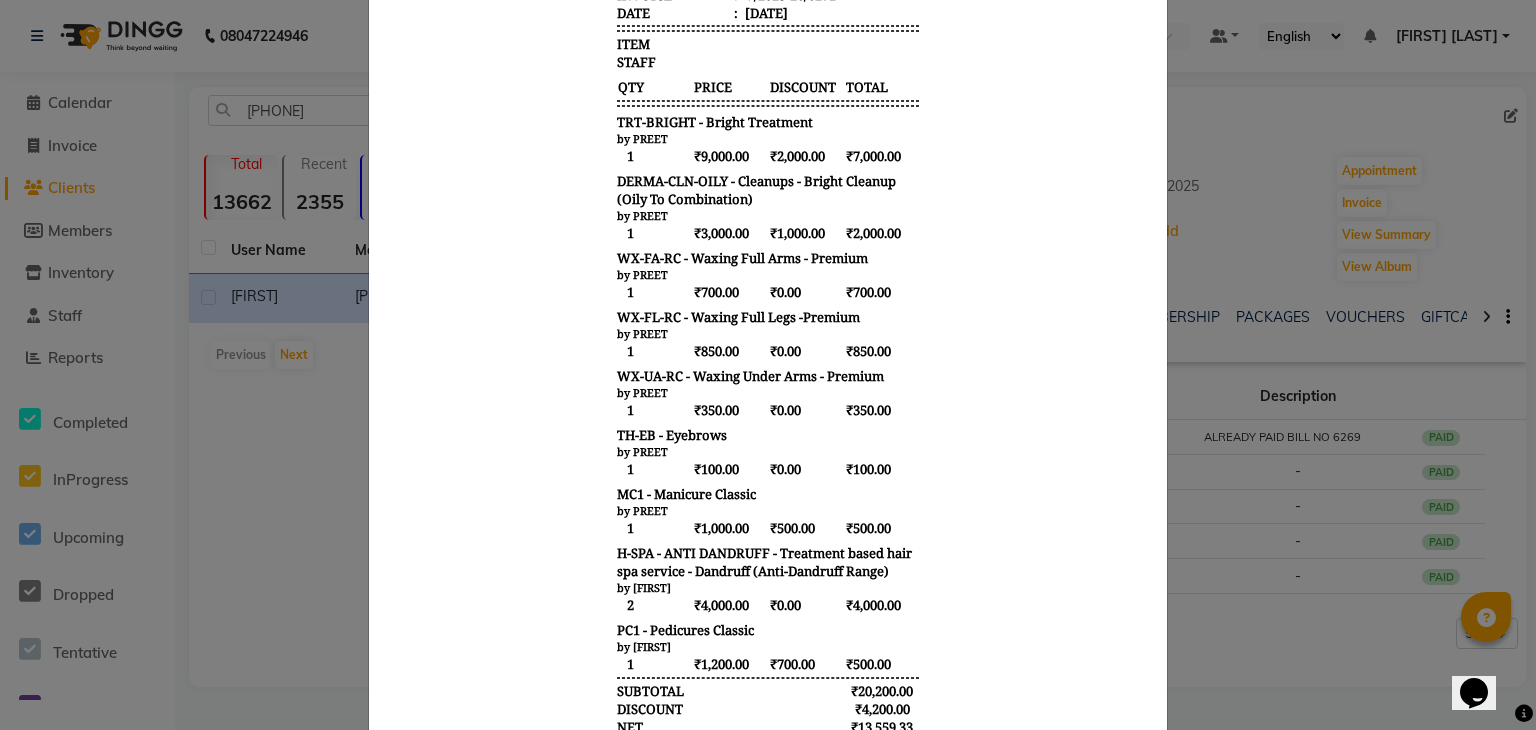click on "INVOICE View Invoice Close" 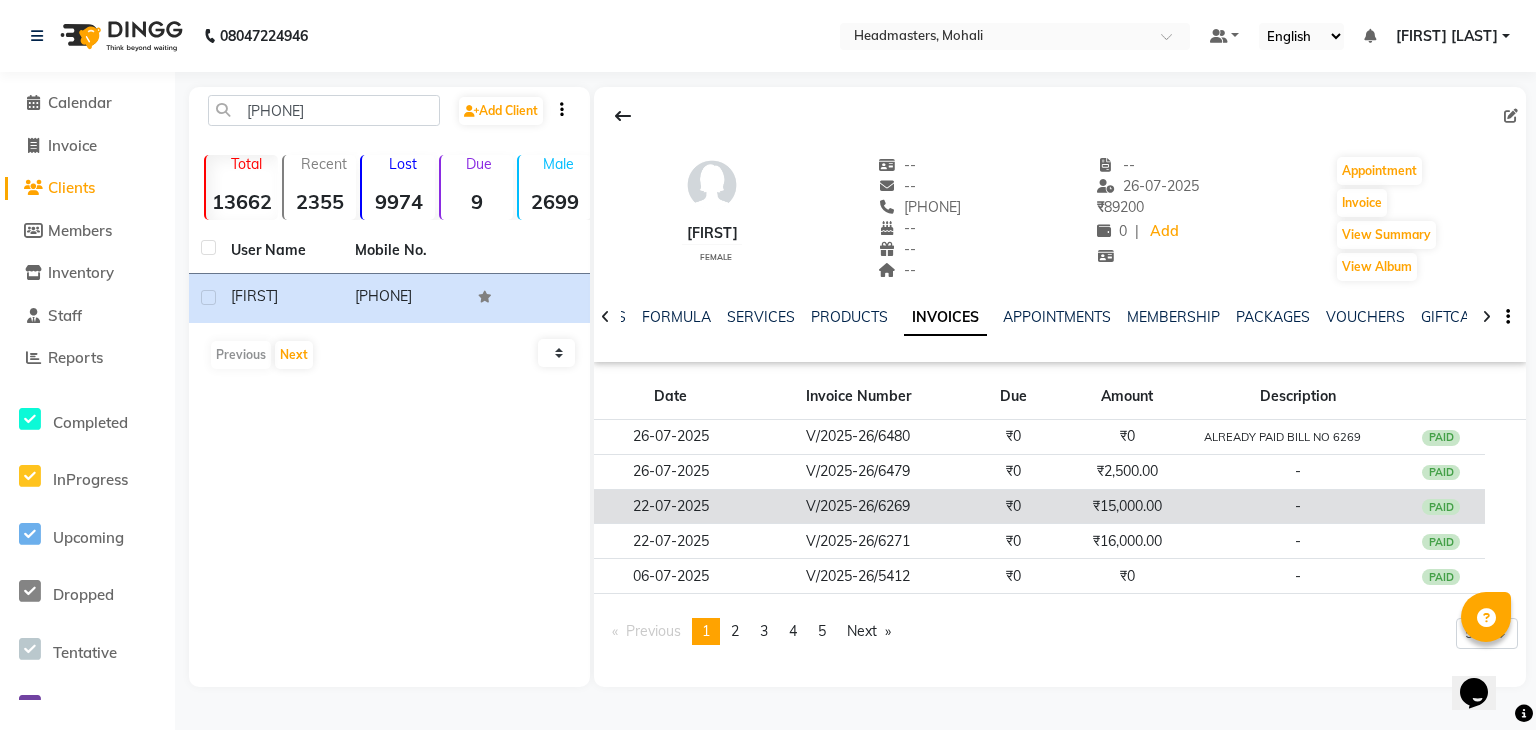 click on "₹15,000.00" 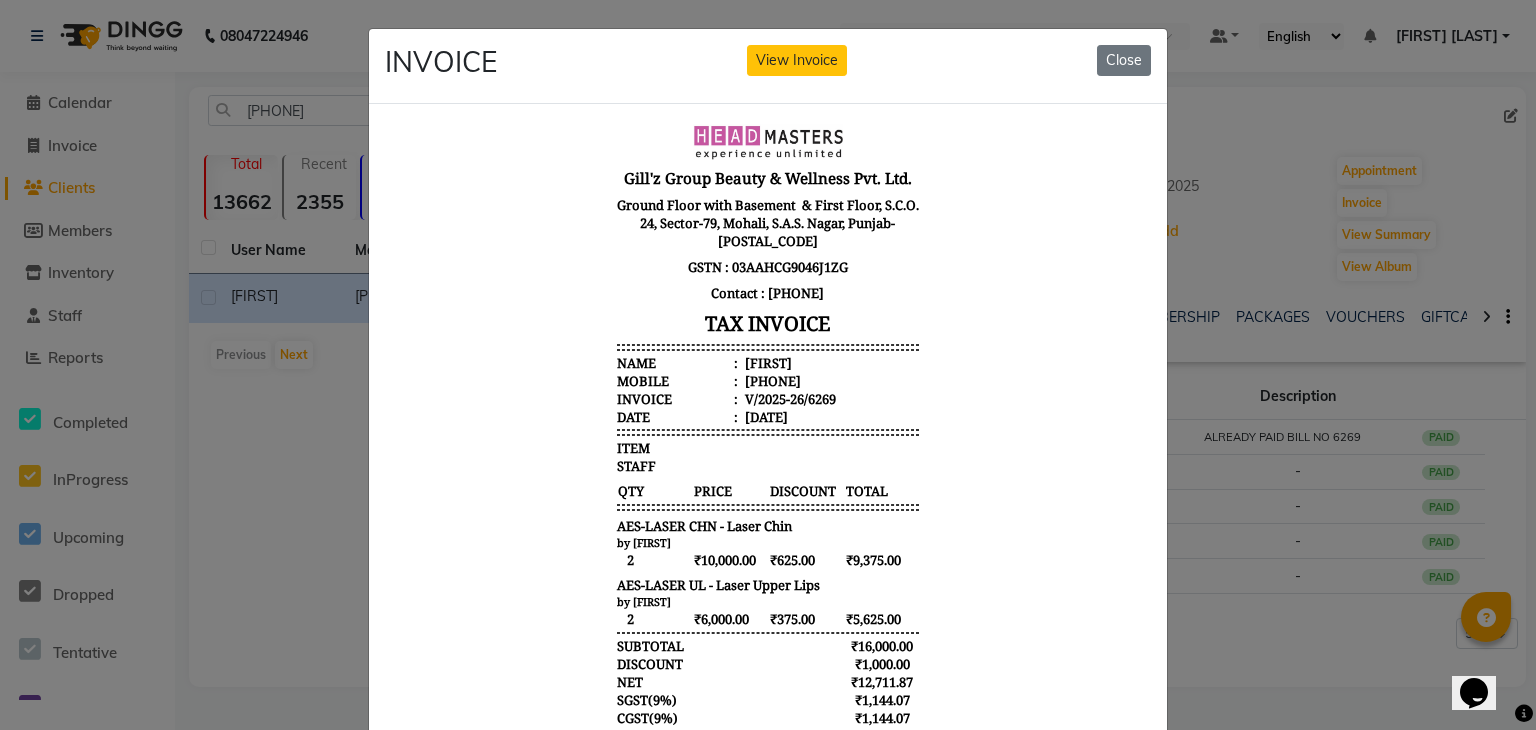 scroll, scrollTop: 16, scrollLeft: 0, axis: vertical 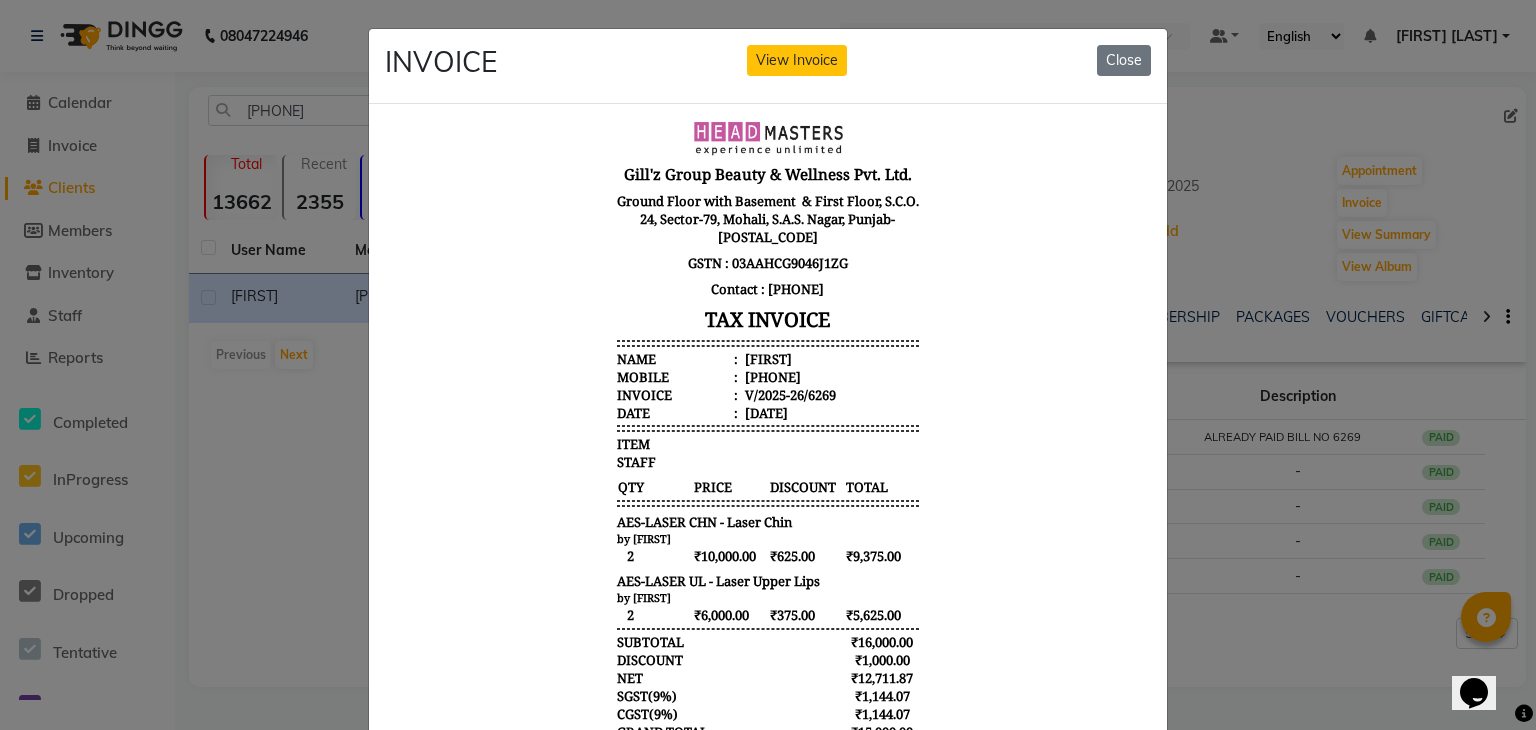 click on "INVOICE View Invoice Close" 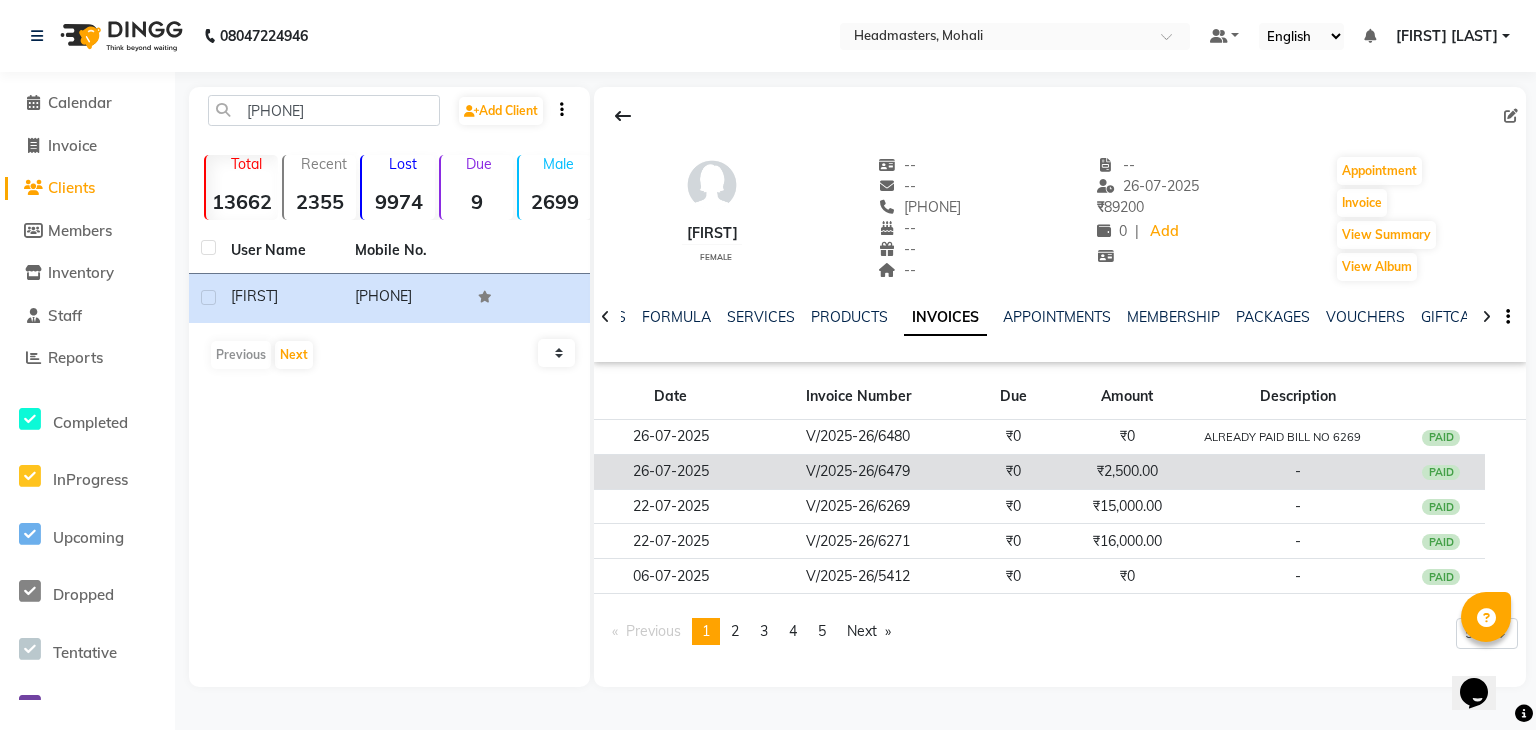 click on "₹2,500.00" 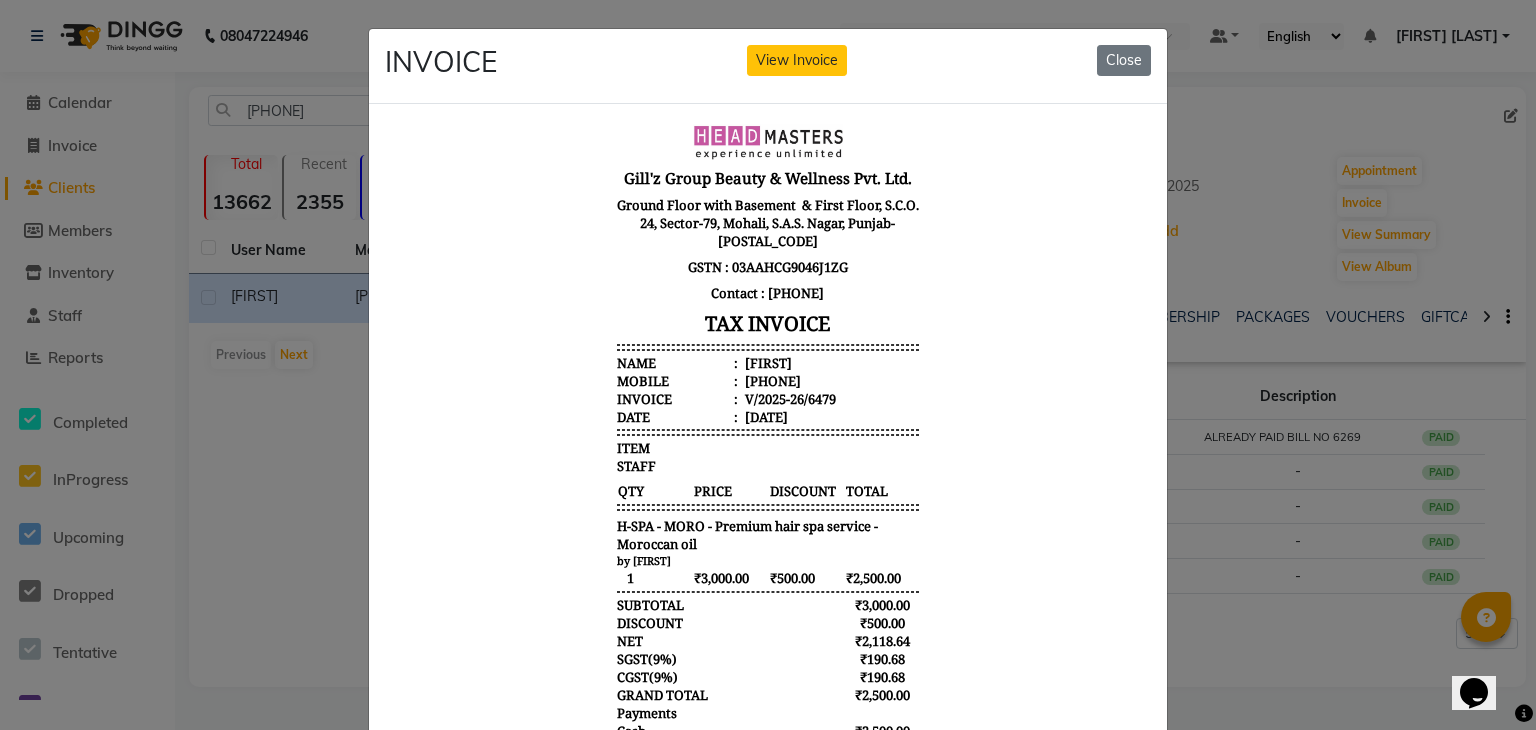 scroll, scrollTop: 16, scrollLeft: 0, axis: vertical 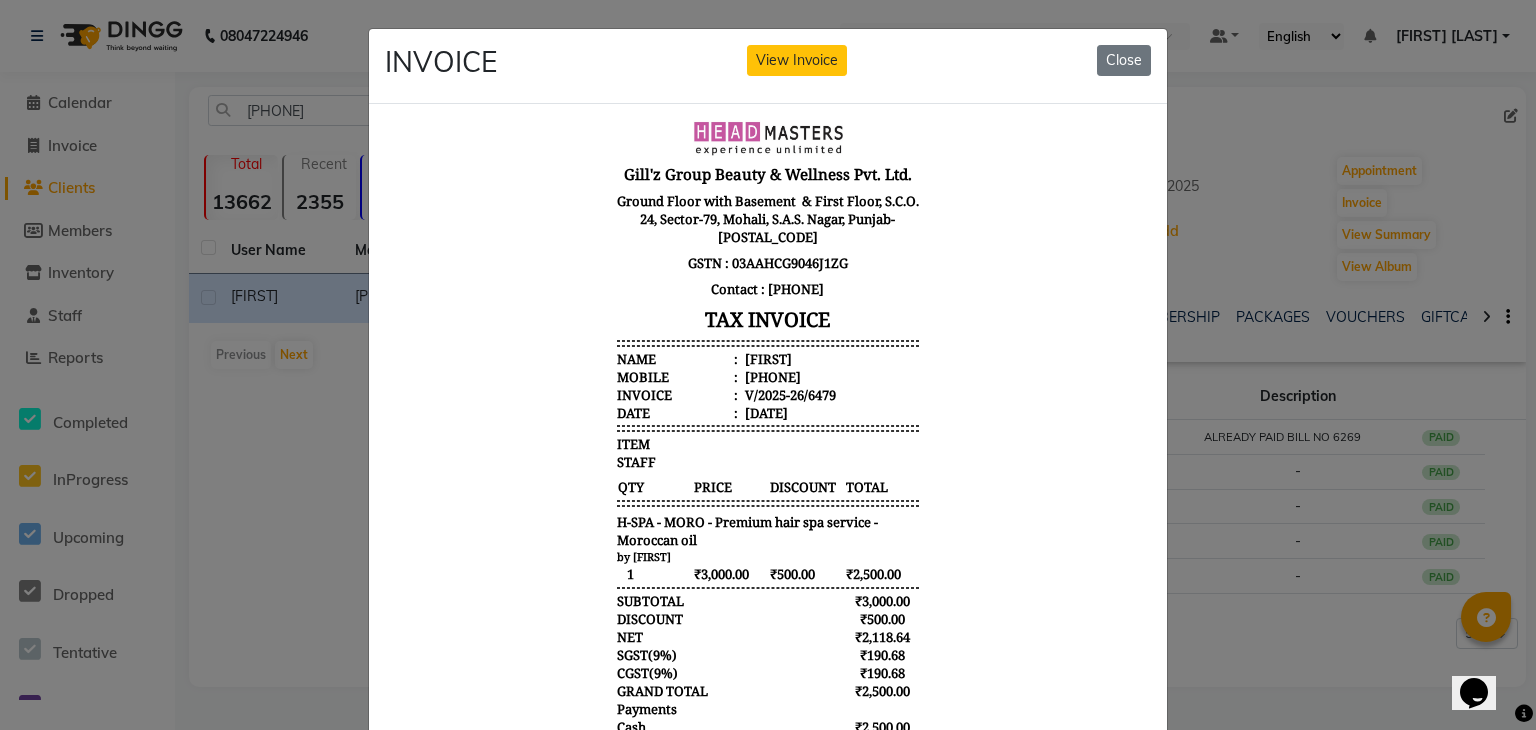 click on "INVOICE View Invoice Close" 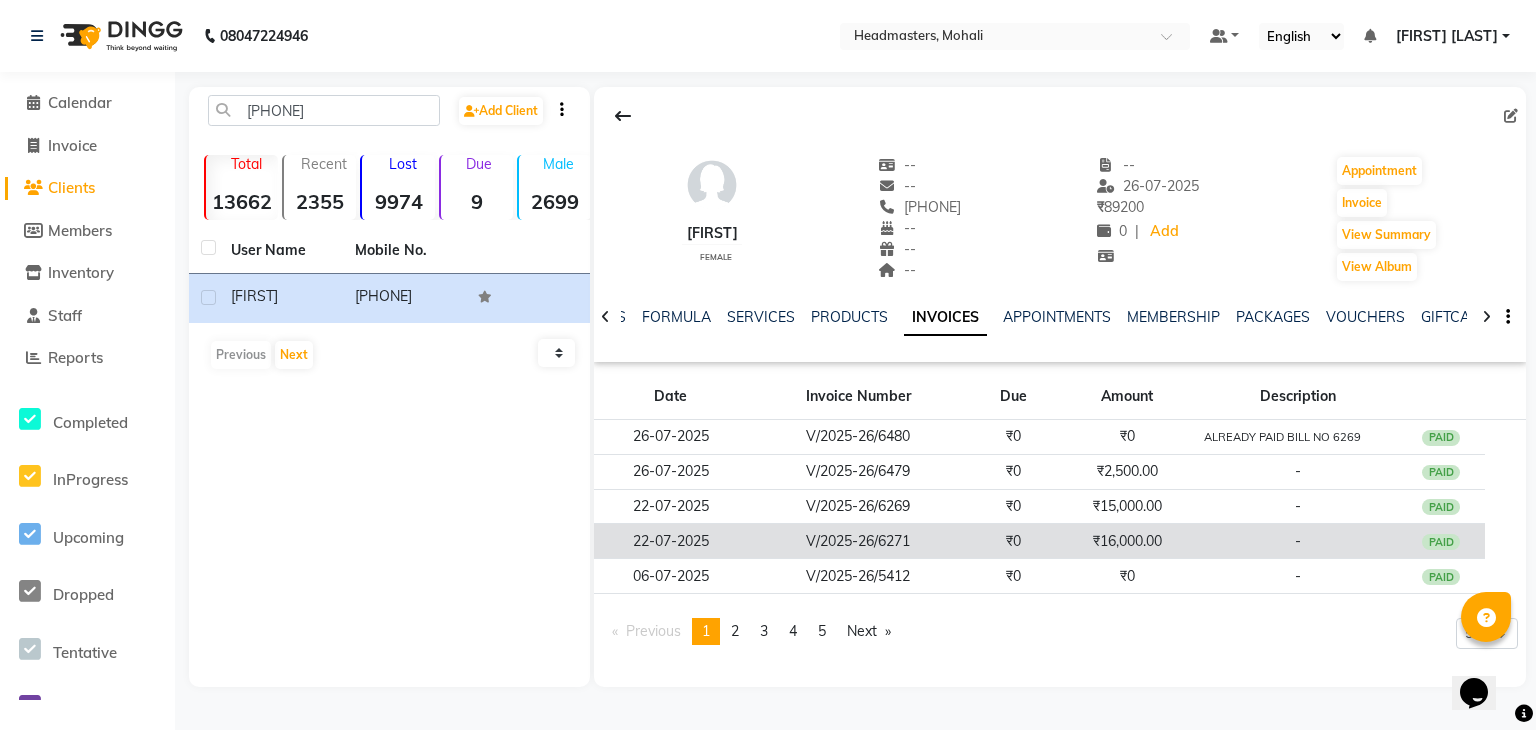 click on "V/2025-26/6271" 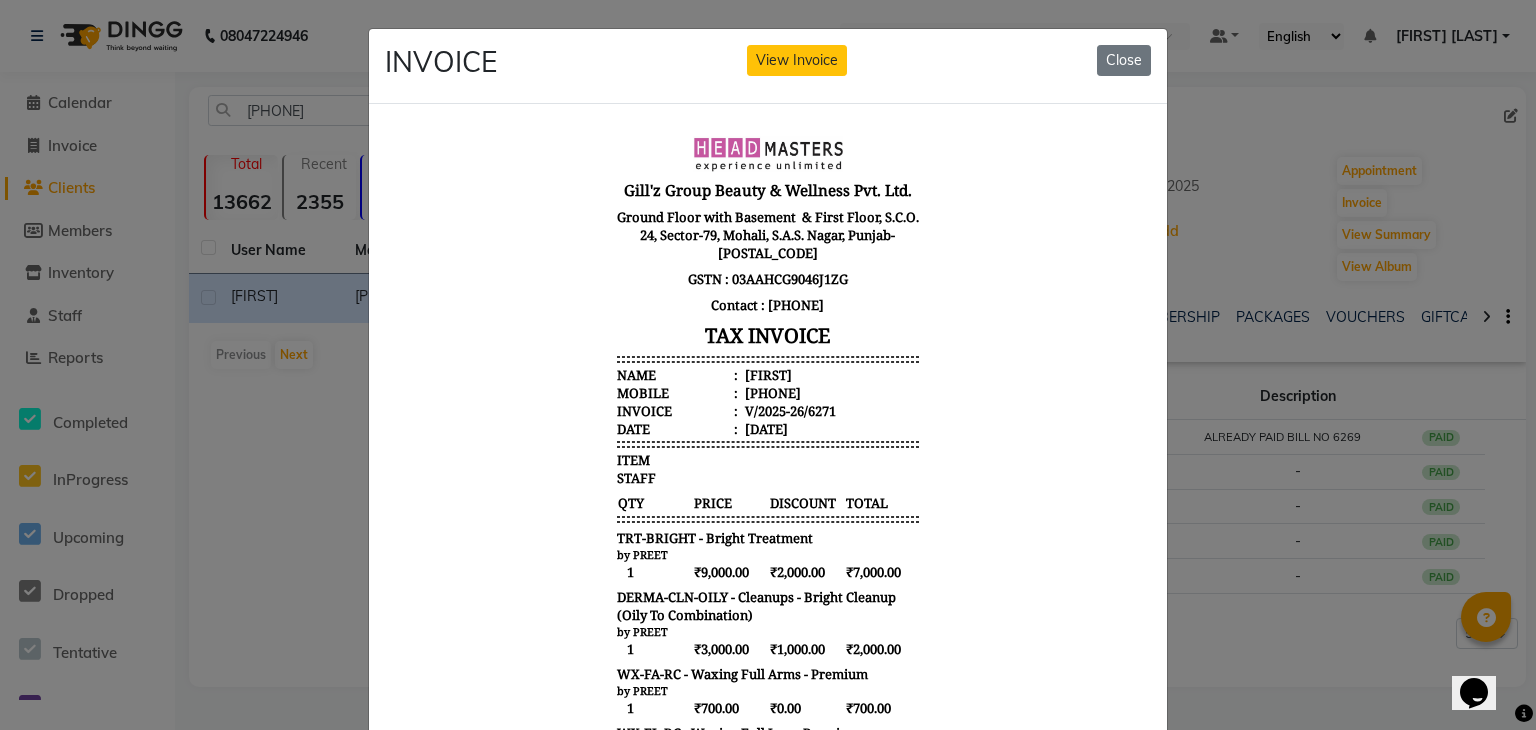scroll, scrollTop: 16, scrollLeft: 0, axis: vertical 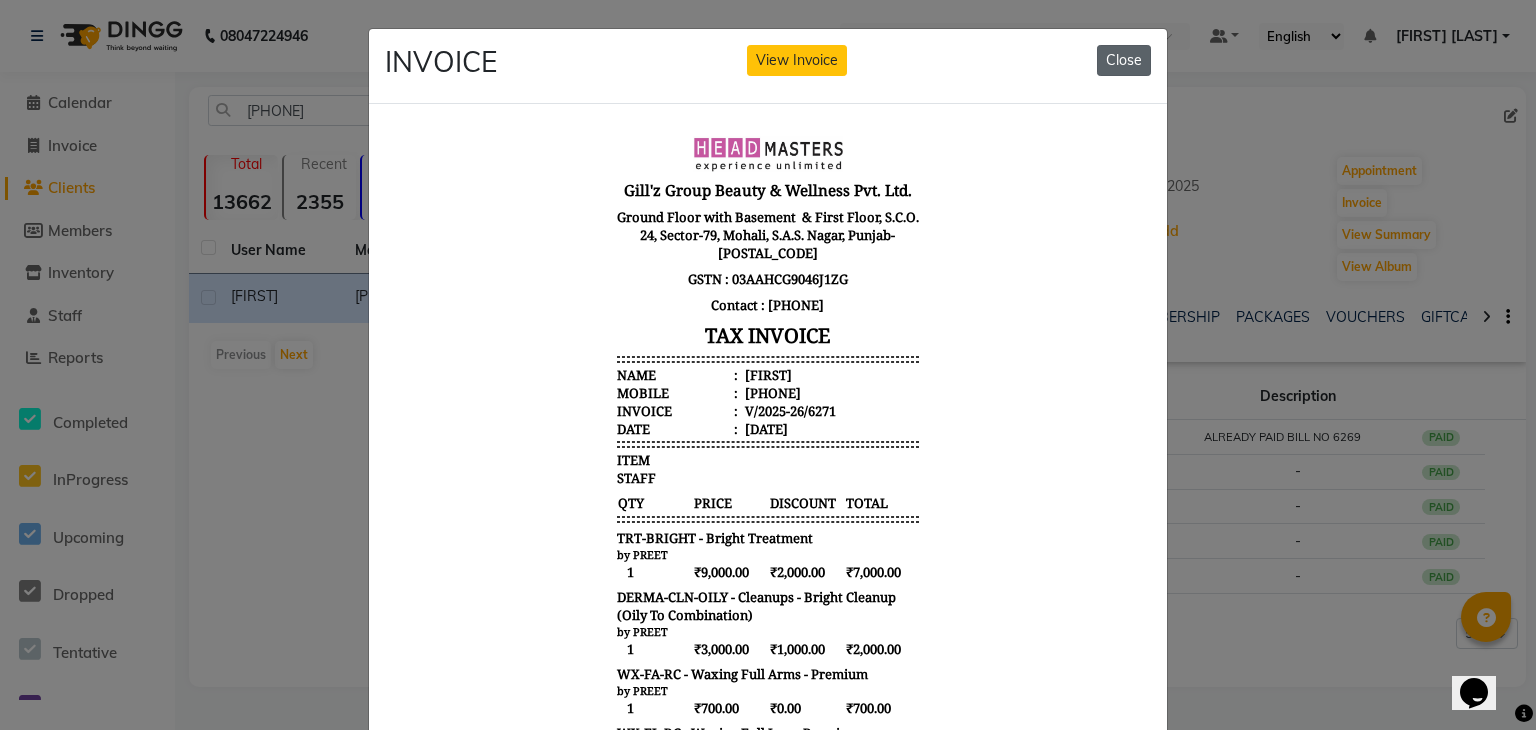click on "Close" 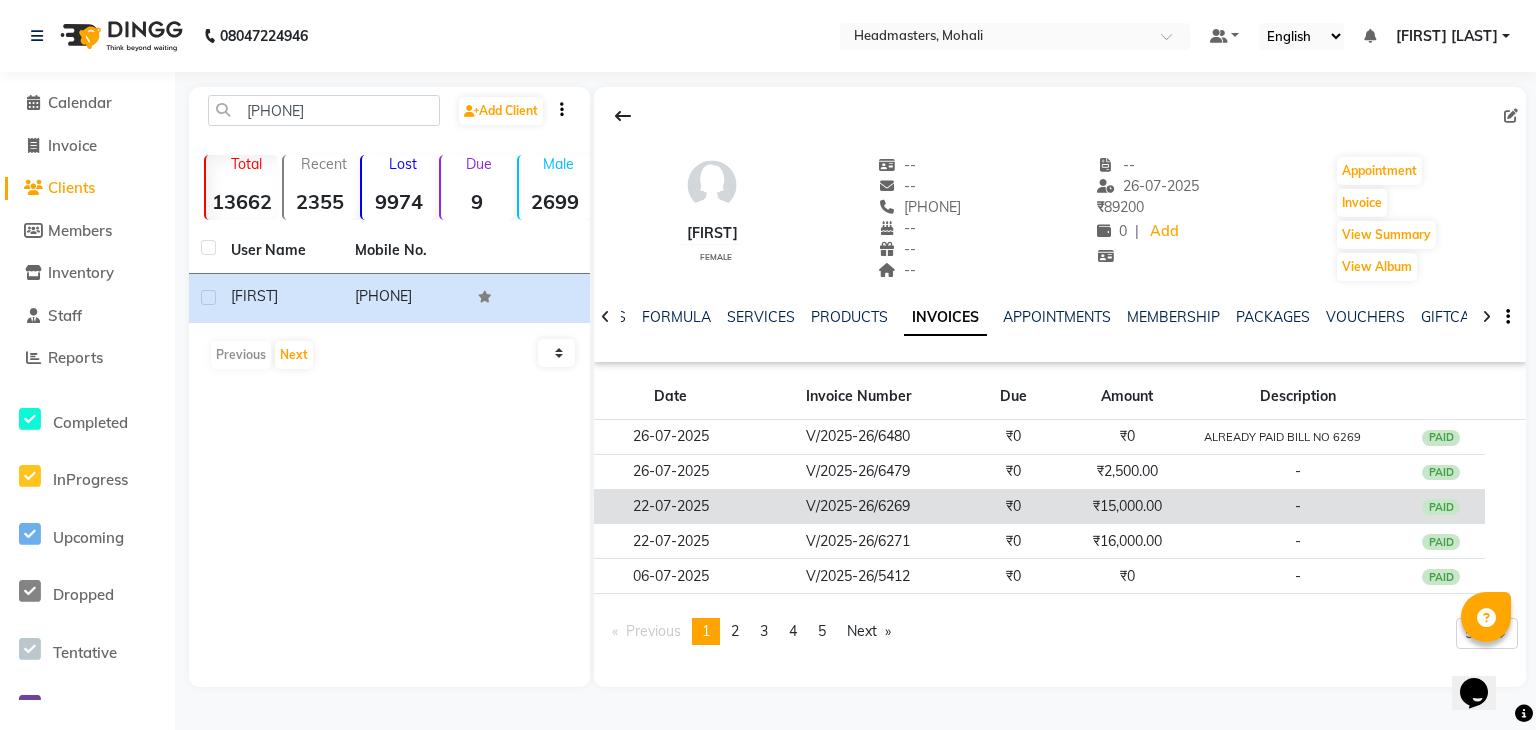 click on "₹15,000.00" 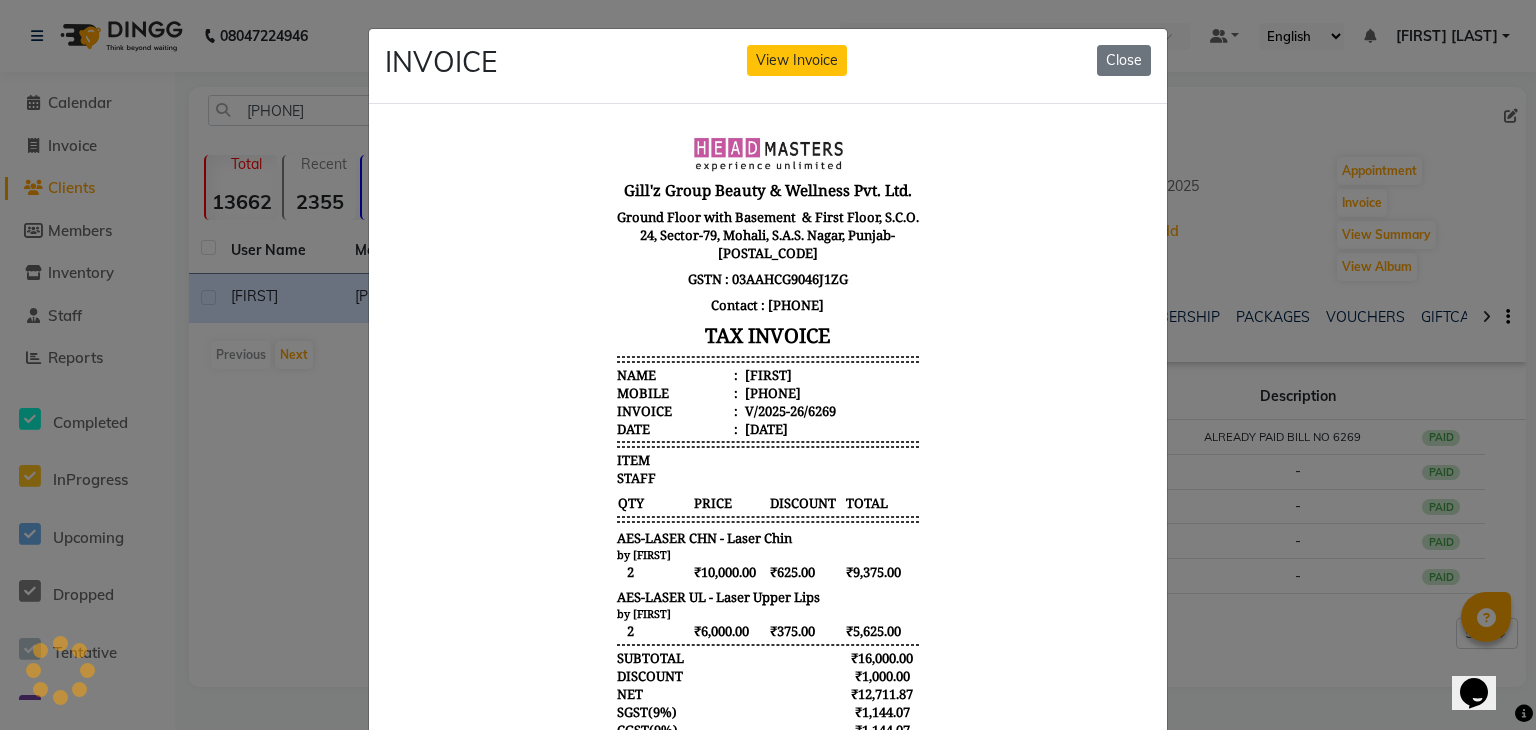 scroll, scrollTop: 0, scrollLeft: 0, axis: both 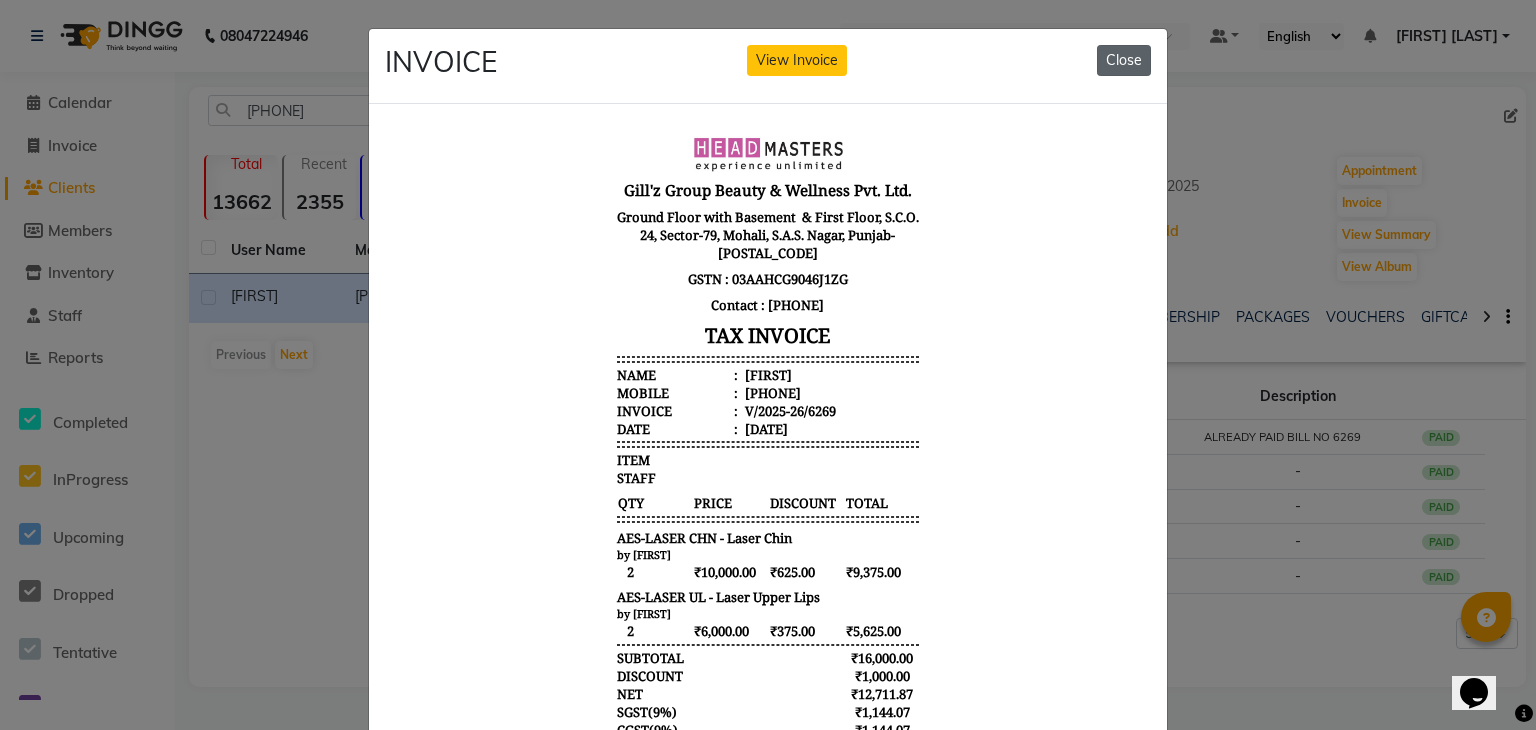 click on "Close" 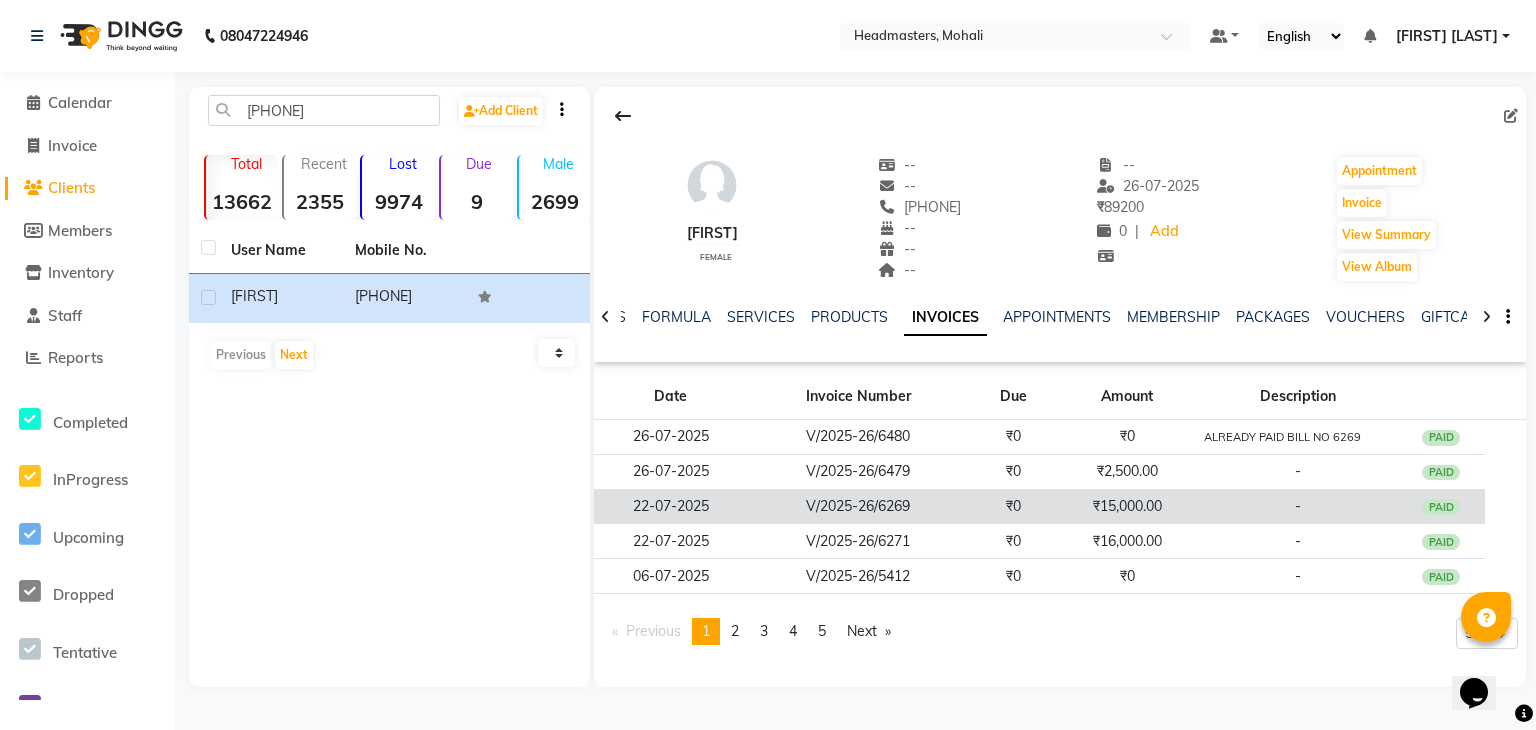 click on "₹15,000.00" 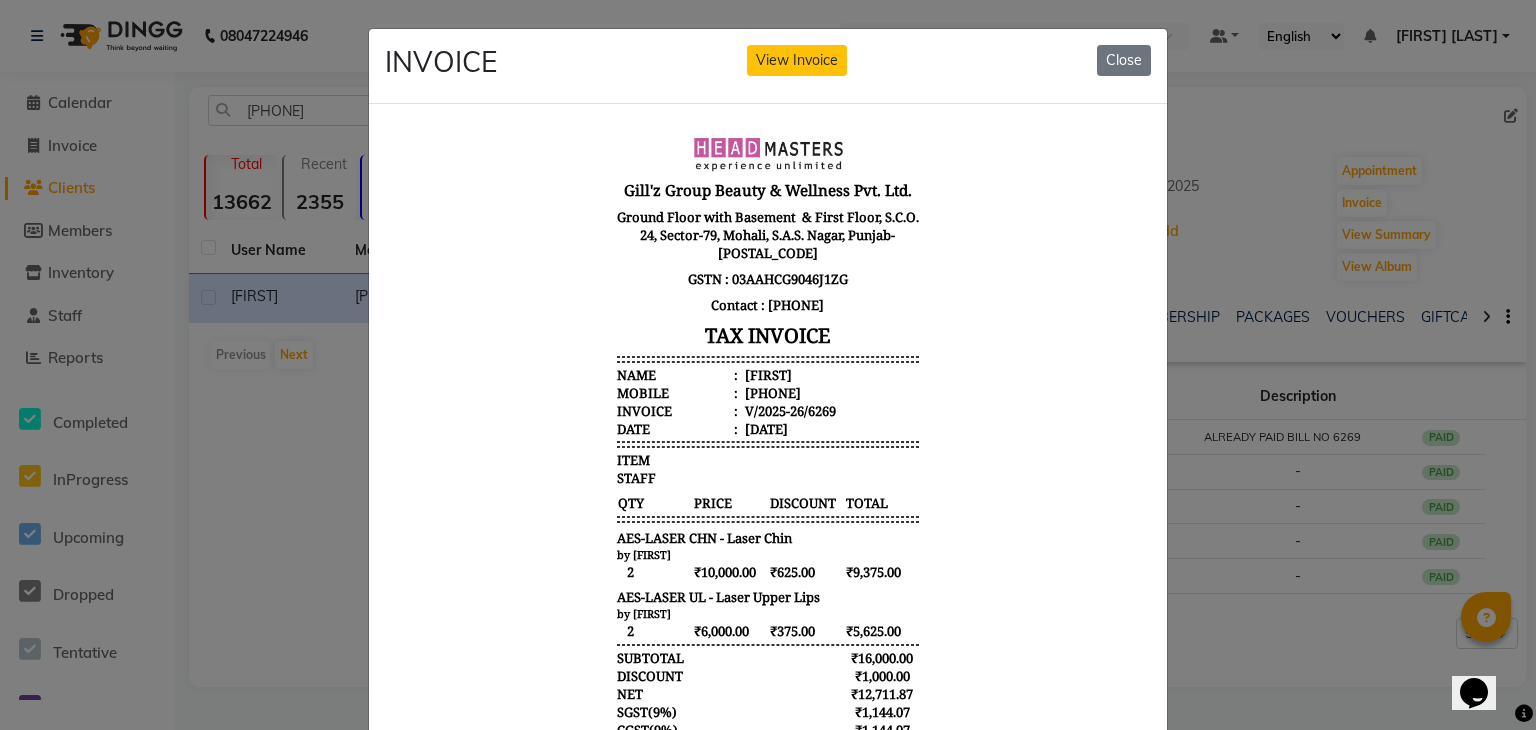 scroll, scrollTop: 16, scrollLeft: 0, axis: vertical 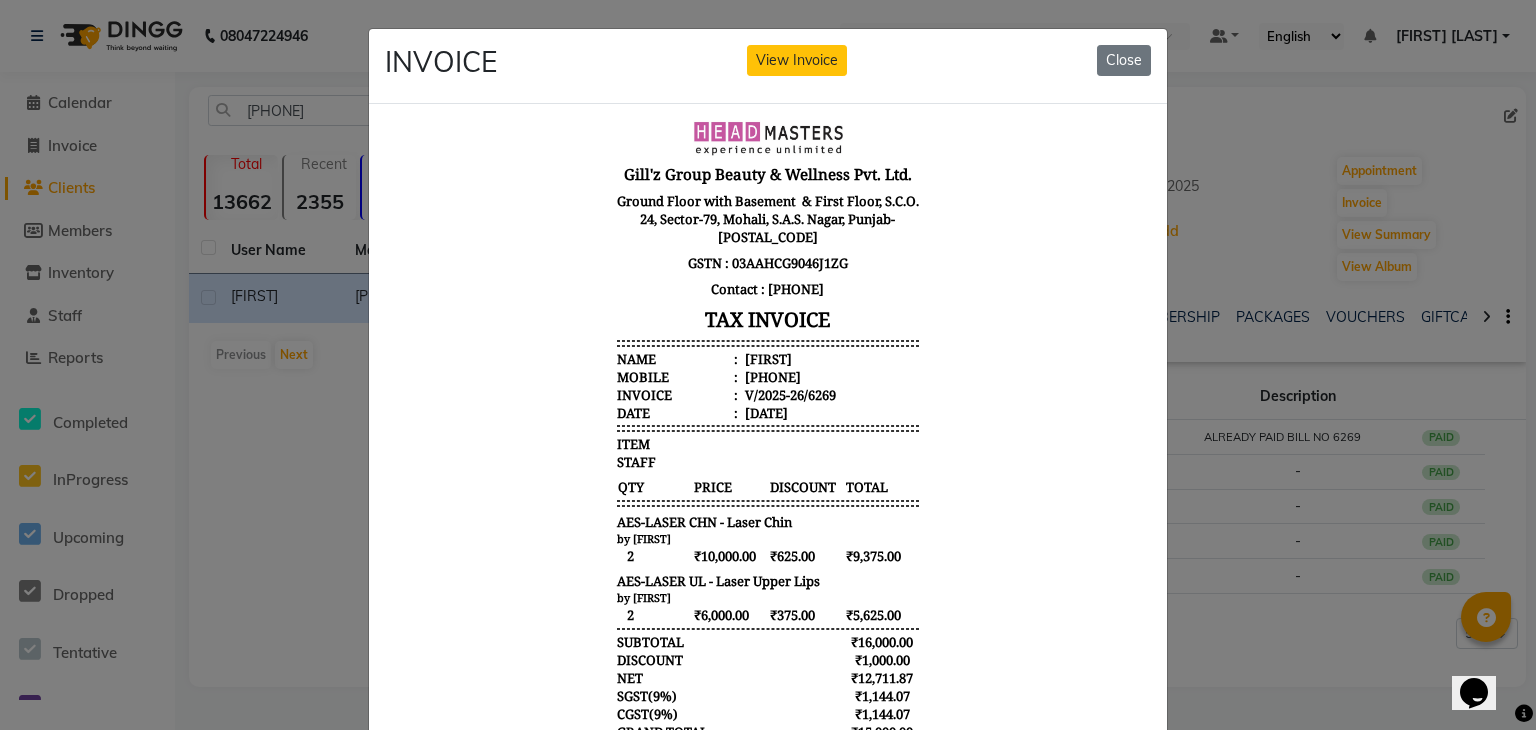 click on "INVOICE View Invoice Close" 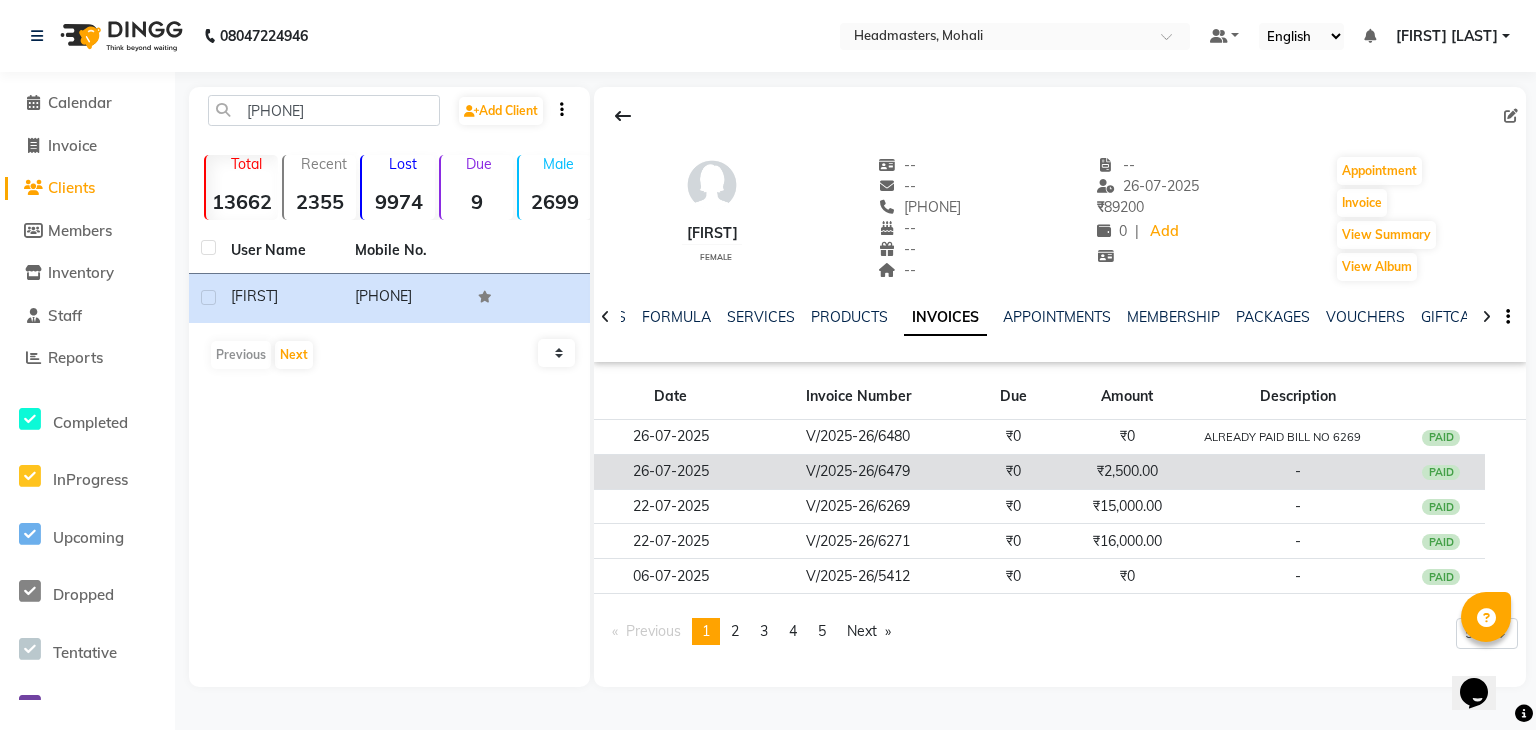 click on "₹2,500.00" 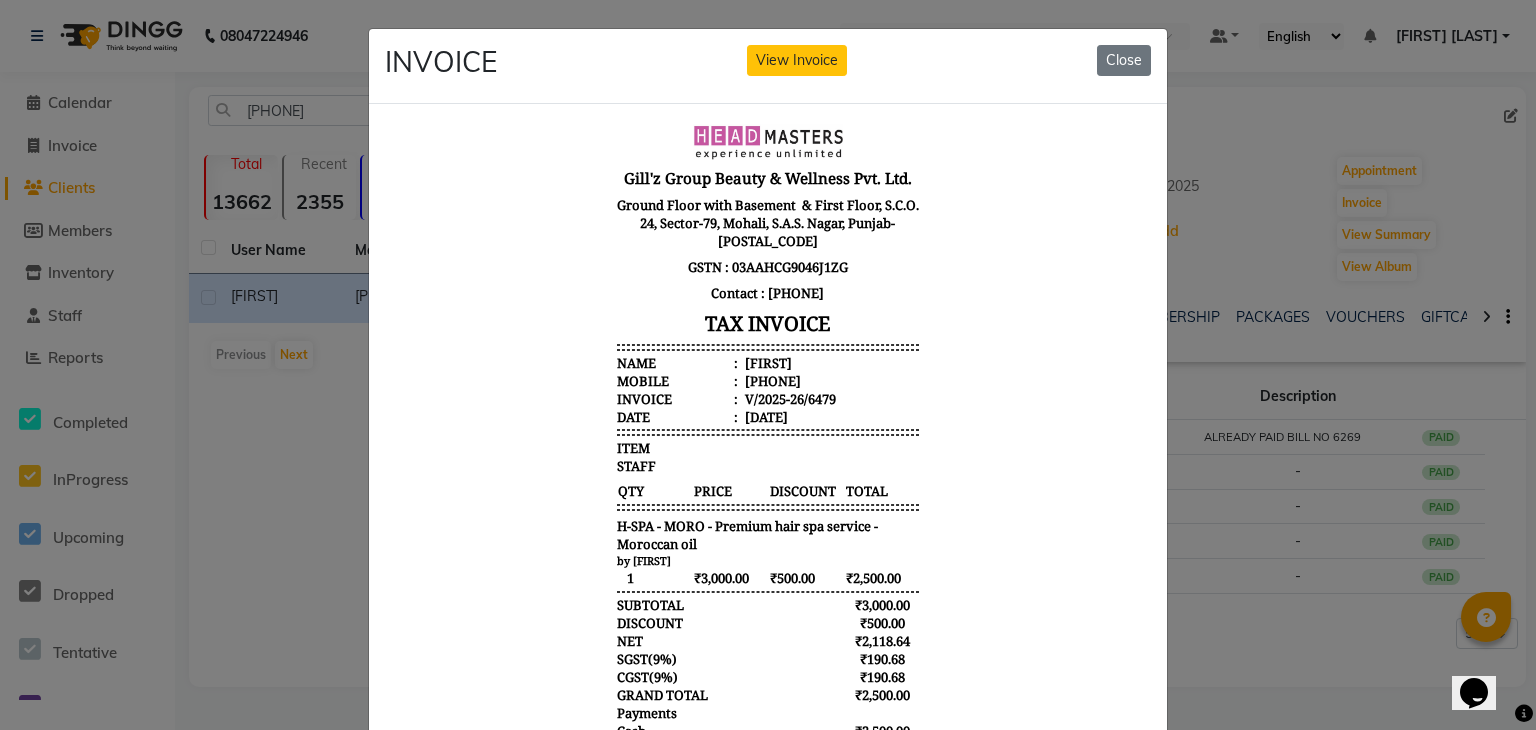 scroll, scrollTop: 16, scrollLeft: 0, axis: vertical 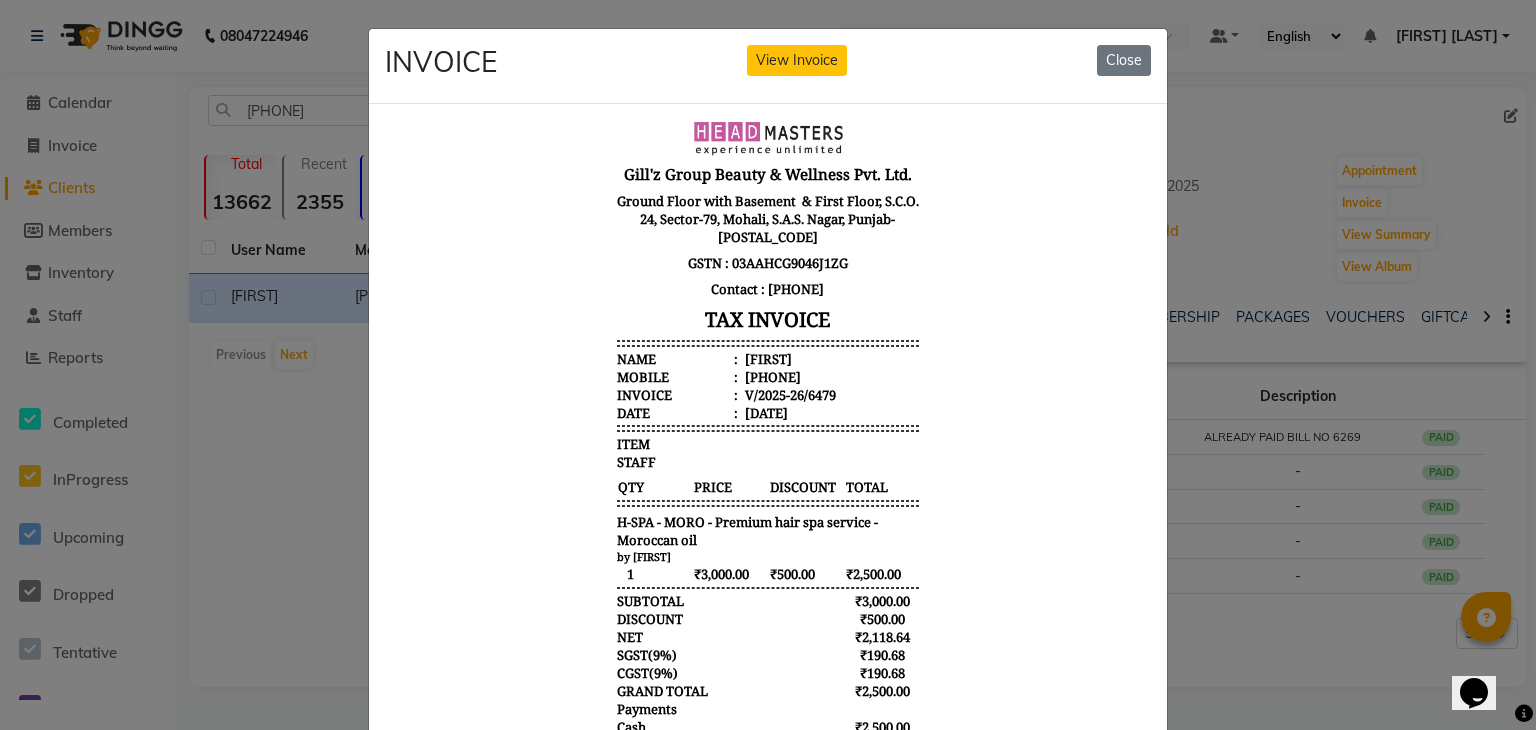 click on "INVOICE View Invoice Close" 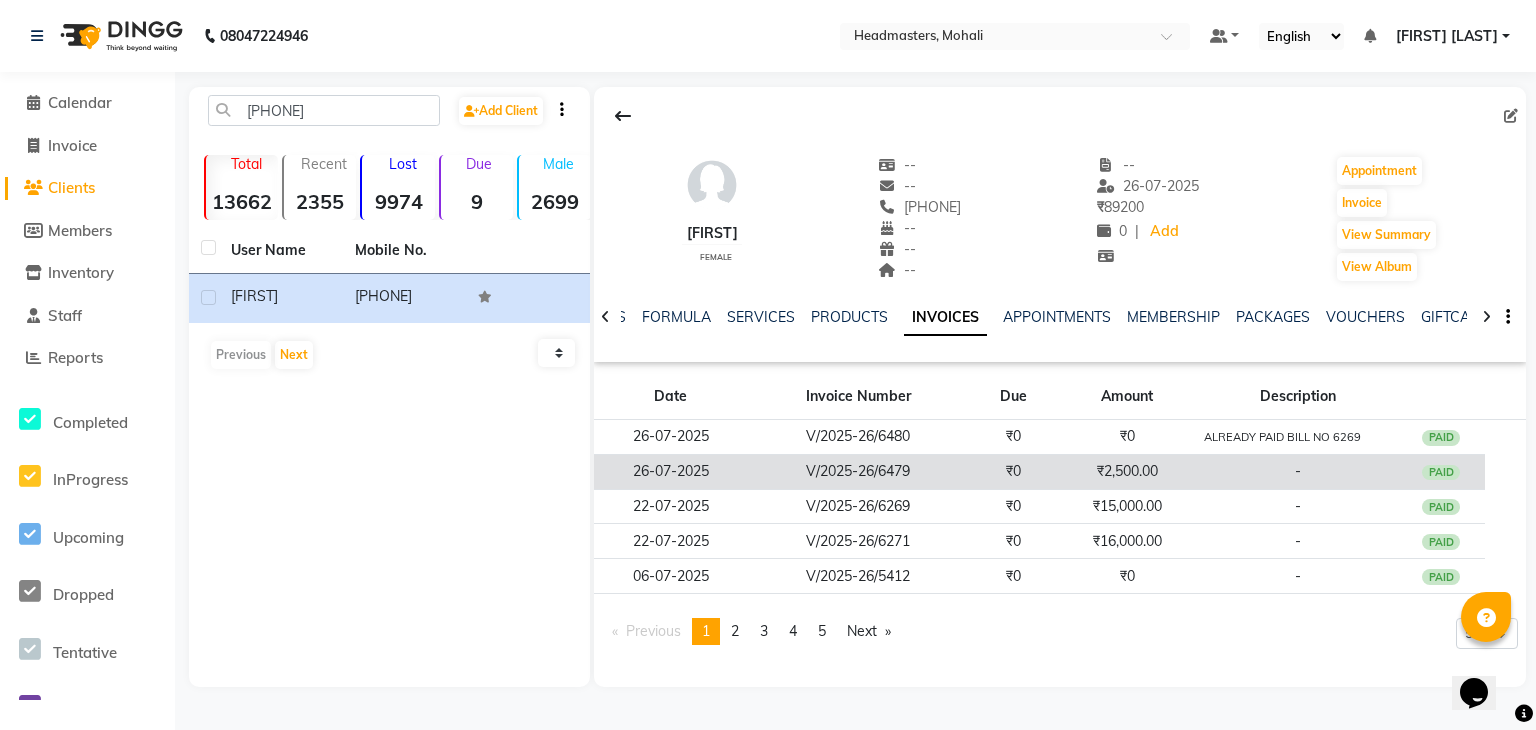 click on "V/2025-26/6479" 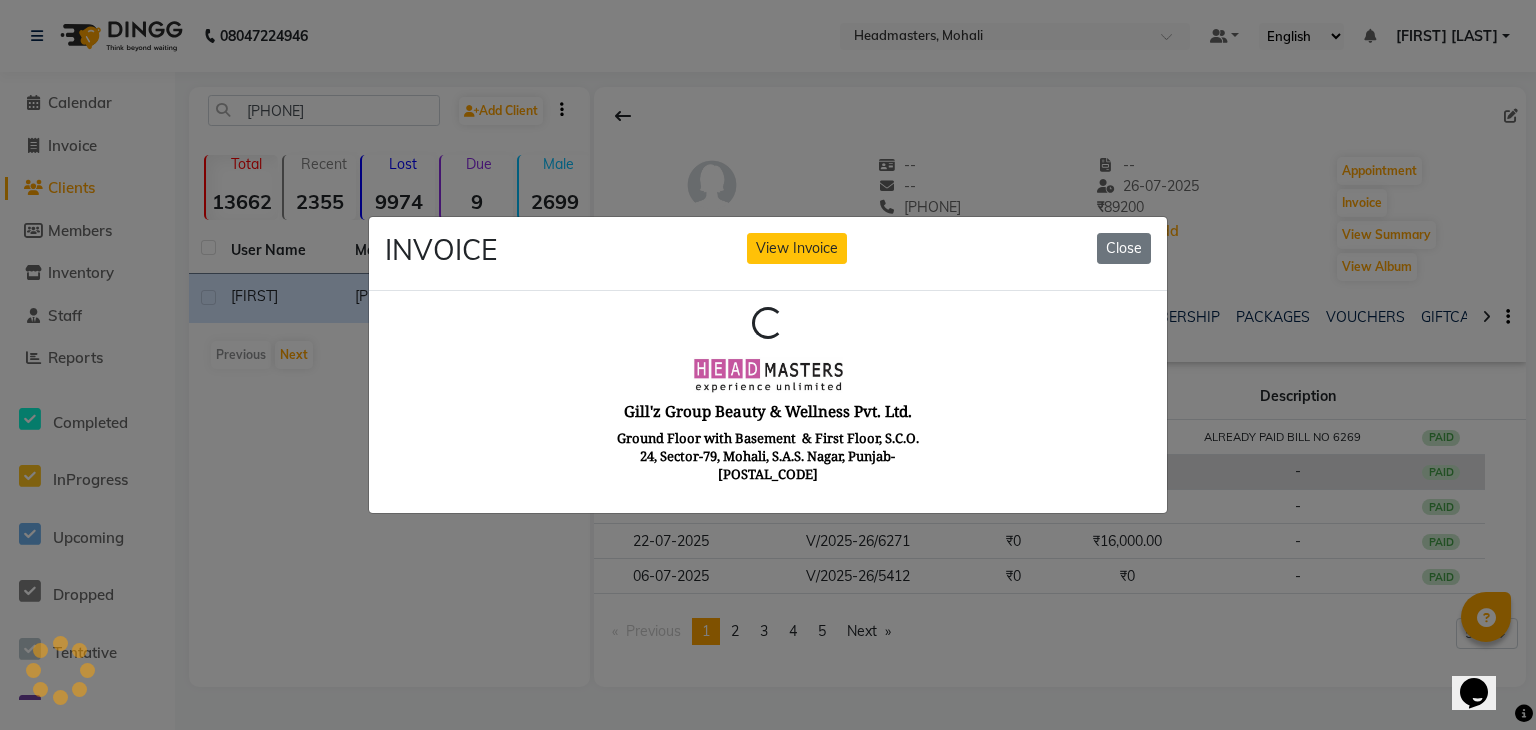 scroll, scrollTop: 0, scrollLeft: 0, axis: both 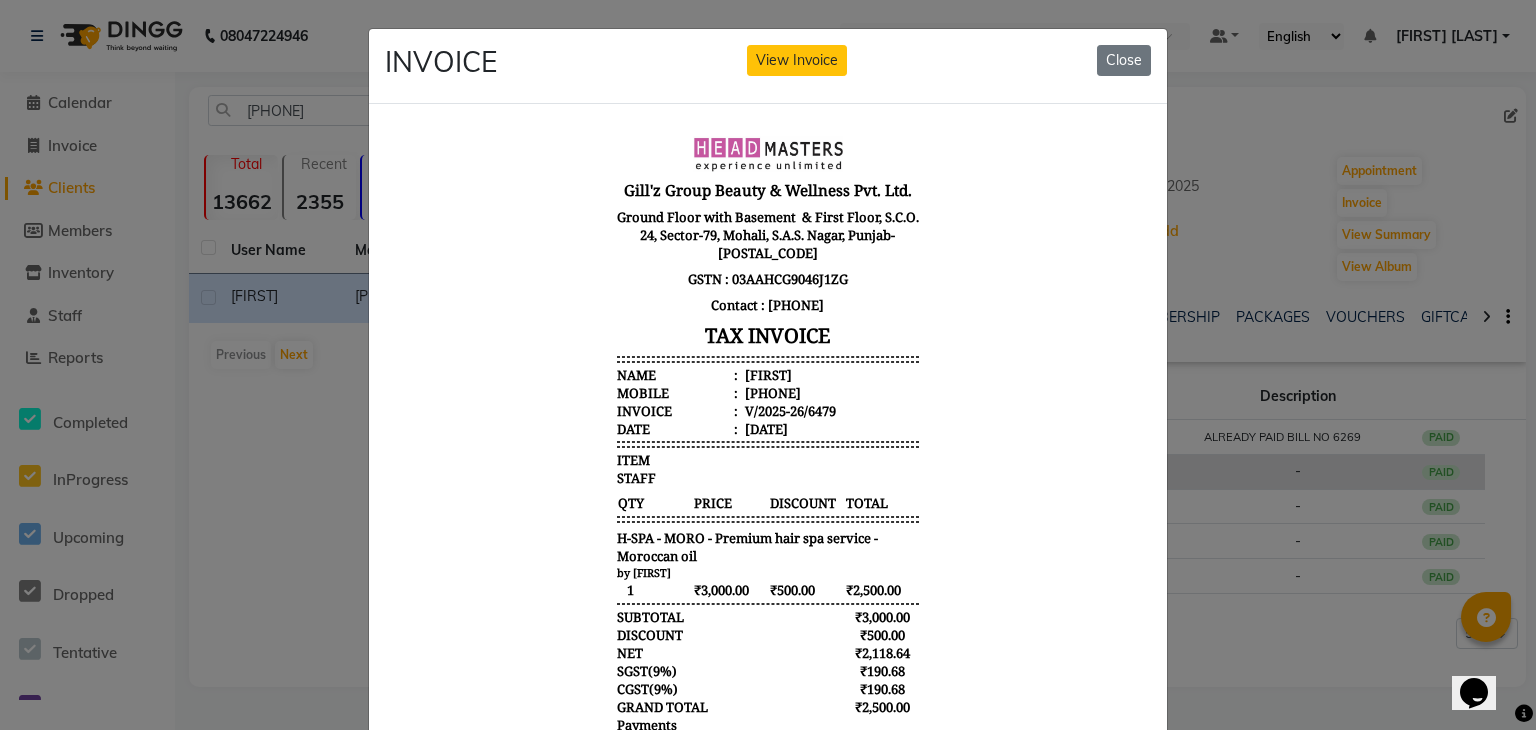 type 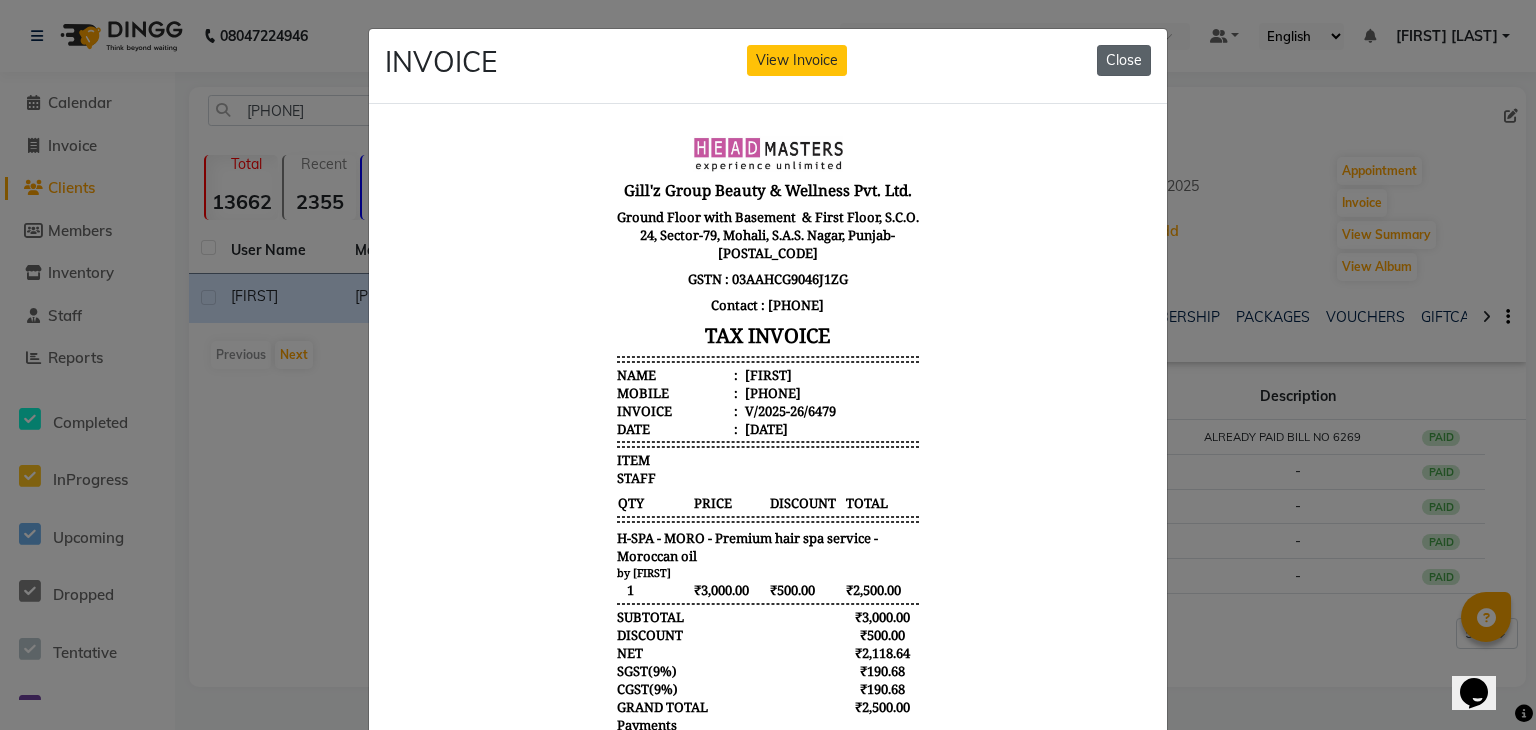click on "Close" 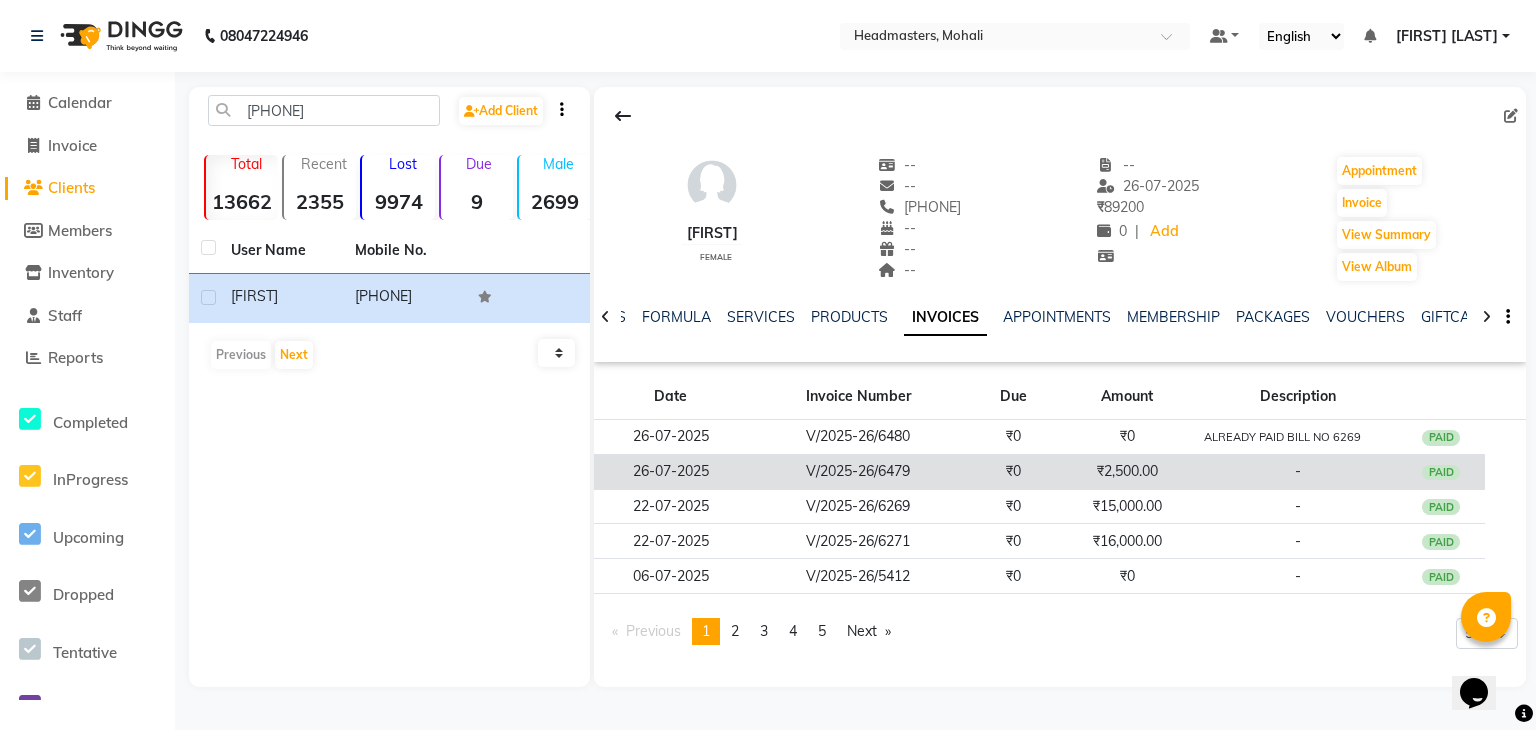 click on "₹2,500.00" 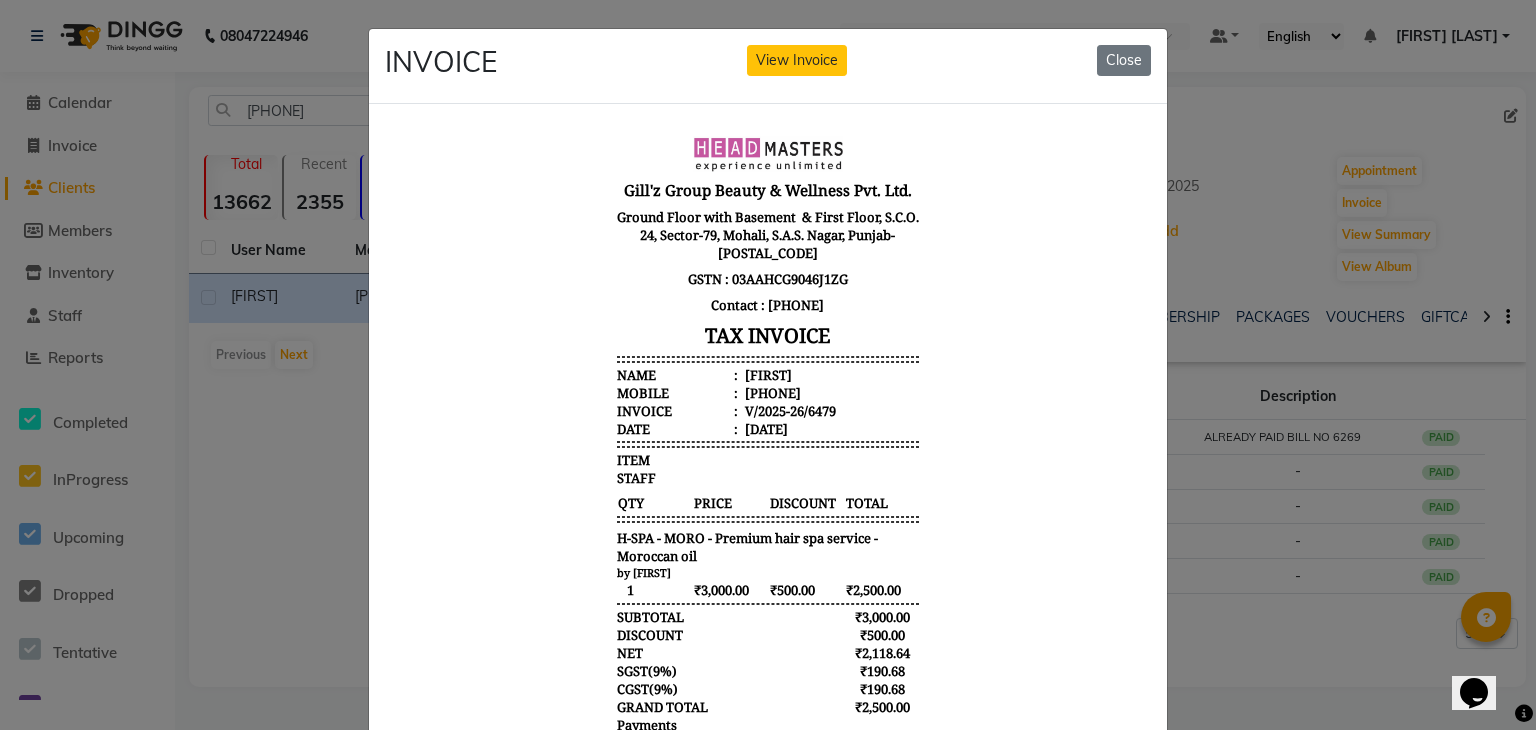 scroll, scrollTop: 0, scrollLeft: 0, axis: both 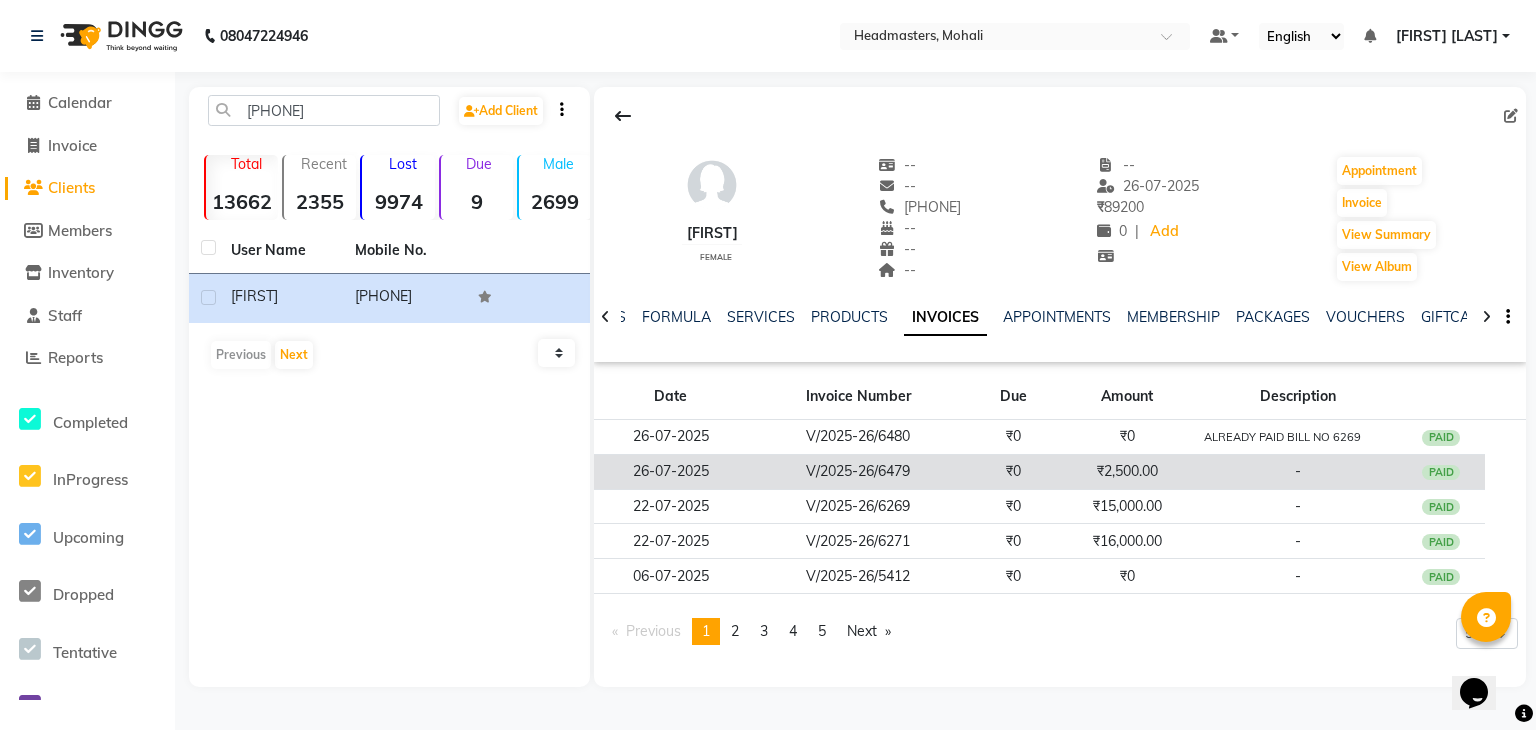click on "₹2,500.00" 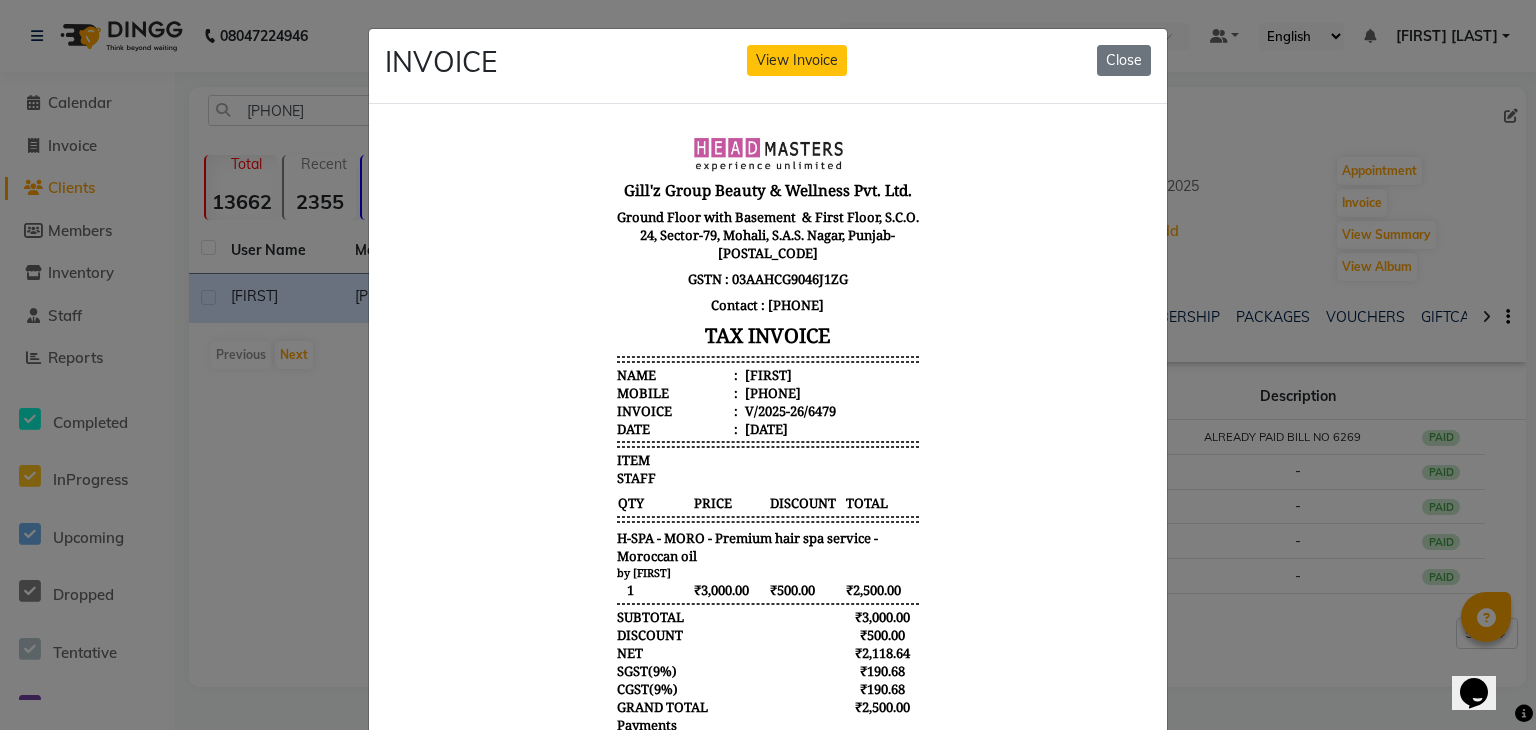 scroll, scrollTop: 0, scrollLeft: 0, axis: both 